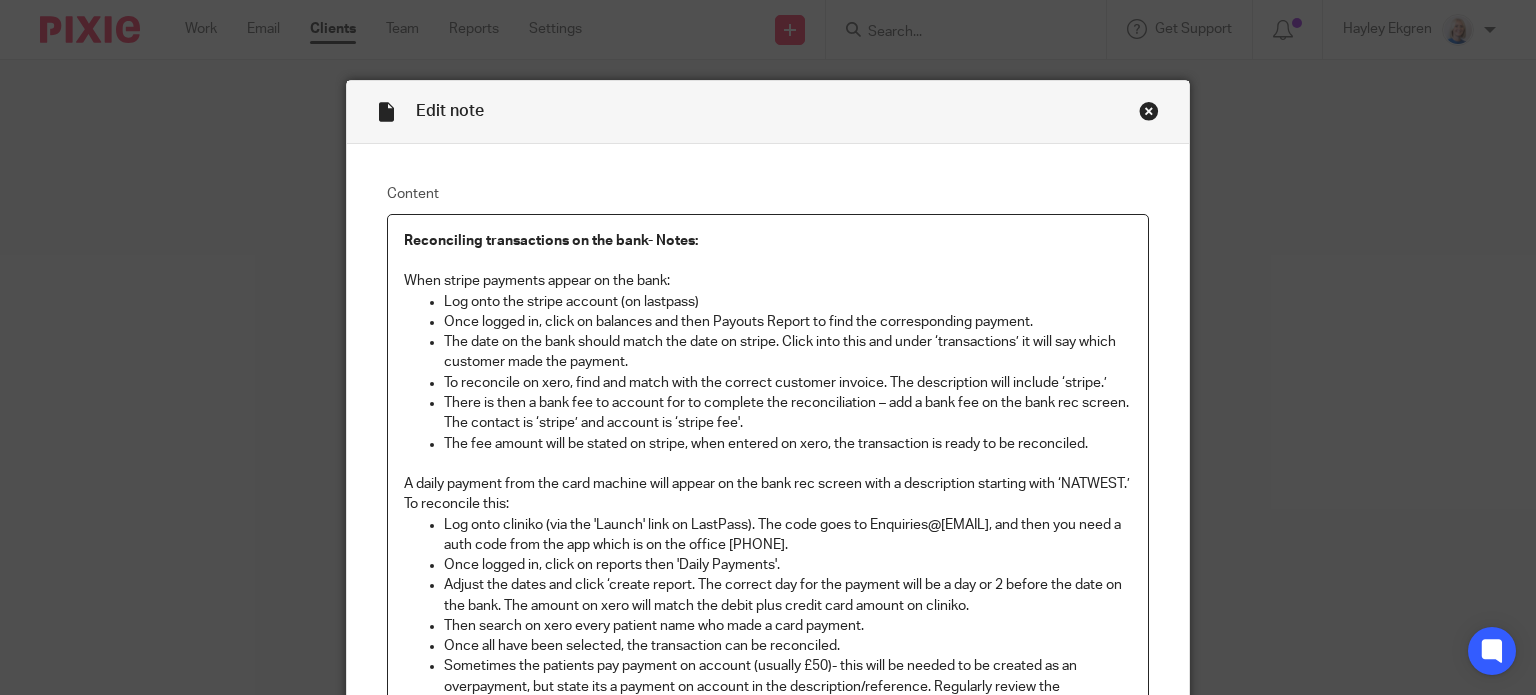 scroll, scrollTop: 0, scrollLeft: 0, axis: both 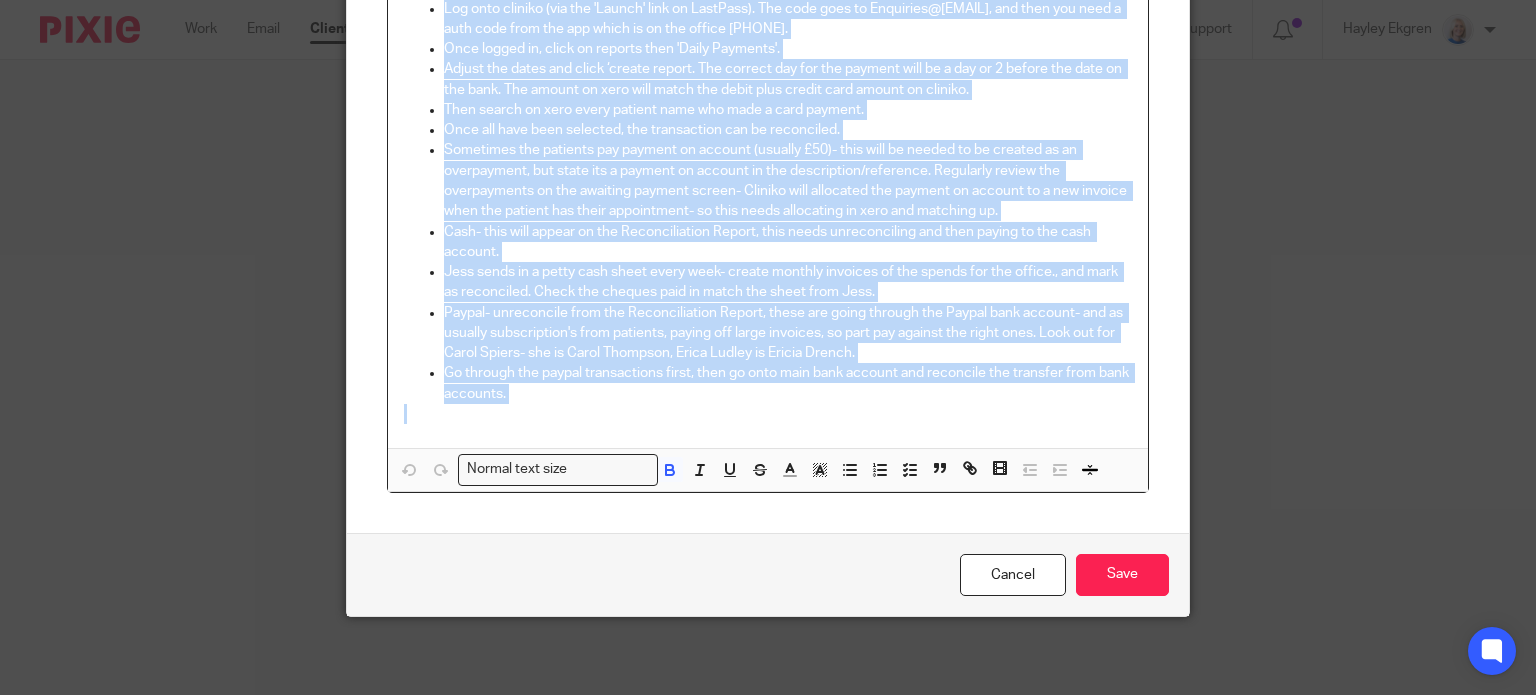 click on "Jess sends in a petty cash sheet every week- create monthly invoices of the spends for the office., and mark as reconciled. Check the cheques paid in match the sheet from Jess." at bounding box center [788, 282] 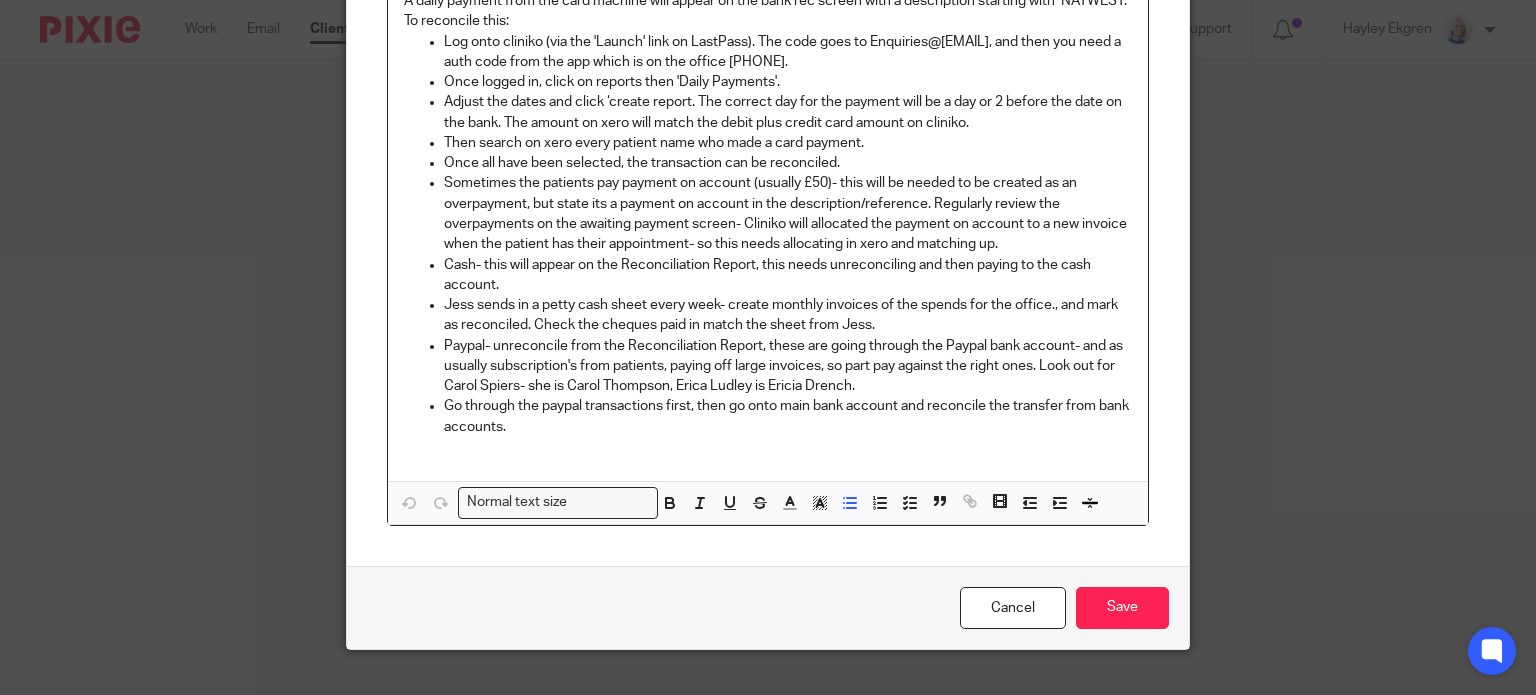 scroll, scrollTop: 516, scrollLeft: 0, axis: vertical 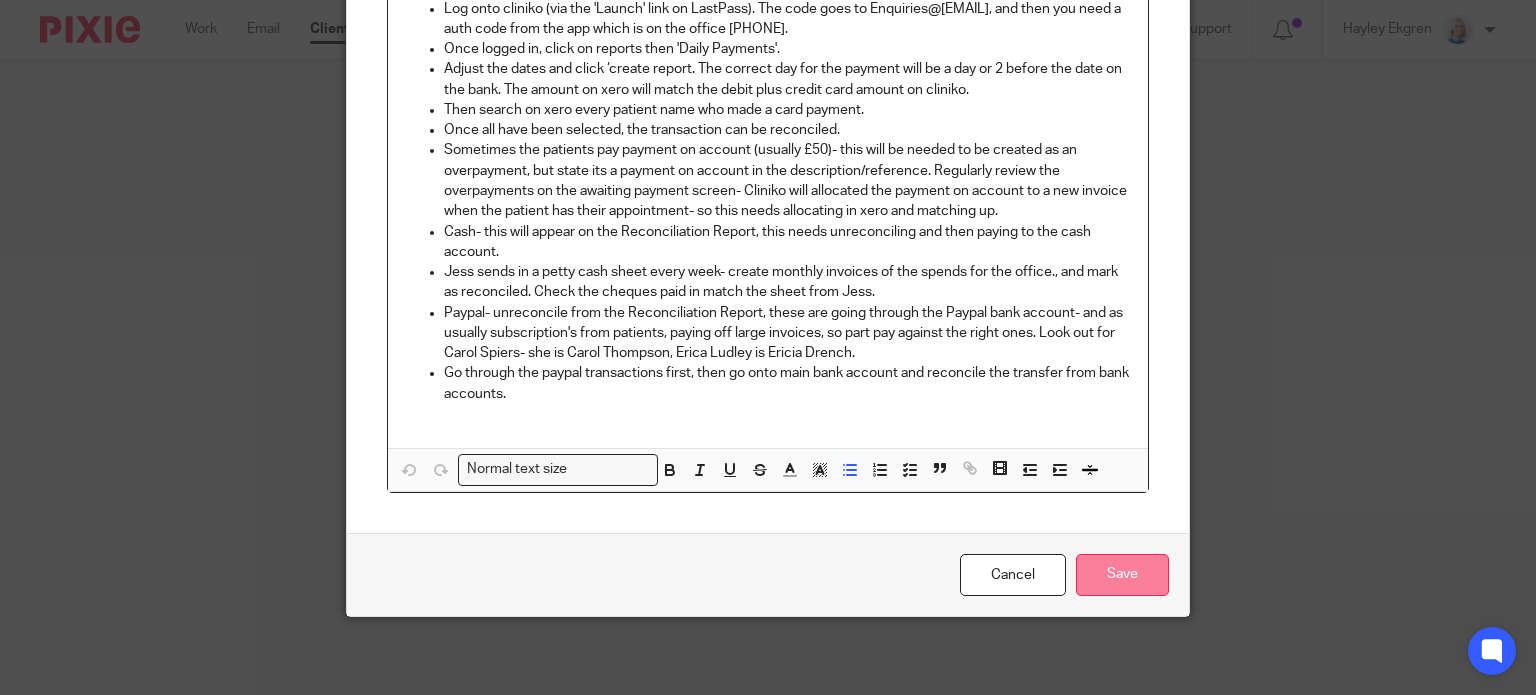 click on "Save" at bounding box center [1122, 575] 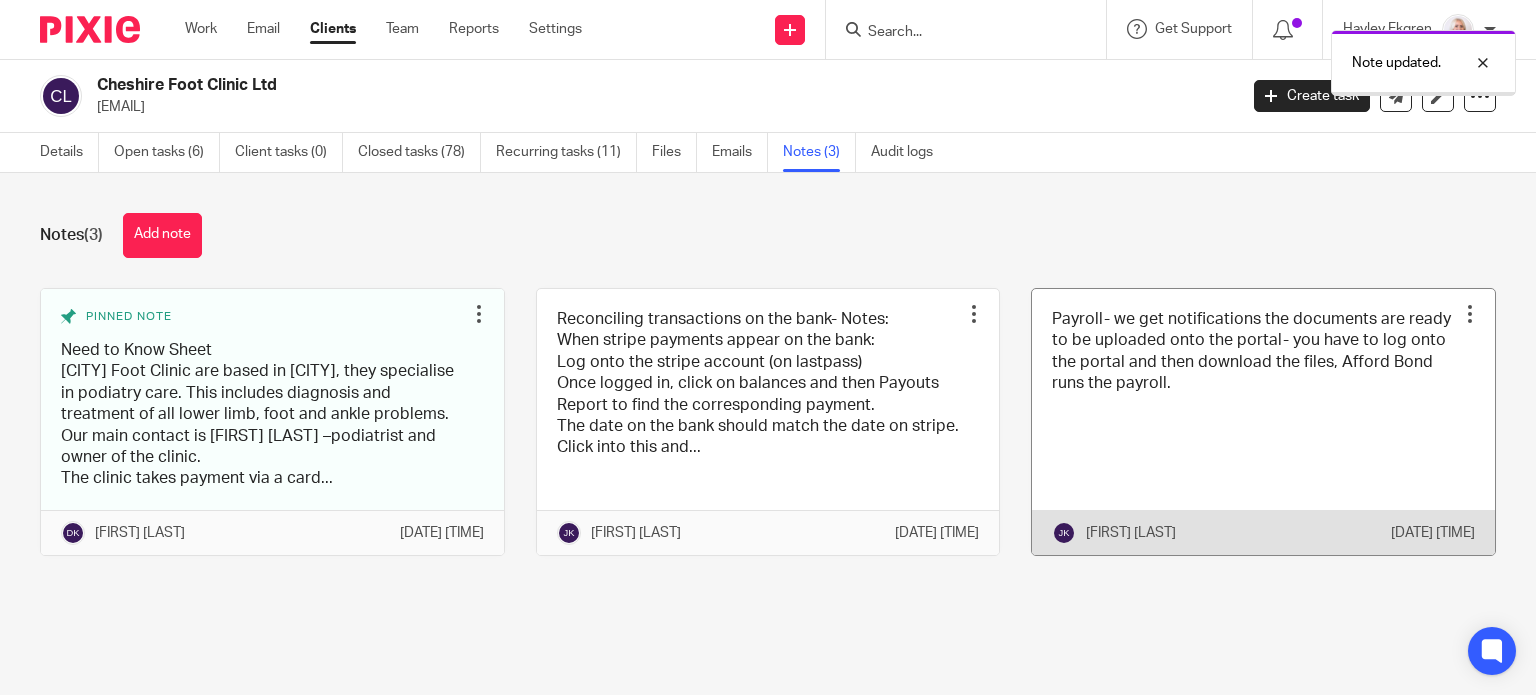 scroll, scrollTop: 0, scrollLeft: 0, axis: both 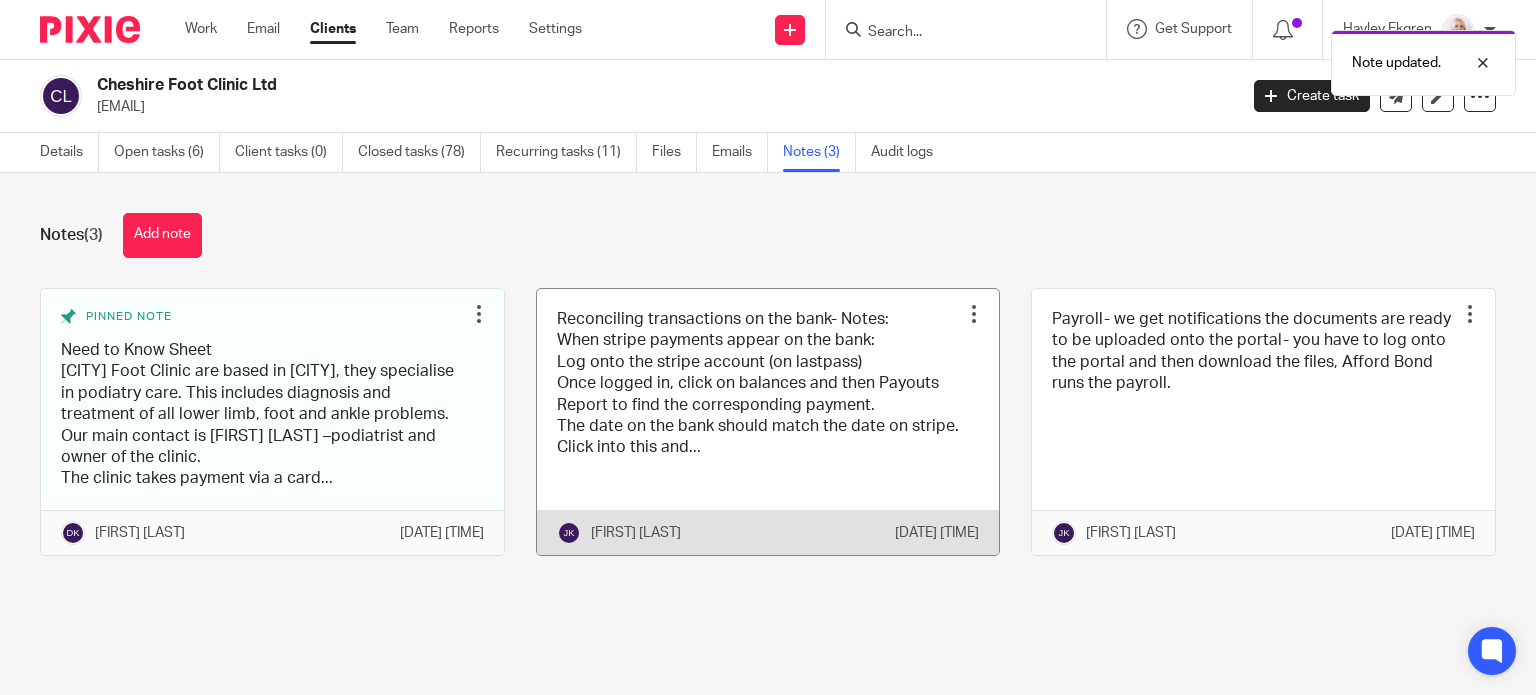 click at bounding box center (768, 422) 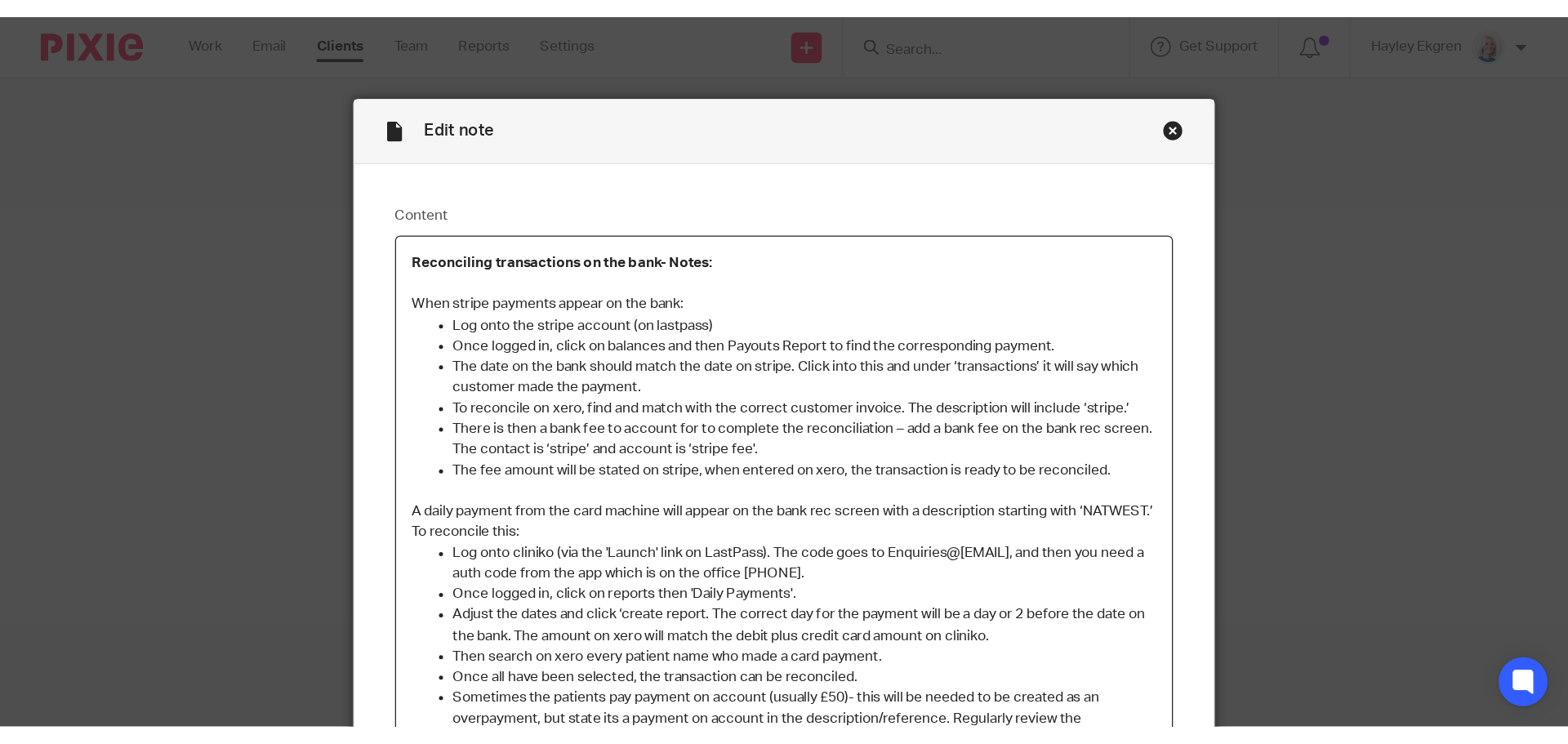 scroll, scrollTop: 0, scrollLeft: 0, axis: both 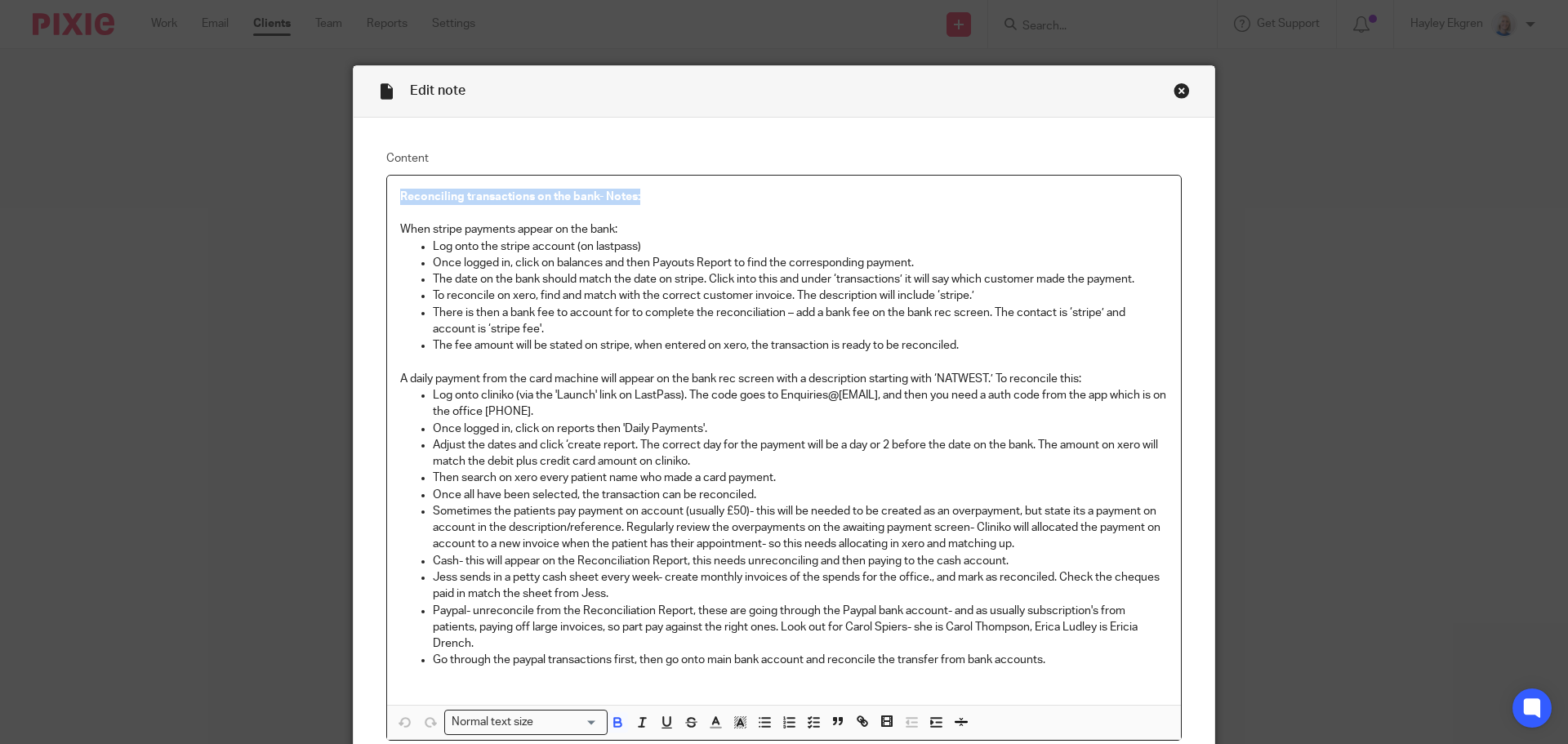 drag, startPoint x: 664, startPoint y: 197, endPoint x: 361, endPoint y: 198, distance: 303.0017 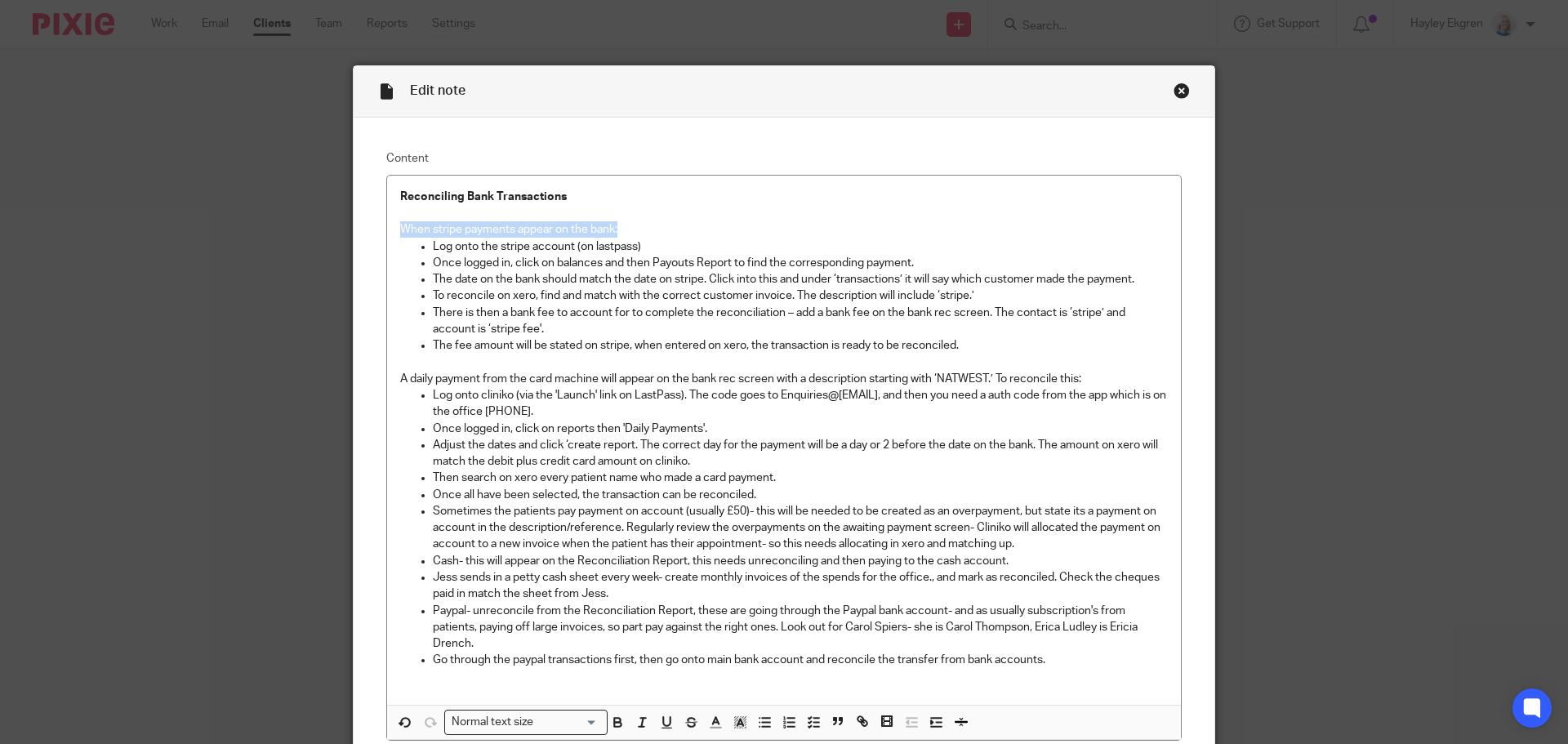 drag, startPoint x: 555, startPoint y: 304, endPoint x: 455, endPoint y: 262, distance: 108.46197 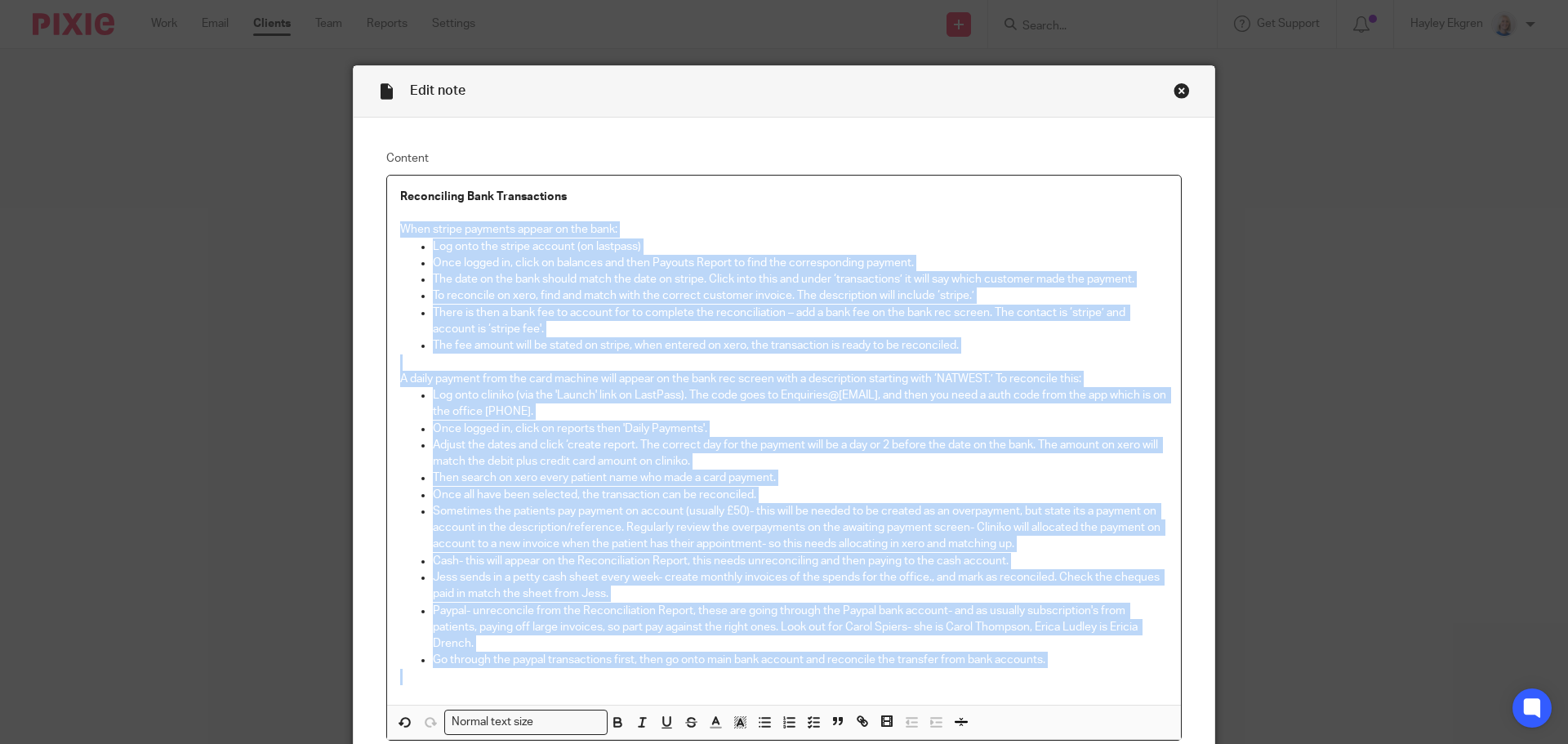 scroll, scrollTop: 164, scrollLeft: 0, axis: vertical 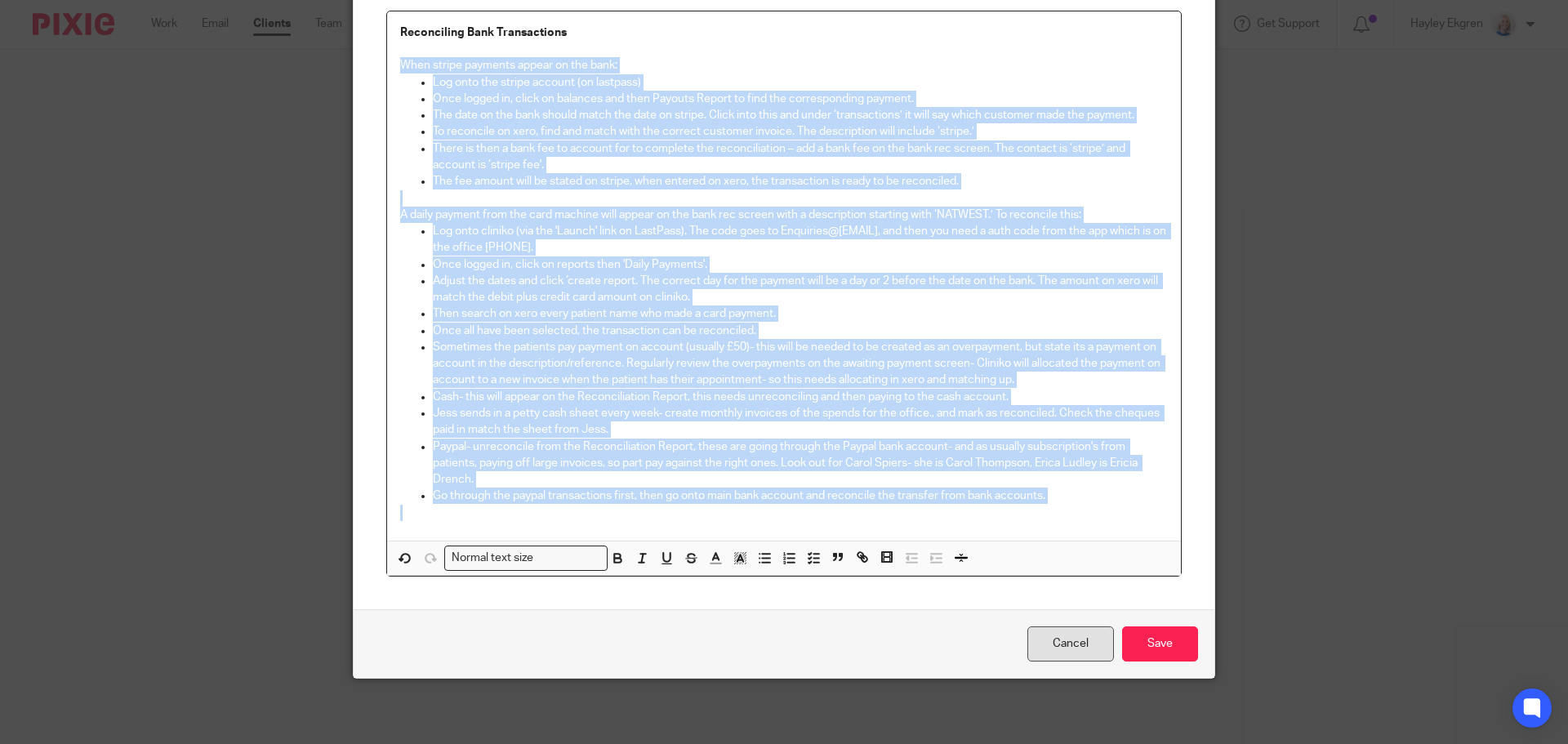 drag, startPoint x: 392, startPoint y: 230, endPoint x: 1088, endPoint y: 651, distance: 813.423 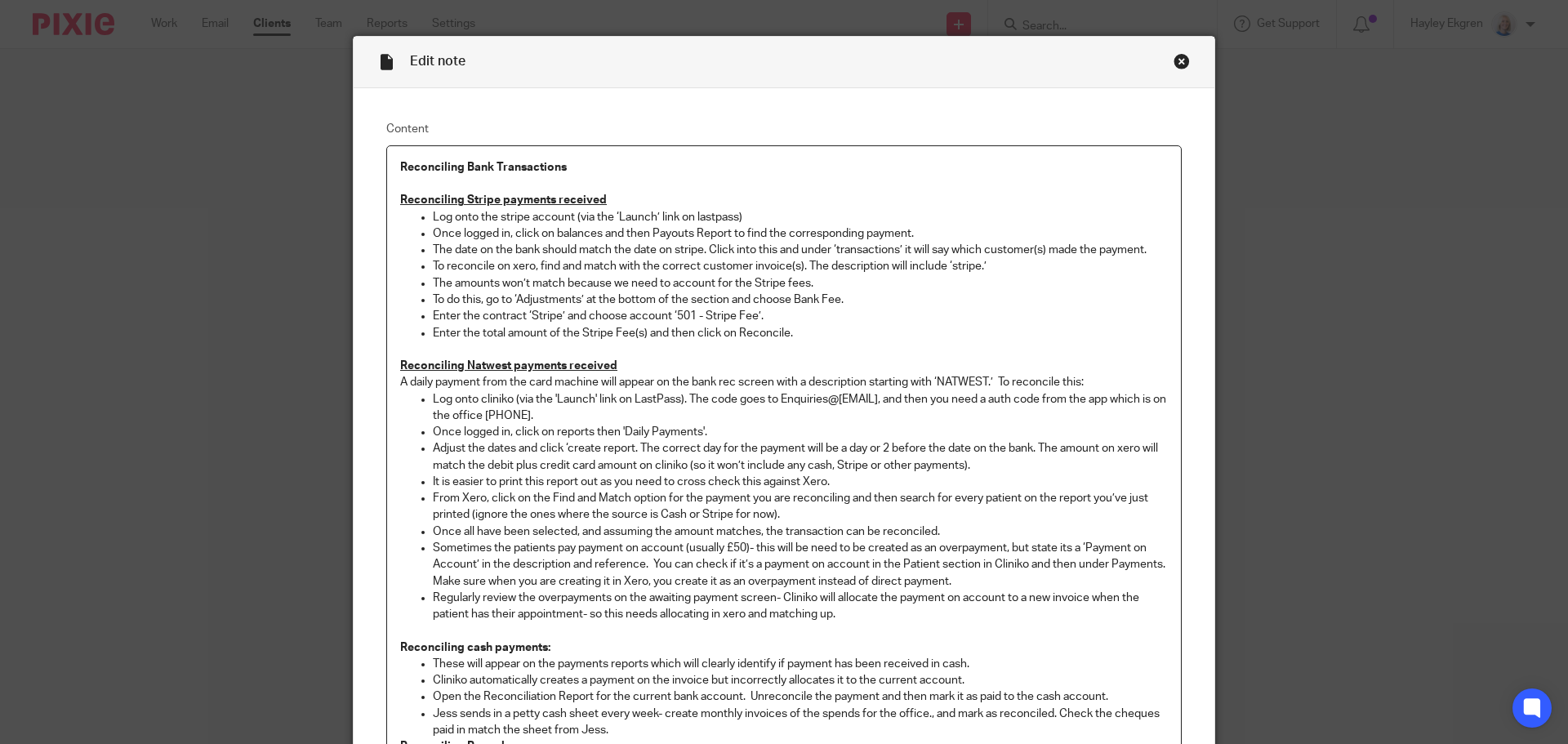 scroll, scrollTop: 1, scrollLeft: 0, axis: vertical 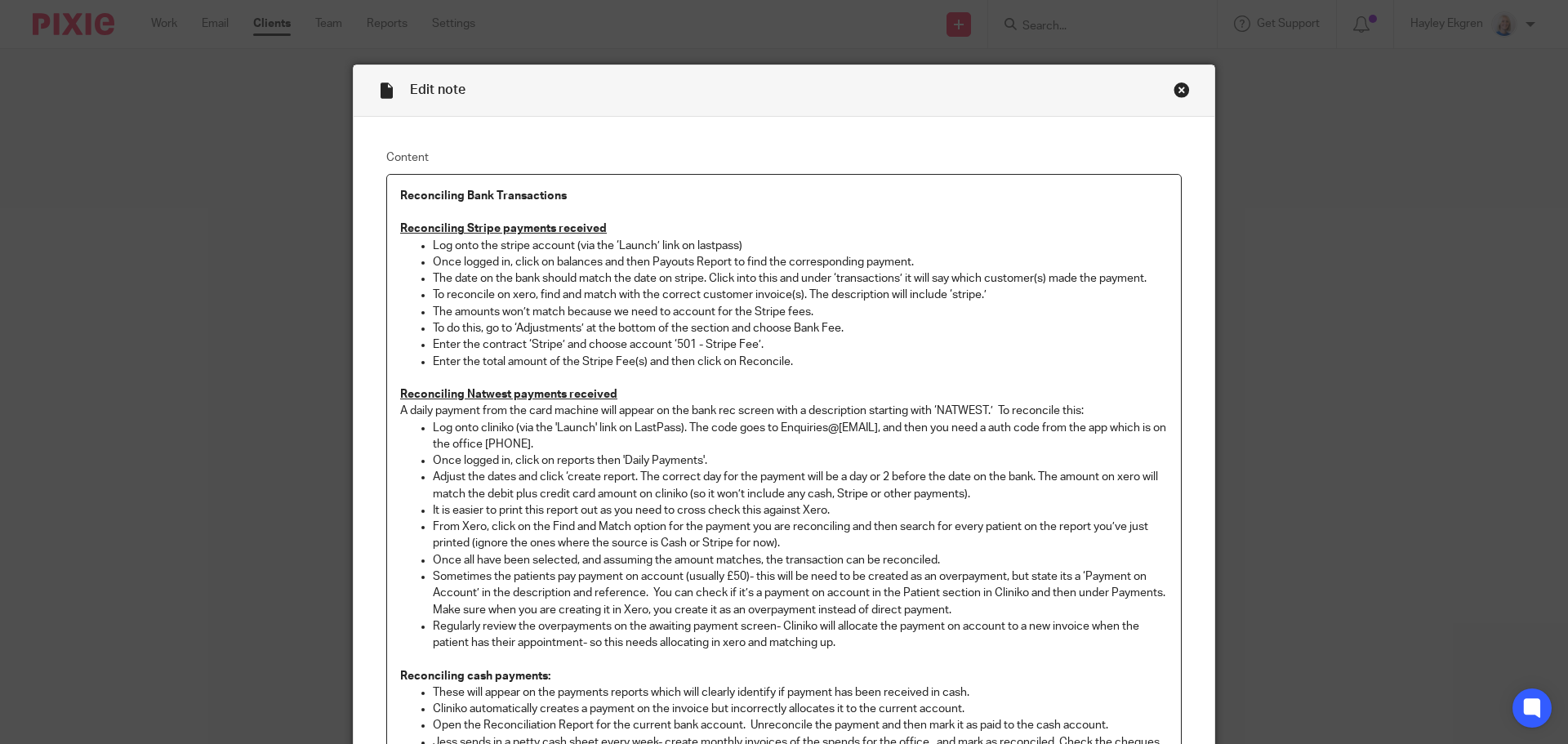 click on "Reconciling Stripe payments received" at bounding box center (784, 229) 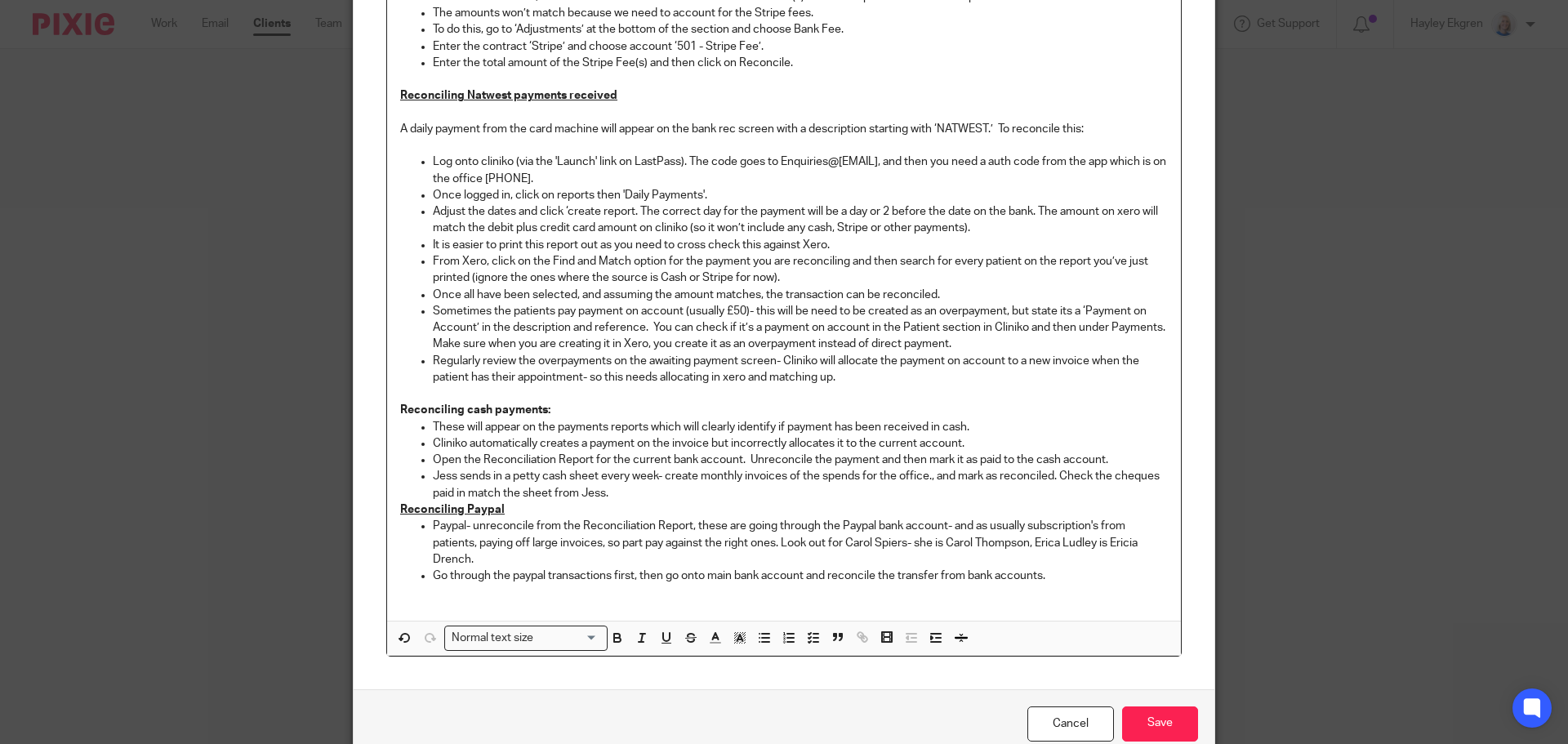 scroll, scrollTop: 327, scrollLeft: 0, axis: vertical 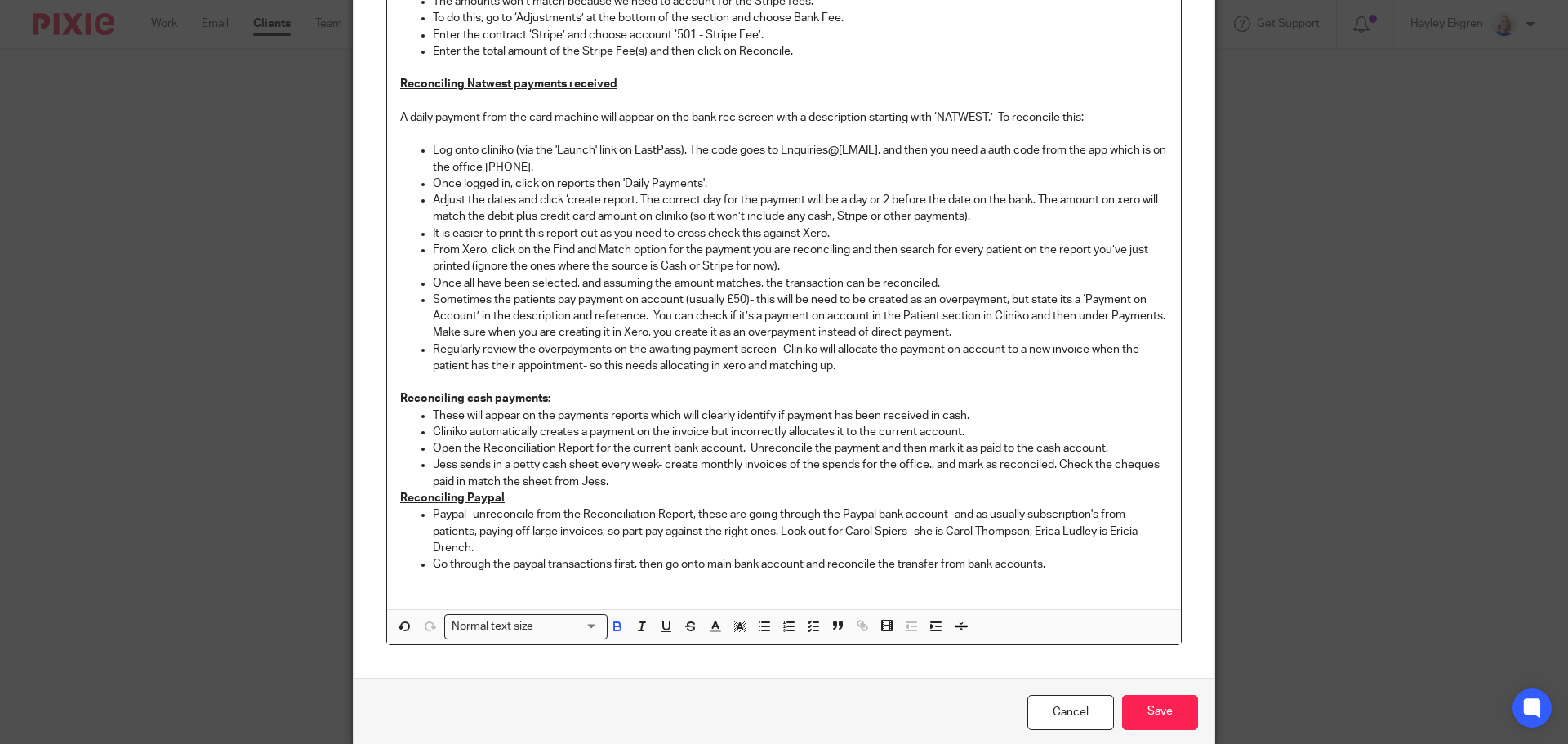 click on "Reconciling cash payments:" at bounding box center (784, 399) 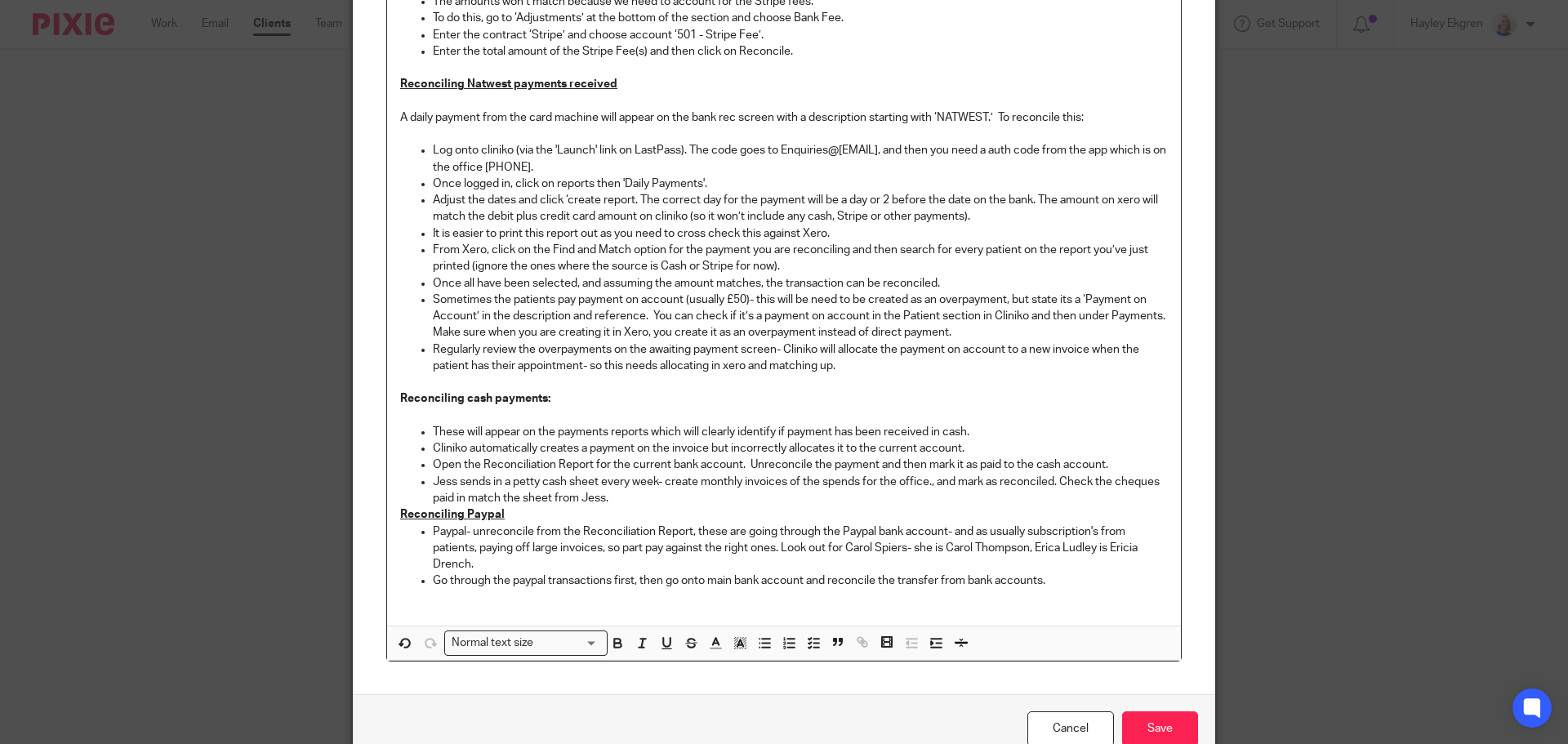 click on "Reconciling Paypal" at bounding box center (784, 515) 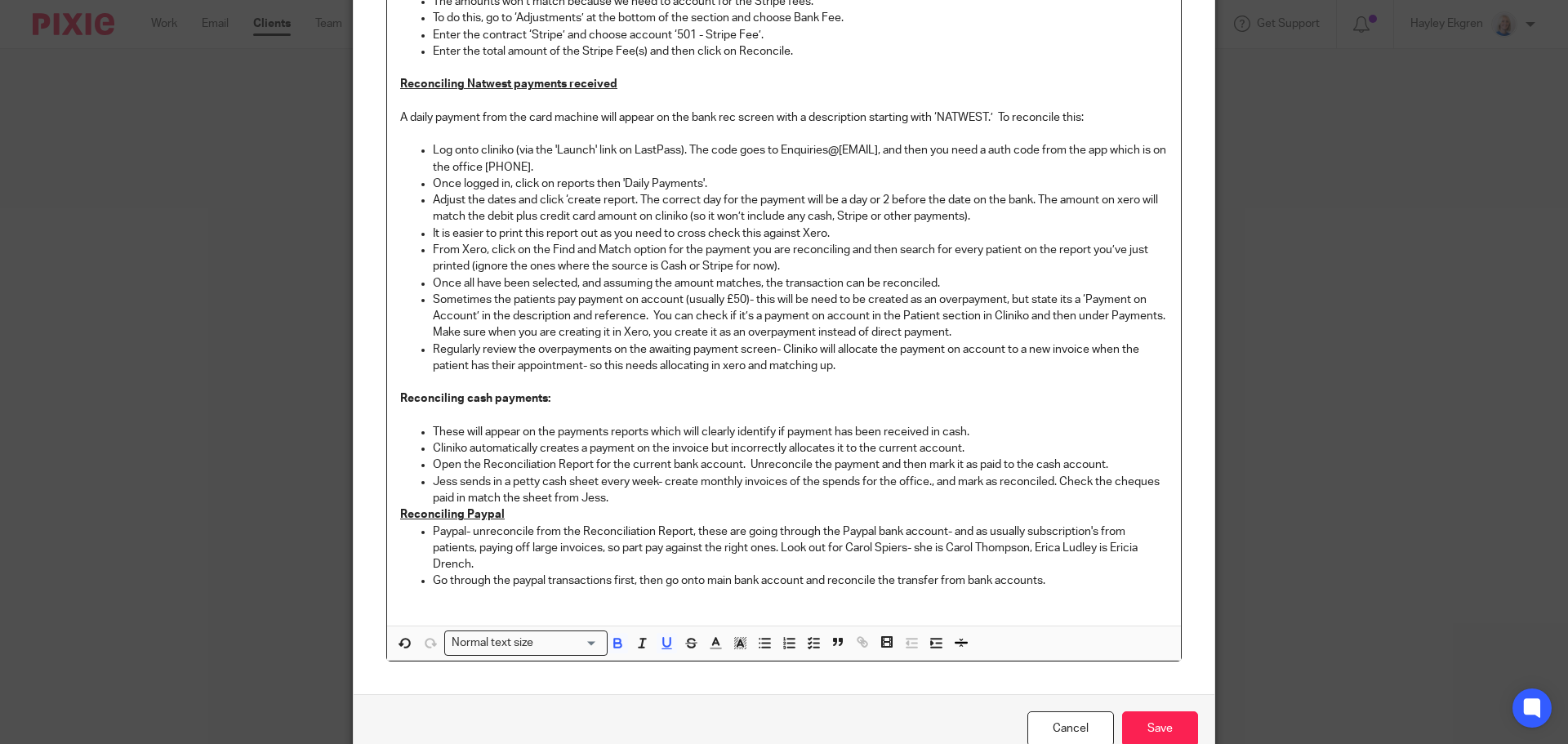 click on "Reconciling Paypal" at bounding box center [784, 515] 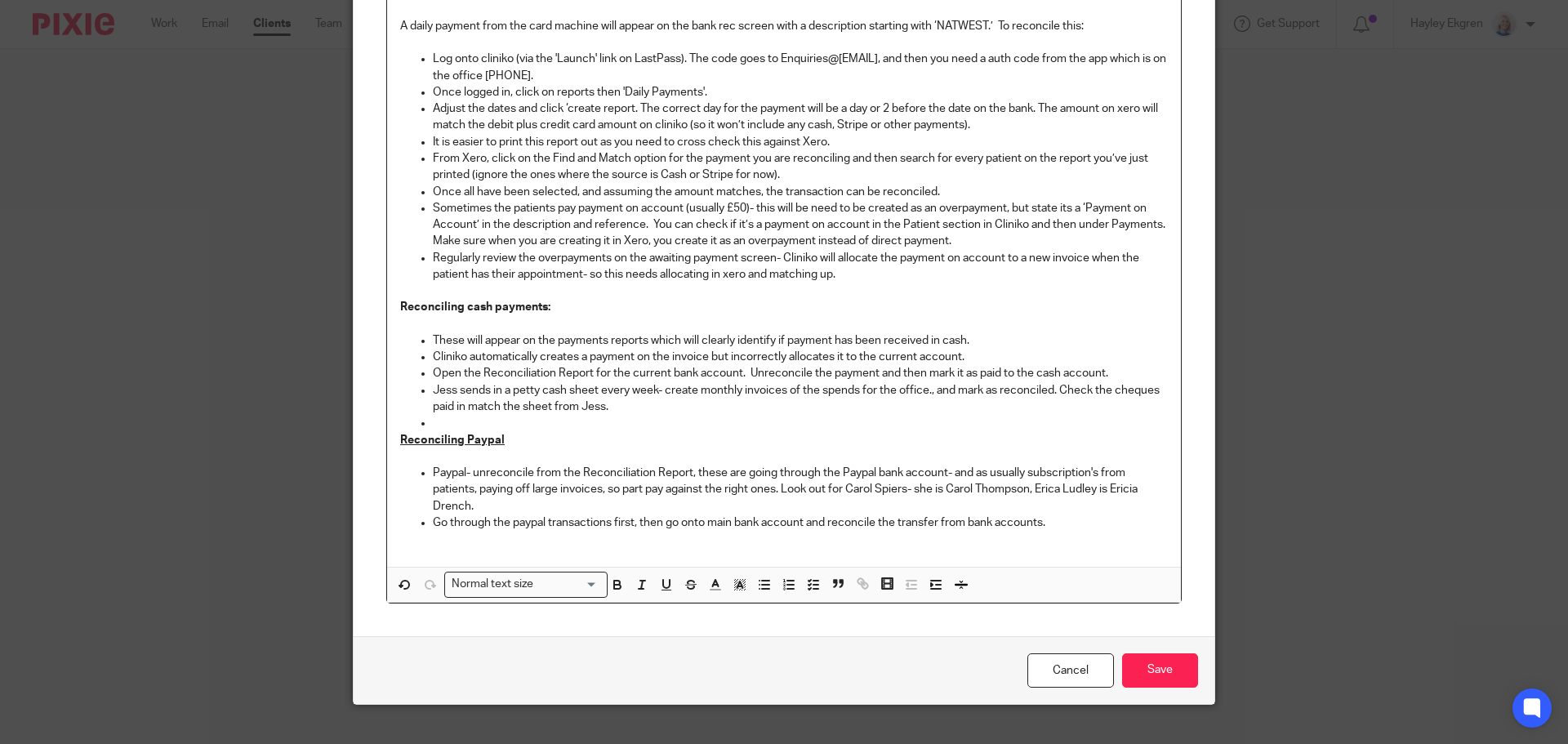 scroll, scrollTop: 445, scrollLeft: 0, axis: vertical 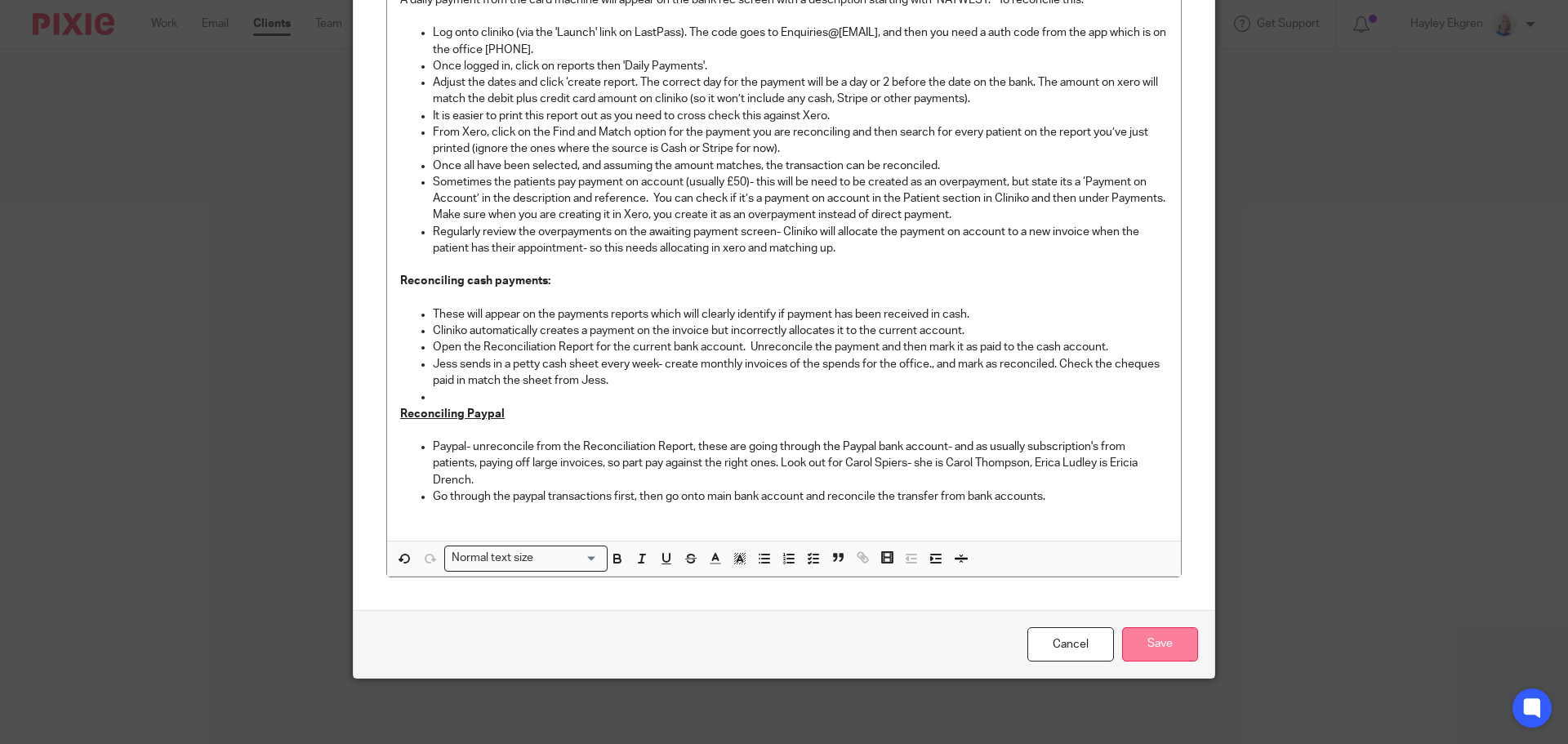 click on "Save" at bounding box center [1160, 644] 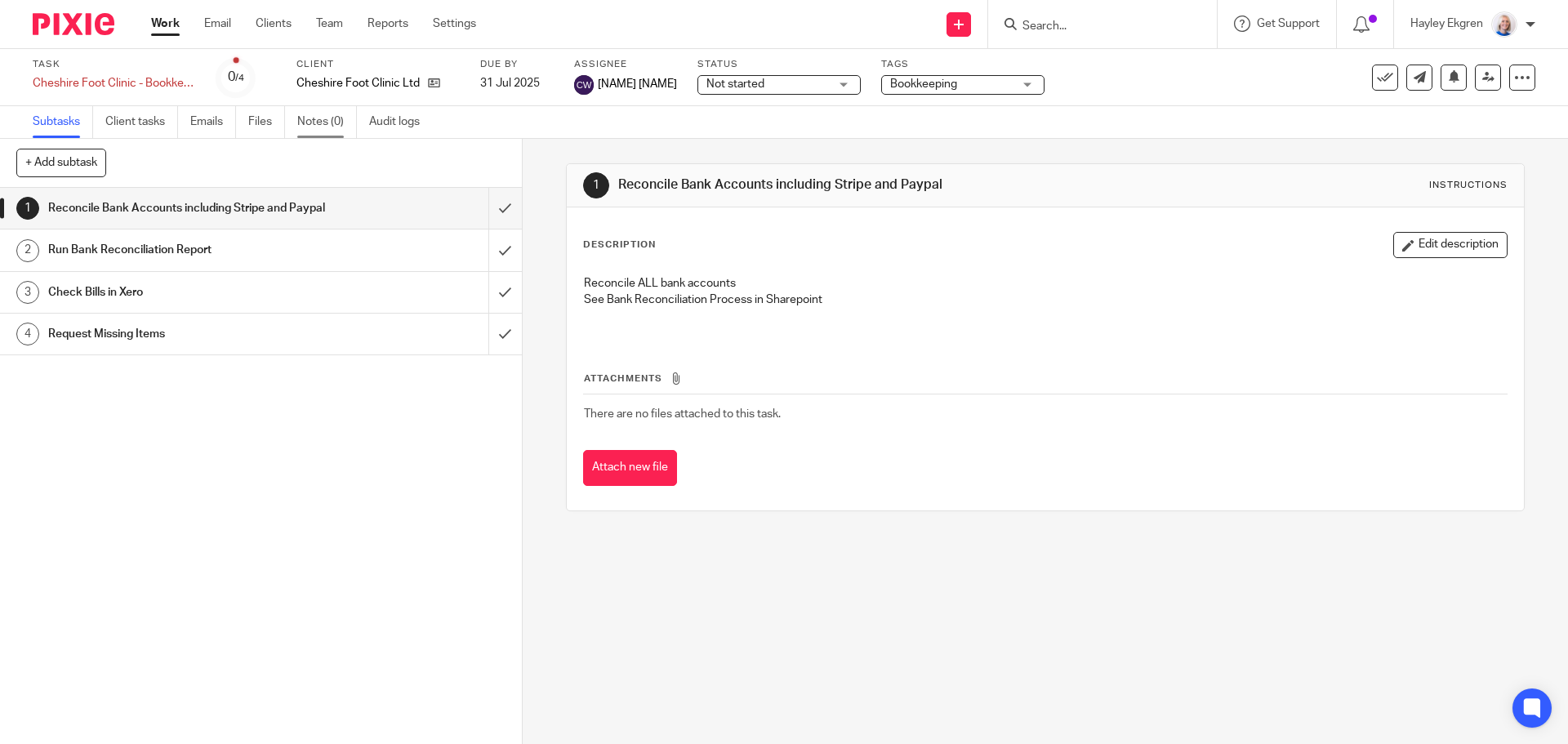 scroll, scrollTop: 0, scrollLeft: 0, axis: both 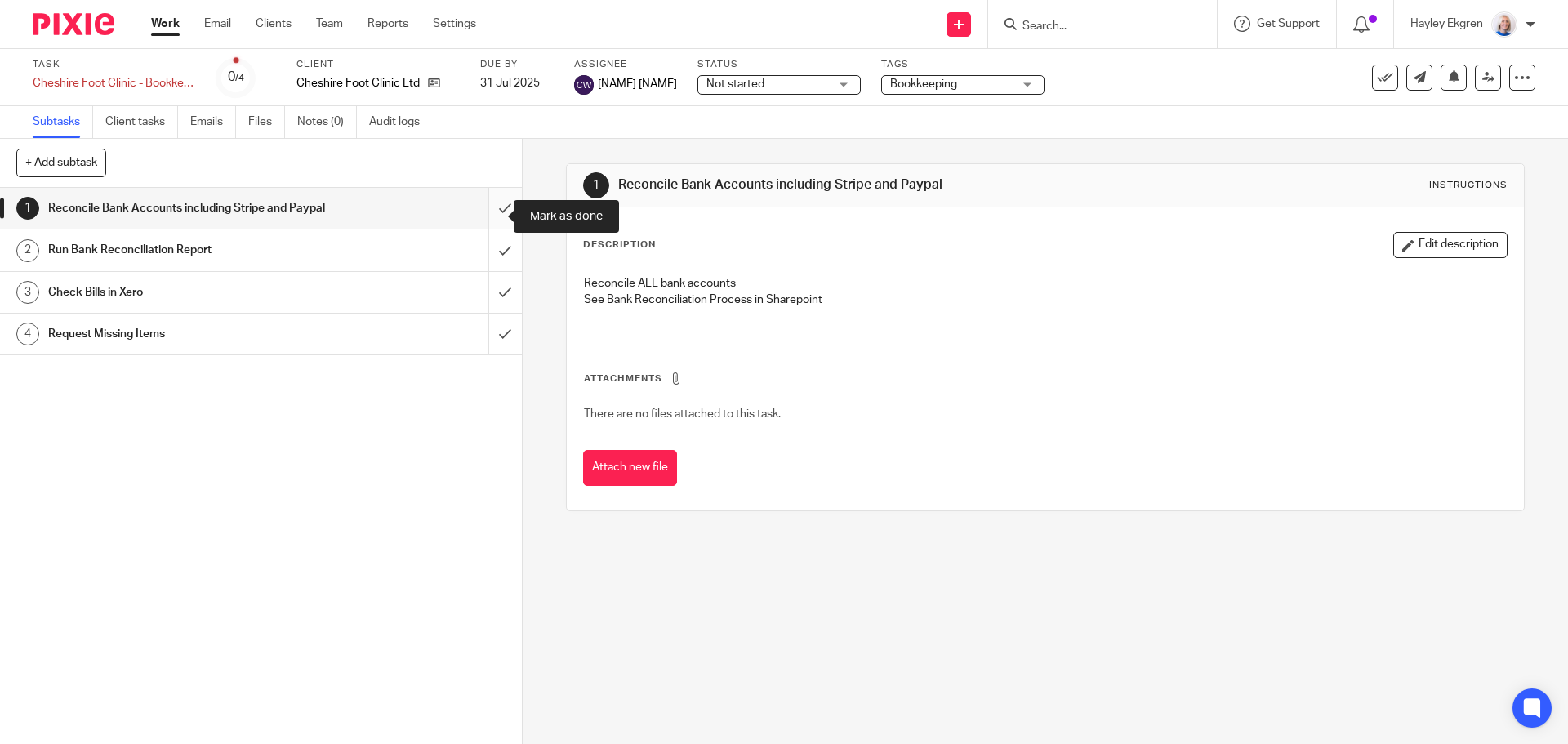 click at bounding box center (261, 208) 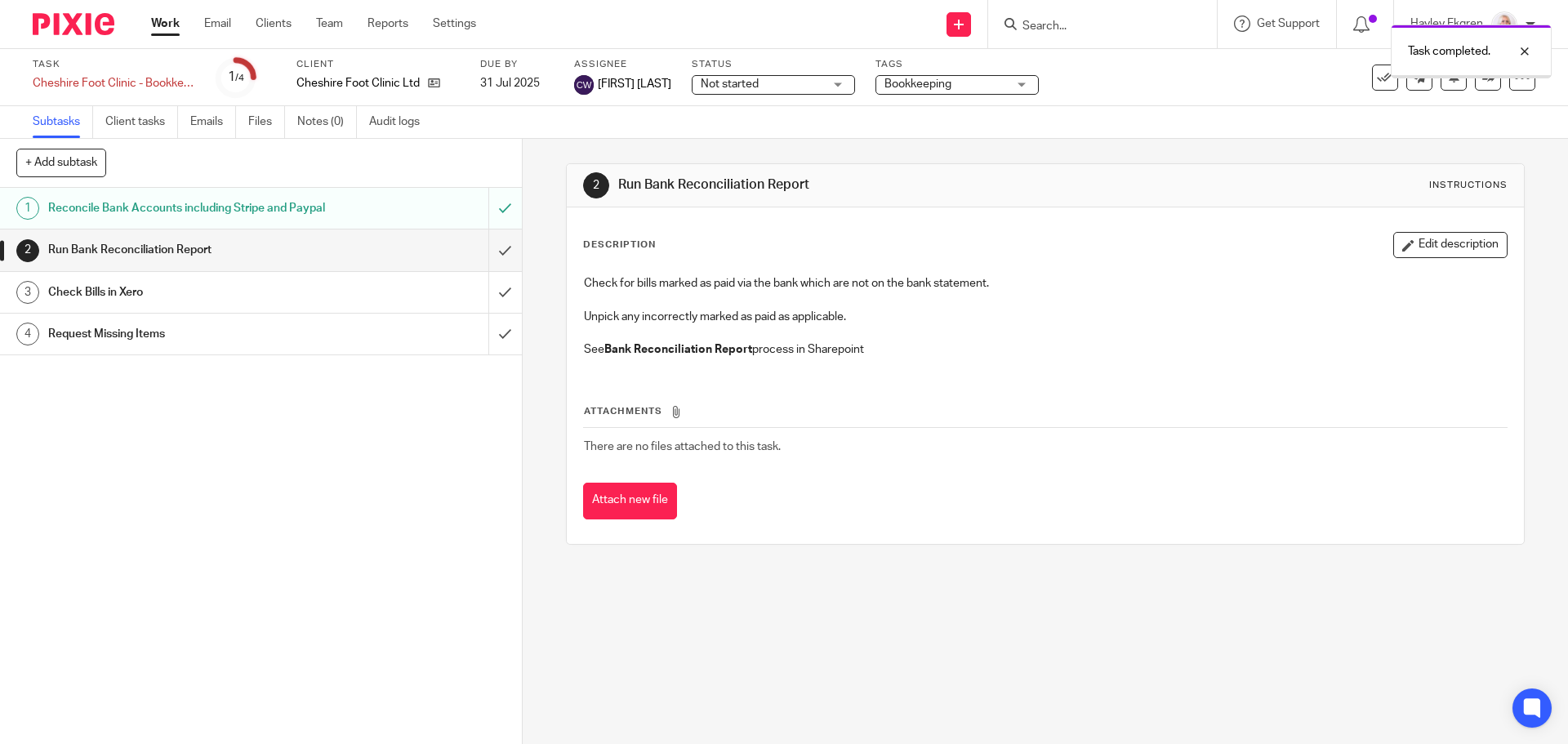 scroll, scrollTop: 0, scrollLeft: 0, axis: both 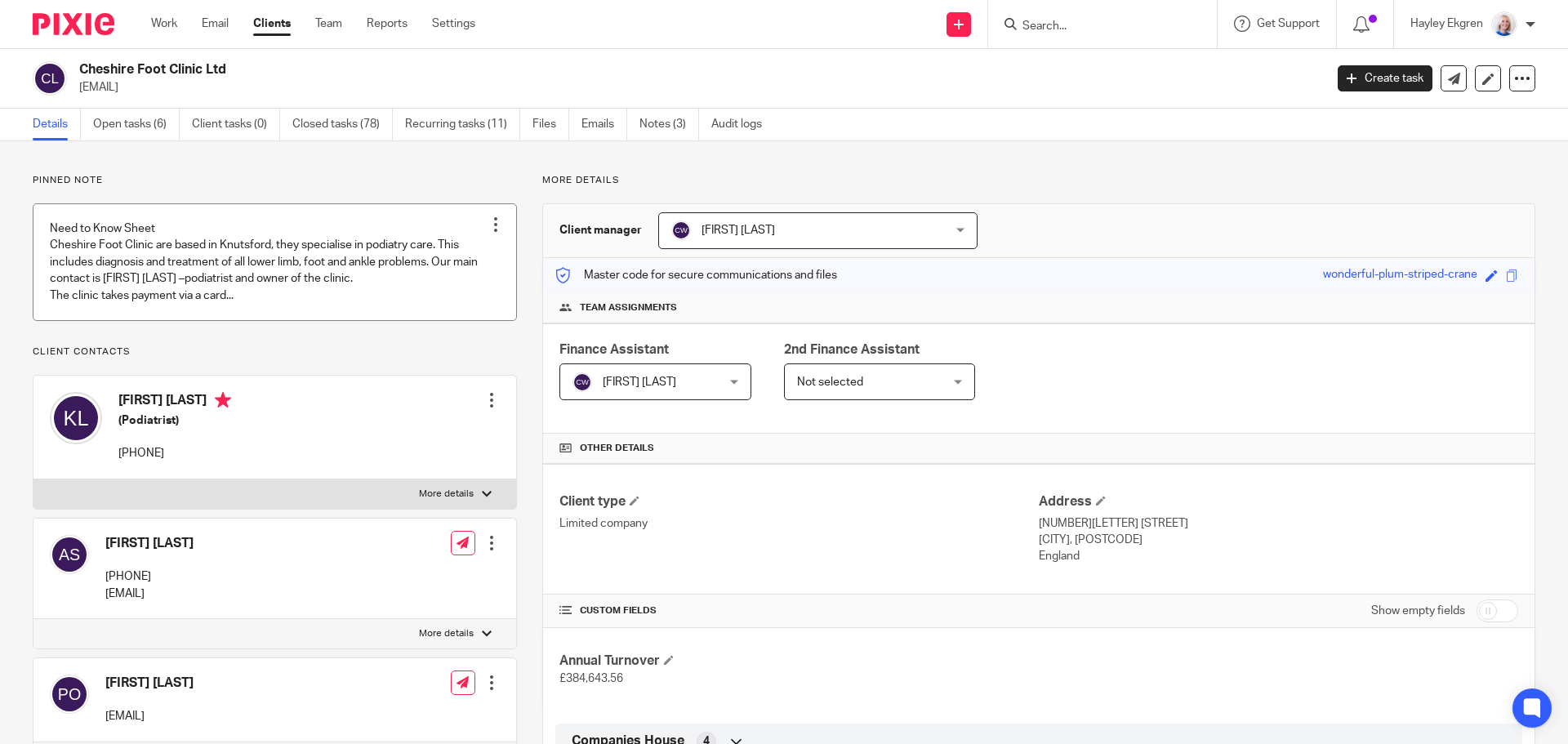 click at bounding box center [274, 262] 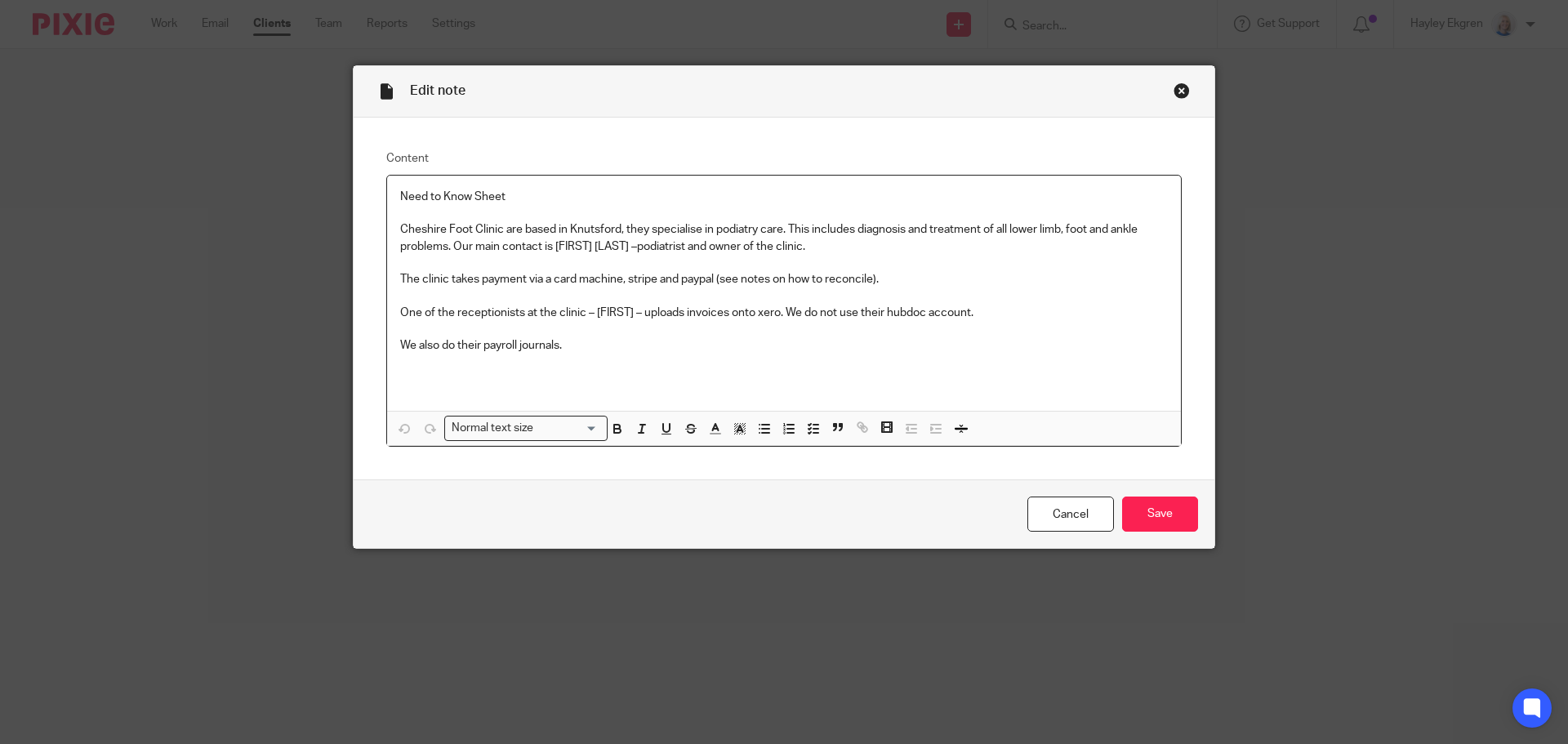 scroll, scrollTop: 0, scrollLeft: 0, axis: both 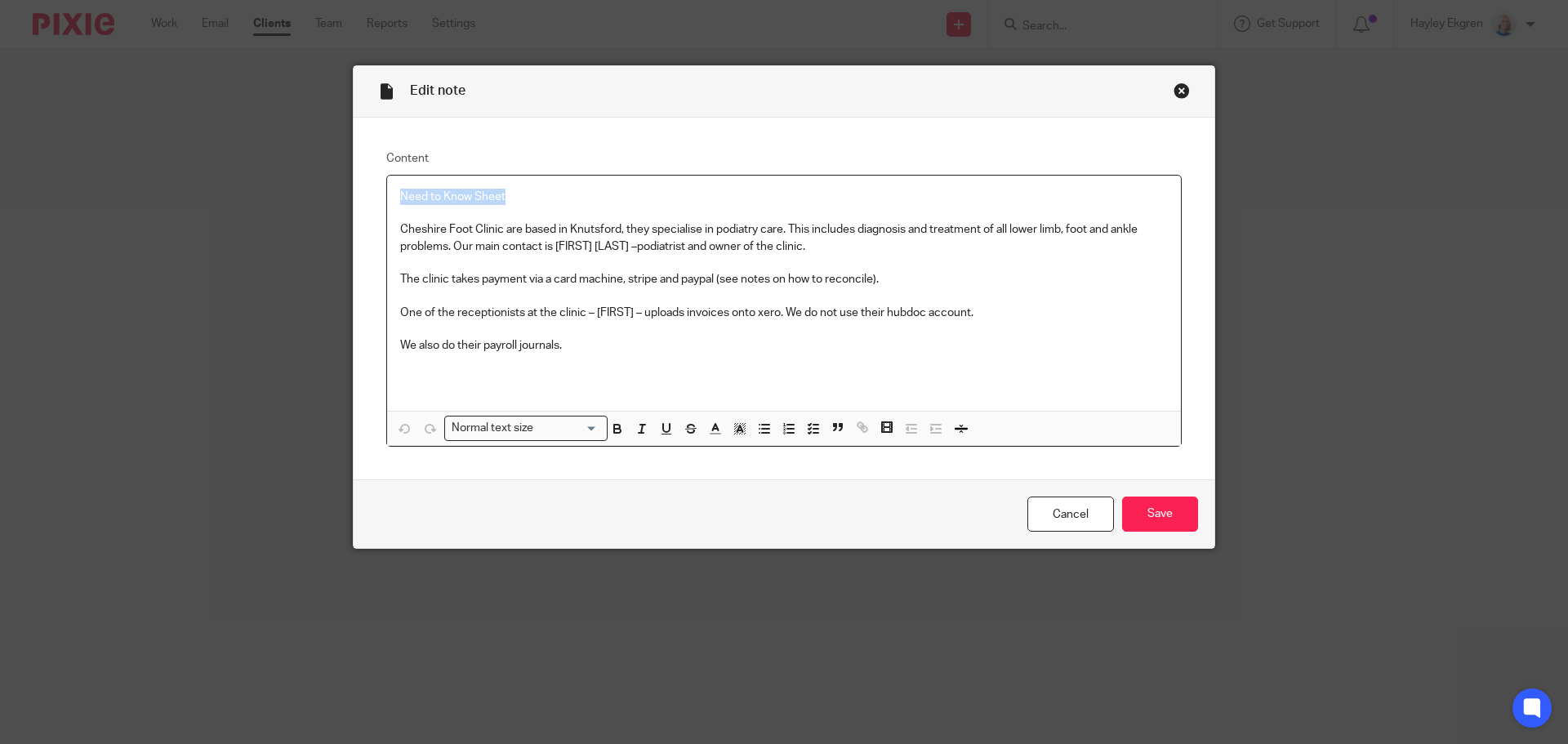 click on "Edit note
Content   Need to Know Sheet Cheshire Foot Clinic are based in Knutsford, they specialise in podiatry care. This includes diagnosis and treatment of all lower limb, foot and ankle problems. Our main contact is Kay Elizabeth Lloyd –podiatrist and owner of the clinic. The clinic takes payment via a card machine, stripe and paypal (see notes on how to reconcile). One of the receptionists at the clinic – Jessica – uploads invoices onto xero. We do not use their hubdoc account. We also do their payroll journals.
Normal text size
Loading...
Remove
Edit
Insert new video" at bounding box center (784, 372) 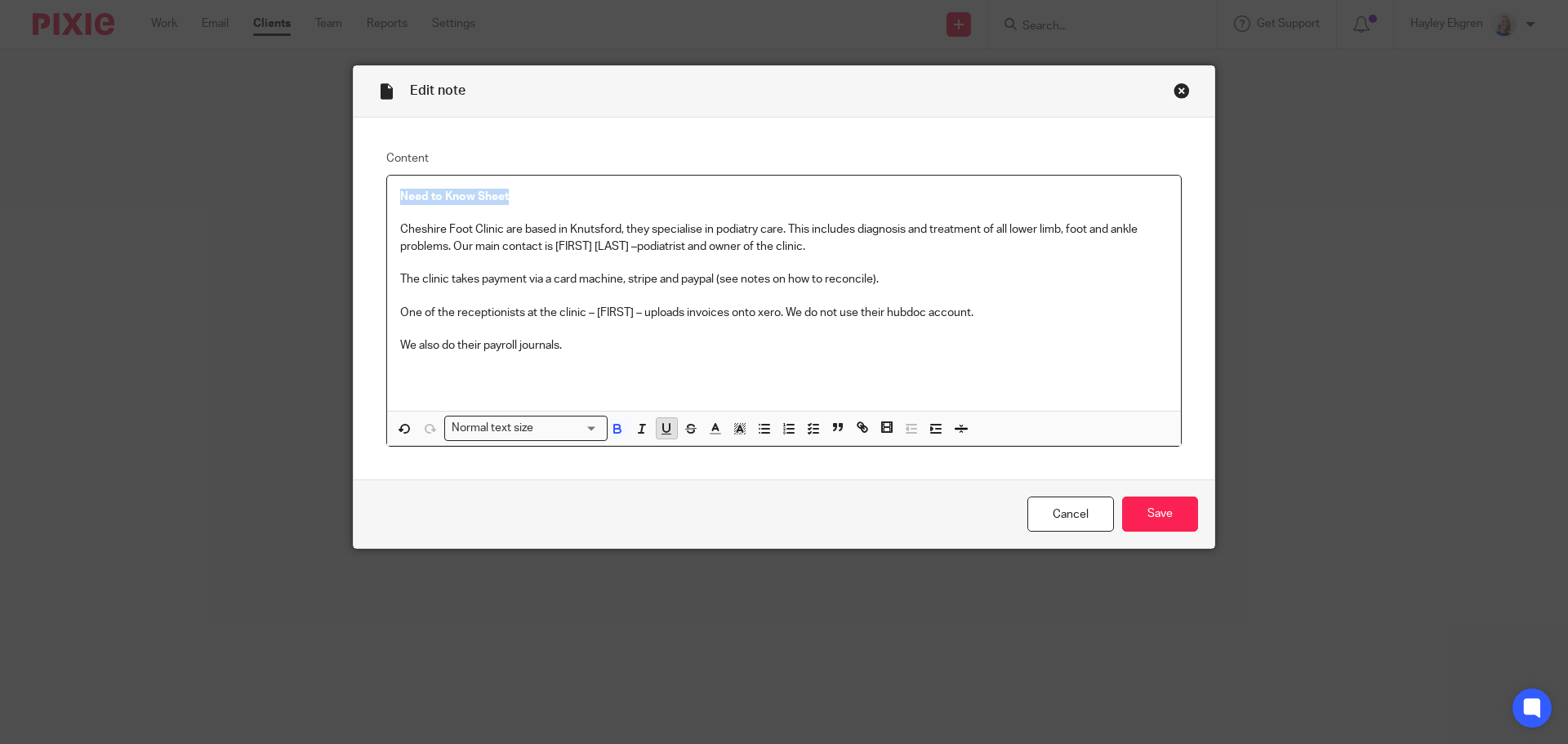 click 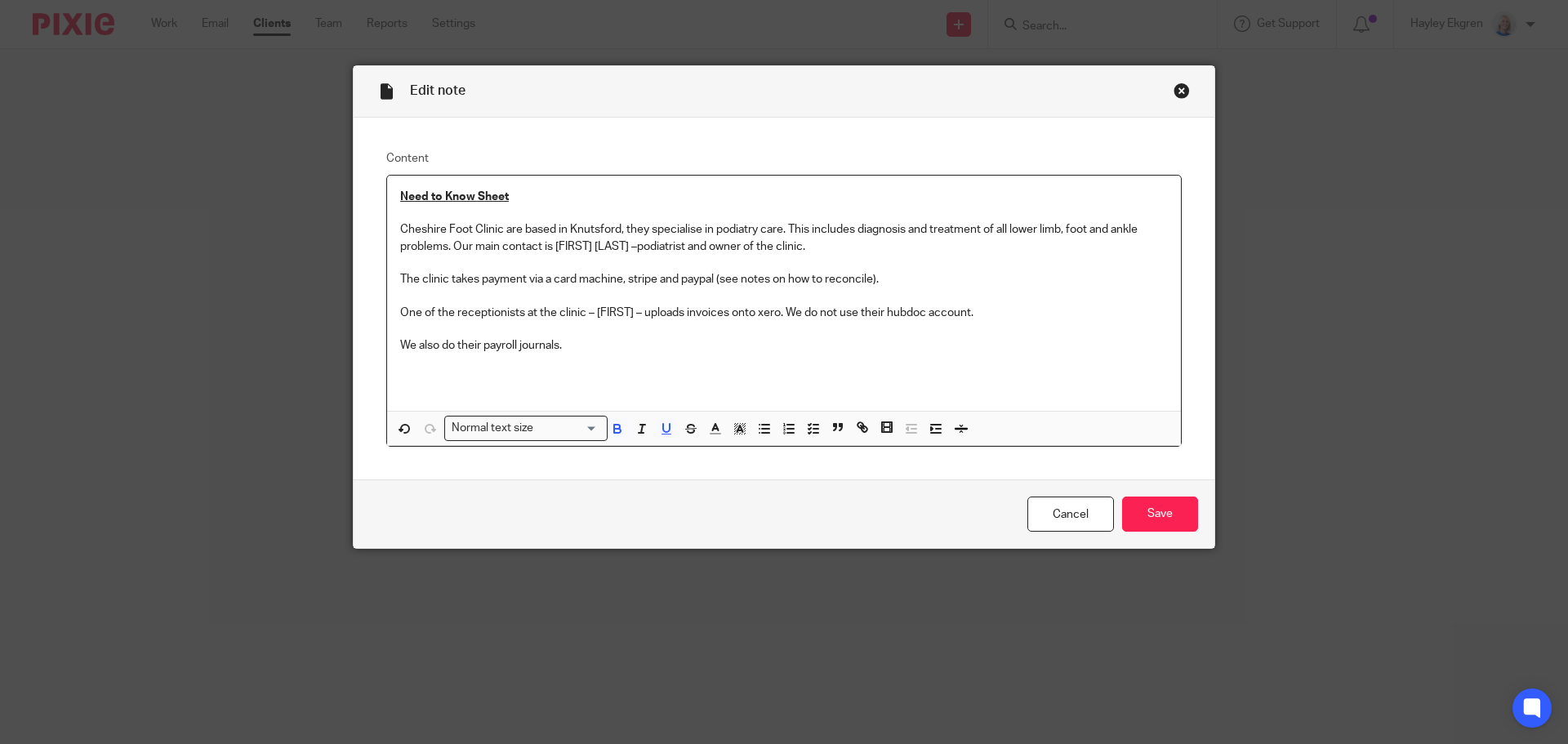 click on "One of the receptionists at the clinic – Jessica – uploads invoices onto xero. We do not use their hubdoc account." at bounding box center (784, 313) 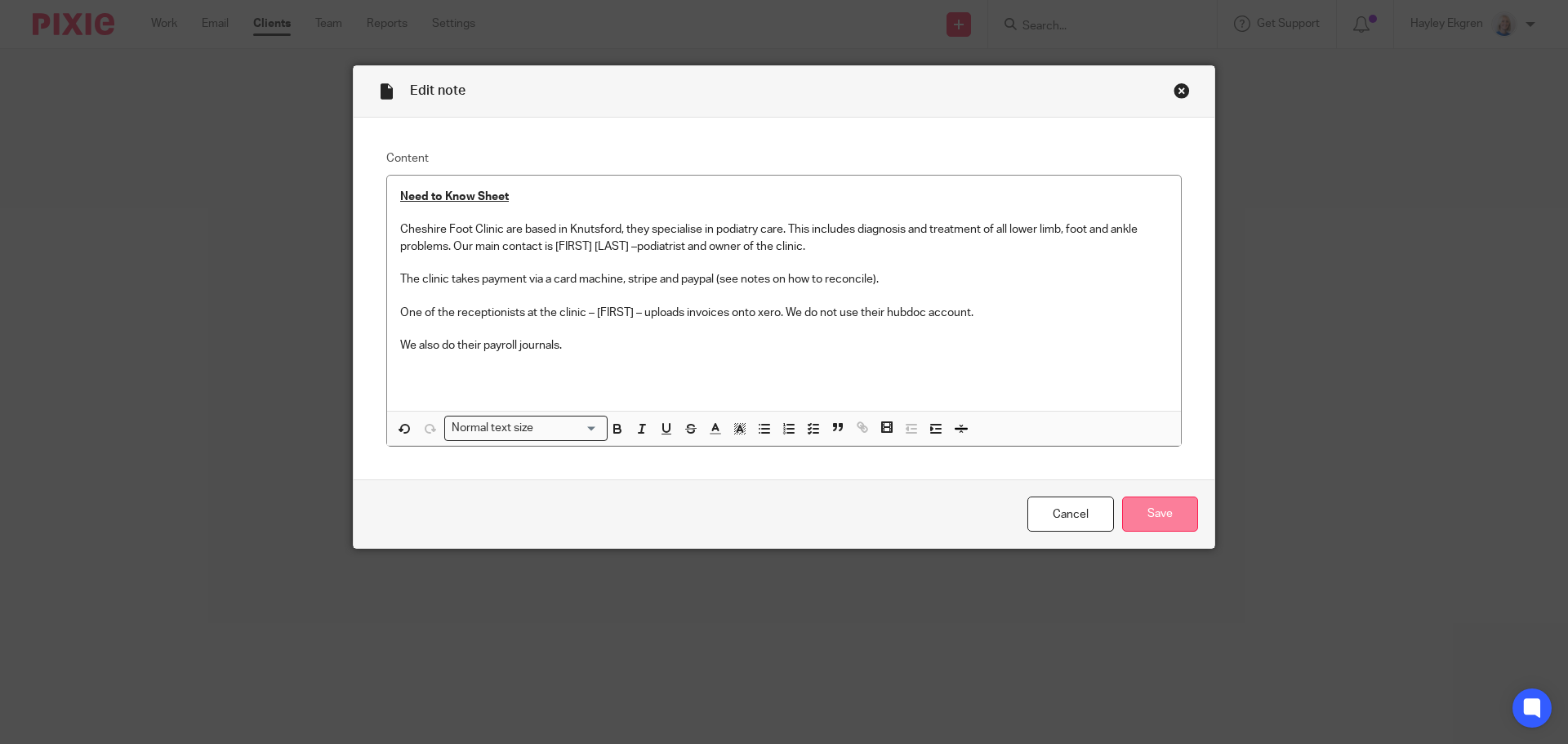 click on "Save" at bounding box center [1160, 514] 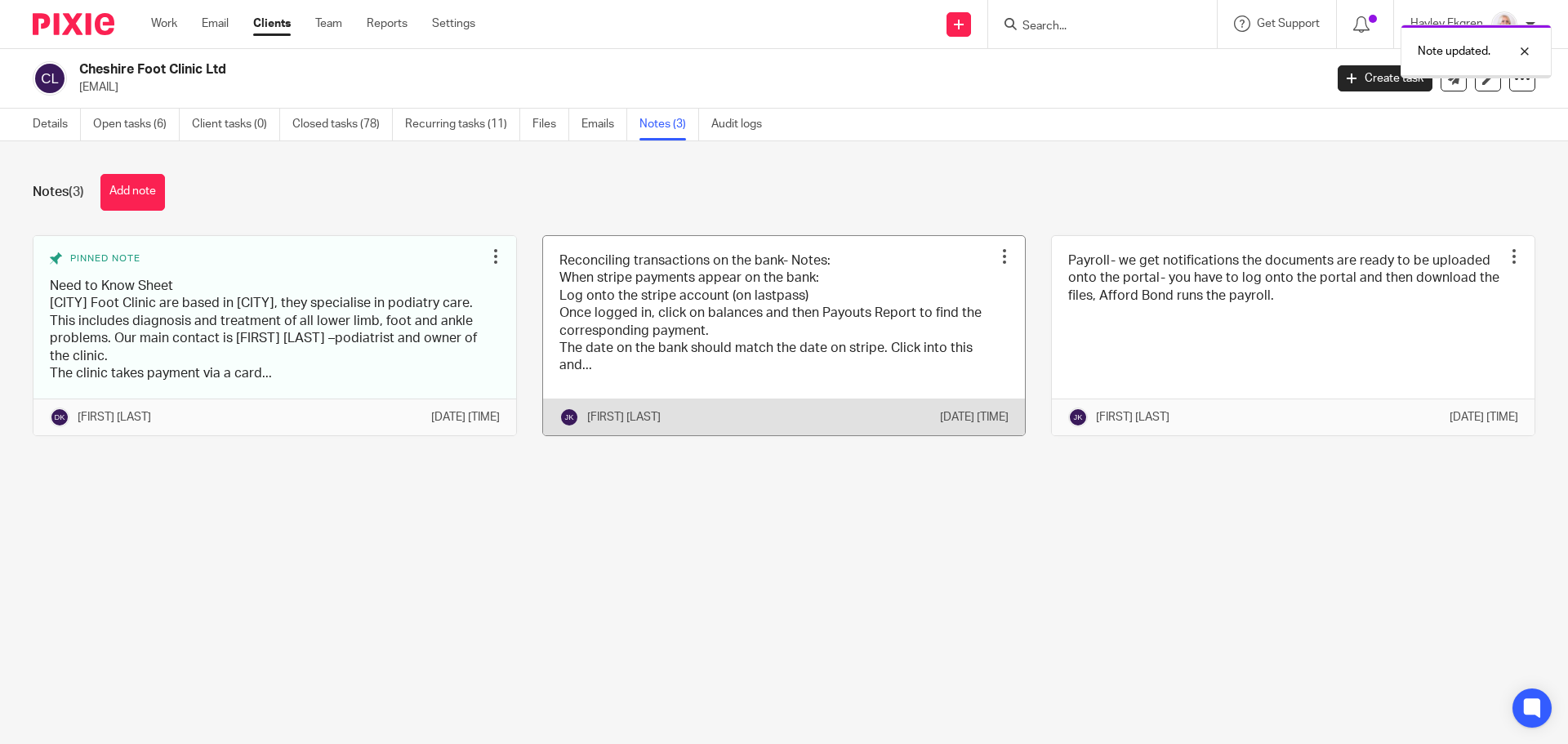 scroll, scrollTop: 0, scrollLeft: 0, axis: both 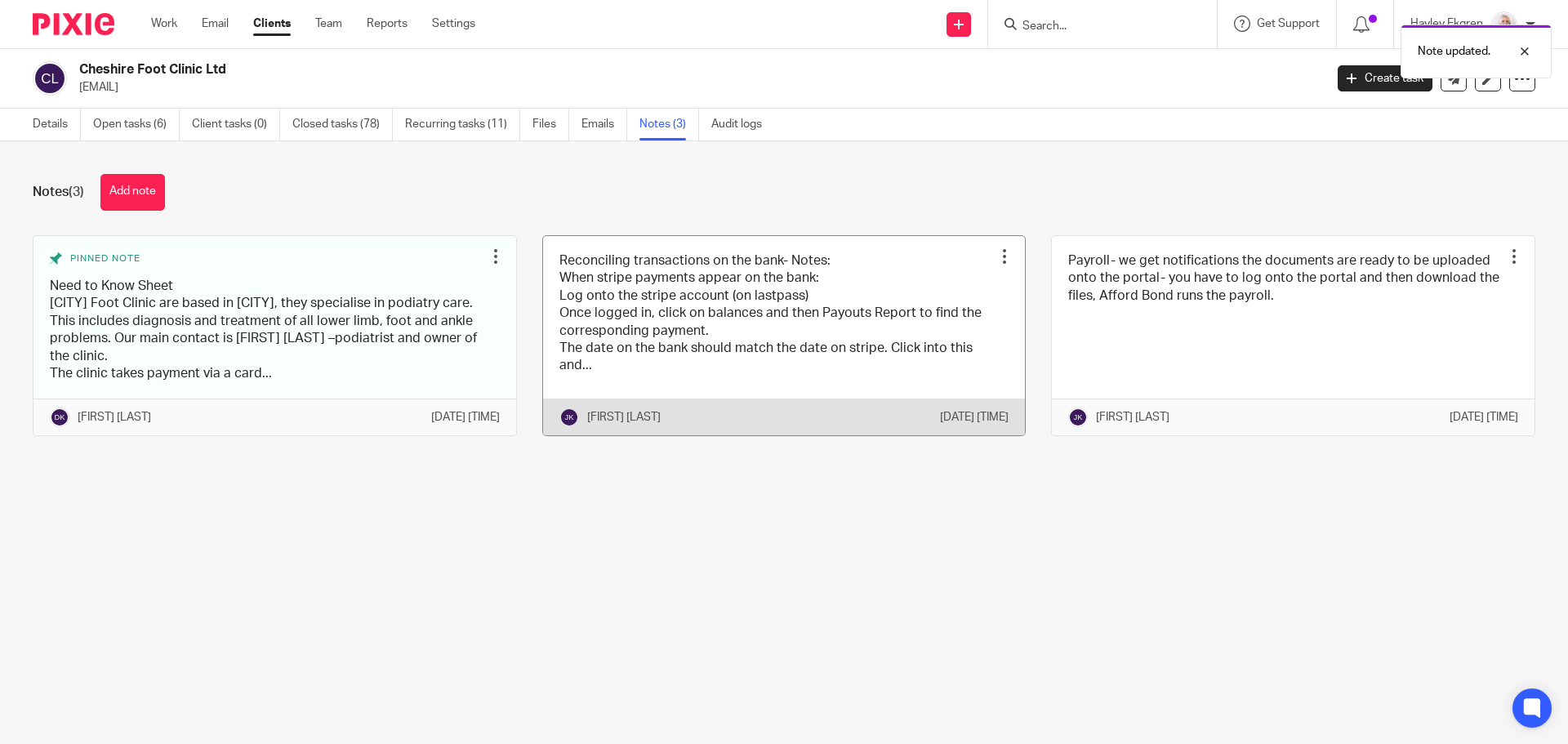 click at bounding box center (784, 336) 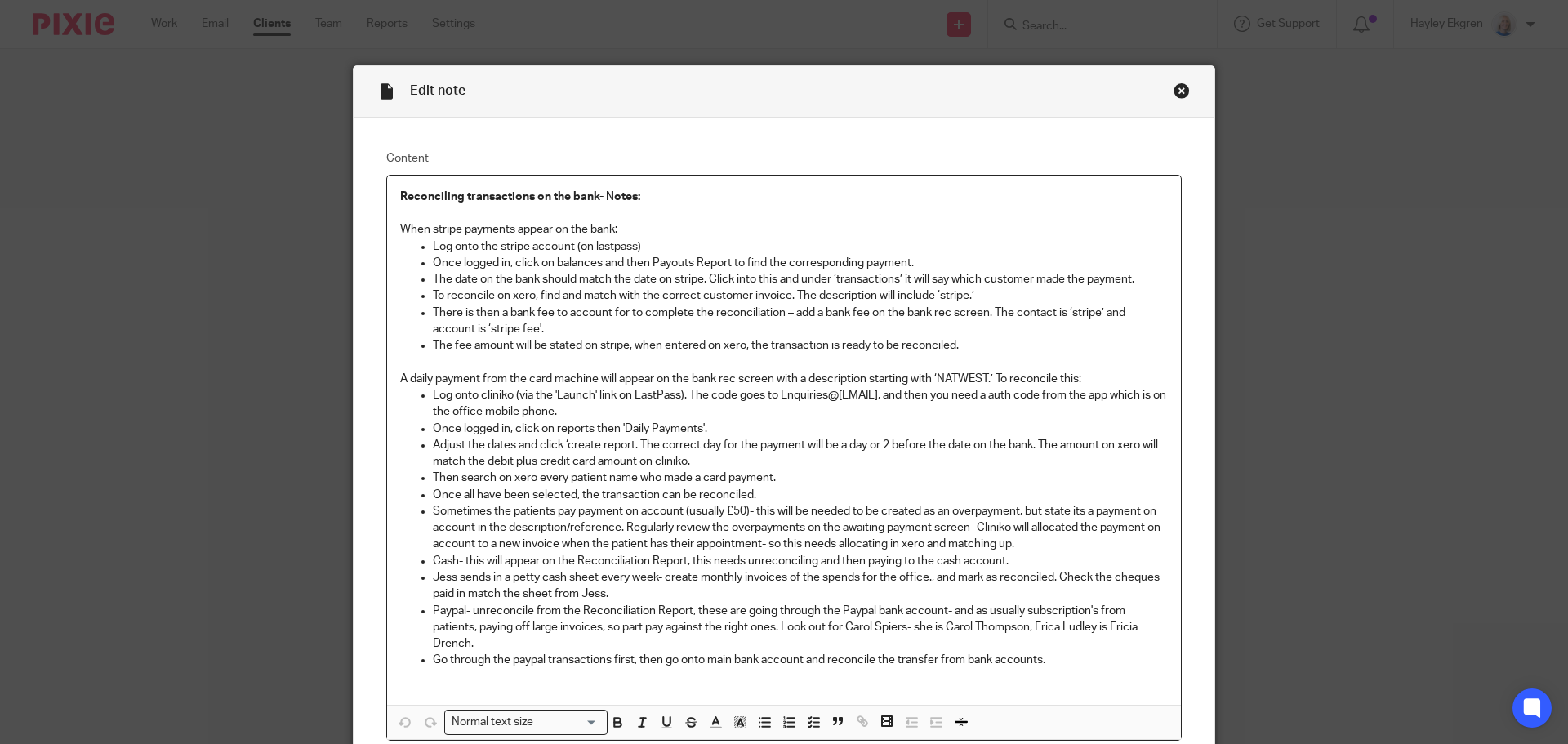 scroll, scrollTop: 0, scrollLeft: 0, axis: both 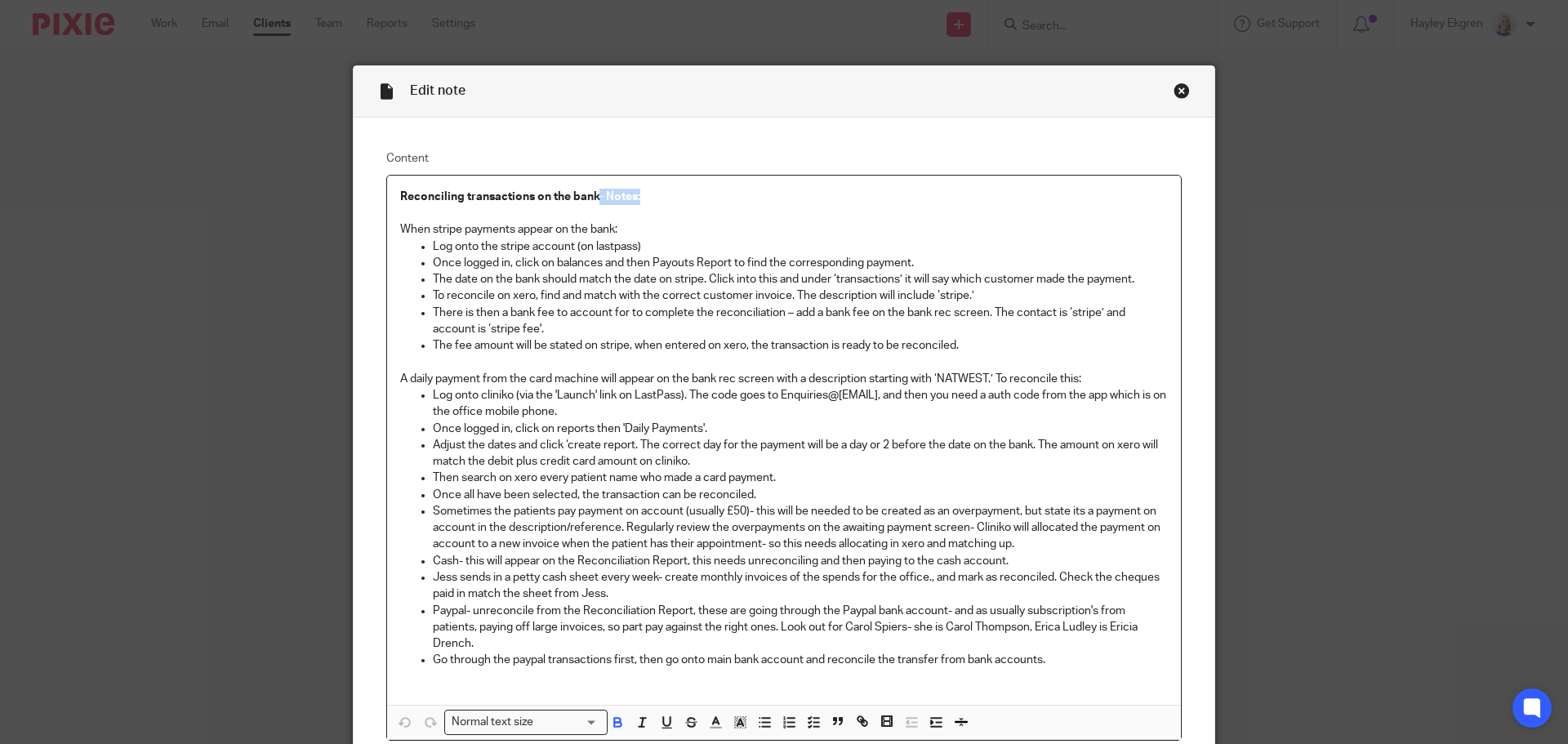 drag, startPoint x: 689, startPoint y: 201, endPoint x: 593, endPoint y: 200, distance: 96.005208 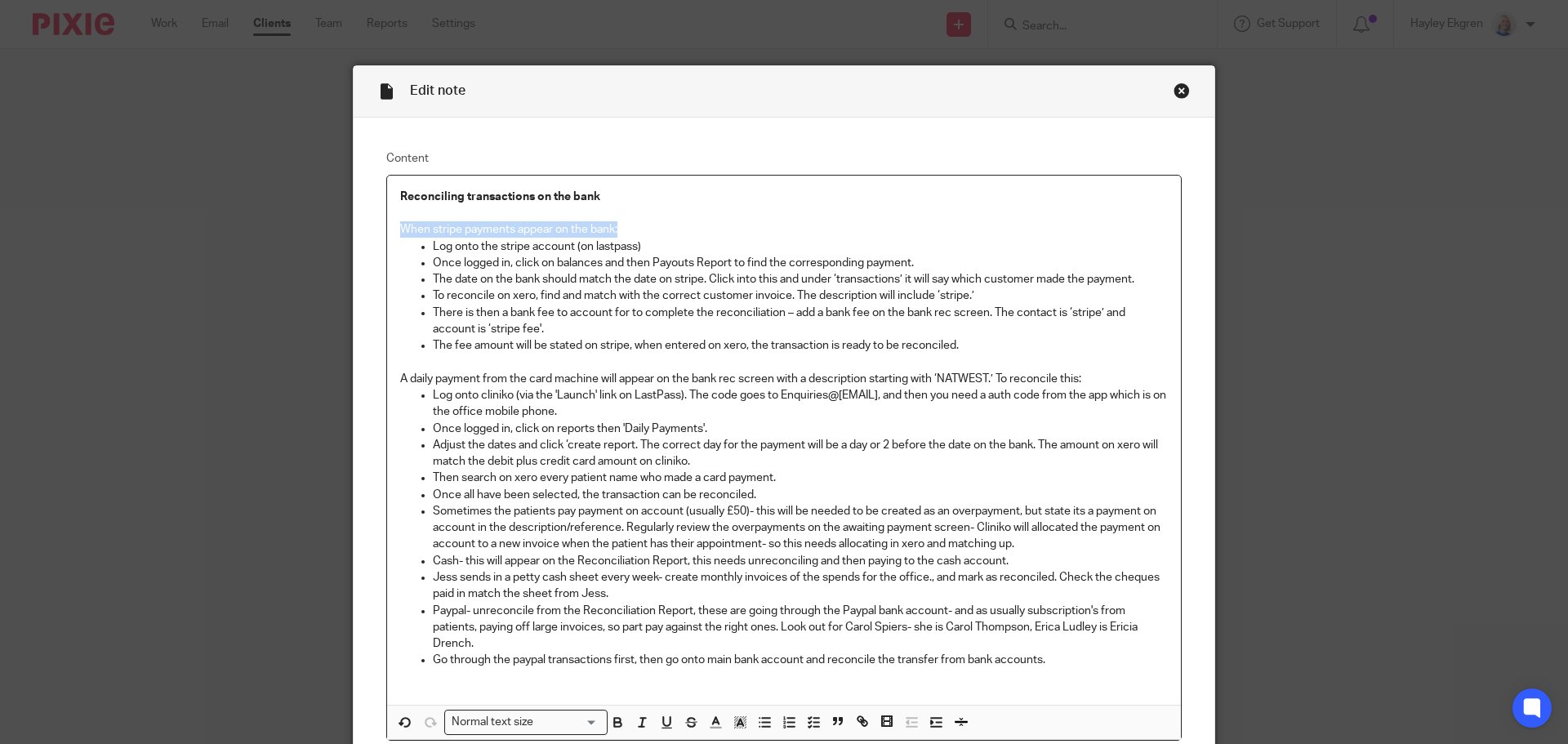 drag, startPoint x: 629, startPoint y: 228, endPoint x: 254, endPoint y: 224, distance: 375.02133 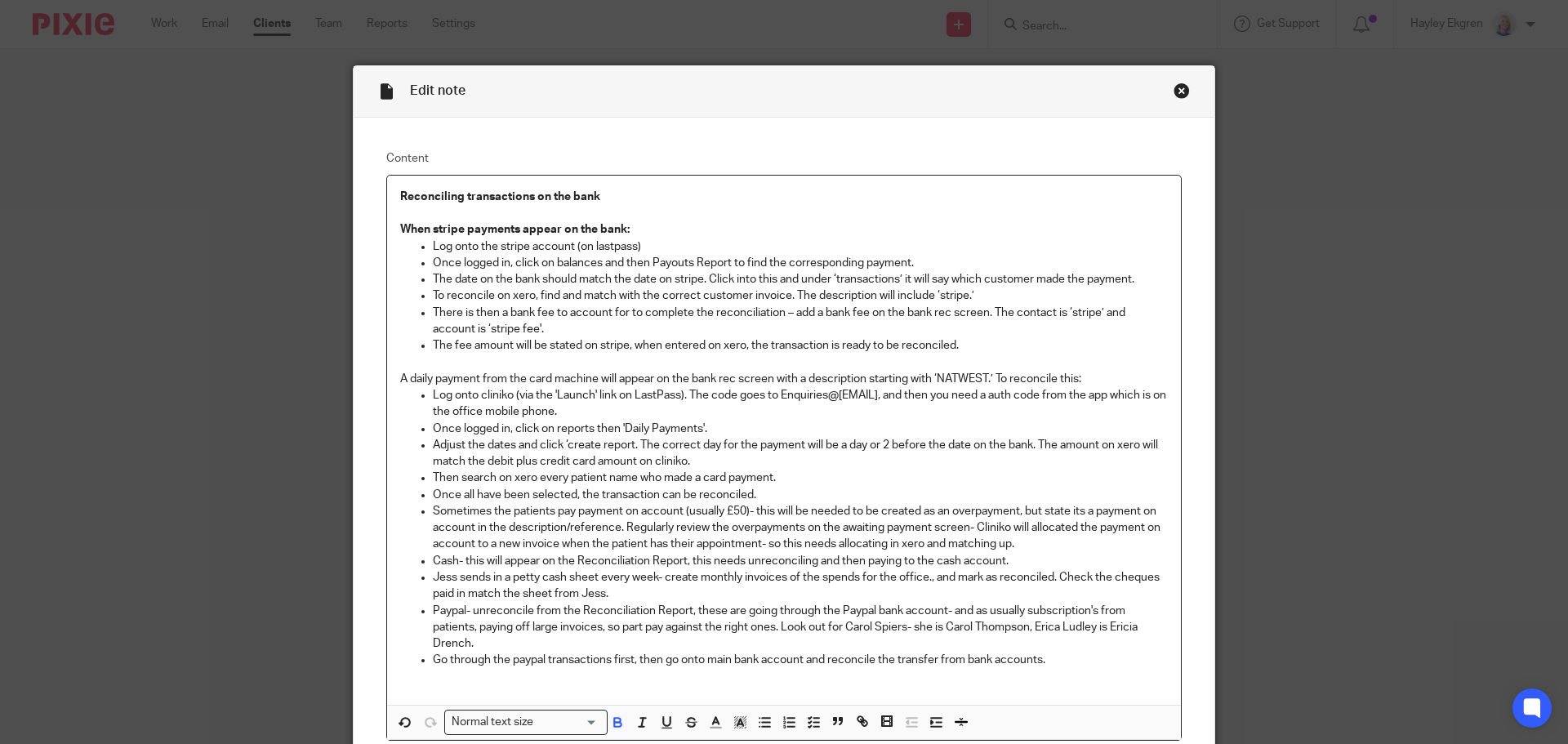 click at bounding box center (1182, 91) 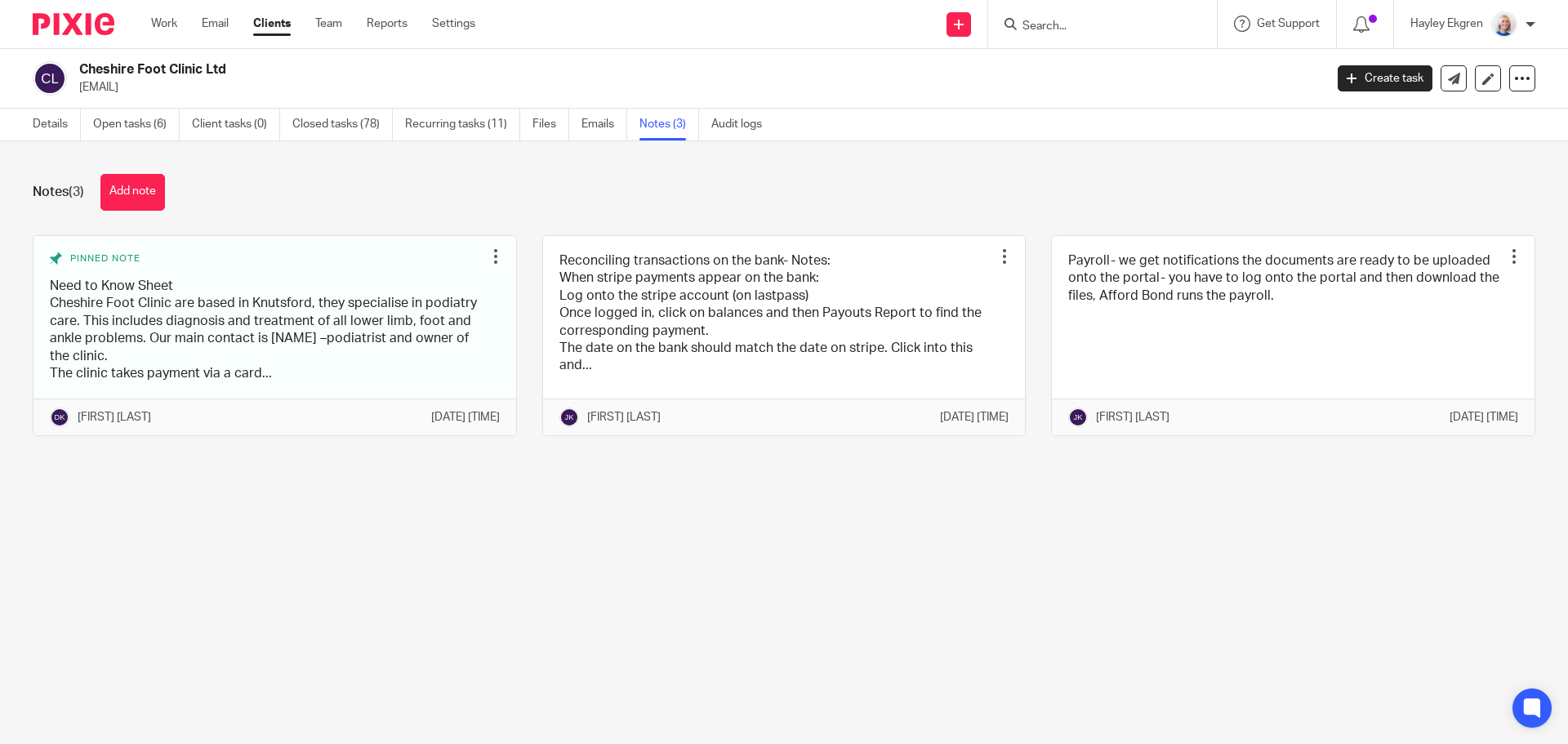 scroll, scrollTop: 0, scrollLeft: 0, axis: both 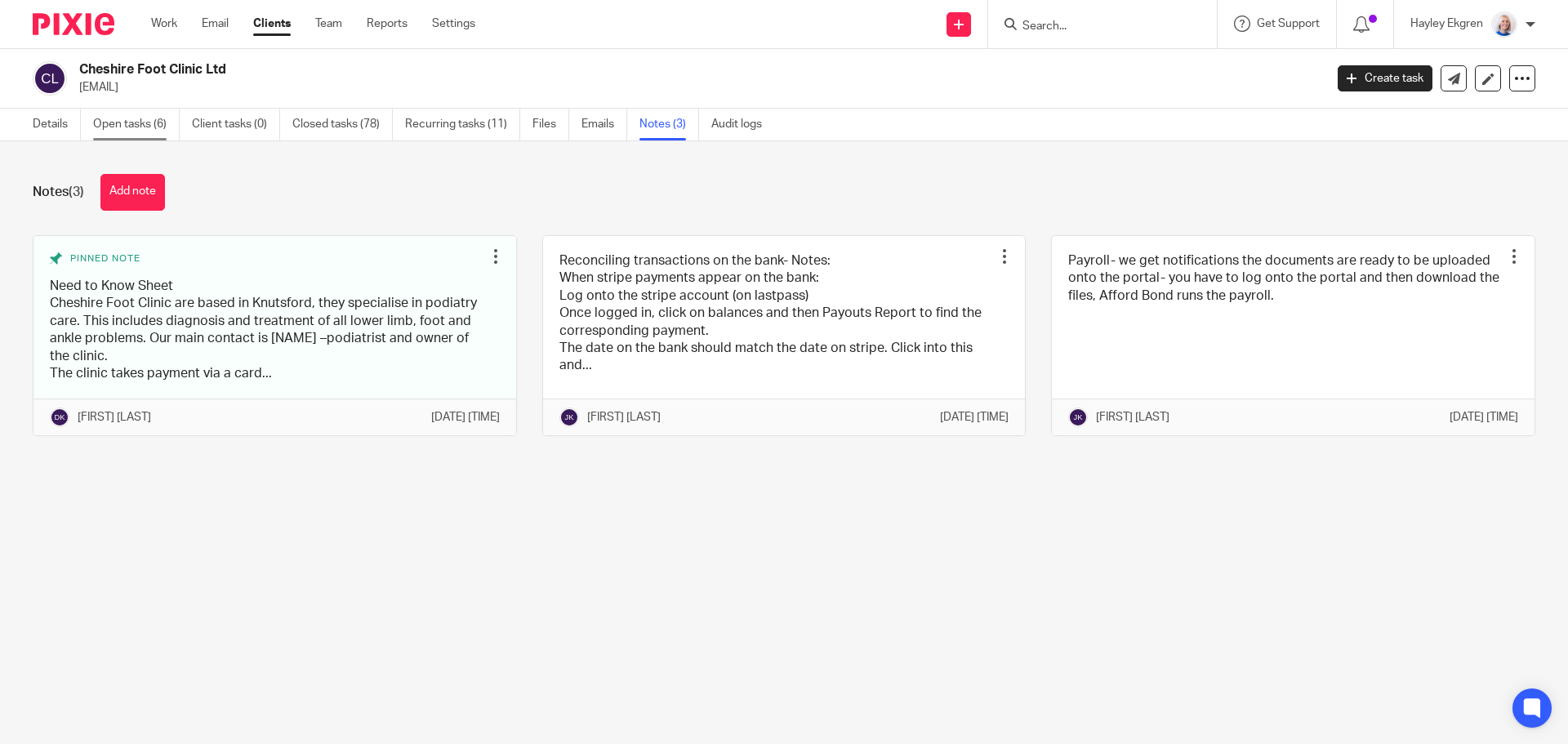 click on "Open tasks (6)" at bounding box center (136, 124) 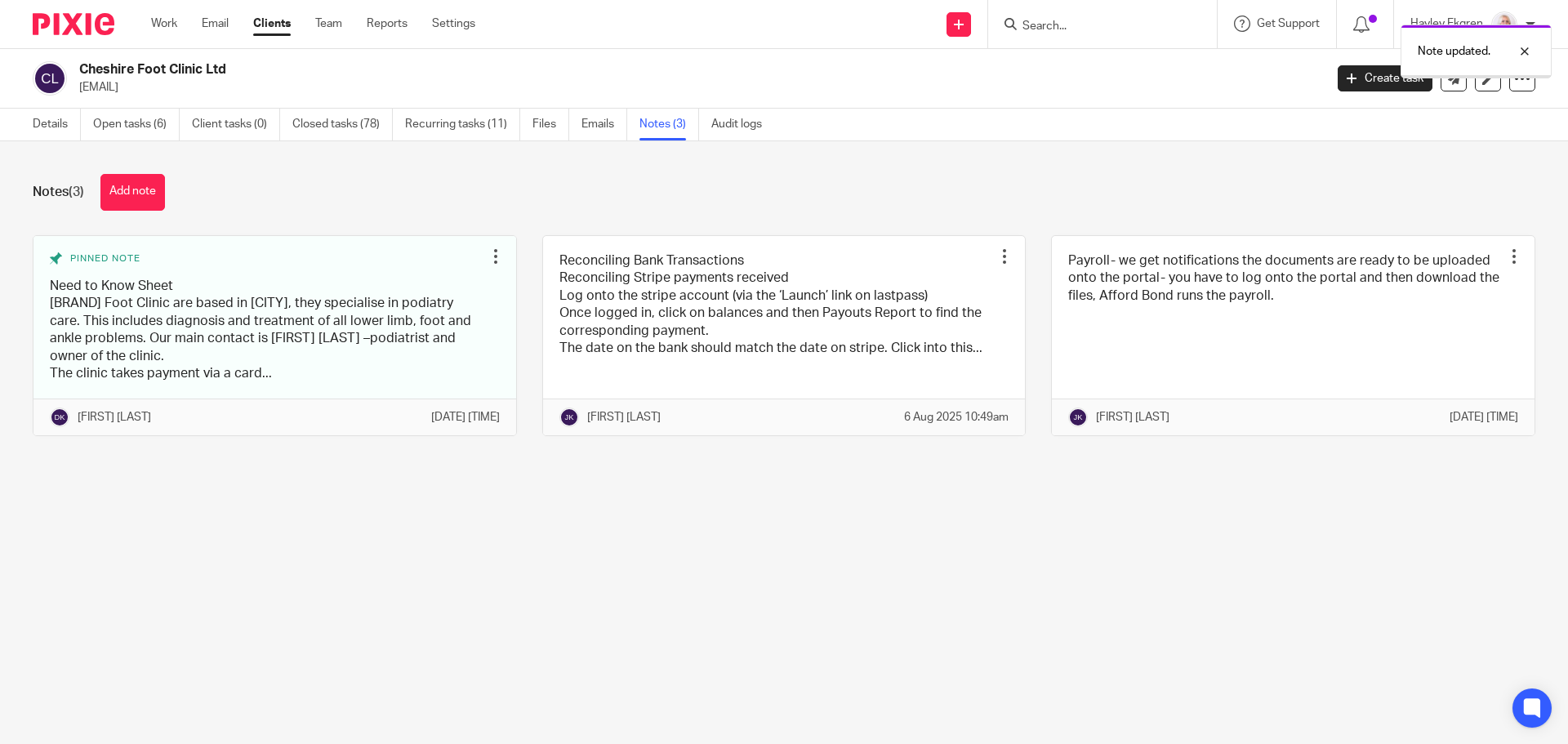 scroll, scrollTop: 0, scrollLeft: 0, axis: both 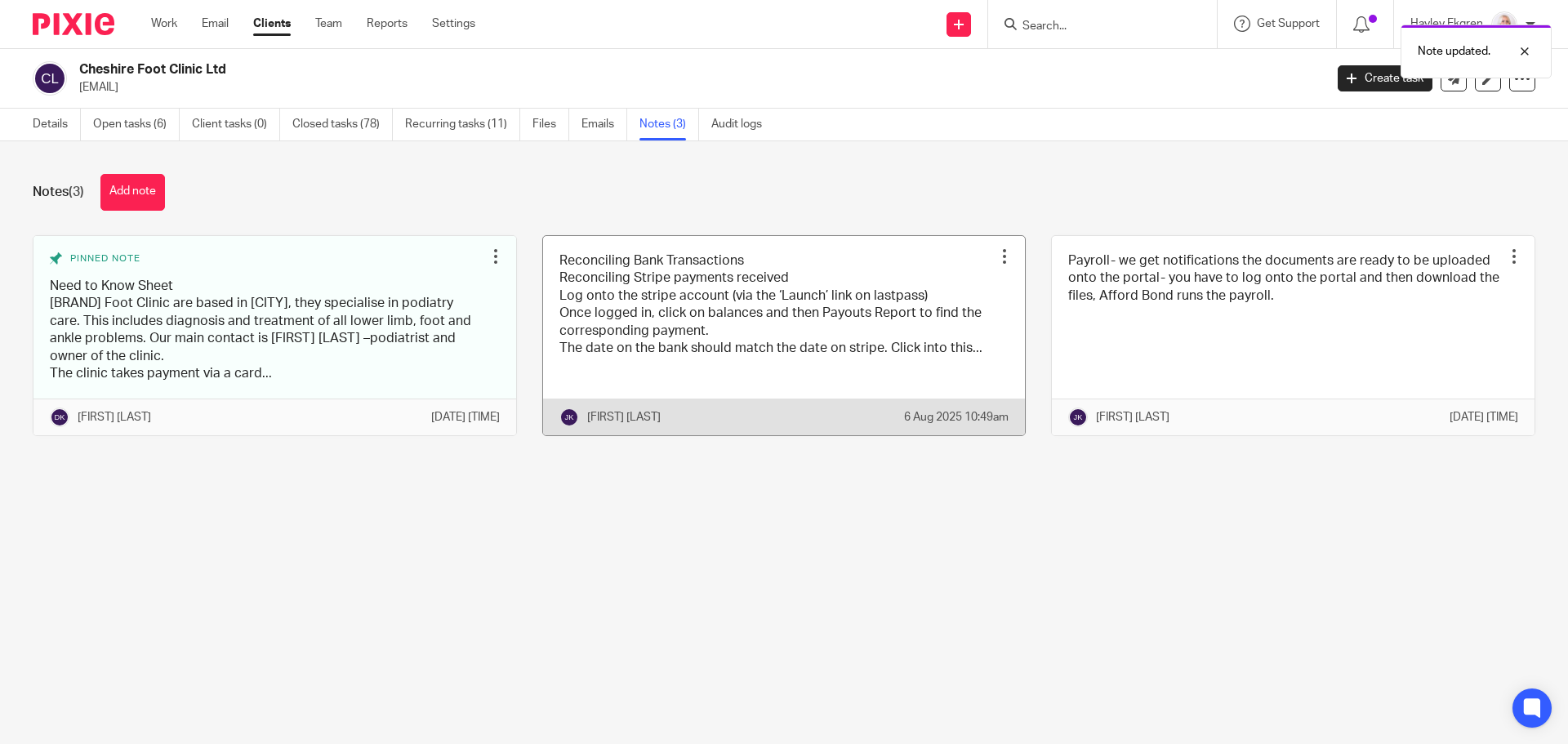 click at bounding box center [784, 336] 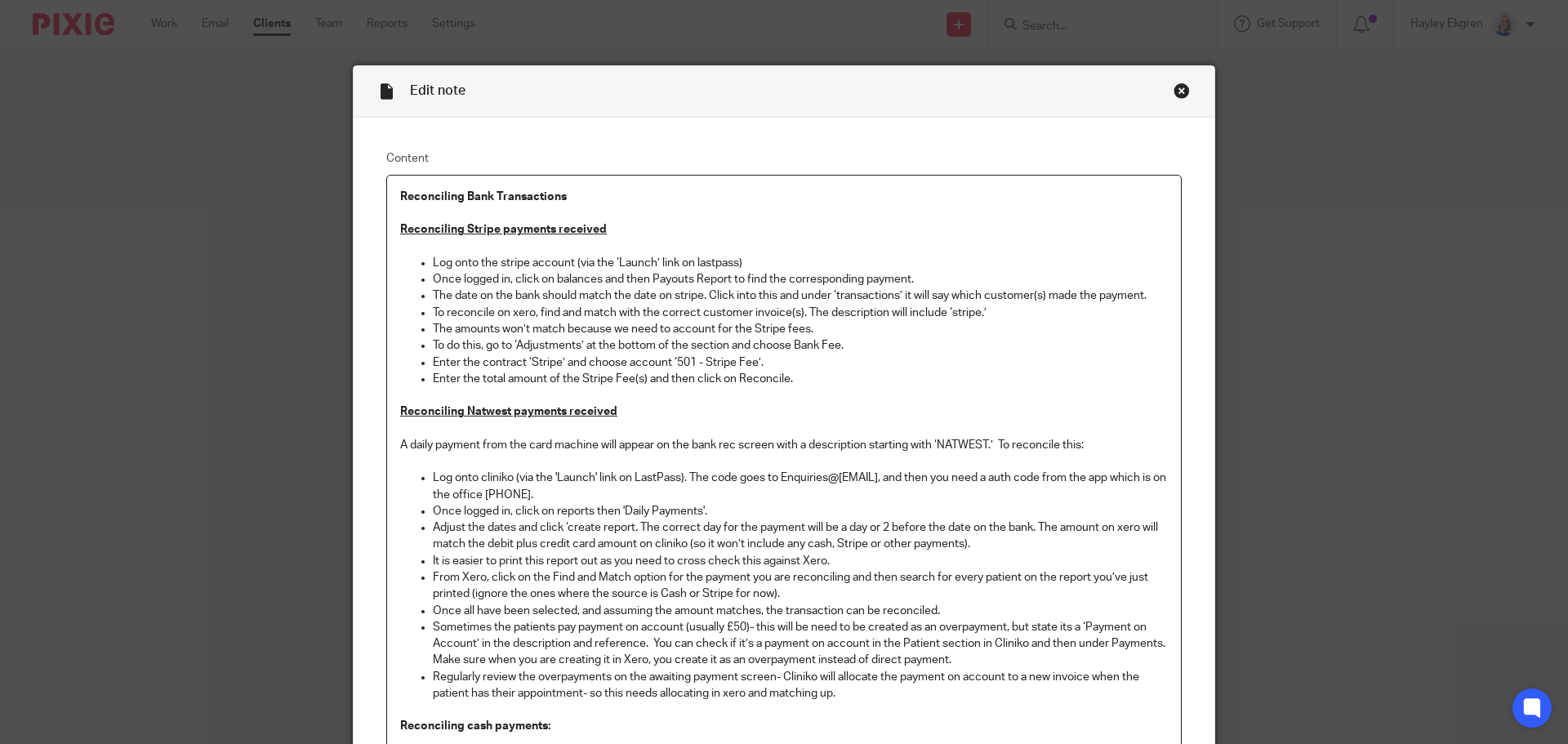 scroll, scrollTop: 0, scrollLeft: 0, axis: both 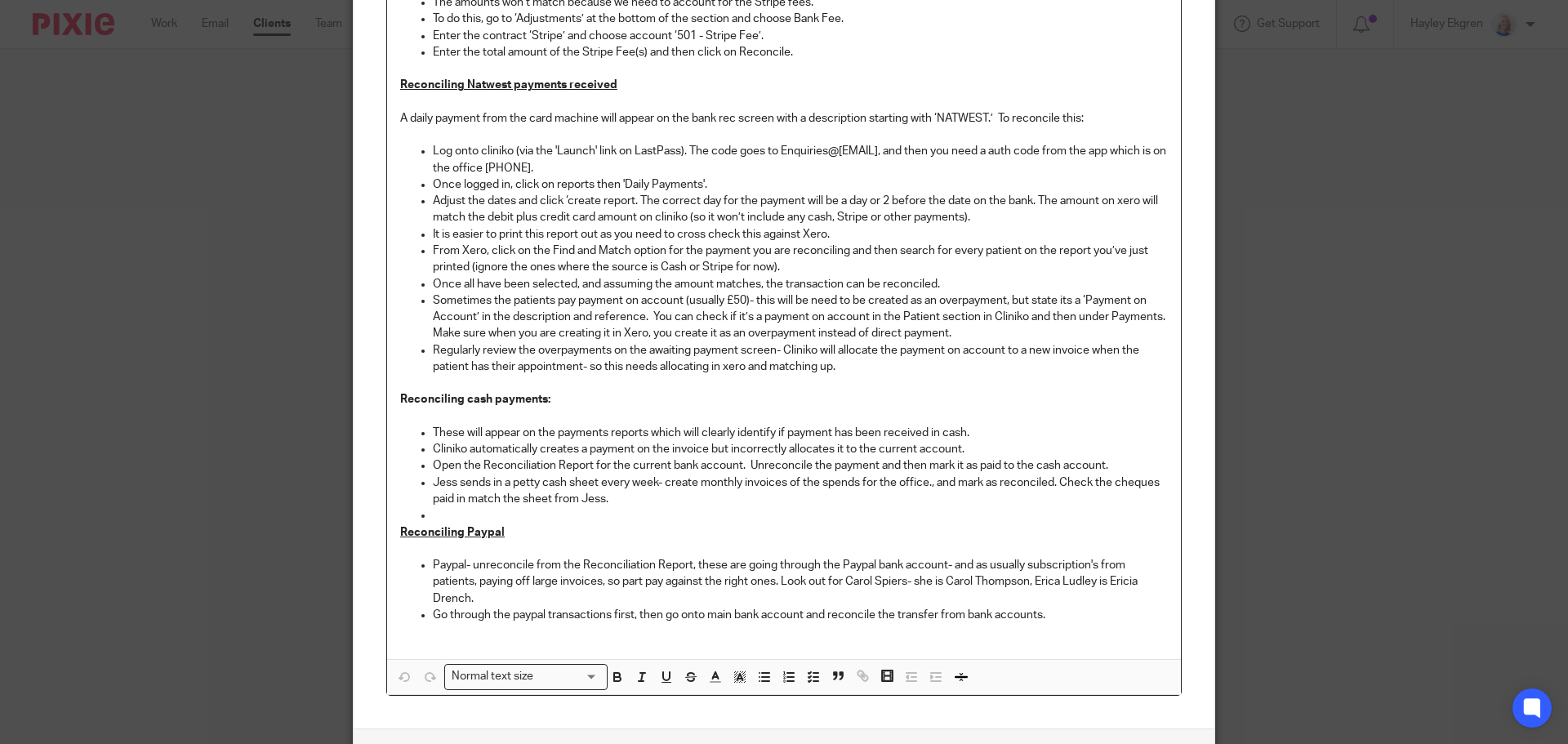 click on "Go through the paypal transactions first, then go onto main bank account and reconcile the transfer from bank accounts." at bounding box center (800, 615) 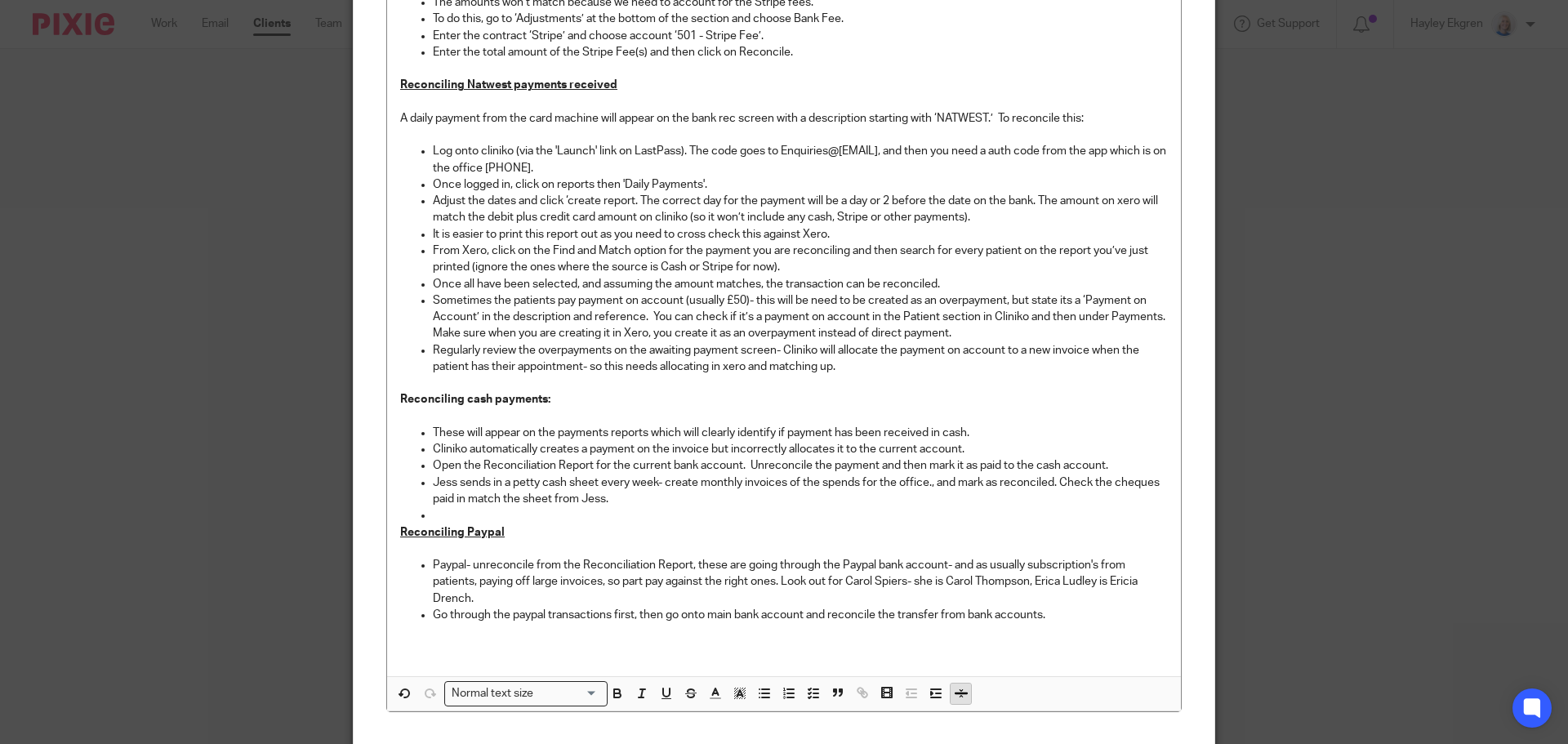 click 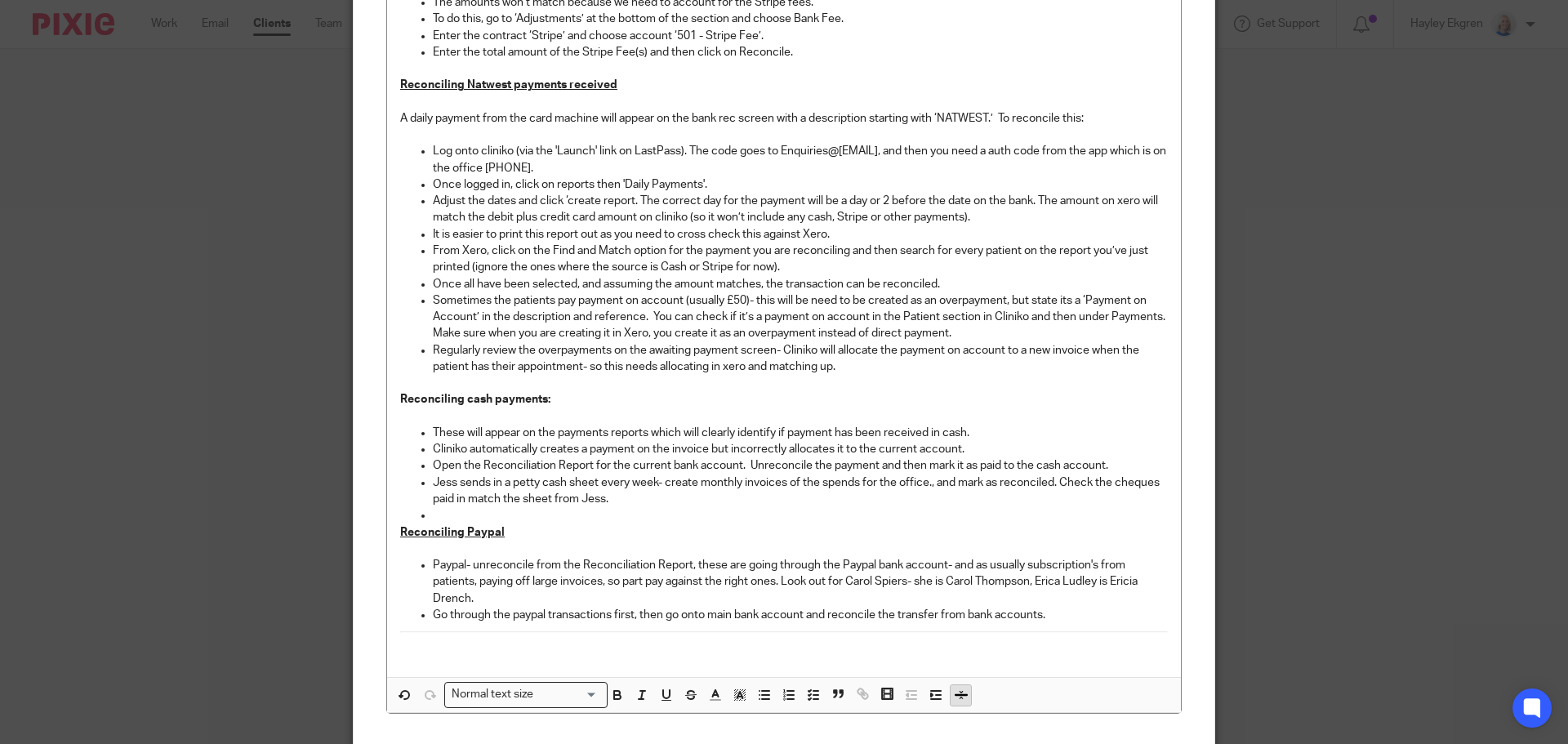 click 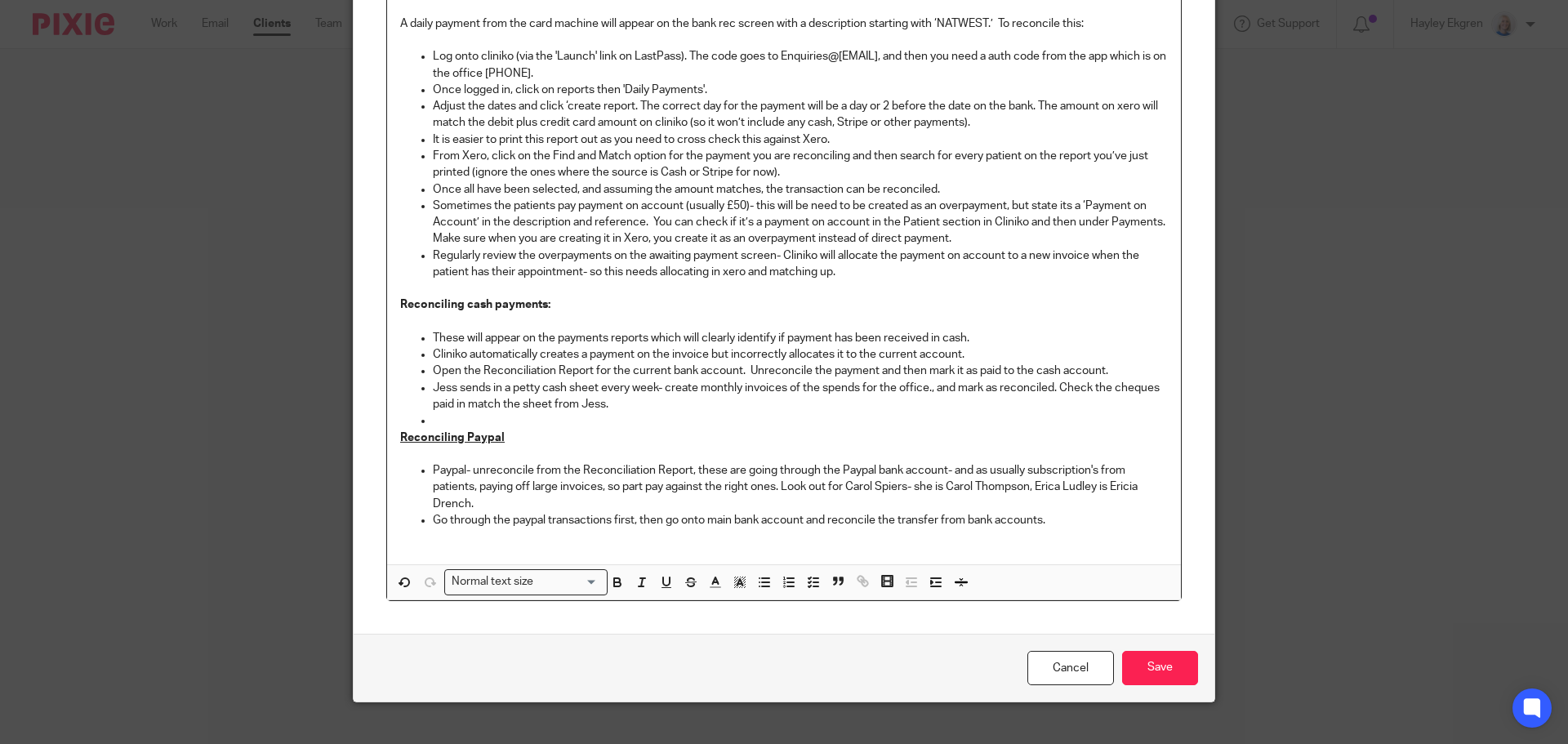scroll, scrollTop: 445, scrollLeft: 0, axis: vertical 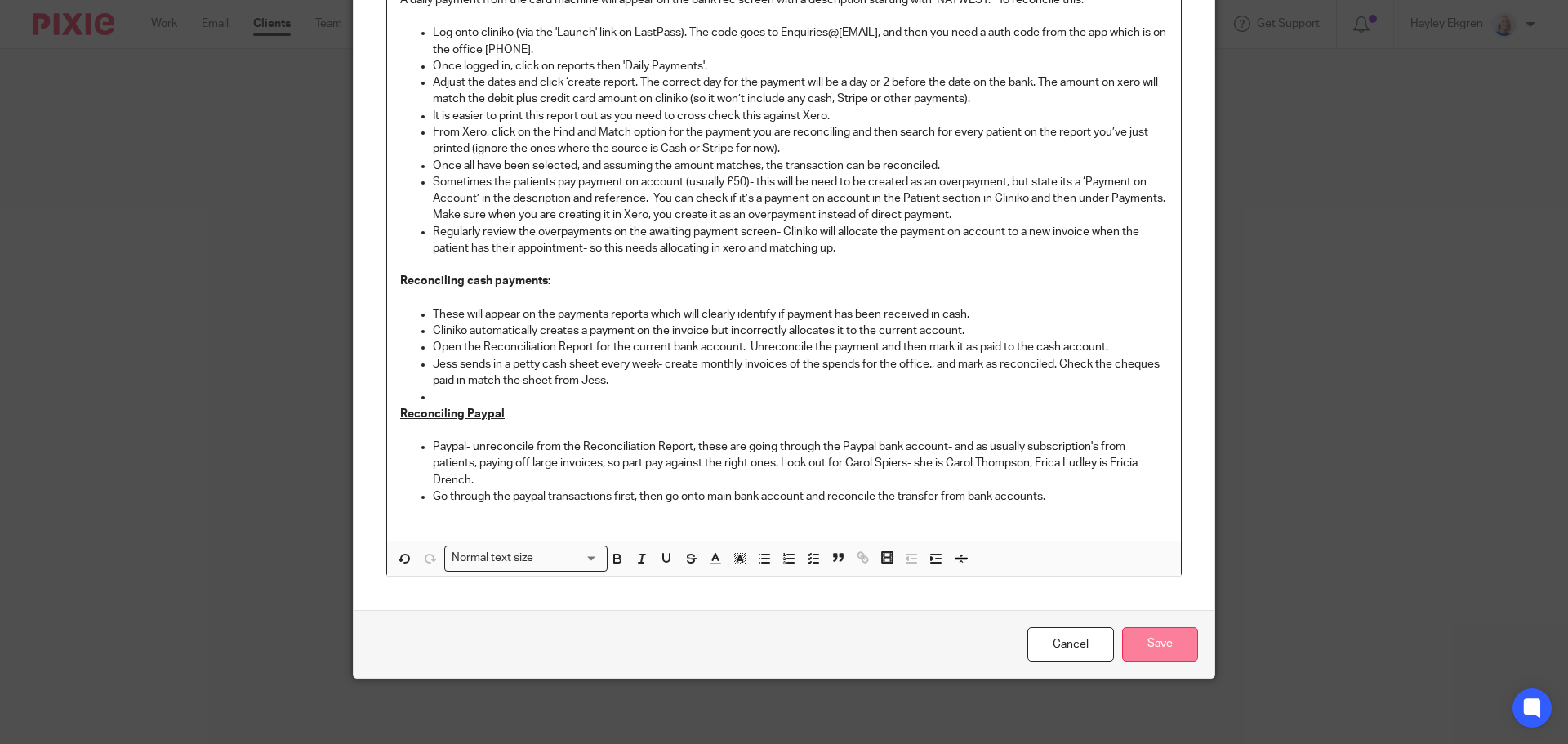 click on "Save" at bounding box center [1160, 644] 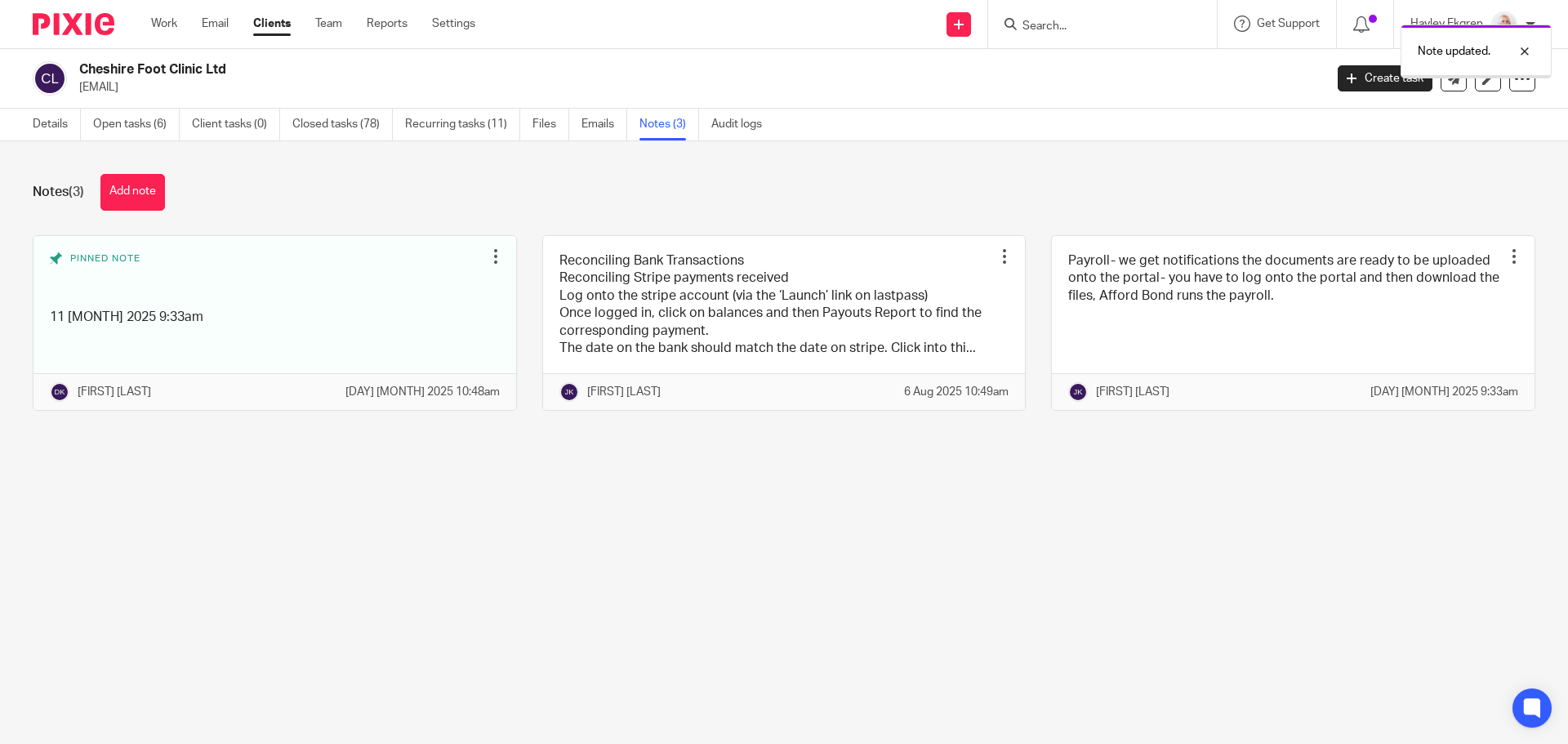 scroll, scrollTop: 0, scrollLeft: 0, axis: both 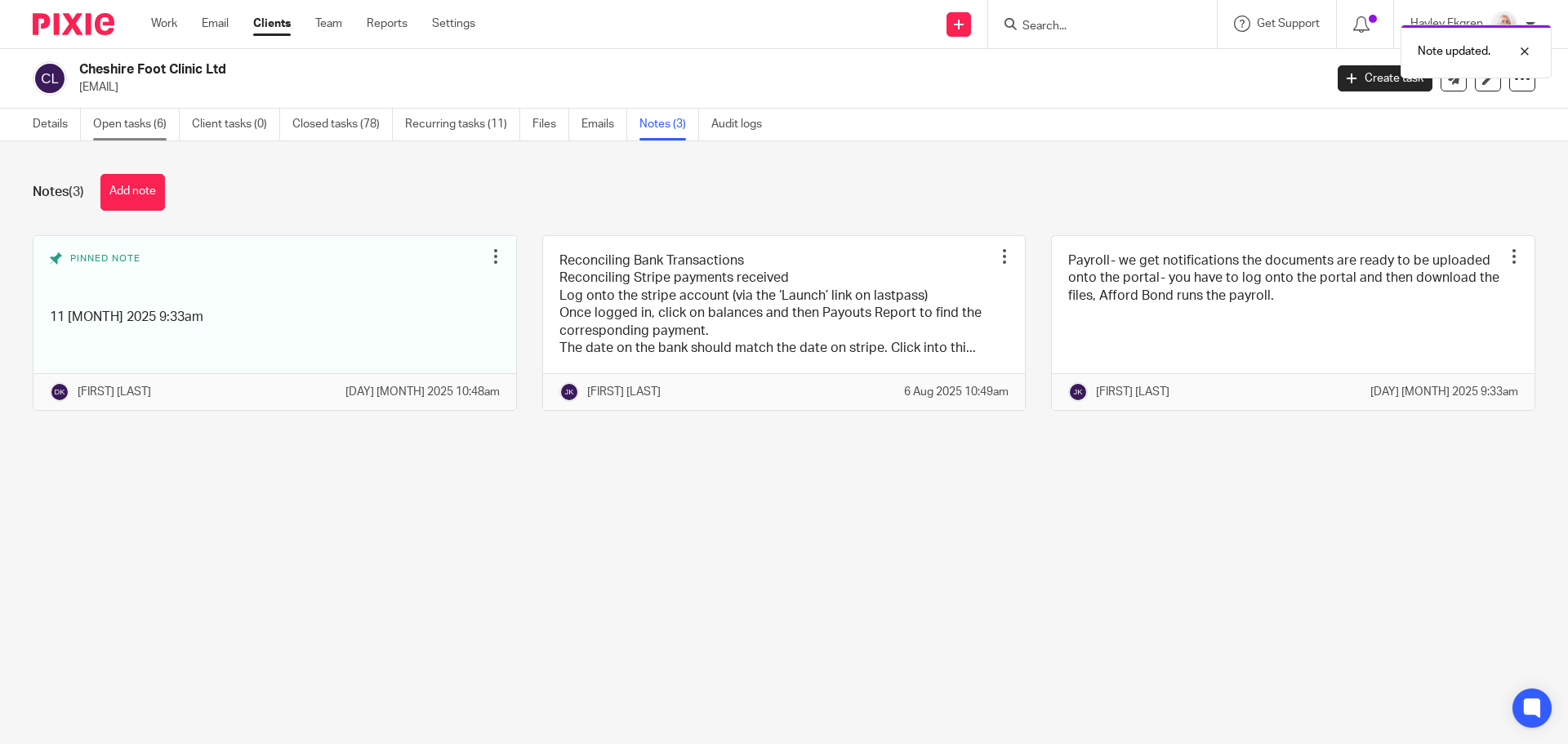 click on "Open tasks (6)" at bounding box center [136, 124] 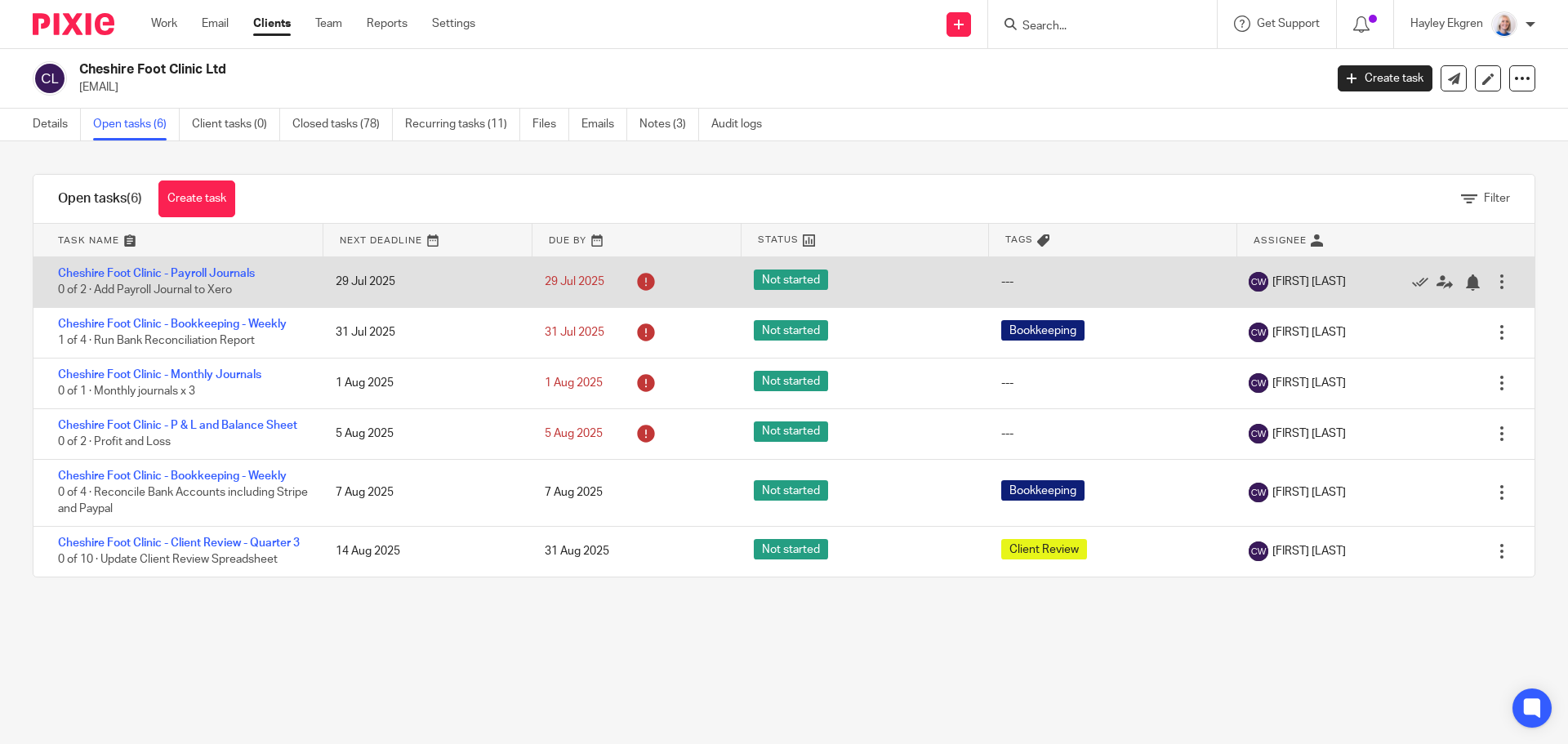 scroll, scrollTop: 0, scrollLeft: 0, axis: both 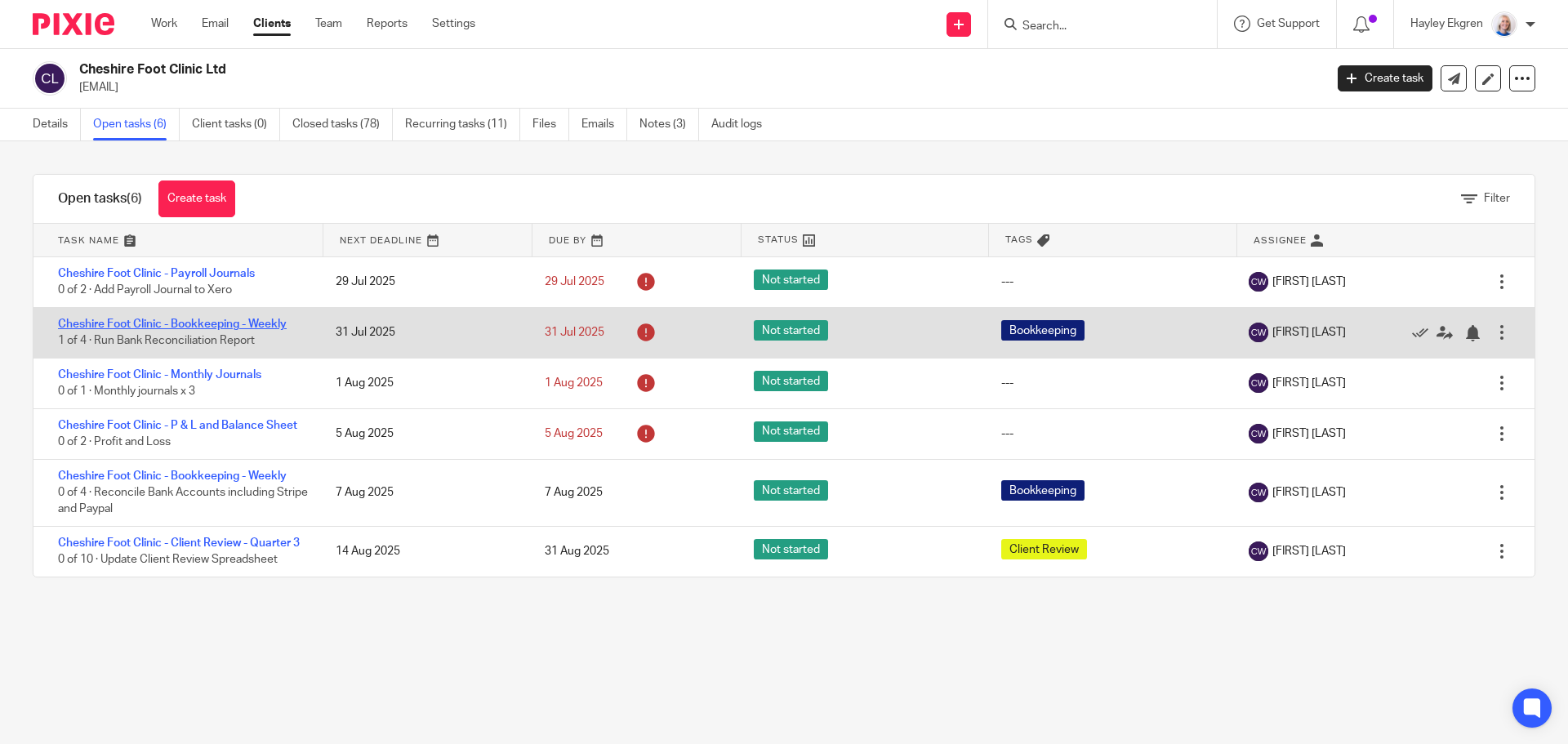 click on "Cheshire Foot Clinic - Bookkeeping - Weekly" at bounding box center [172, 324] 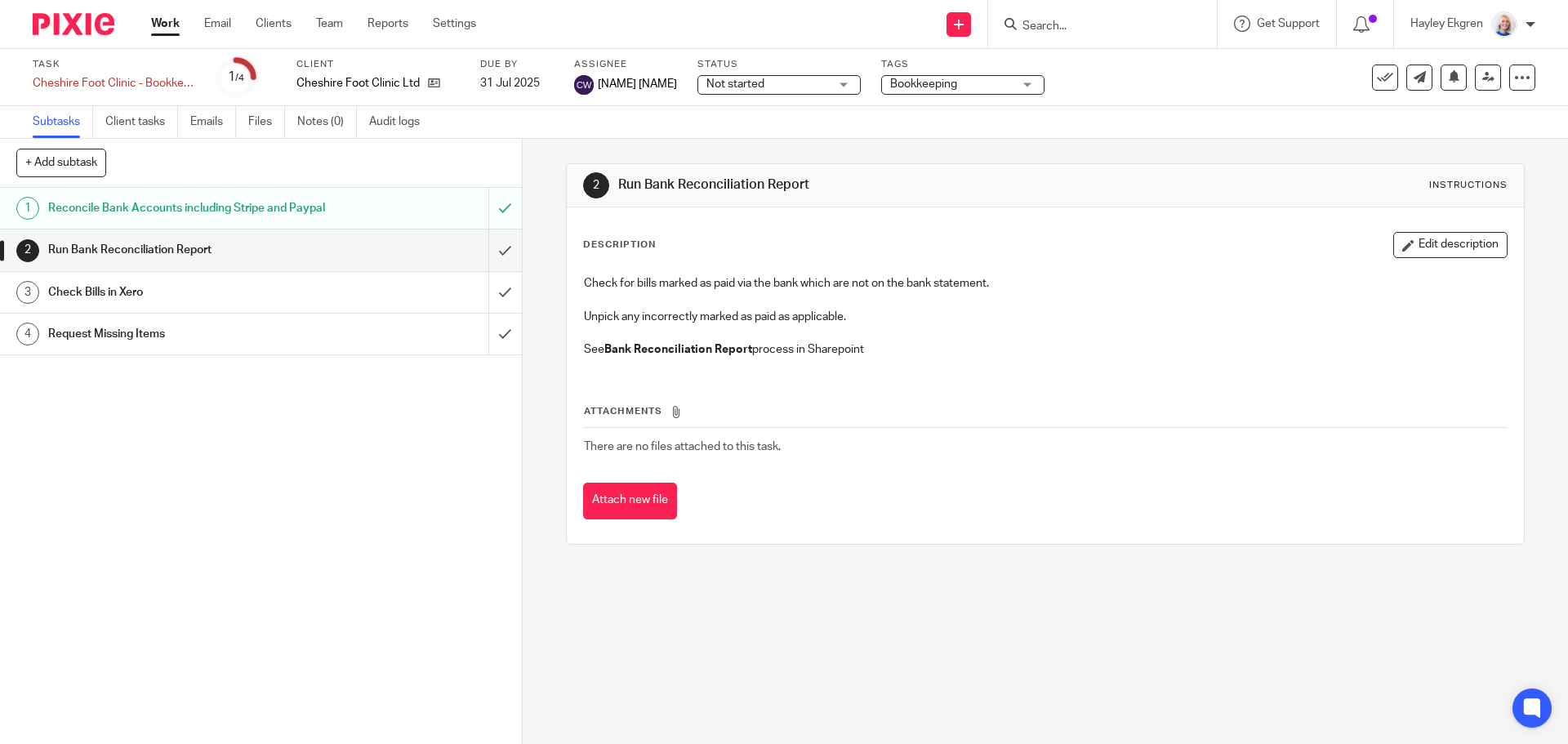 scroll, scrollTop: 0, scrollLeft: 0, axis: both 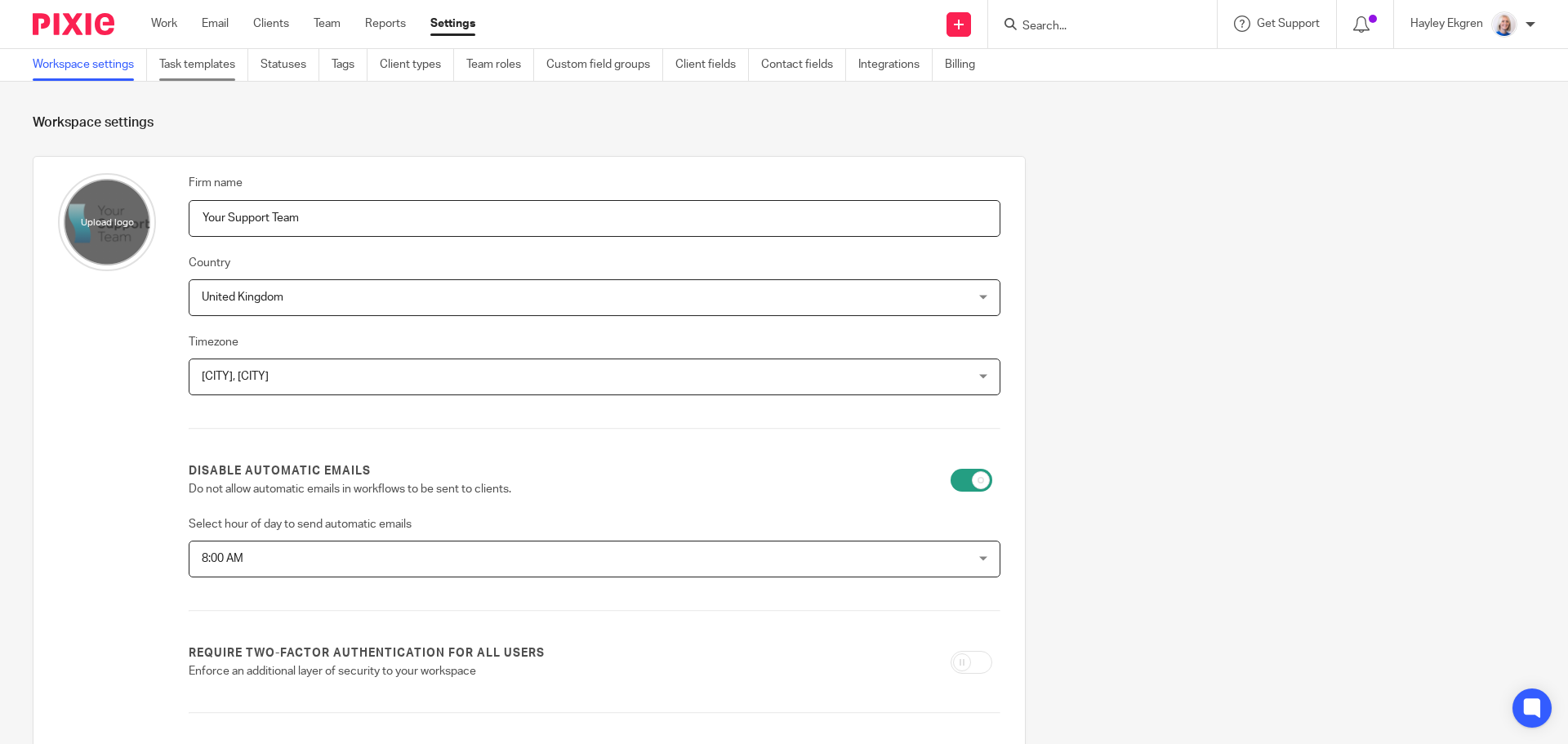 click on "Task templates" at bounding box center (203, 65) 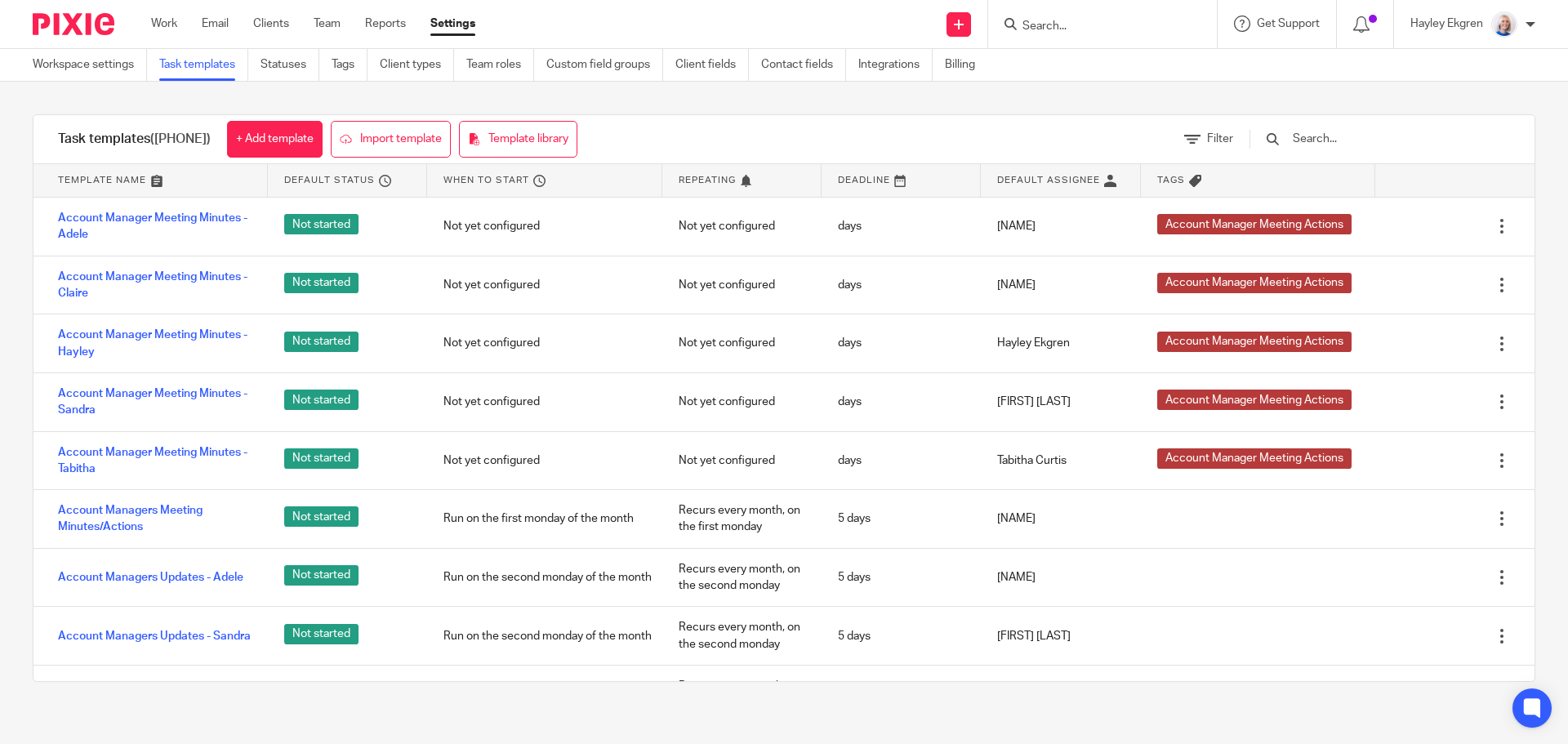 scroll, scrollTop: 0, scrollLeft: 0, axis: both 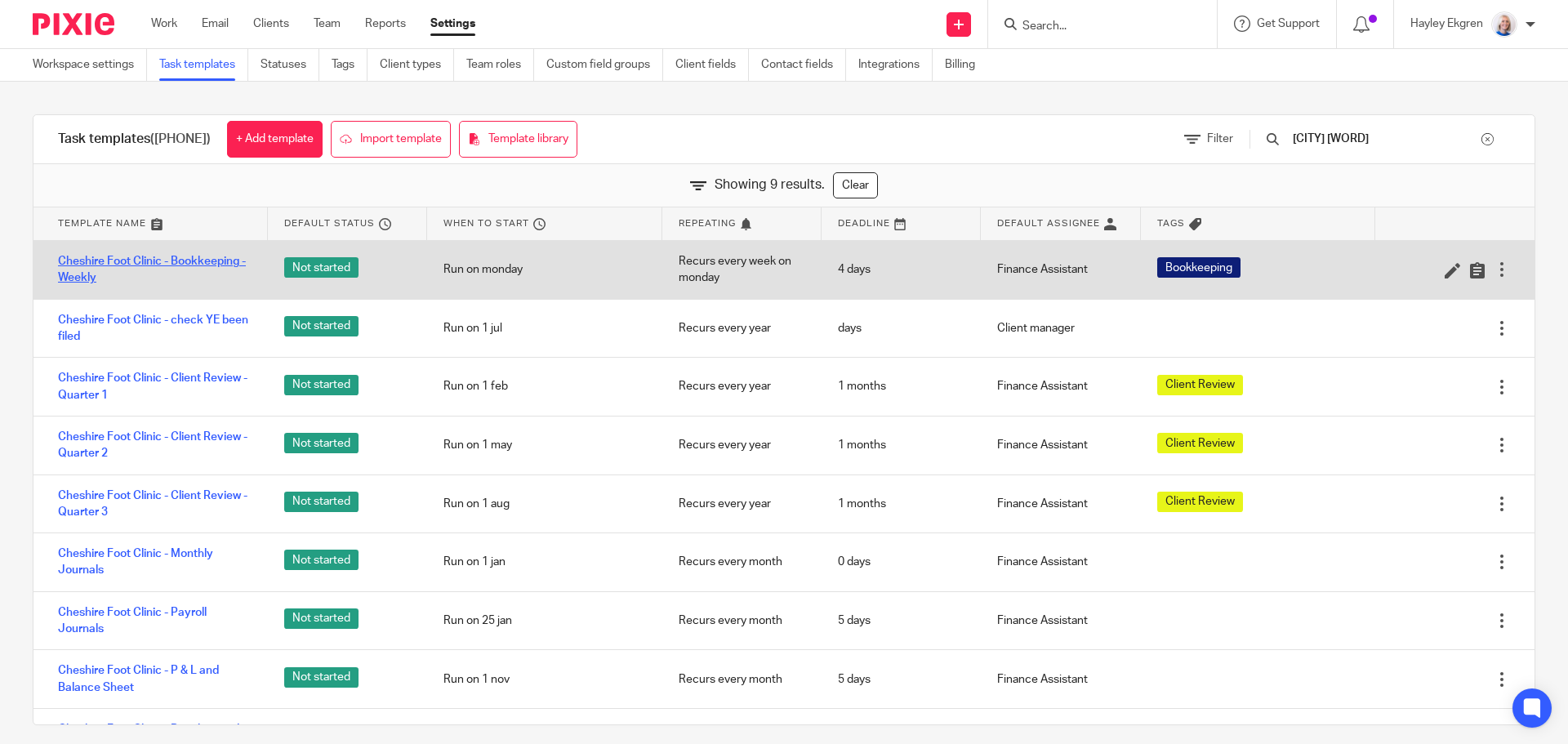 type on "cheshire foot" 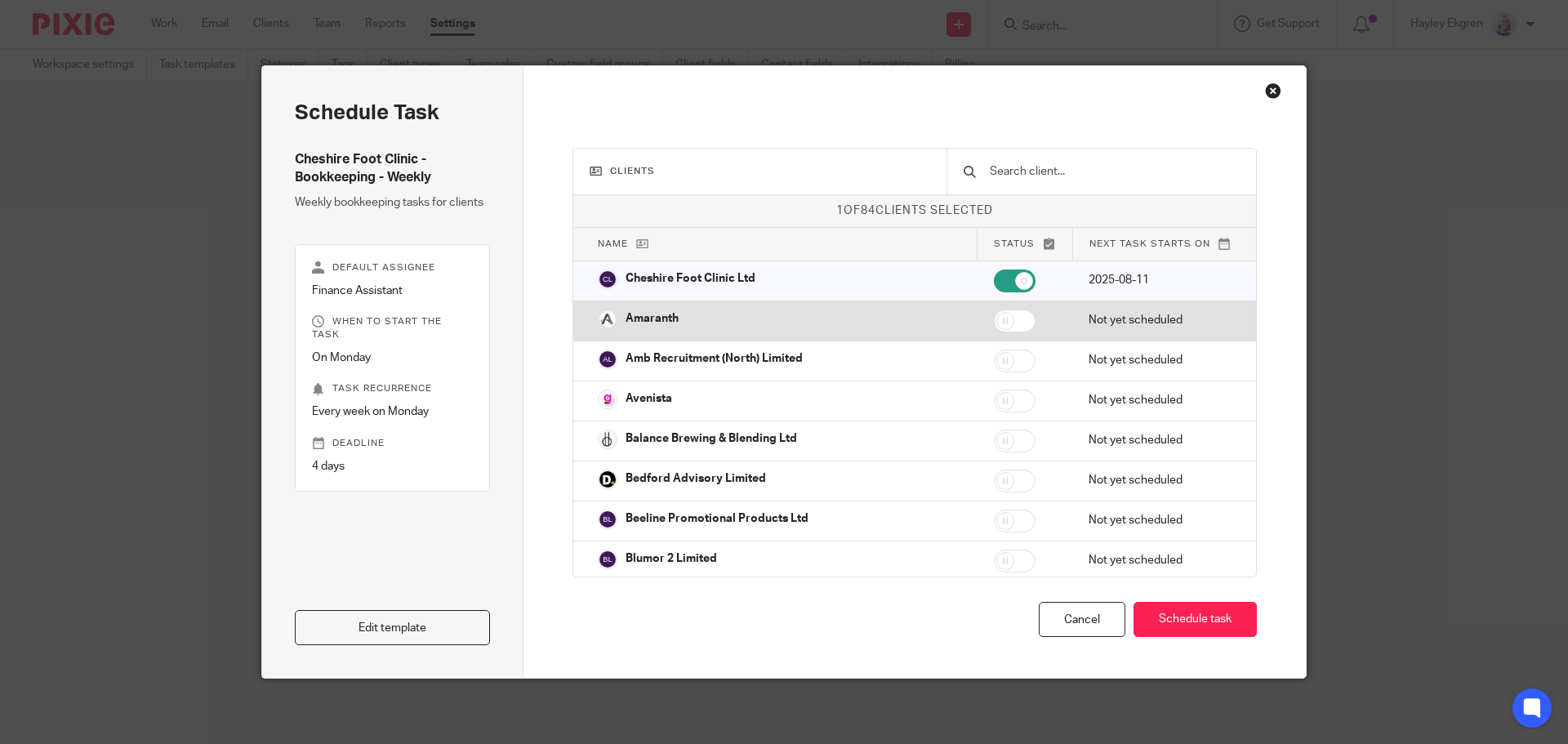 scroll, scrollTop: 0, scrollLeft: 0, axis: both 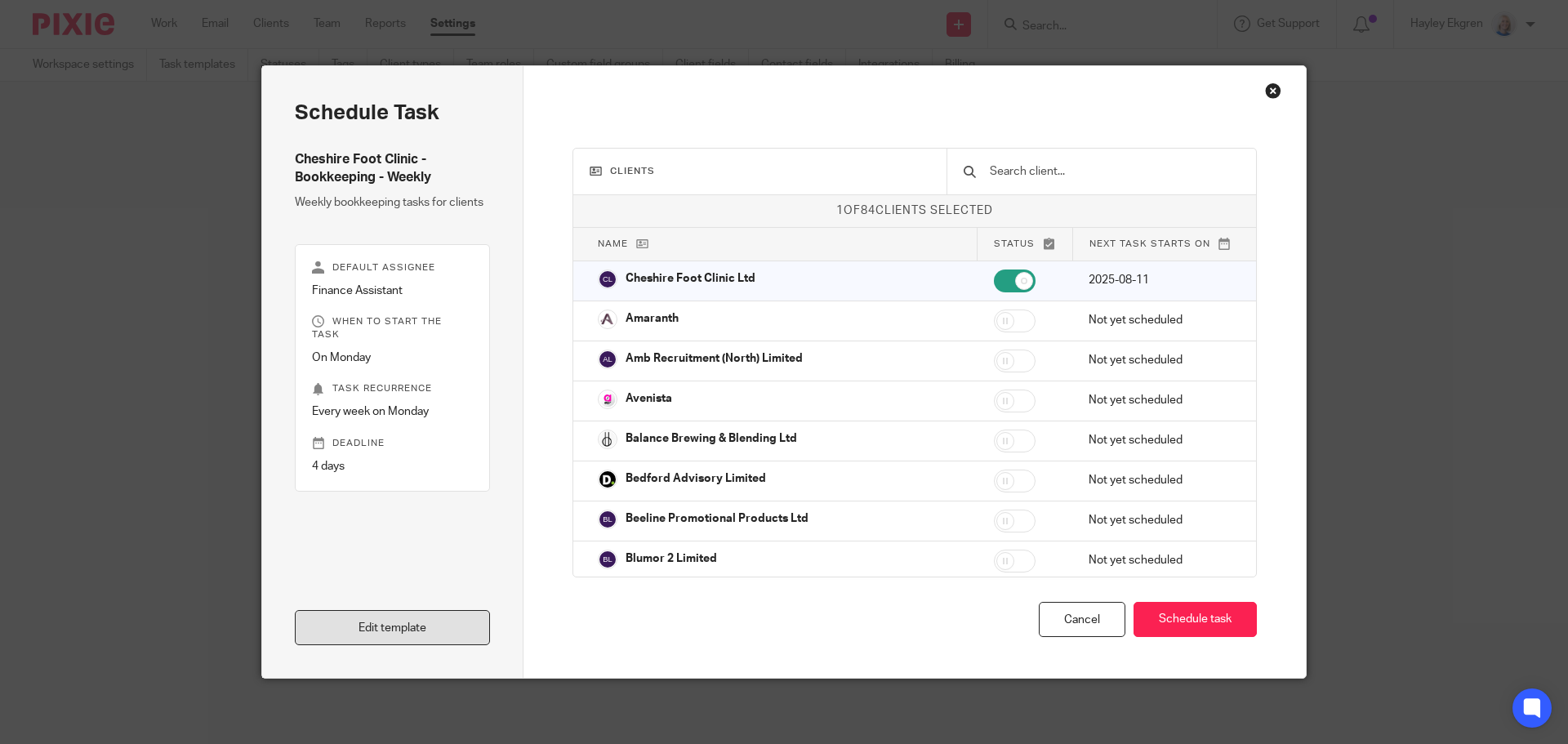 click on "Edit template" at bounding box center (392, 627) 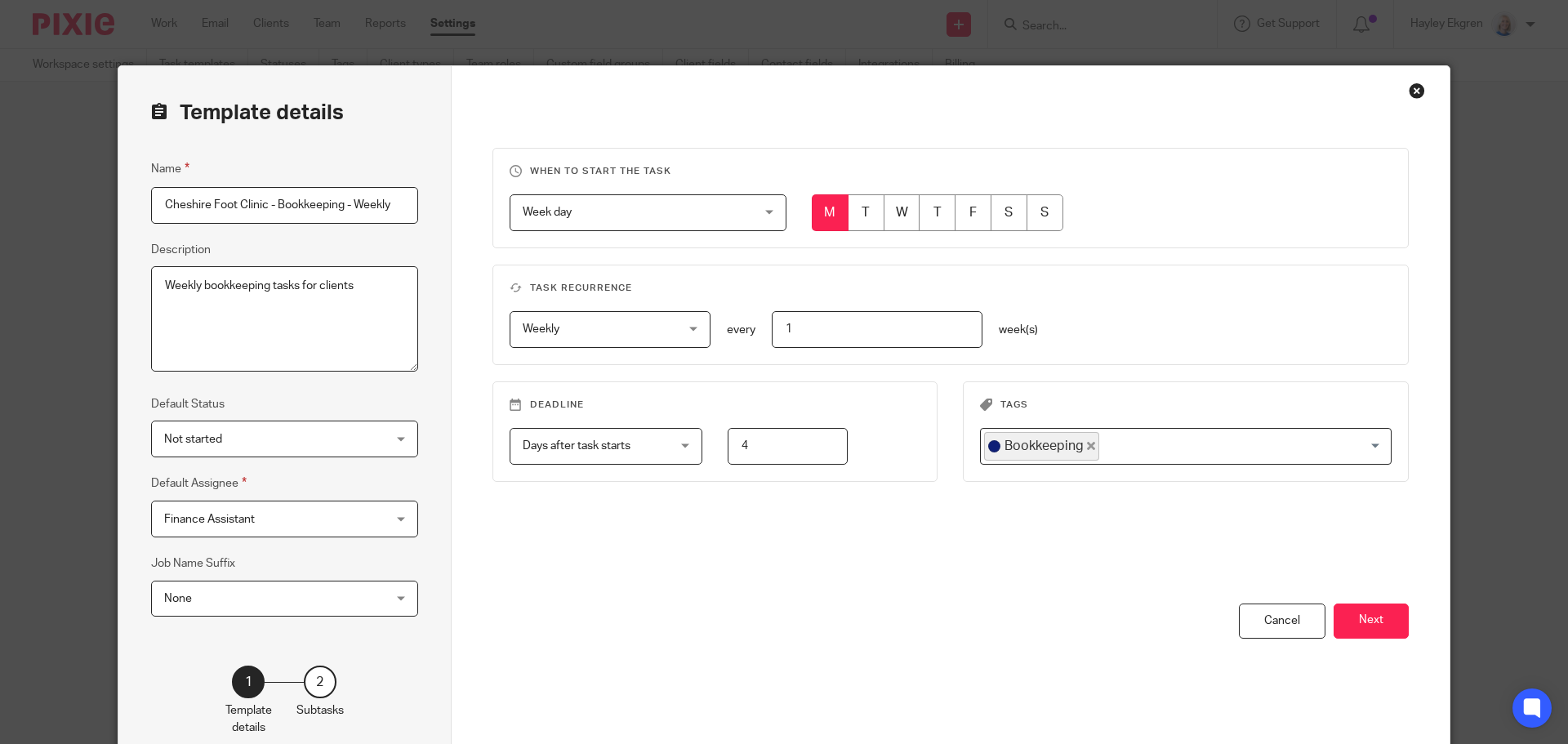 scroll, scrollTop: 0, scrollLeft: 0, axis: both 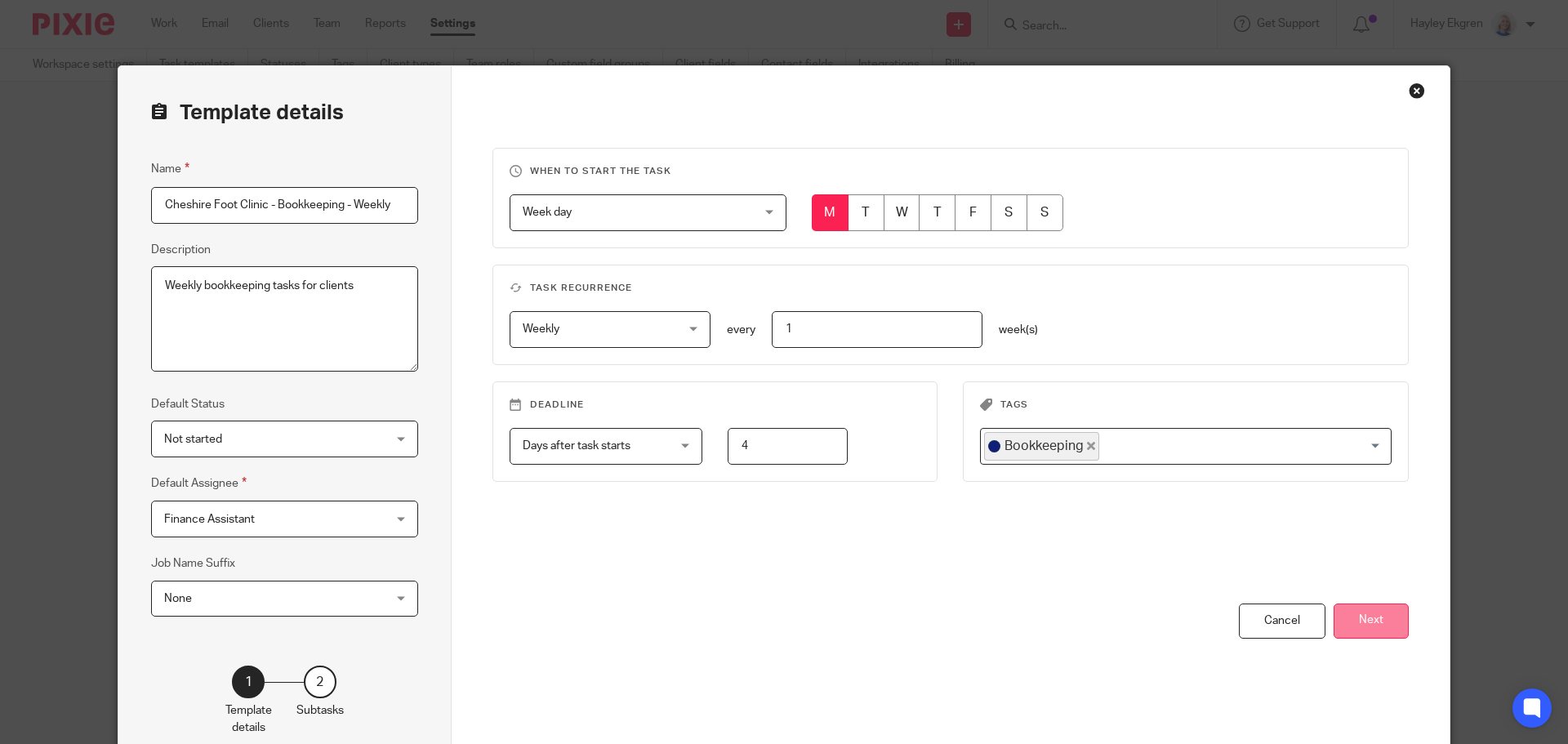 click on "Next" at bounding box center [1371, 621] 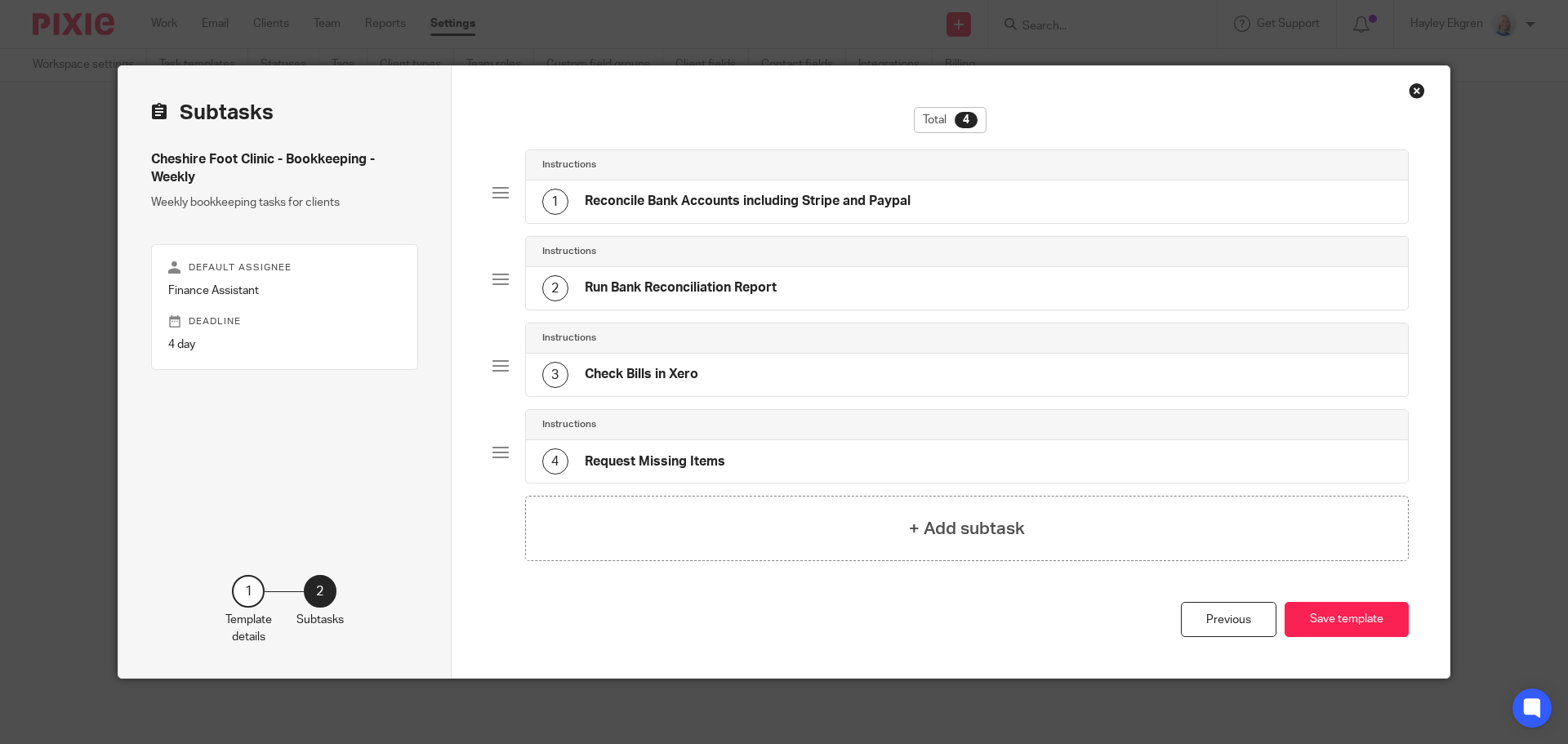 click on "1
Reconcile Bank Accounts including Stripe and Paypal" at bounding box center [726, 202] 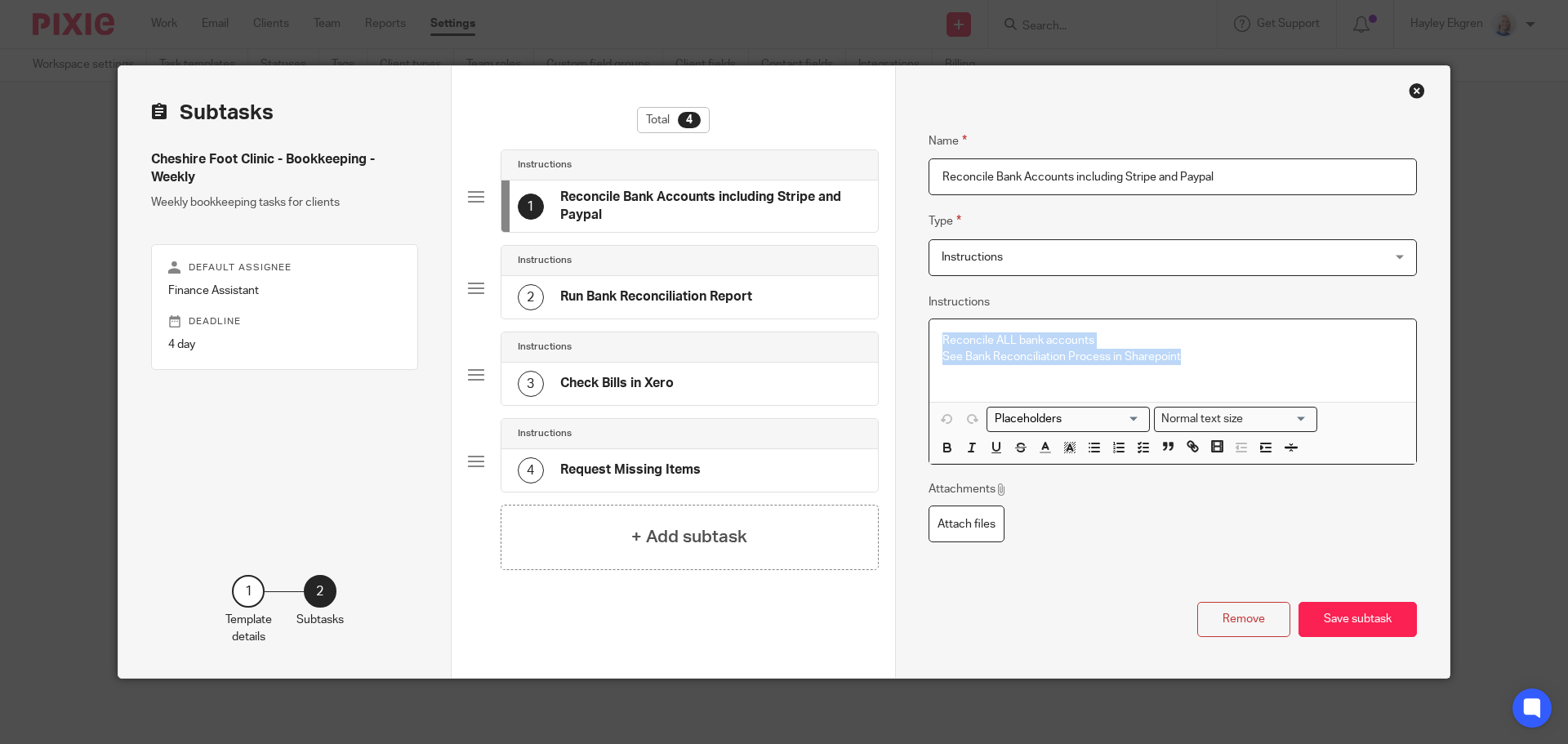 drag, startPoint x: 1207, startPoint y: 353, endPoint x: 930, endPoint y: 336, distance: 277.52117 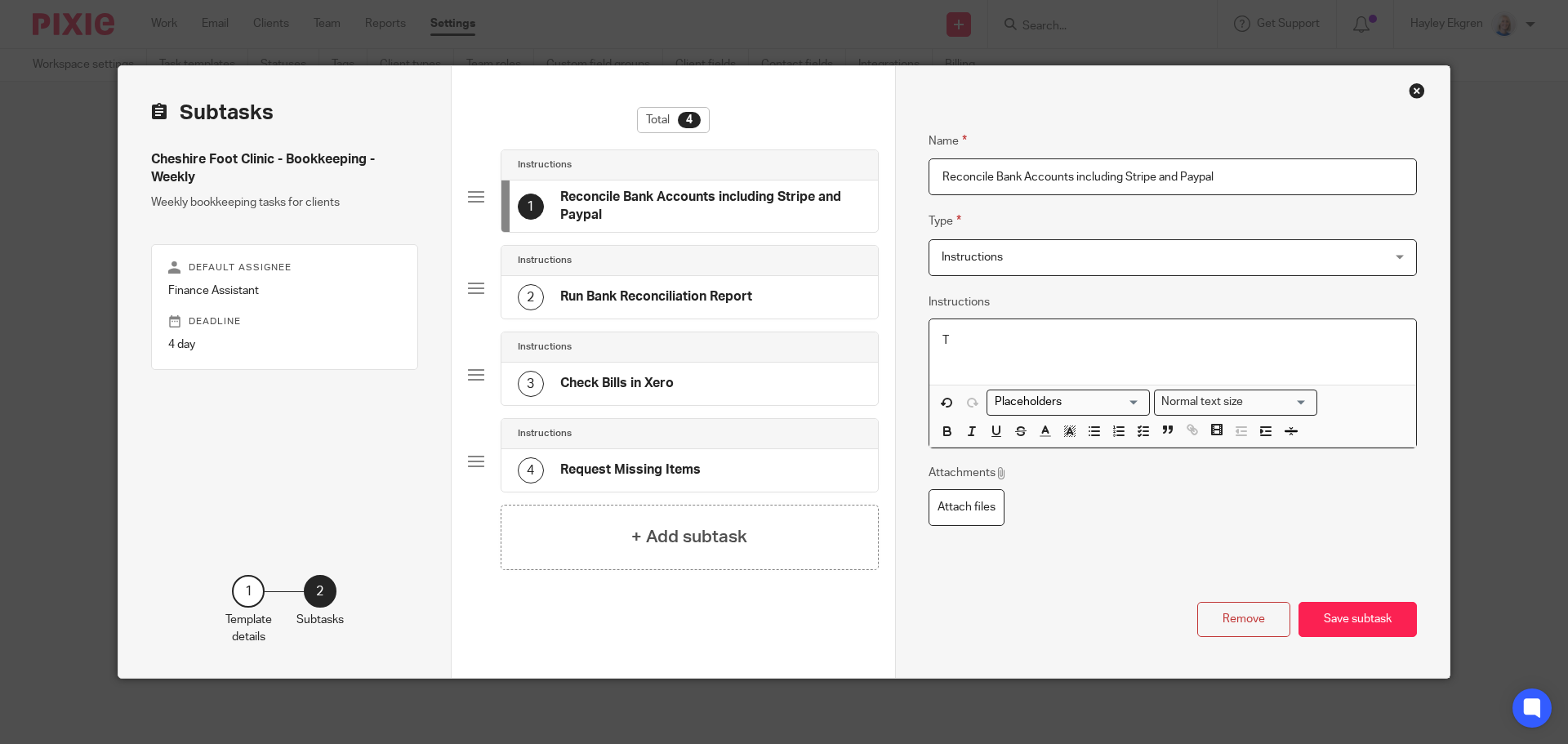 type 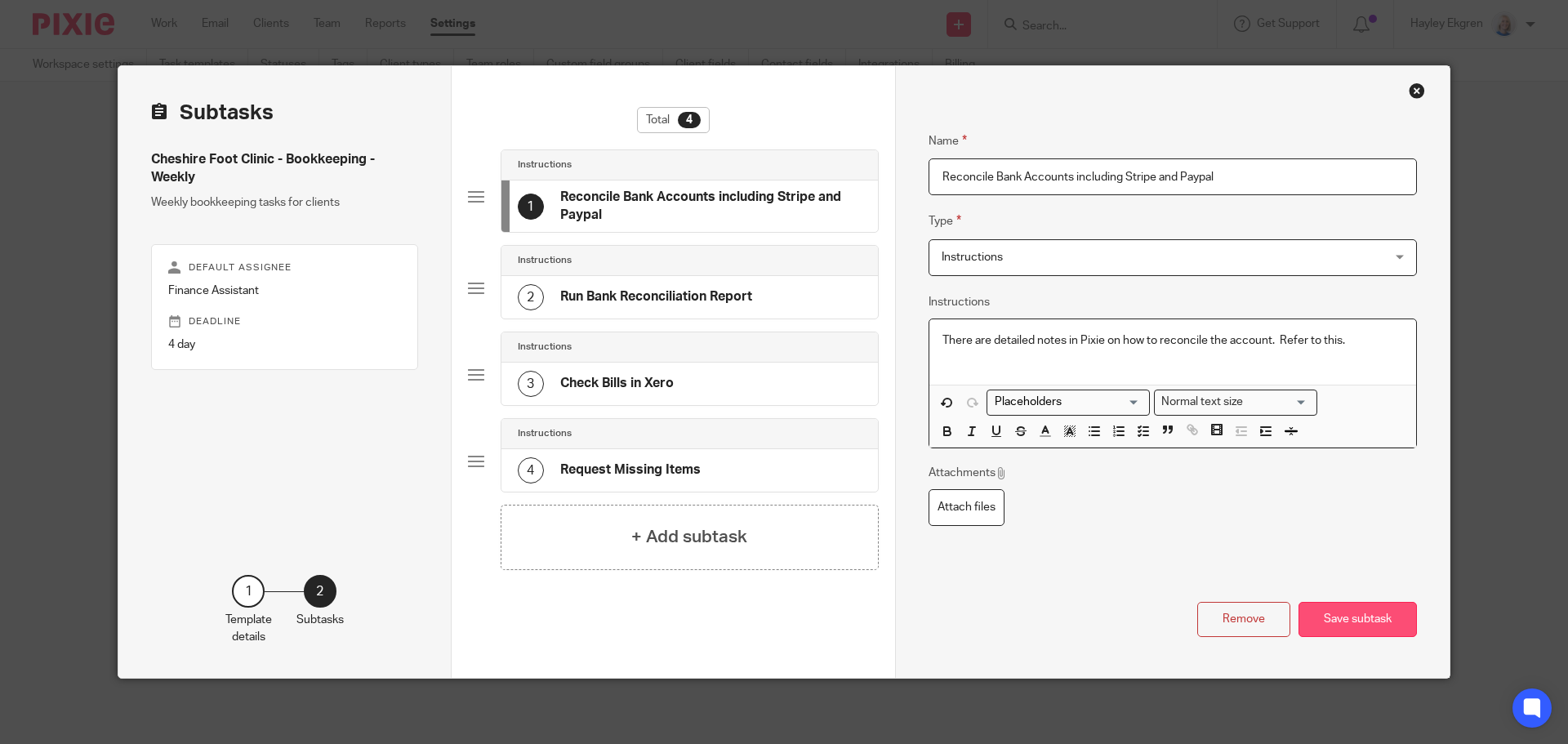 click on "Save subtask" at bounding box center (1357, 619) 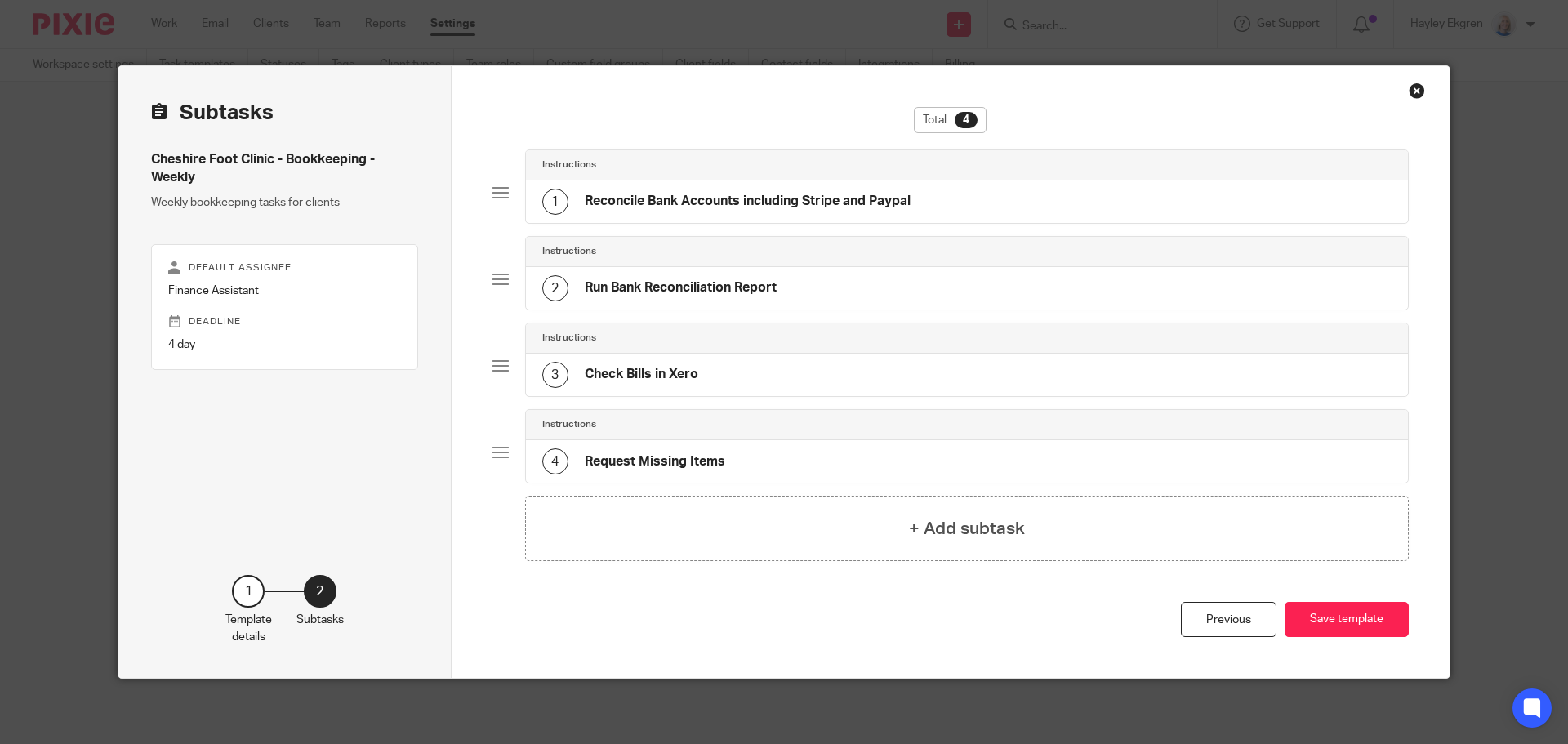 click on "Run Bank Reconciliation Report" at bounding box center (680, 287) 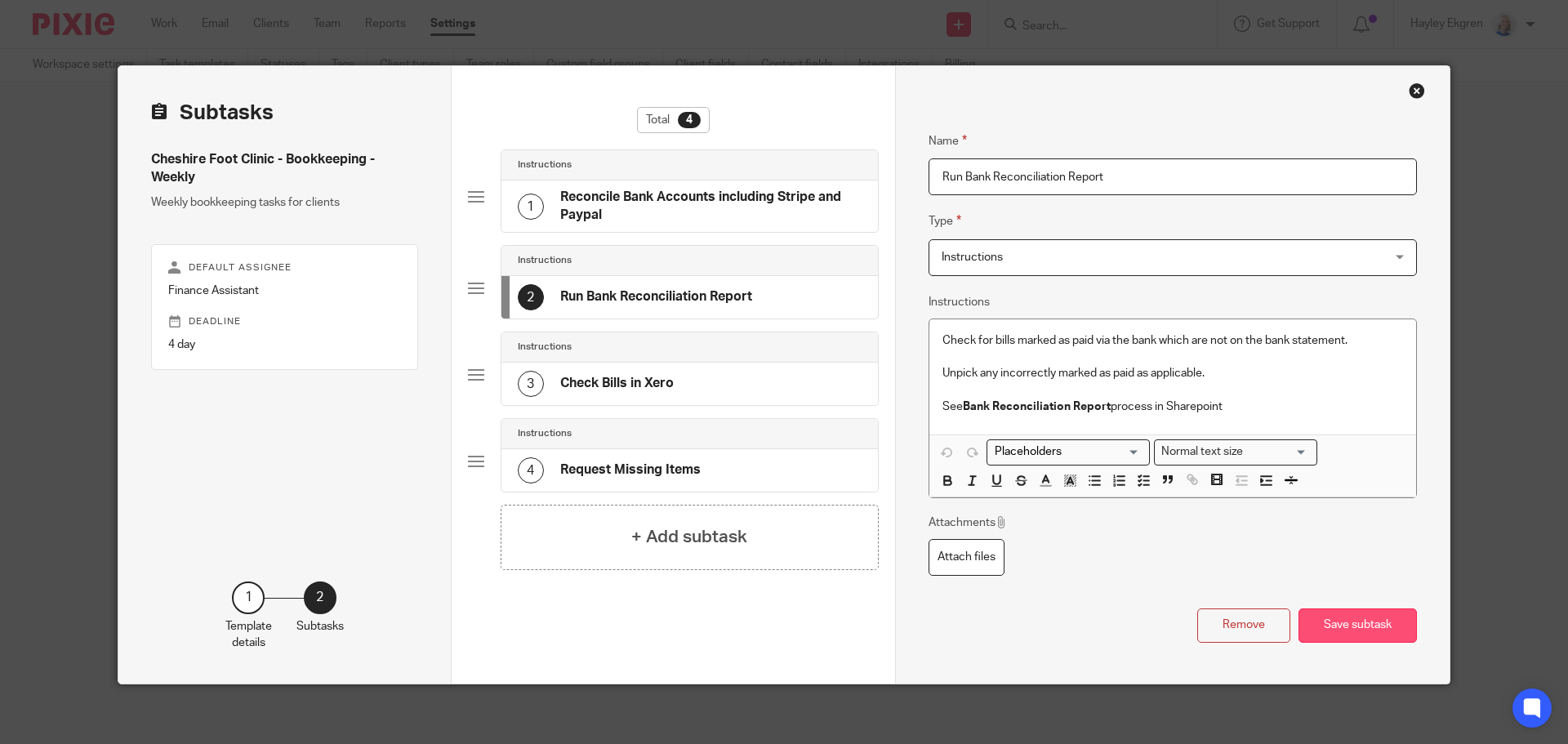 click on "Save subtask" at bounding box center (1357, 626) 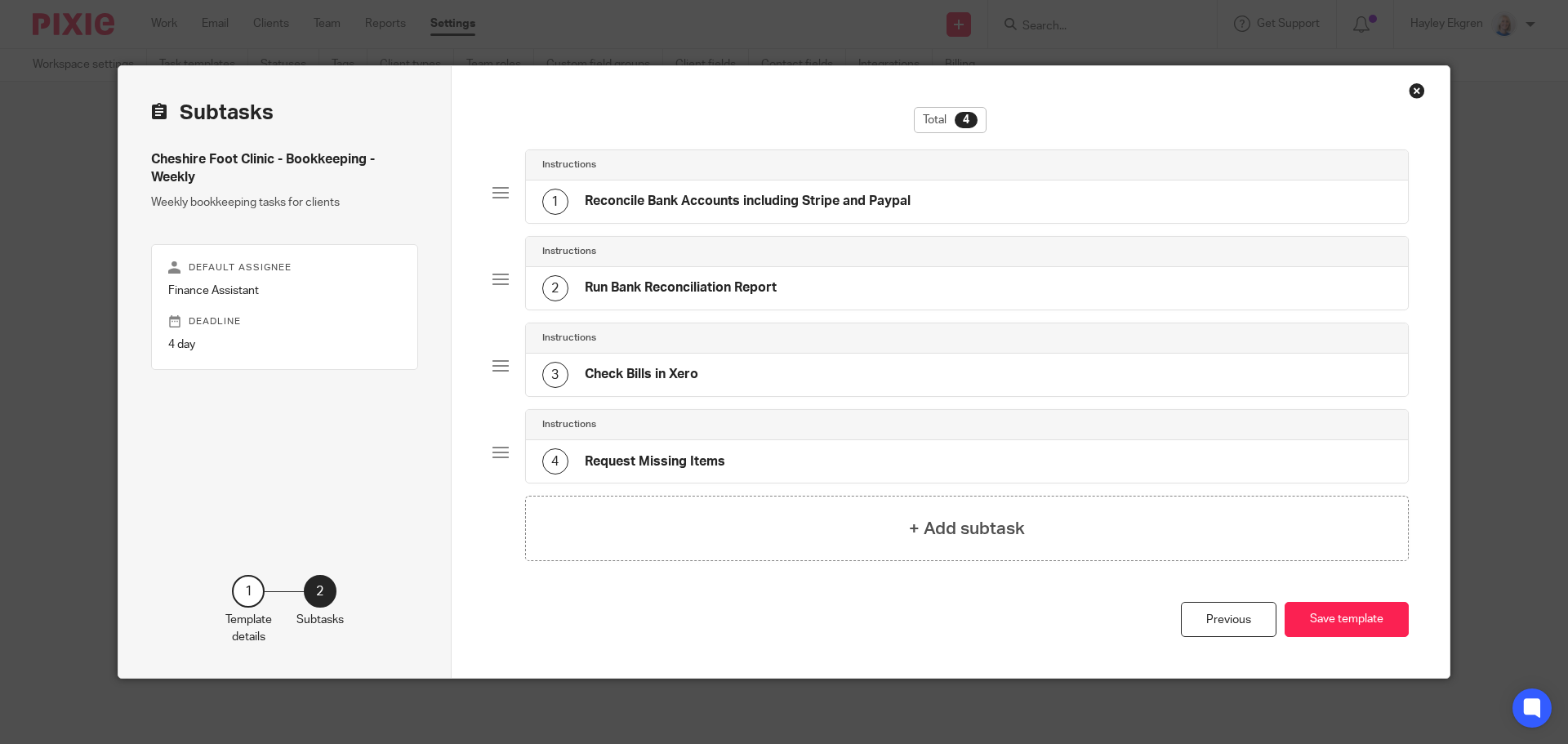 click on "Save template" at bounding box center [1347, 619] 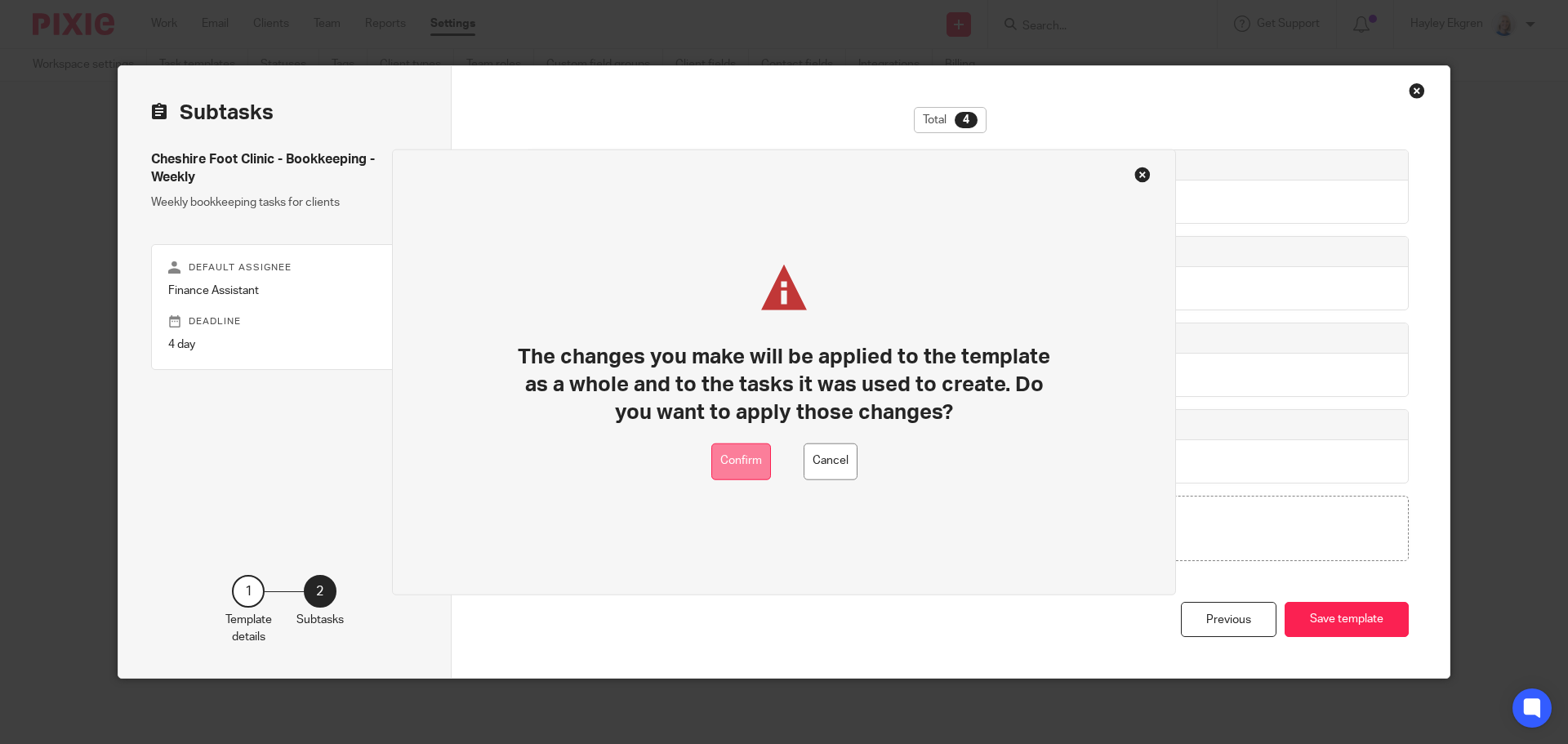 click on "Confirm" at bounding box center [741, 461] 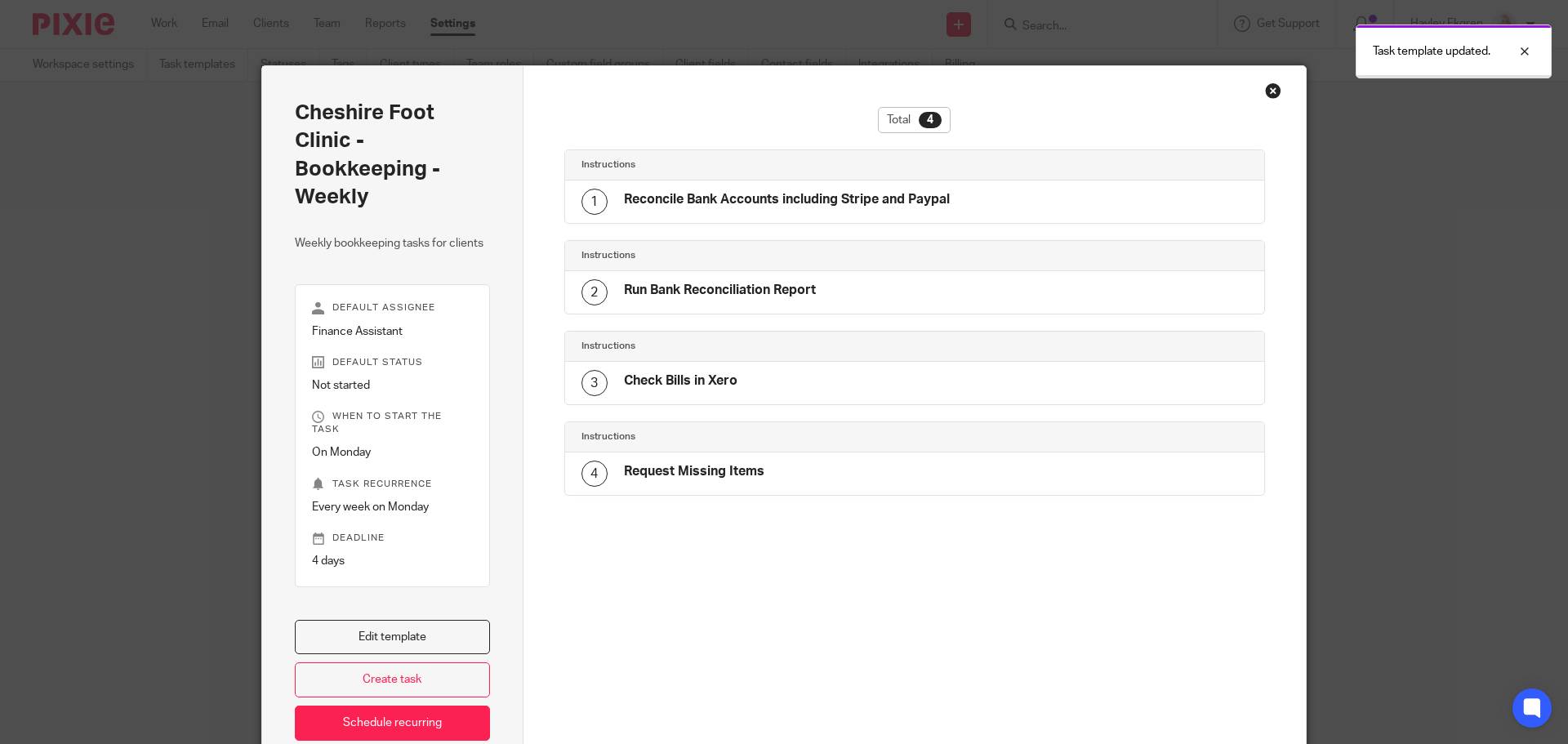 scroll, scrollTop: 0, scrollLeft: 0, axis: both 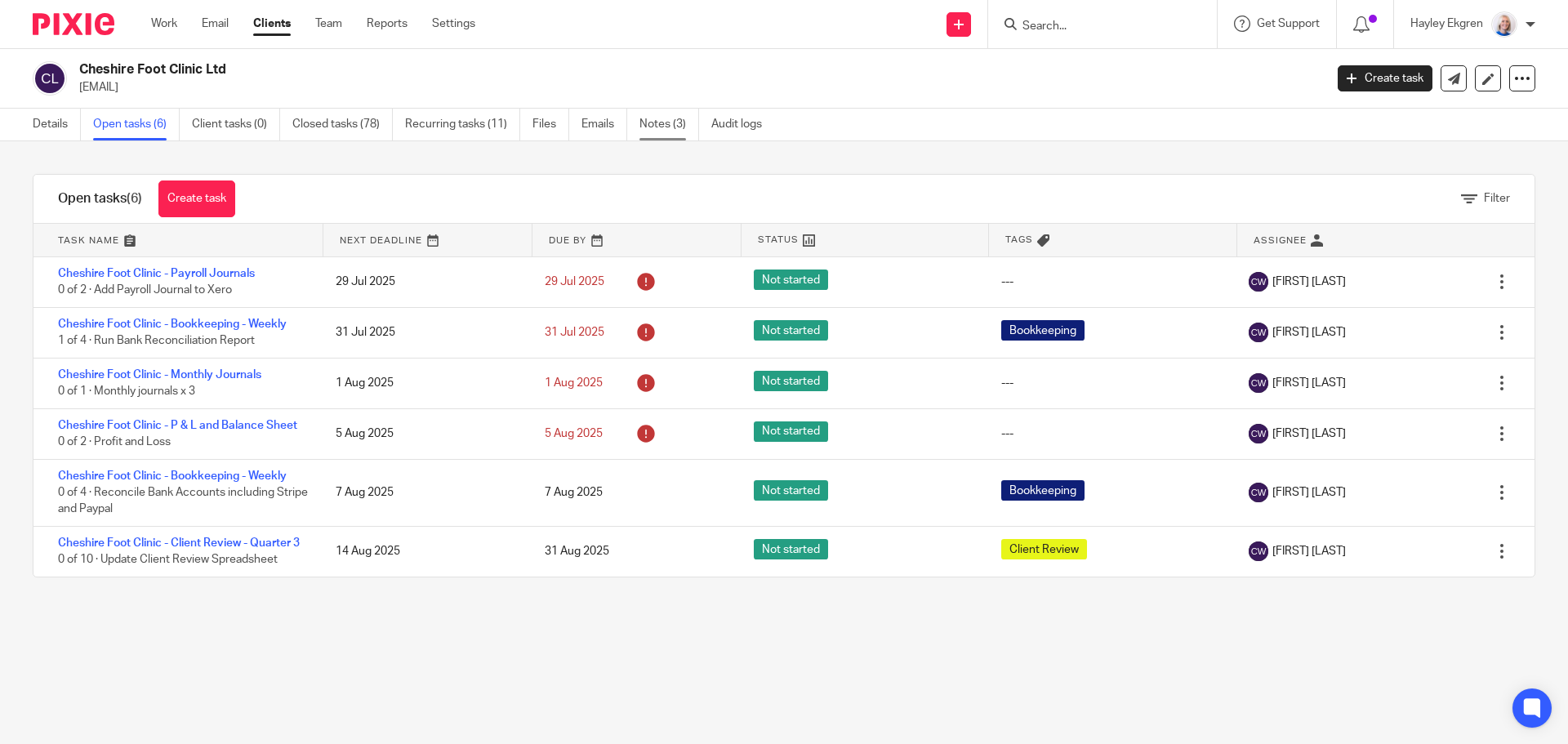 click on "Notes (3)" at bounding box center (669, 124) 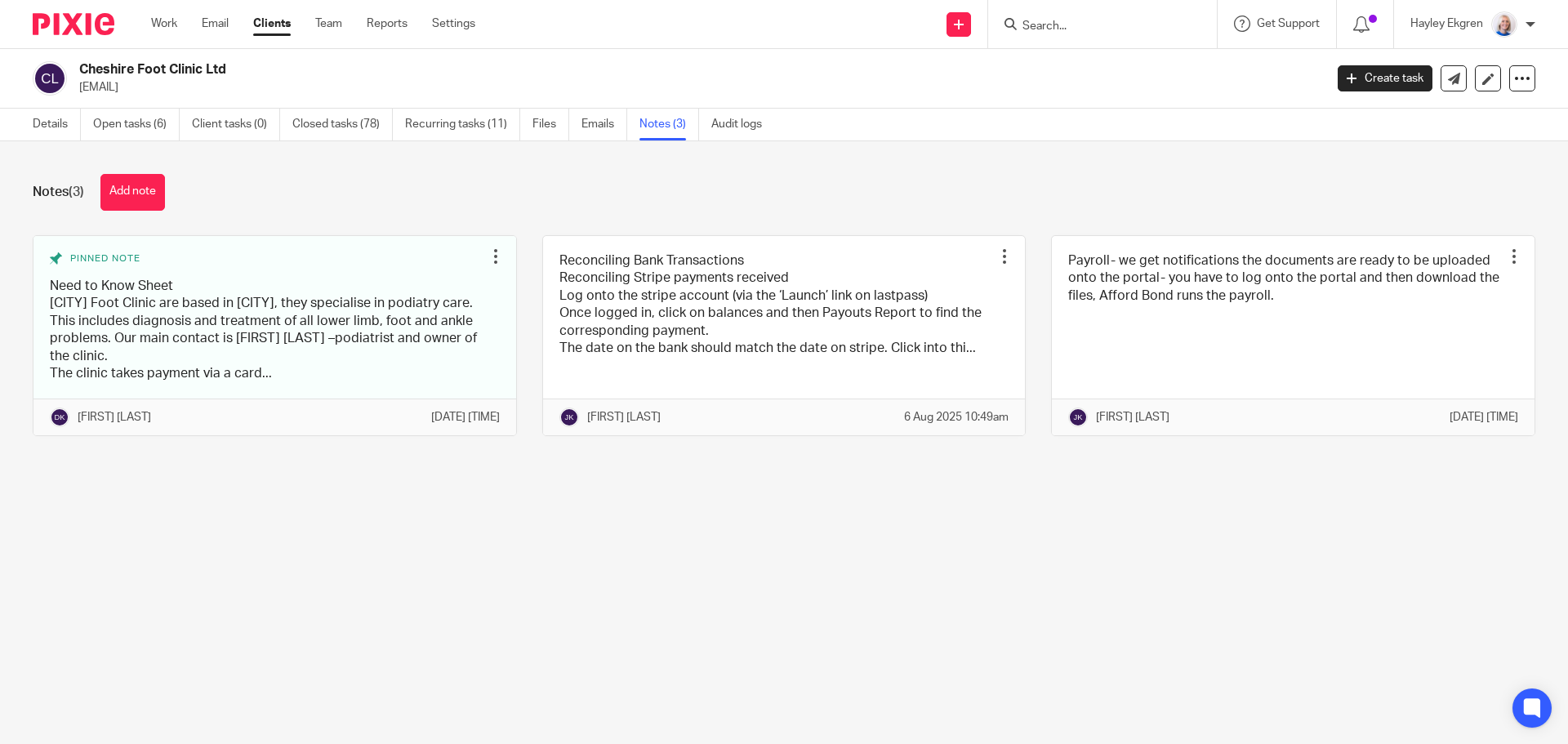 scroll, scrollTop: 0, scrollLeft: 0, axis: both 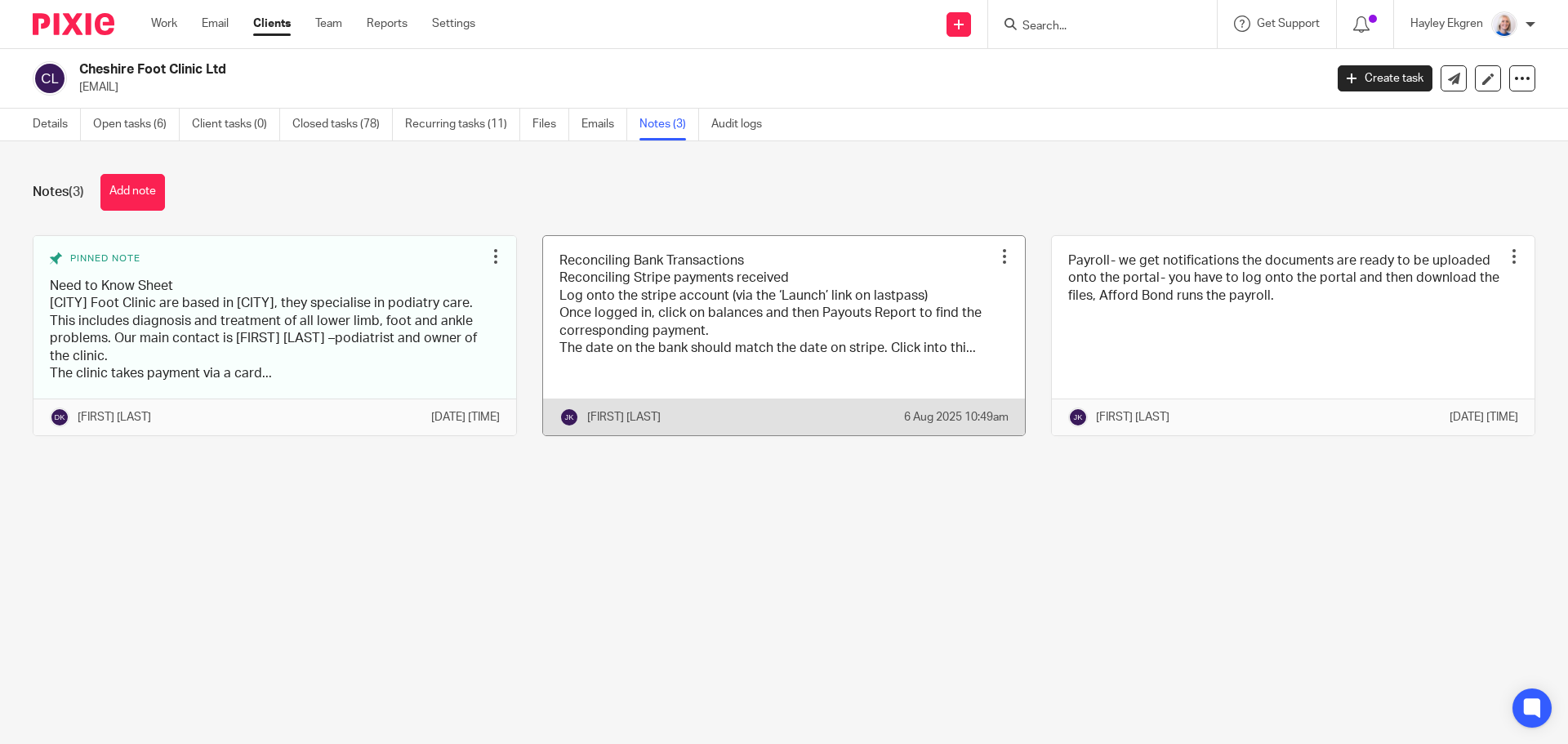 click at bounding box center [784, 336] 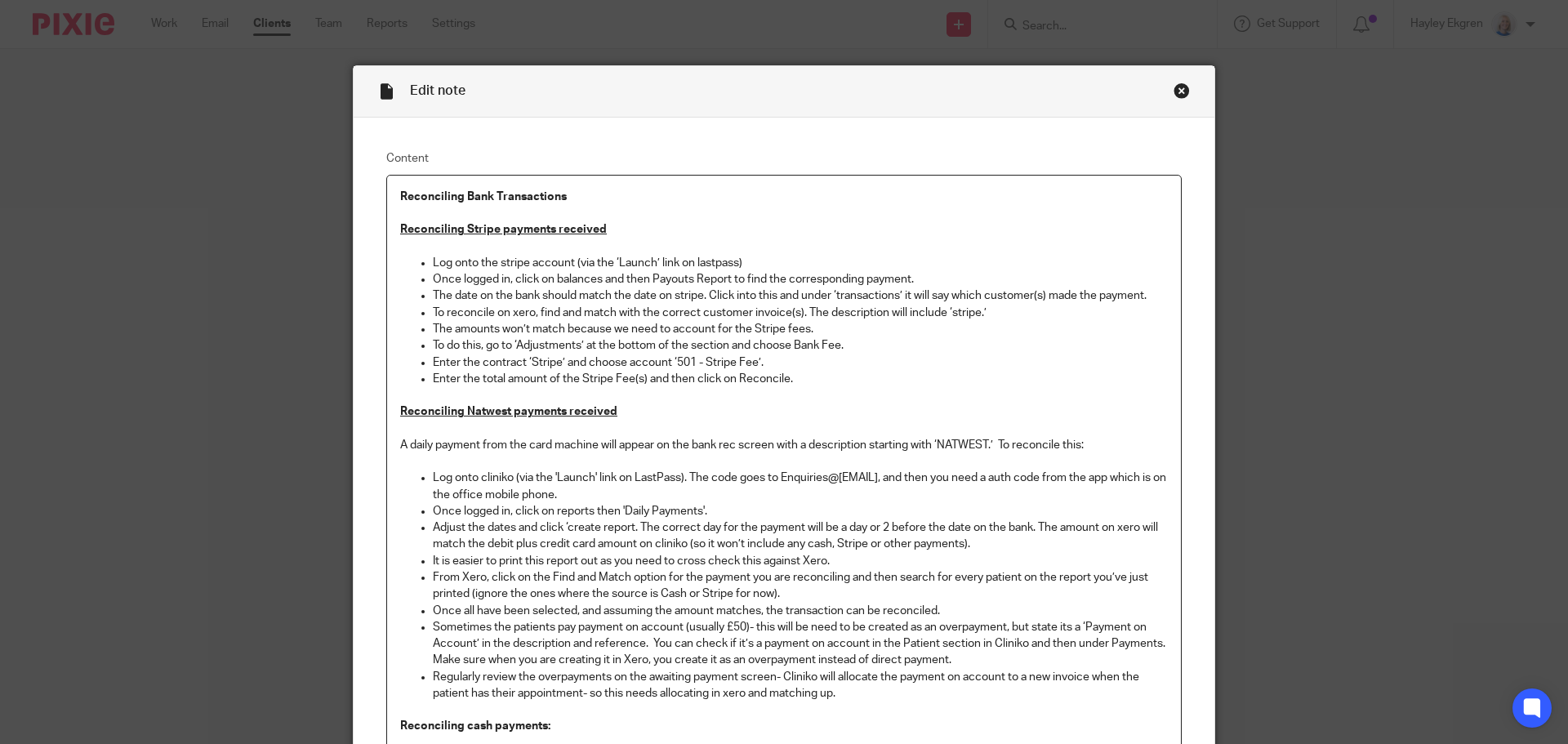 scroll, scrollTop: 0, scrollLeft: 0, axis: both 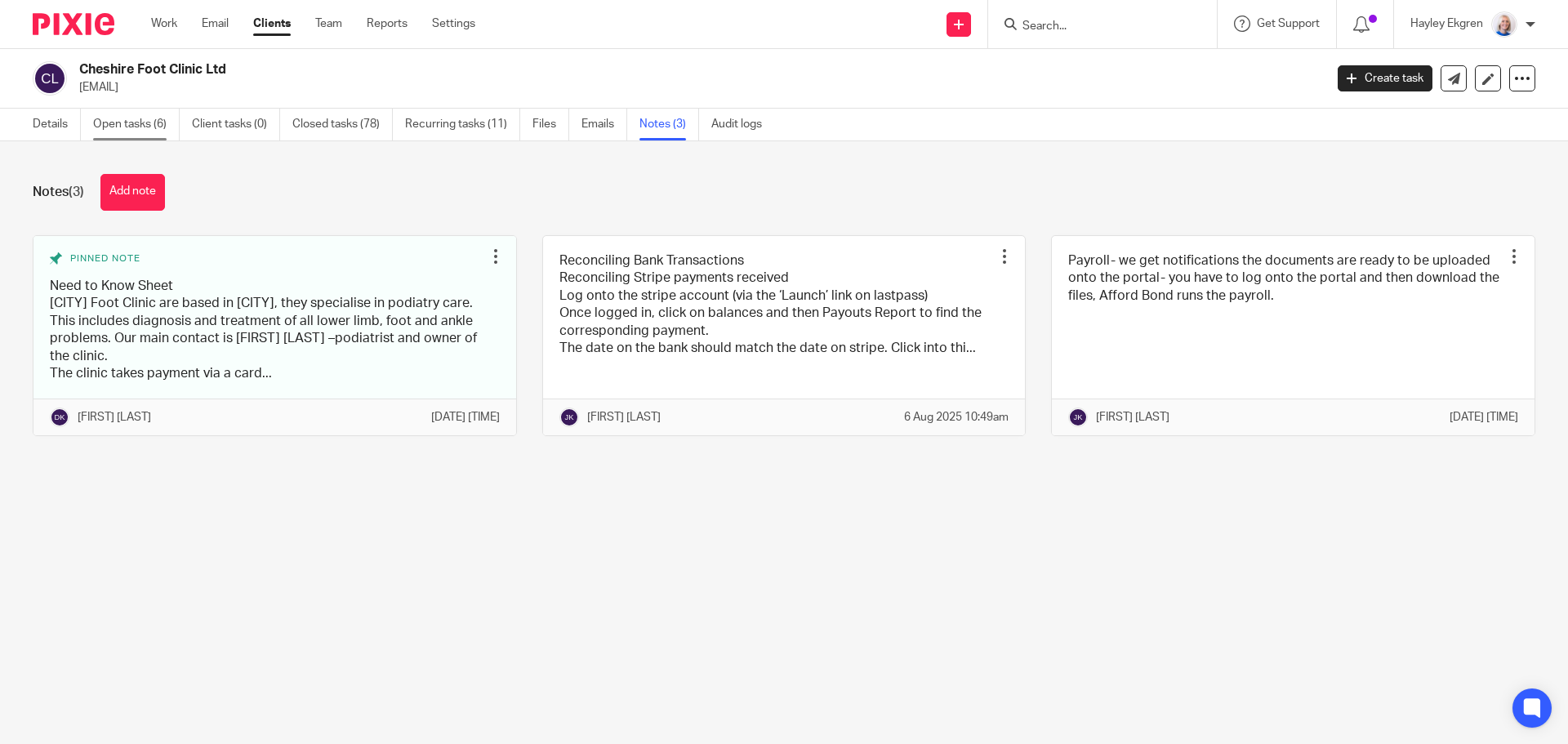 click on "Open tasks (6)" at bounding box center (136, 124) 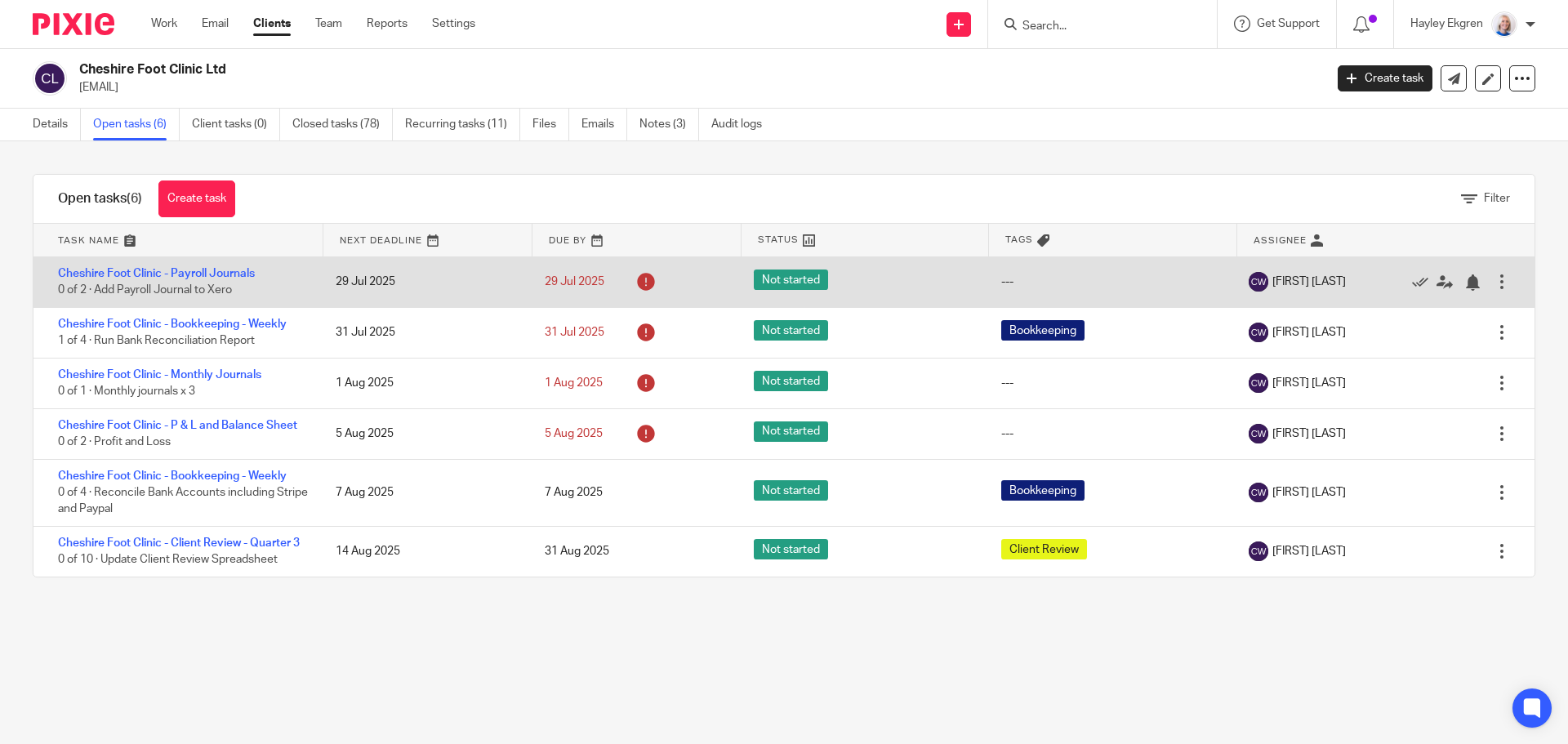 scroll, scrollTop: 0, scrollLeft: 0, axis: both 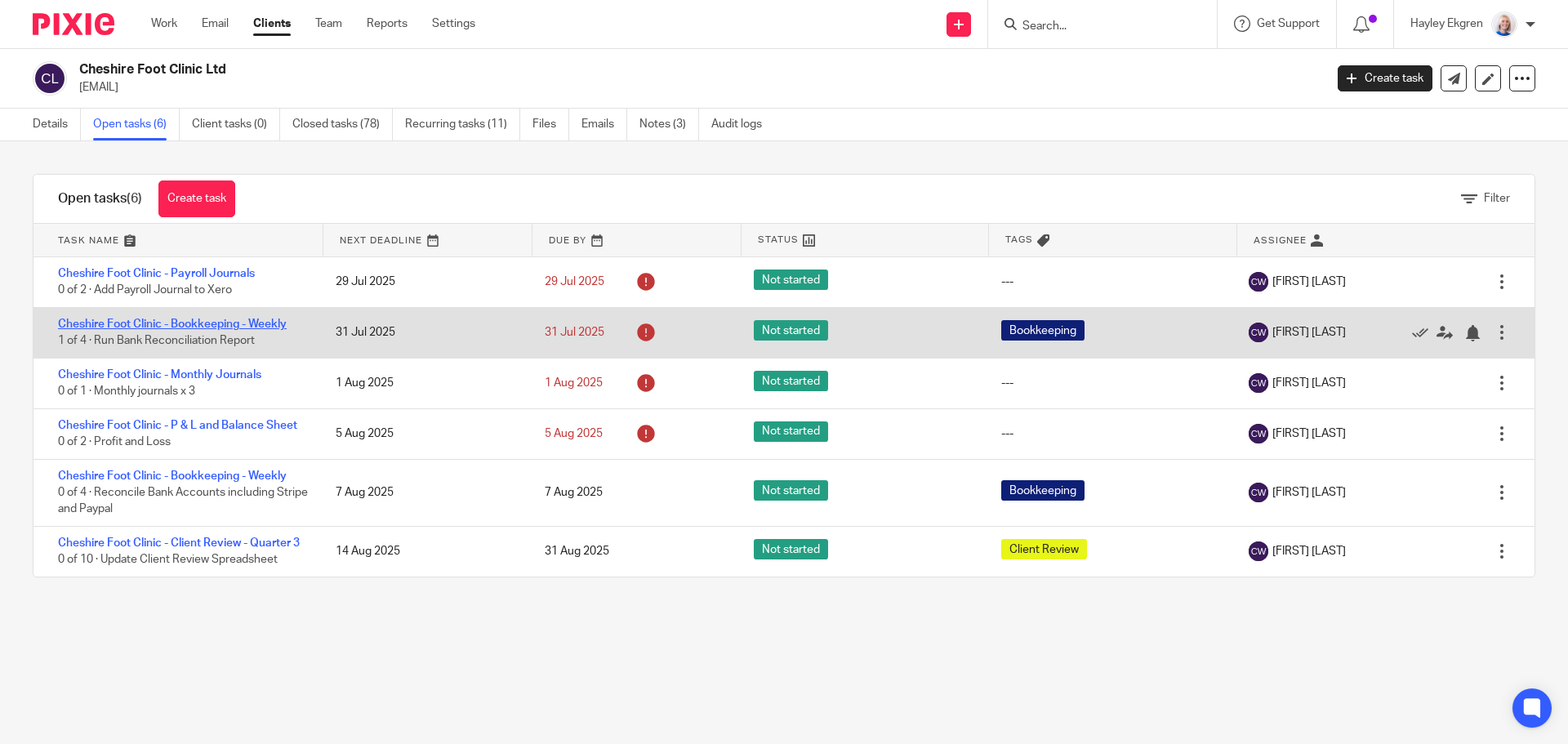 click on "Cheshire Foot Clinic - Bookkeeping - Weekly" at bounding box center (172, 324) 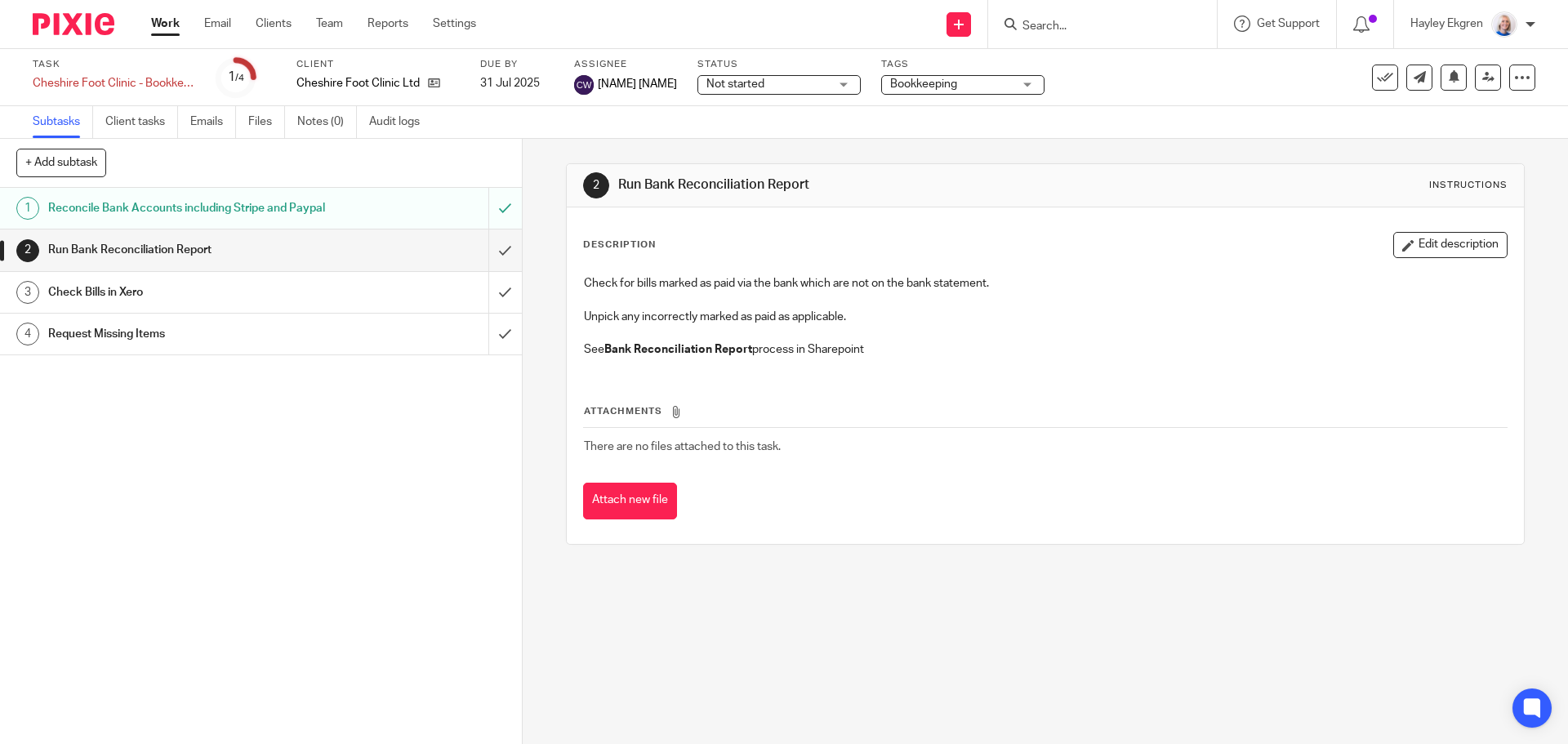 scroll, scrollTop: 0, scrollLeft: 0, axis: both 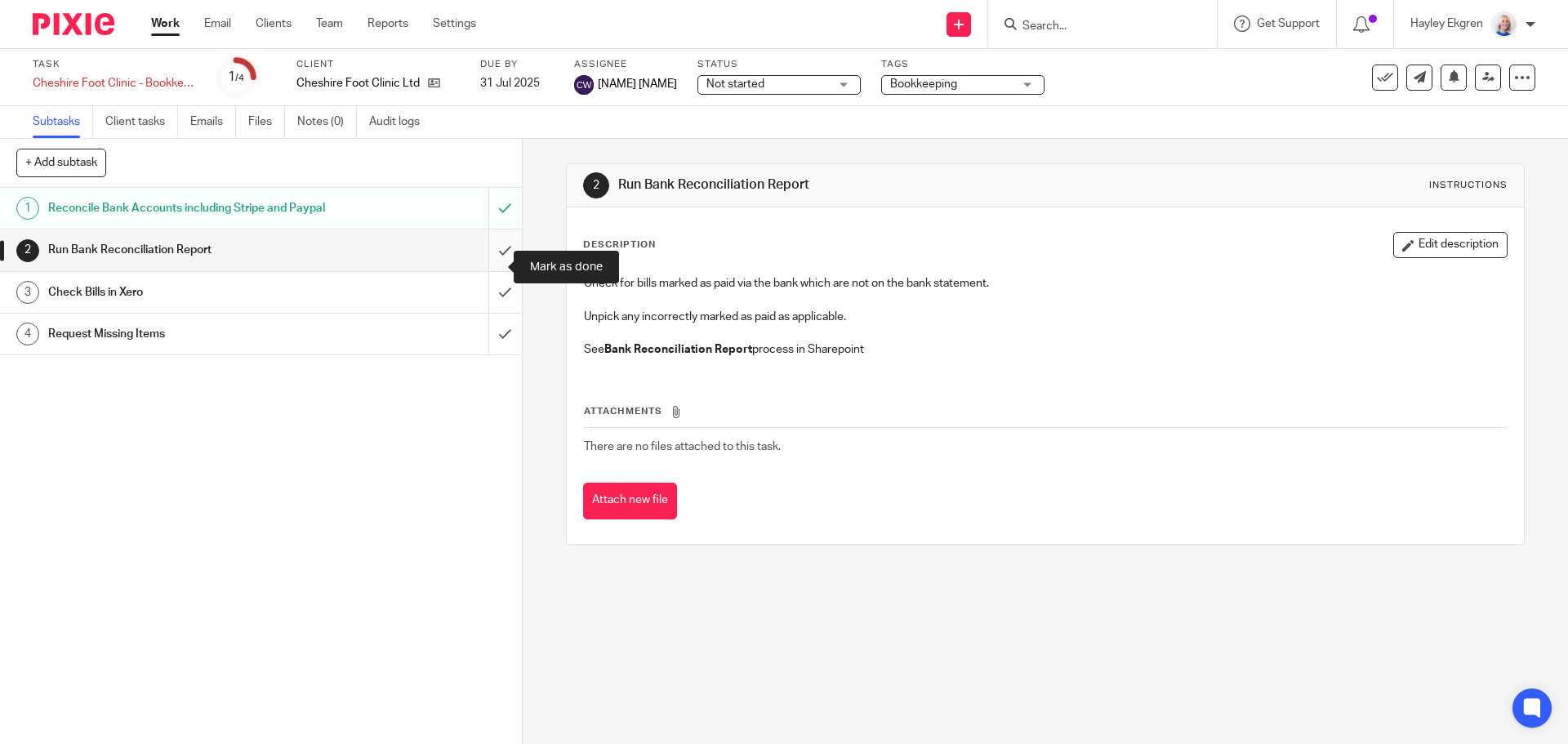 click at bounding box center (261, 250) 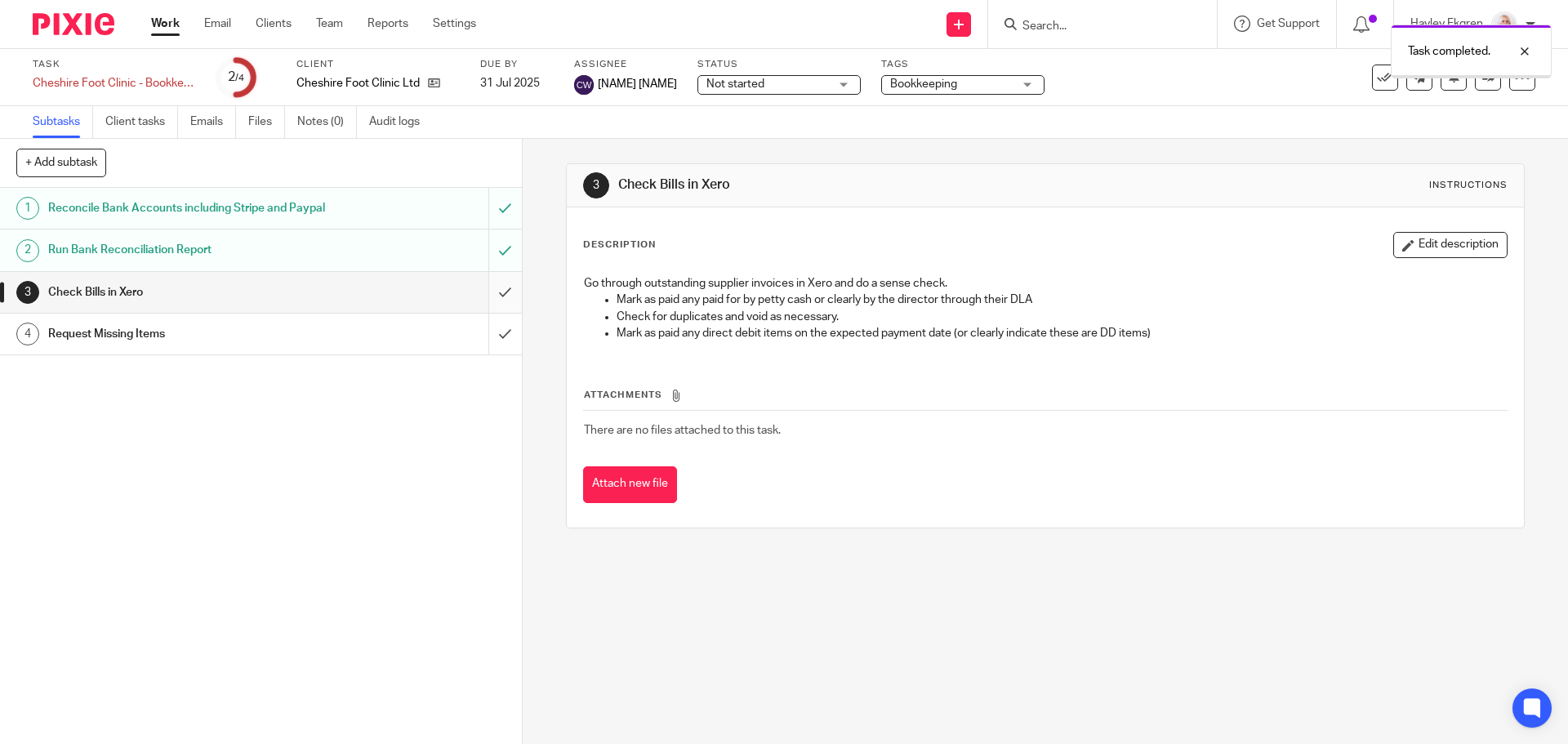 scroll, scrollTop: 0, scrollLeft: 0, axis: both 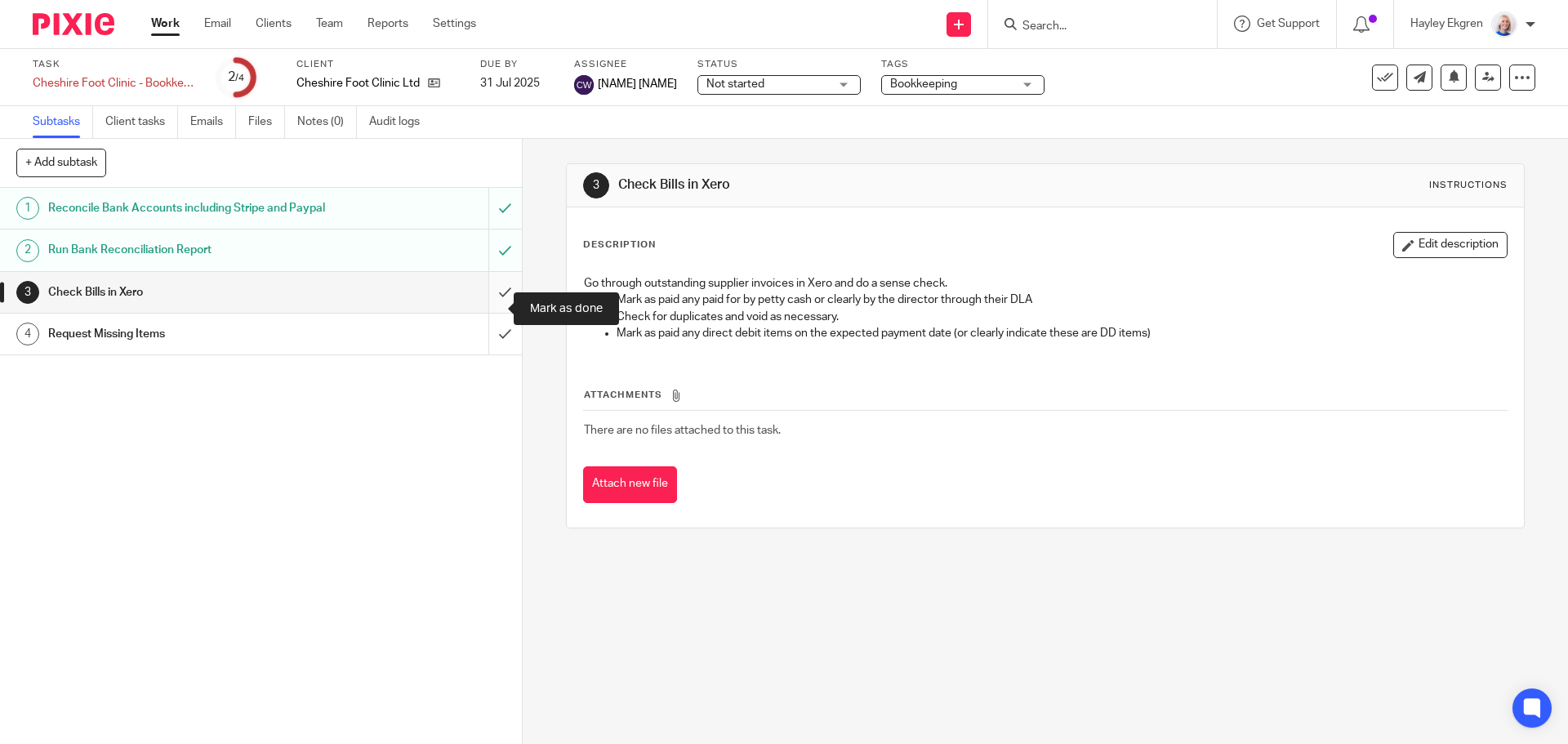 click at bounding box center (261, 292) 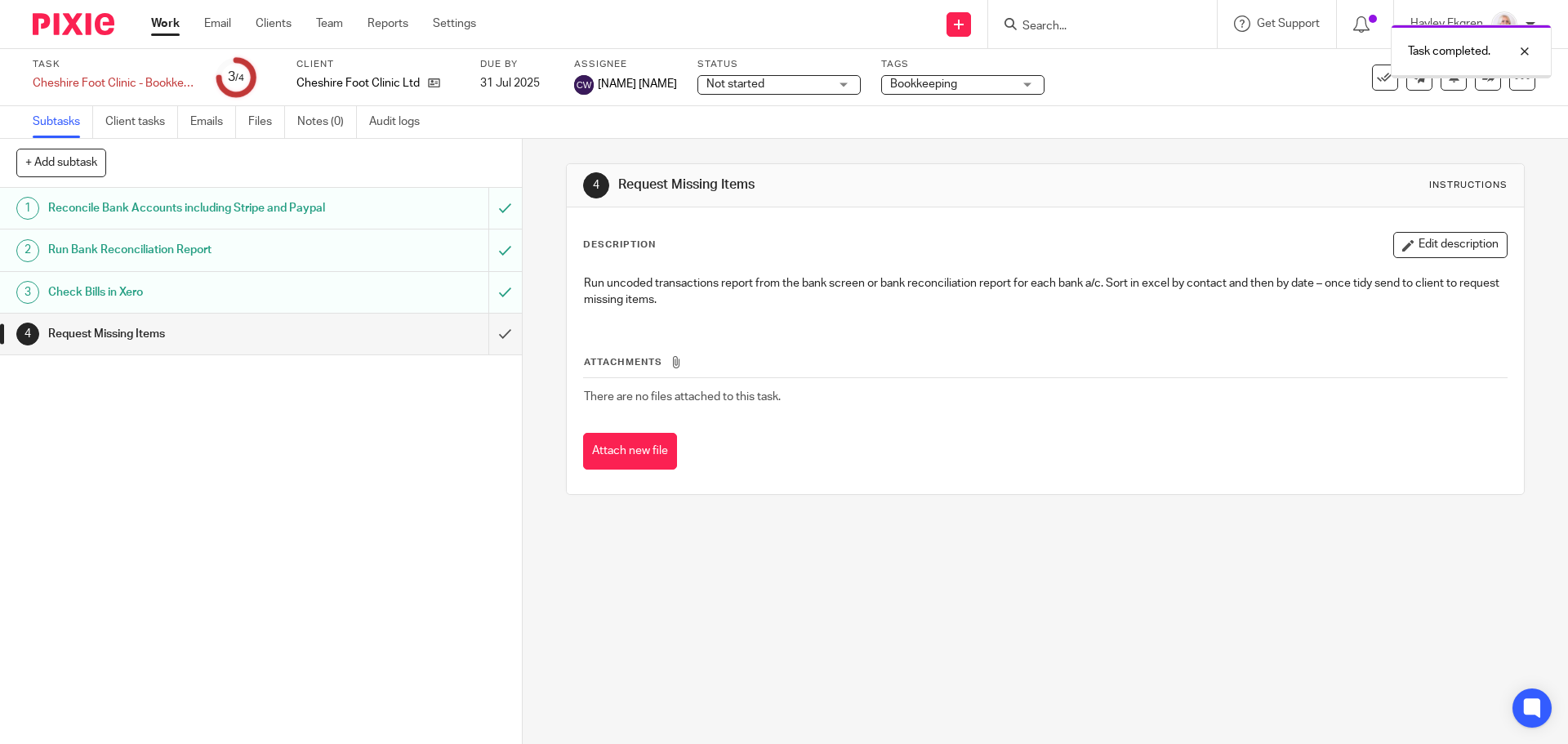 scroll, scrollTop: 0, scrollLeft: 0, axis: both 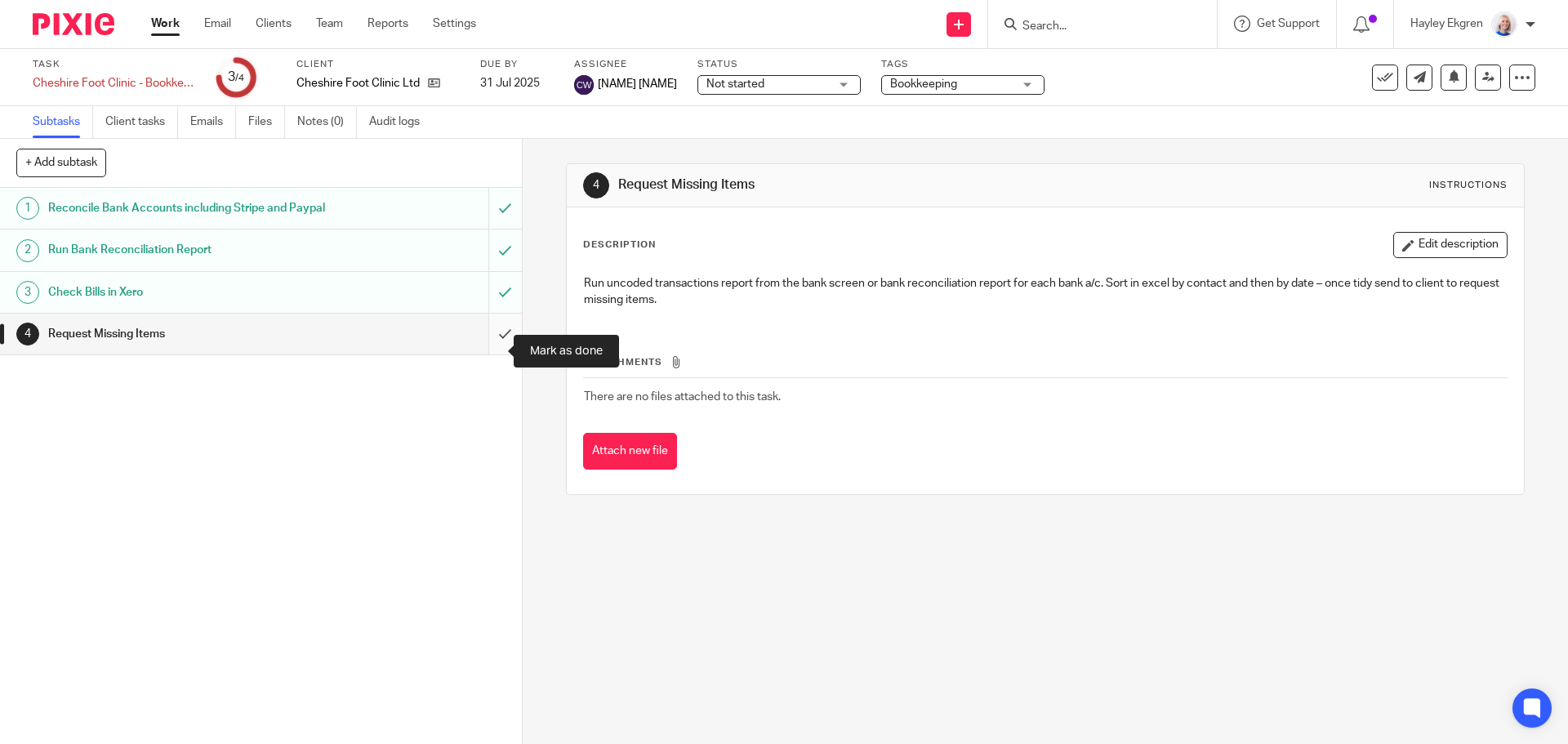 click at bounding box center (261, 334) 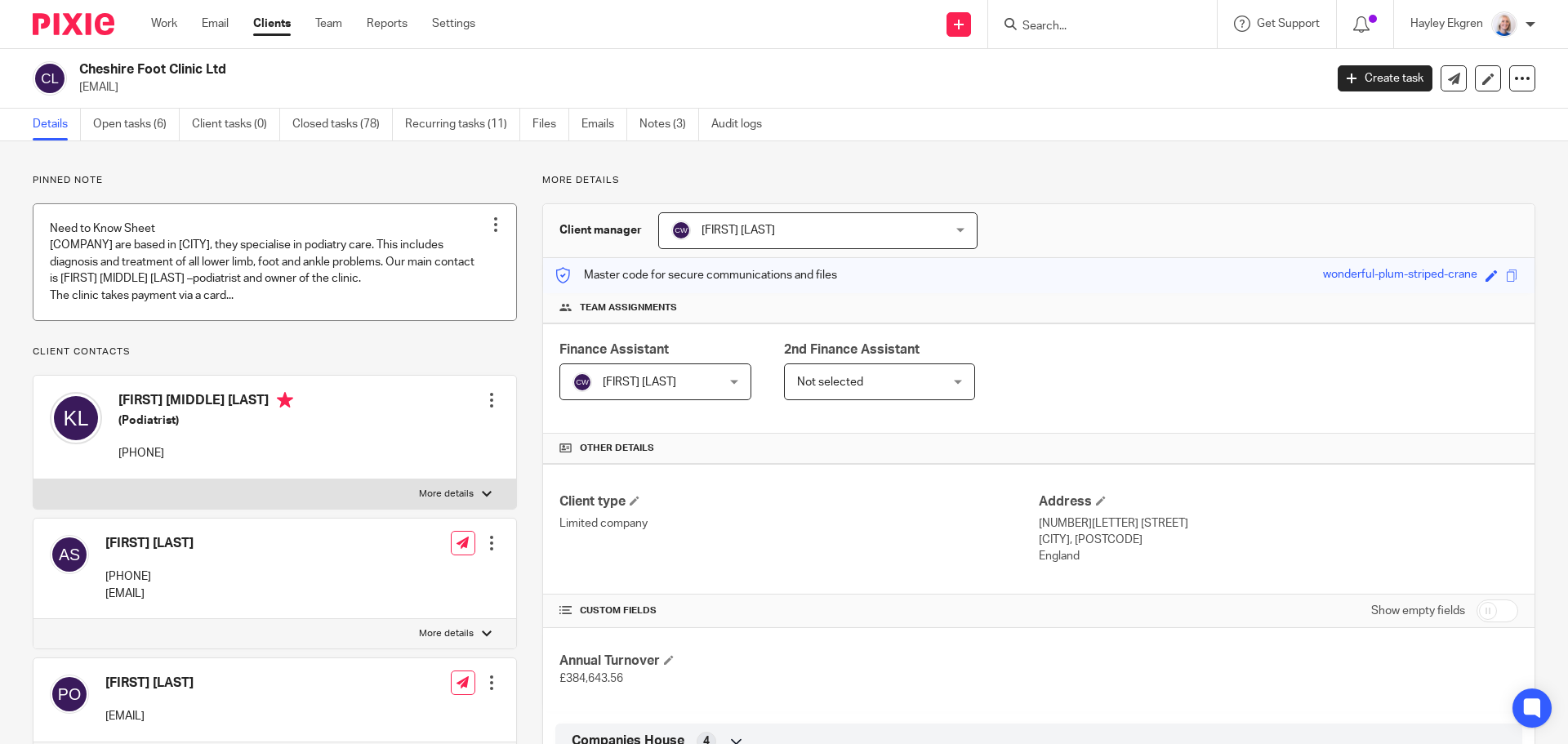 scroll, scrollTop: 0, scrollLeft: 0, axis: both 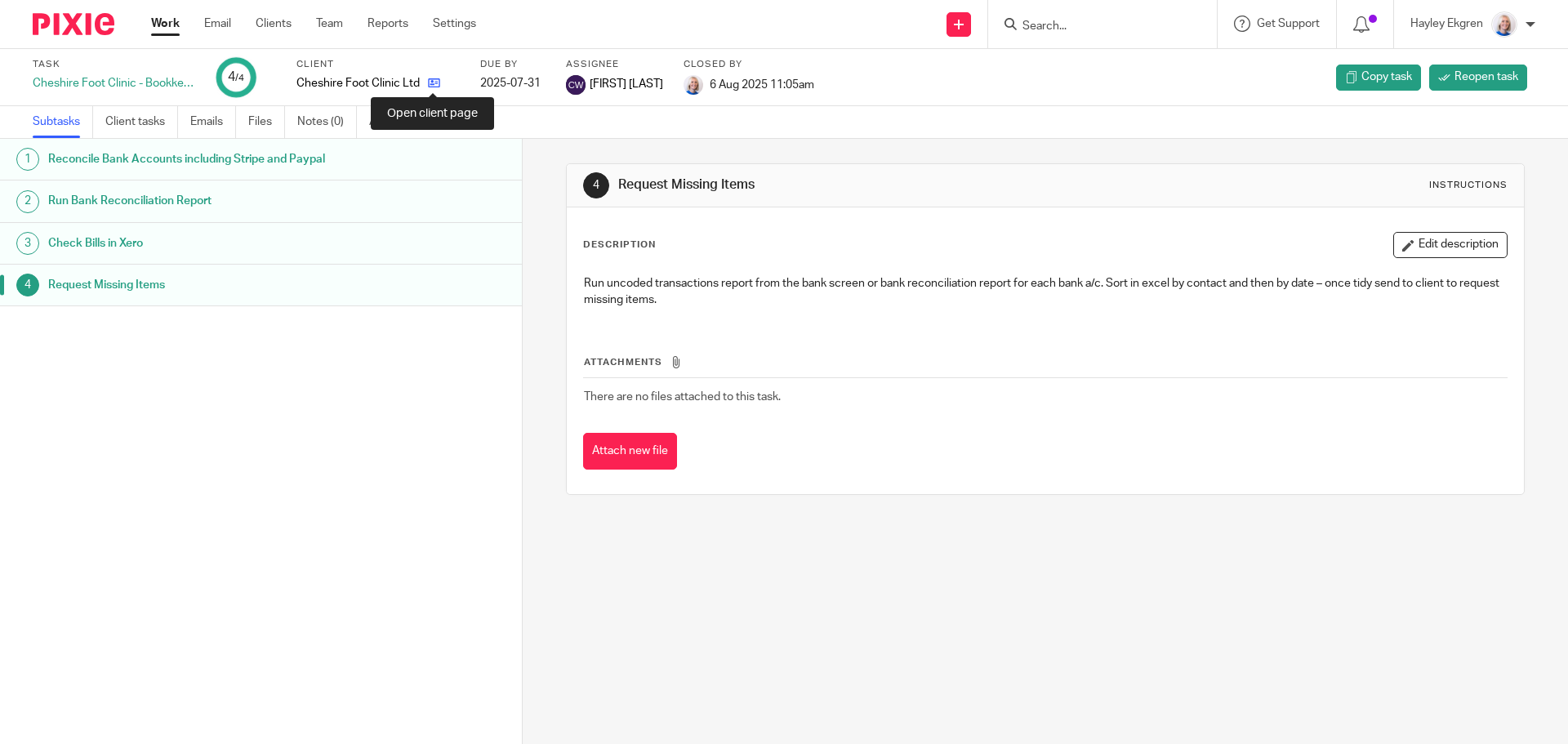 click at bounding box center (434, 82) 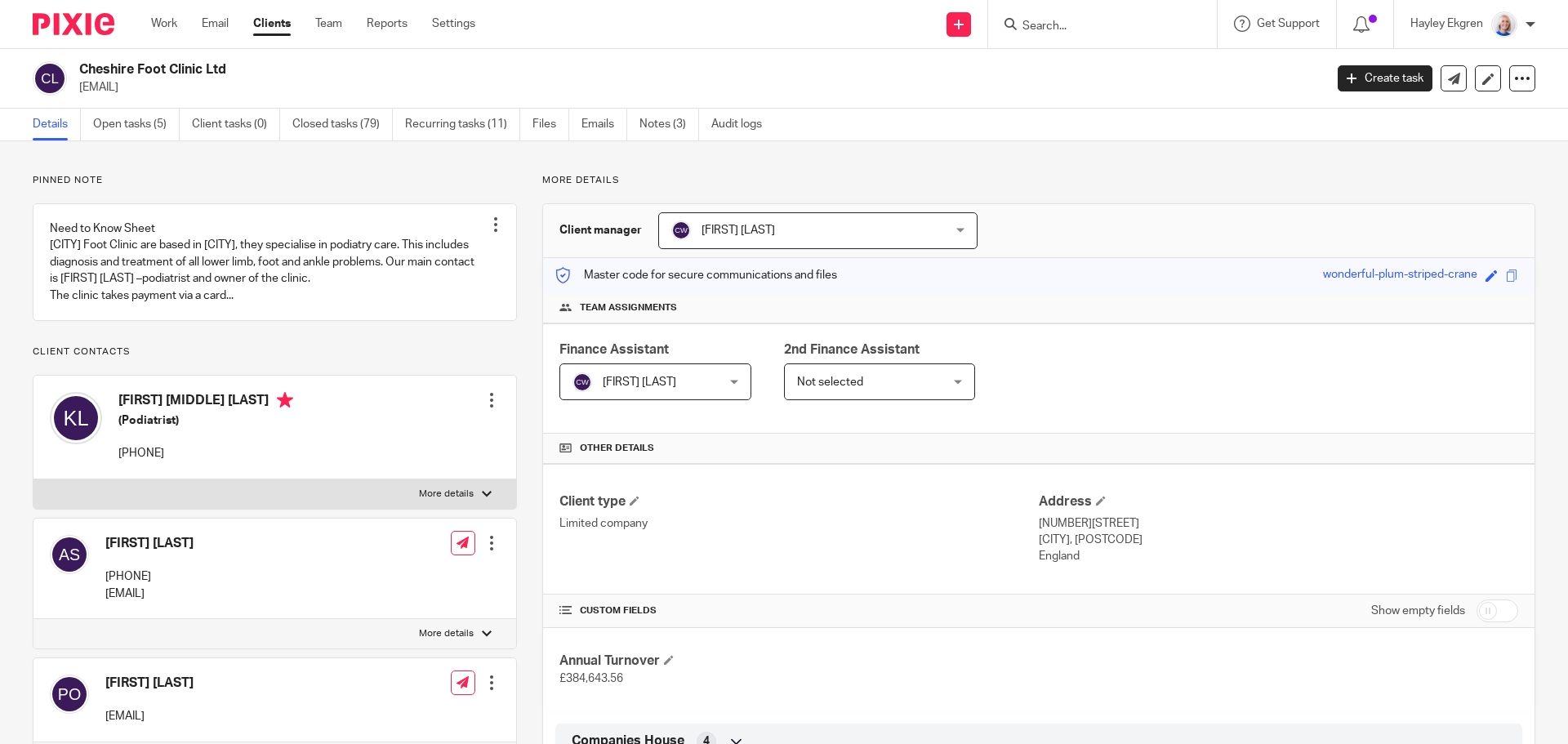 scroll, scrollTop: 0, scrollLeft: 0, axis: both 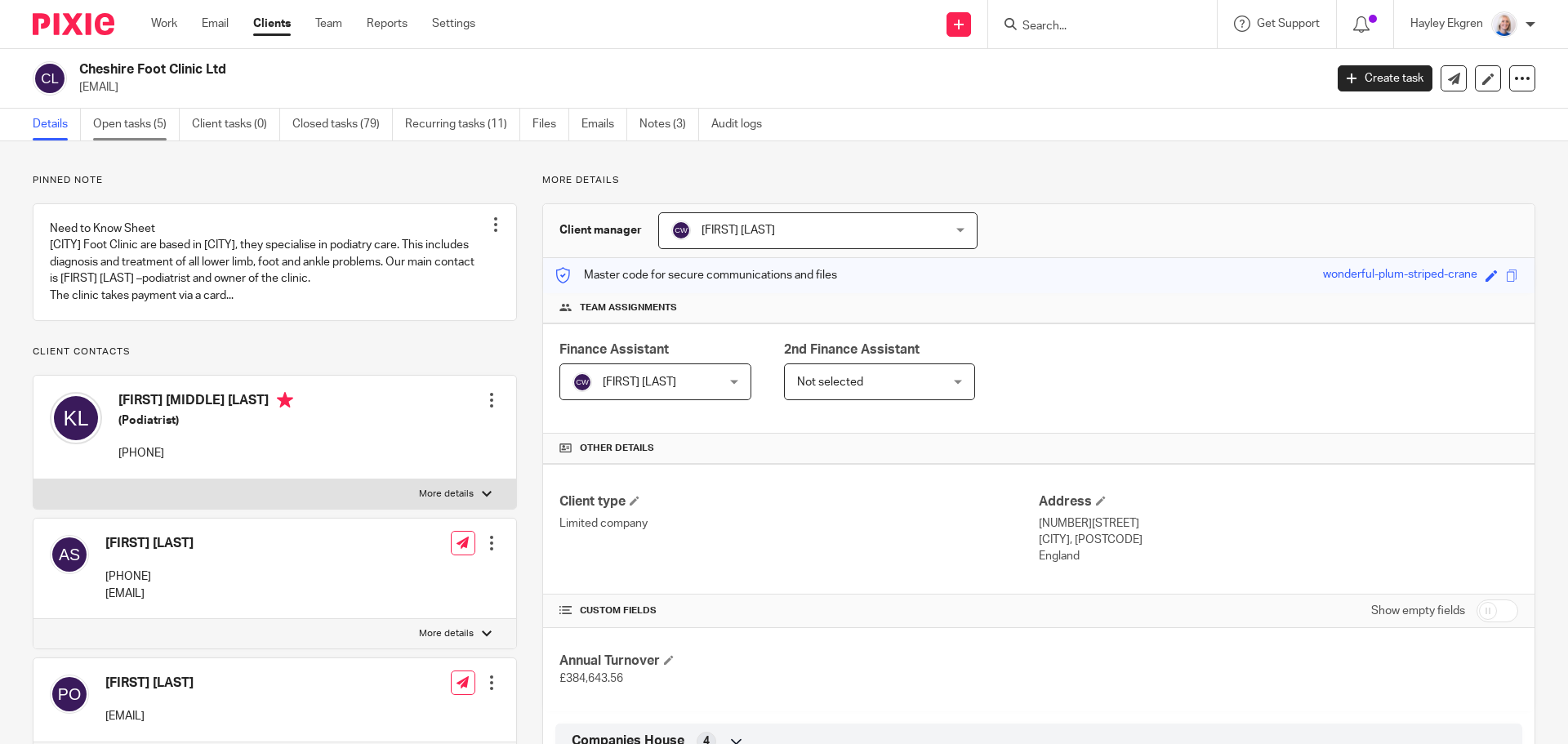 click on "Open tasks (5)" at bounding box center [136, 124] 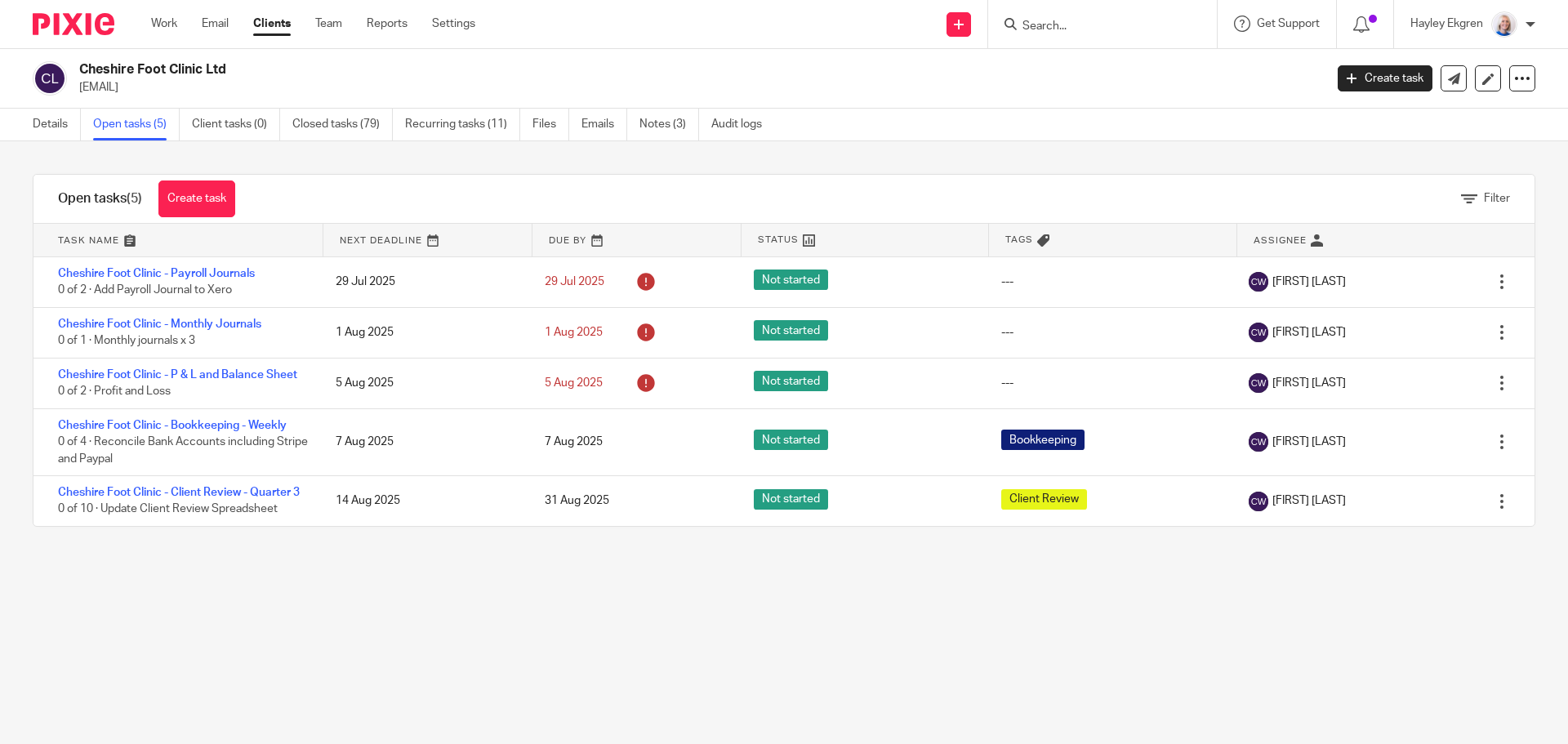 scroll, scrollTop: 0, scrollLeft: 0, axis: both 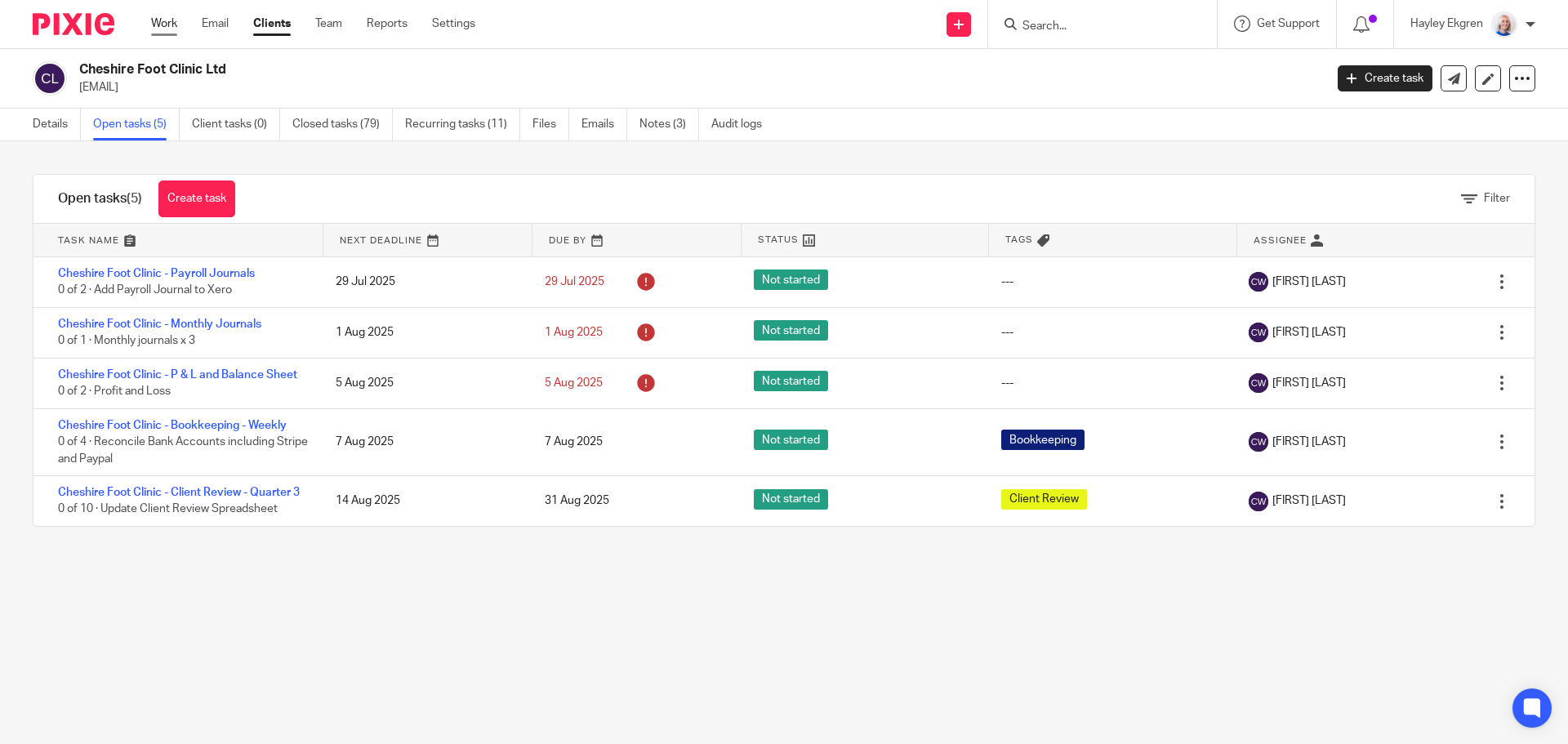 click on "Work" at bounding box center [164, 24] 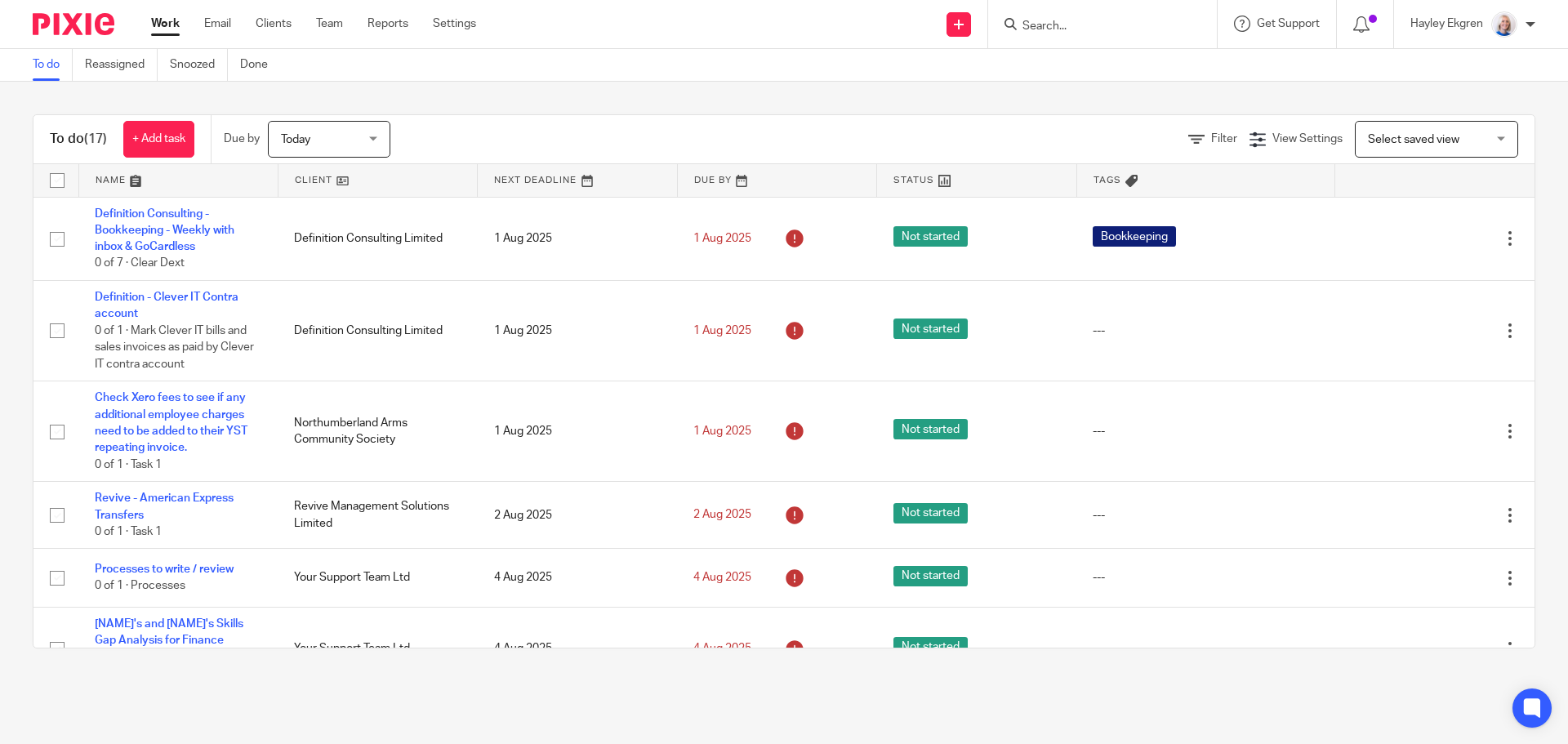 scroll, scrollTop: 0, scrollLeft: 0, axis: both 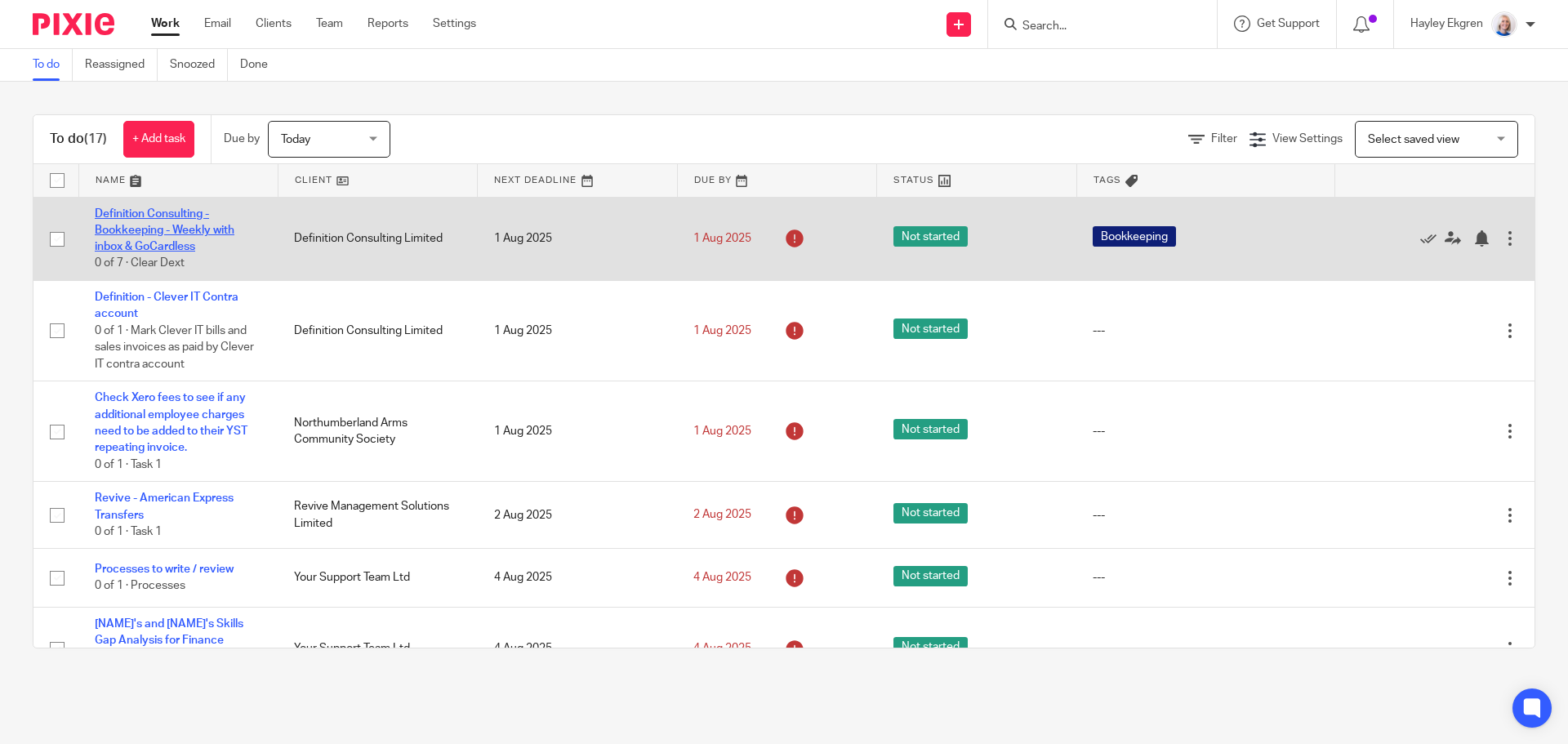 click on "Definition Consulting  - Bookkeeping - Weekly with inbox & GoCardless" at bounding box center (164, 230) 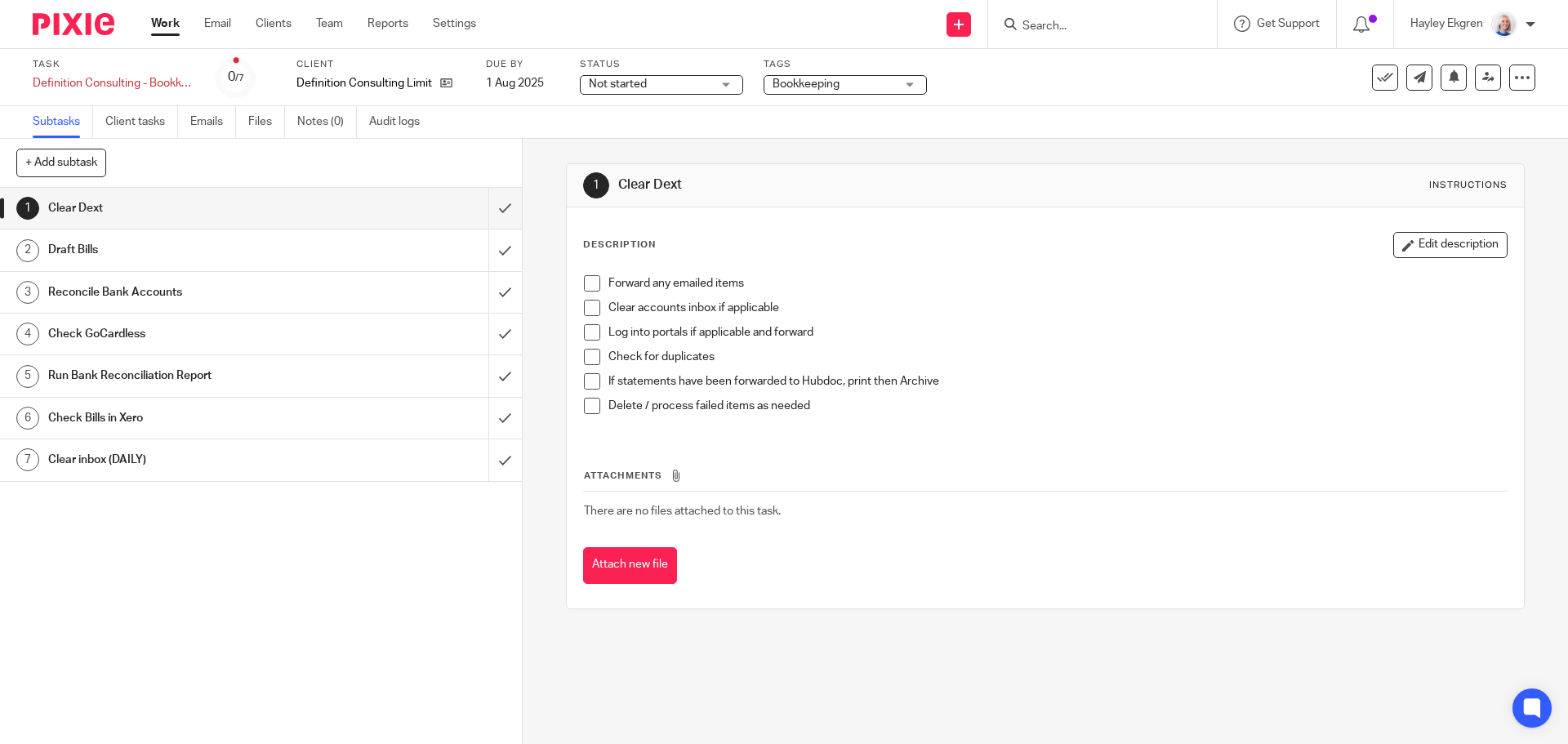scroll, scrollTop: 0, scrollLeft: 0, axis: both 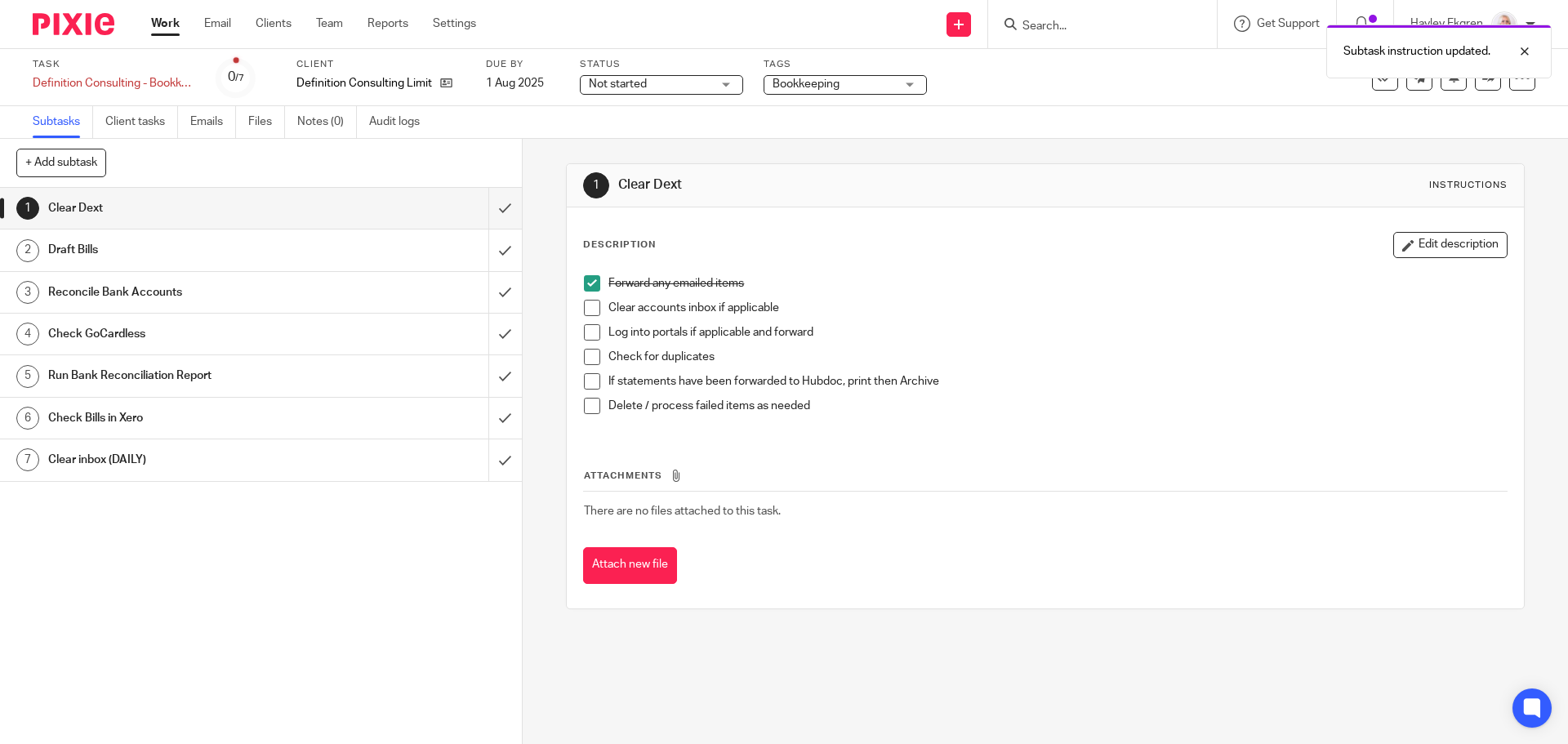 click at bounding box center [592, 308] 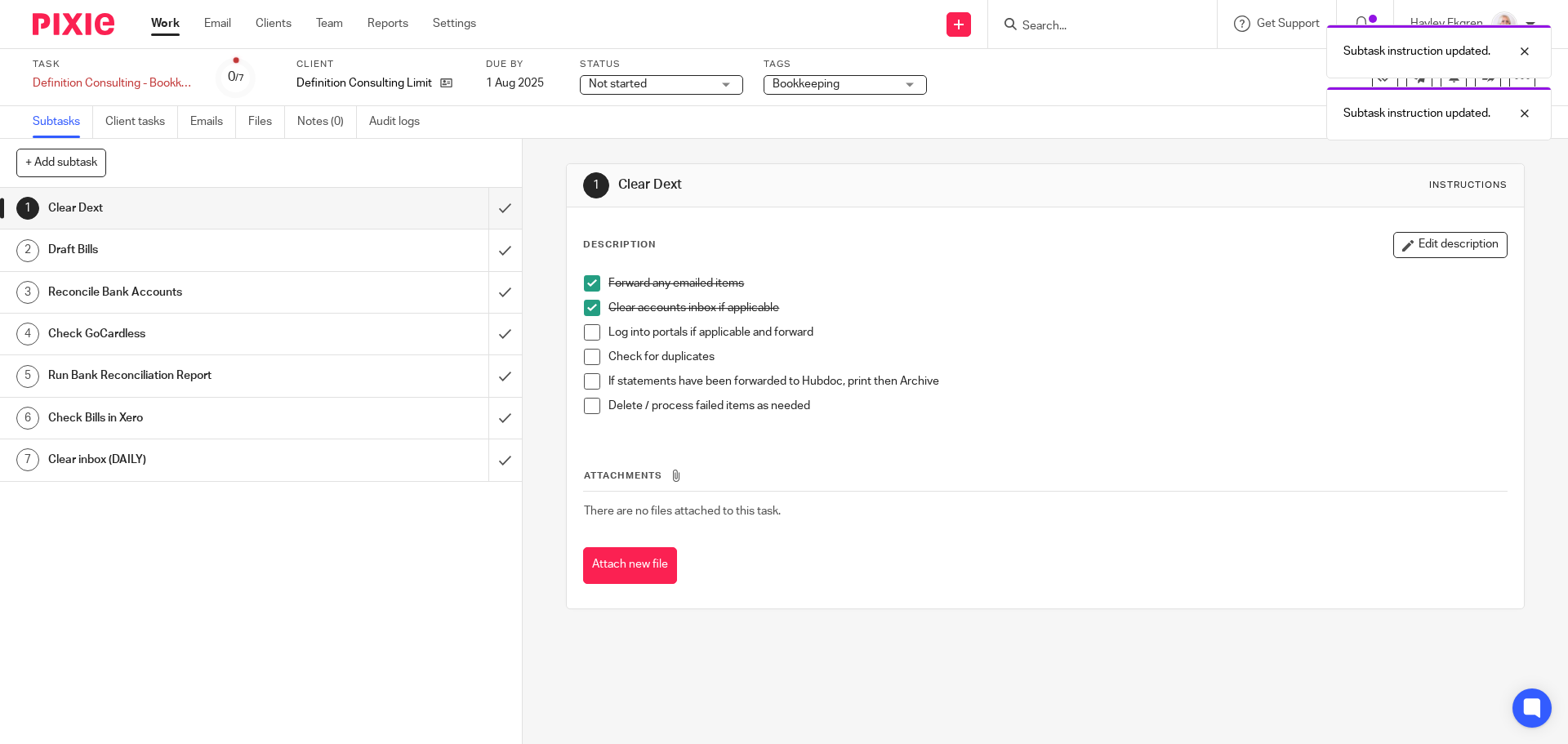 click at bounding box center (592, 332) 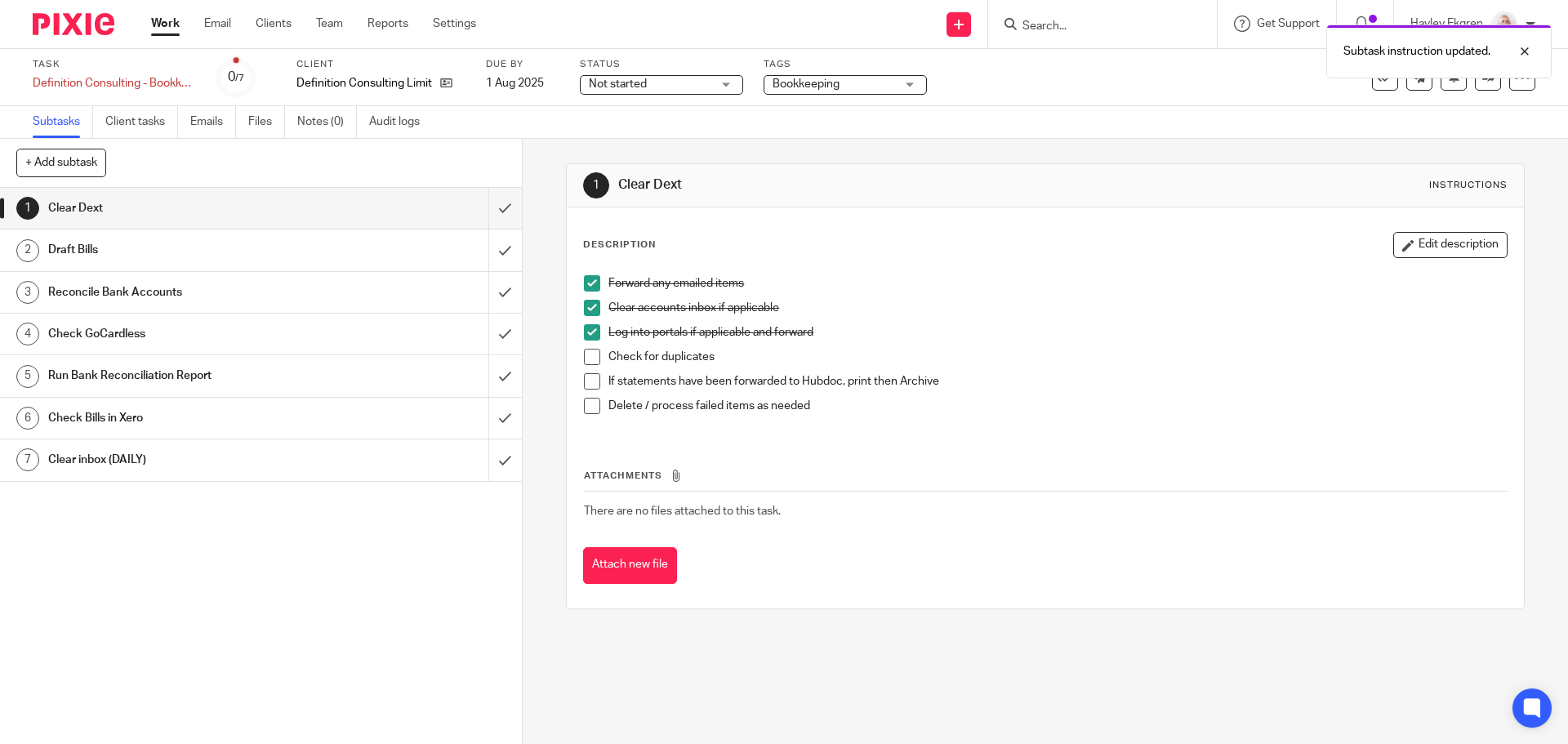 click at bounding box center [592, 357] 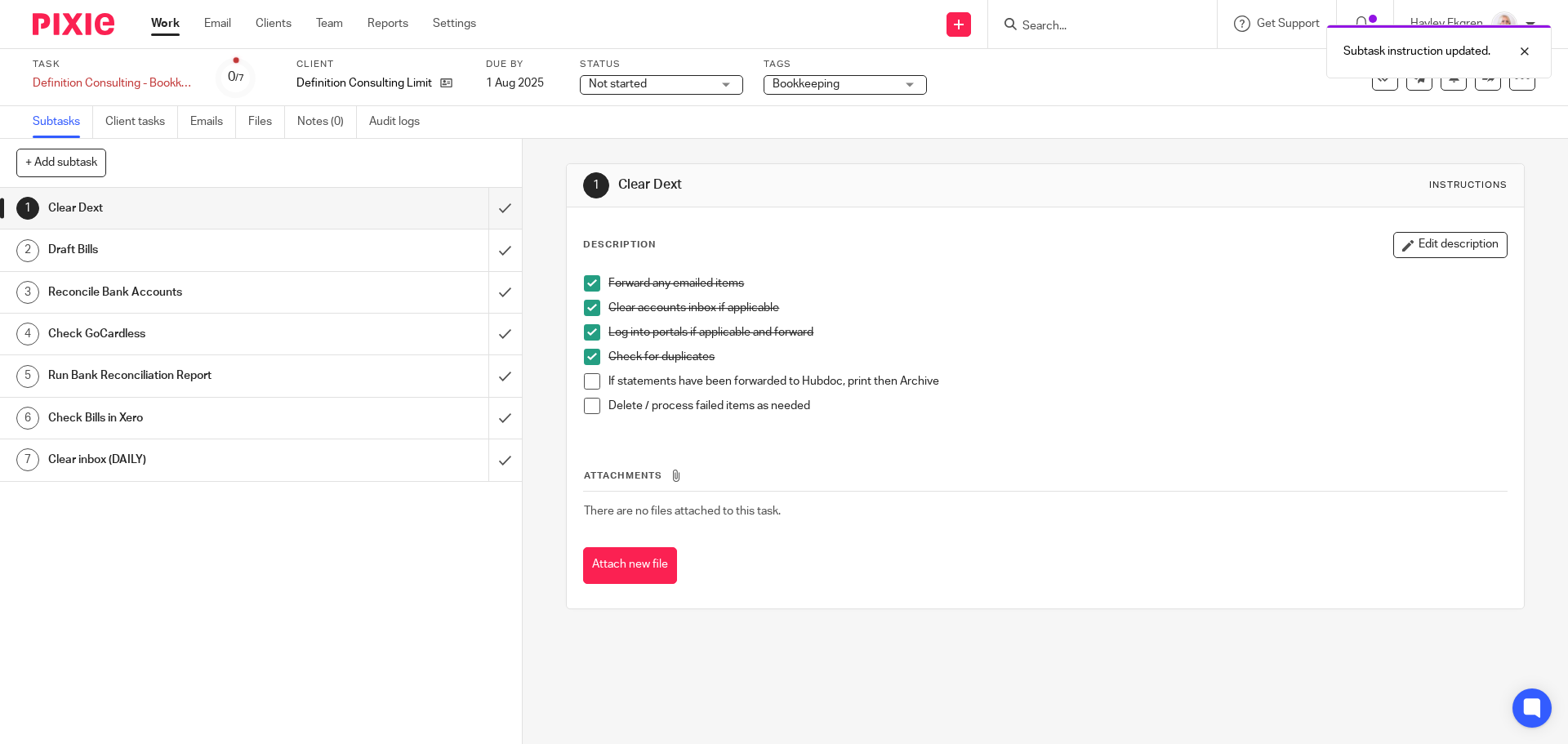 click at bounding box center (592, 381) 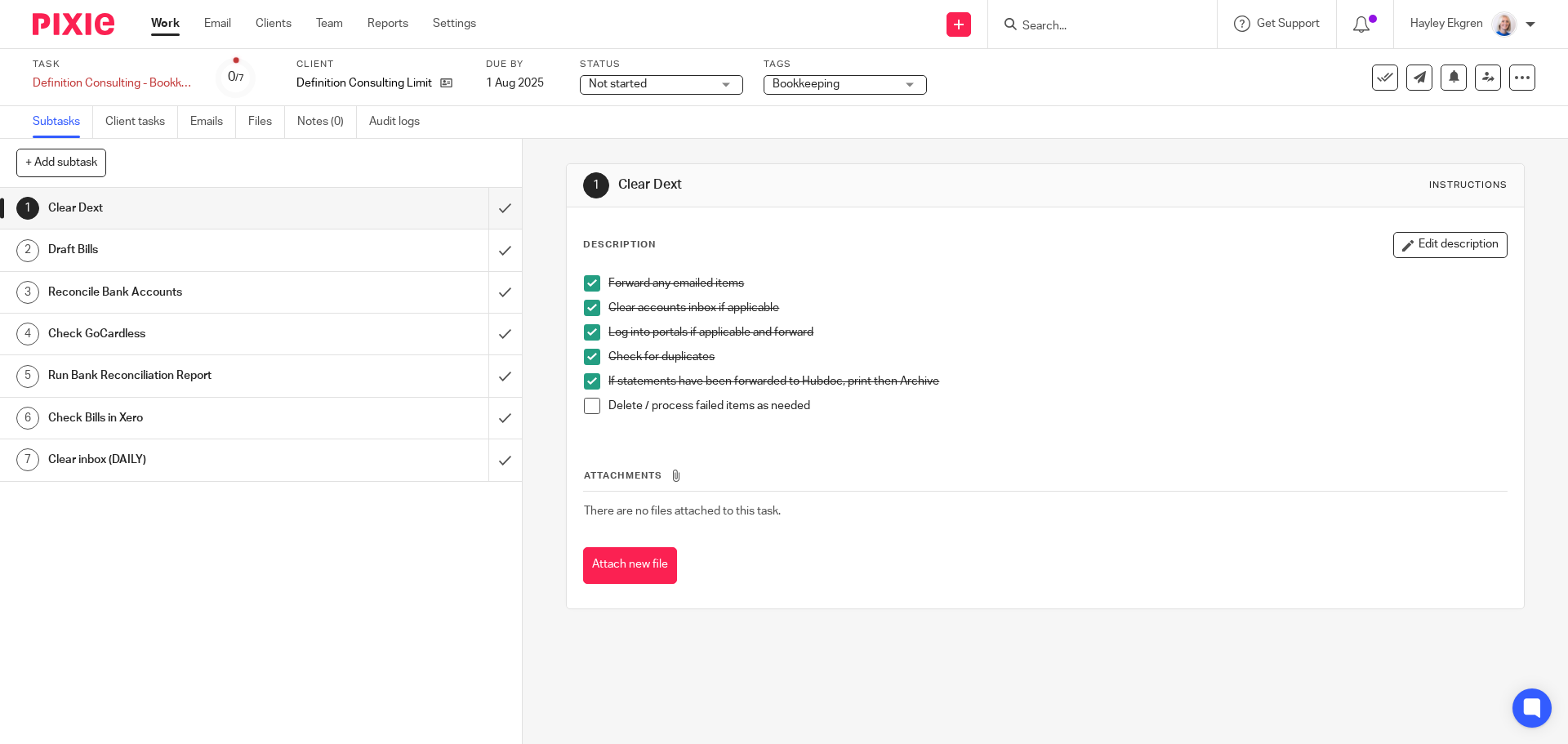 drag, startPoint x: 590, startPoint y: 408, endPoint x: 528, endPoint y: 278, distance: 144.02778 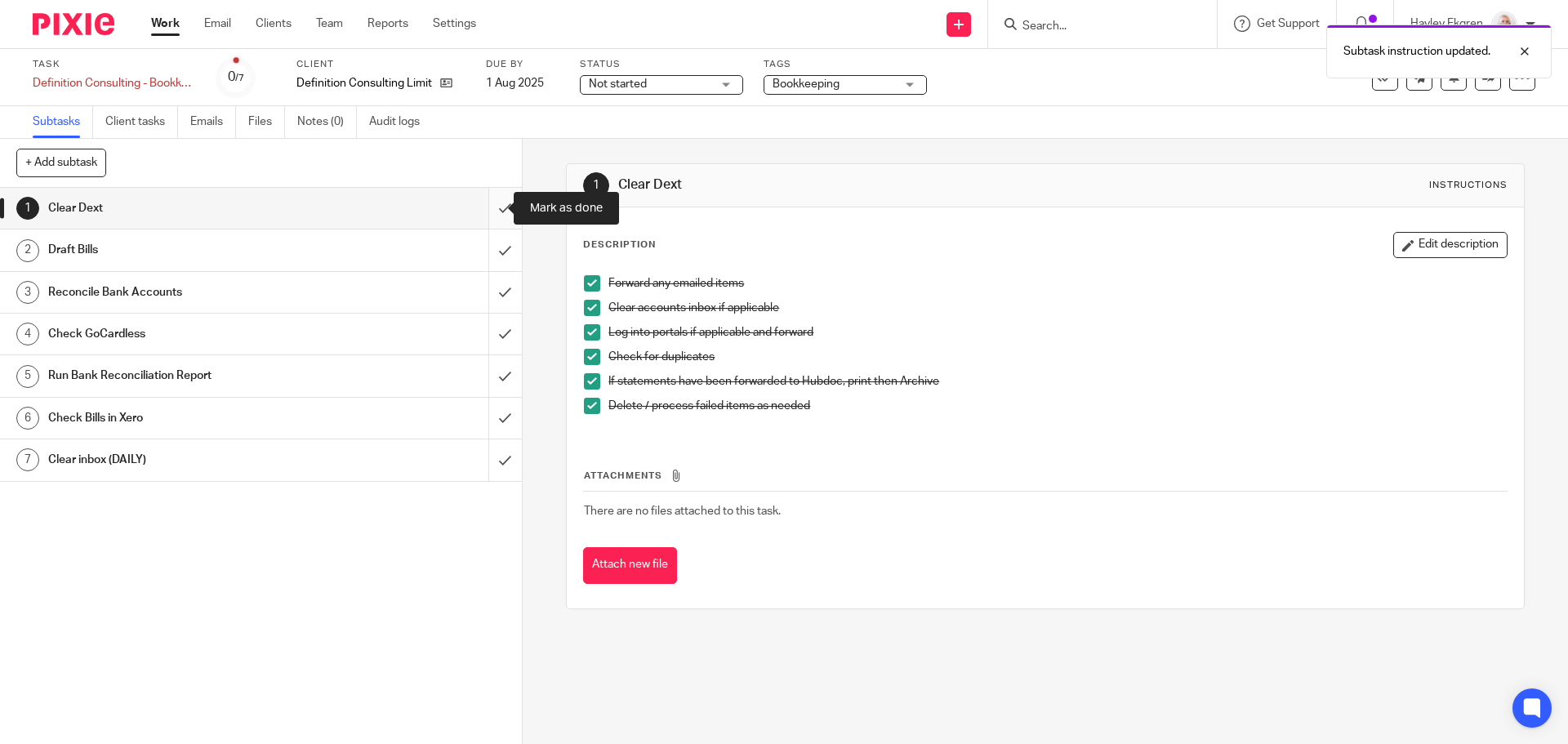 click at bounding box center (261, 208) 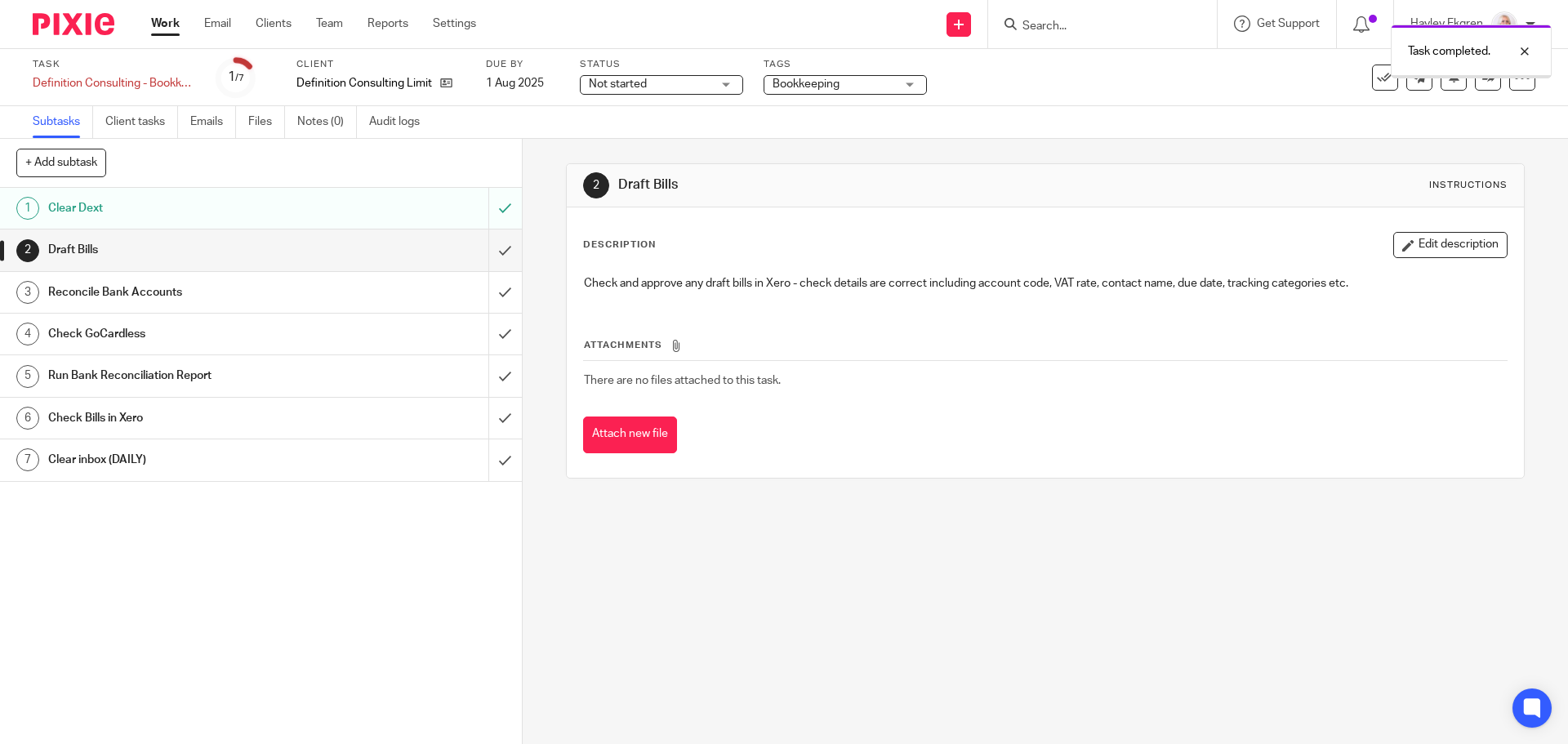 scroll, scrollTop: 0, scrollLeft: 0, axis: both 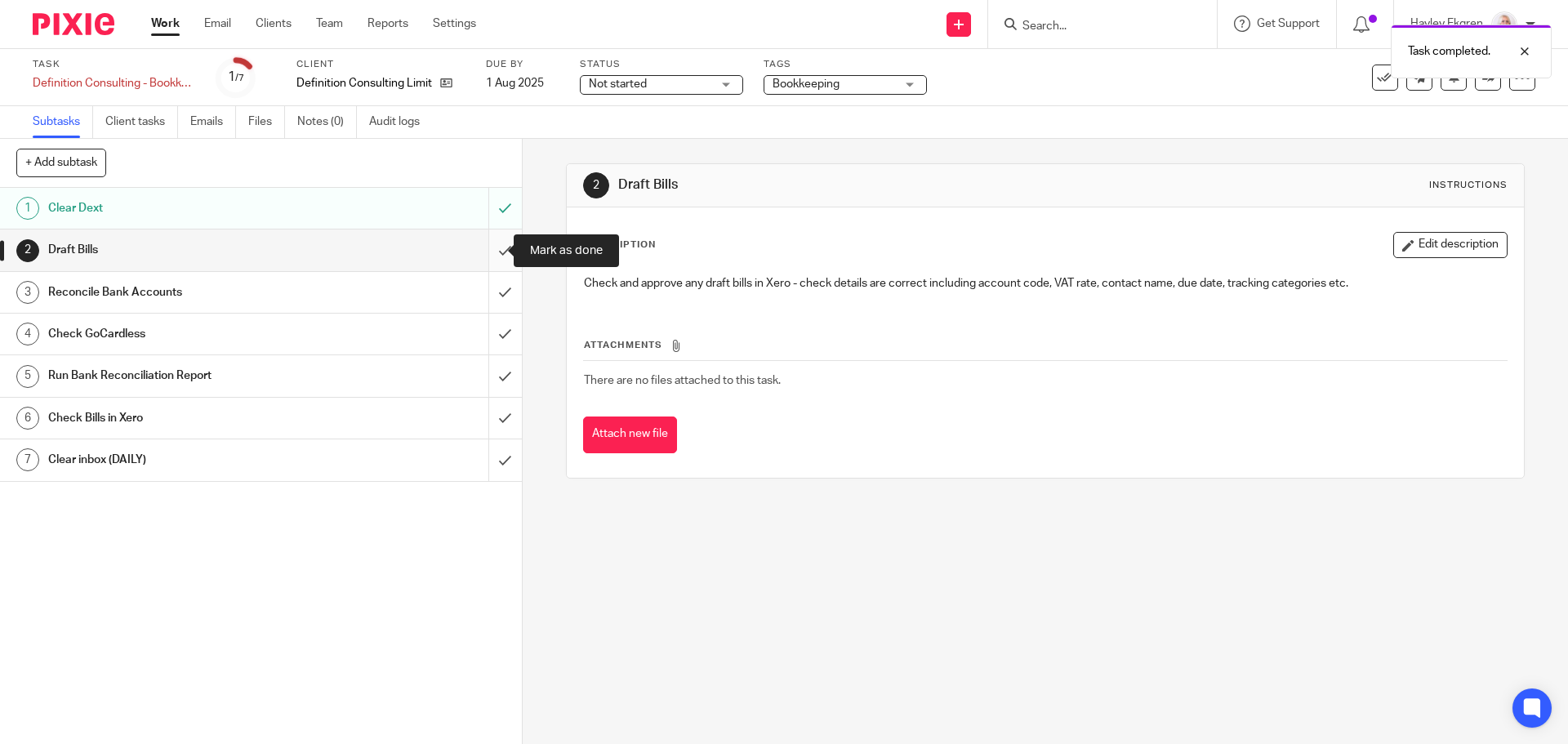 click at bounding box center (261, 250) 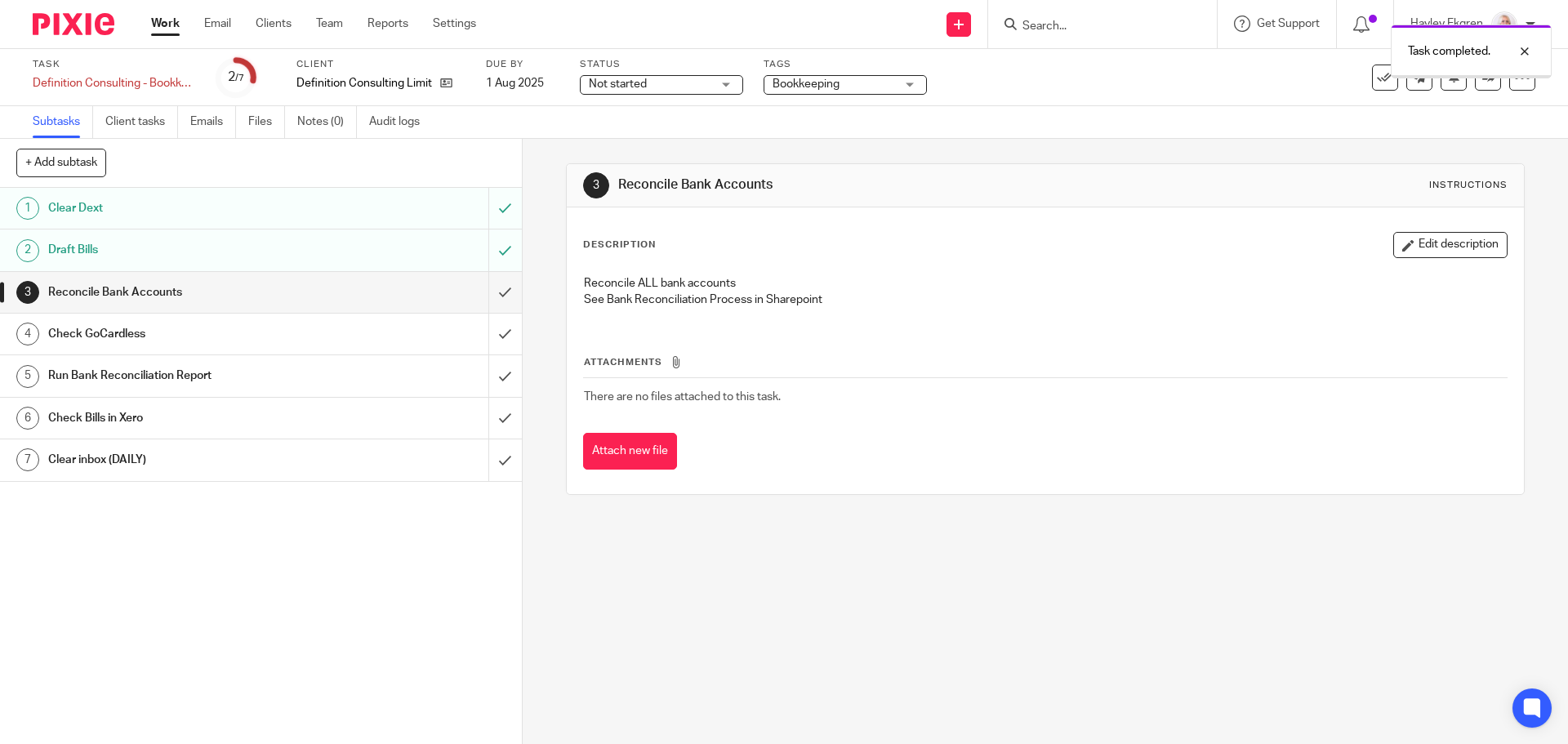 scroll, scrollTop: 0, scrollLeft: 0, axis: both 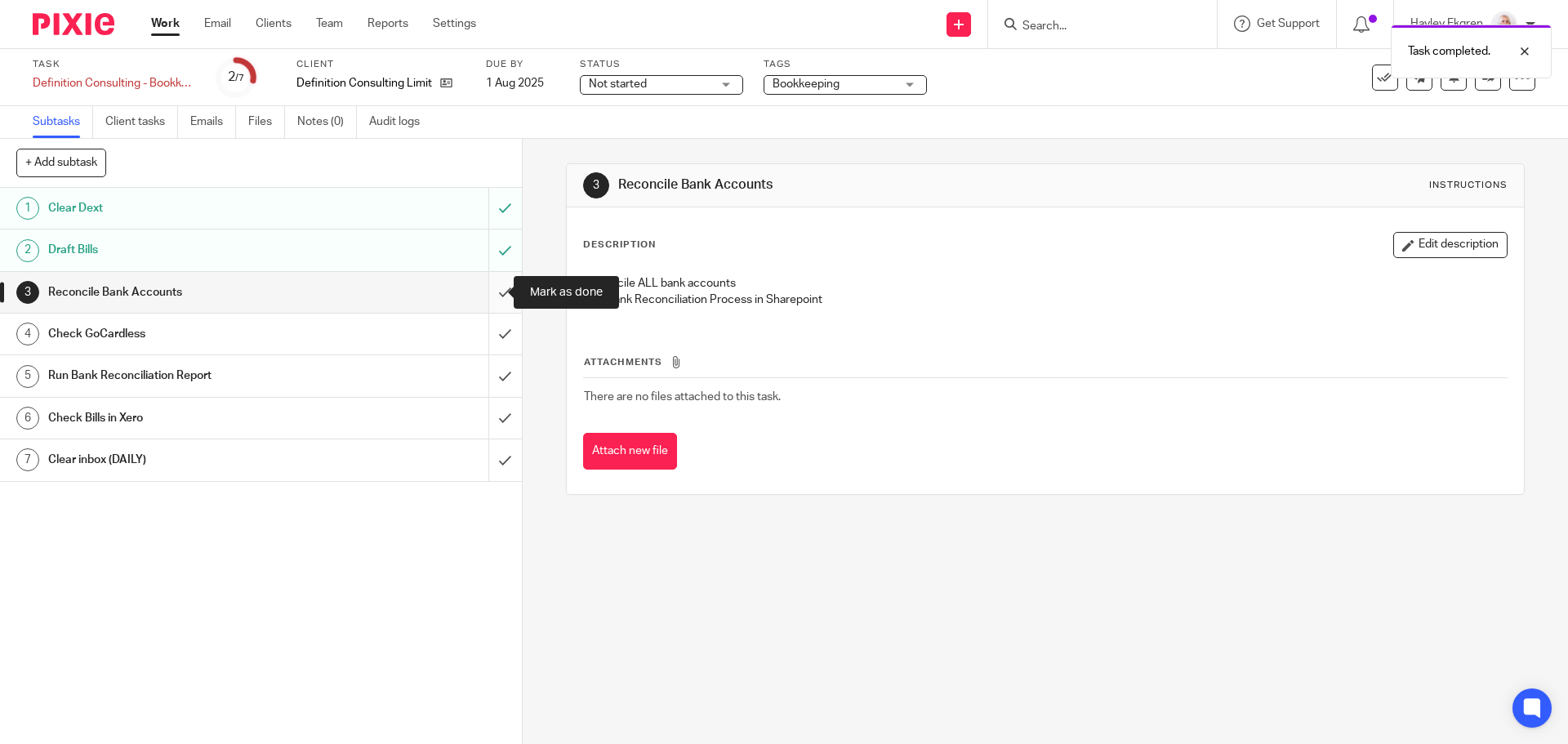 click at bounding box center (261, 292) 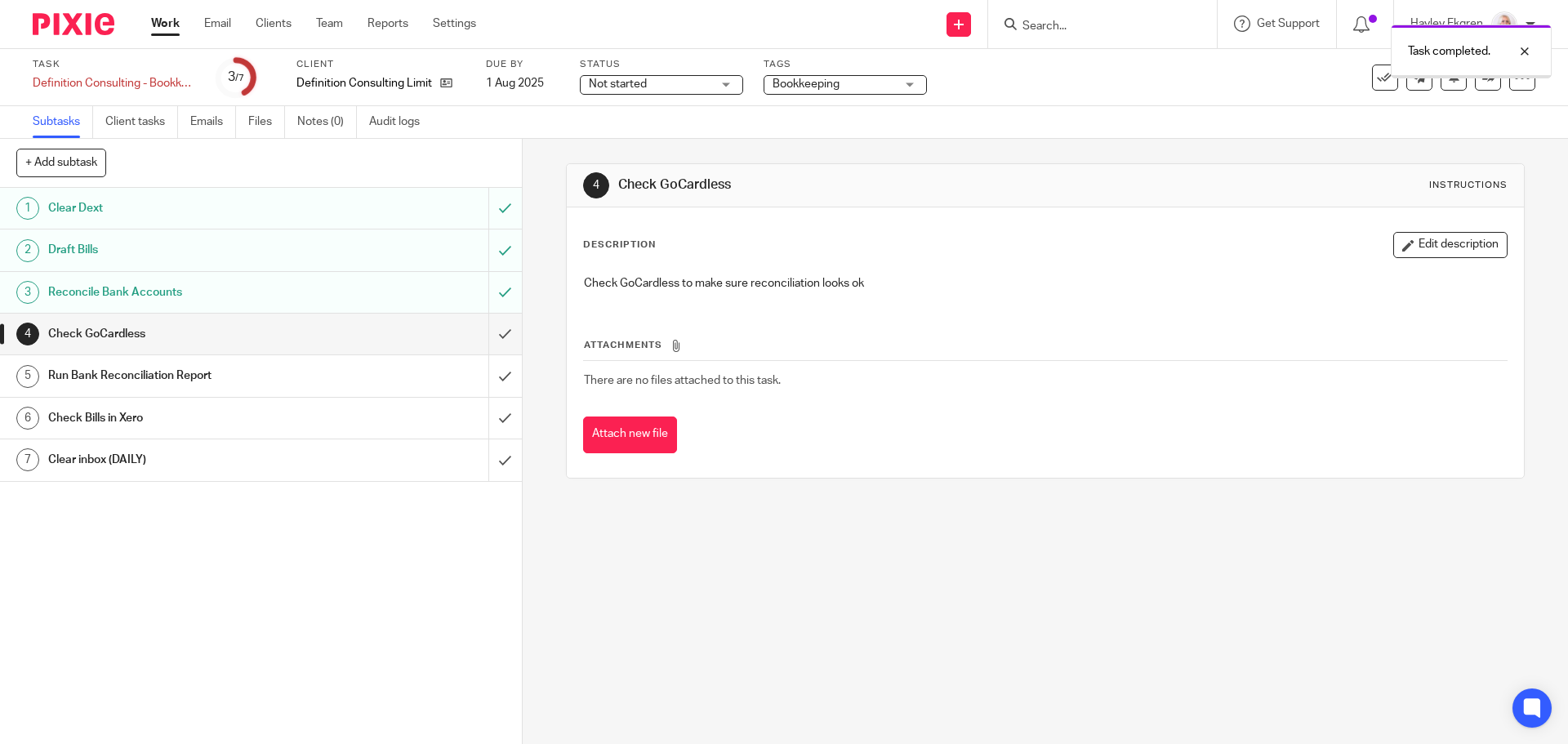 scroll, scrollTop: 0, scrollLeft: 0, axis: both 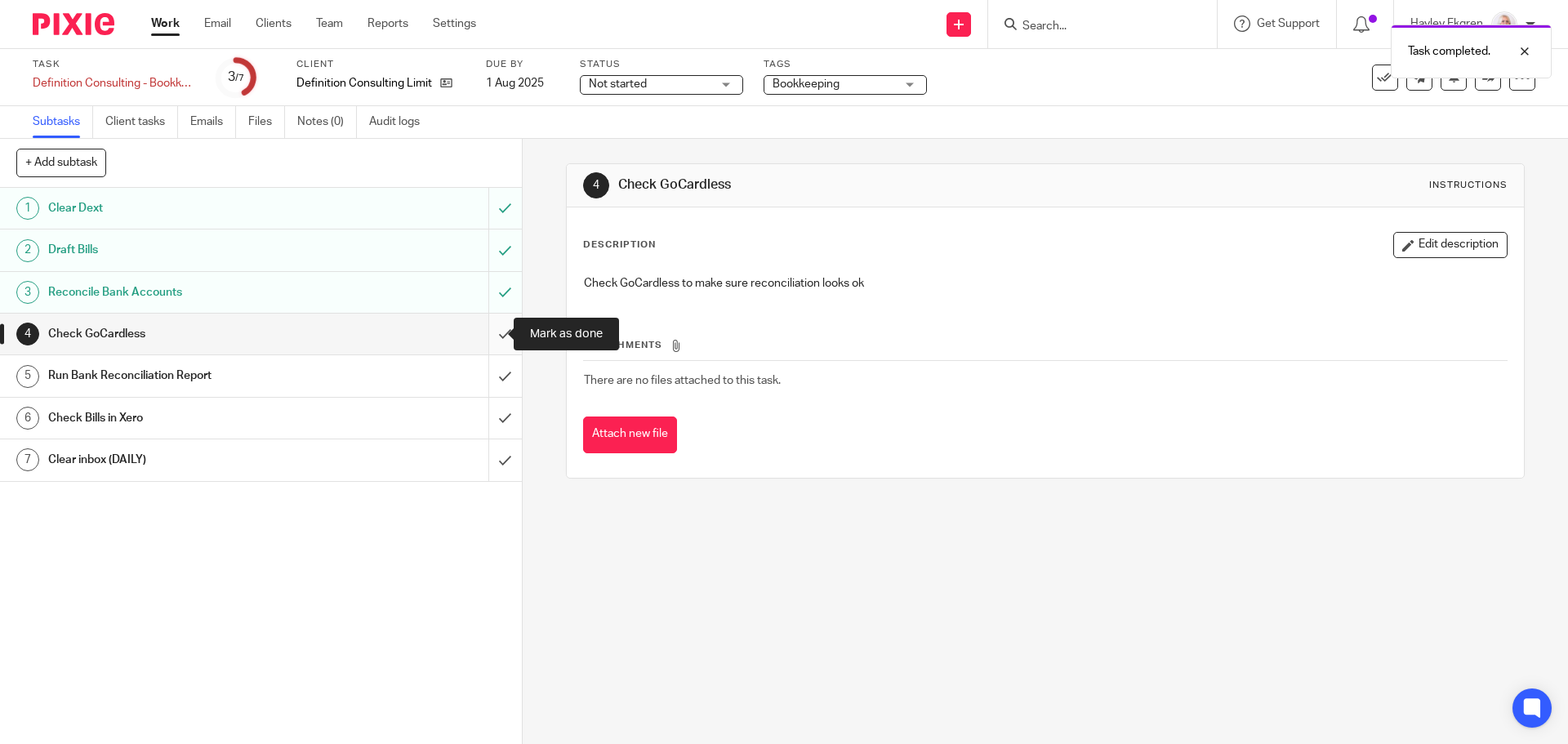 click at bounding box center (261, 334) 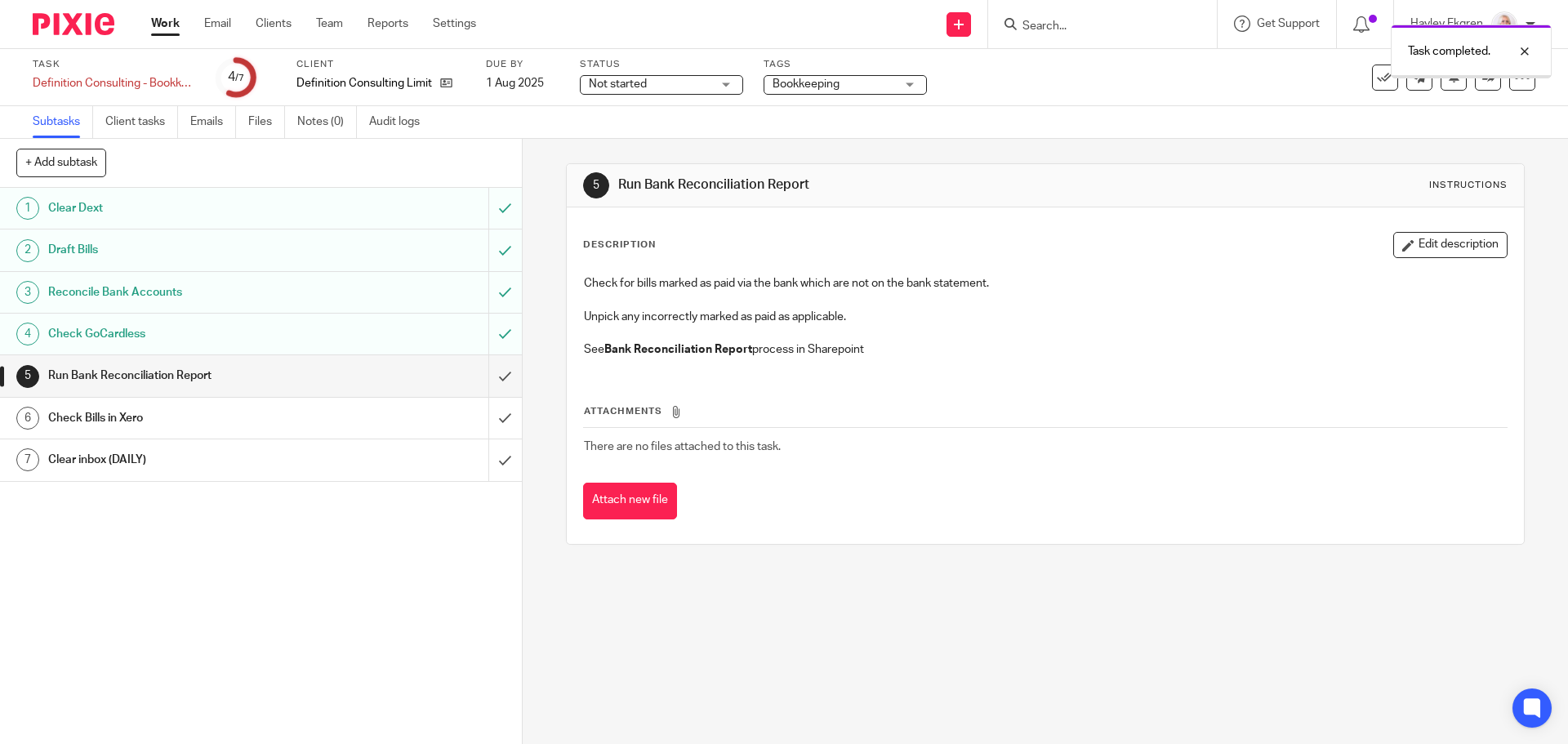 scroll, scrollTop: 0, scrollLeft: 0, axis: both 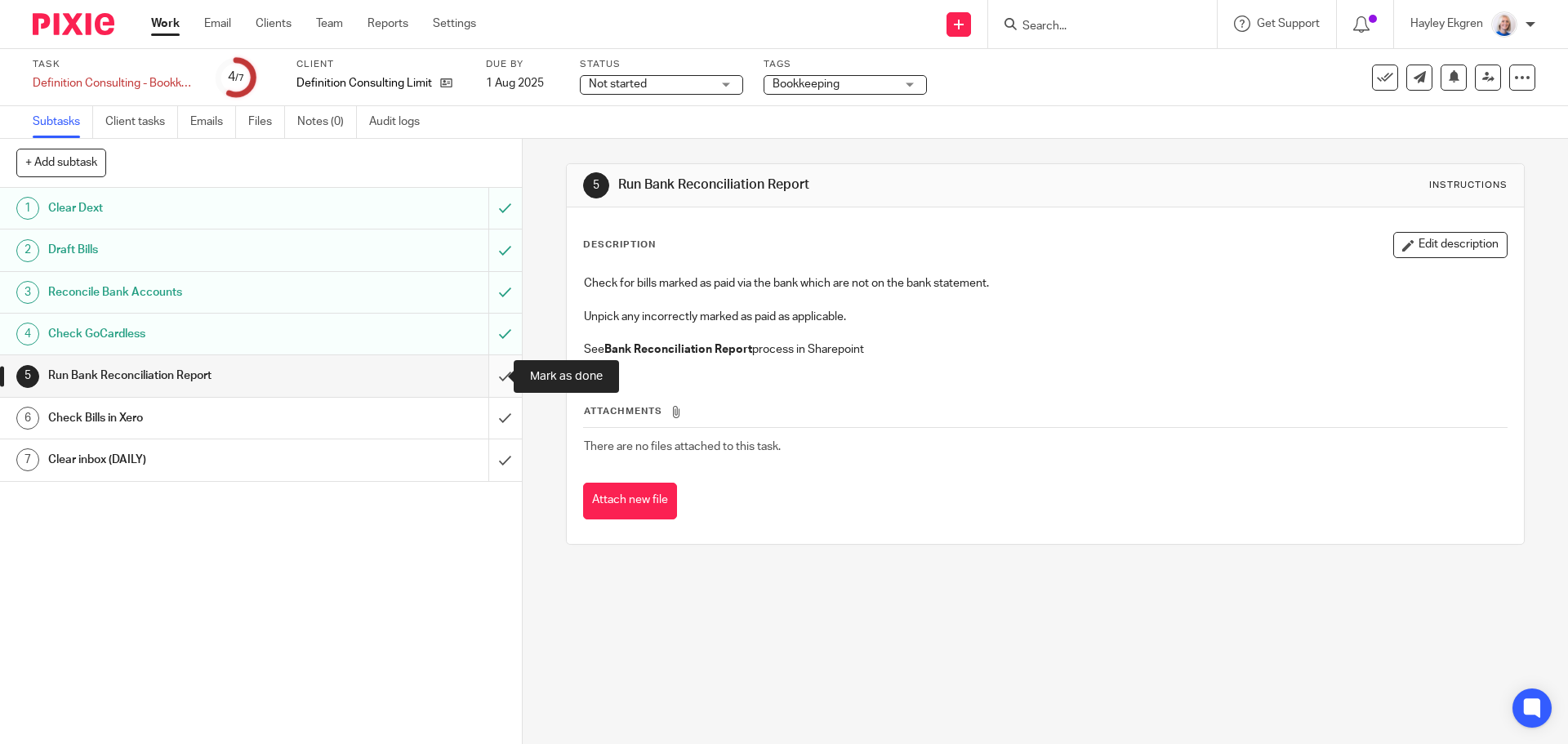 click at bounding box center [261, 376] 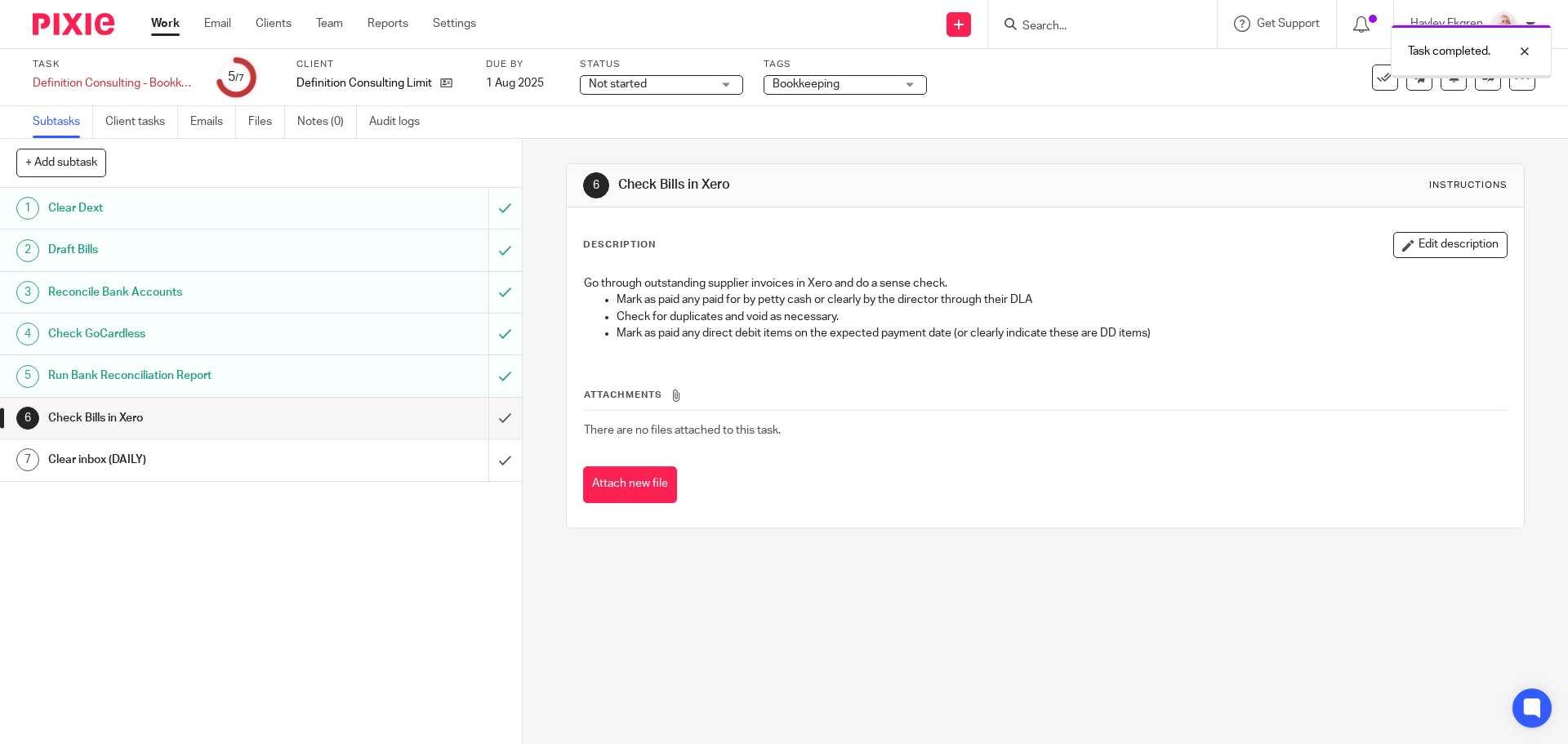 scroll, scrollTop: 0, scrollLeft: 0, axis: both 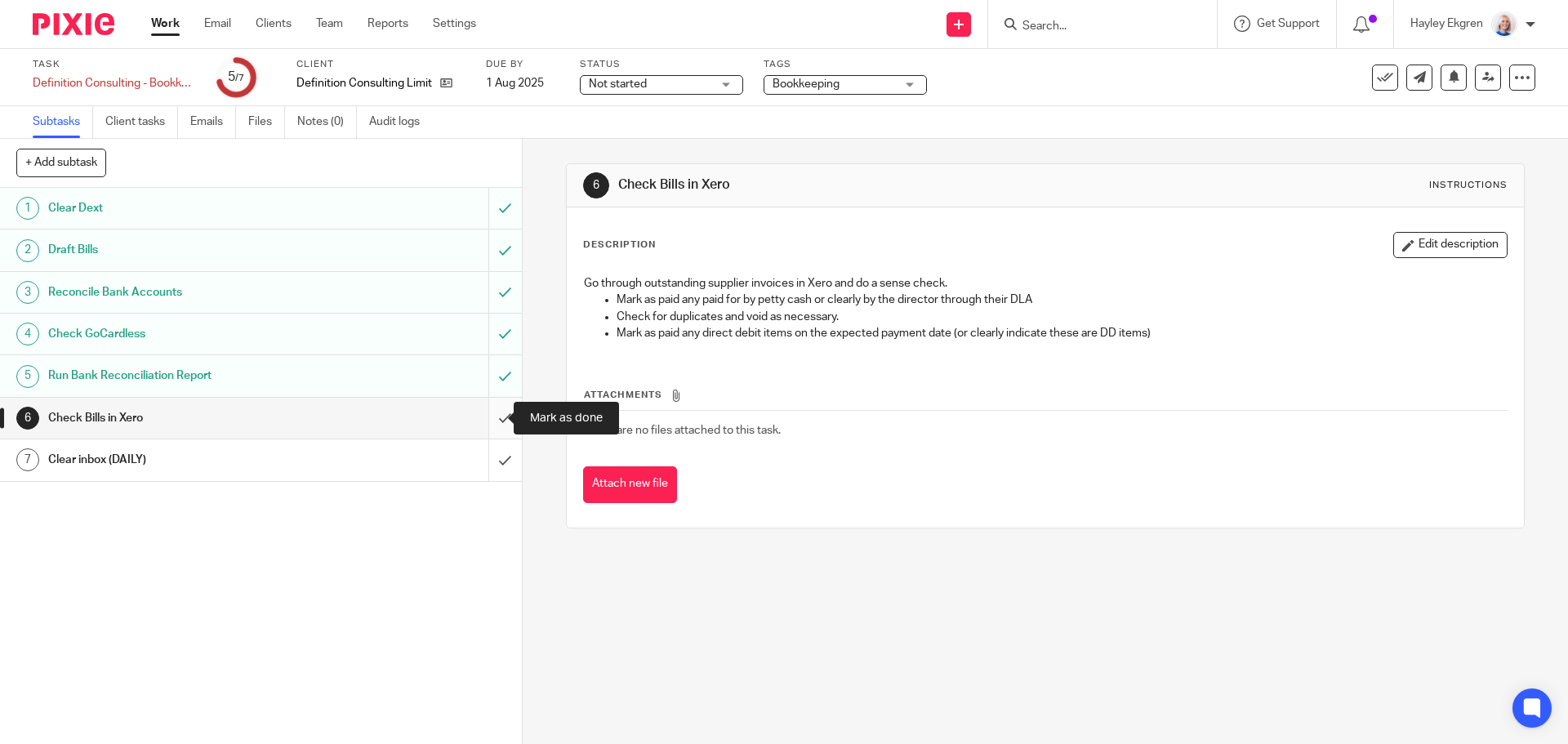 click at bounding box center [261, 418] 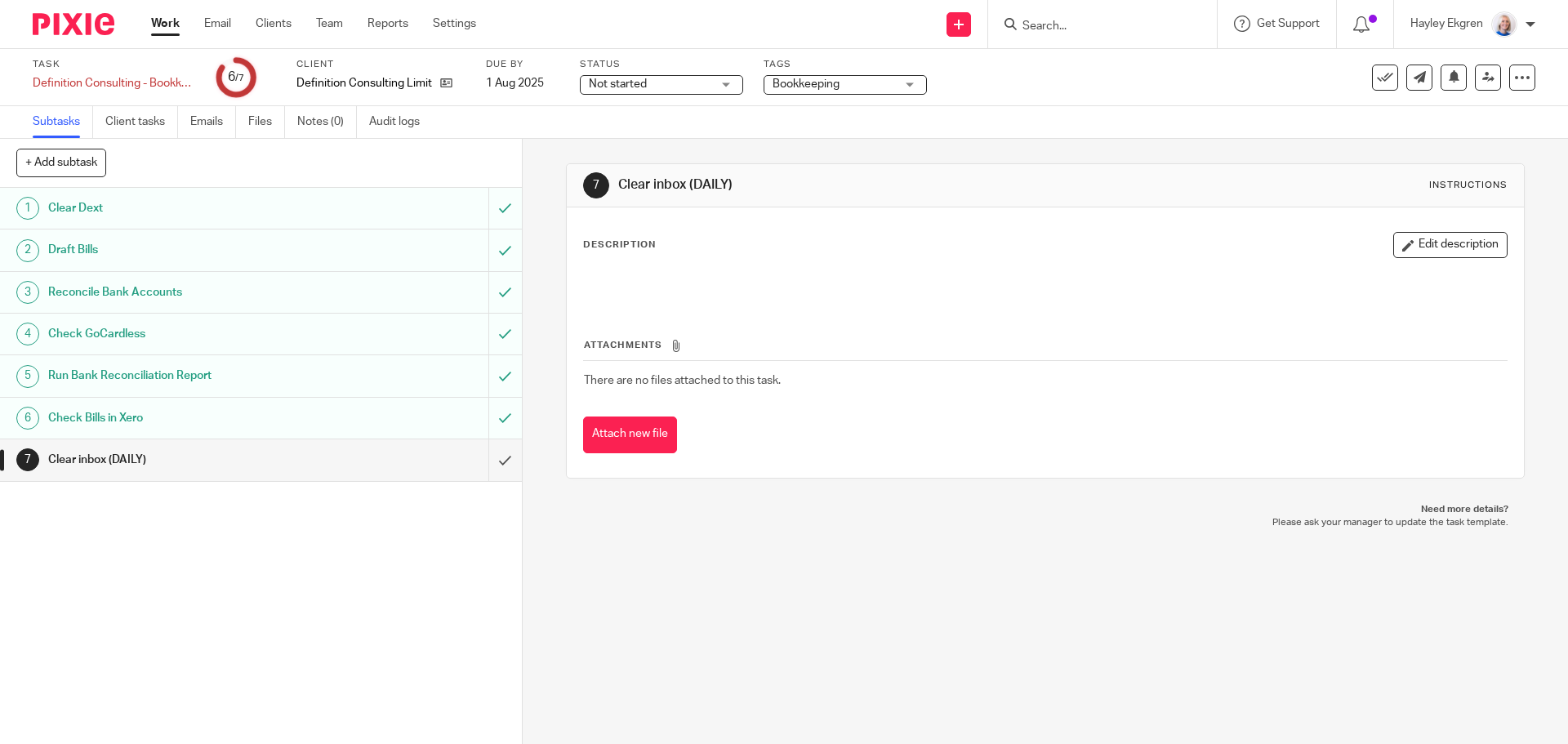 scroll, scrollTop: 0, scrollLeft: 0, axis: both 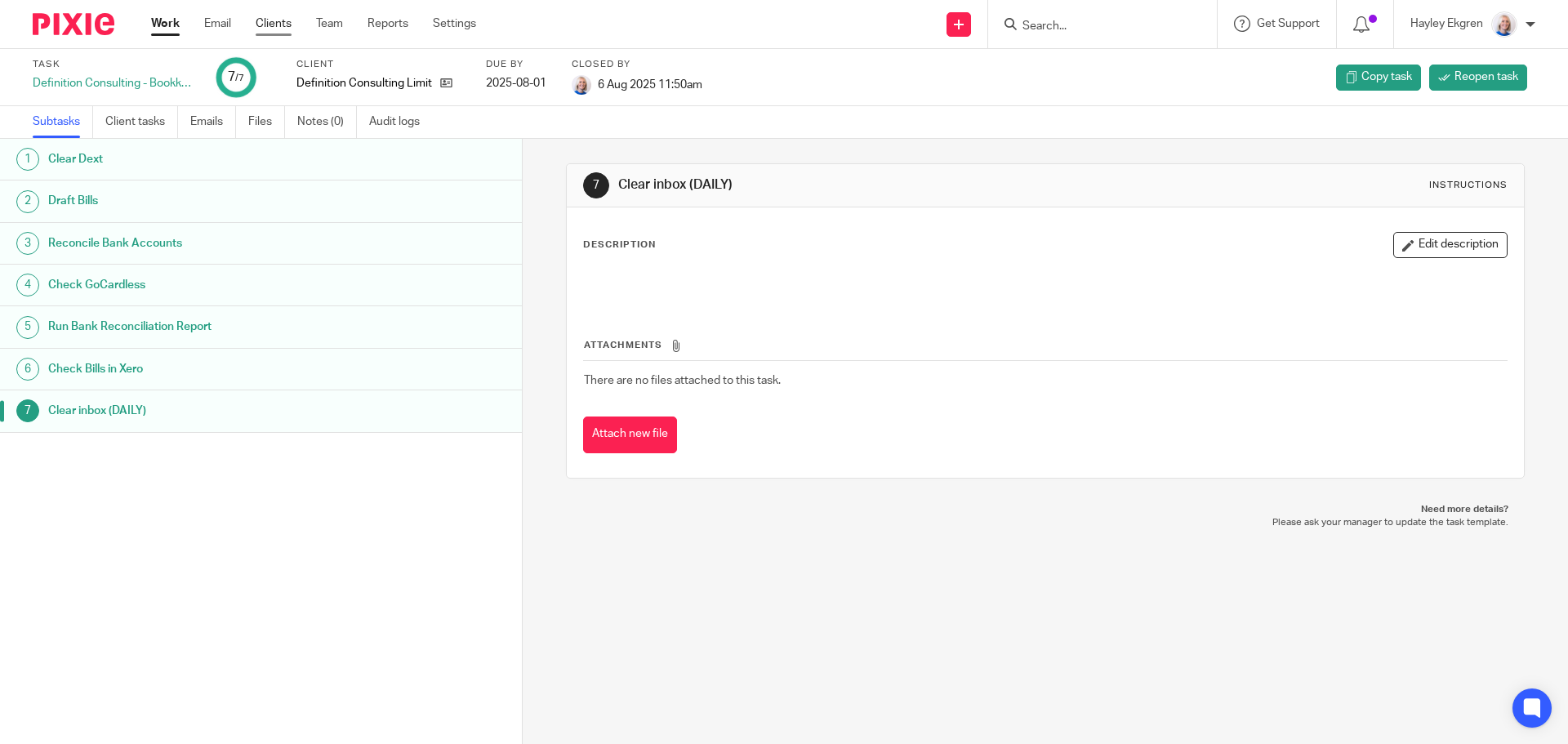 click on "Clients" at bounding box center (274, 24) 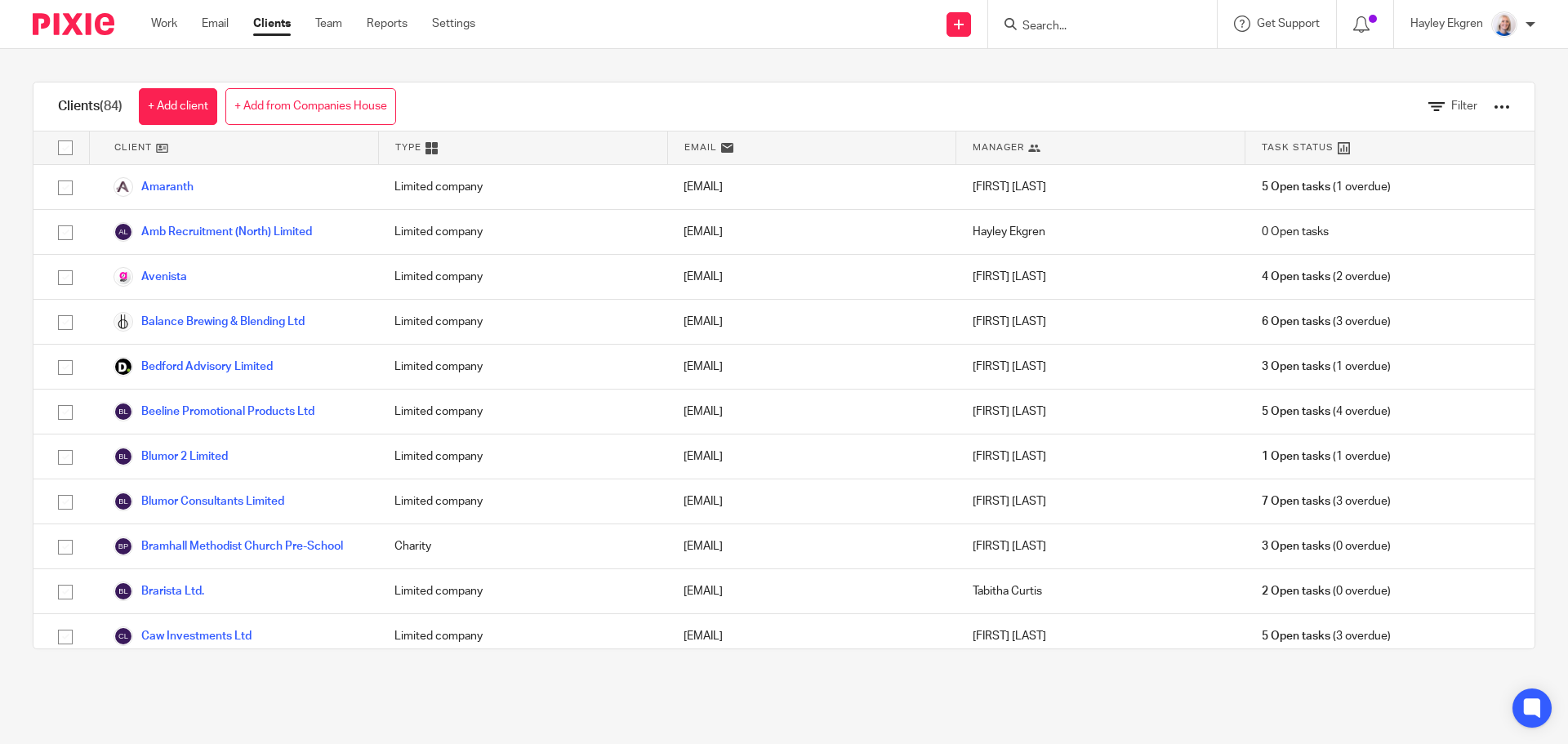 scroll, scrollTop: 0, scrollLeft: 0, axis: both 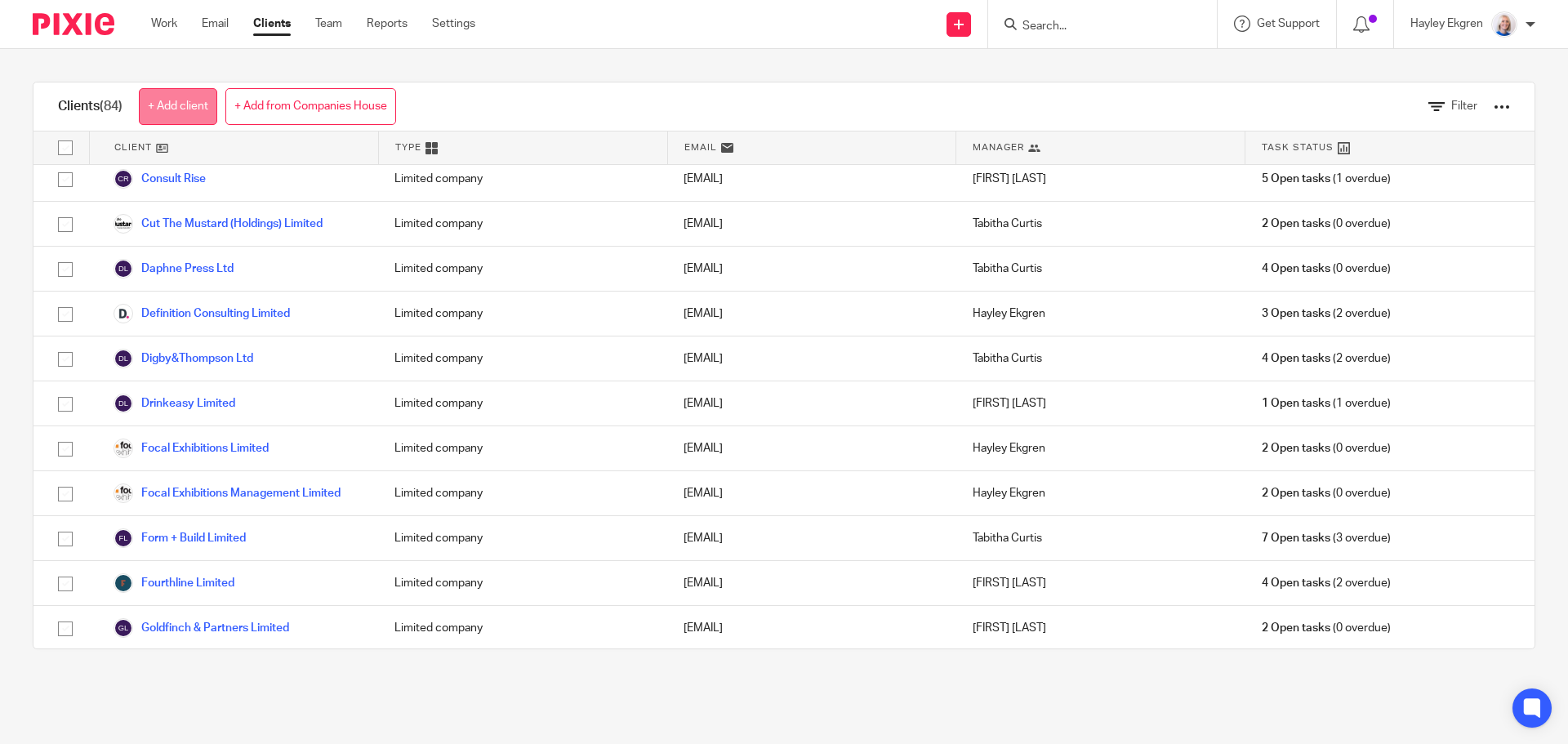 click on "+ Add client" at bounding box center (178, 106) 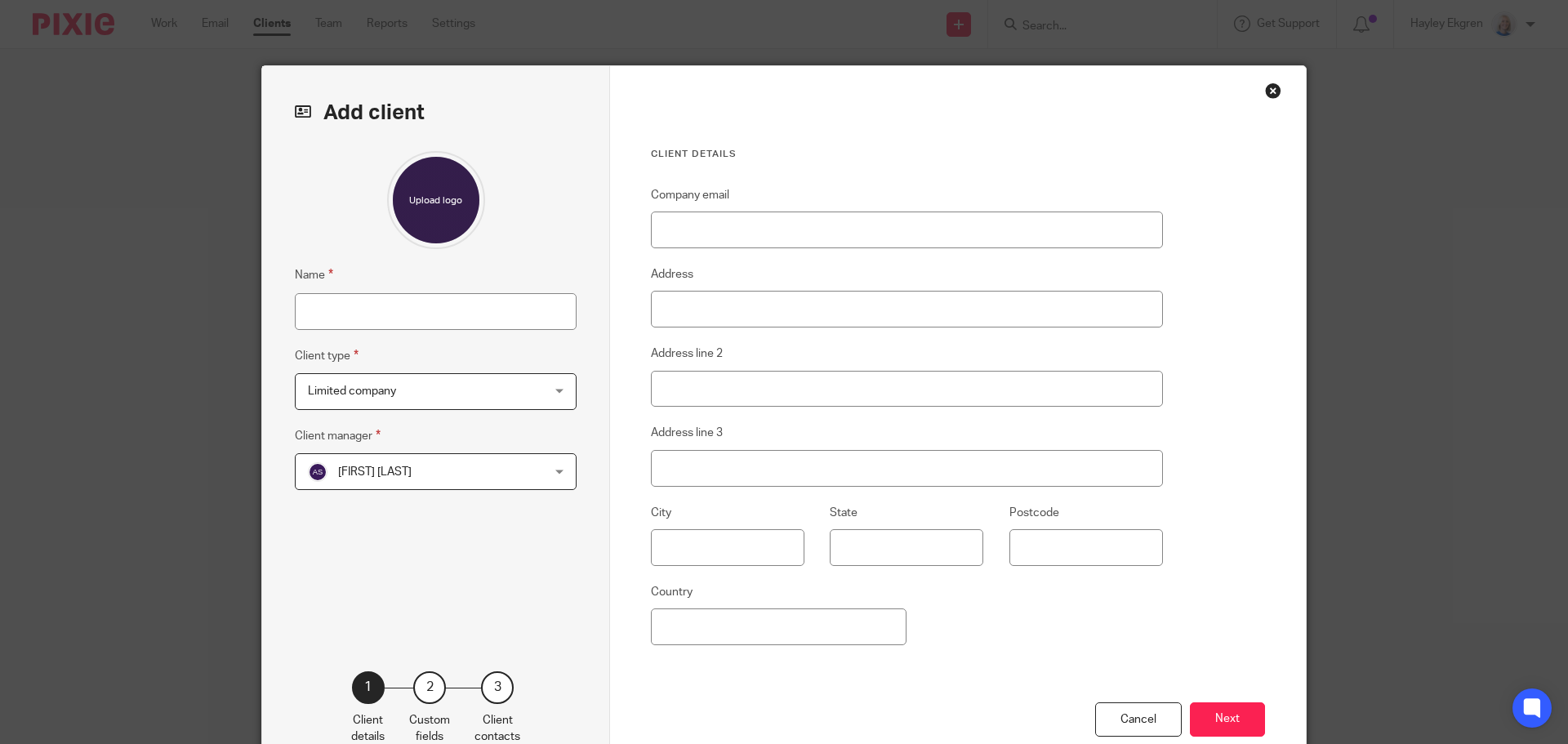 scroll, scrollTop: 0, scrollLeft: 0, axis: both 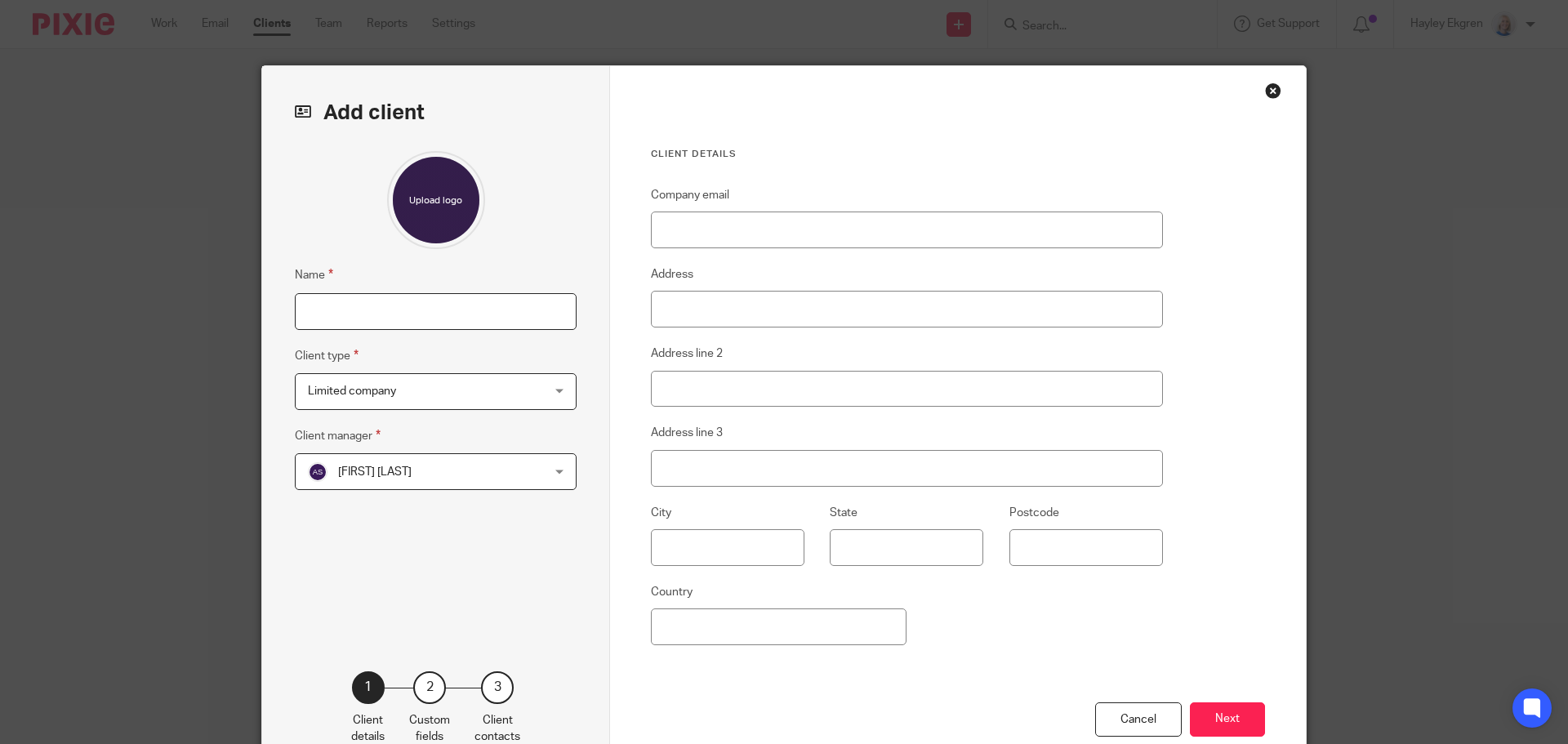 click on "Name" at bounding box center [435, 311] 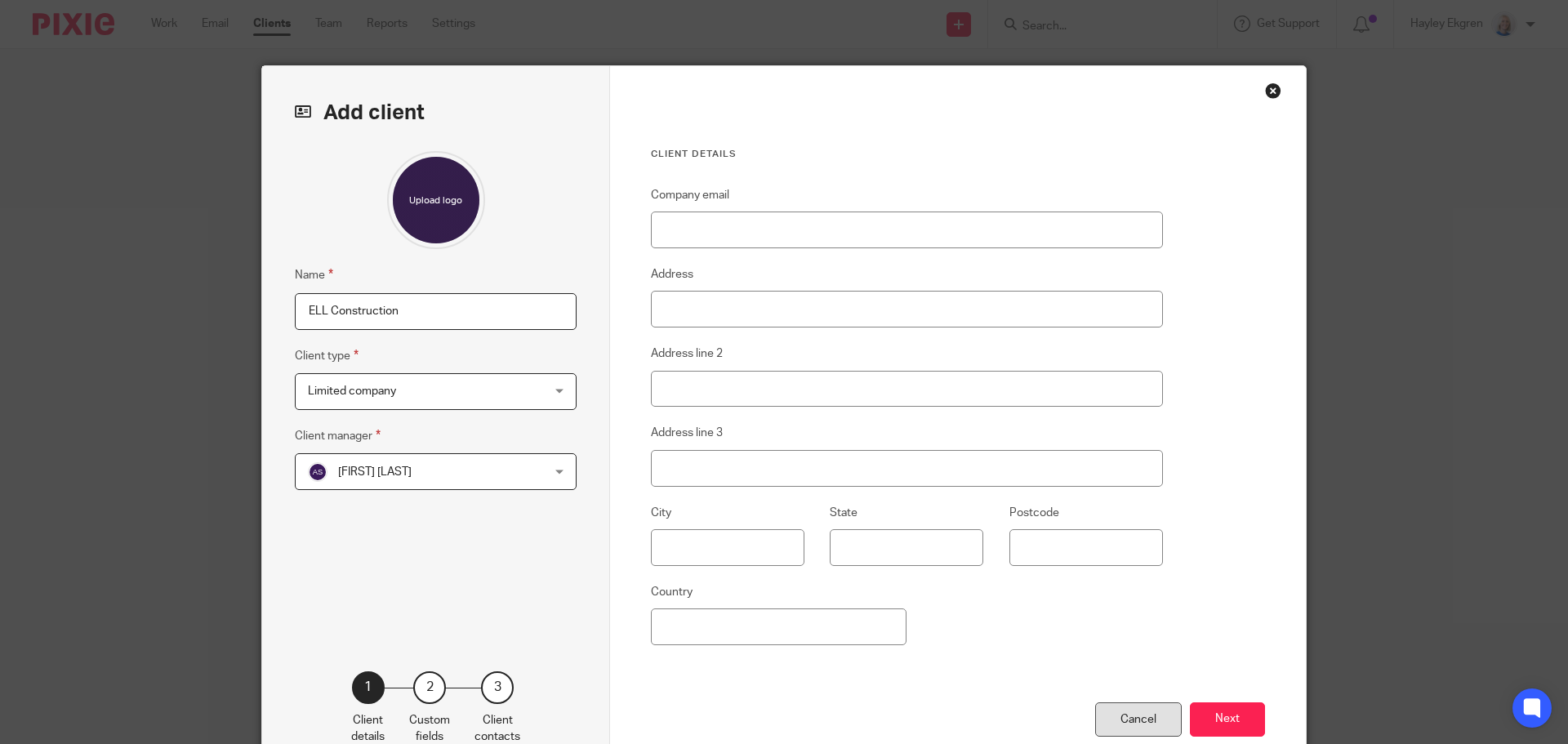 type on "ELL Construction" 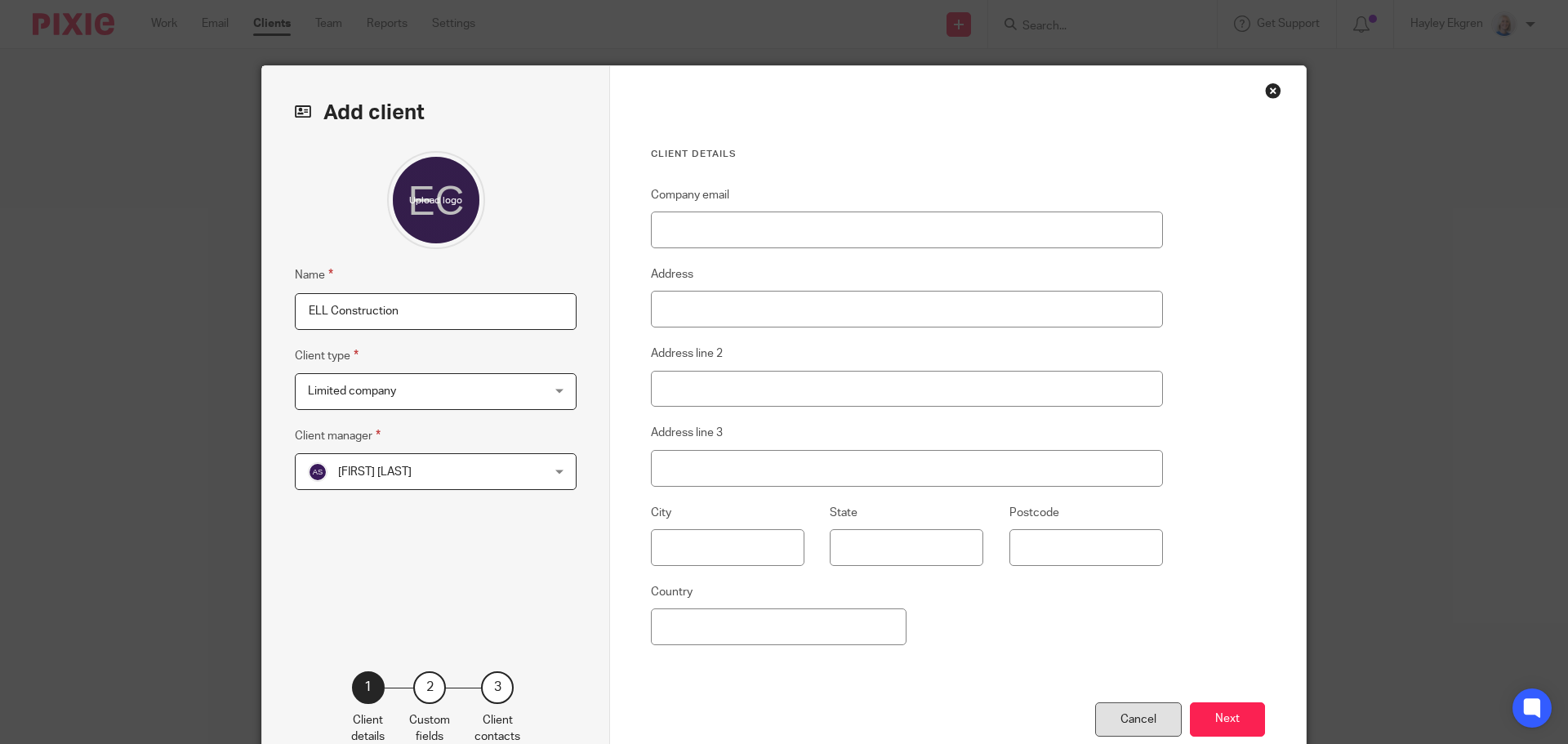 click on "Cancel" at bounding box center (1138, 719) 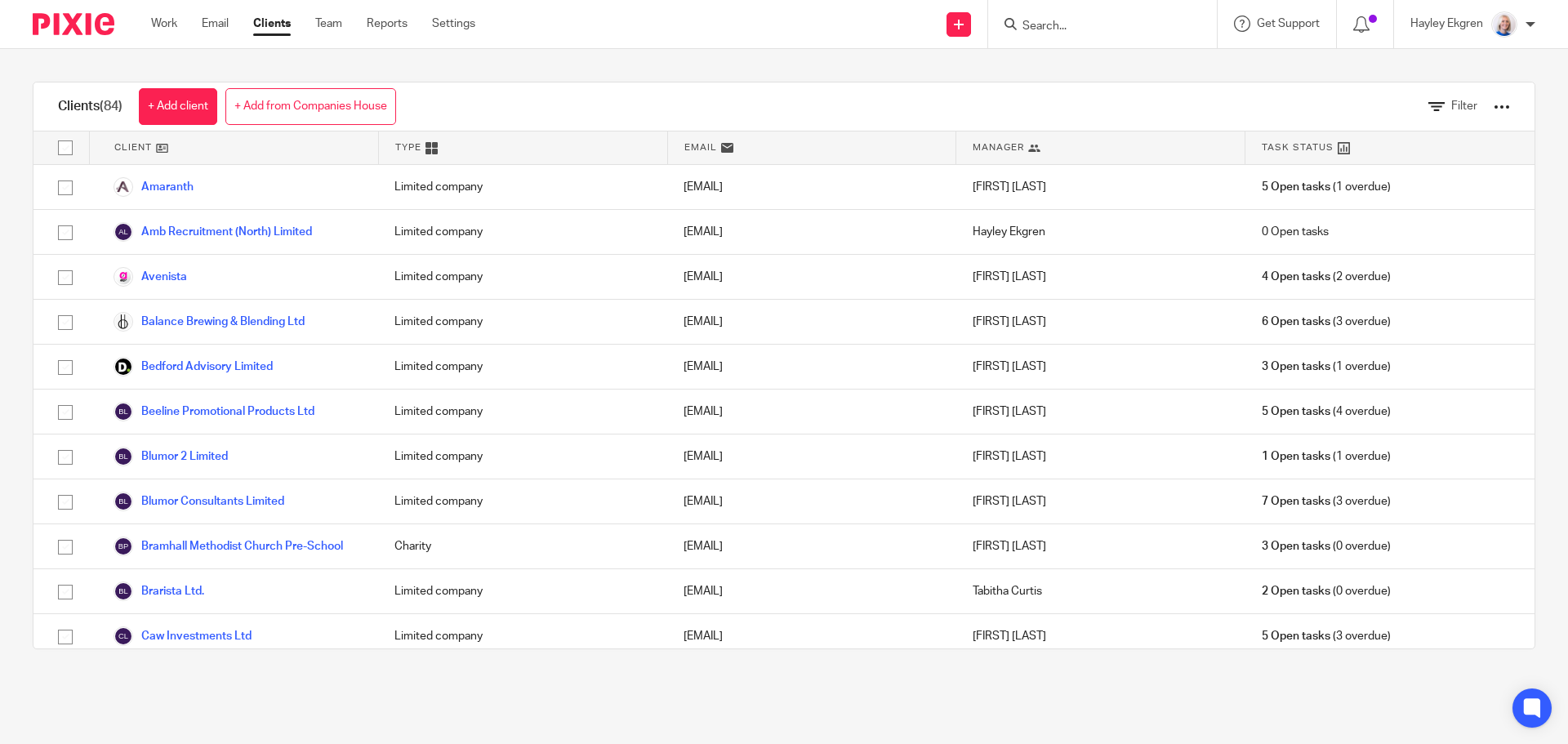 scroll, scrollTop: 0, scrollLeft: 0, axis: both 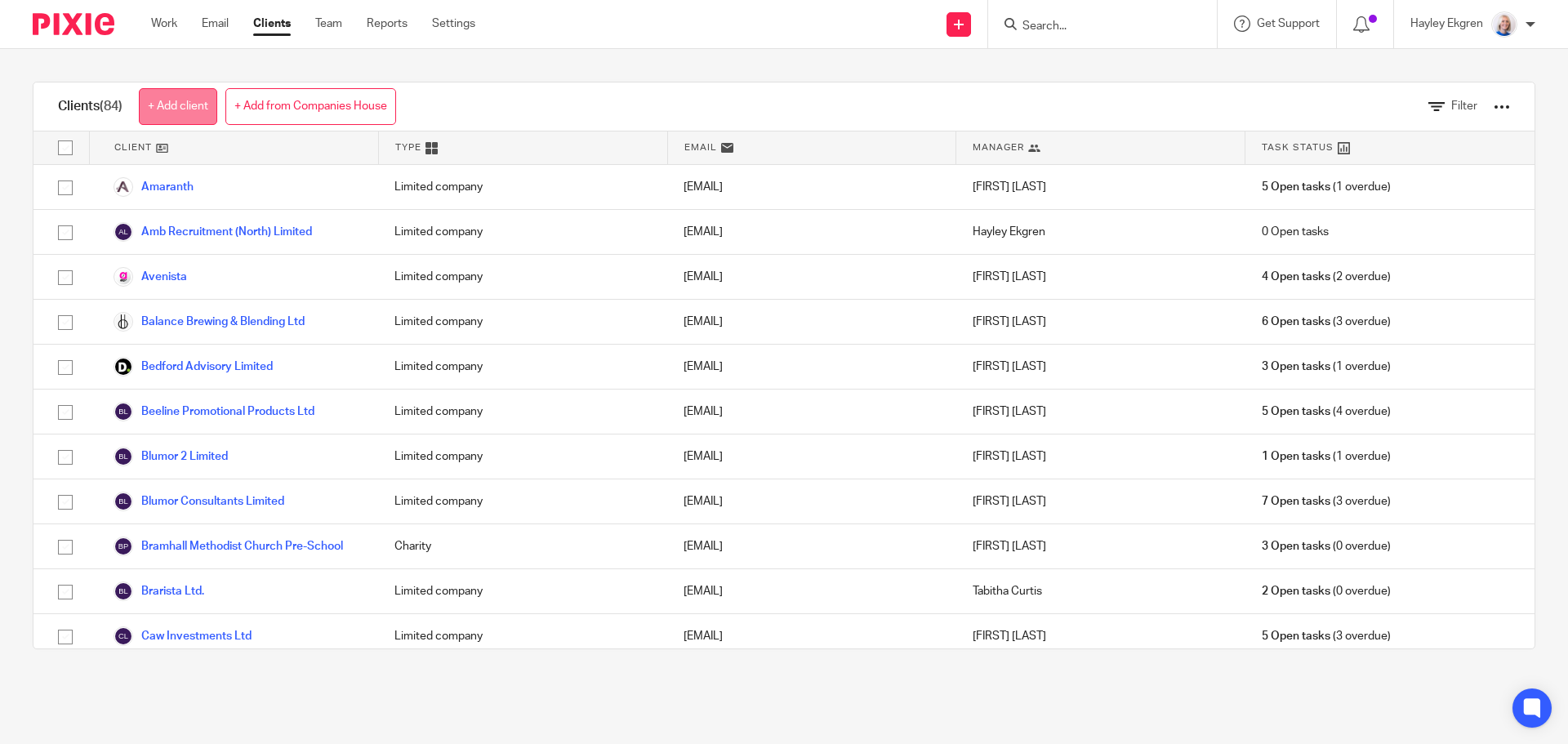 click on "+ Add client" at bounding box center [178, 106] 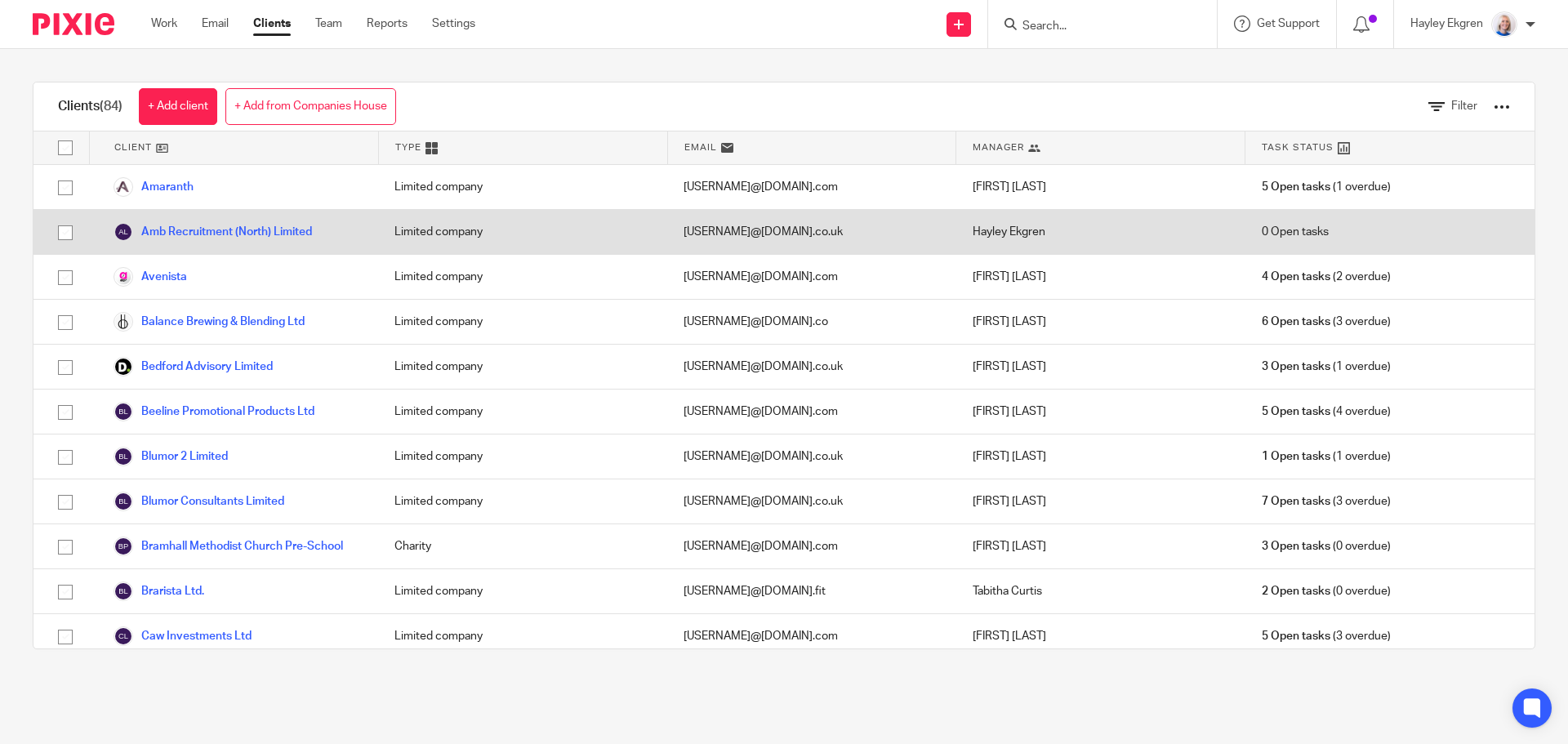 scroll, scrollTop: 0, scrollLeft: 0, axis: both 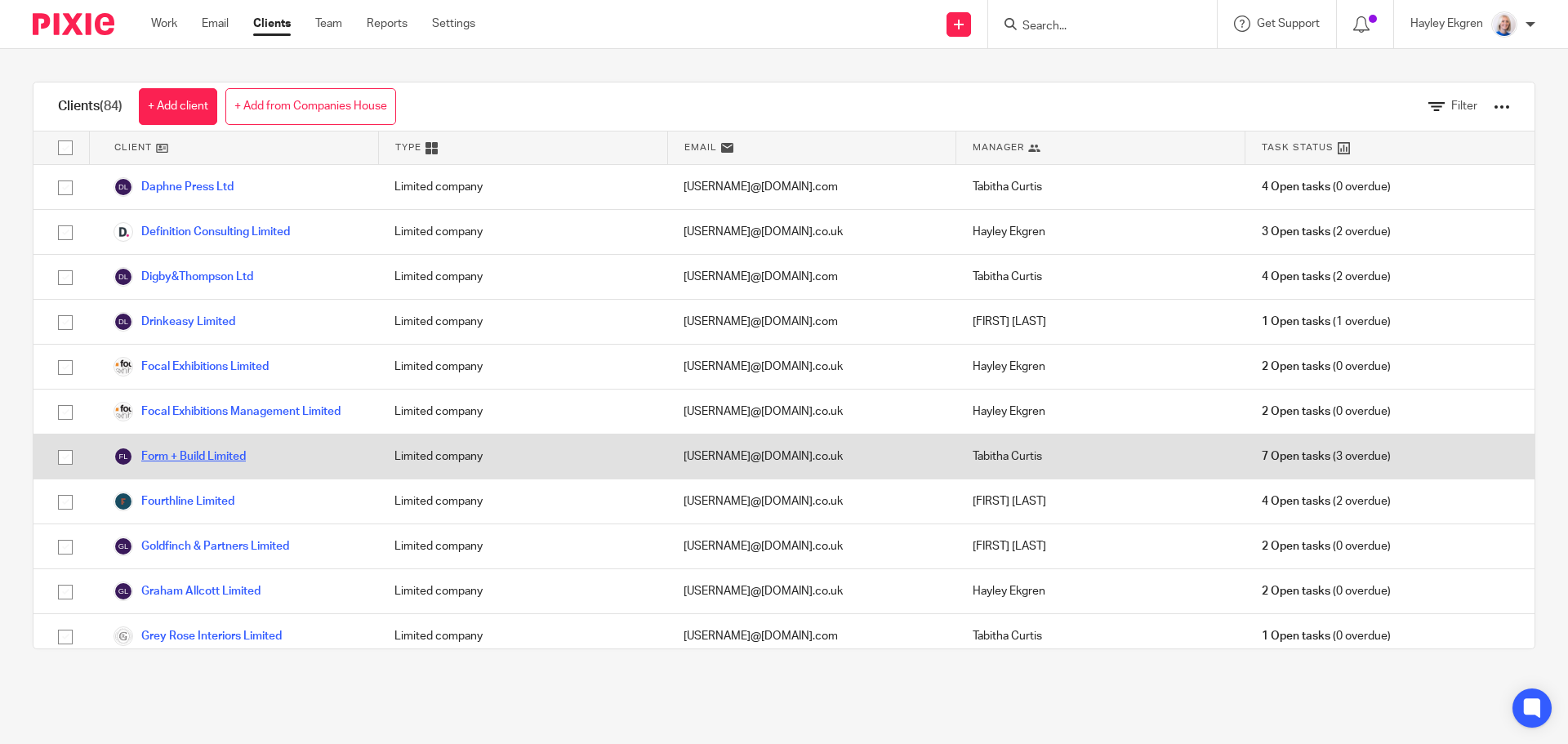 click on "Form + Build Limited" at bounding box center [180, 457] 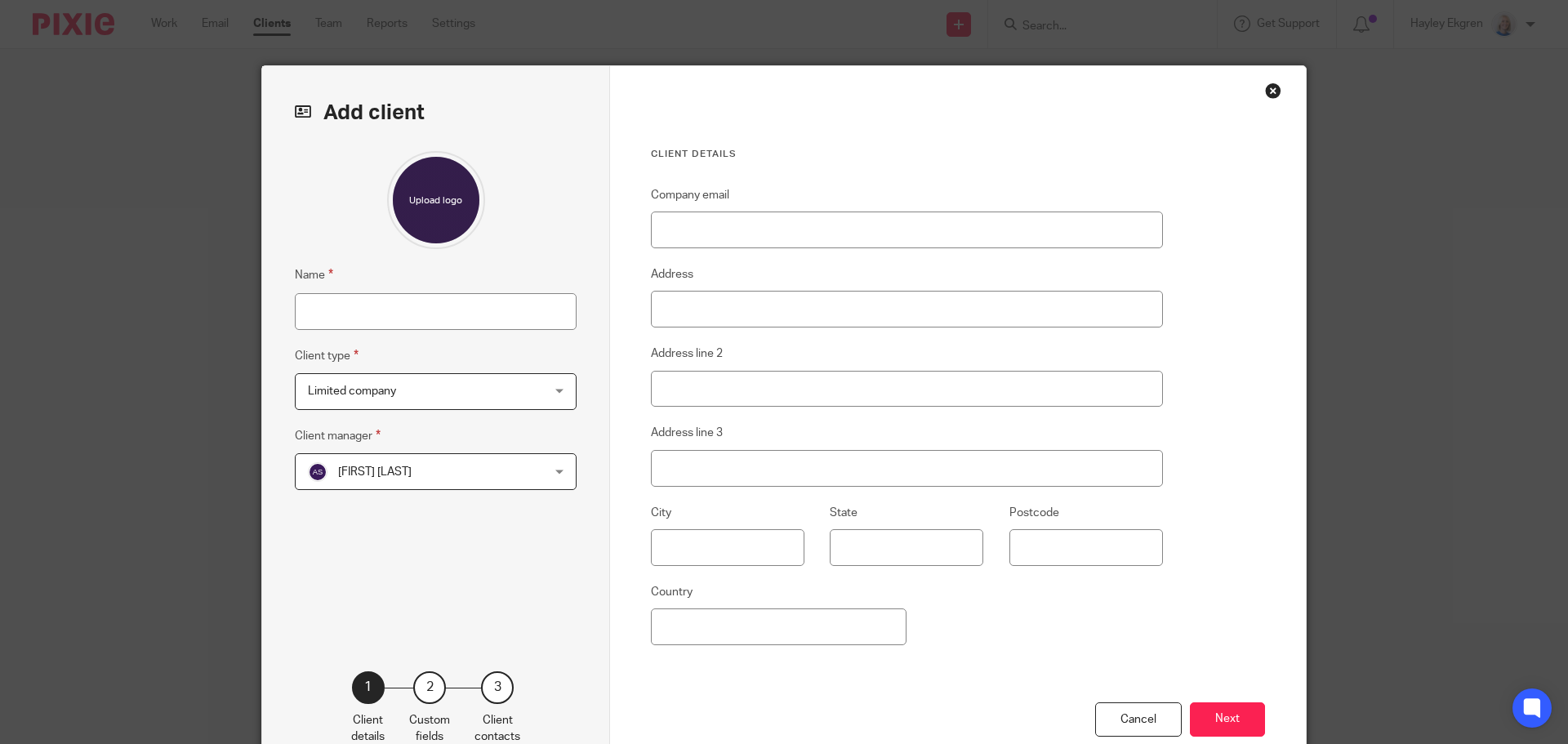 scroll, scrollTop: 0, scrollLeft: 0, axis: both 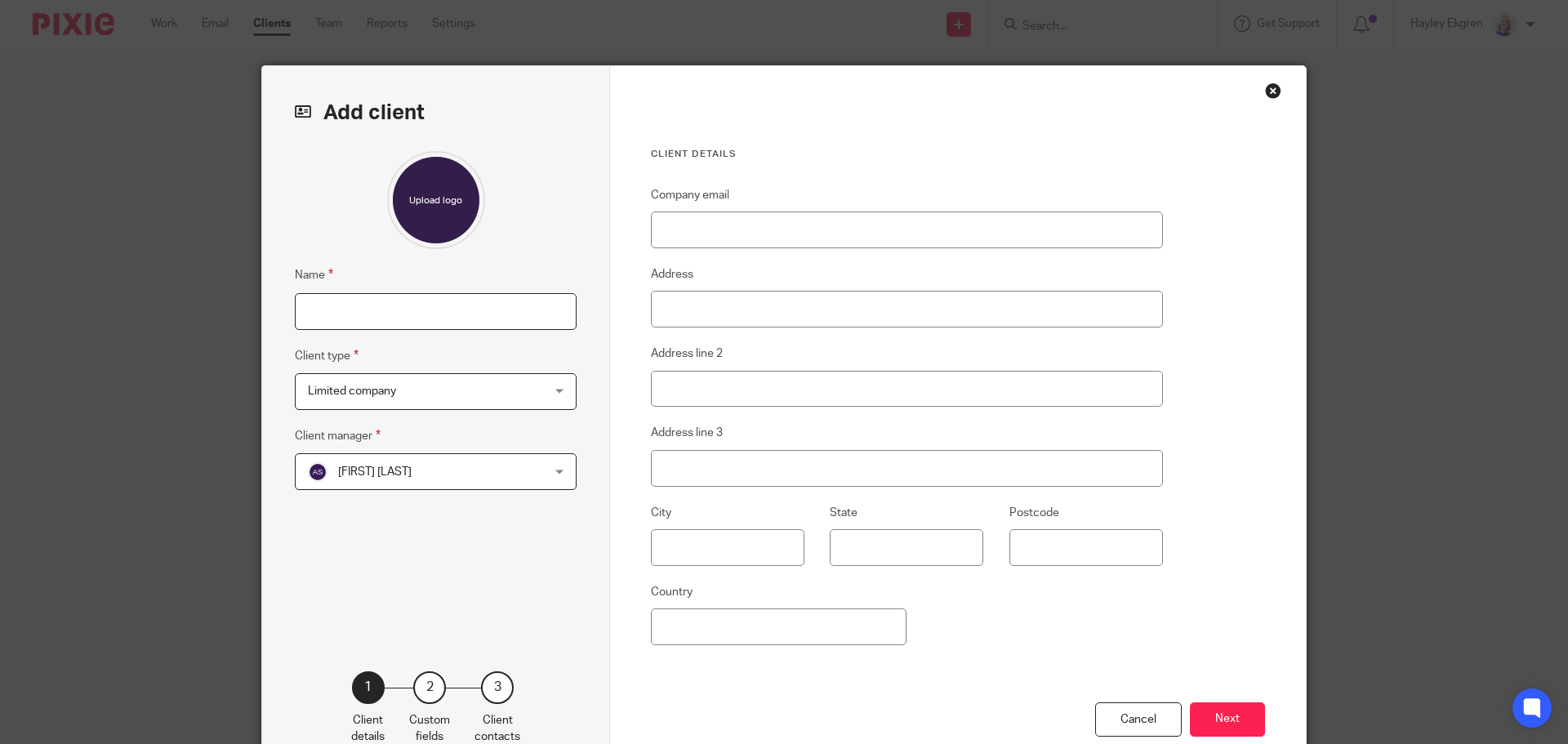 click on "Name" at bounding box center [435, 311] 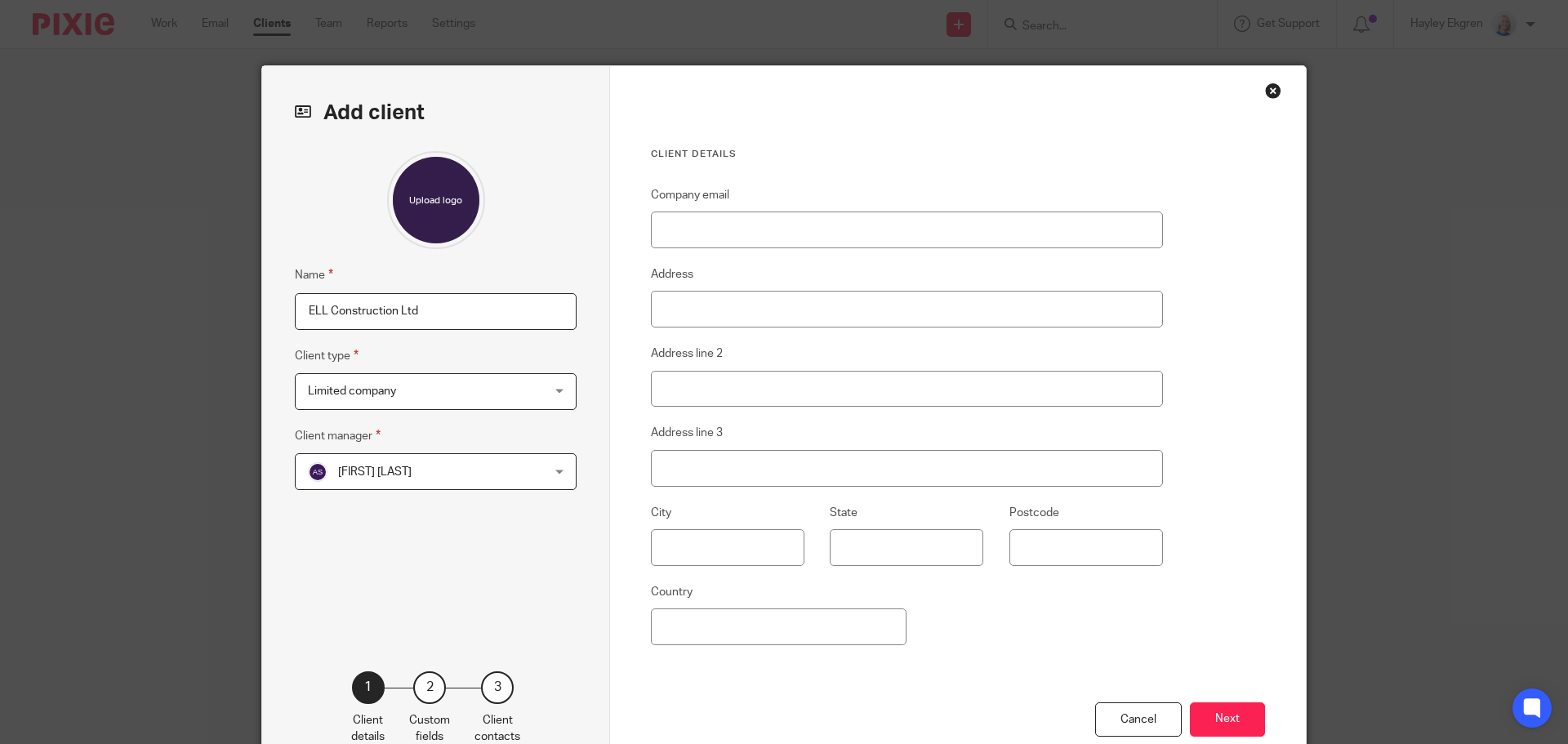 type on "ELL Construction Ltd" 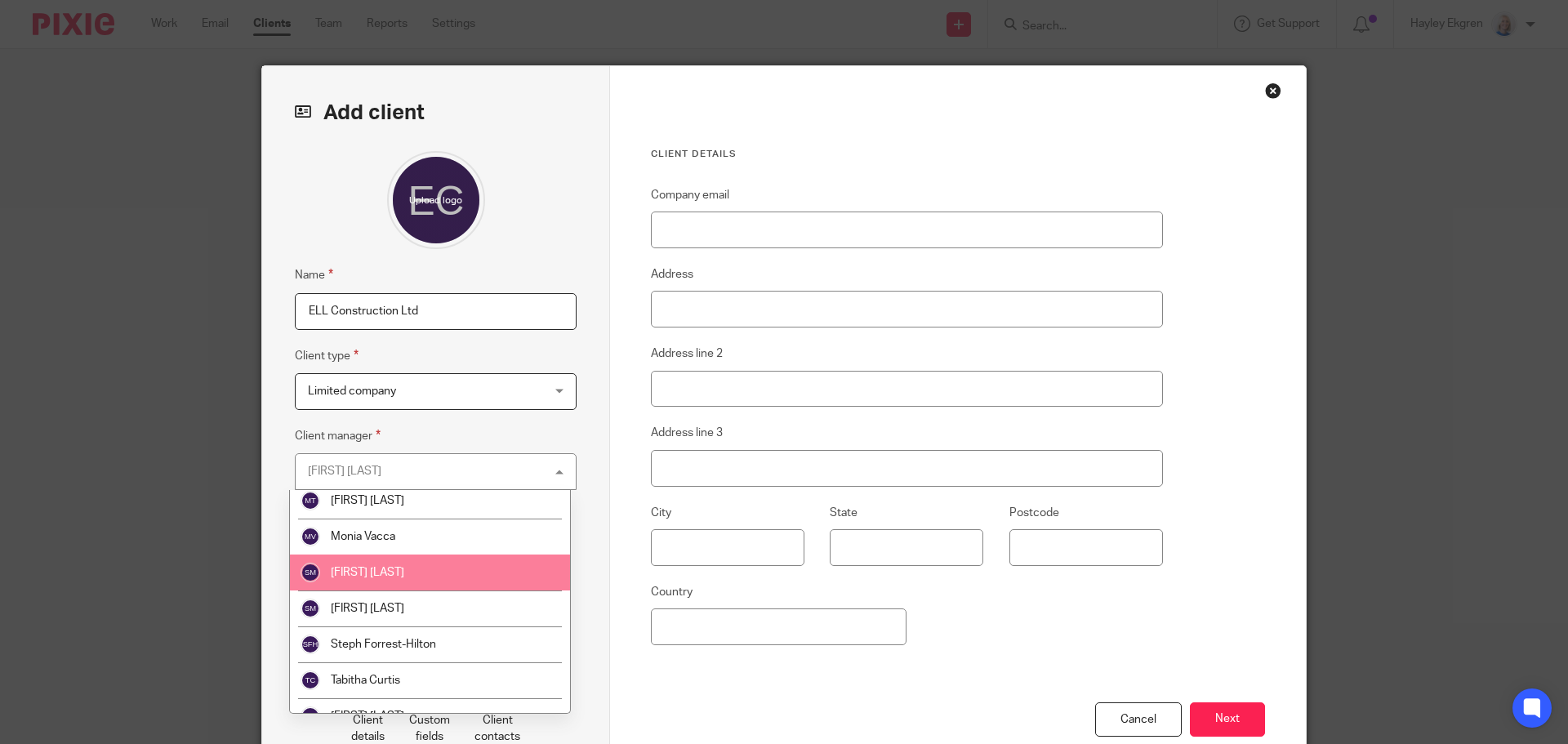 scroll, scrollTop: 208, scrollLeft: 0, axis: vertical 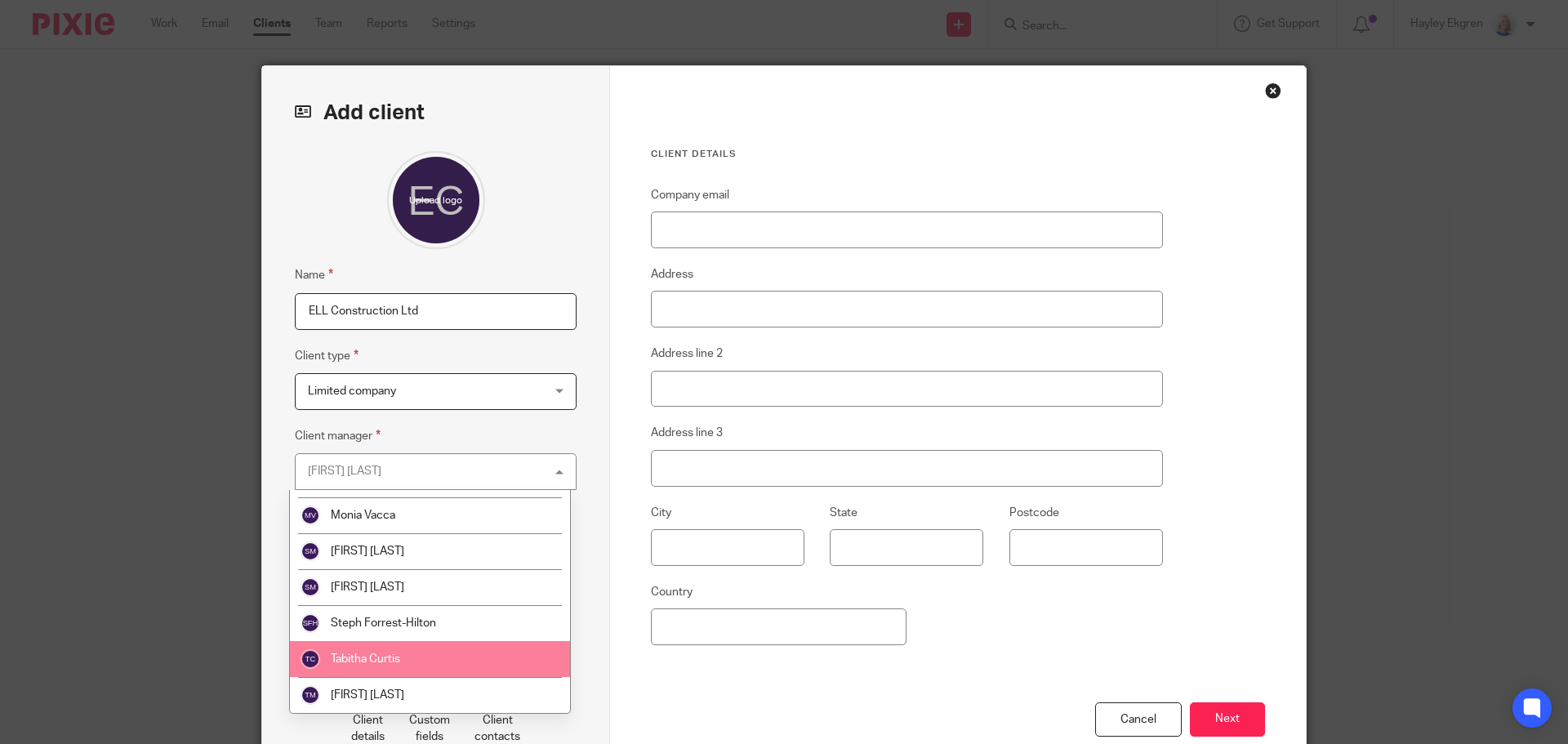 click on "Tabitha Curtis" at bounding box center (430, 659) 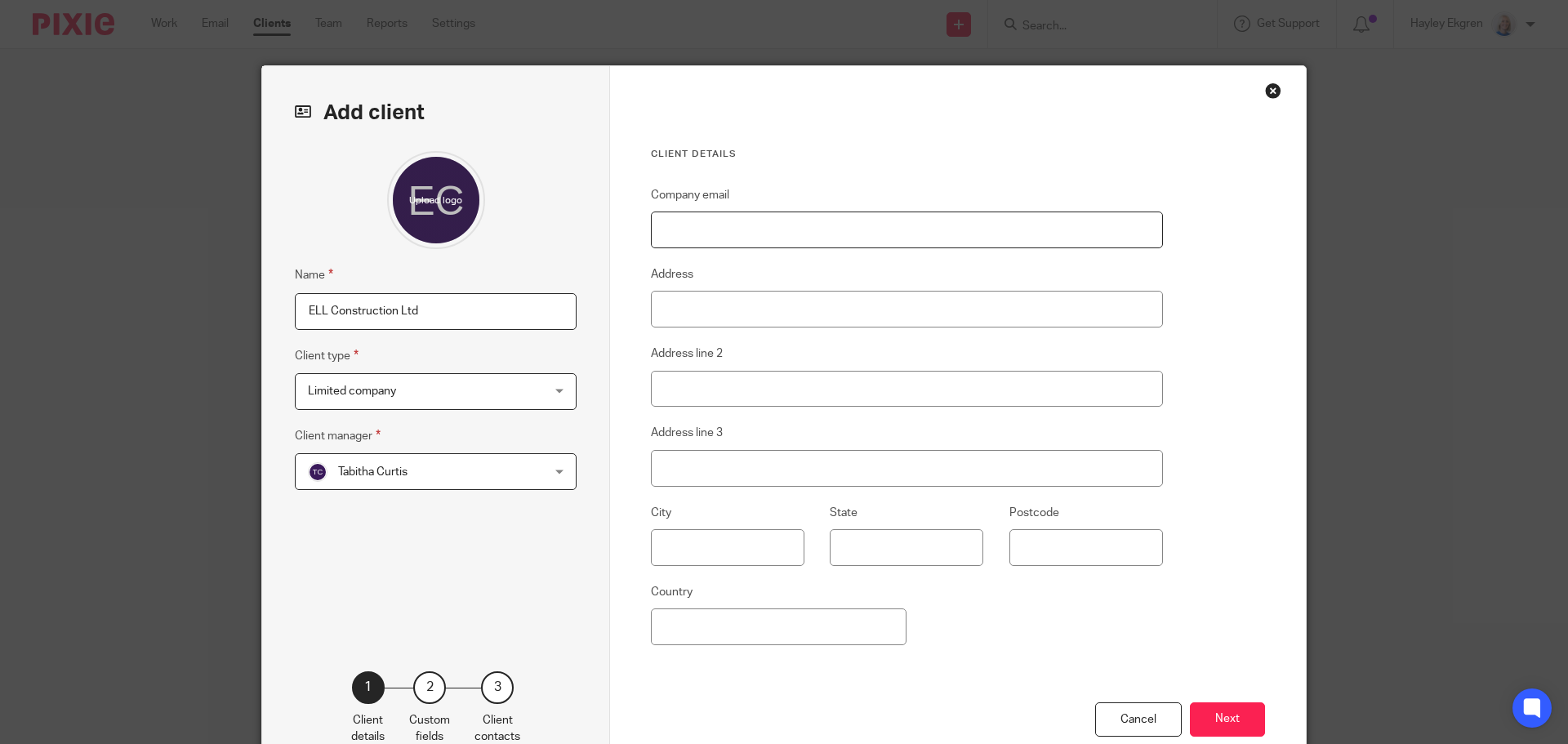 click on "Company email" at bounding box center [906, 229] 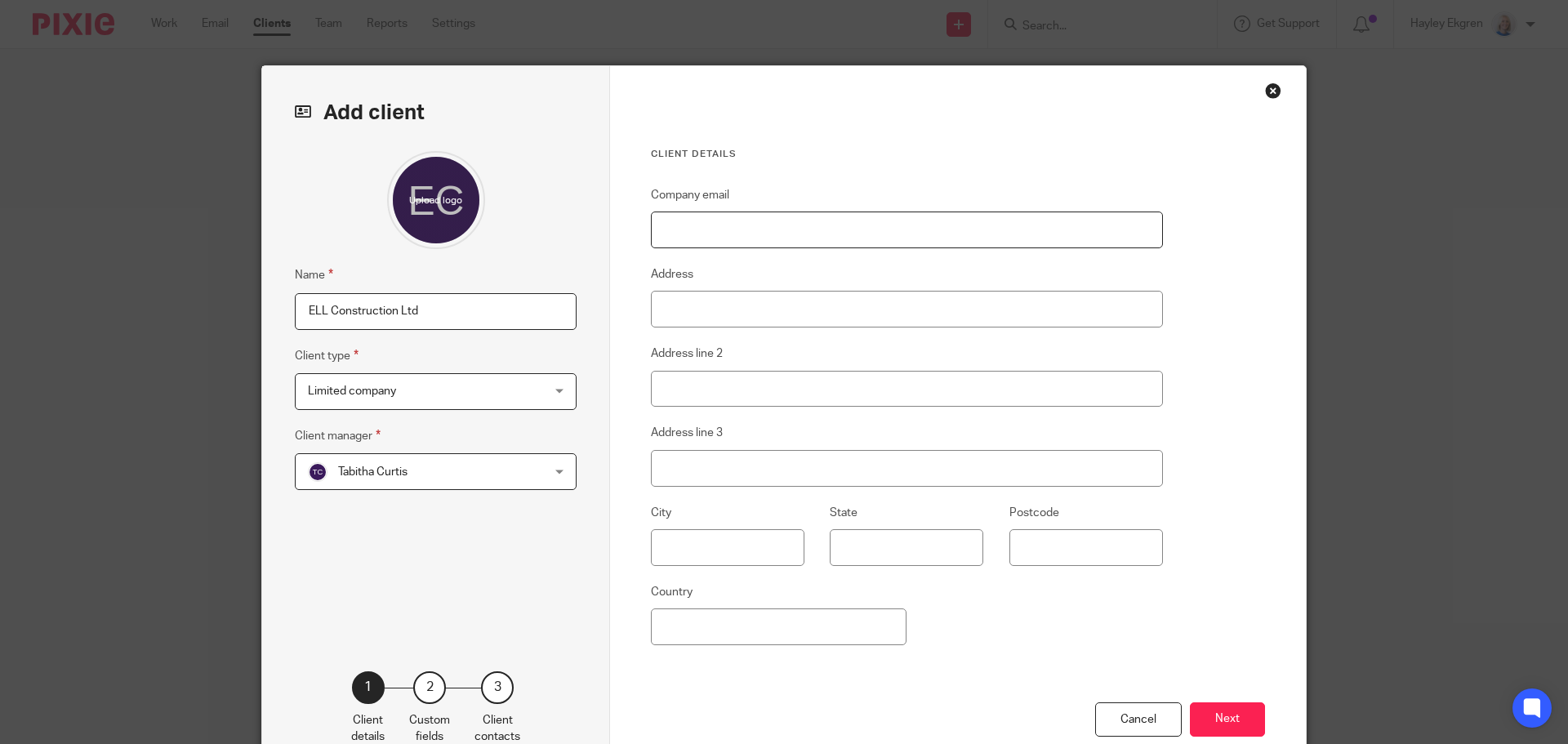 click on "Company email" at bounding box center (906, 229) 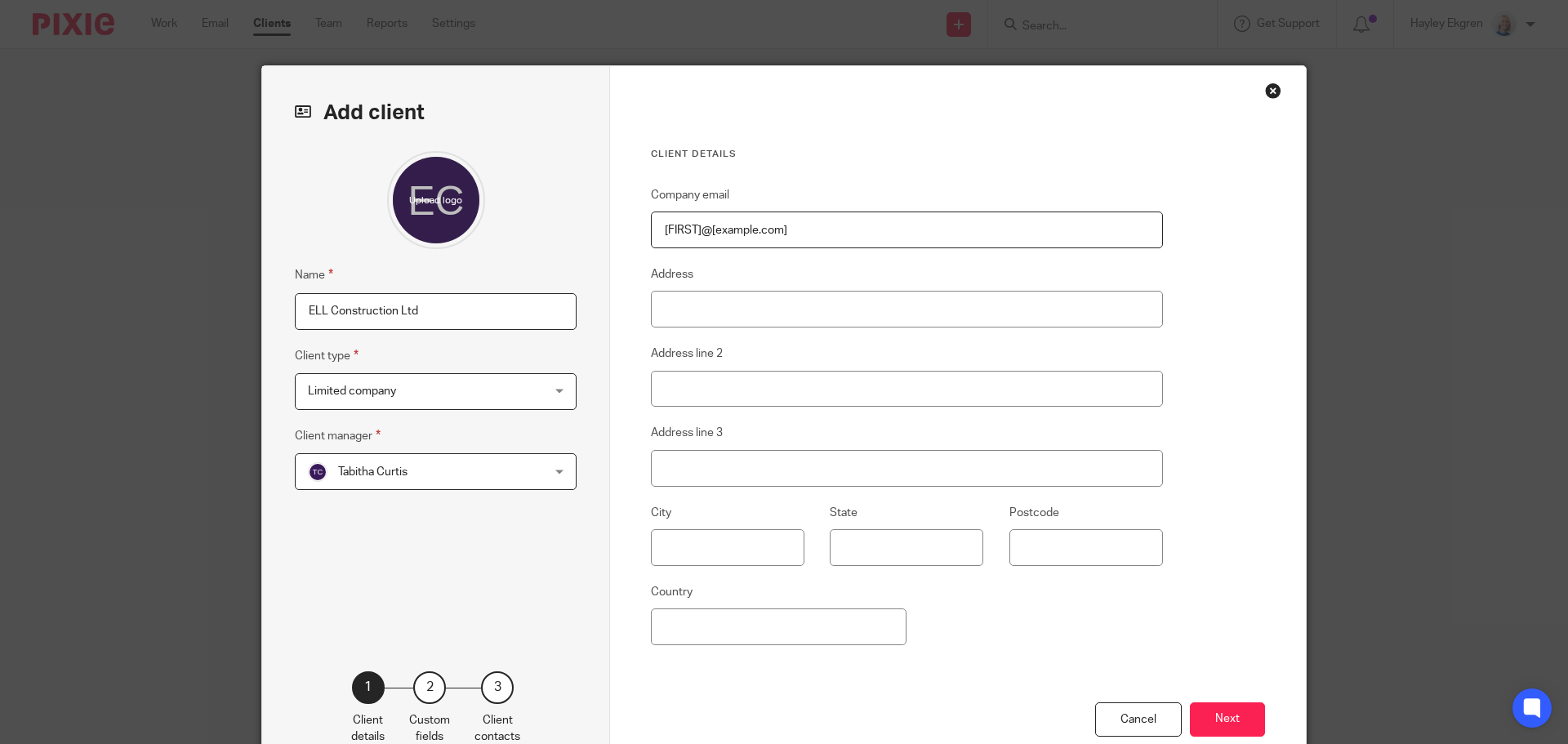 type on "[EMAIL]" 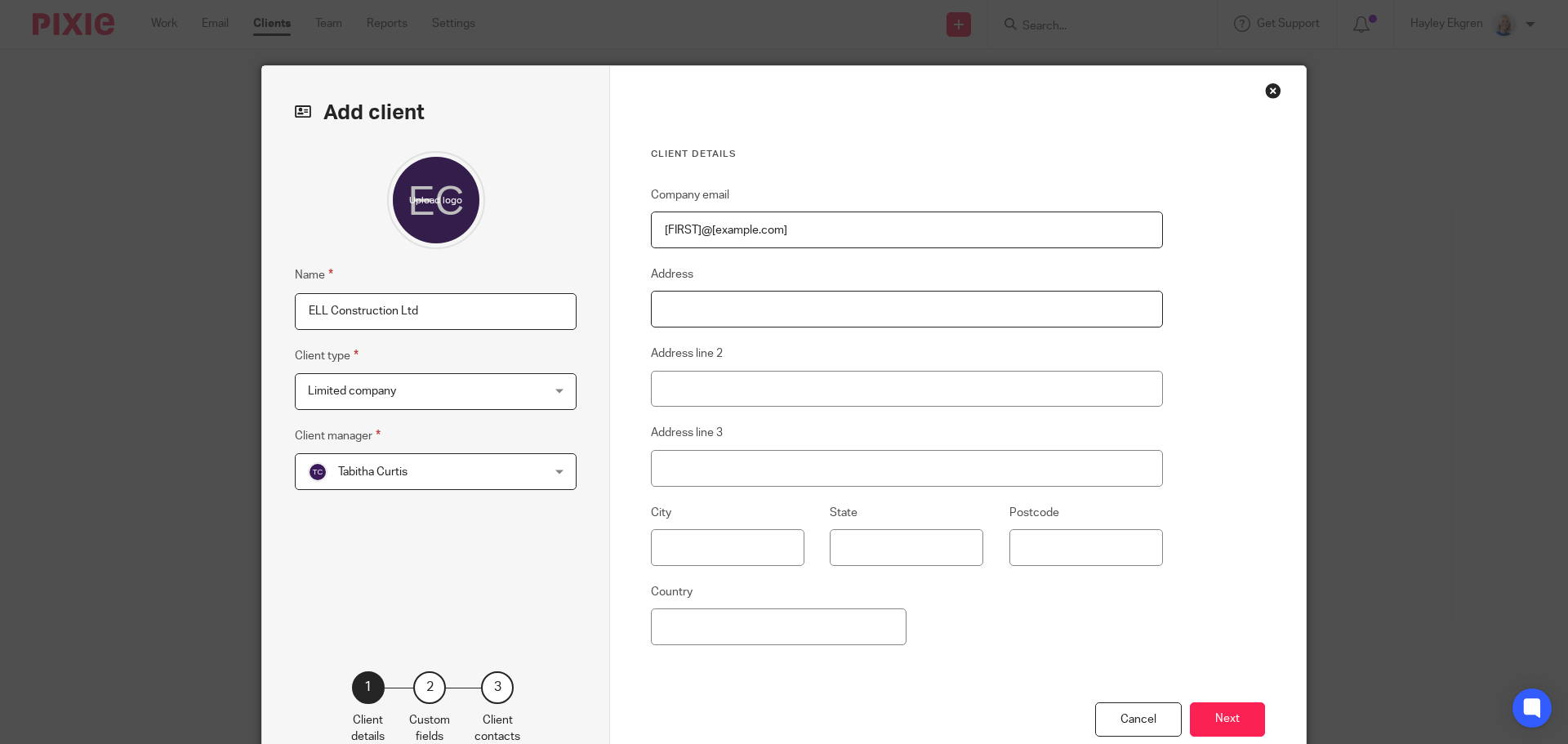 click on "Address" at bounding box center (906, 309) 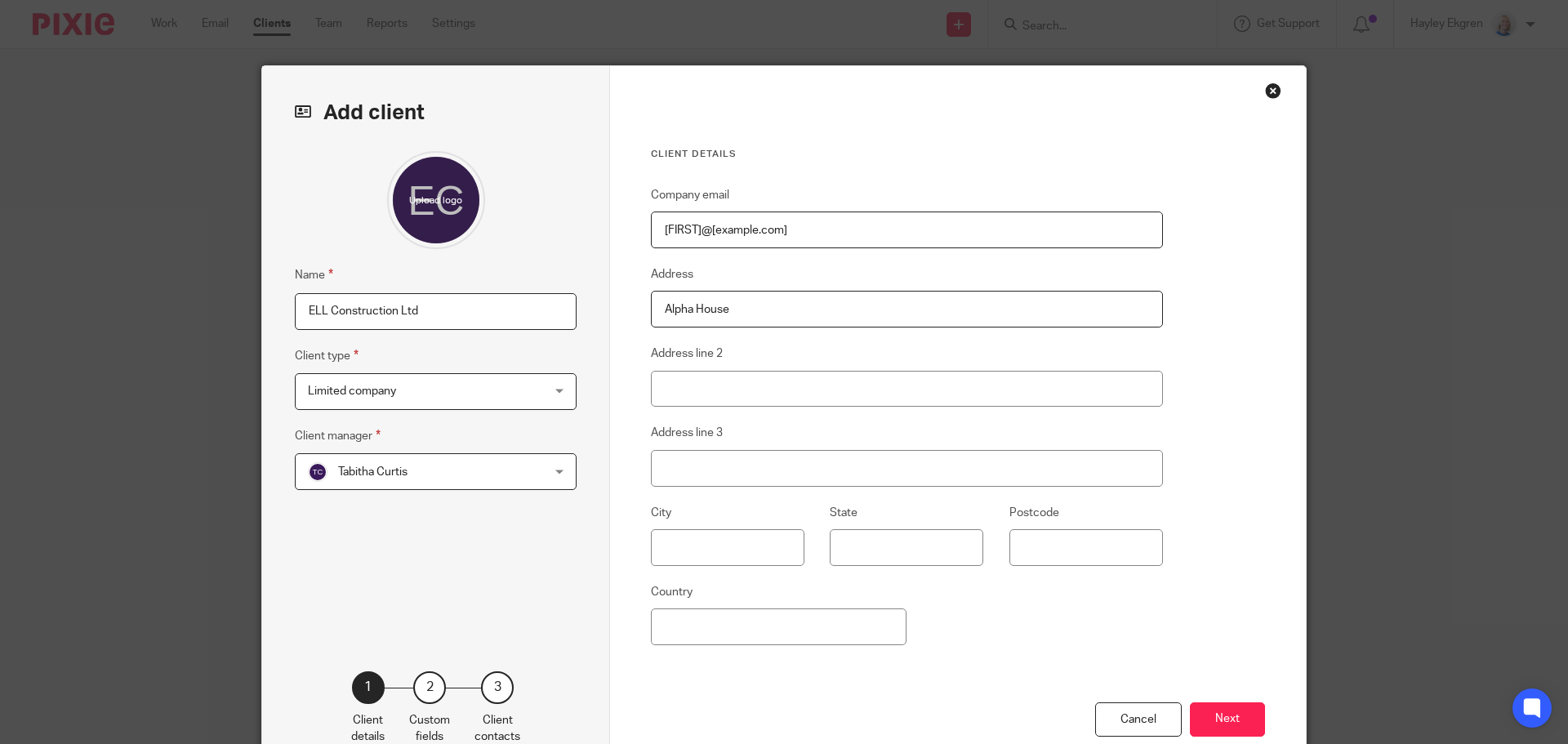 type on "Alpha House" 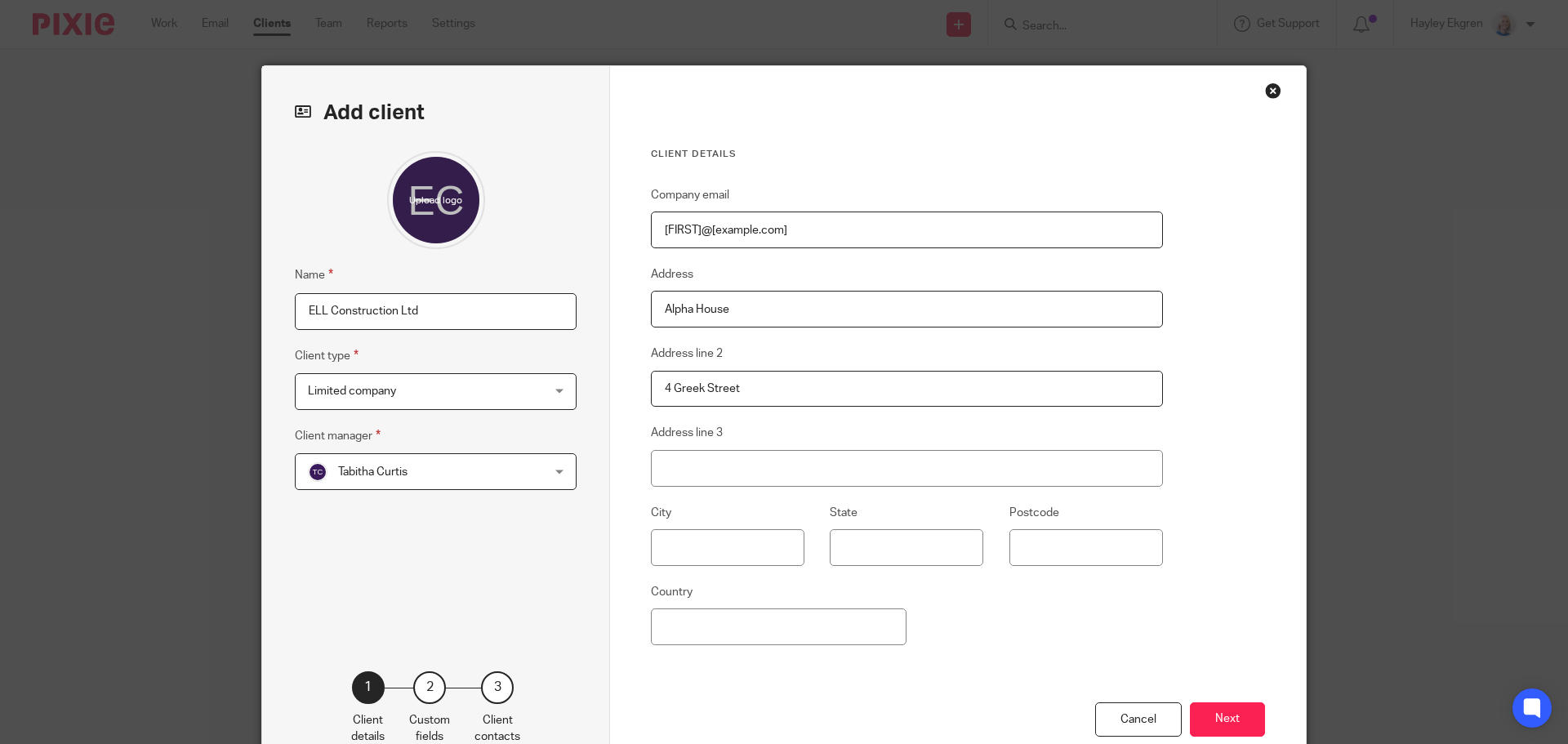 type on "4 Greek Street" 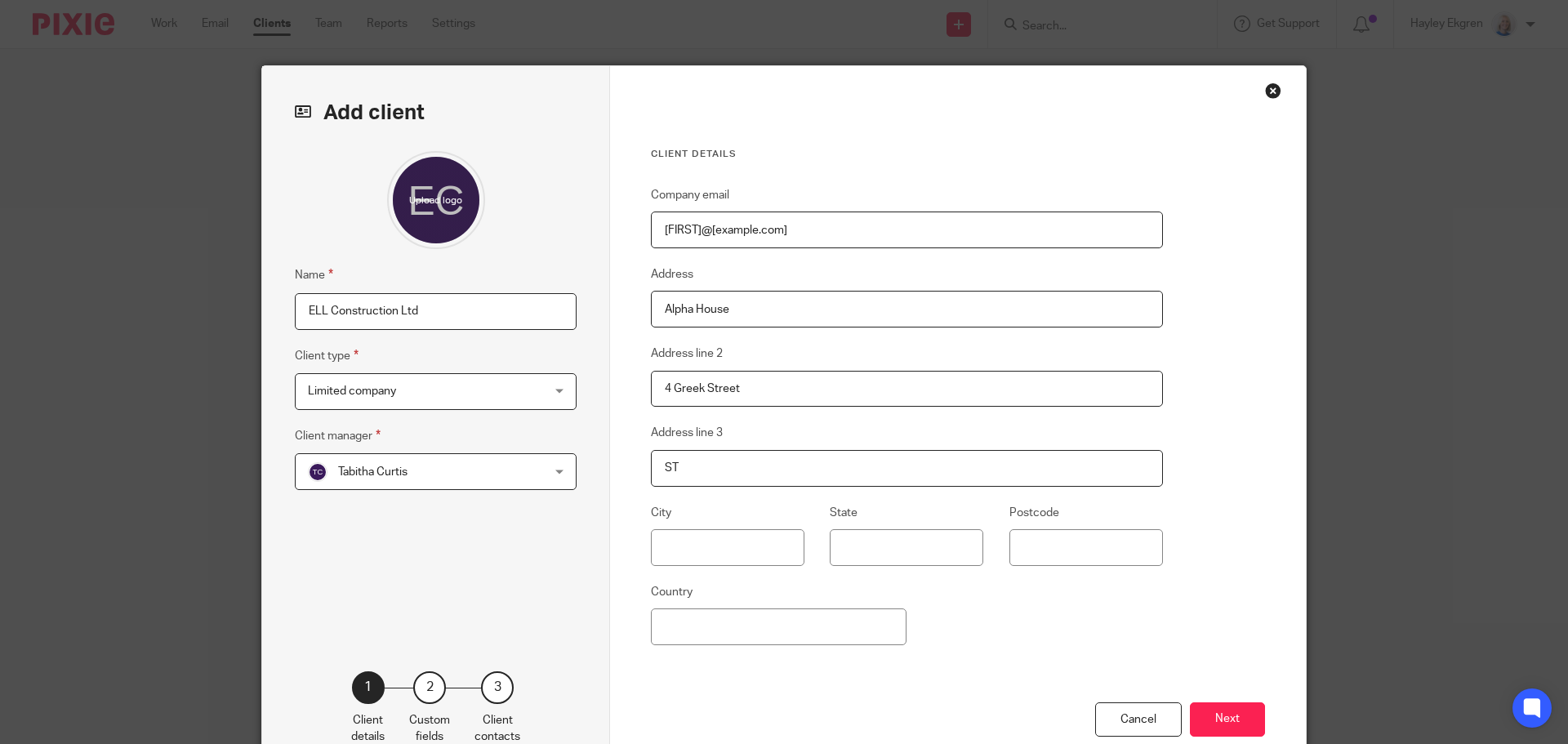 type on "S" 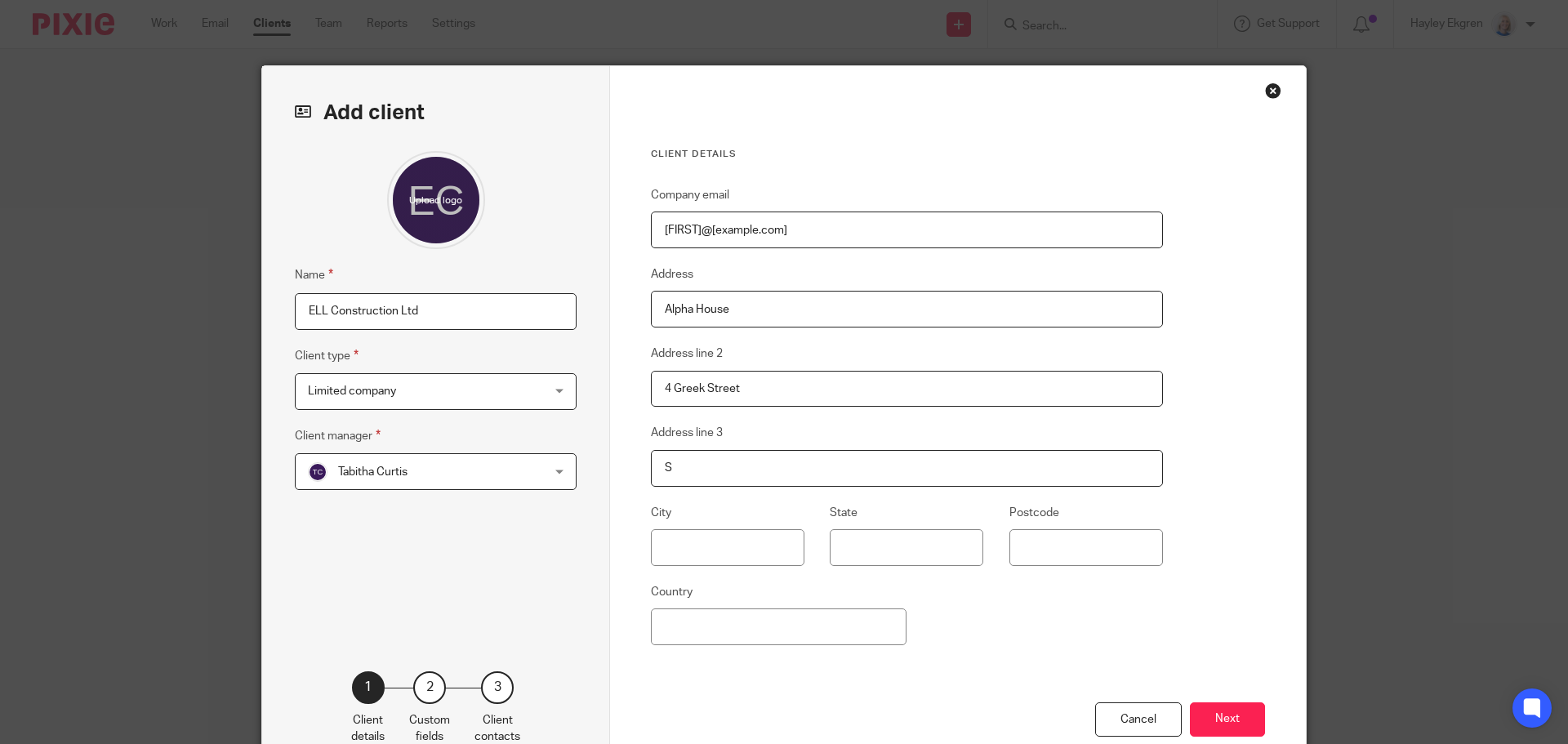 type 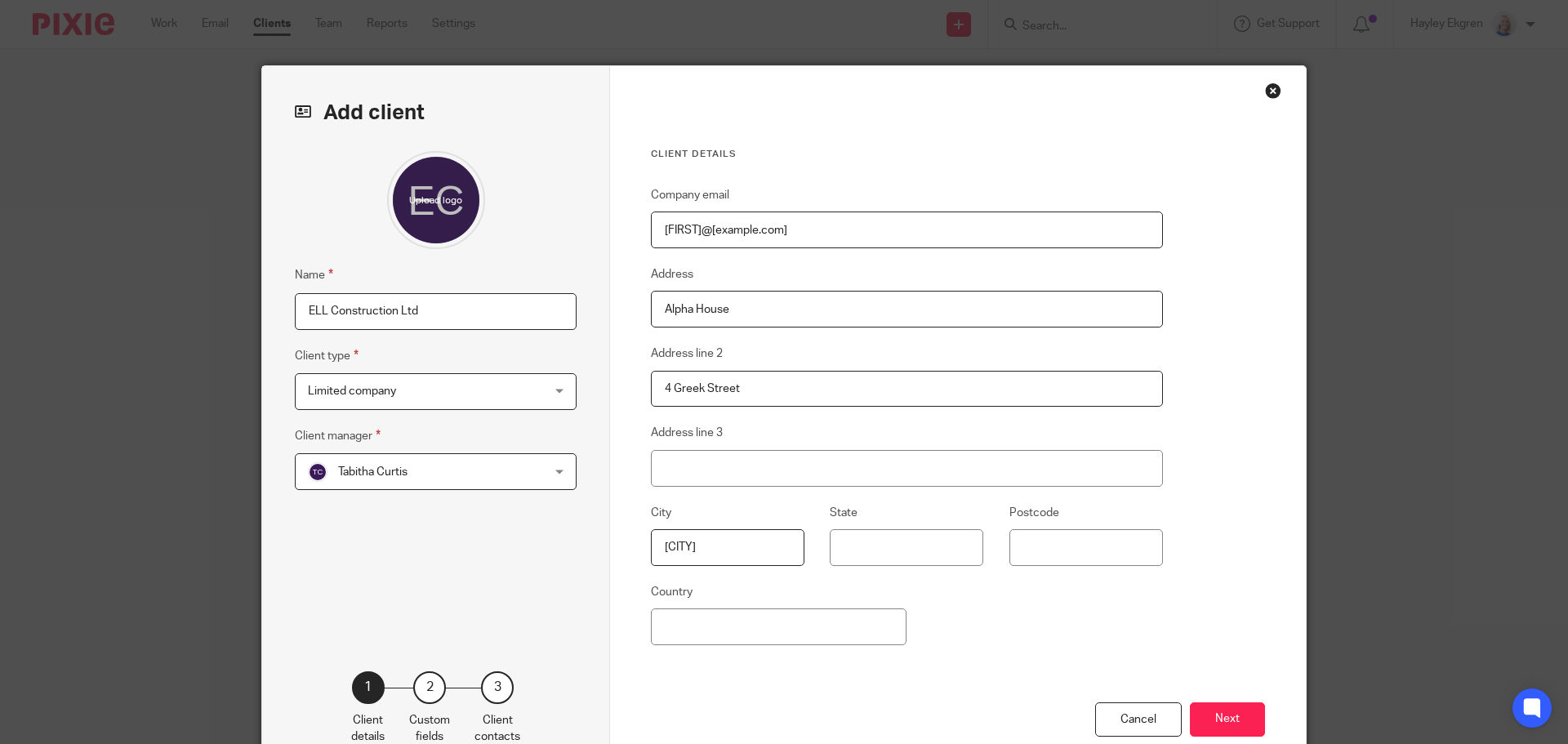 type on "Stockport" 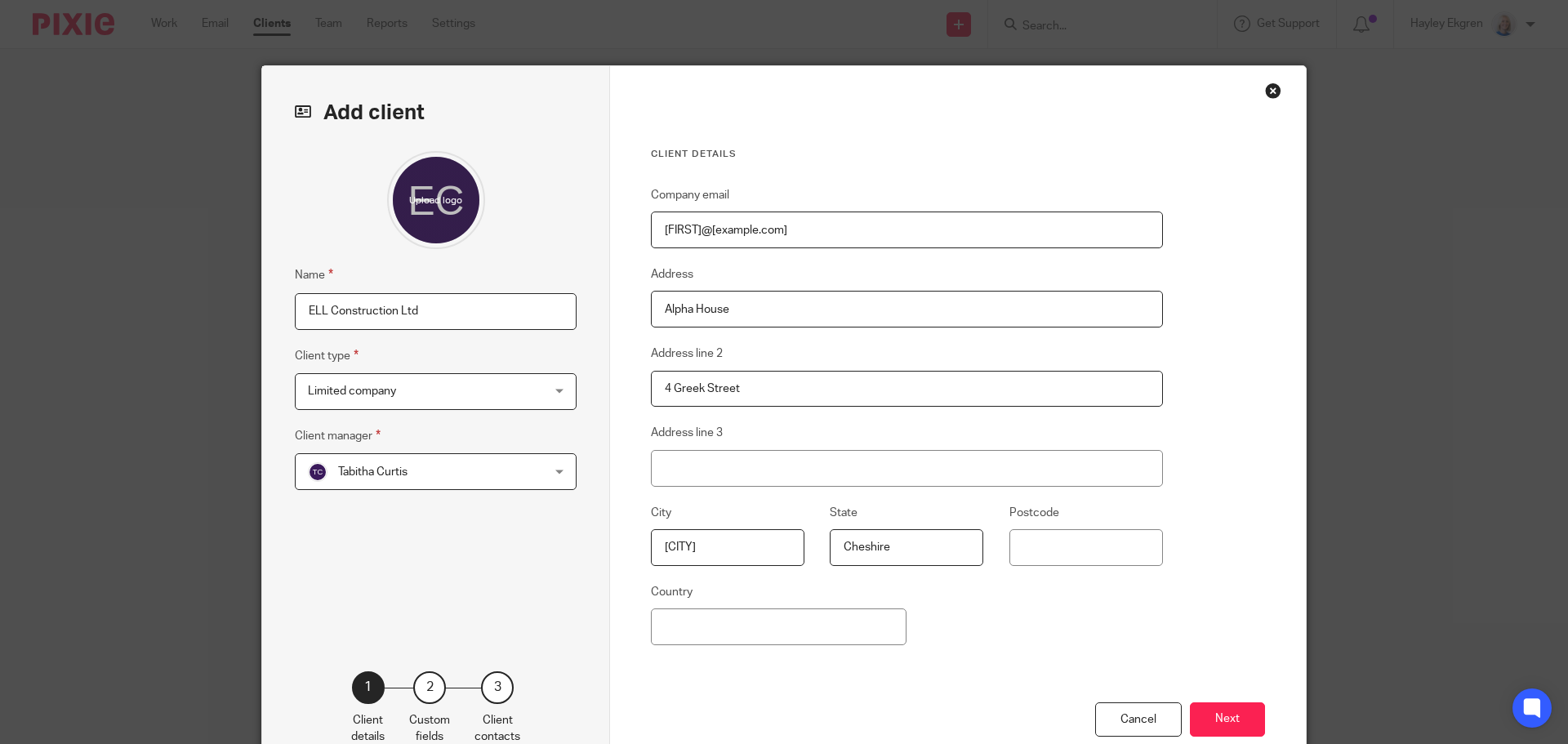 type on "Cheshire" 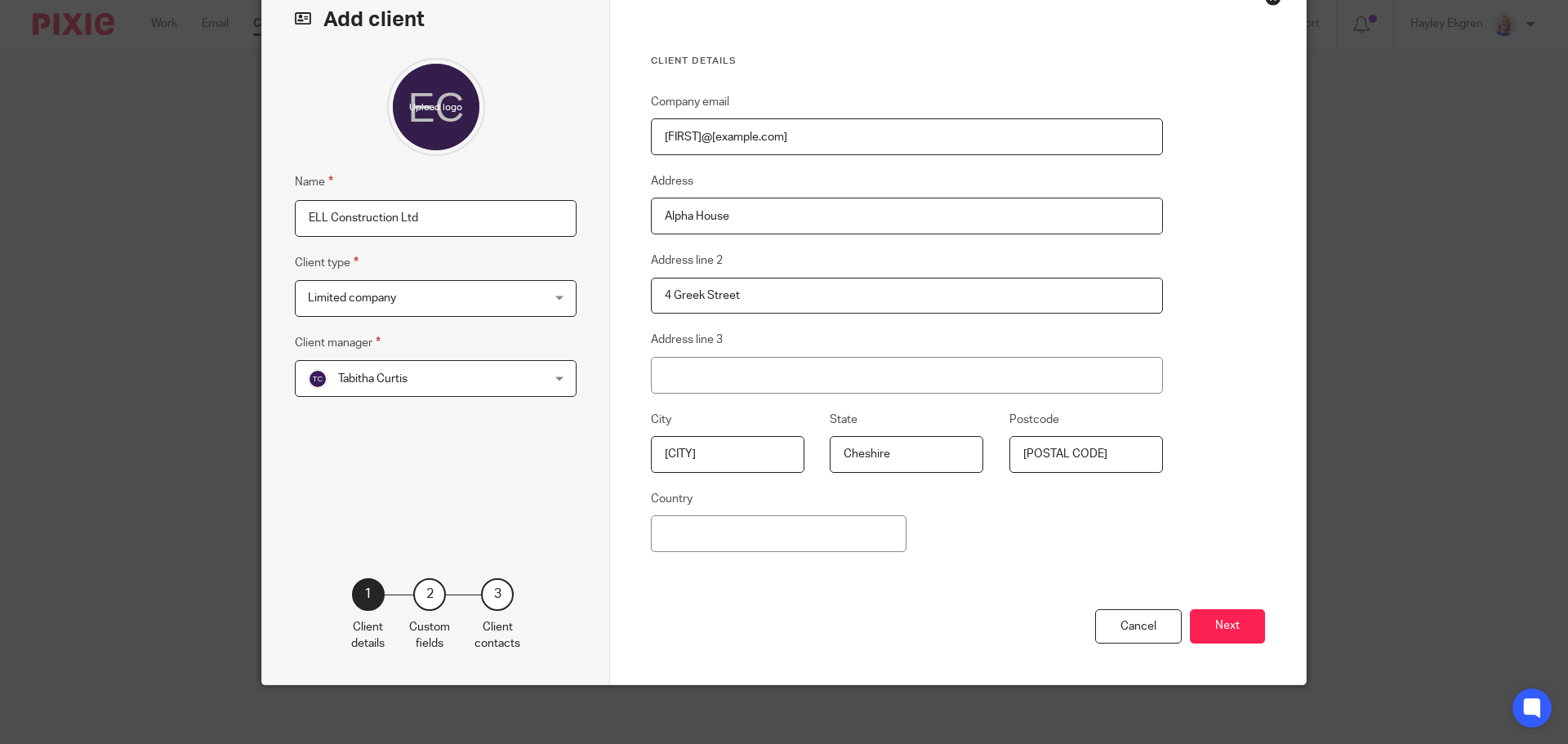 scroll, scrollTop: 100, scrollLeft: 0, axis: vertical 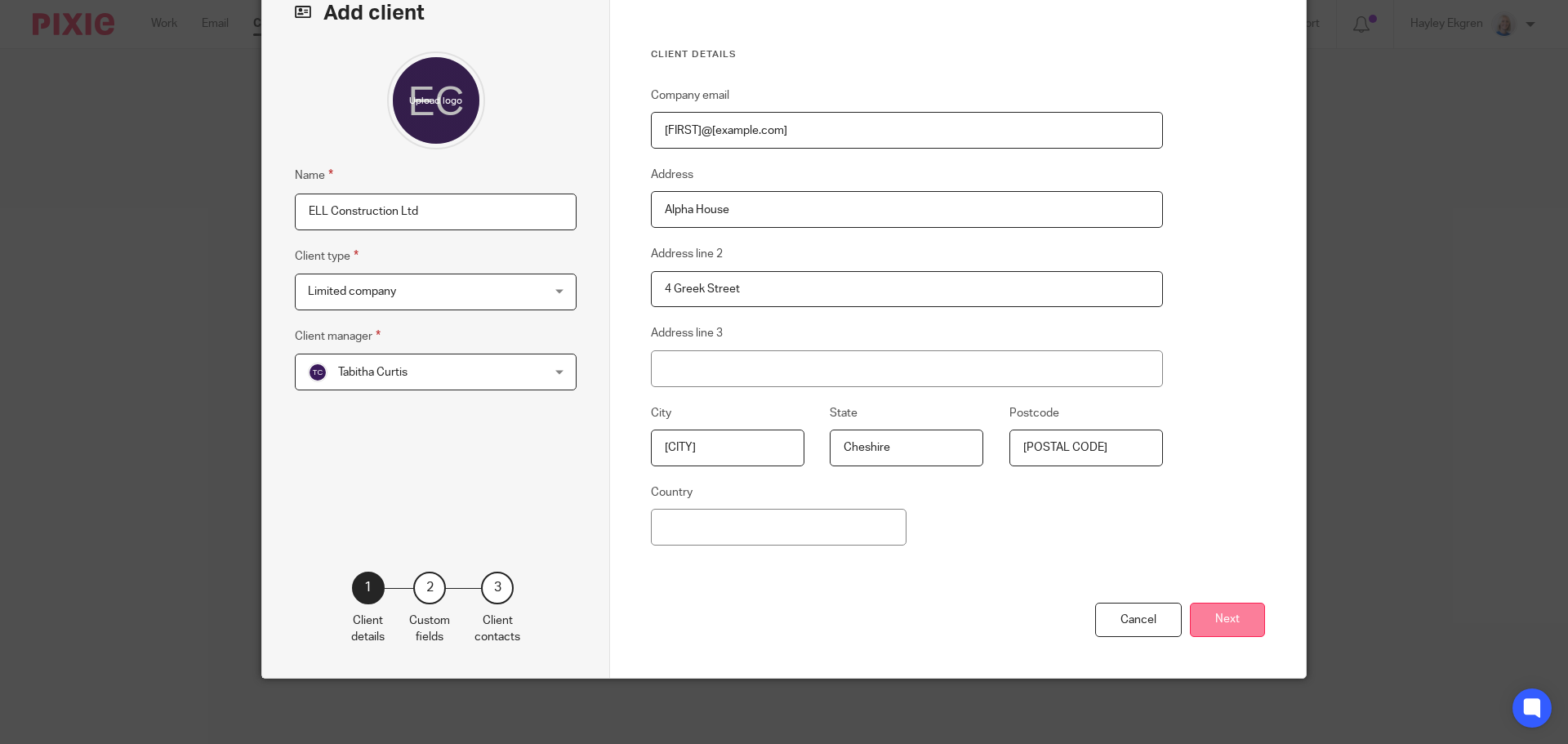 type on "SK3 8AB" 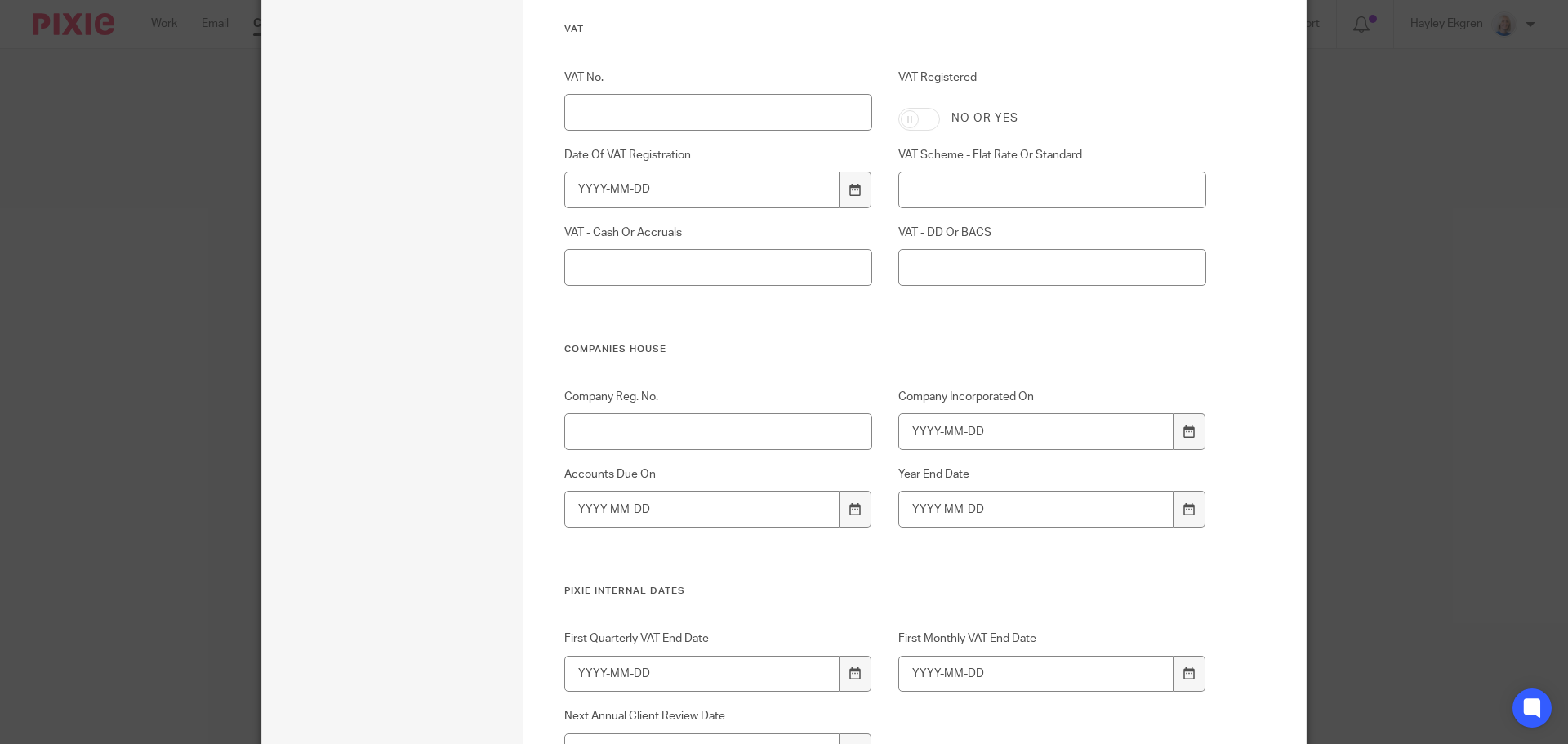 scroll, scrollTop: 590, scrollLeft: 0, axis: vertical 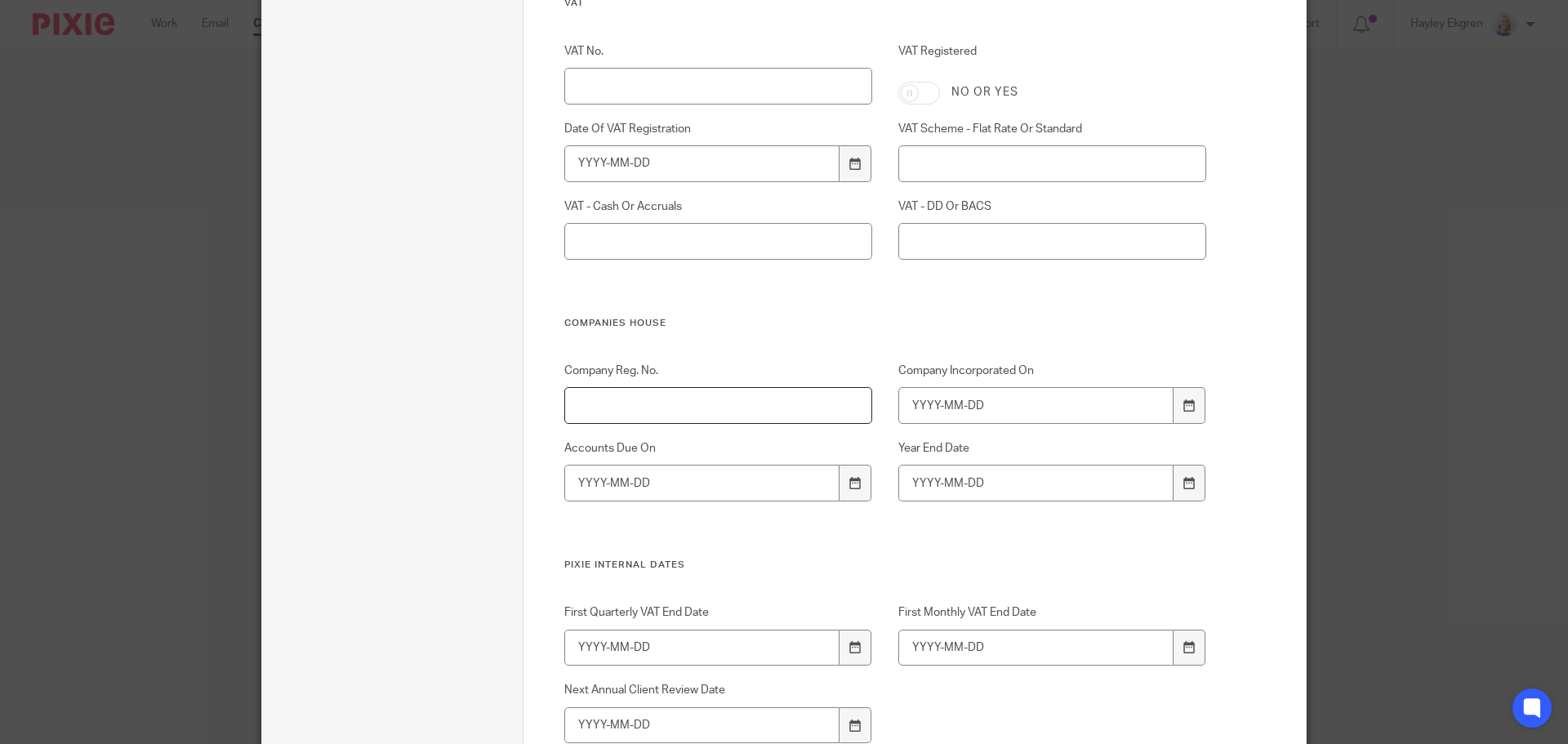 click on "Company Reg. No." at bounding box center (719, 405) 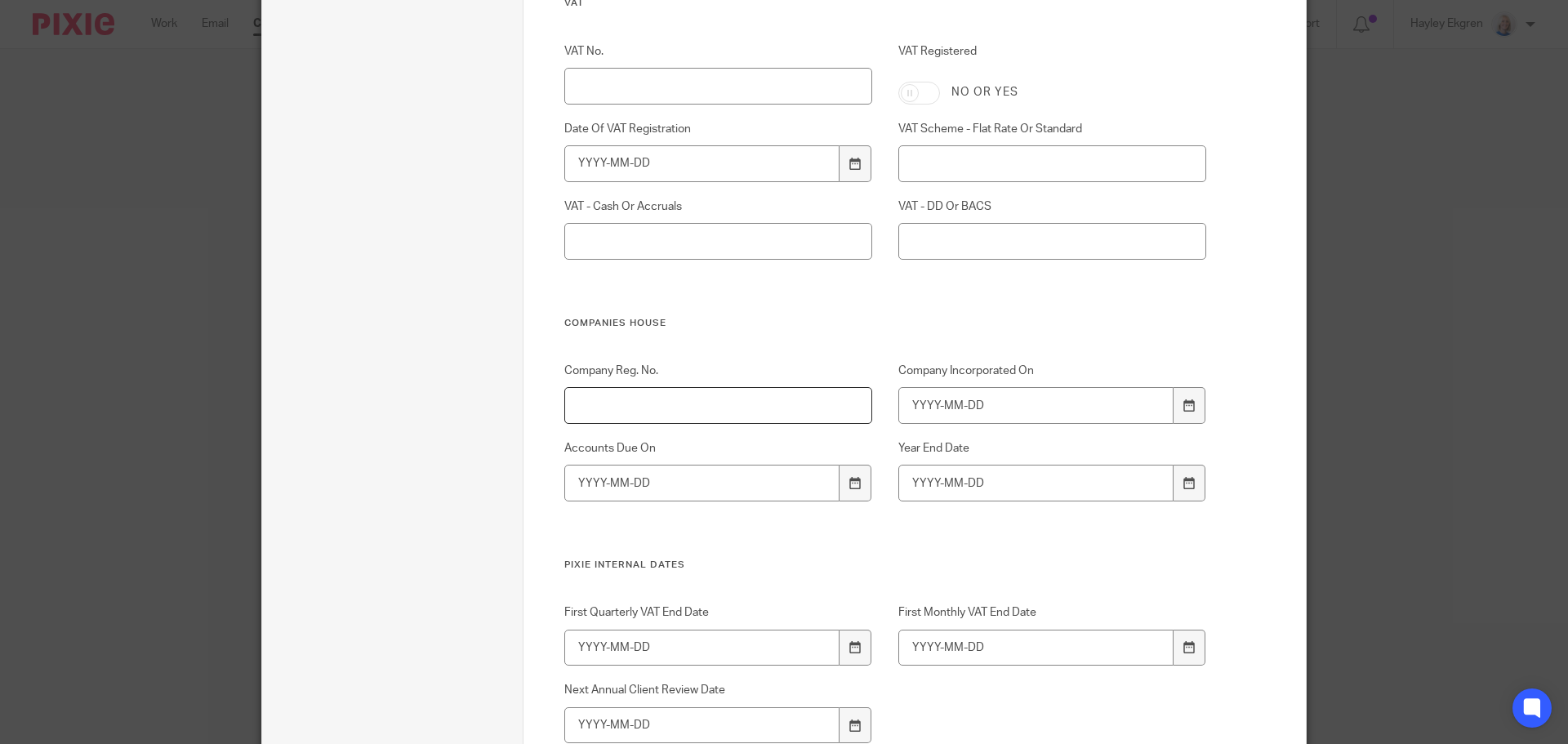 paste on "16021713" 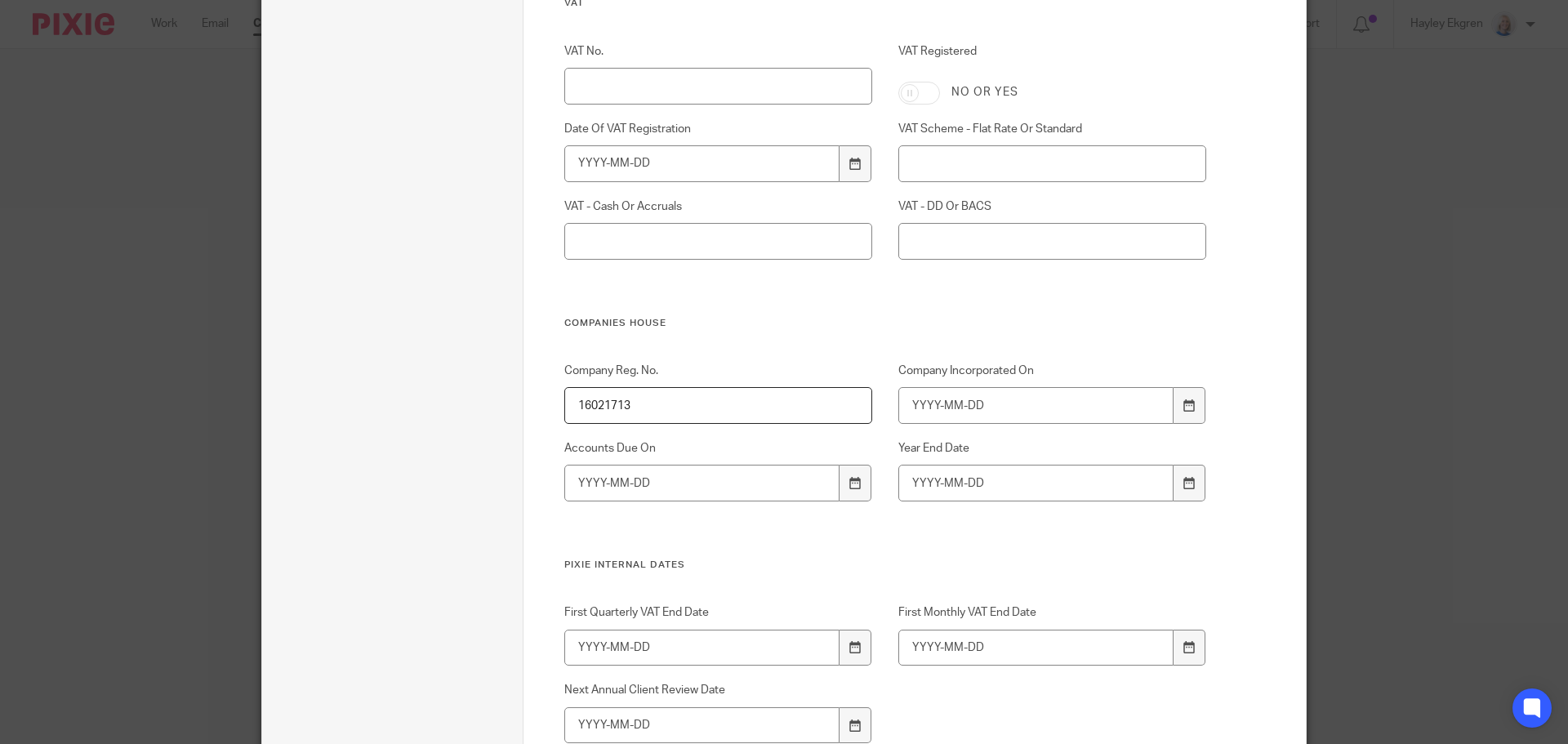 type on "16021713" 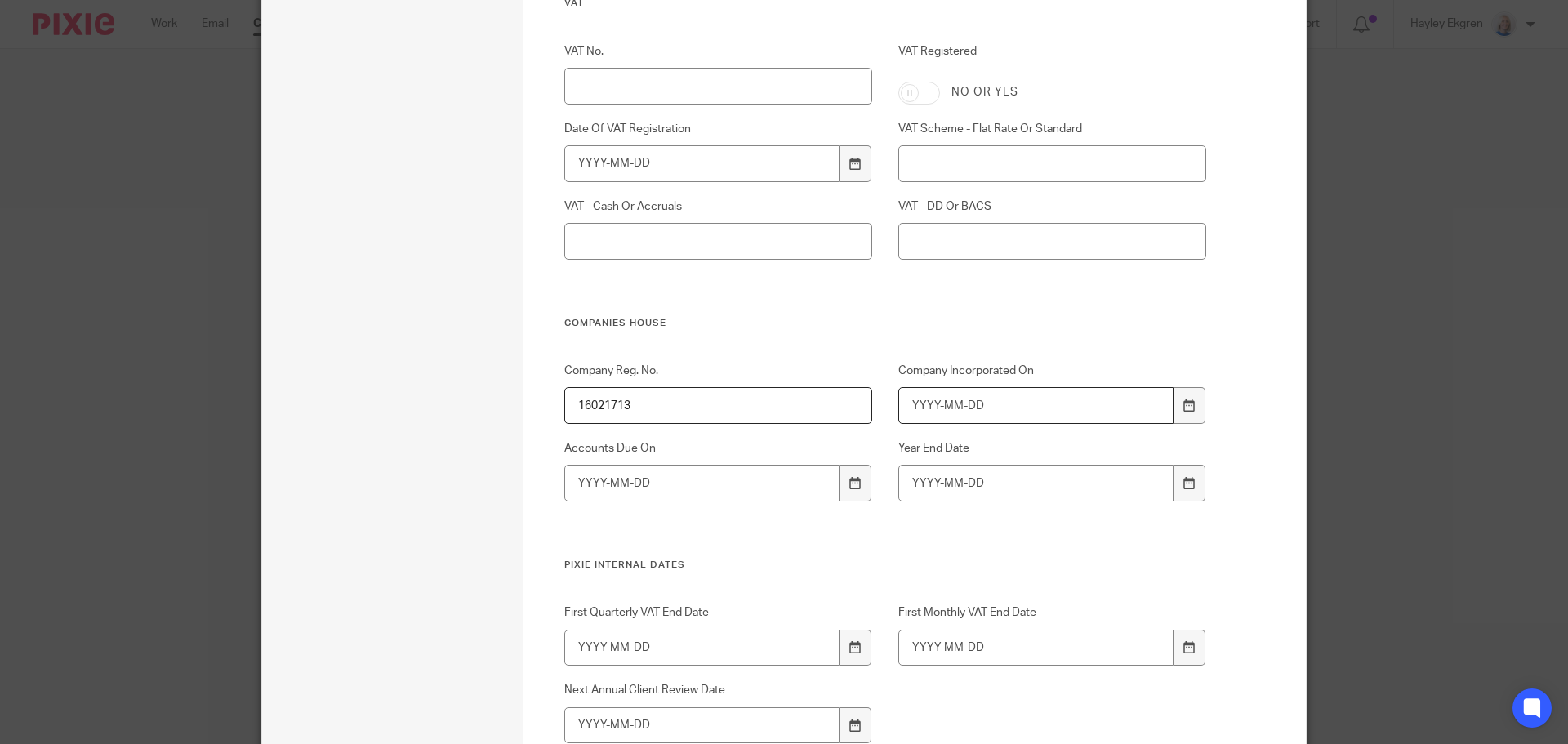 click on "Company Incorporated On" at bounding box center [1036, 405] 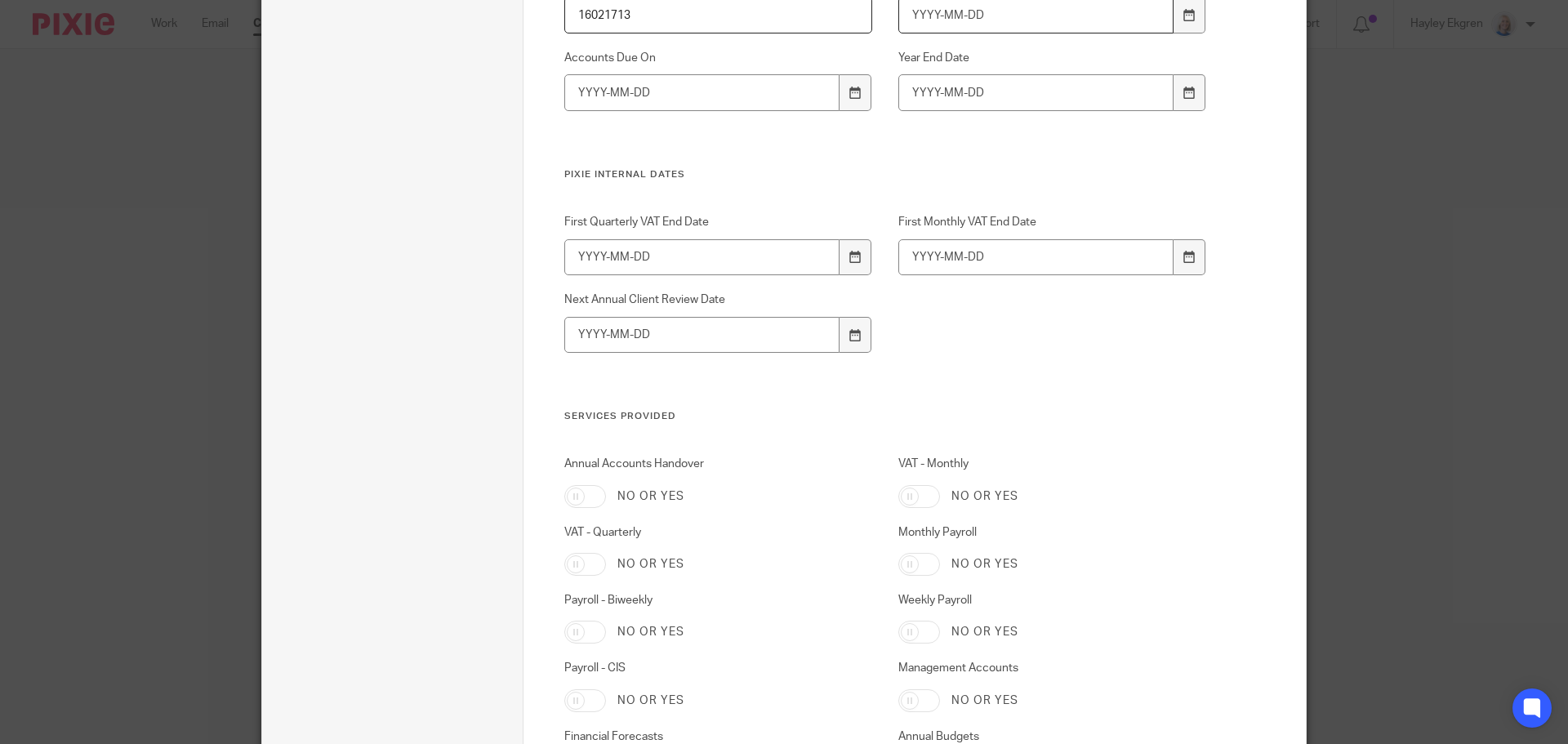 scroll, scrollTop: 735, scrollLeft: 0, axis: vertical 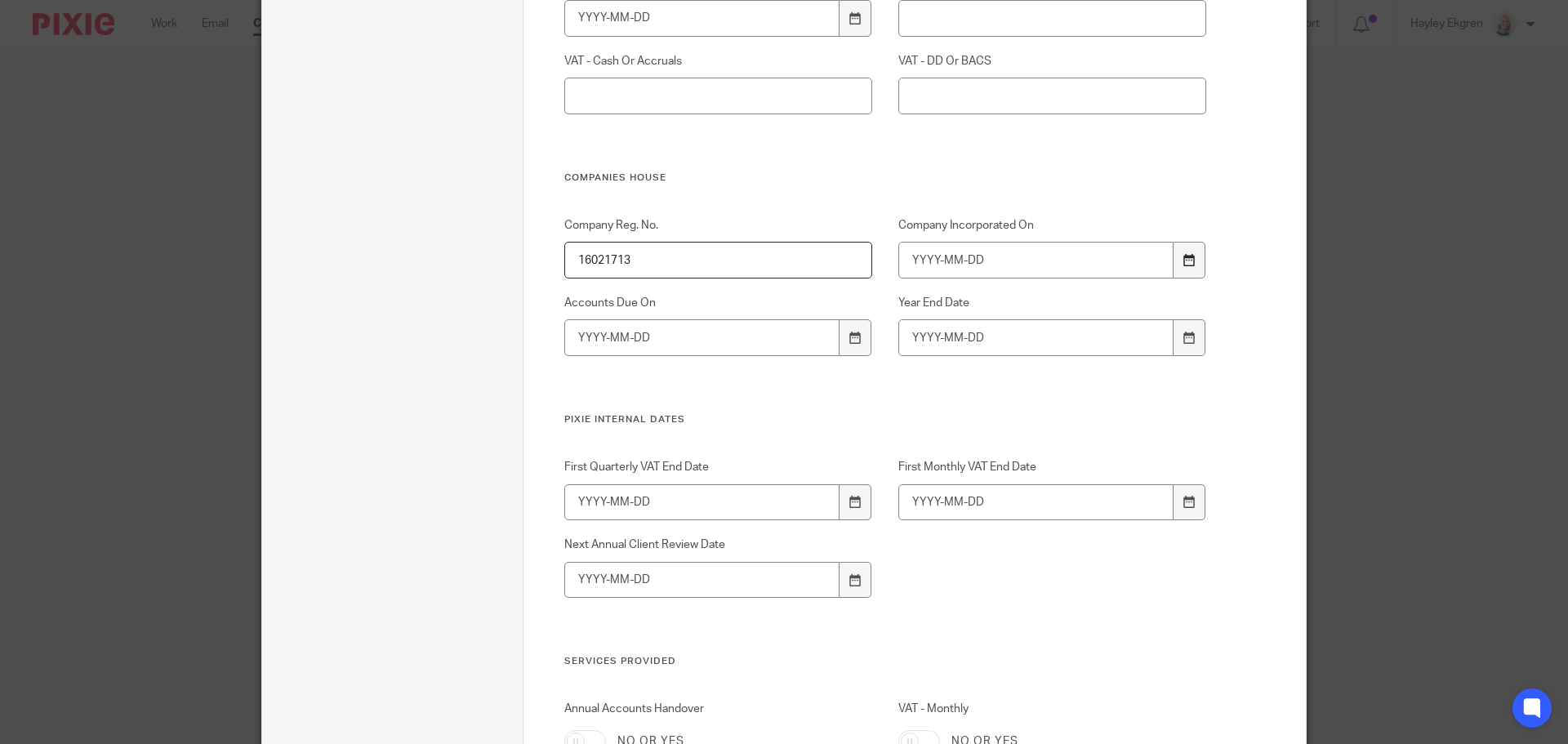 click at bounding box center [1189, 260] 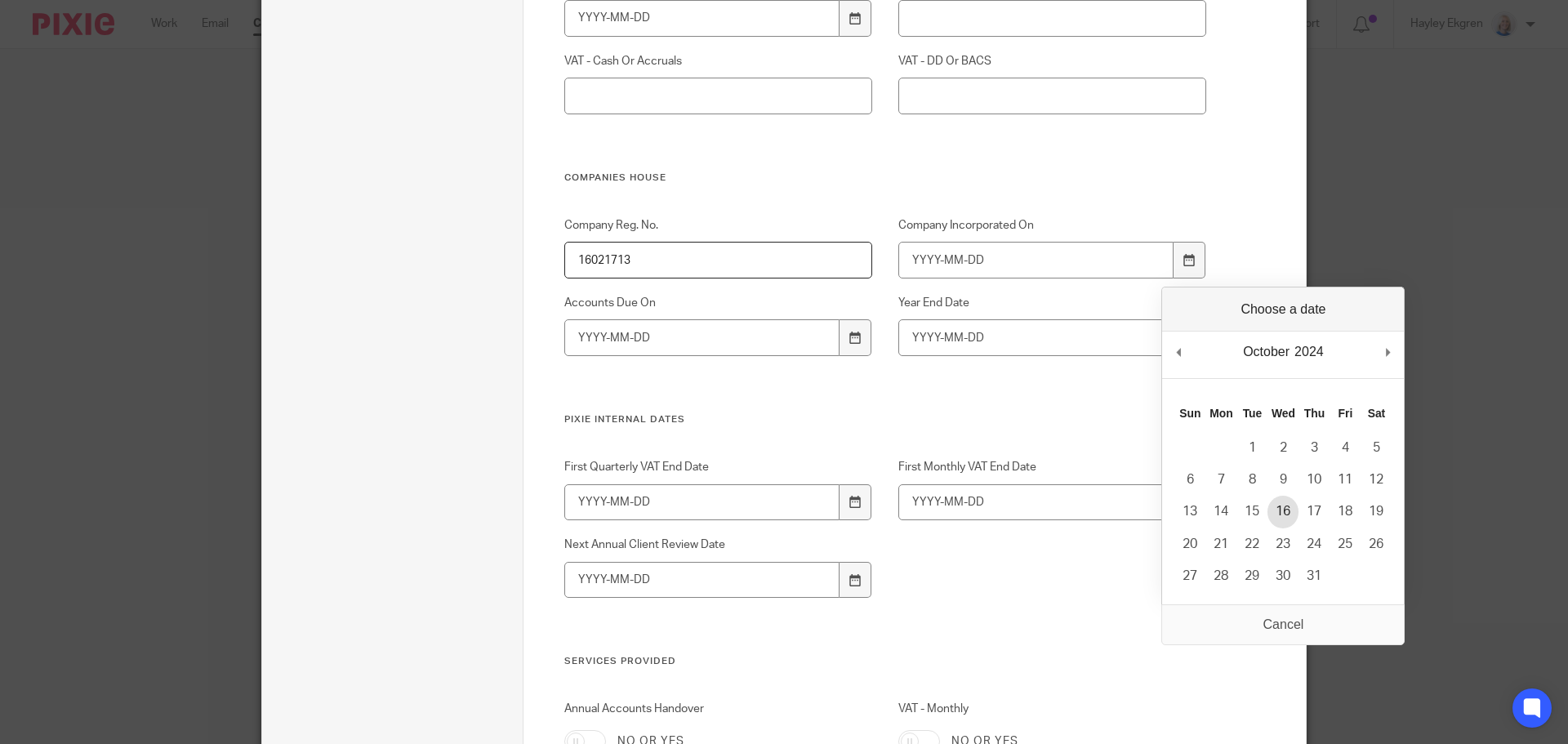 type on "[DATE]" 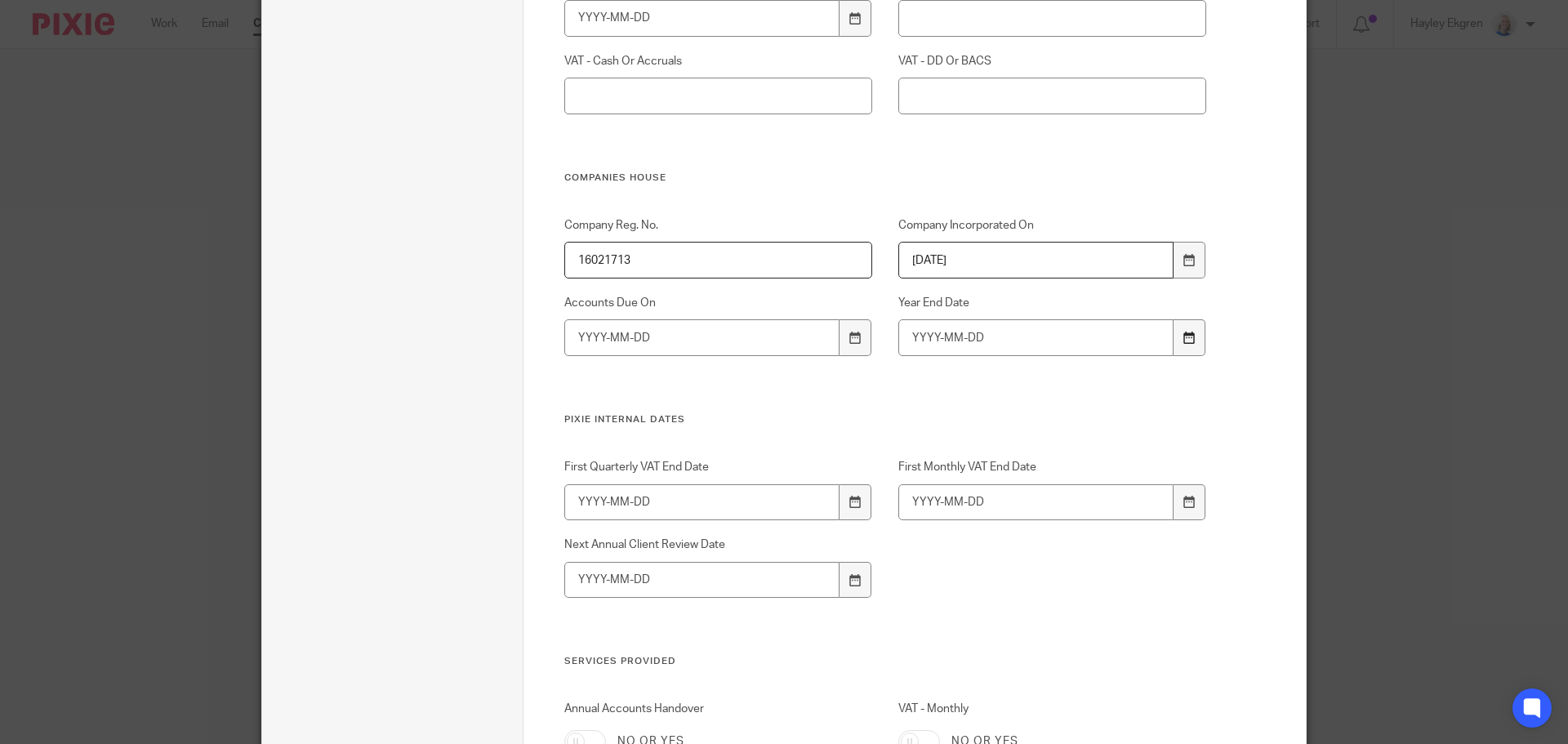 click at bounding box center (1189, 337) 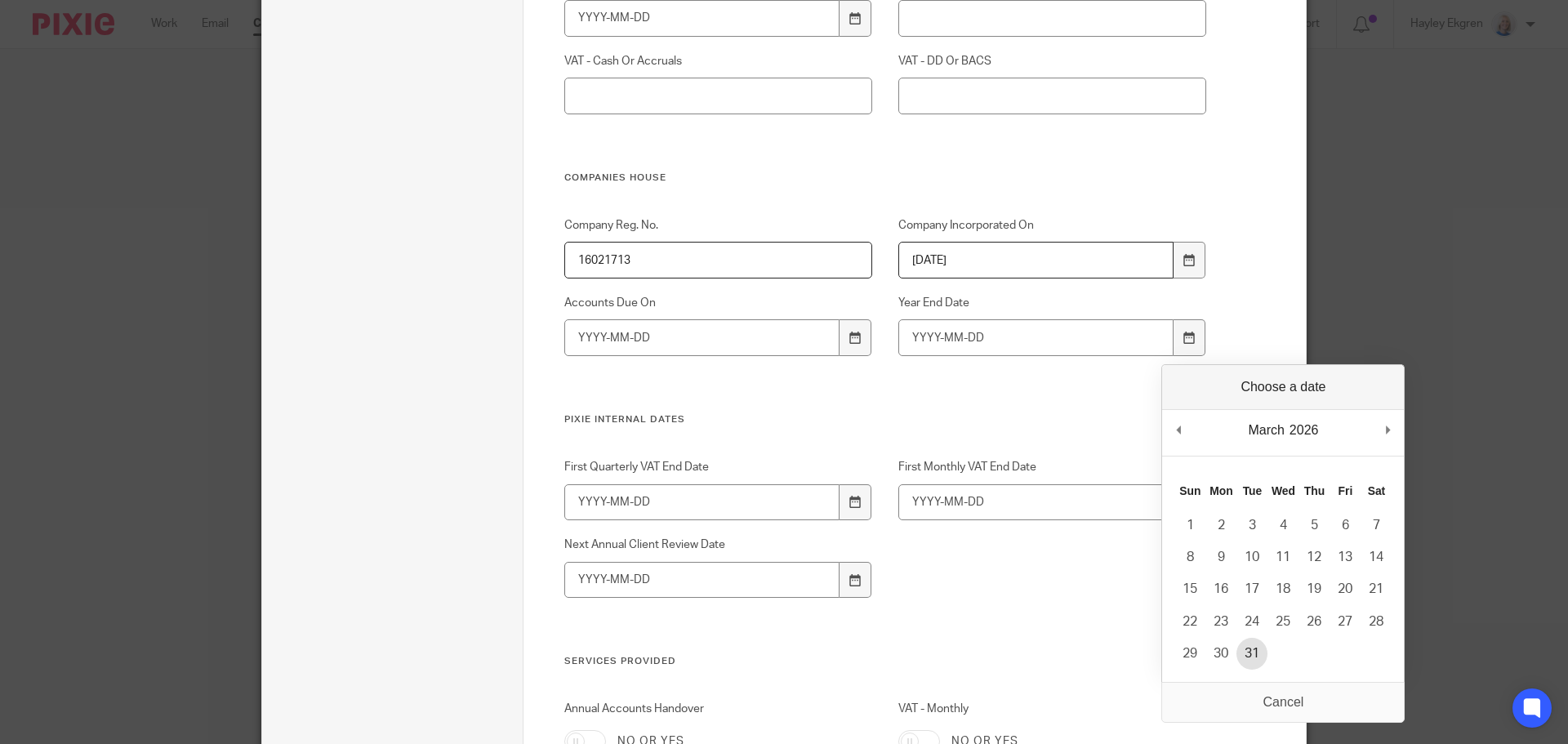 type on "2026-03-31" 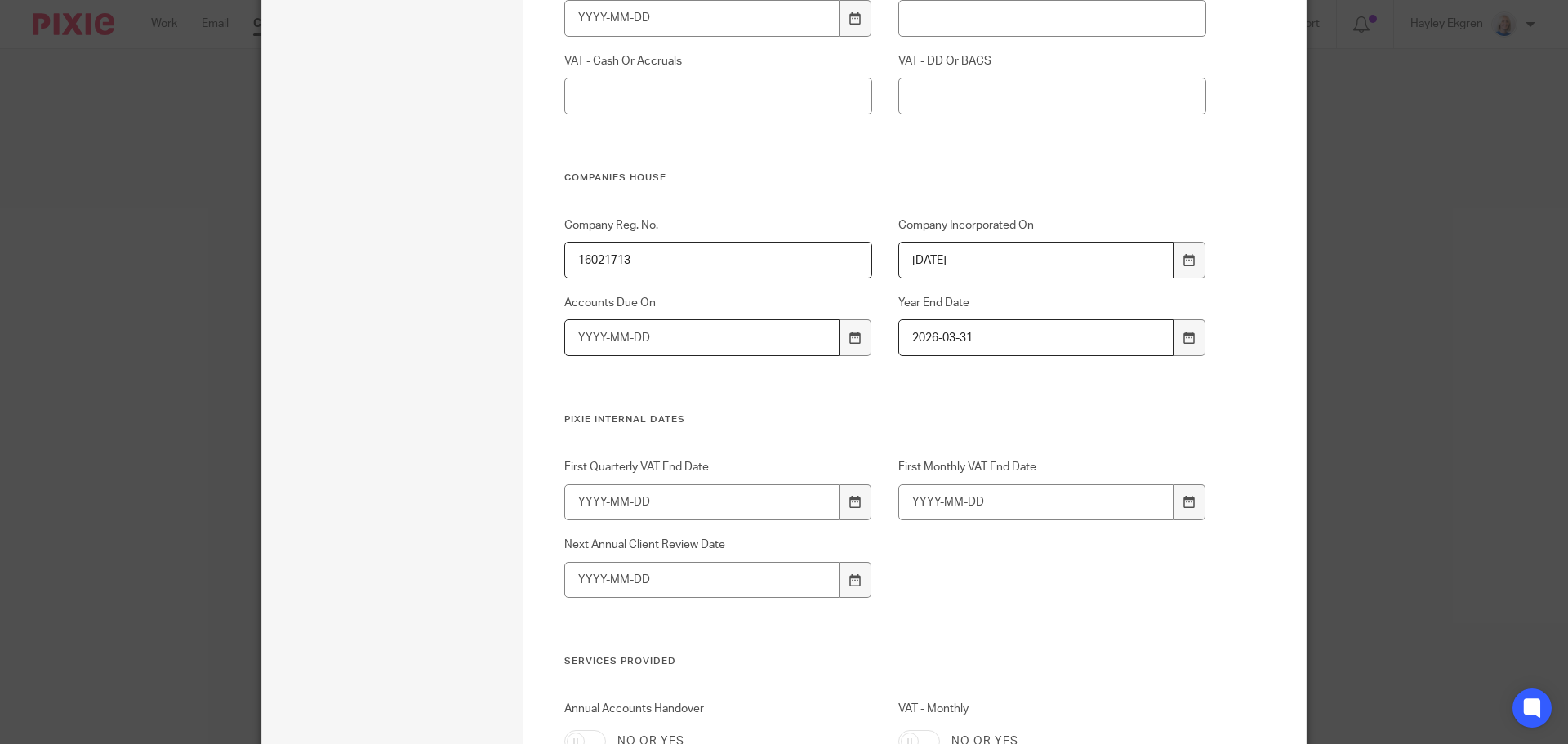 click on "Accounts Due On" at bounding box center (702, 337) 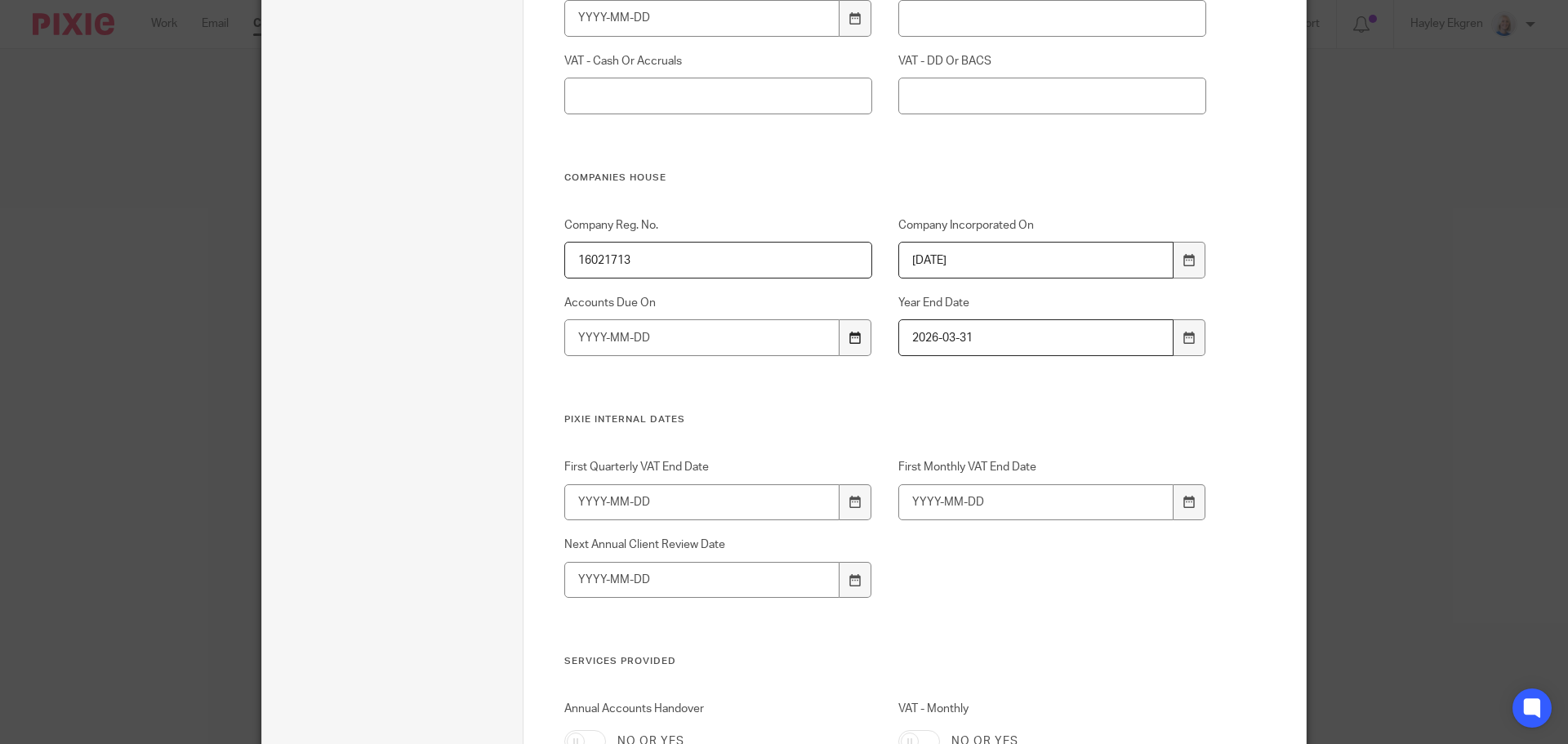 click at bounding box center [855, 337] 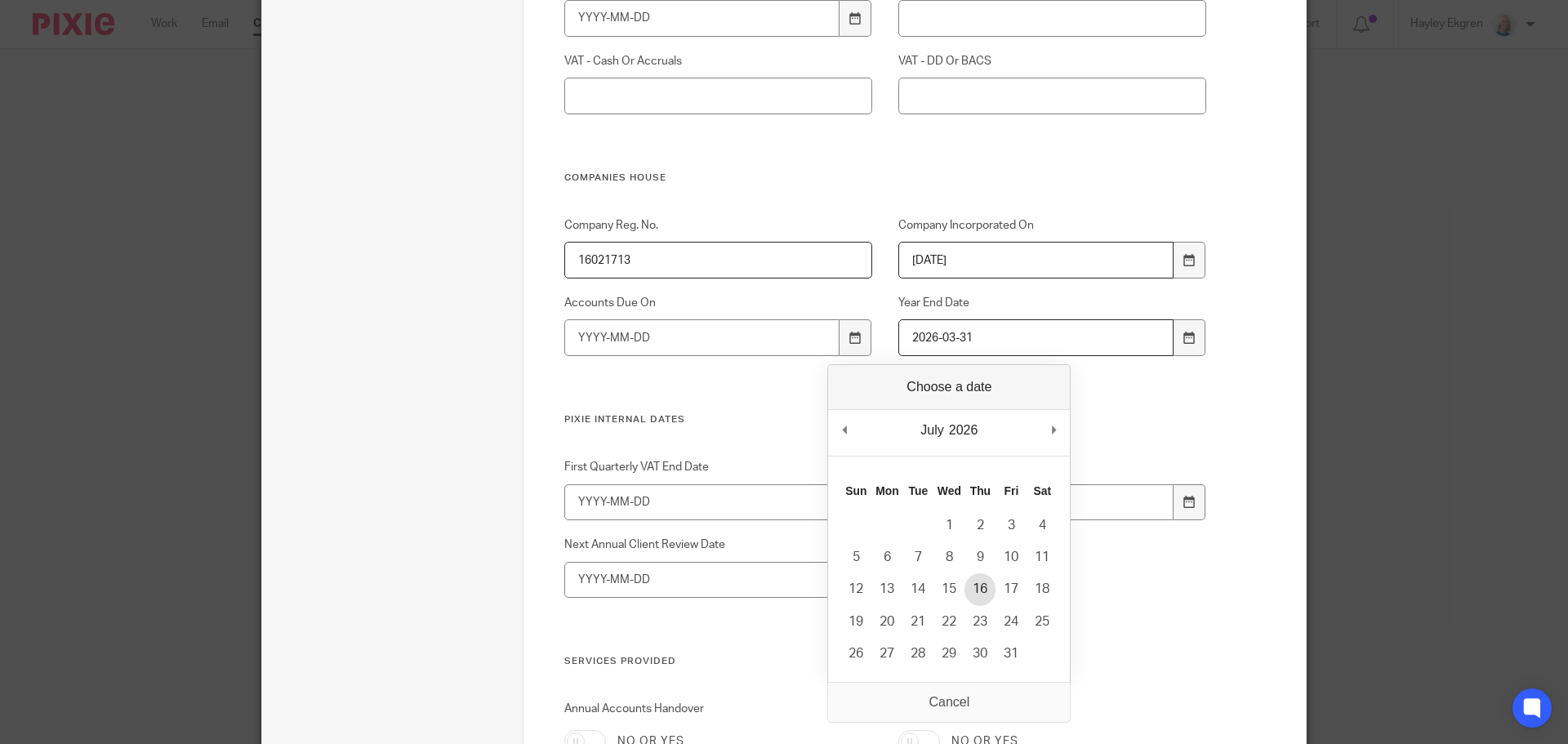 type on "[DATE]" 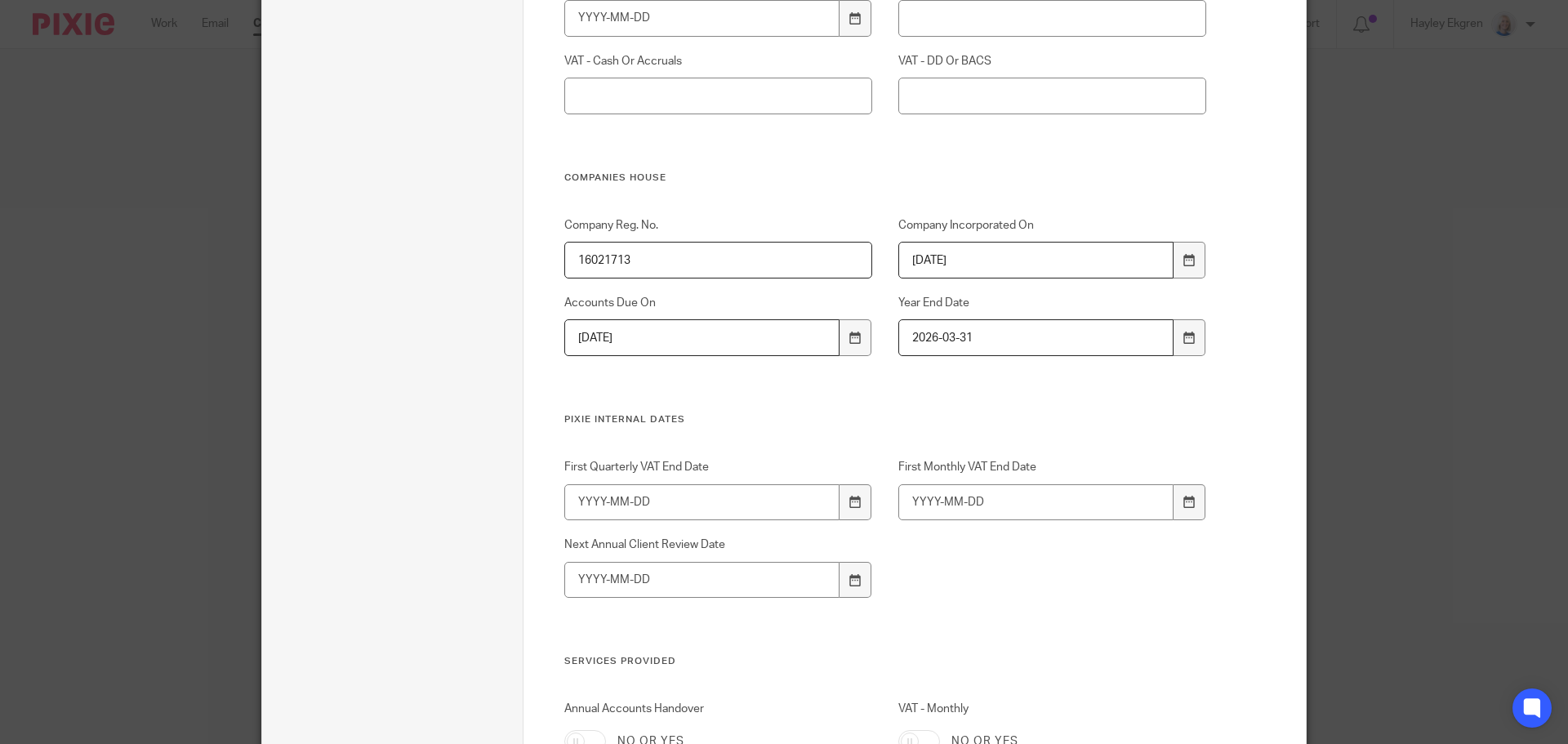 scroll, scrollTop: 817, scrollLeft: 0, axis: vertical 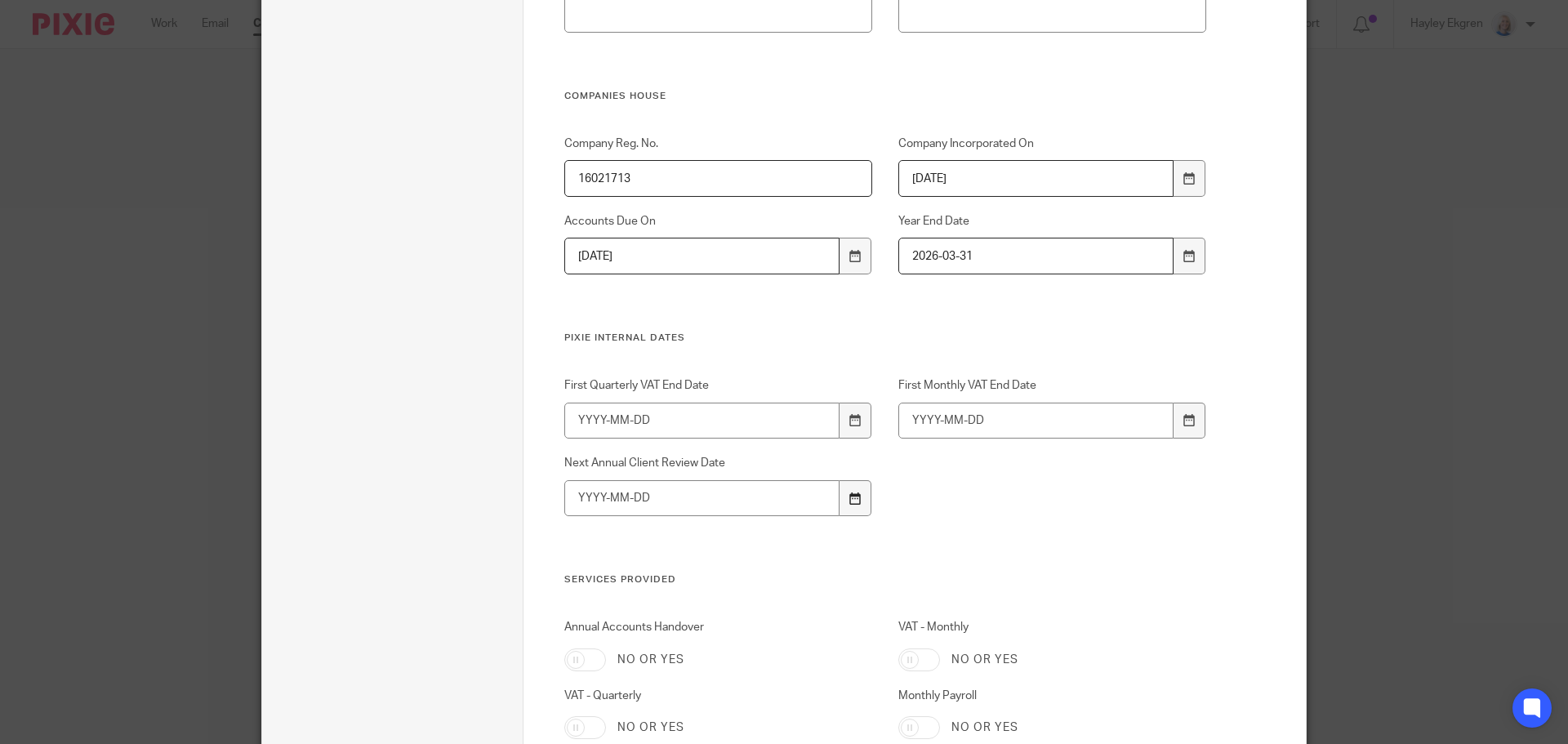 click at bounding box center [855, 498] 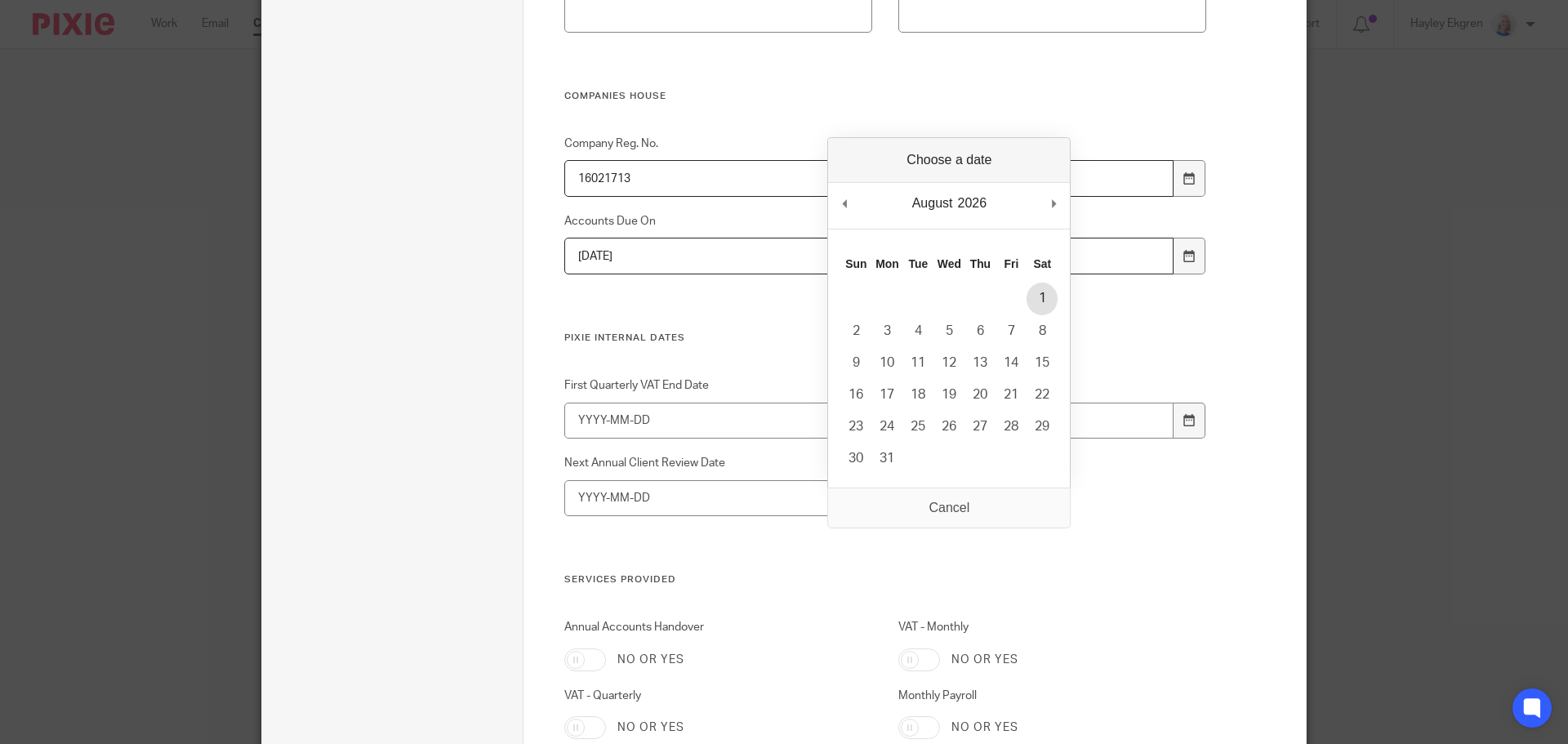 type on "[DATE]" 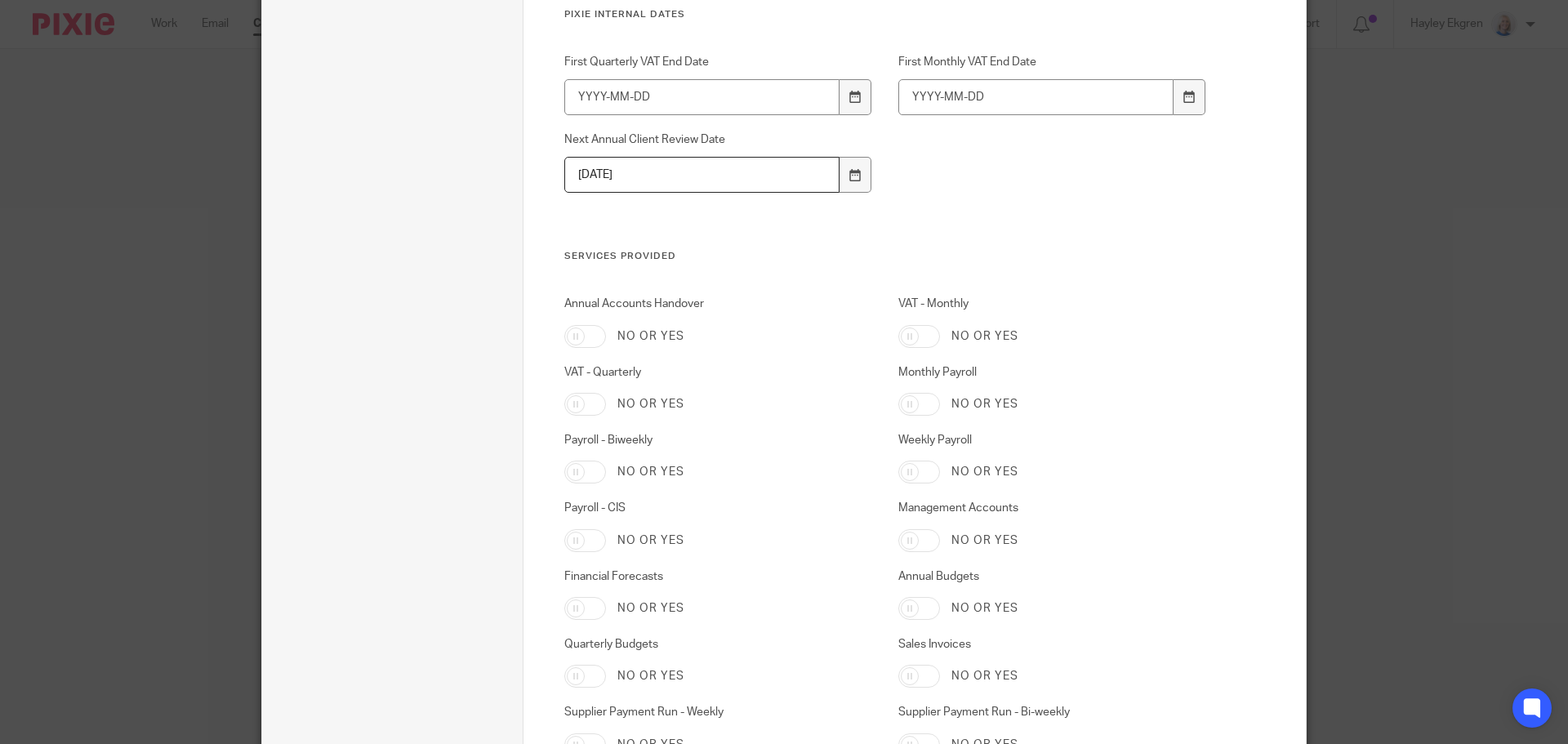 scroll, scrollTop: 1143, scrollLeft: 0, axis: vertical 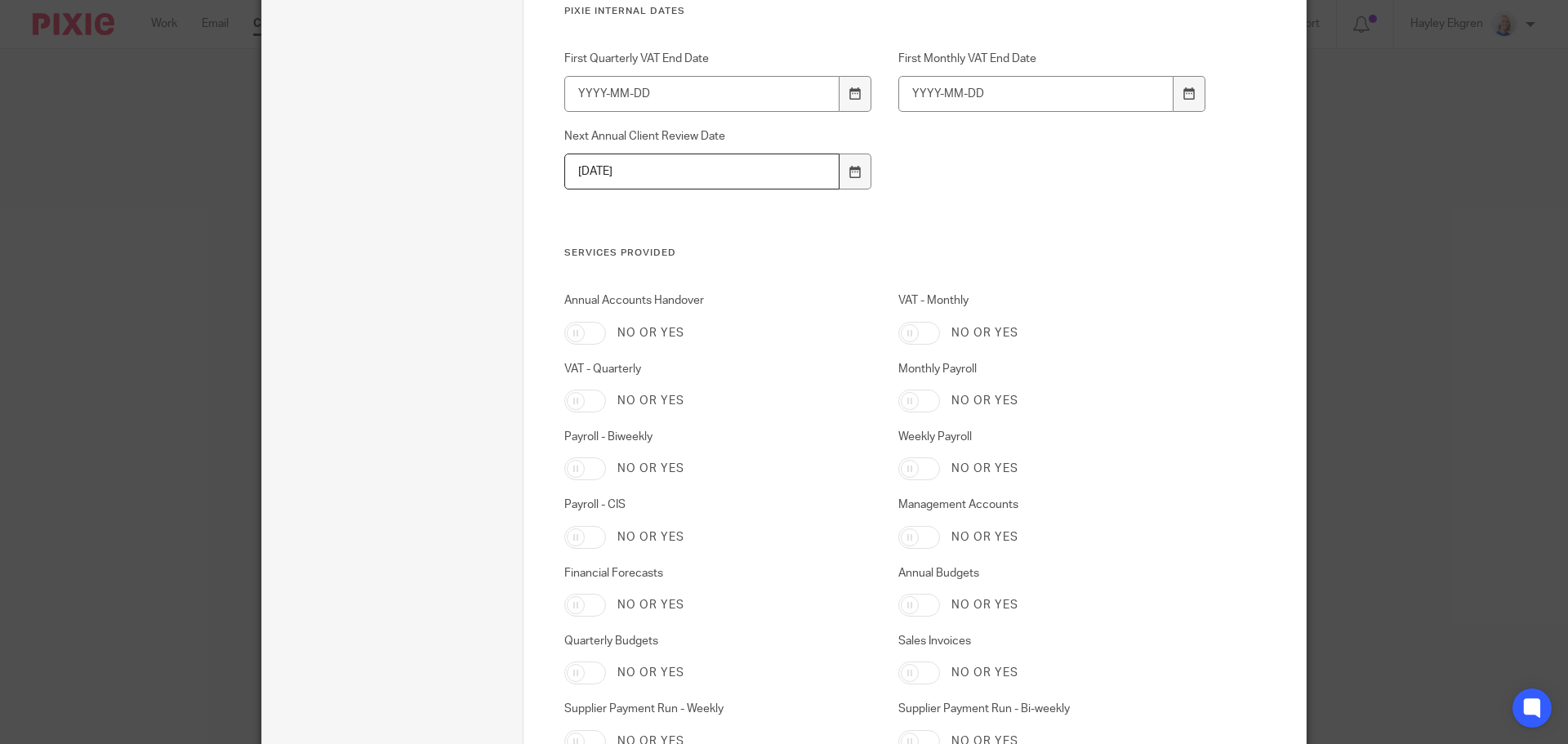 click on "Annual Accounts Handover" at bounding box center (585, 333) 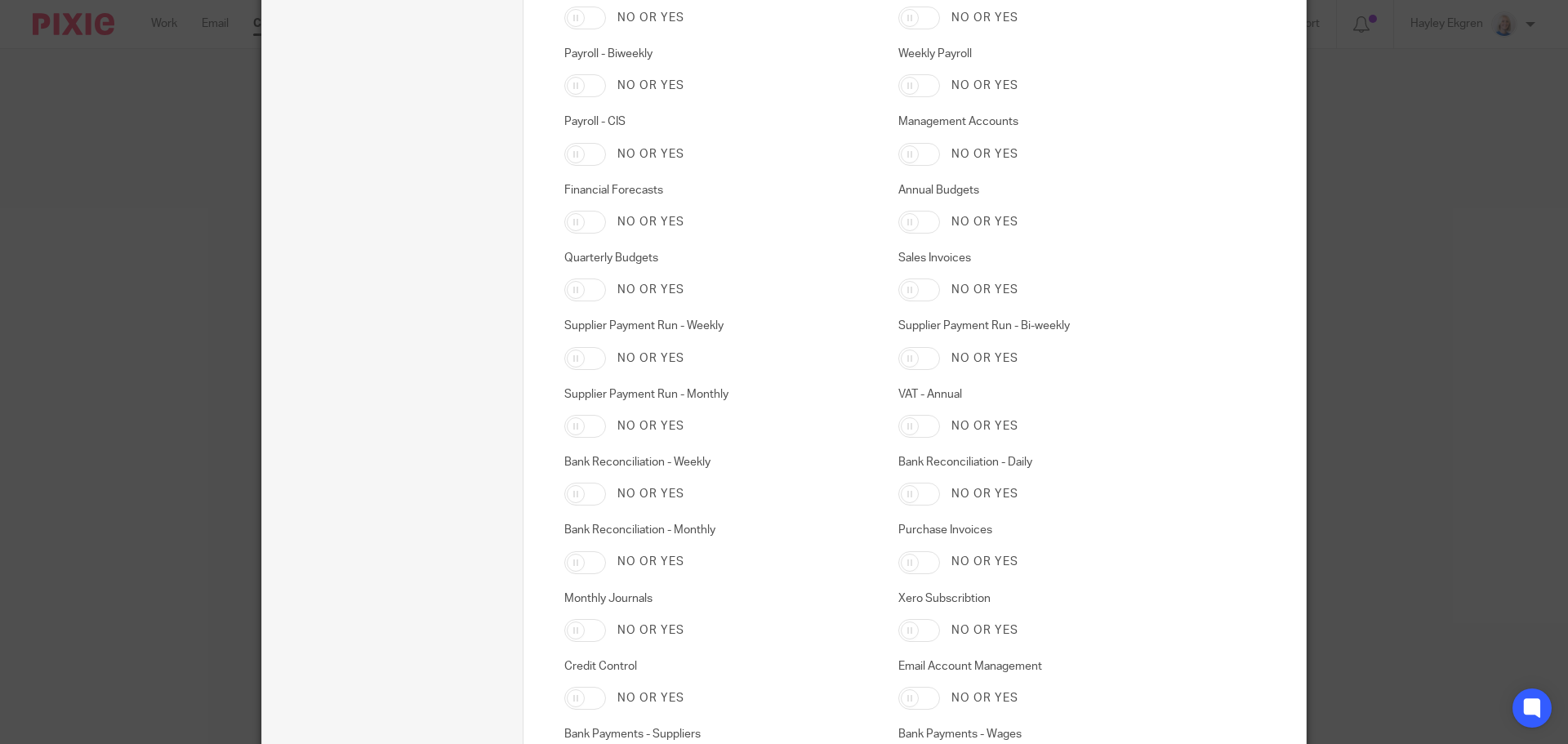scroll, scrollTop: 1552, scrollLeft: 0, axis: vertical 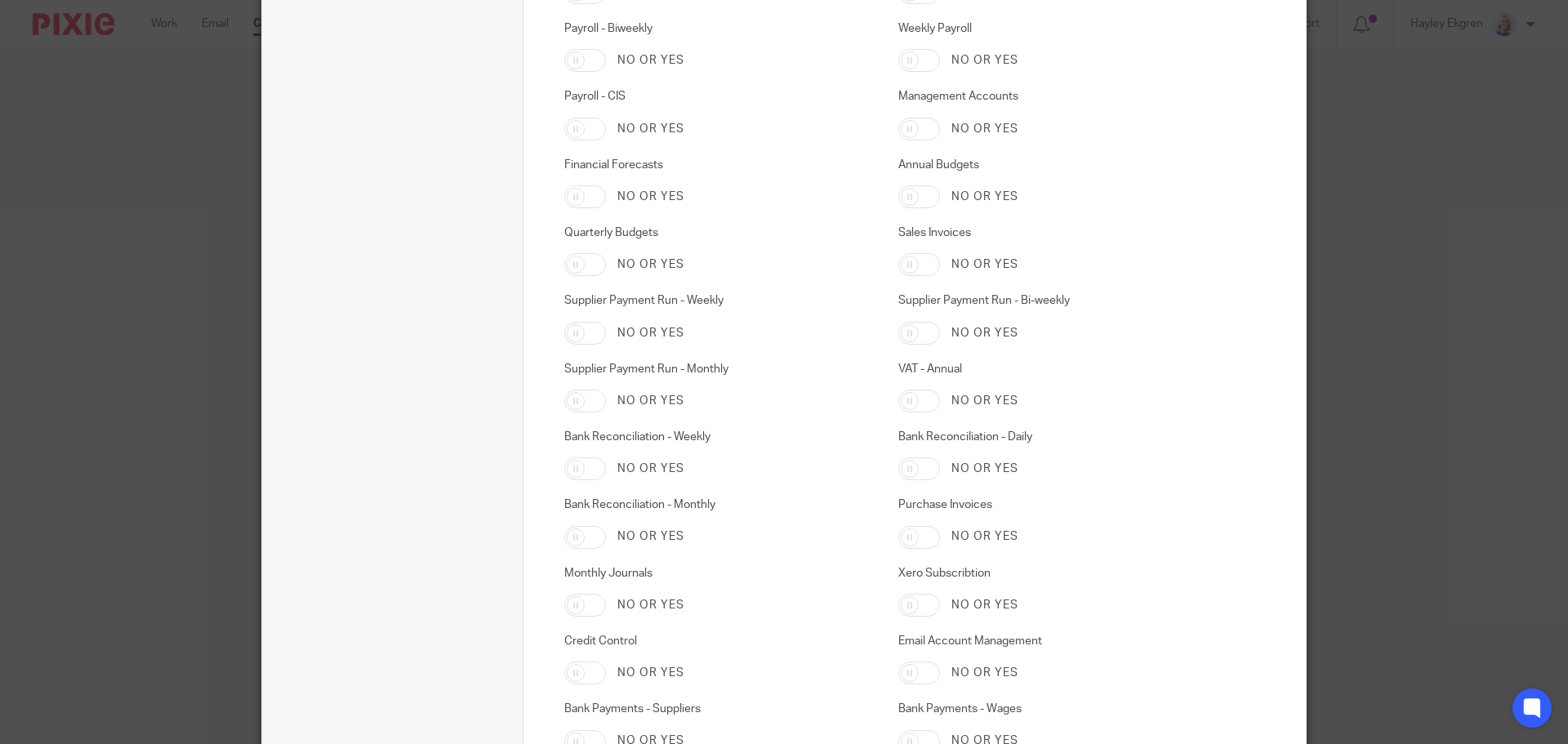 click on "Monthly Journals" at bounding box center [585, 605] 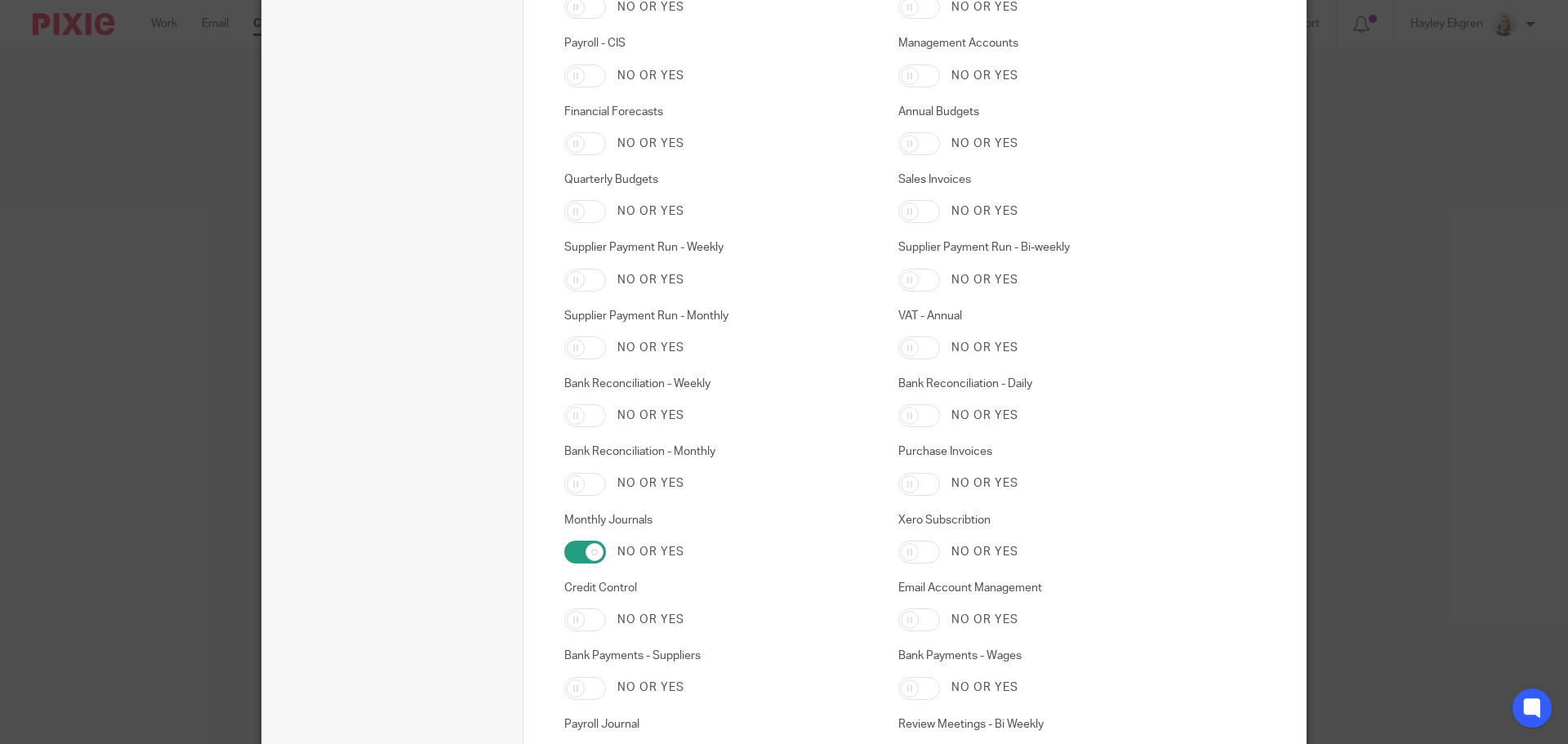 scroll, scrollTop: 1633, scrollLeft: 0, axis: vertical 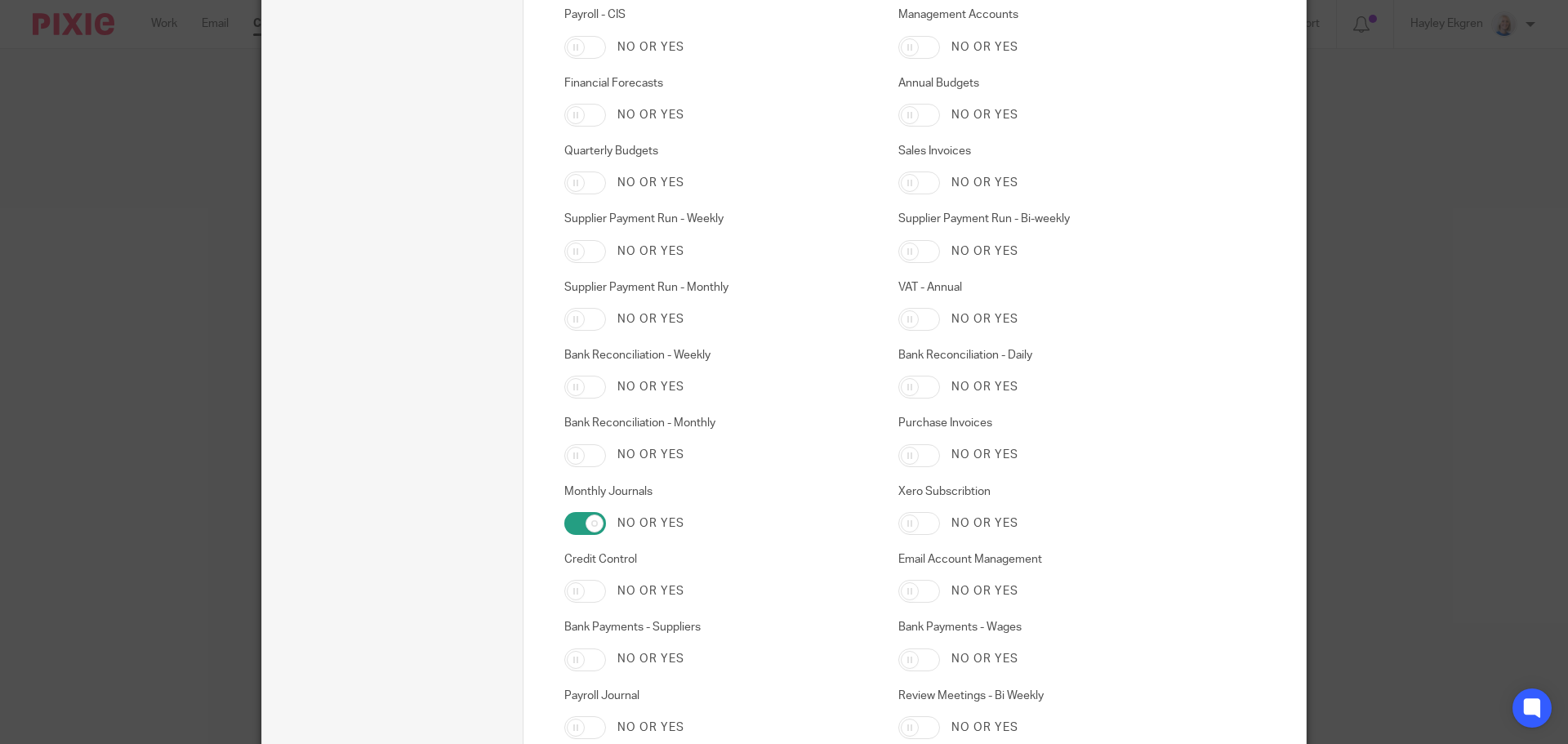 click on "Xero Subscribtion" at bounding box center (919, 523) 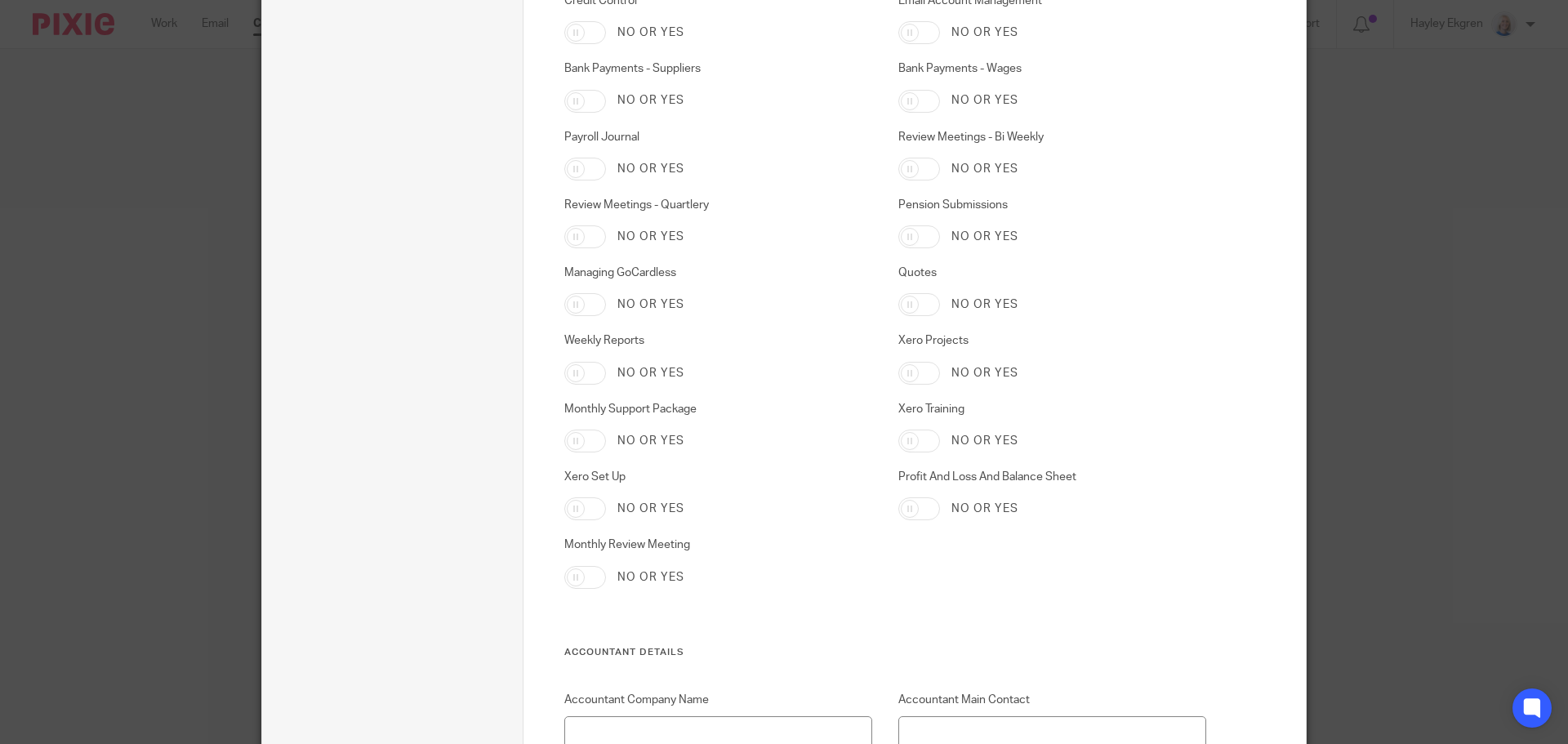 scroll, scrollTop: 2205, scrollLeft: 0, axis: vertical 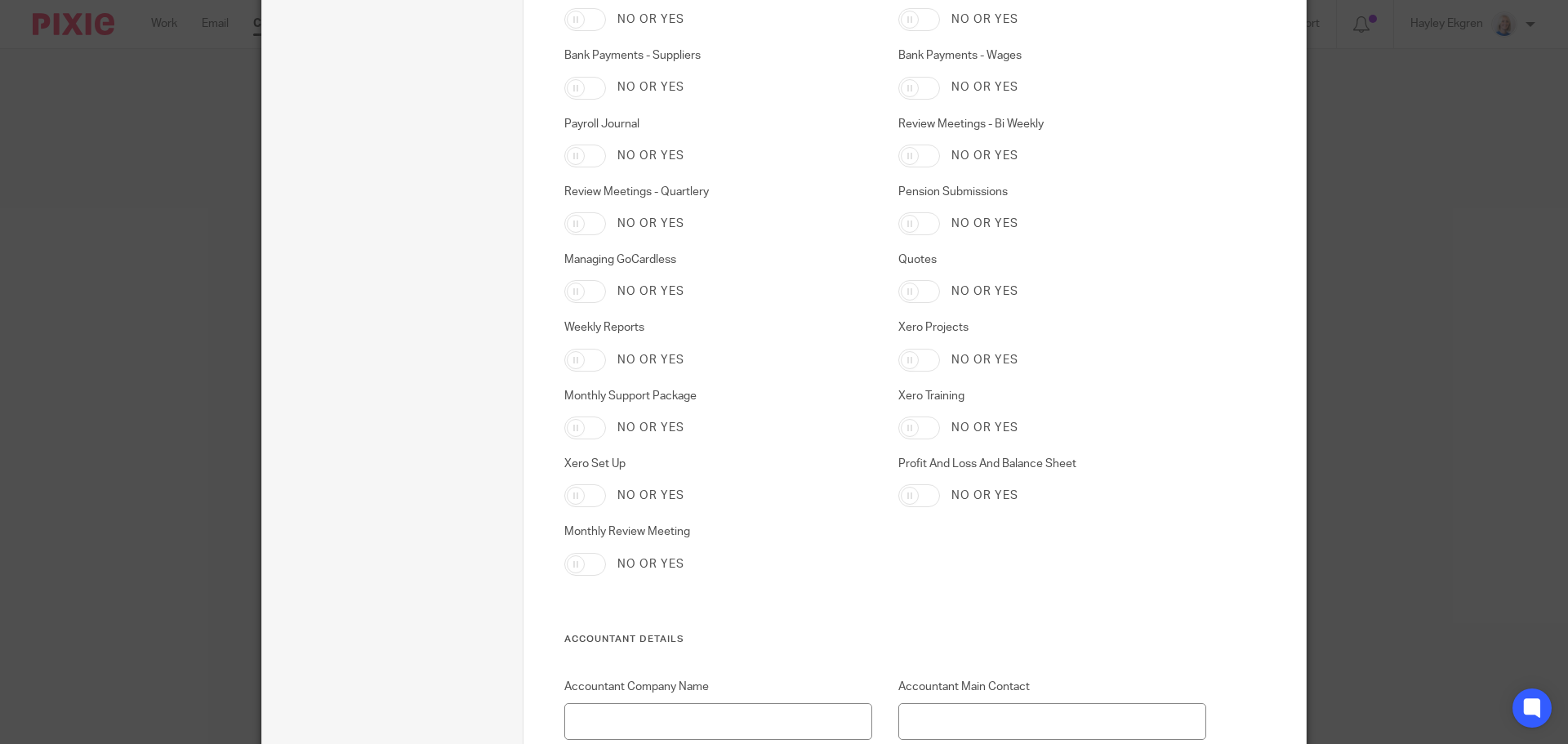 click on "Xero Set Up" at bounding box center (585, 496) 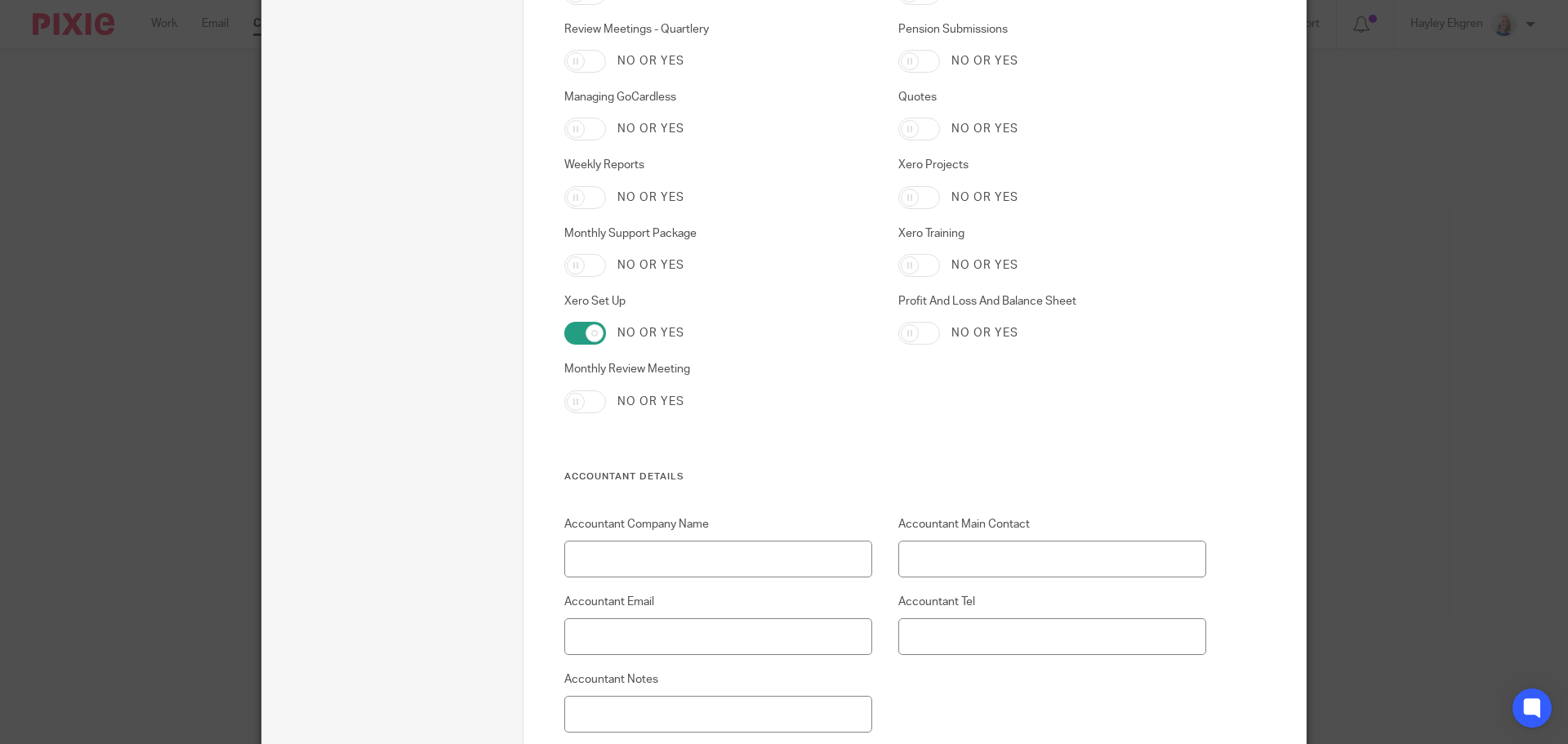 scroll, scrollTop: 2368, scrollLeft: 0, axis: vertical 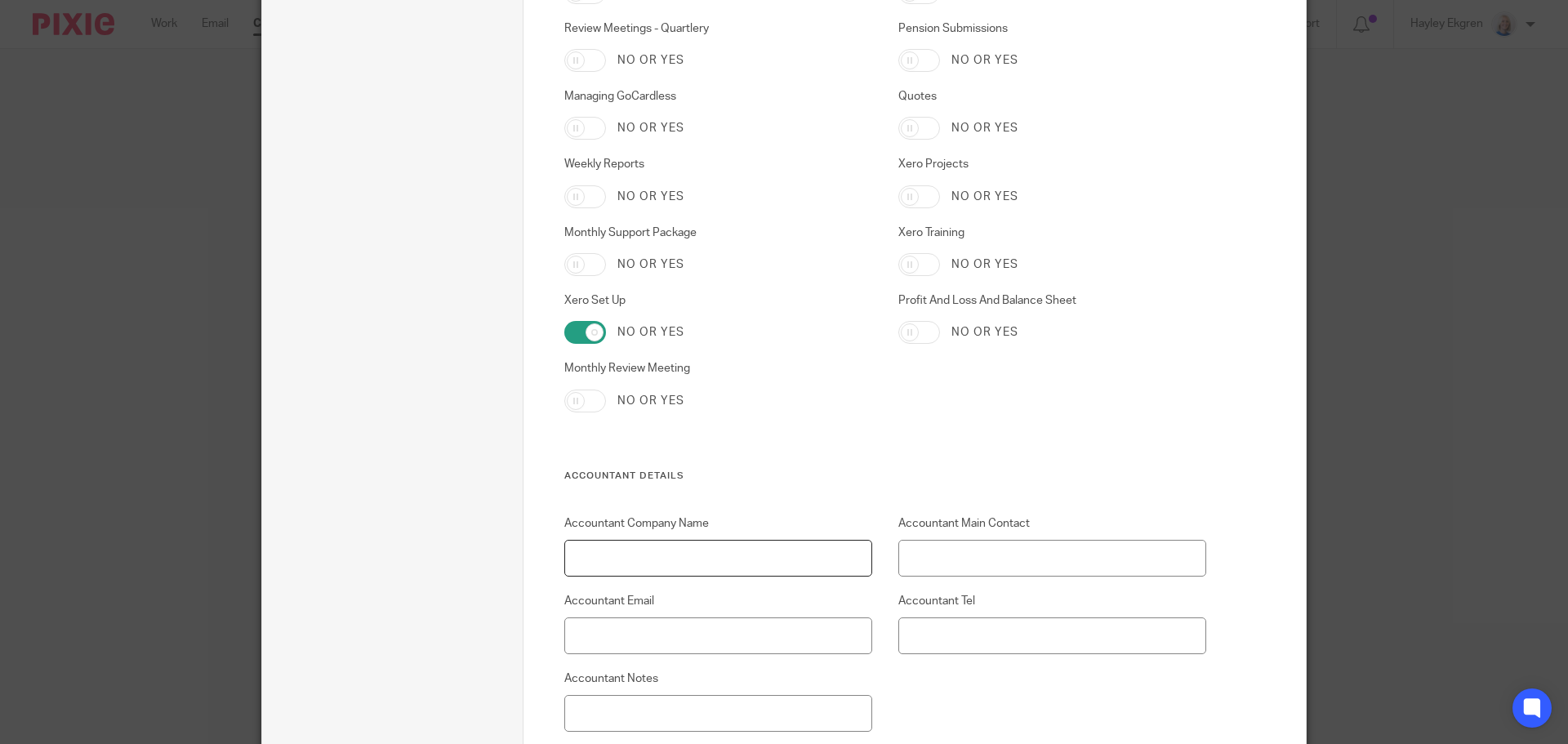 click on "Accountant Company Name" at bounding box center (719, 558) 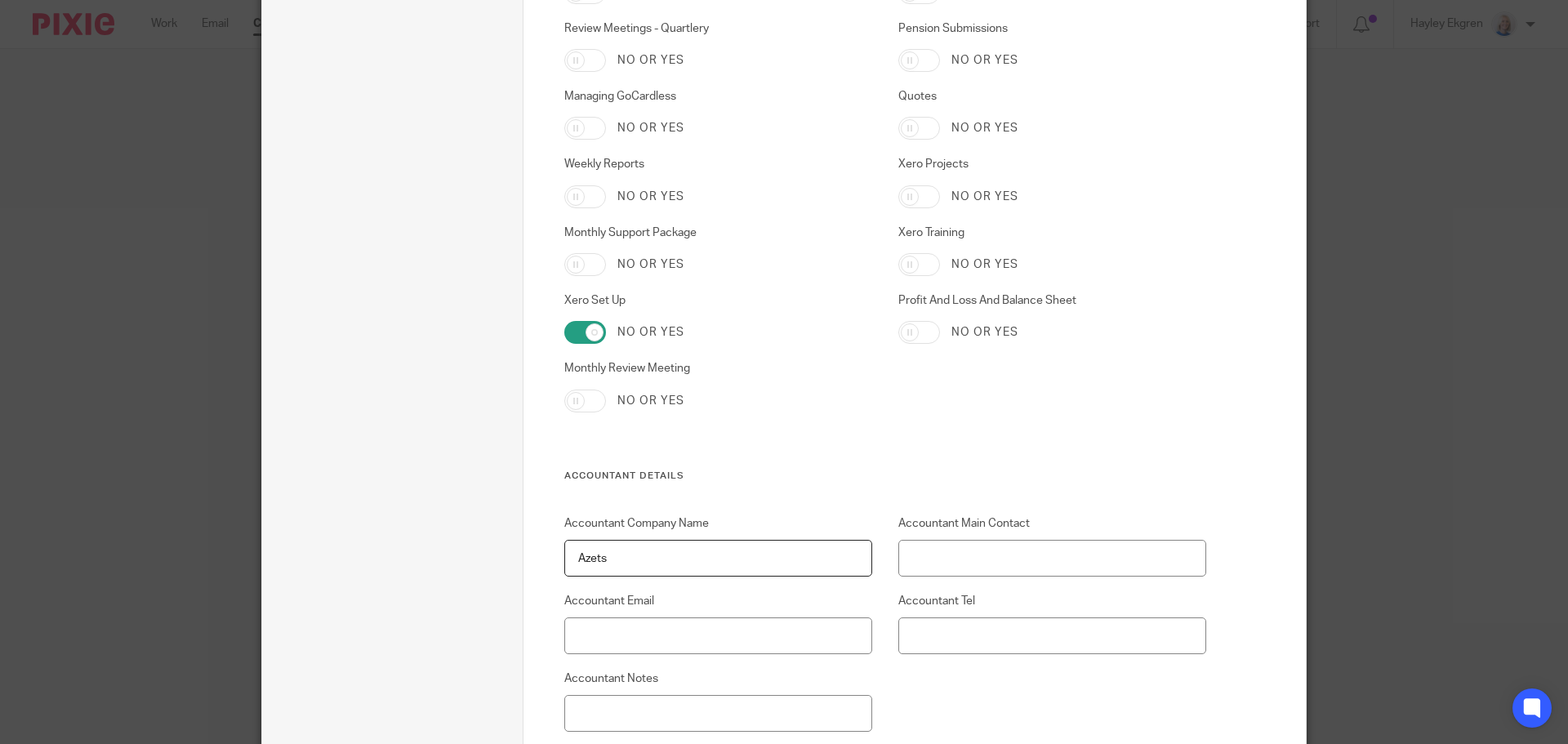 type on "Azets" 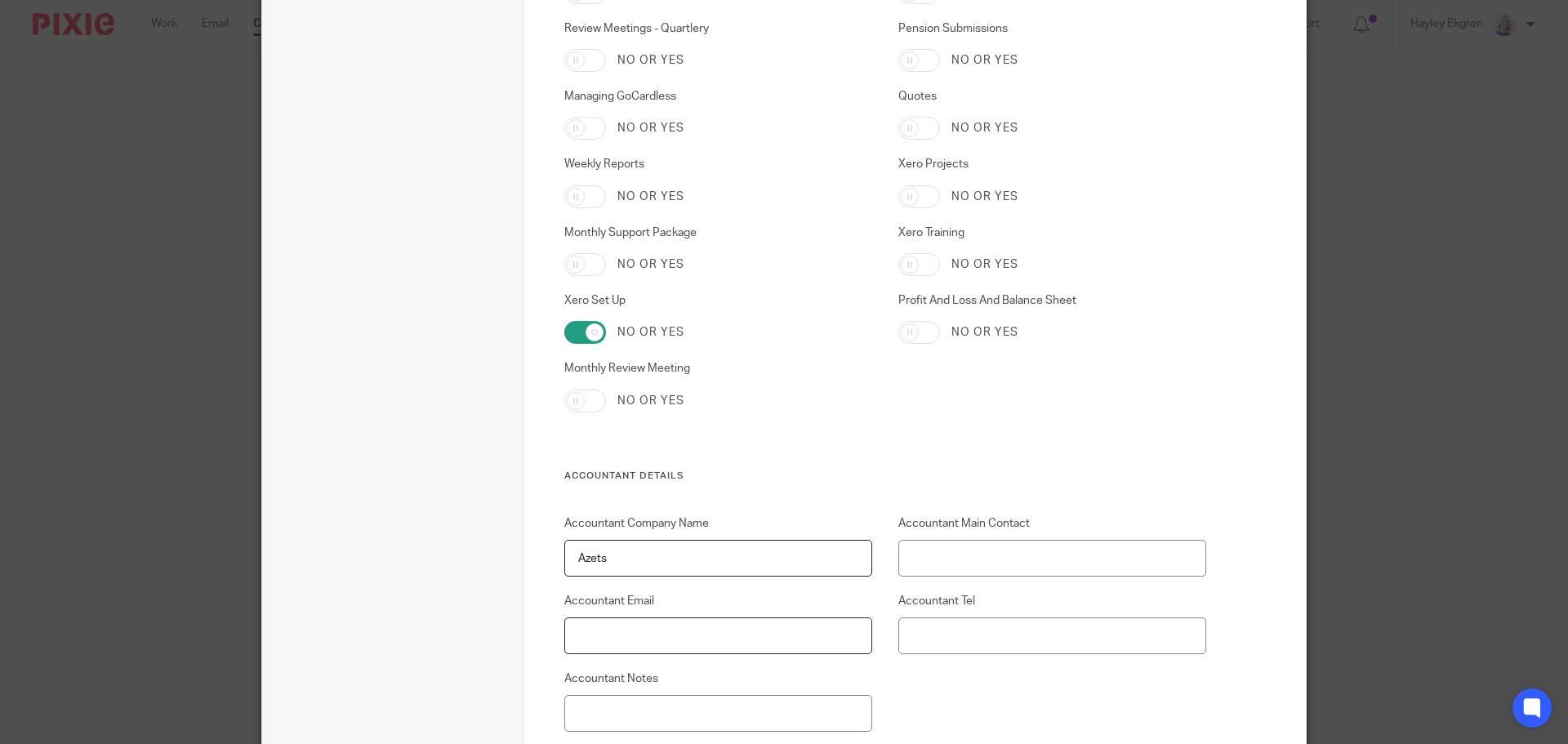 click on "Accountant Email" at bounding box center (719, 635) 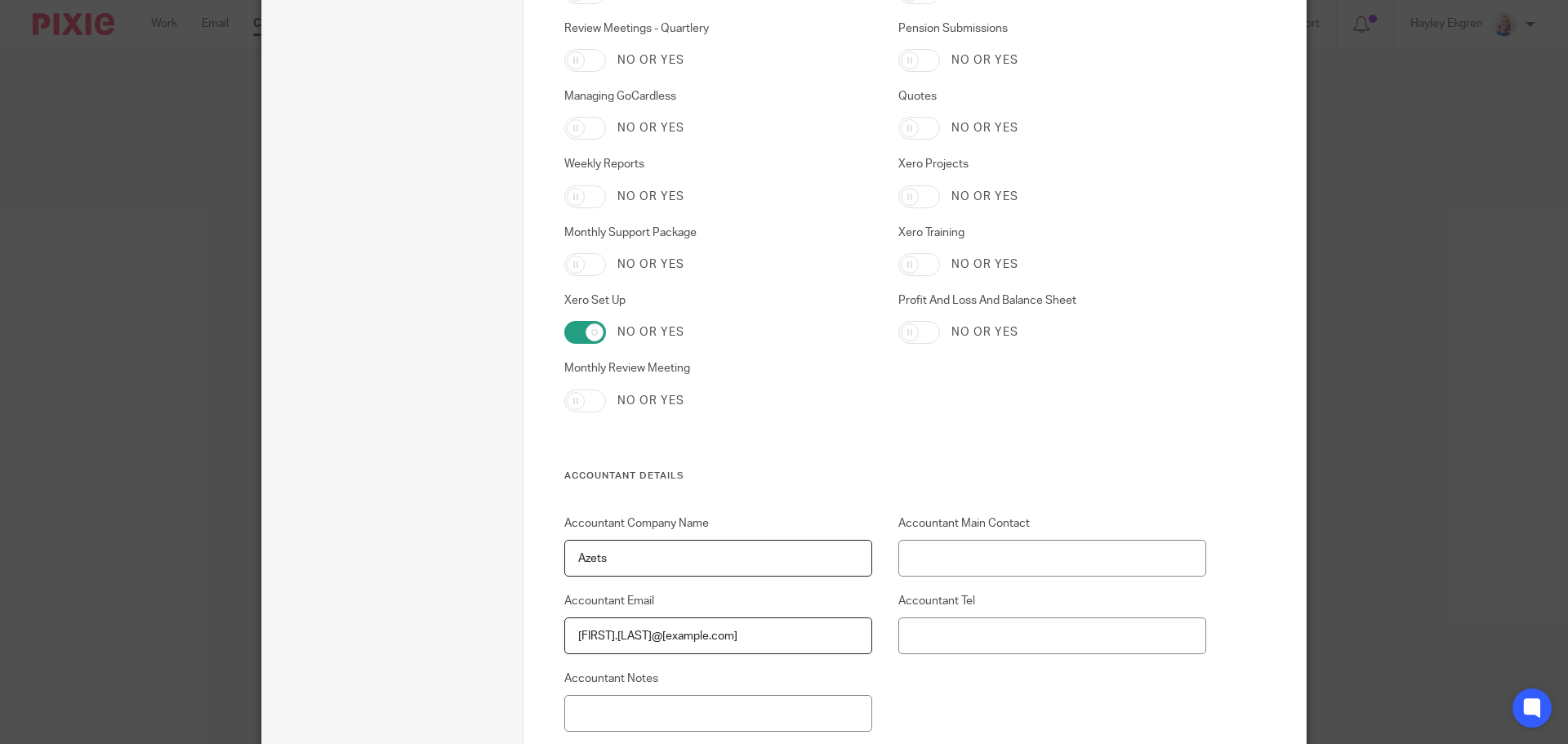 type on "[EMAIL]" 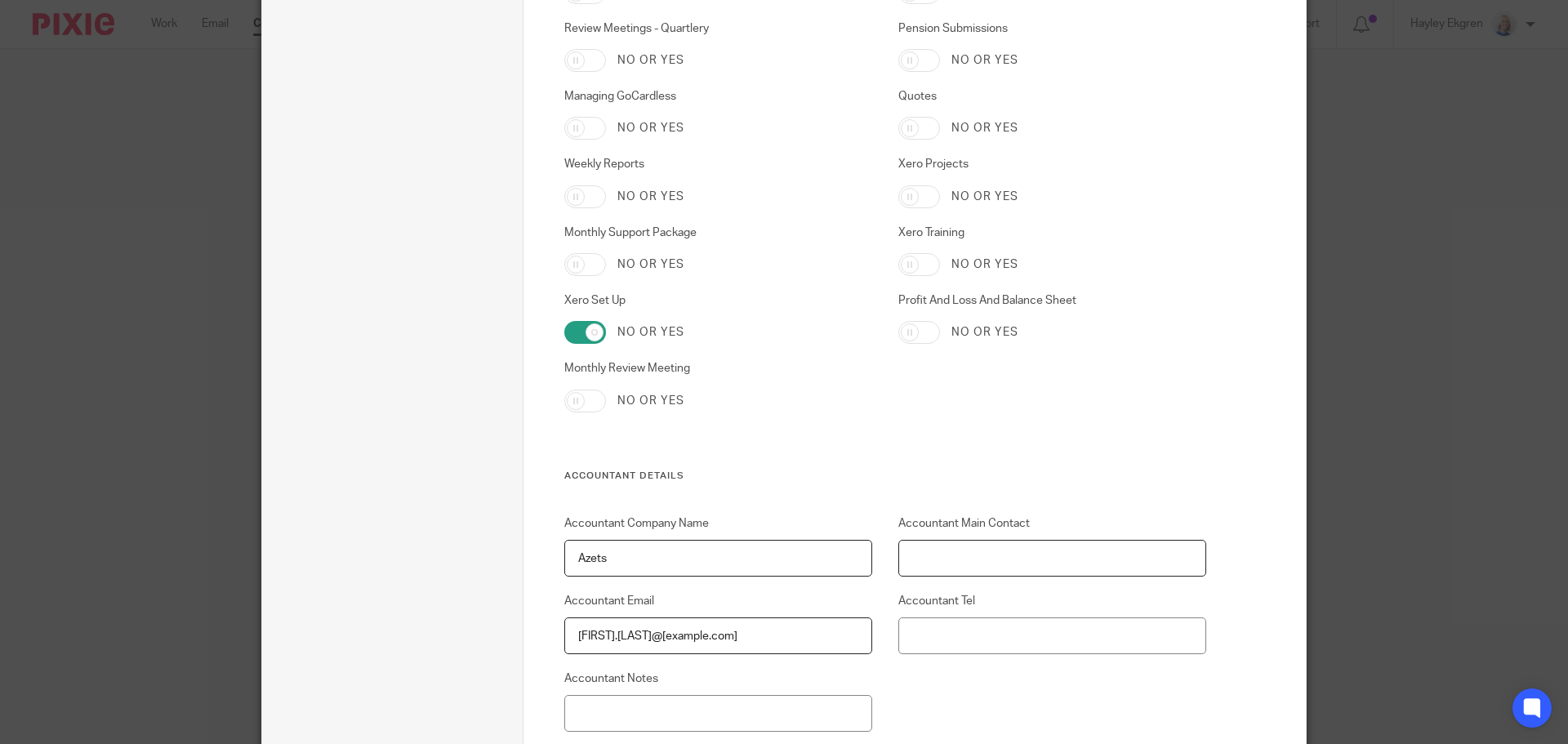 click on "Accountant Main Contact" at bounding box center (1053, 558) 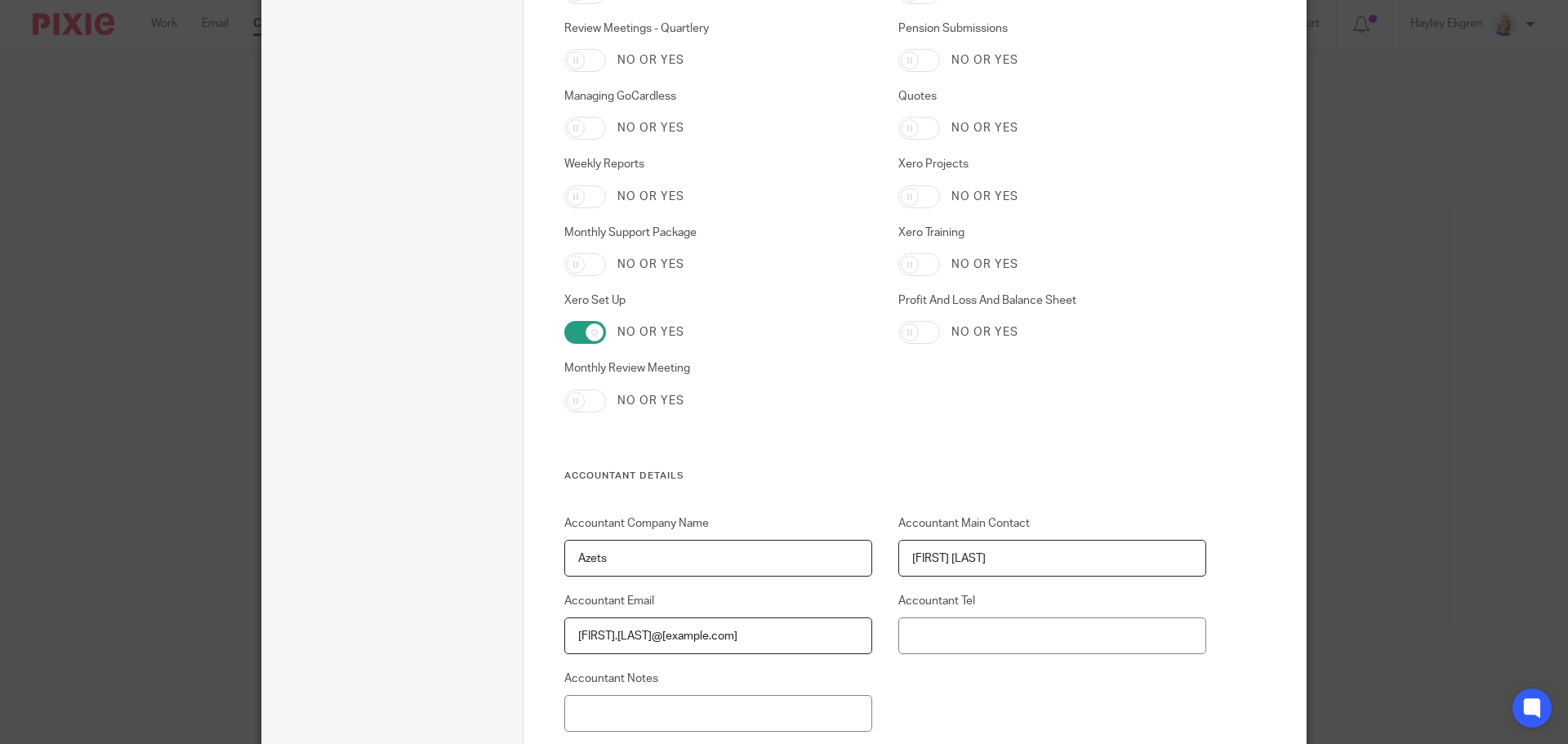 type on "[FIRST] [LAST]" 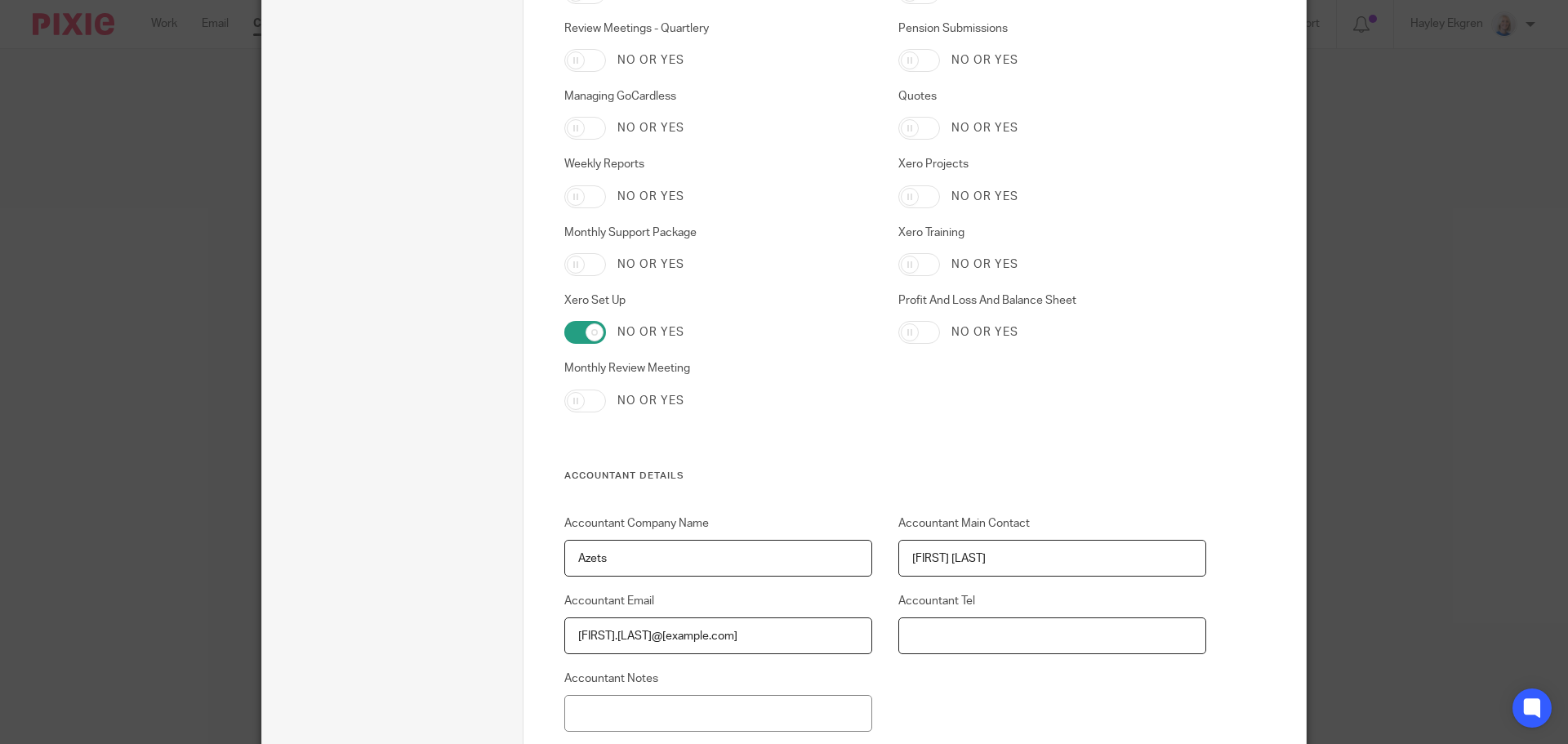 click on "Accountant Tel" at bounding box center [1053, 635] 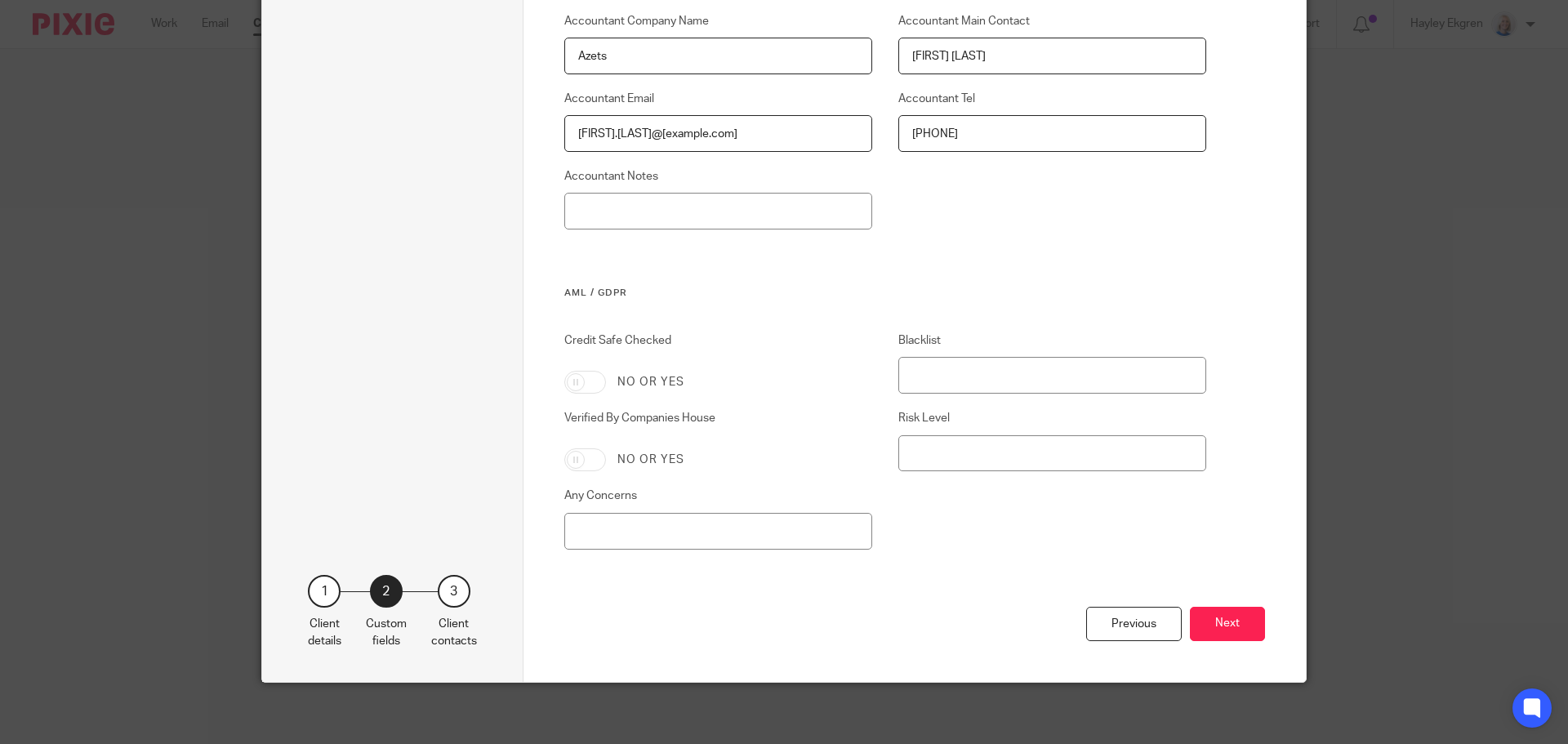 scroll, scrollTop: 2875, scrollLeft: 0, axis: vertical 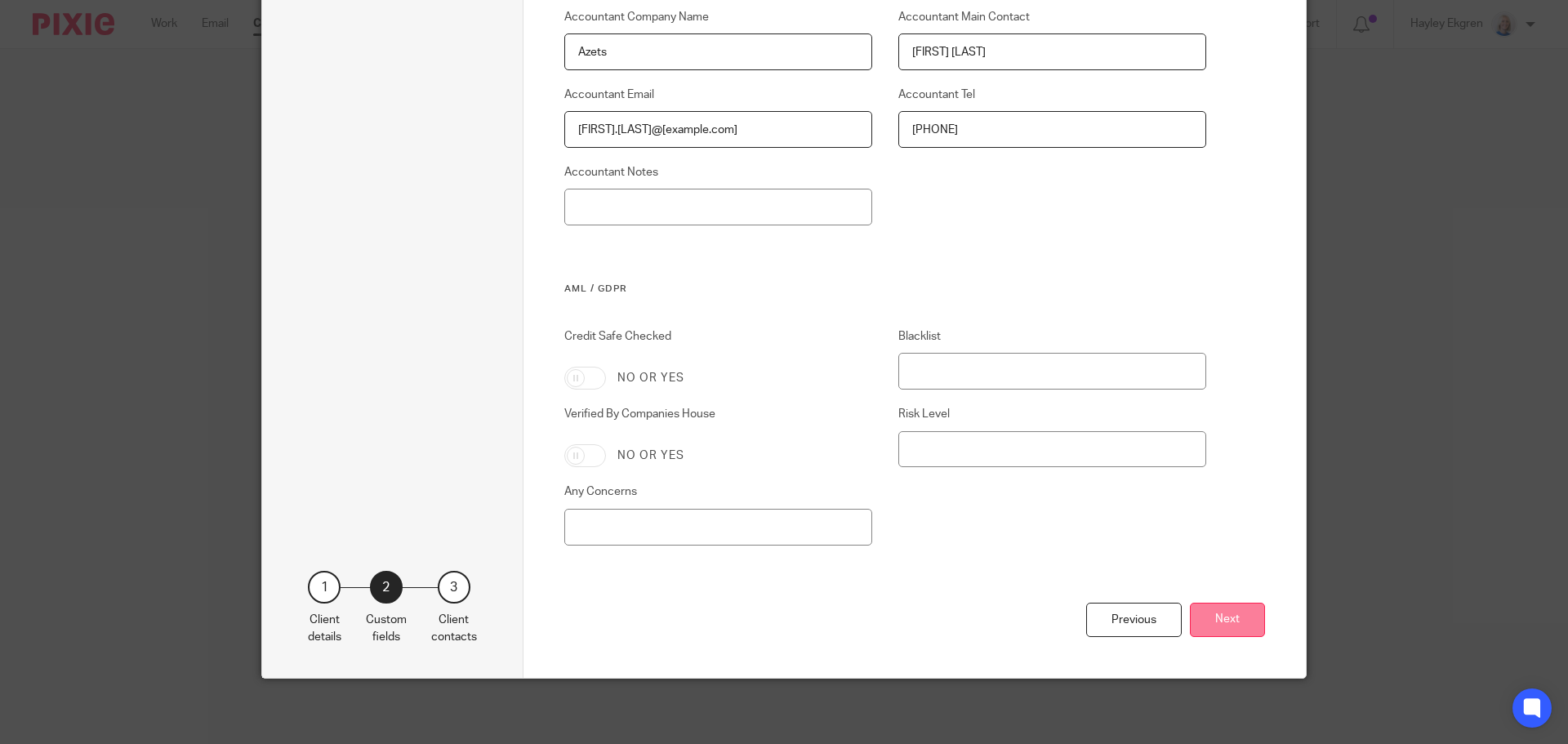 type on "[PHONE]" 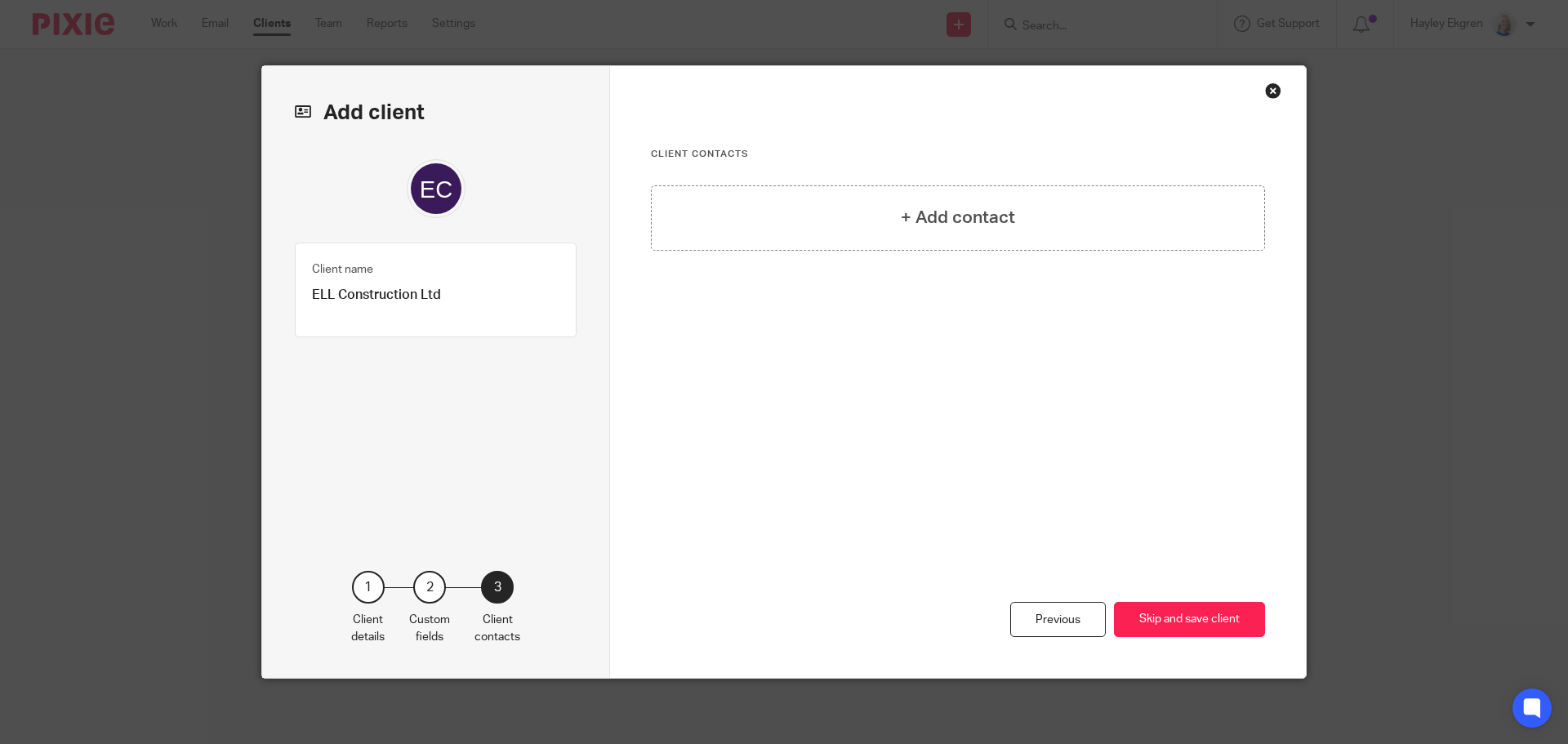 scroll, scrollTop: 0, scrollLeft: 0, axis: both 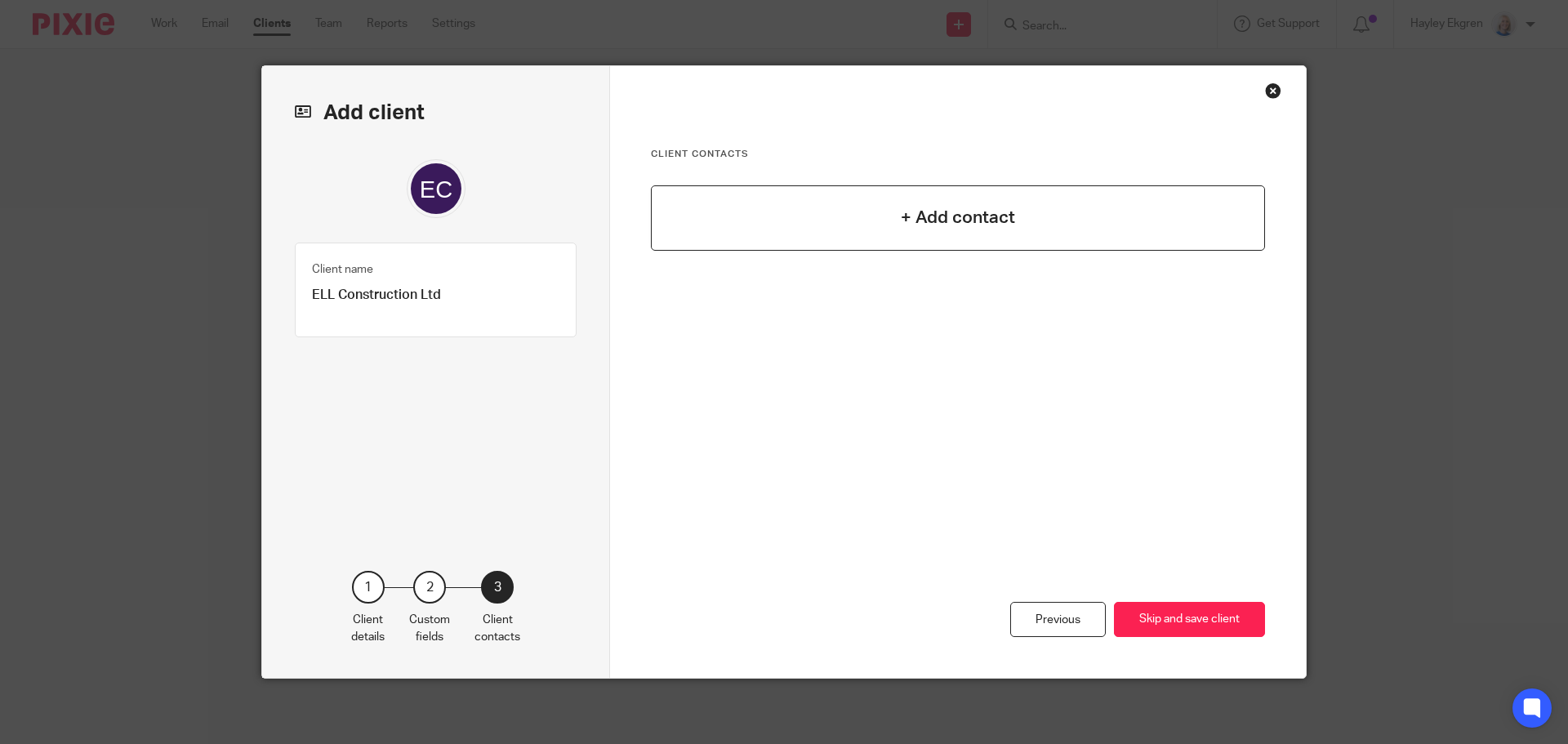 click on "+ Add contact" at bounding box center (958, 218) 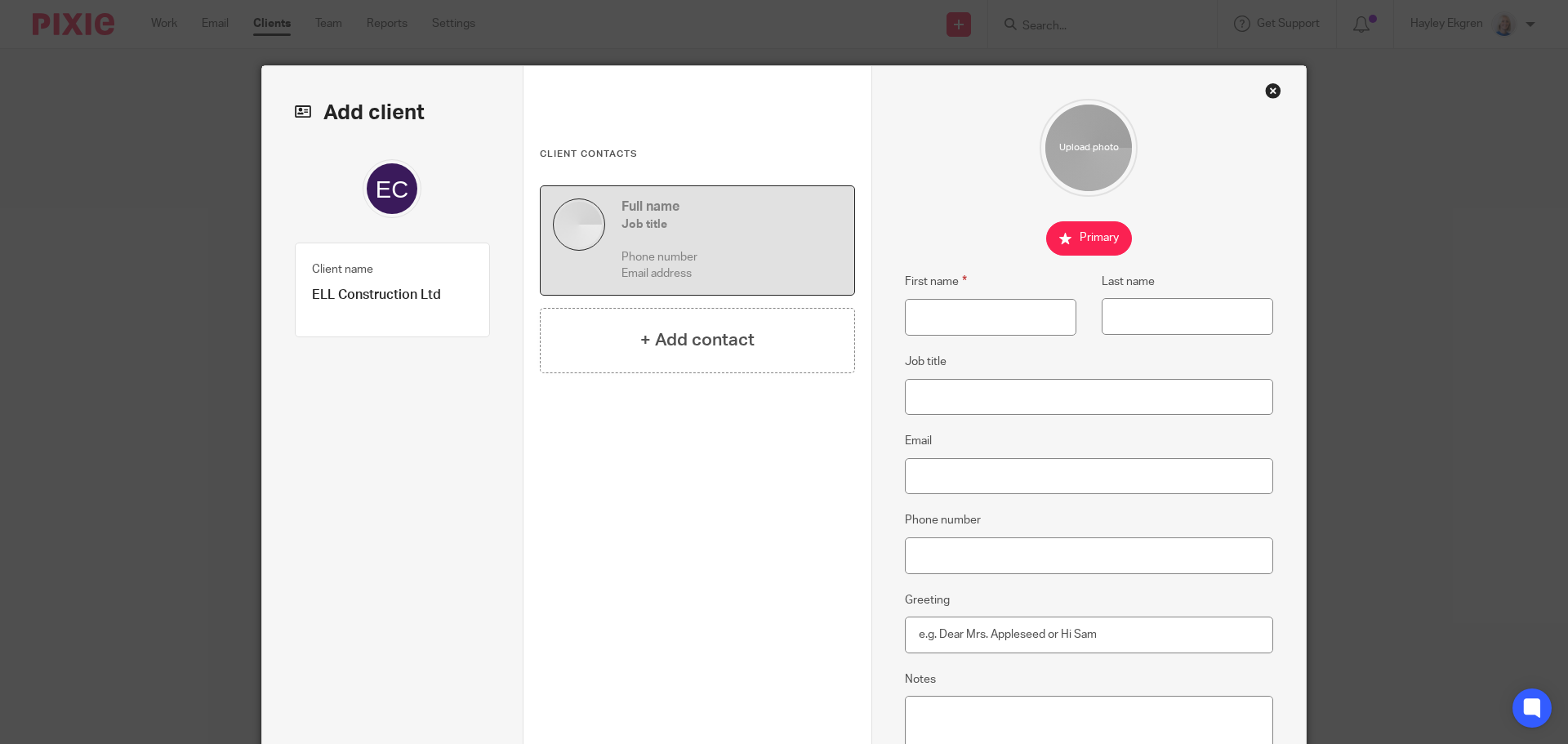 click at bounding box center [1273, 91] 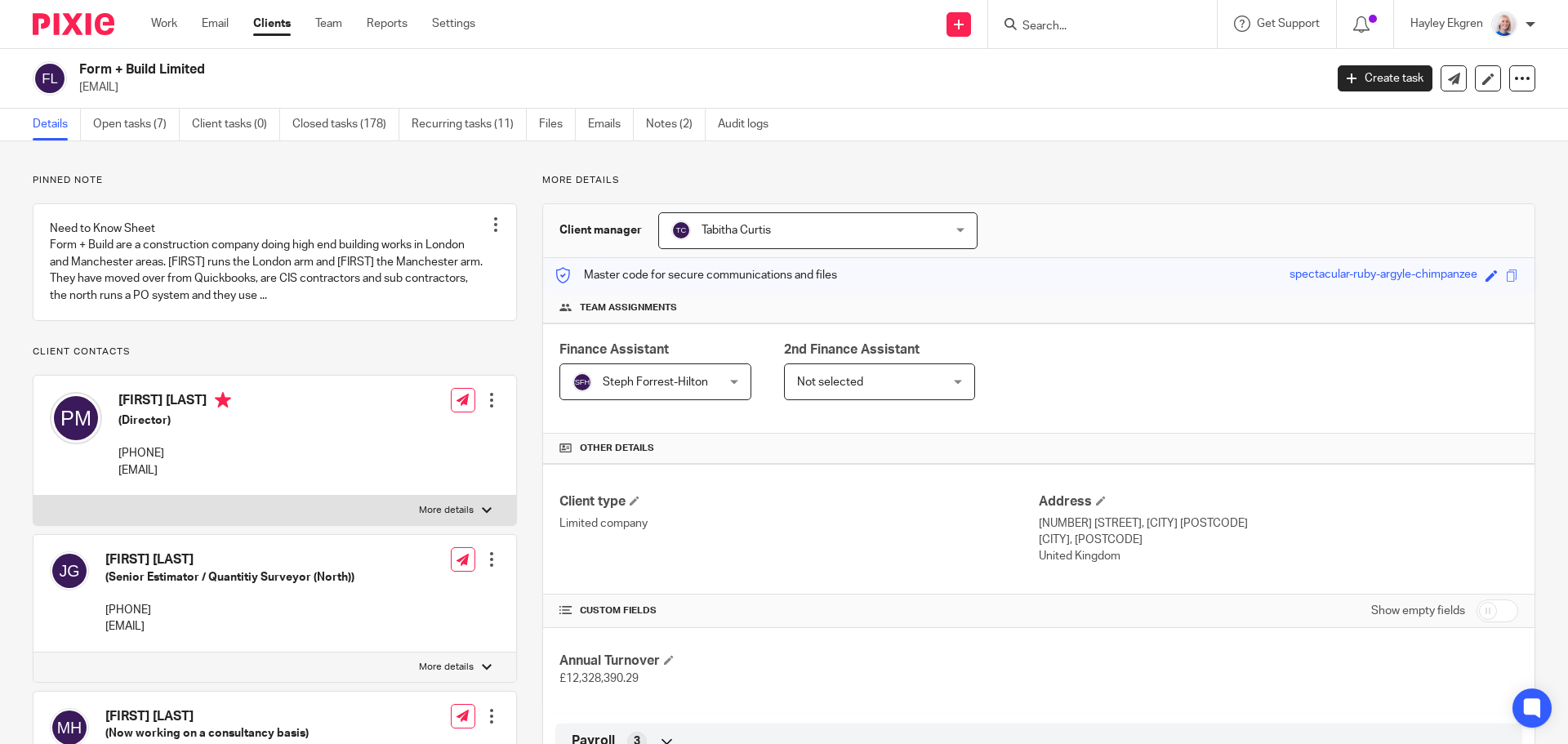 scroll, scrollTop: 0, scrollLeft: 0, axis: both 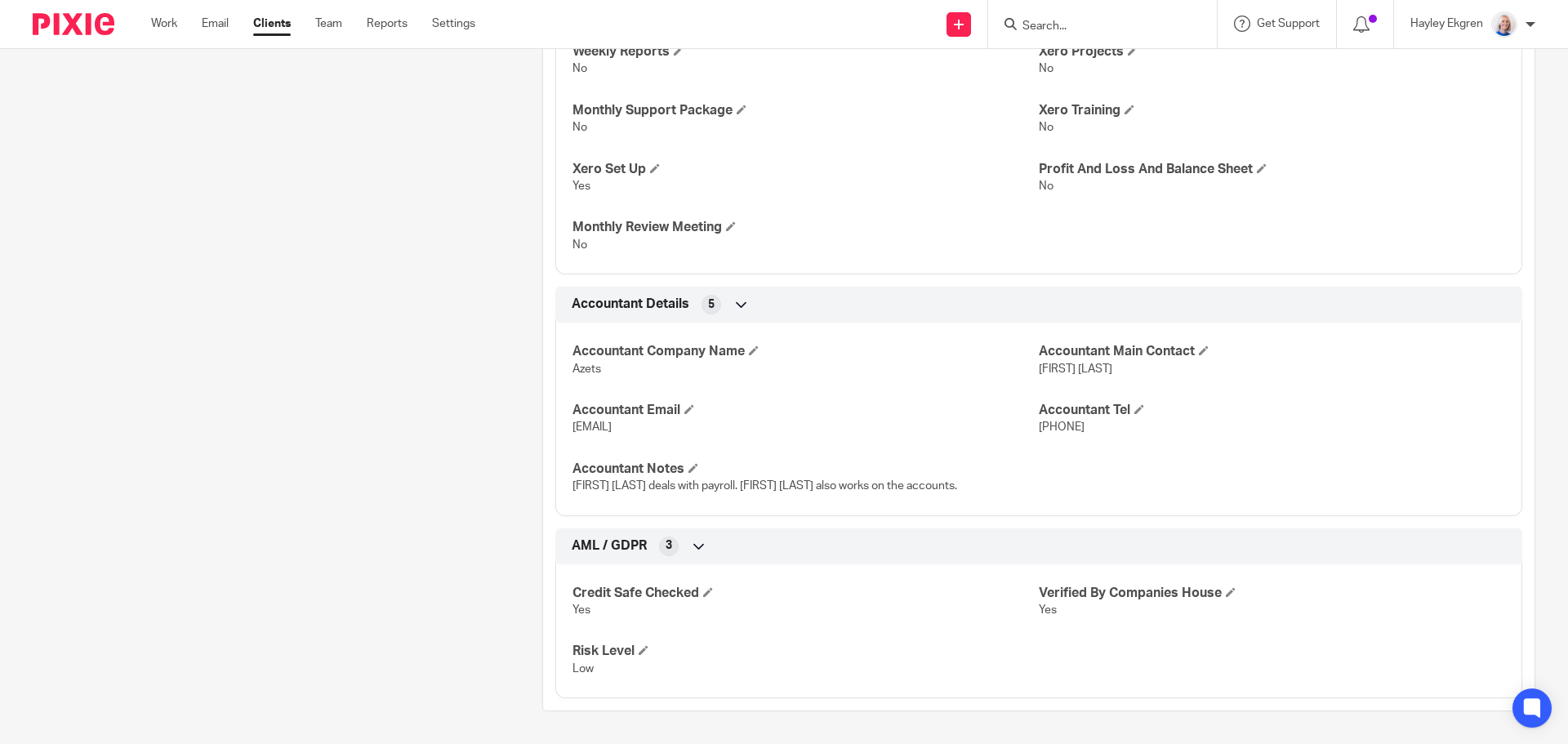 drag, startPoint x: 568, startPoint y: 425, endPoint x: 743, endPoint y: 444, distance: 176.02841 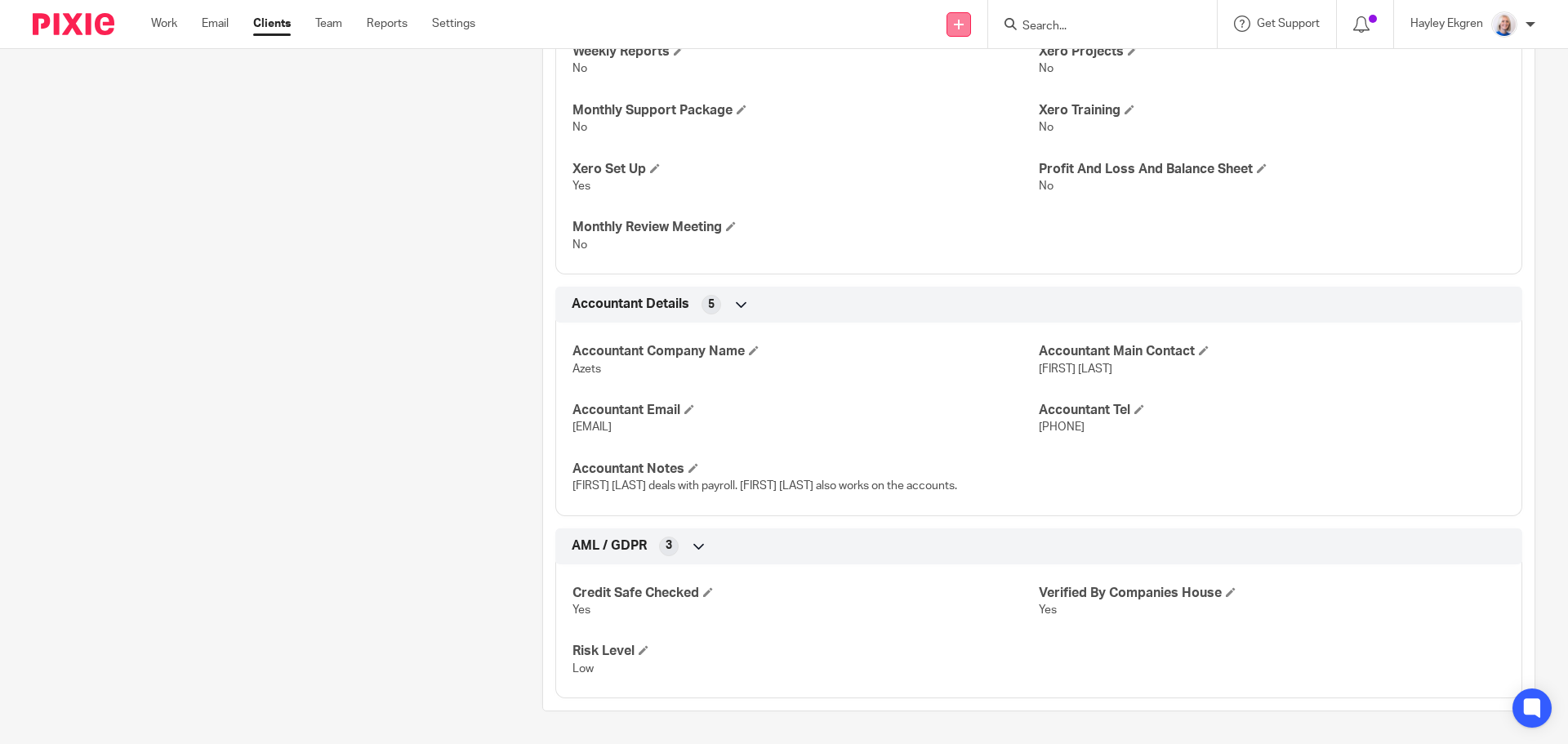 copy on "[EMAIL]" 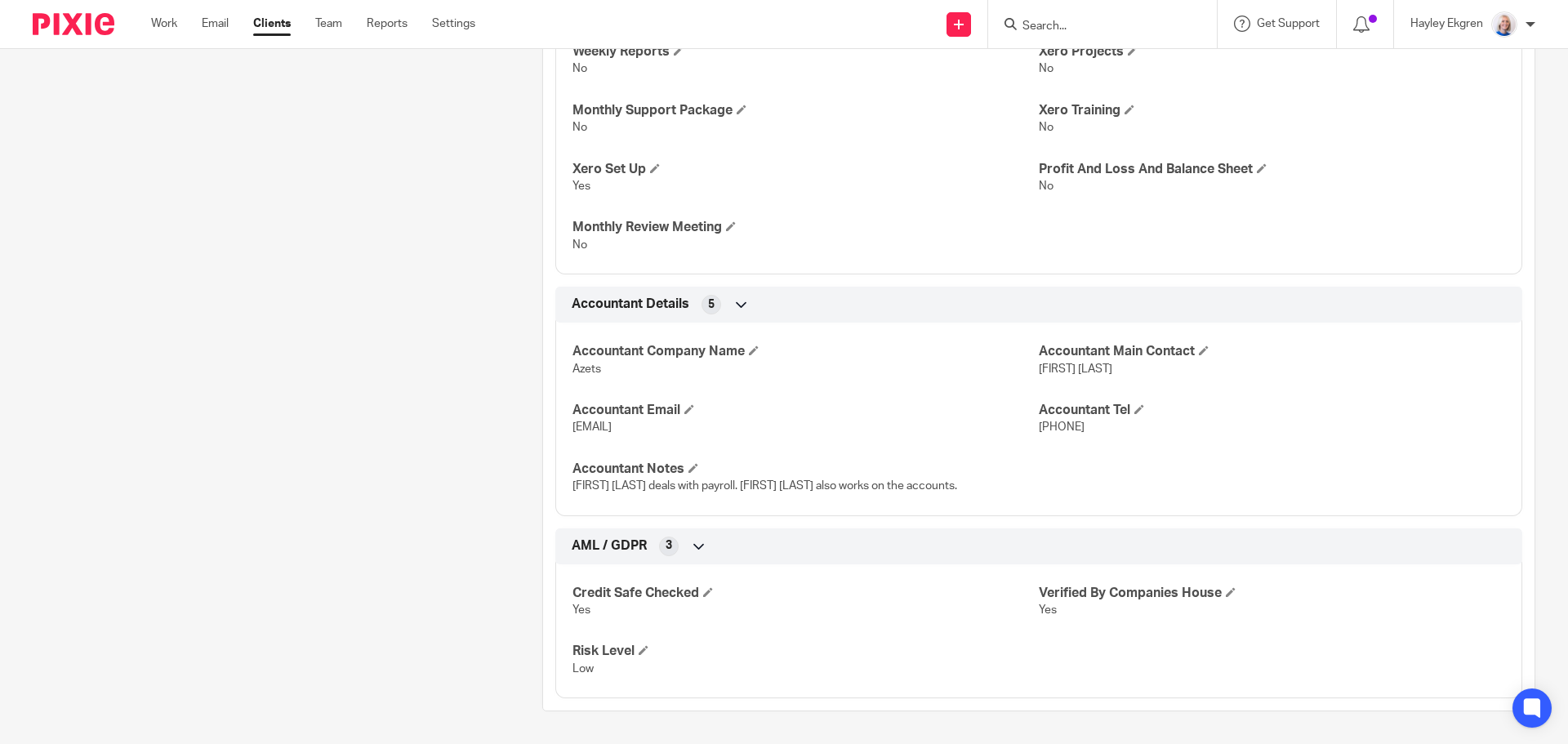 drag, startPoint x: 1031, startPoint y: 368, endPoint x: 1141, endPoint y: 376, distance: 110.29053 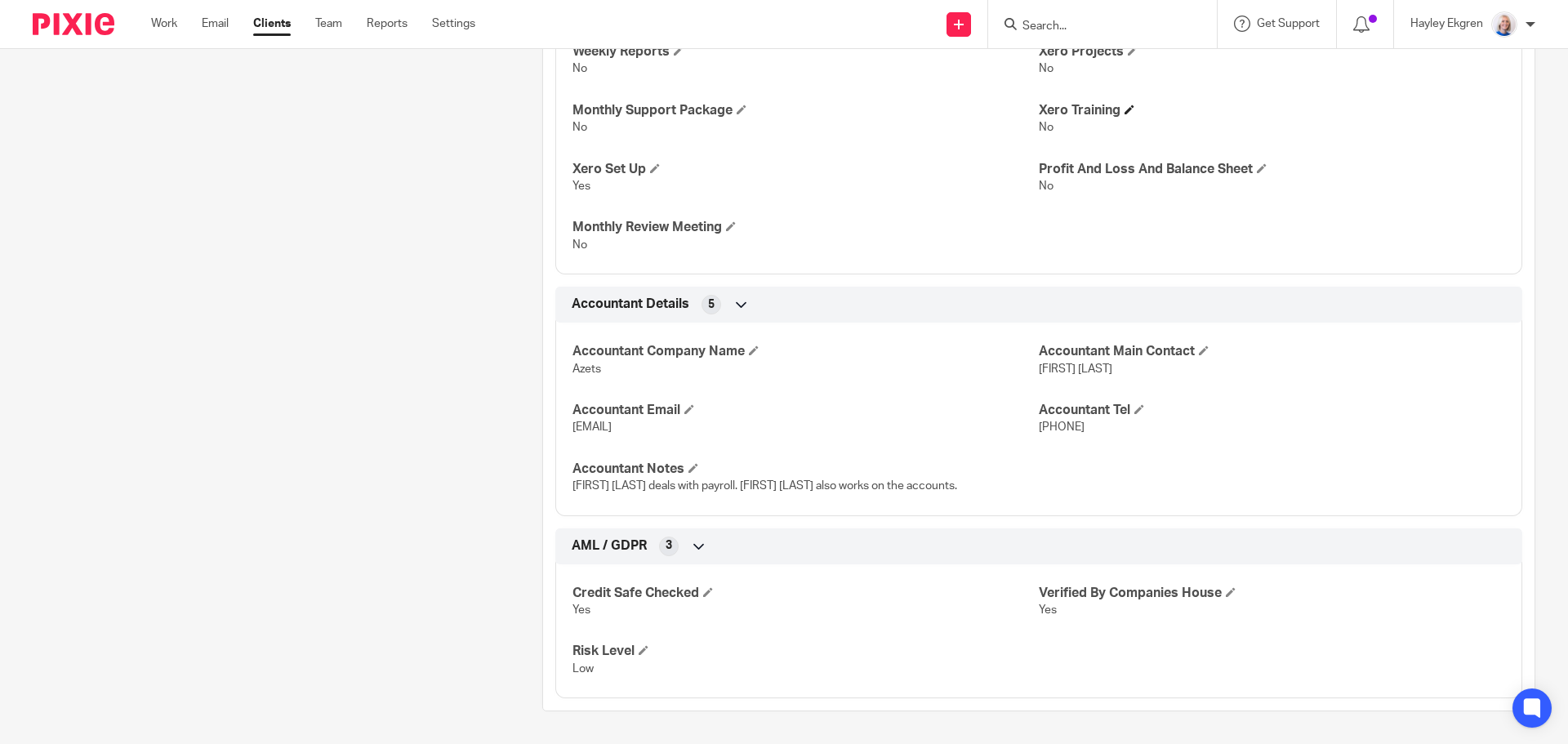 copy on "Cathy Mavropoulos" 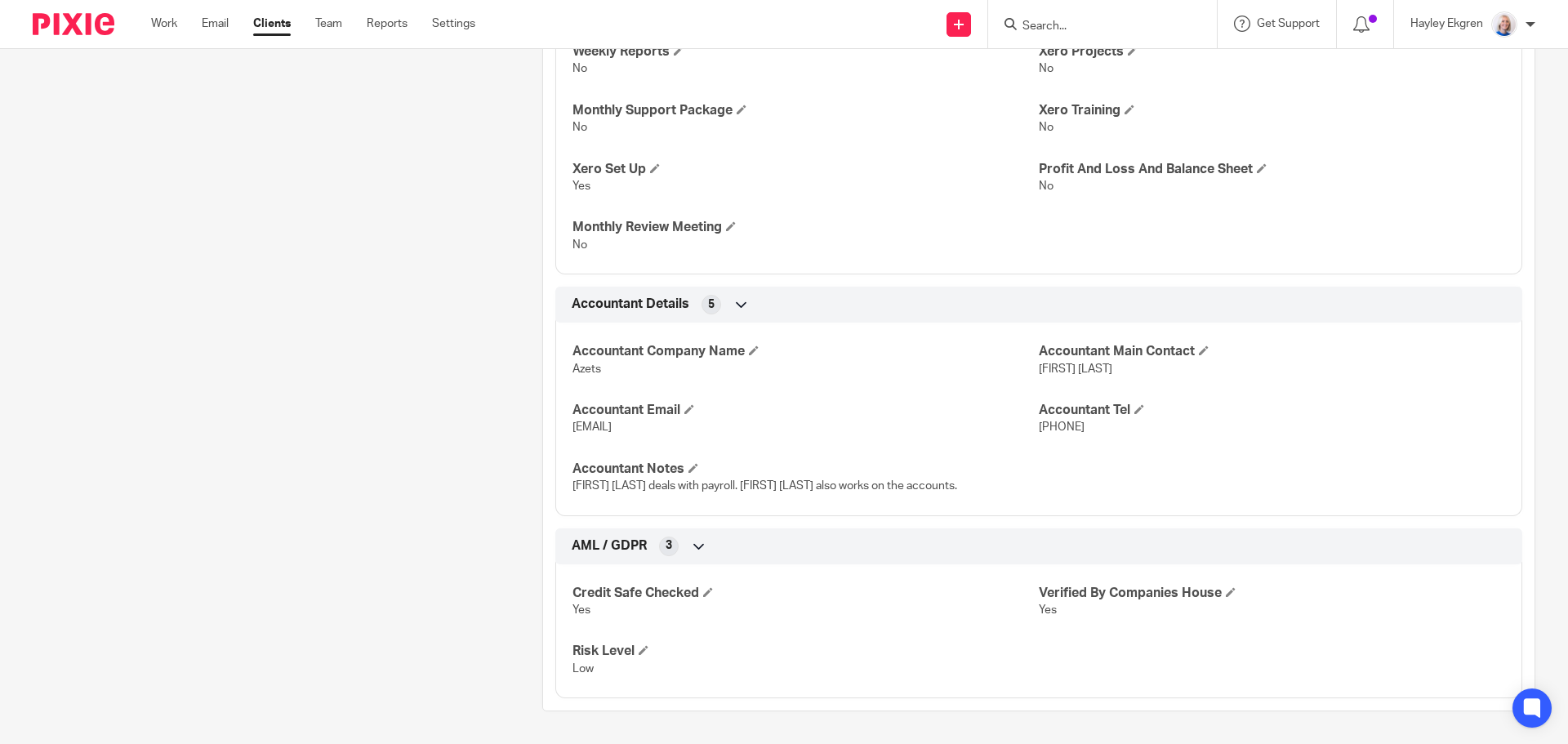 drag, startPoint x: 565, startPoint y: 426, endPoint x: 746, endPoint y: 433, distance: 181.1353 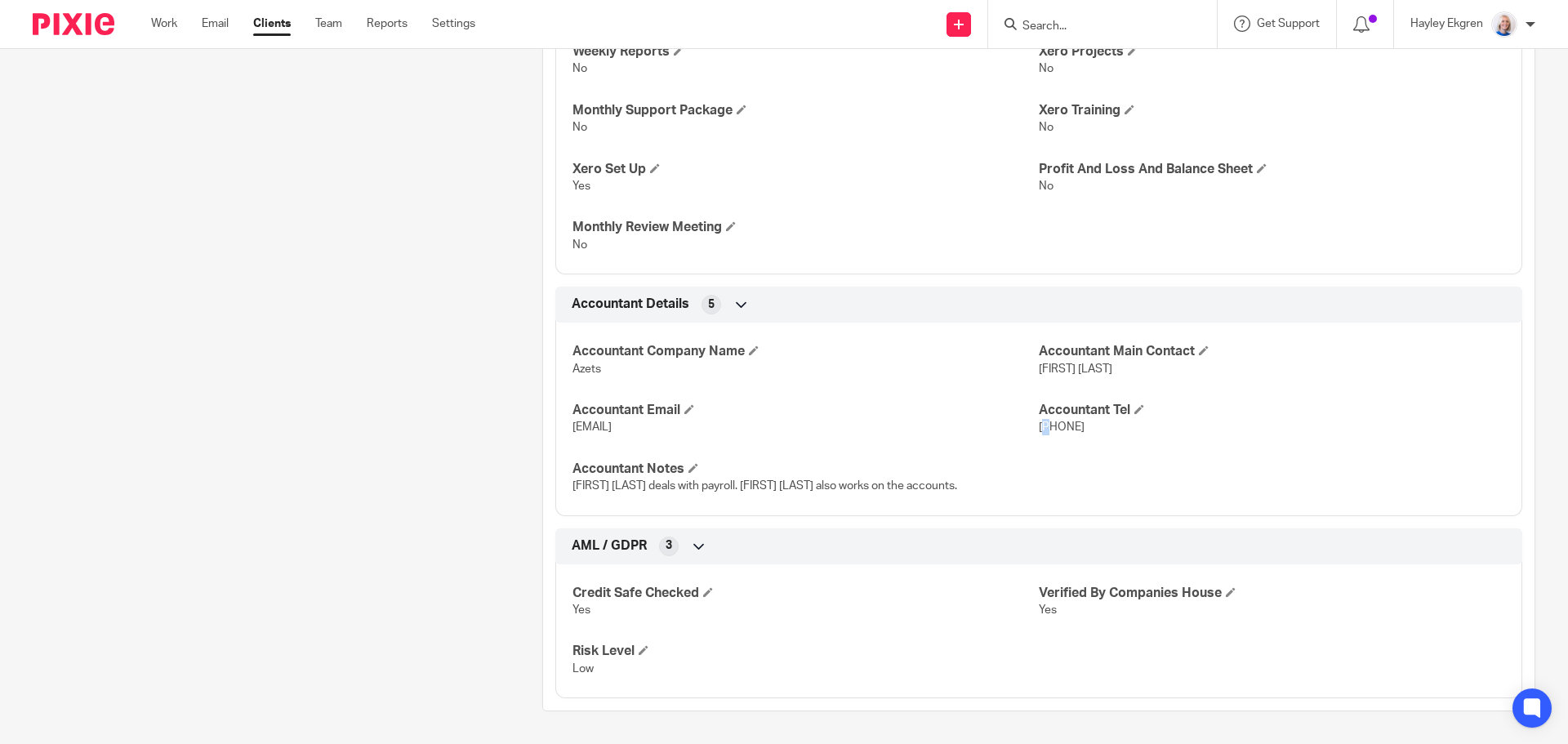 drag, startPoint x: 1036, startPoint y: 425, endPoint x: 1044, endPoint y: 426, distance: 8.062258 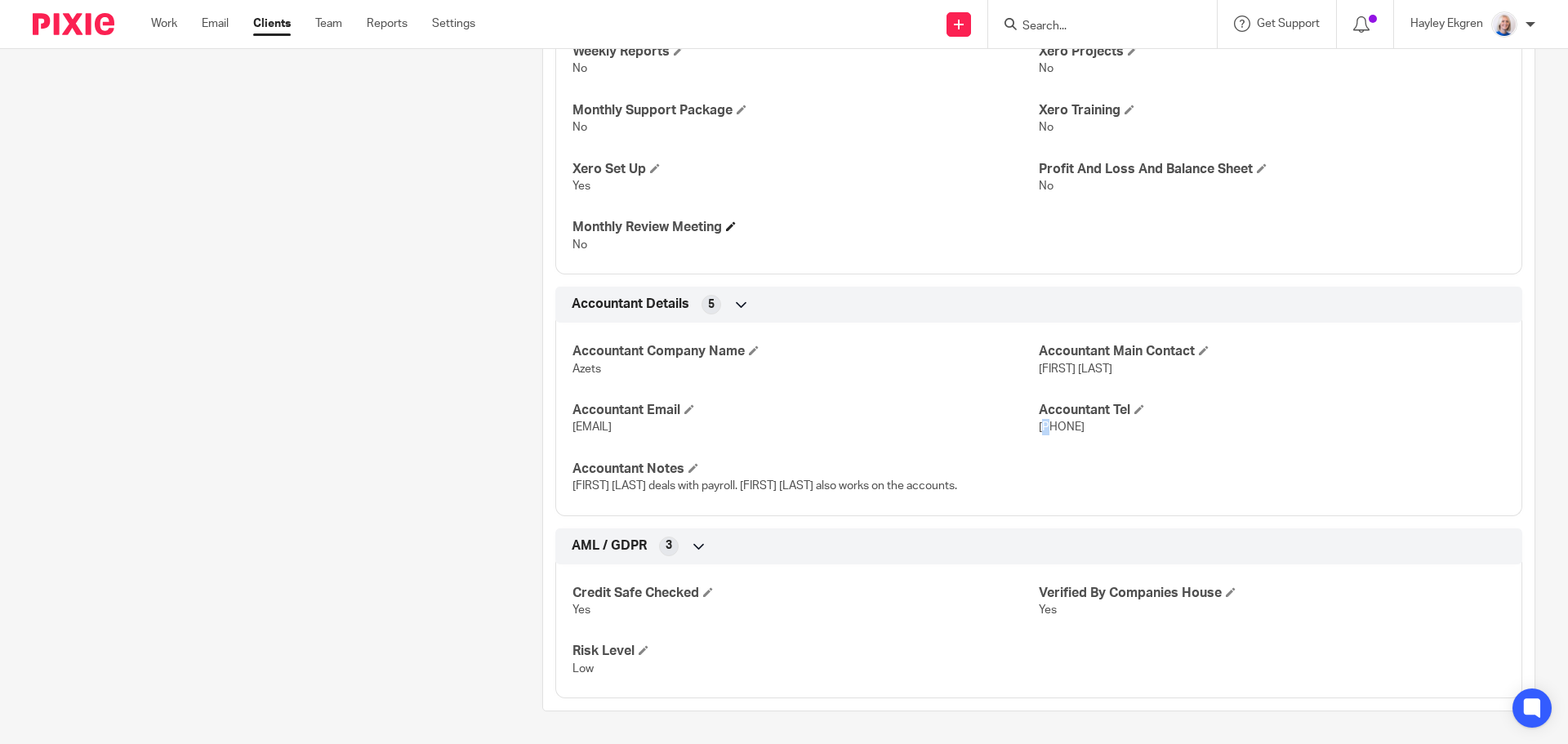copy on "02380 240 7070" 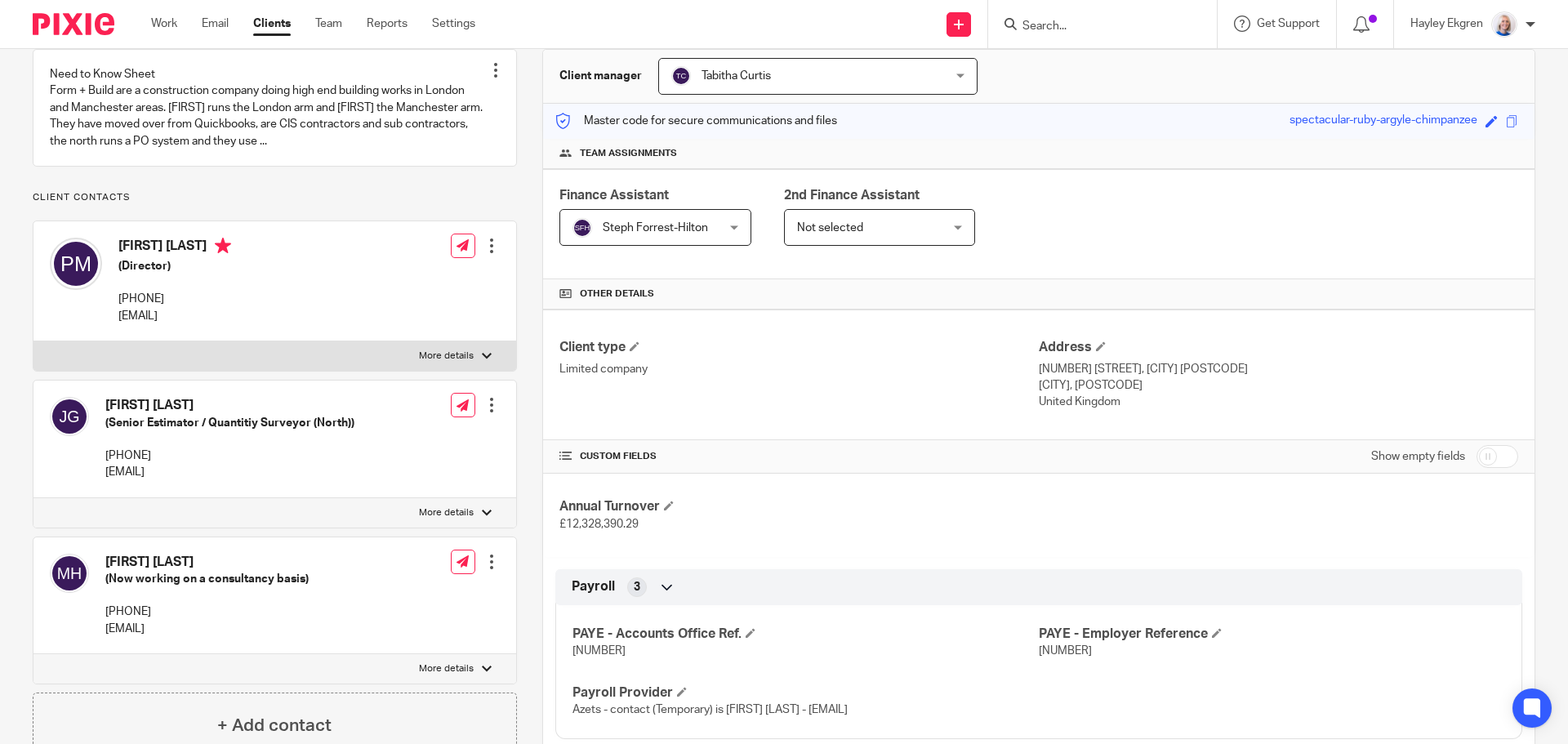 scroll, scrollTop: 163, scrollLeft: 0, axis: vertical 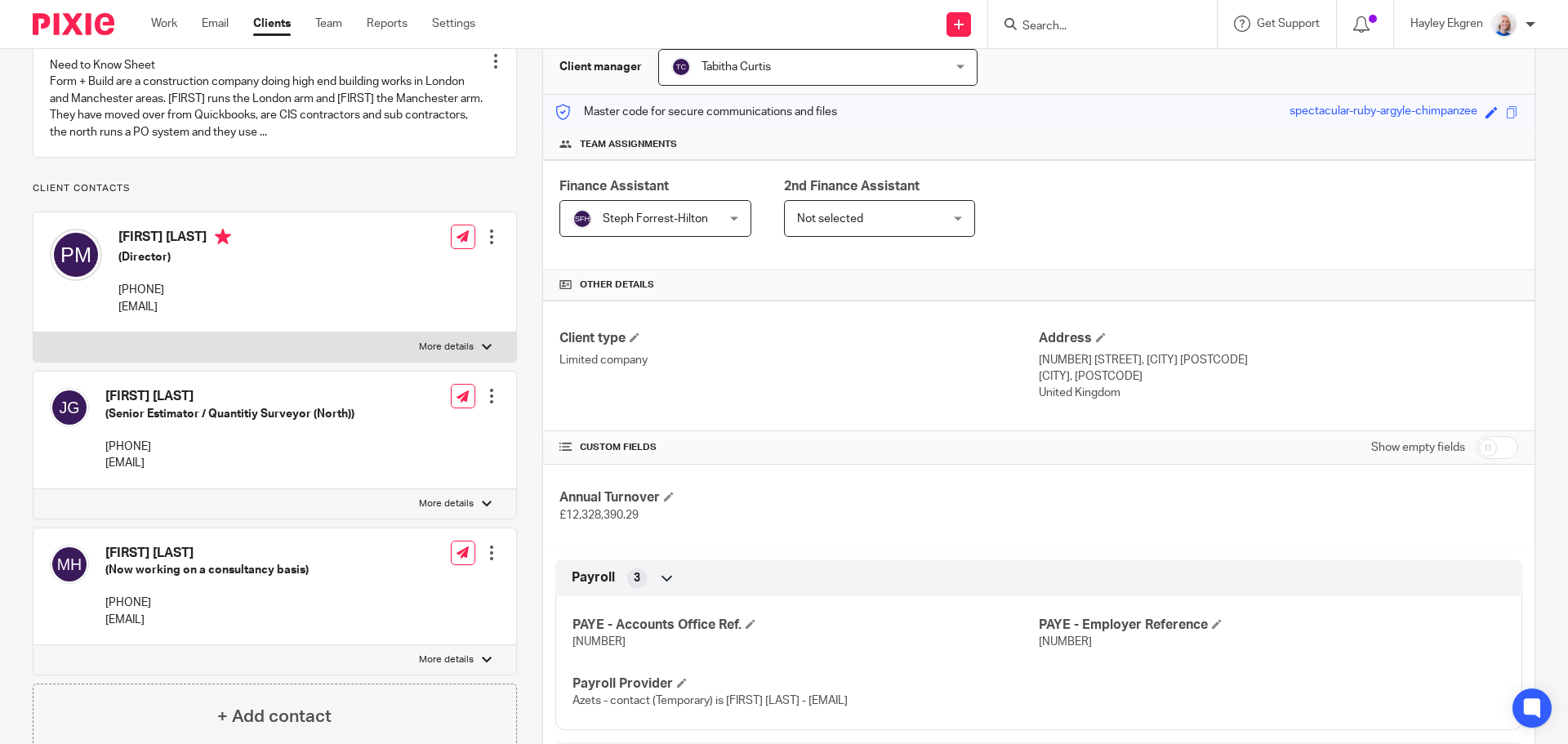 click on "Paul Anthony Mahon
(Director)
07359 068754
paul@formandbuild.co.uk
Edit contact
Create client from contact
Export data
Delete contact" at bounding box center (274, 272) 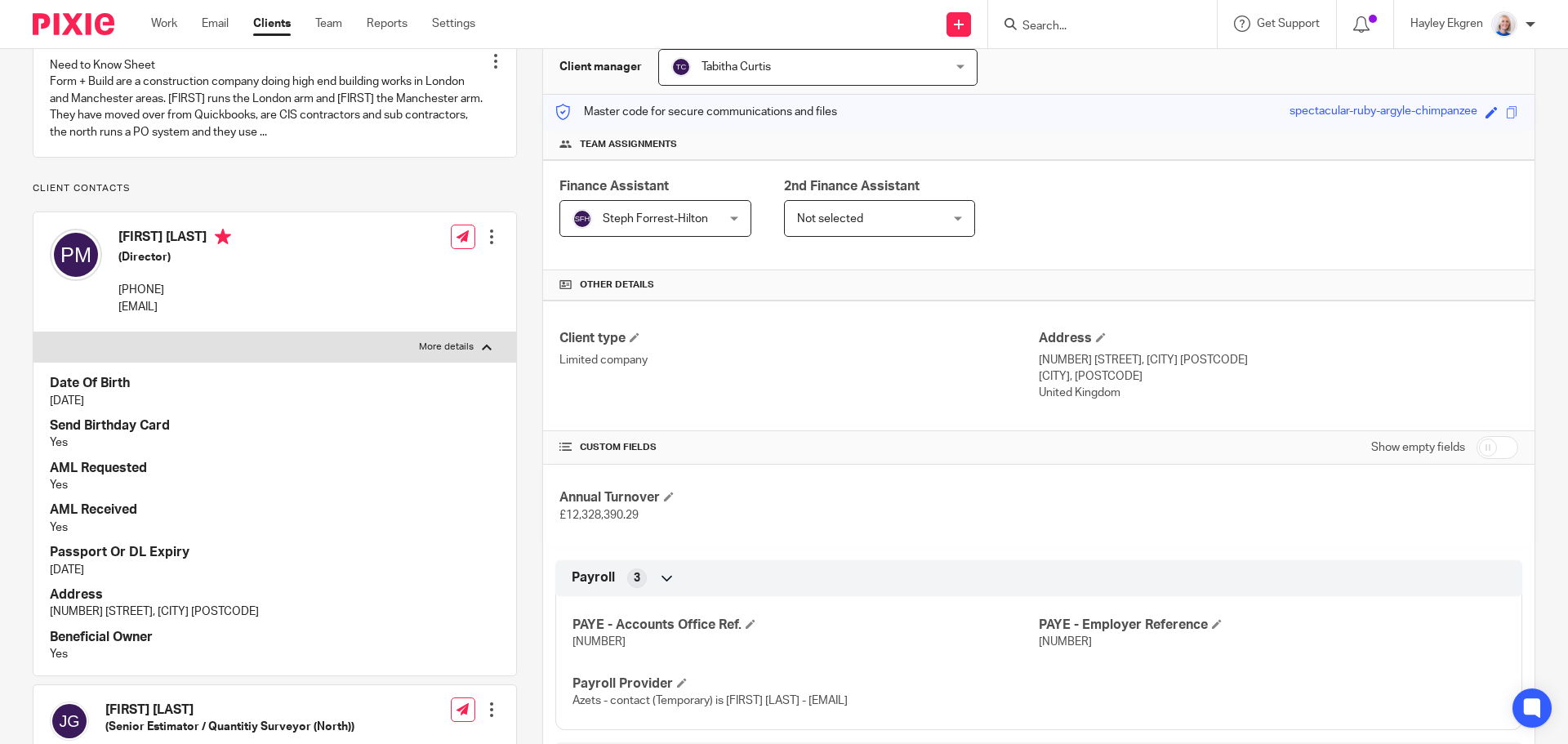 drag, startPoint x: 122, startPoint y: 416, endPoint x: 40, endPoint y: 421, distance: 82.1523 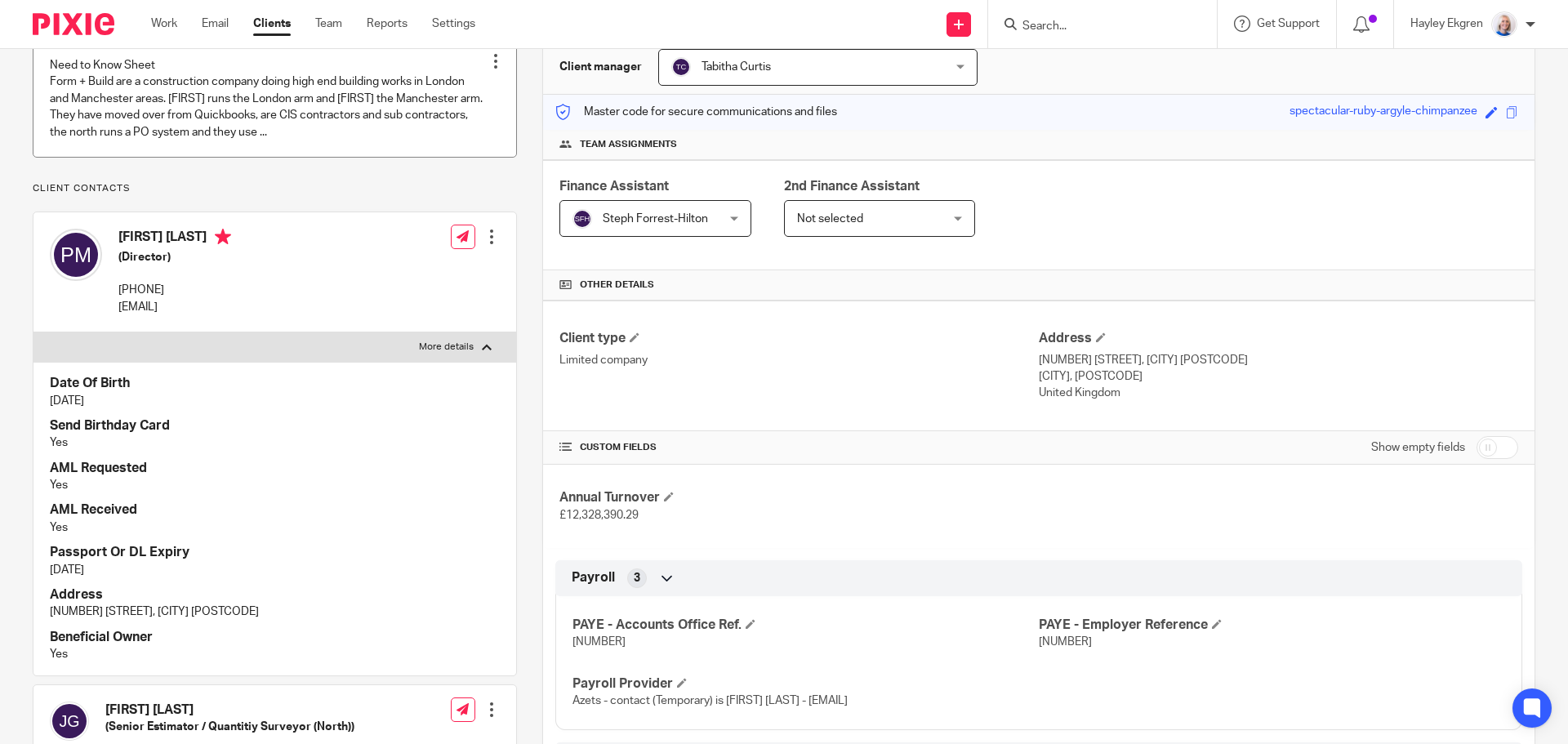 copy on "1 Dec 1974" 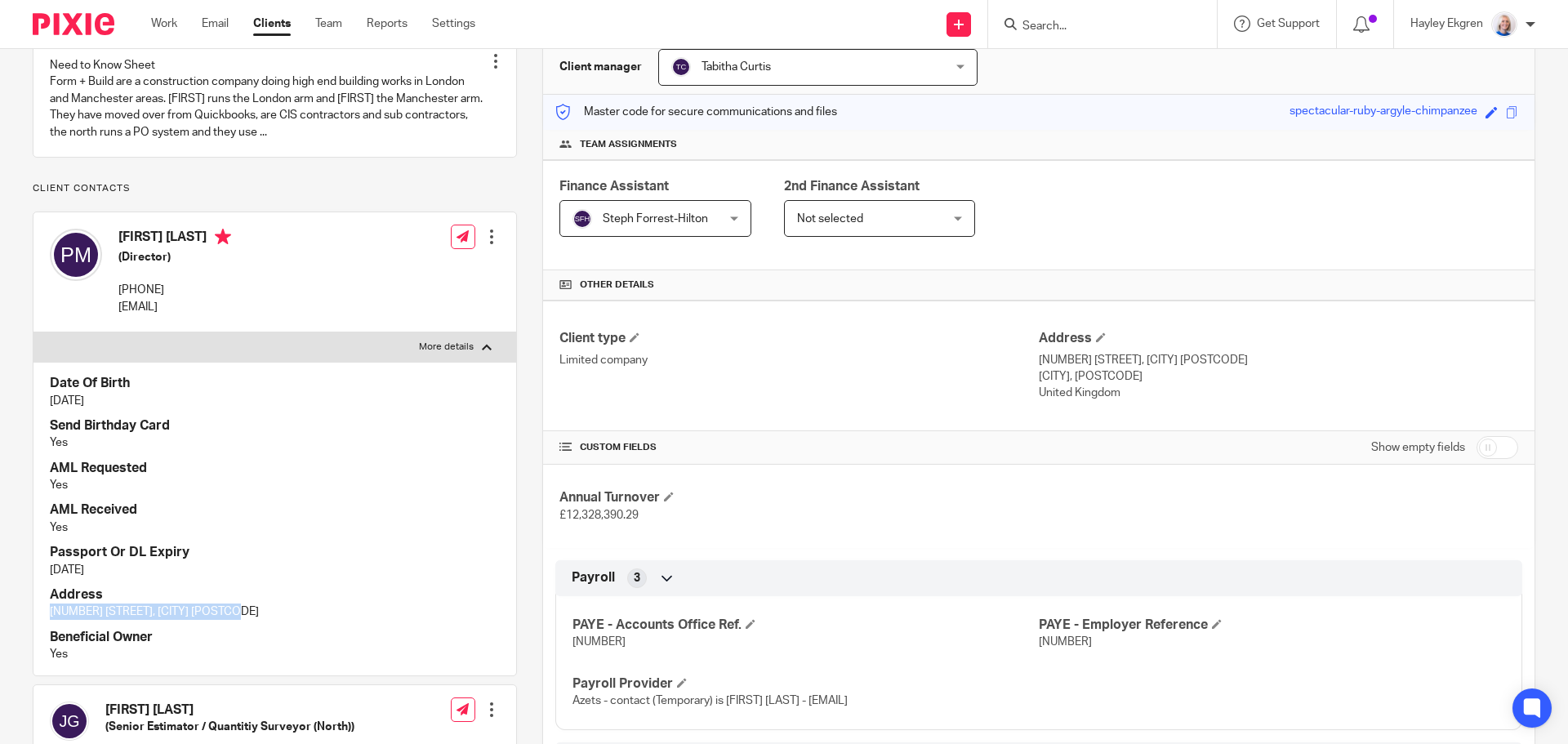 drag, startPoint x: 50, startPoint y: 630, endPoint x: 241, endPoint y: 635, distance: 191.0654 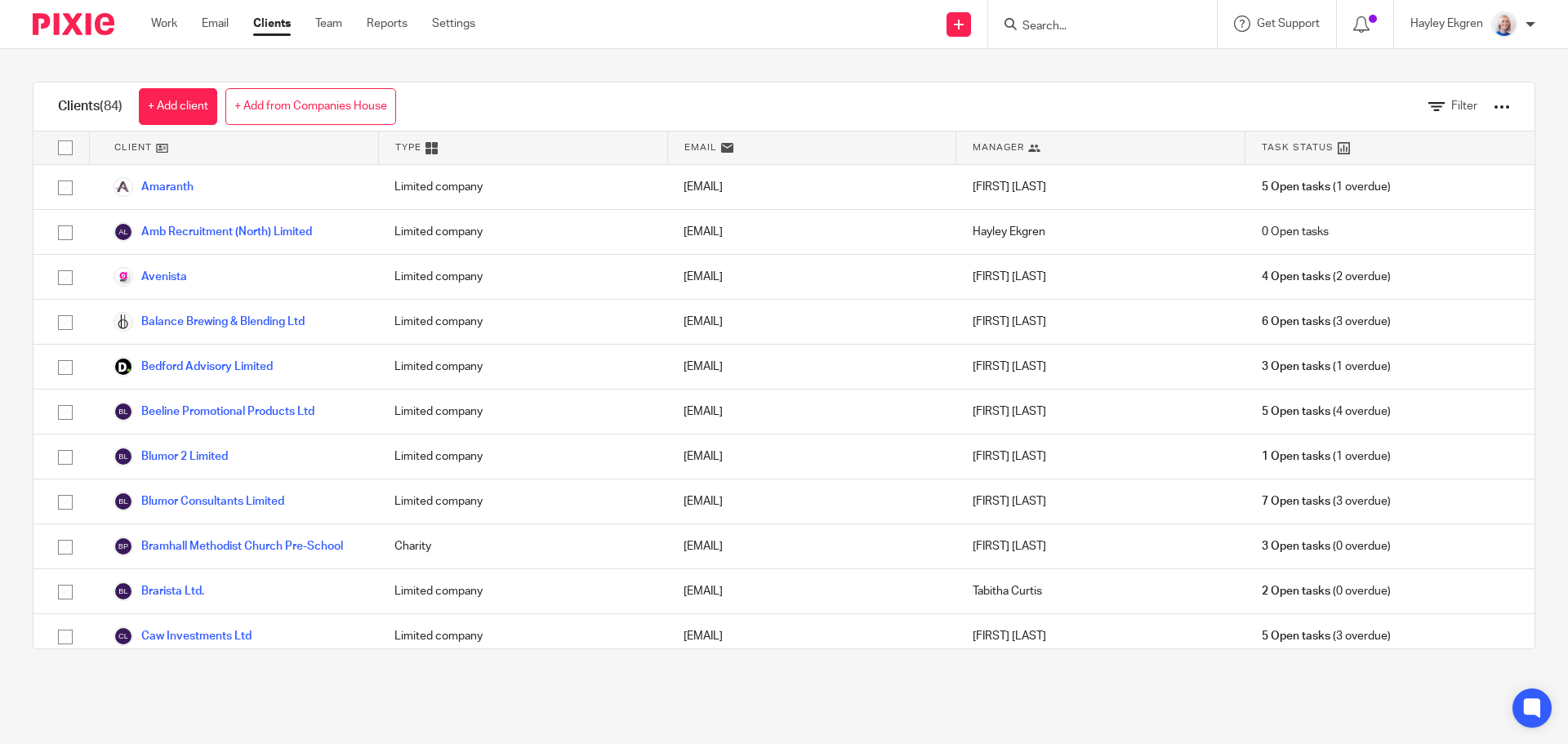 scroll, scrollTop: 0, scrollLeft: 0, axis: both 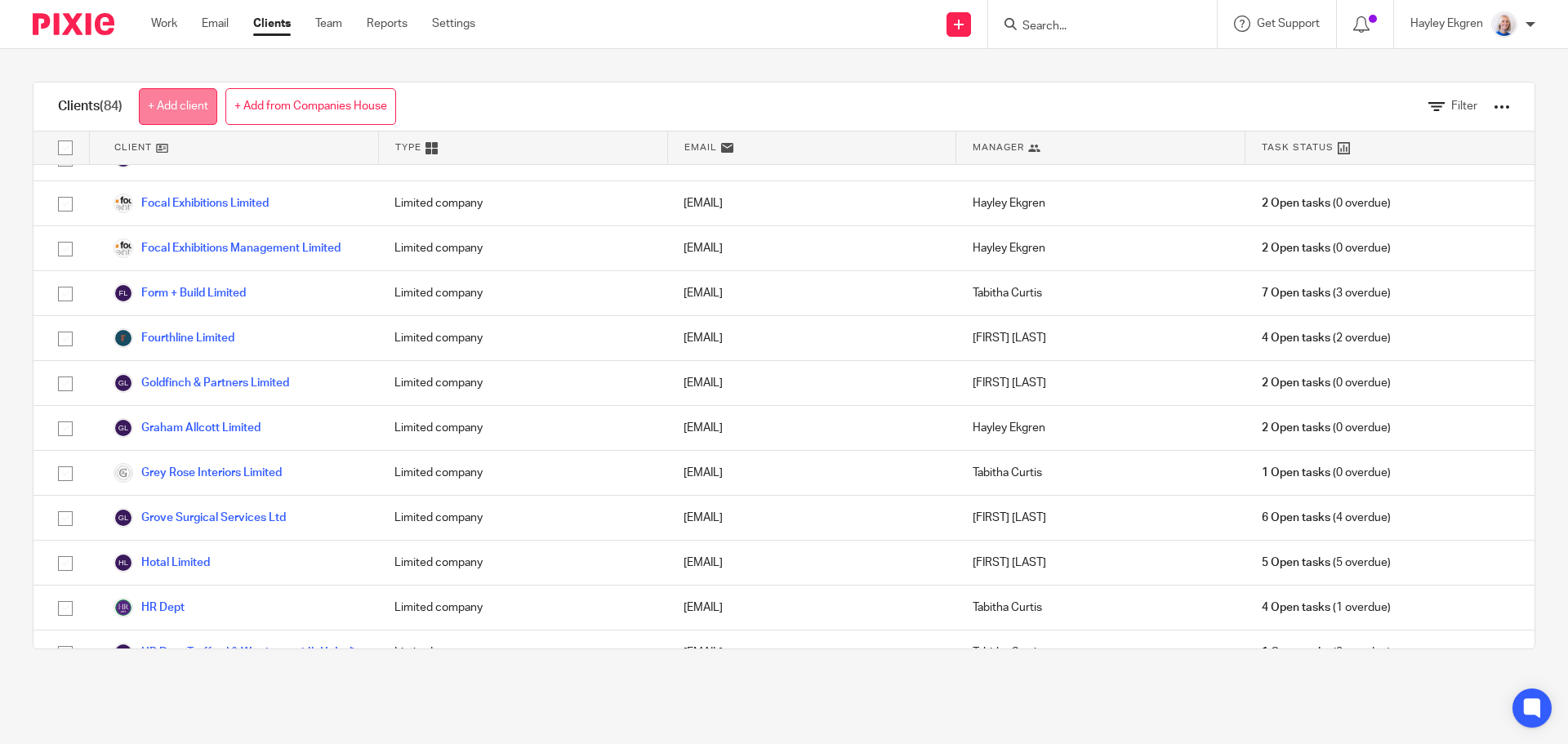 click on "+ Add client" at bounding box center (178, 106) 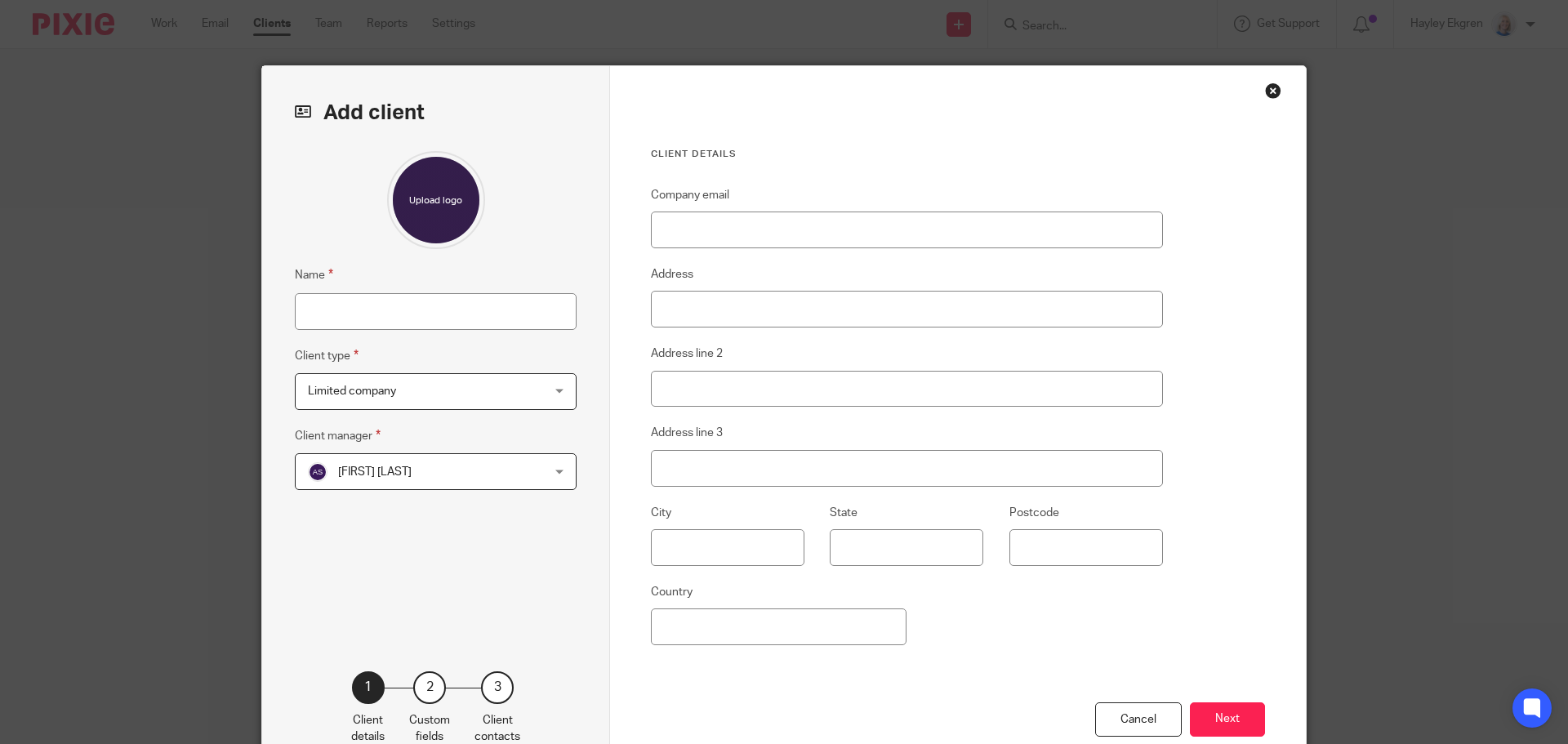scroll, scrollTop: 0, scrollLeft: 0, axis: both 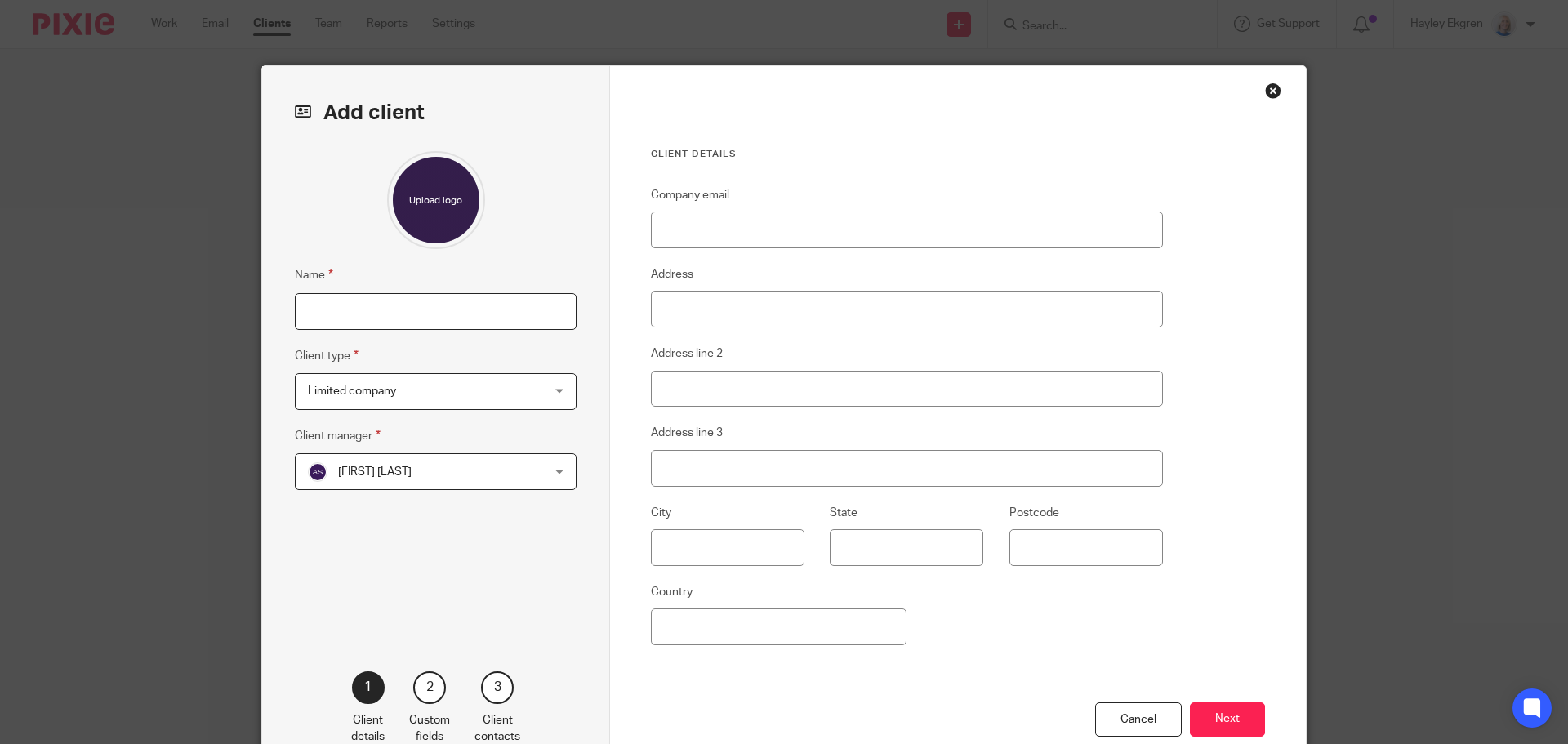 click on "Name" at bounding box center (435, 311) 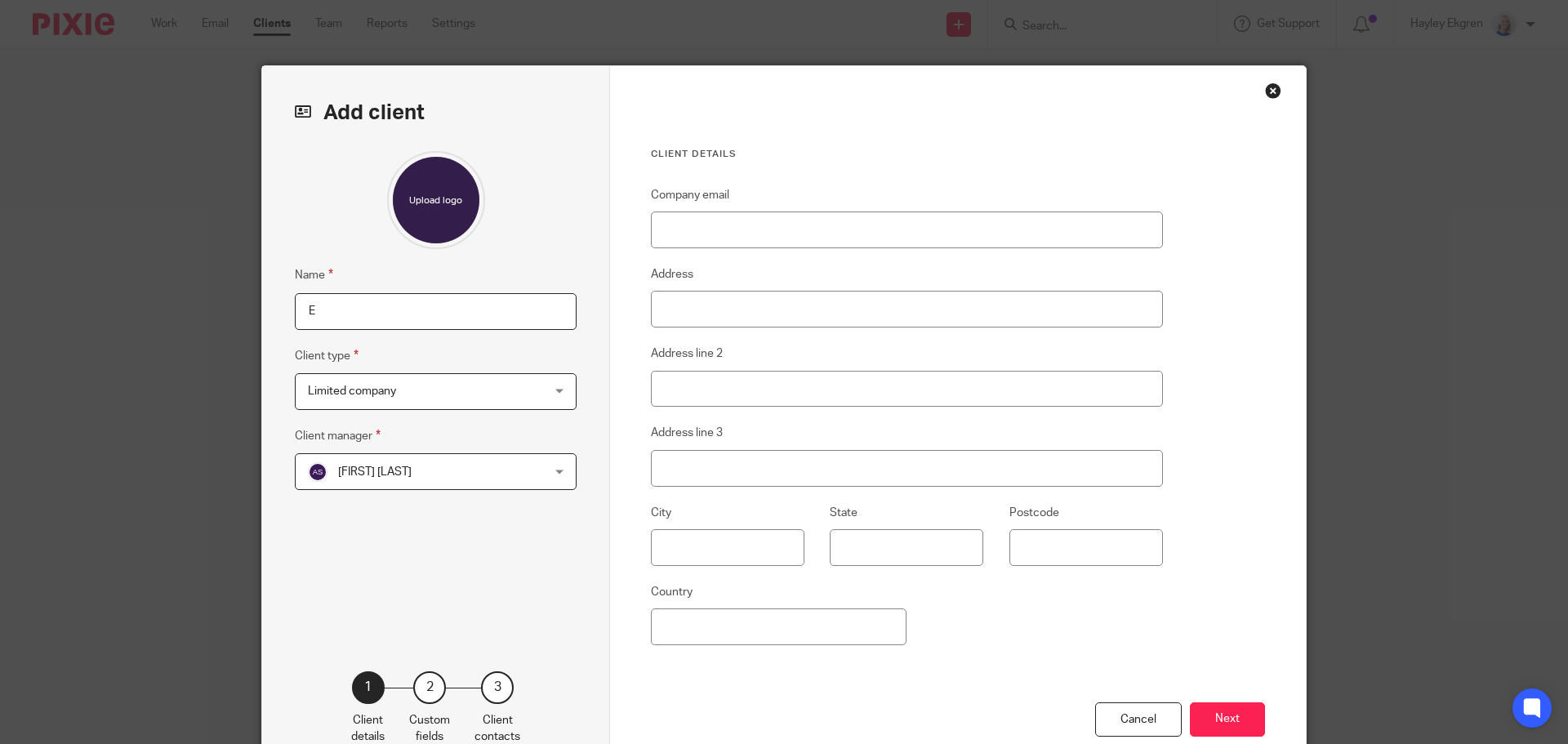 type on "ELL Construction Ltd" 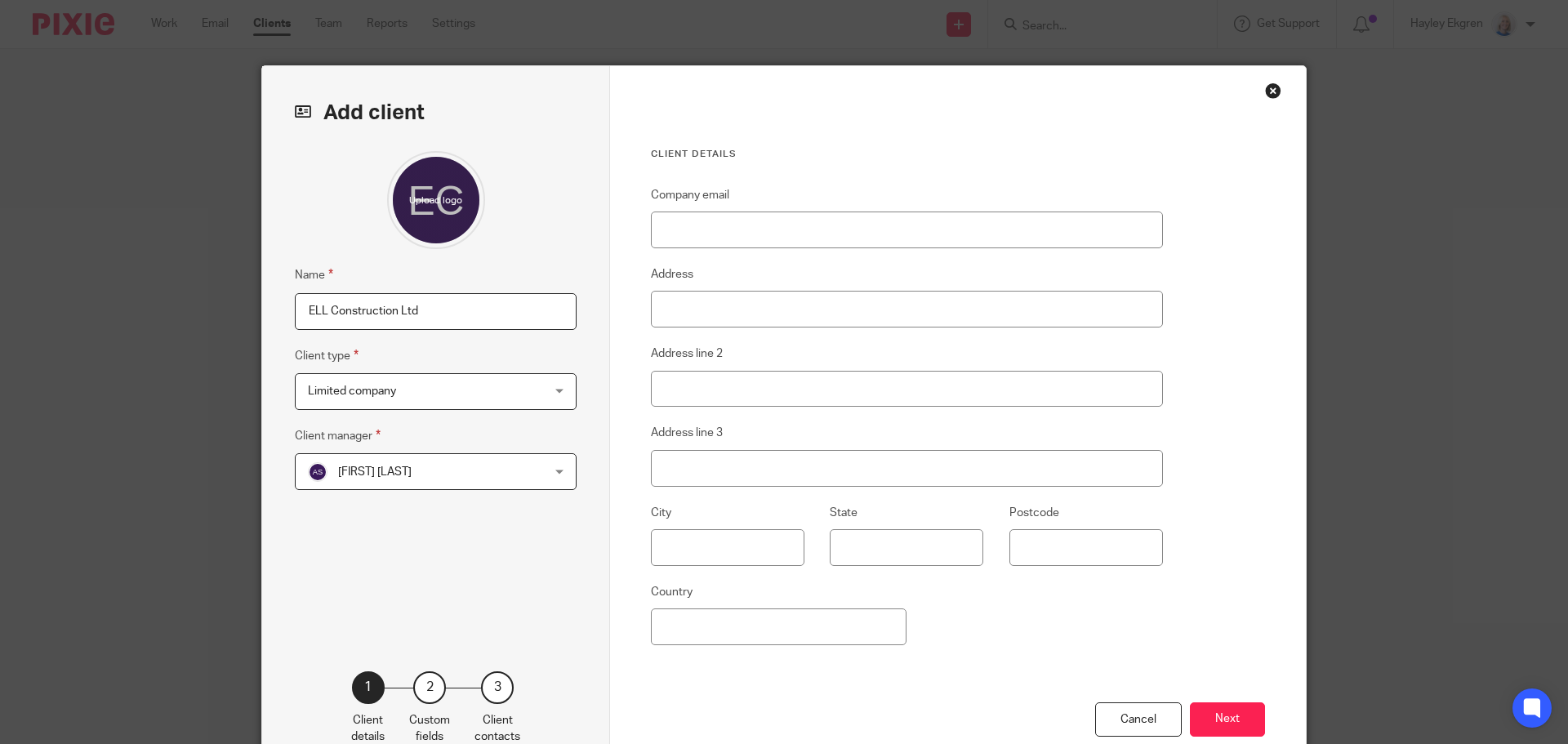 click on "[FIRST] [LAST]" at bounding box center (415, 471) 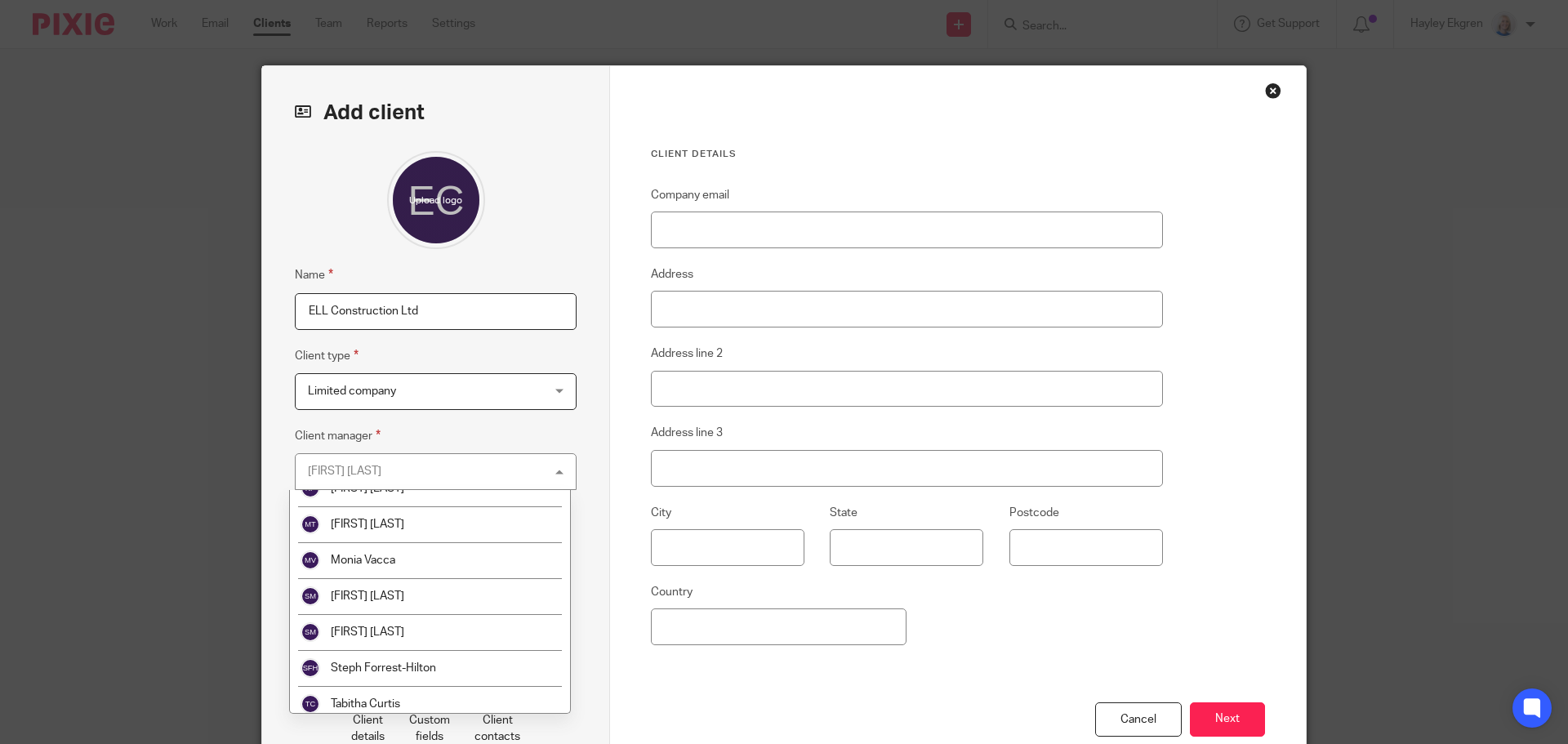 scroll, scrollTop: 208, scrollLeft: 0, axis: vertical 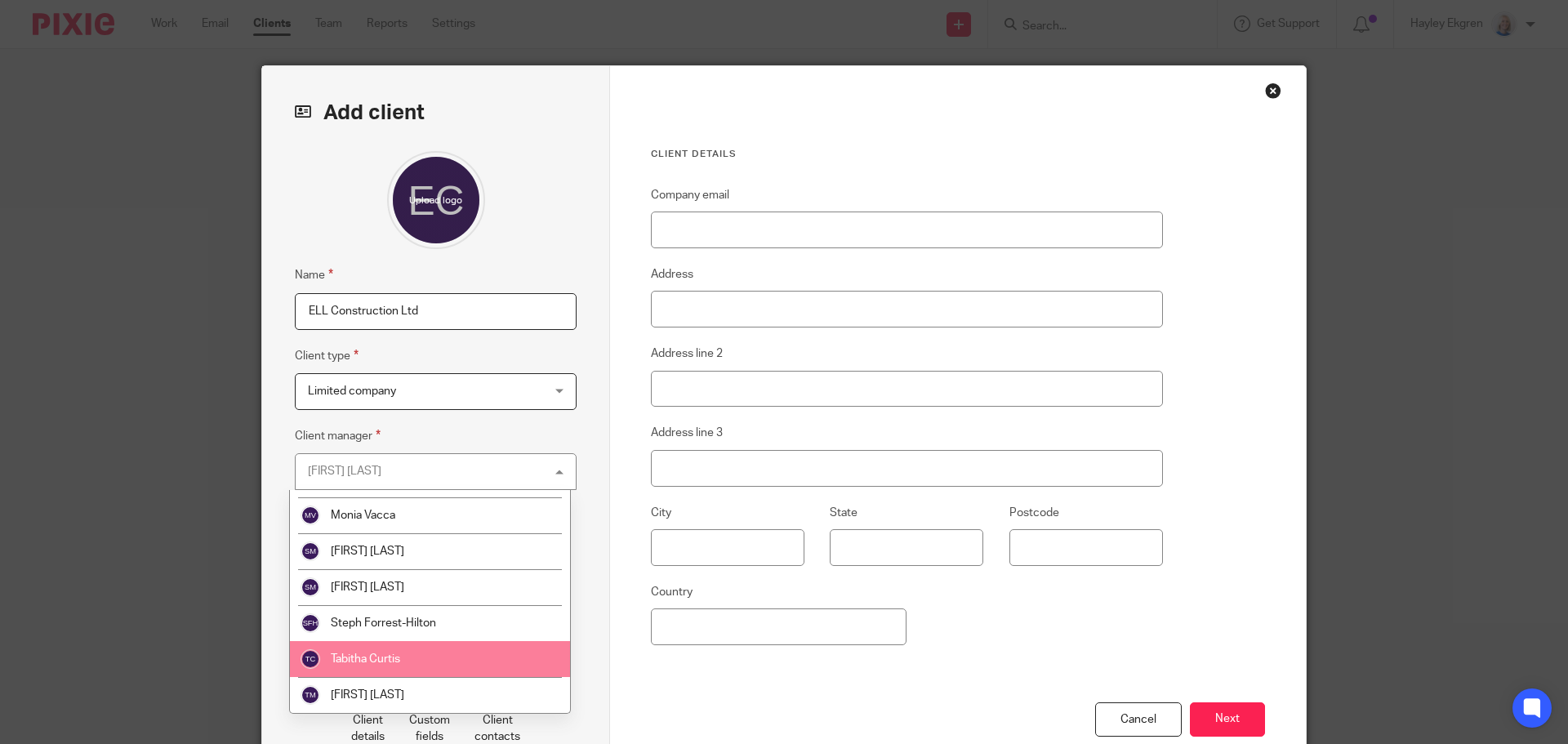 click on "Tabitha Curtis" at bounding box center [430, 659] 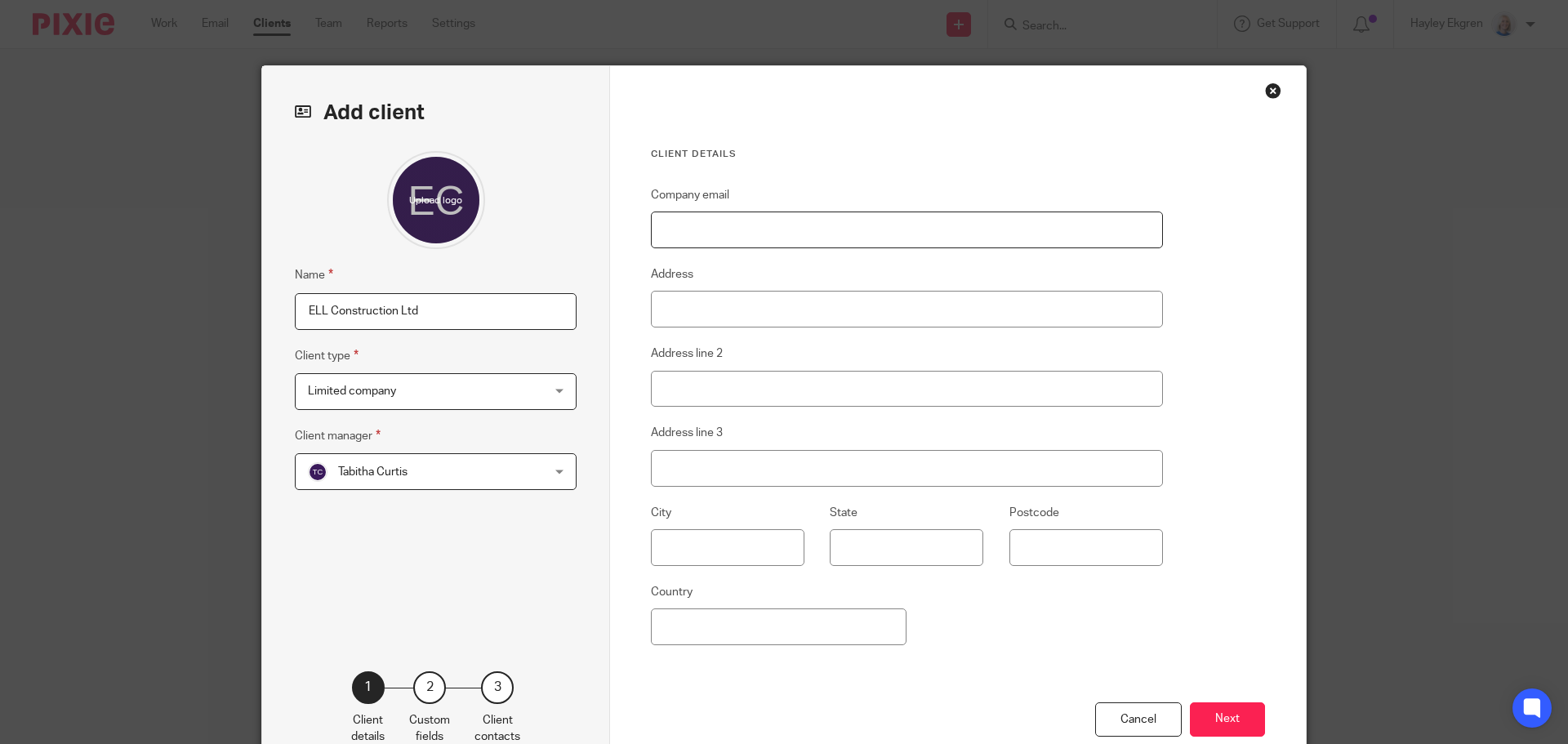 click on "Company email" at bounding box center [906, 229] 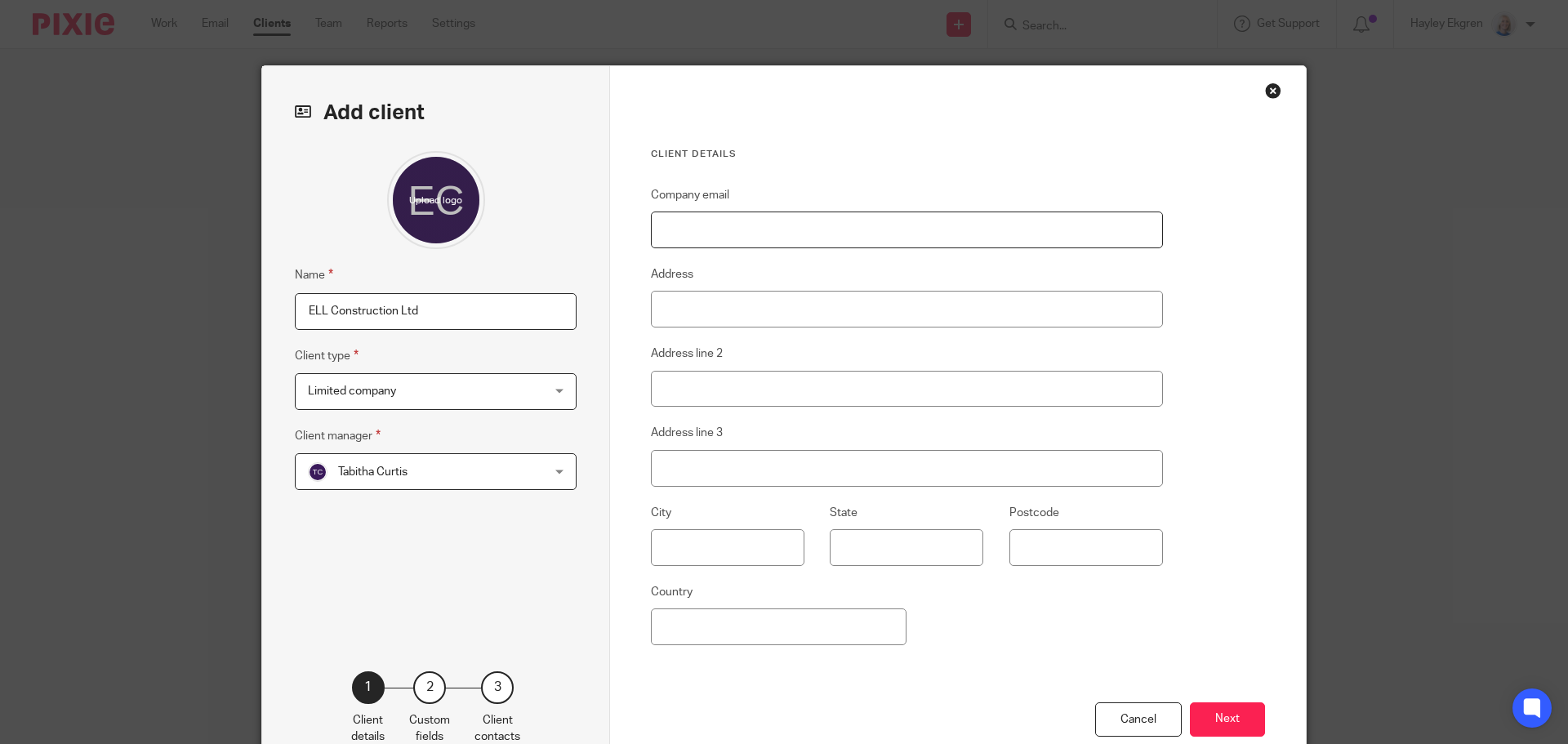 type on "[EMAIL]" 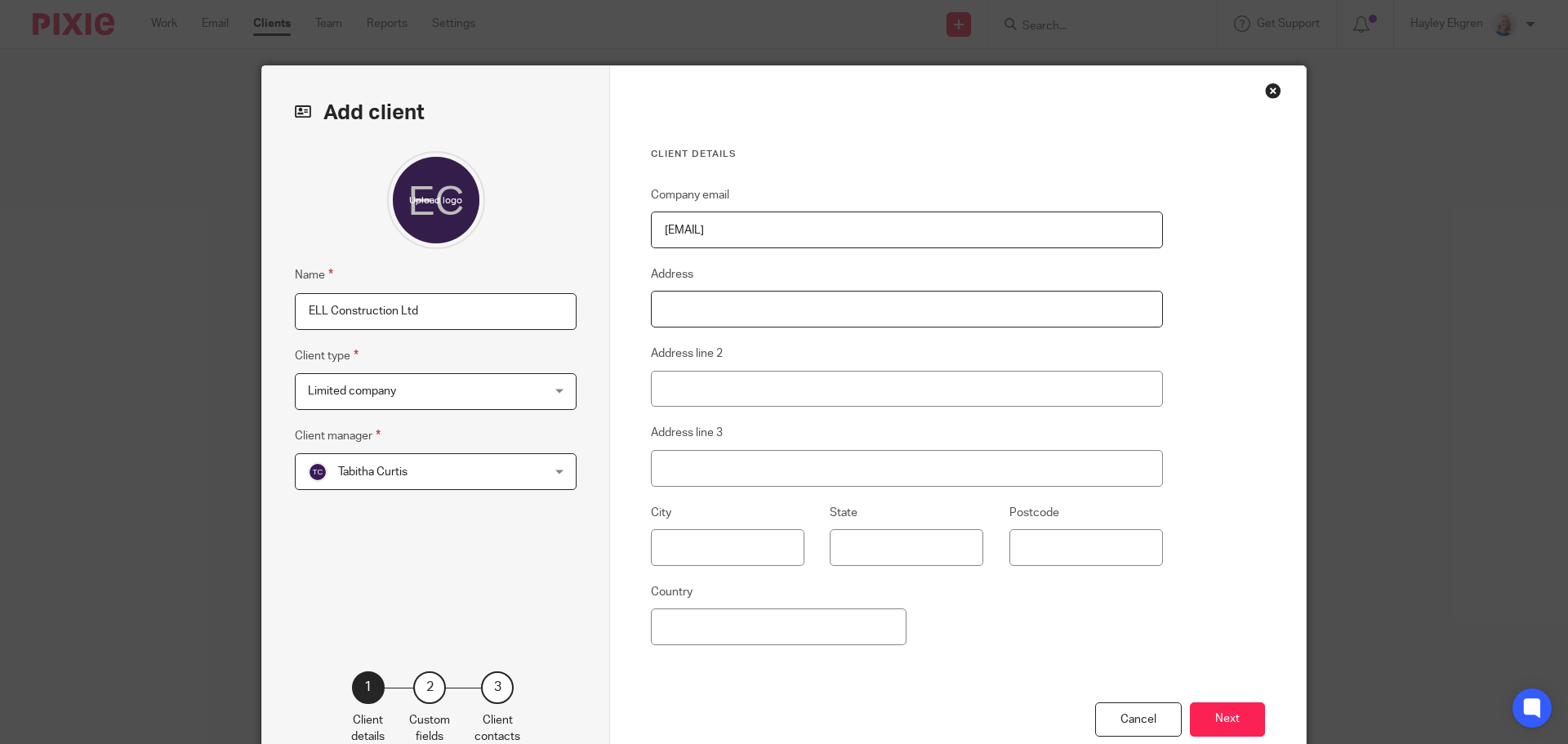 click on "Address" at bounding box center (906, 309) 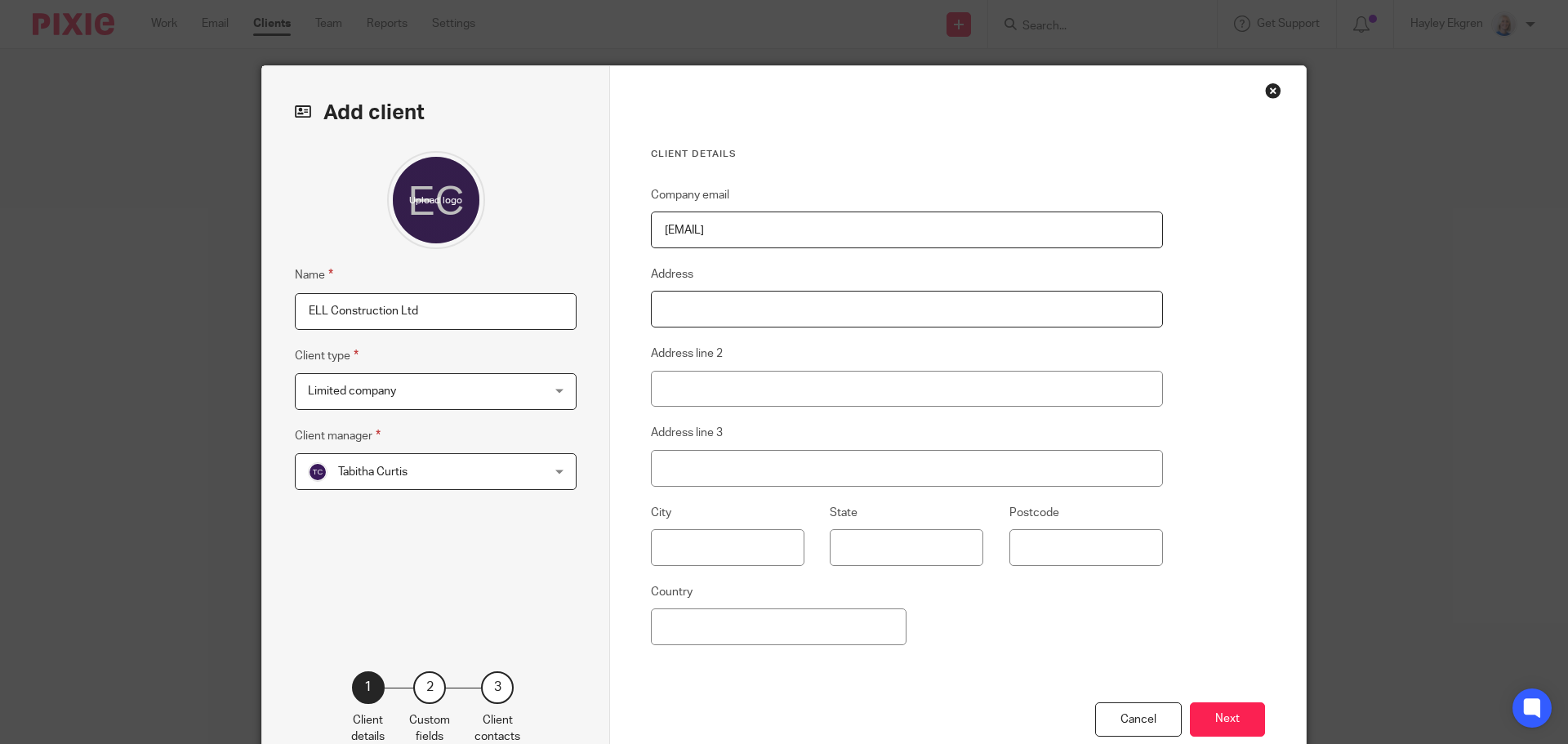 type on "Alpha House" 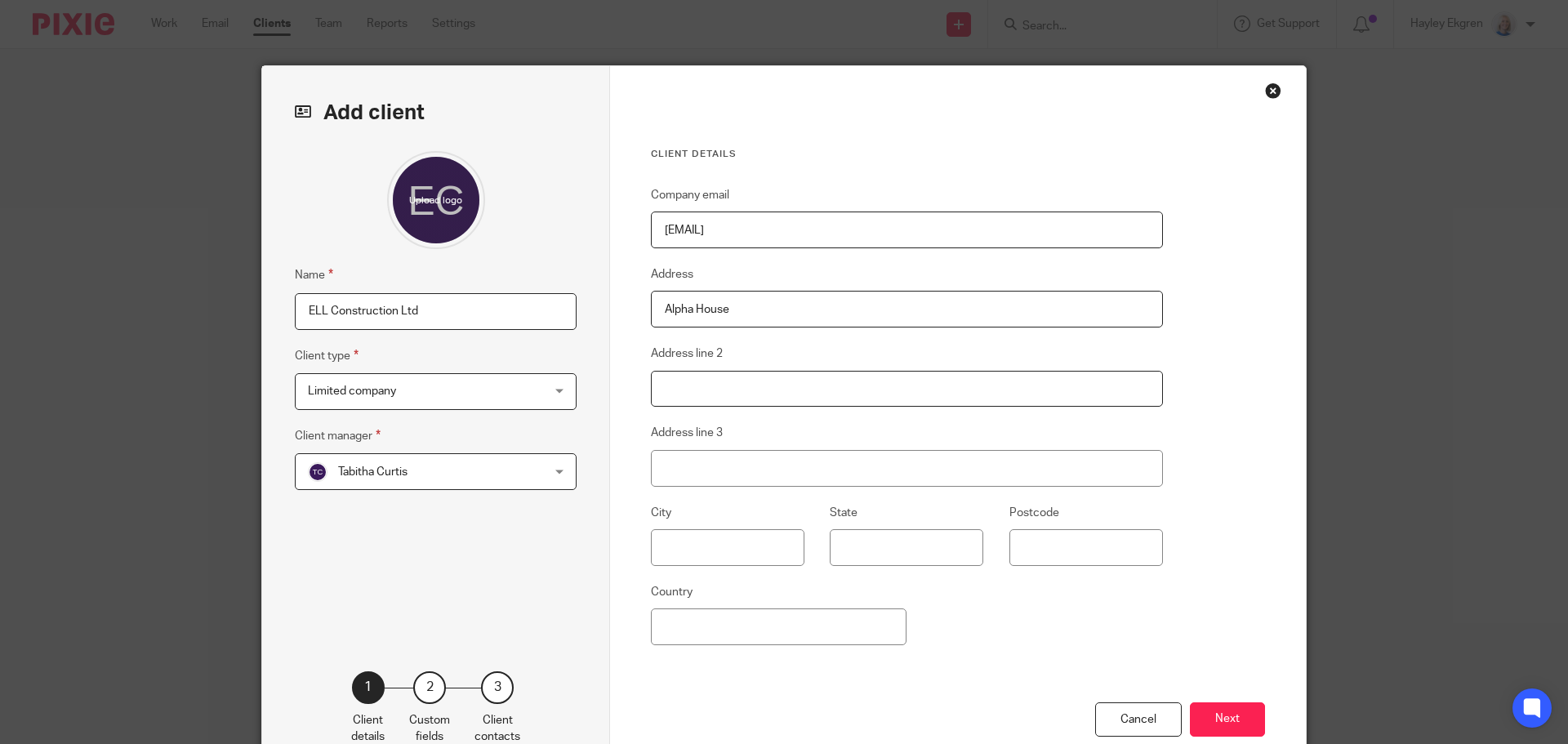 click on "Address line 2" at bounding box center (906, 389) 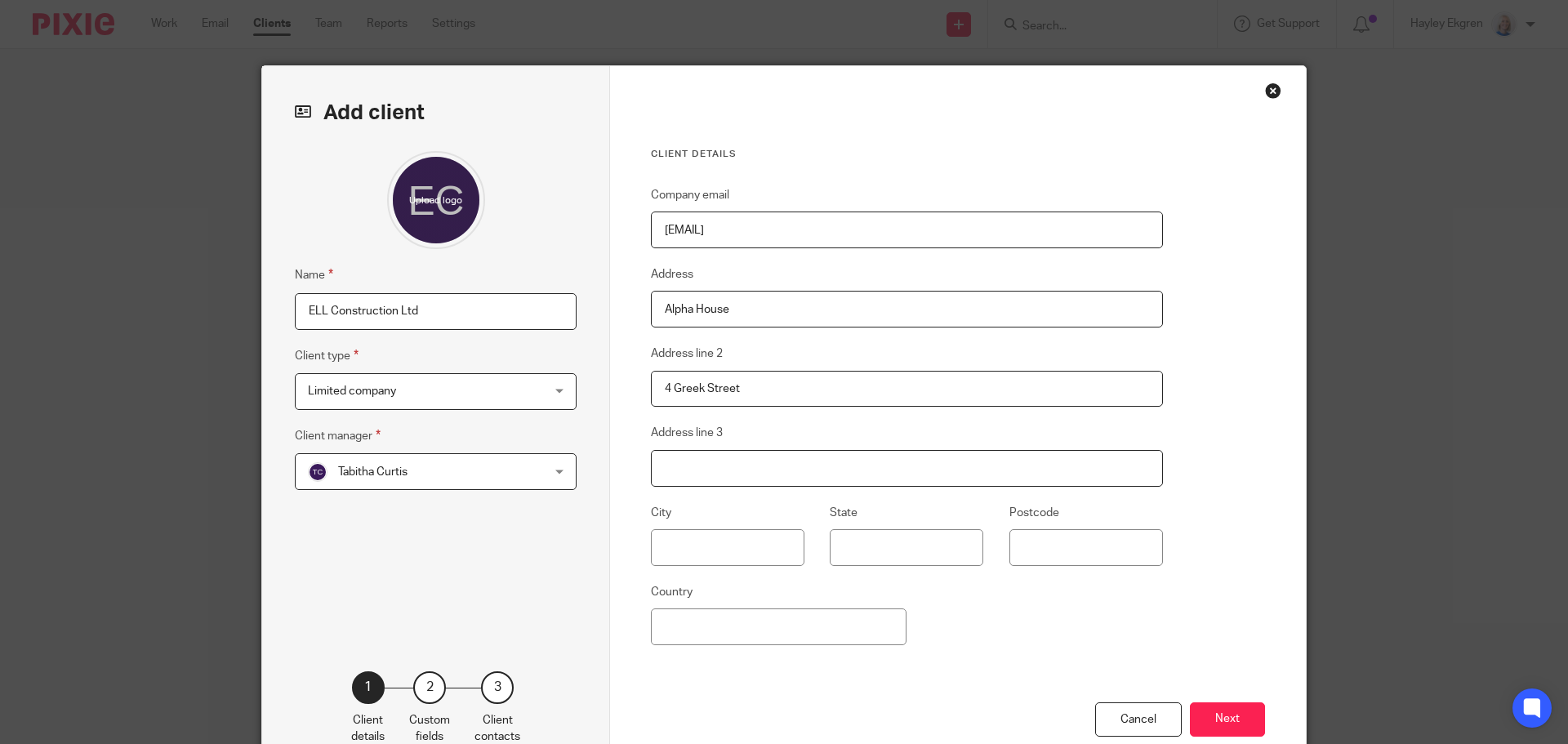 click on "Address line 3" at bounding box center (906, 468) 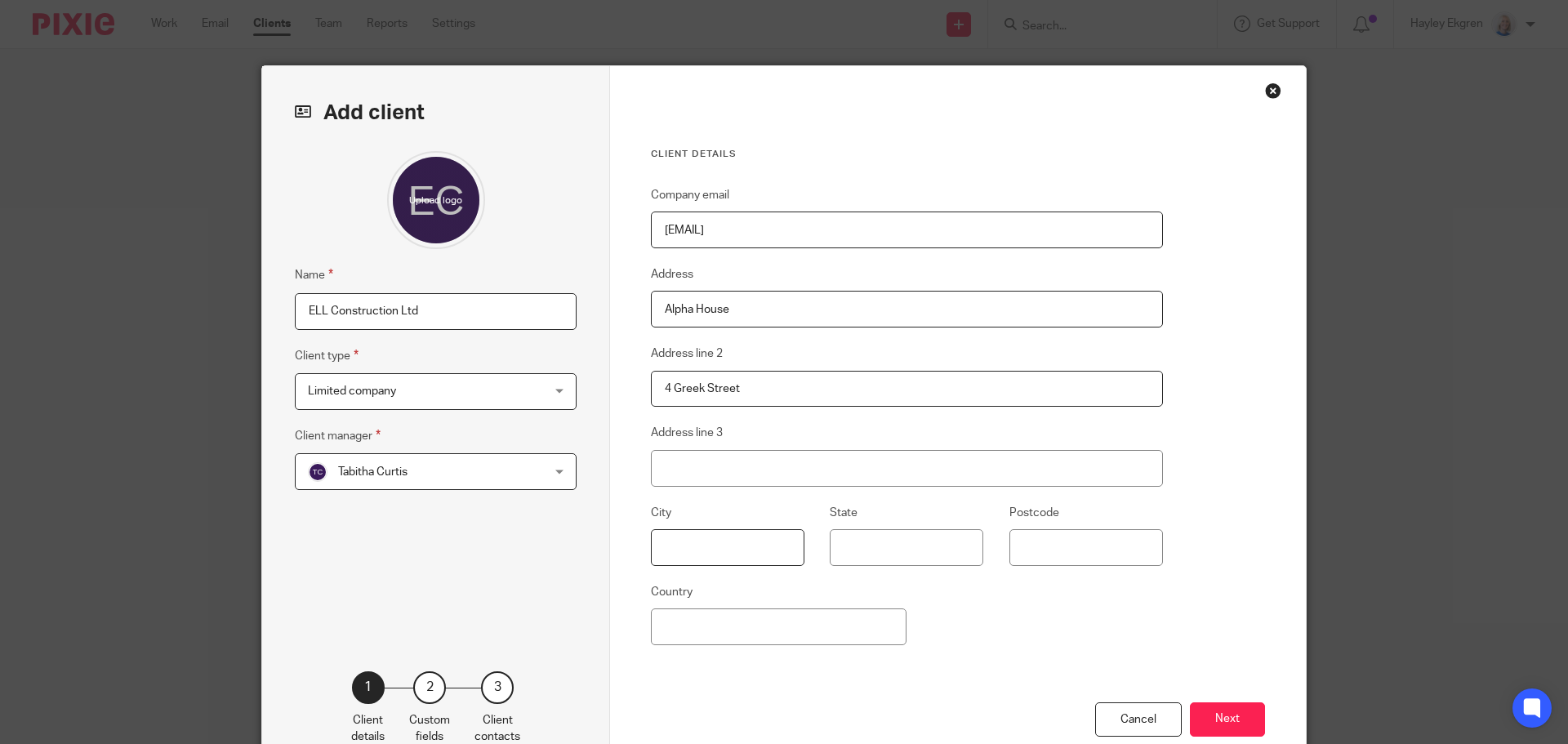 click at bounding box center (728, 547) 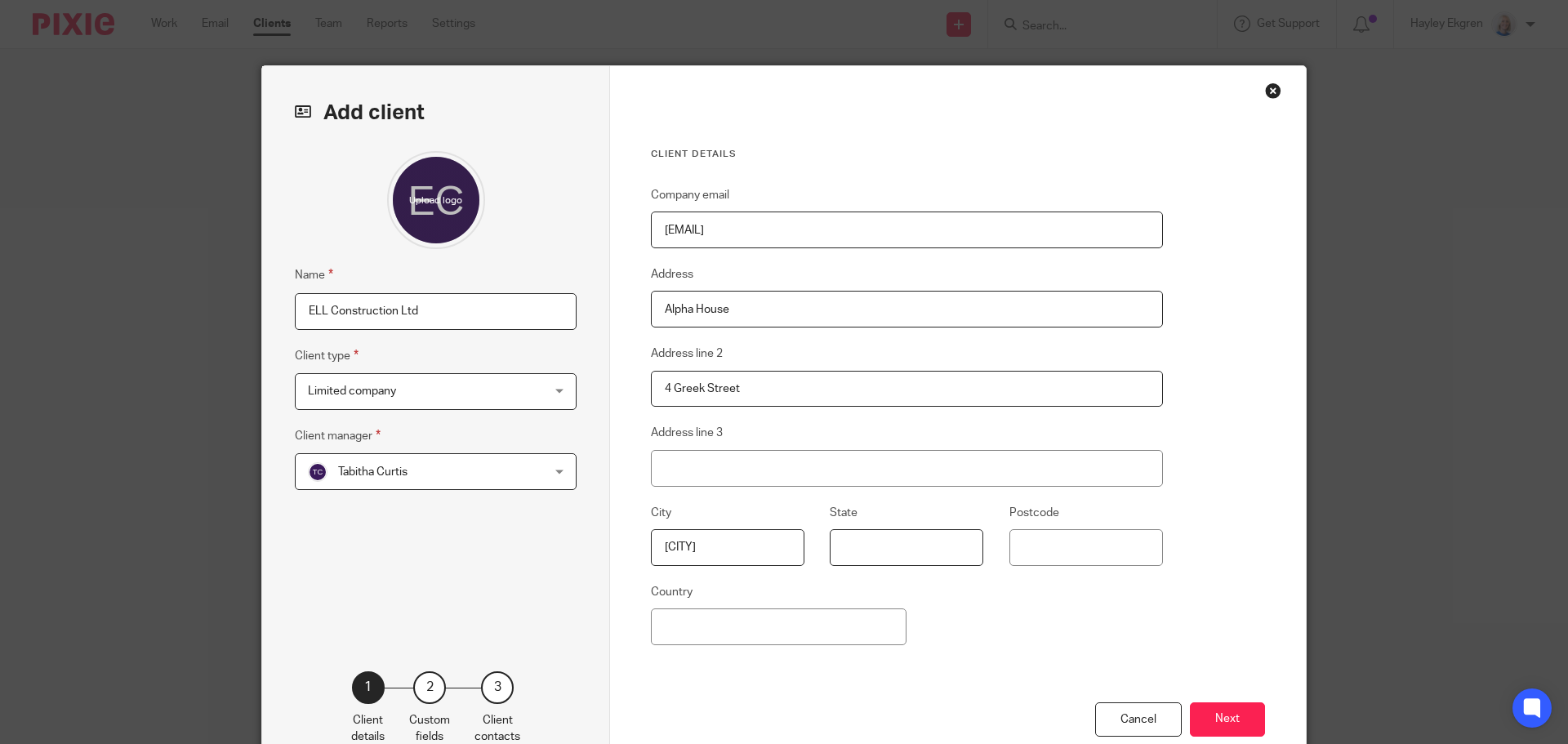 drag, startPoint x: 859, startPoint y: 550, endPoint x: 880, endPoint y: 565, distance: 25.806976 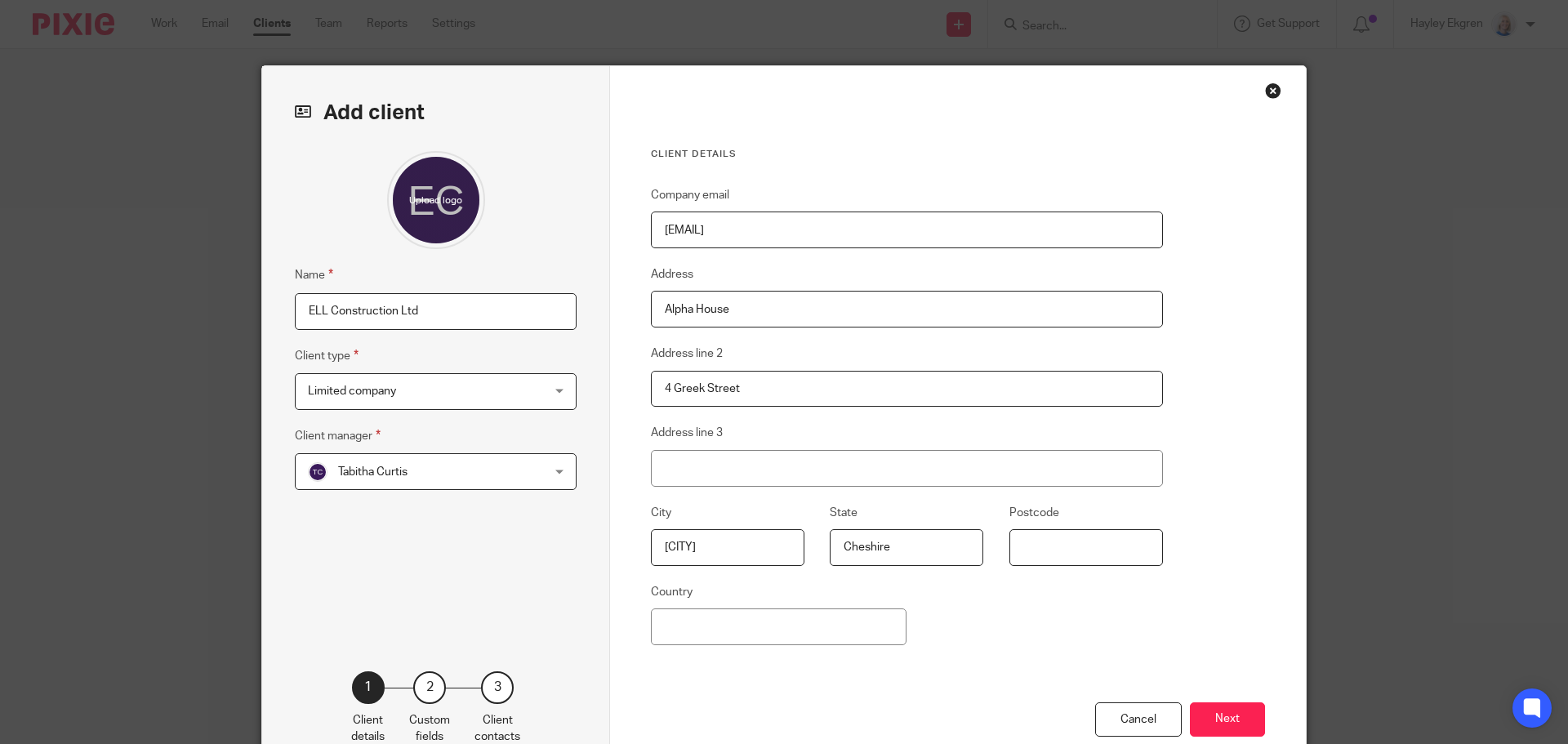 drag, startPoint x: 1021, startPoint y: 559, endPoint x: 1036, endPoint y: 558, distance: 15.033296 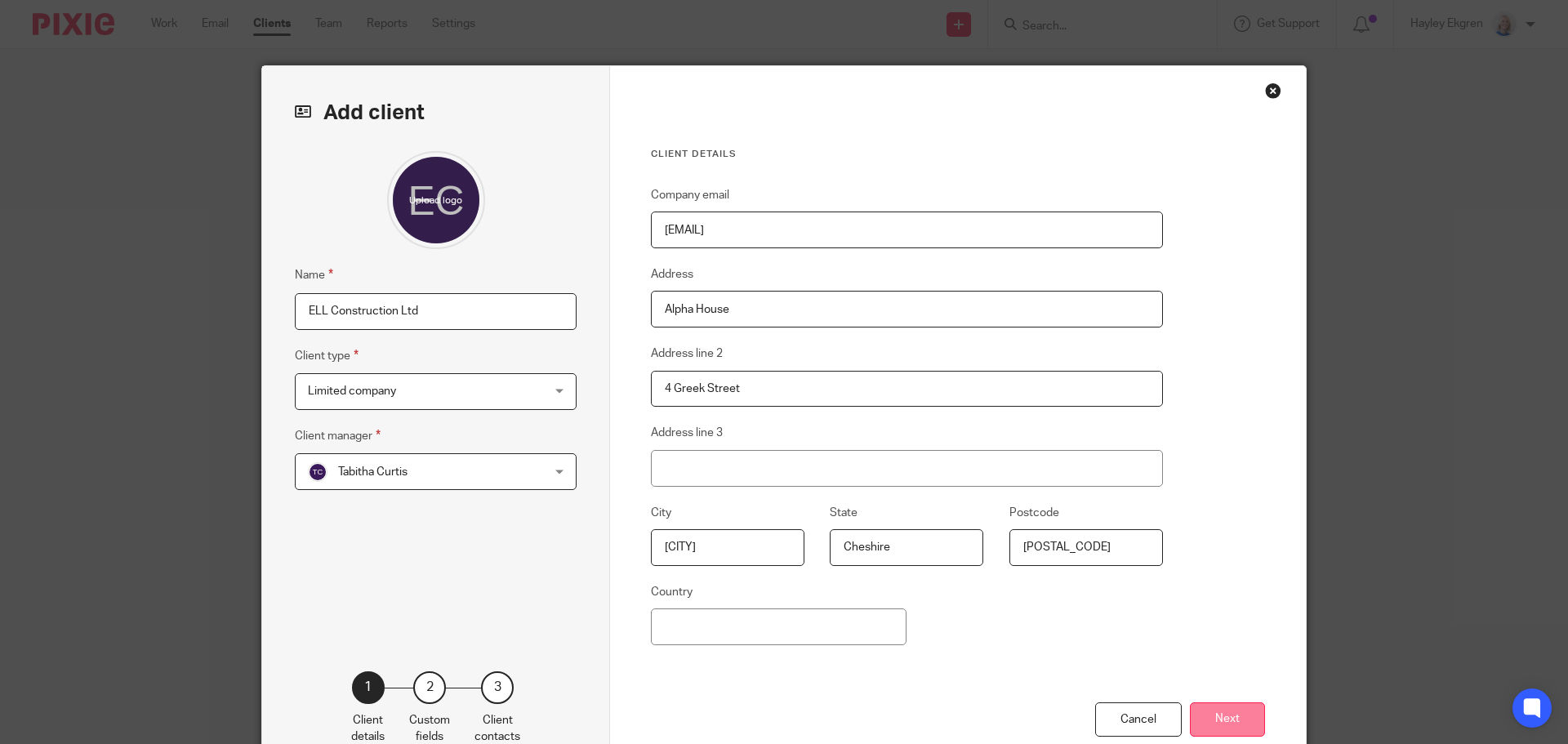 click on "Next" at bounding box center [1227, 719] 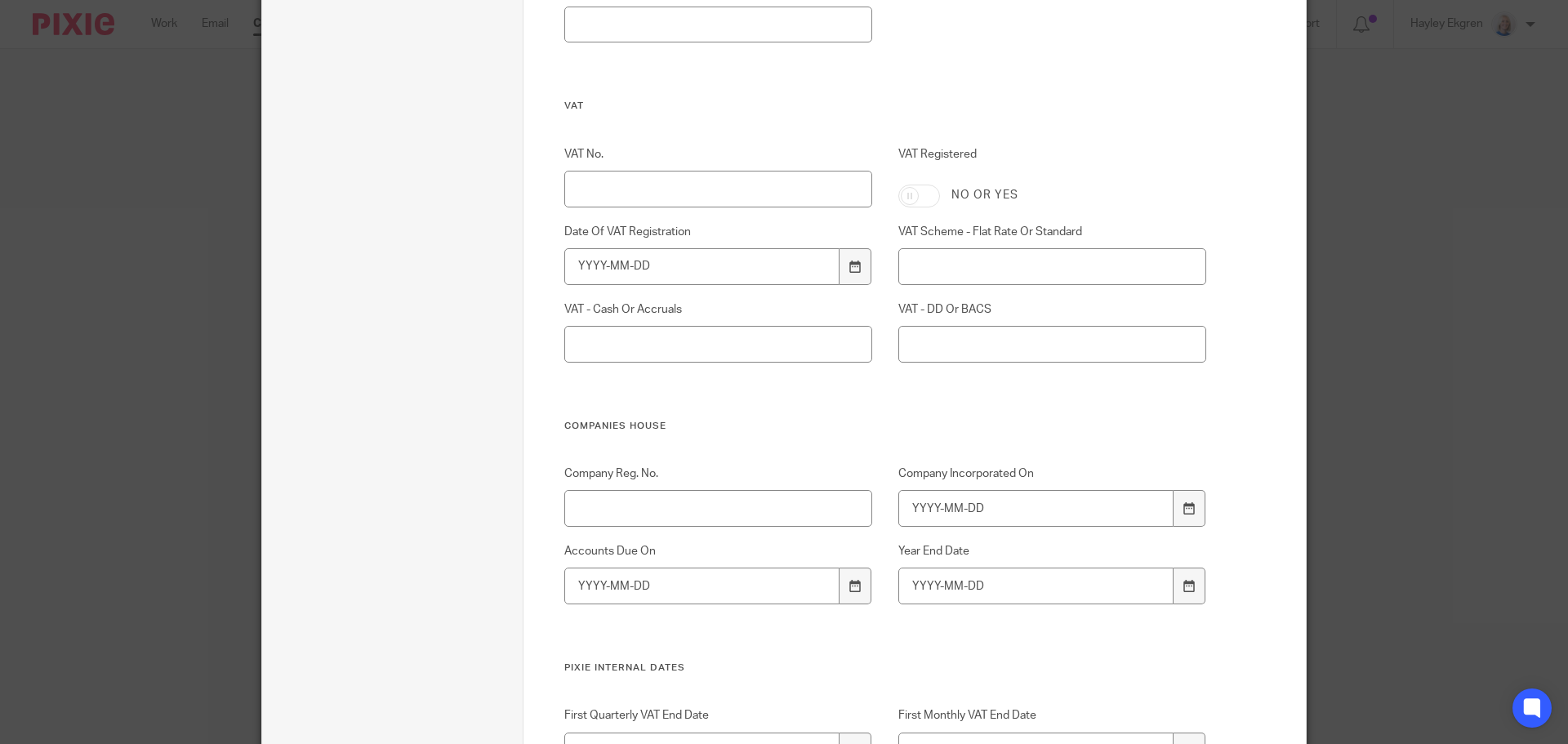 scroll, scrollTop: 490, scrollLeft: 0, axis: vertical 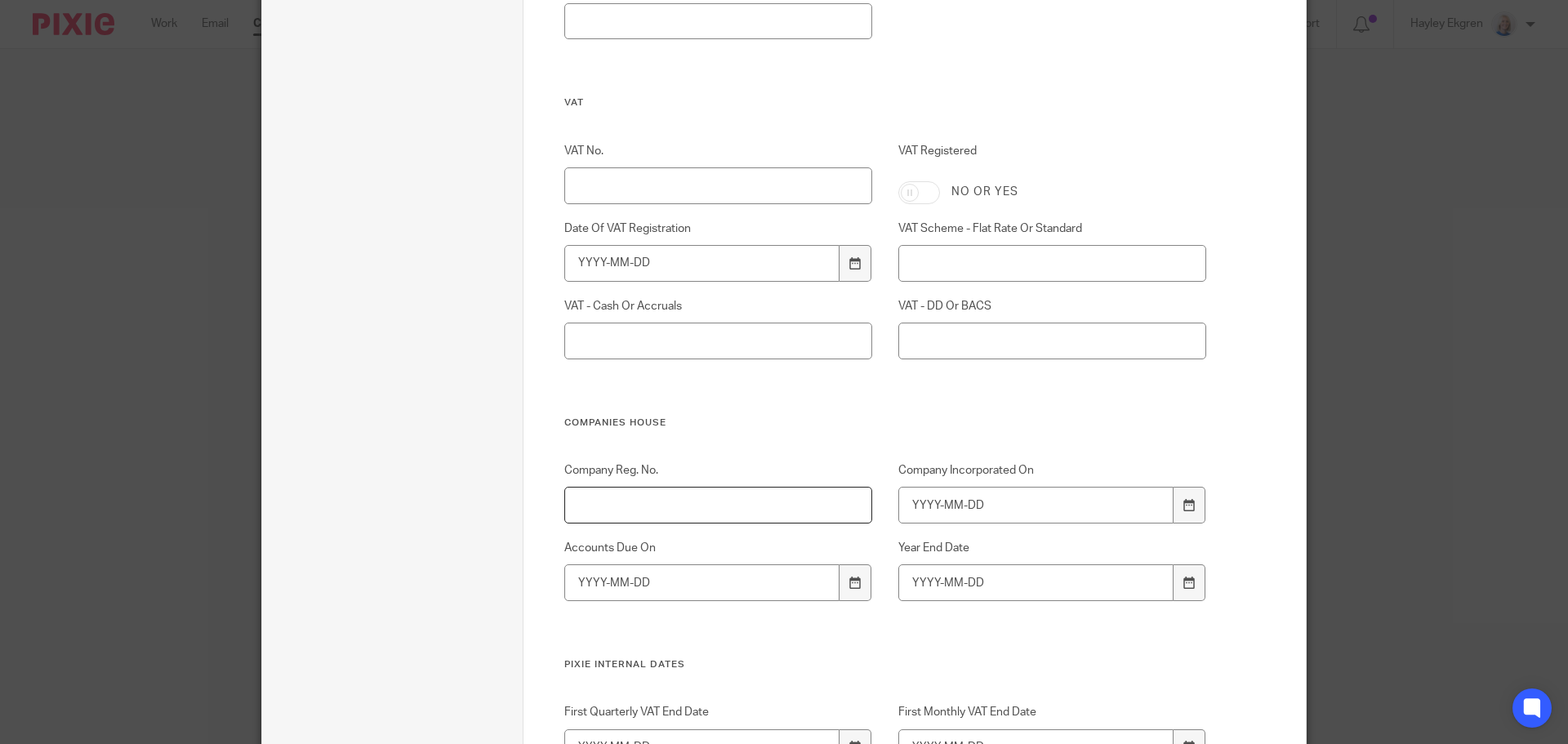 click on "Company Reg. No." at bounding box center (719, 505) 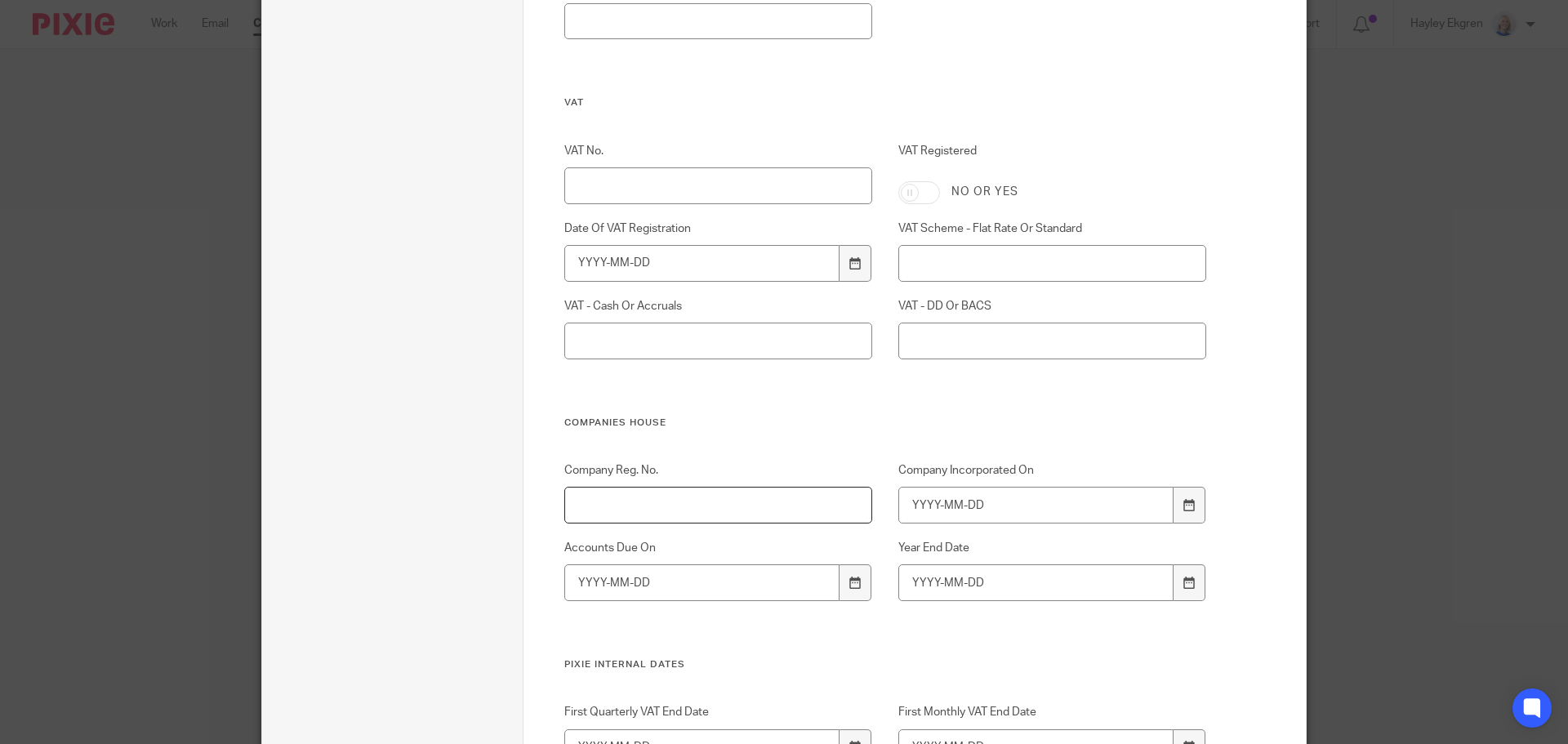click on "Company Reg. No." at bounding box center [719, 505] 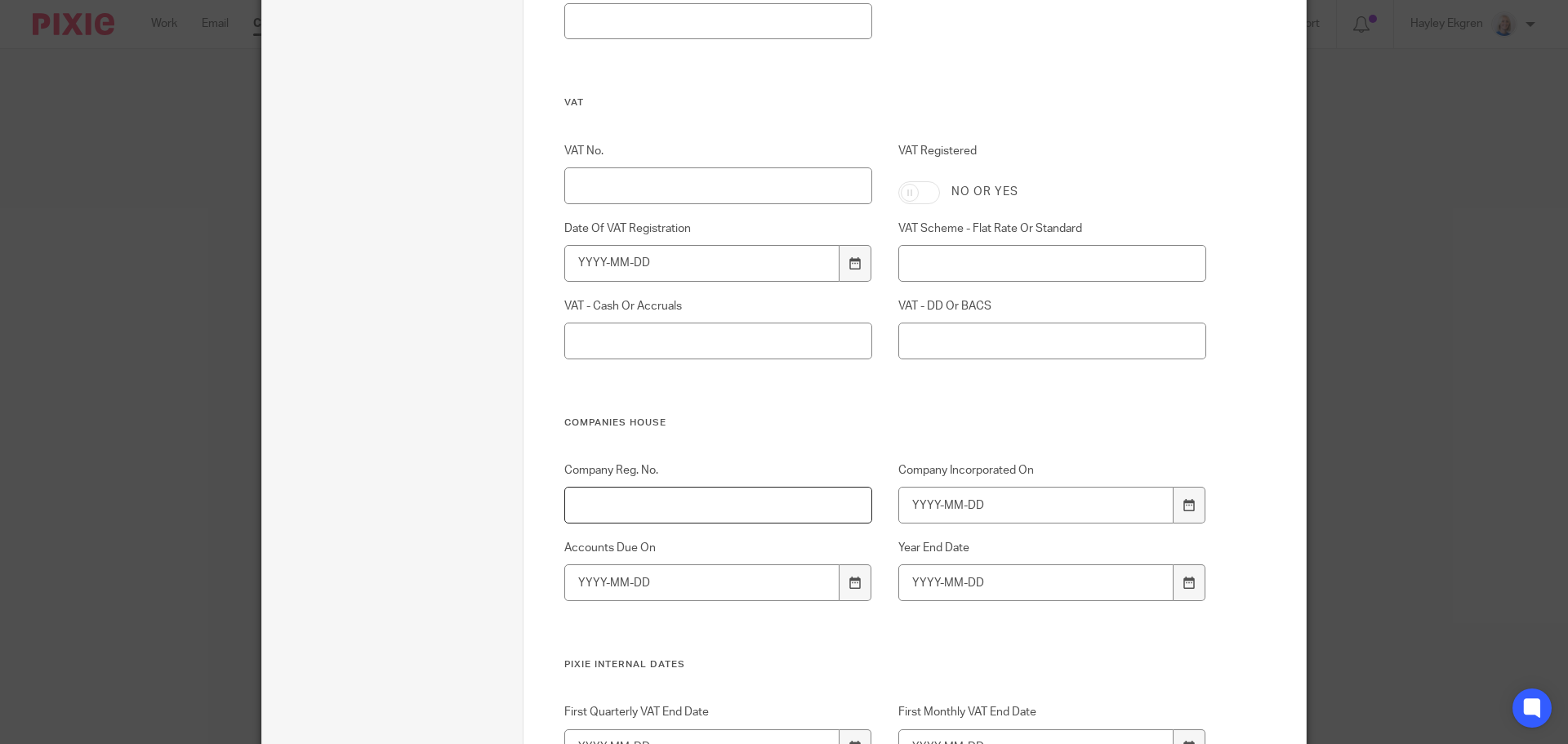 paste on "16021713" 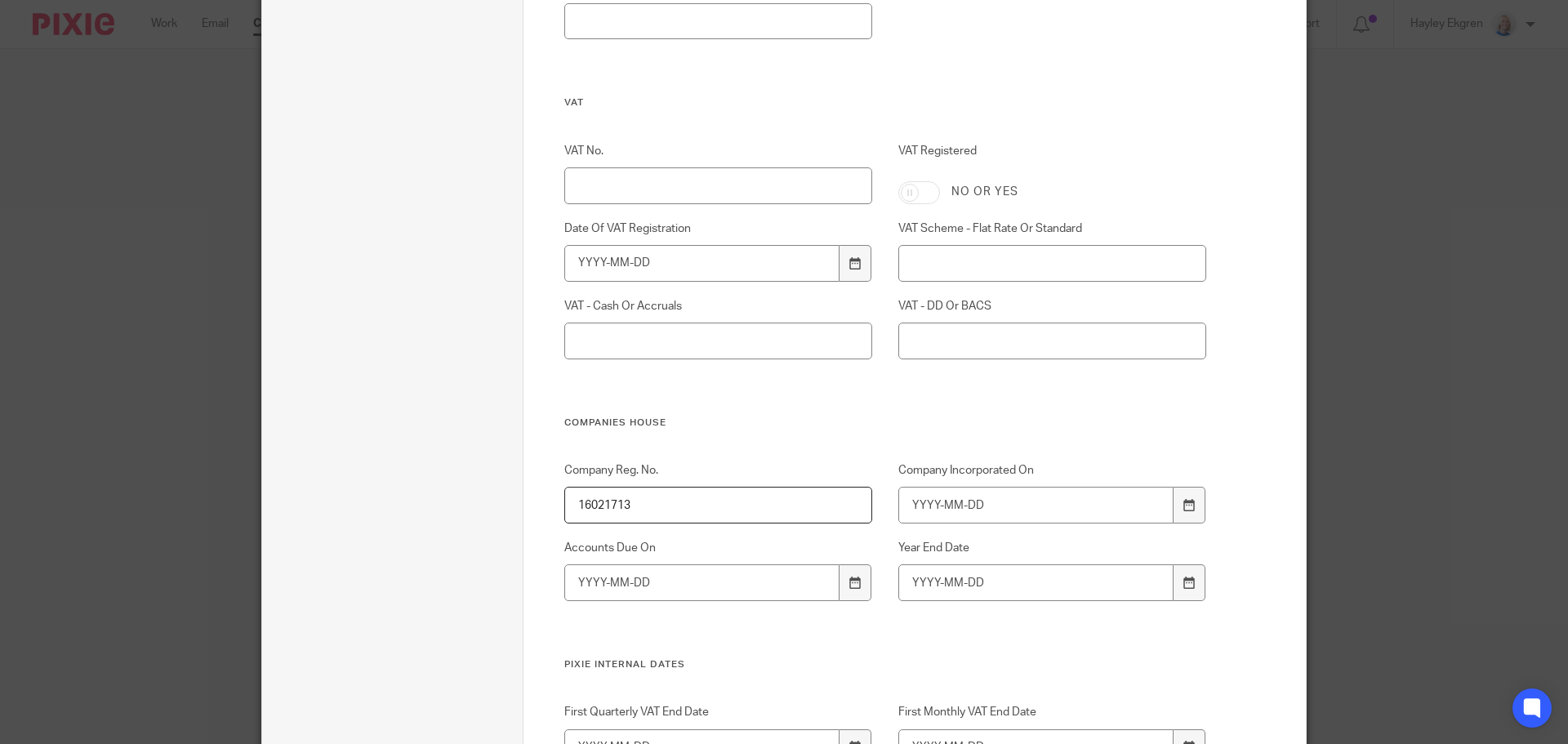 type on "16021713" 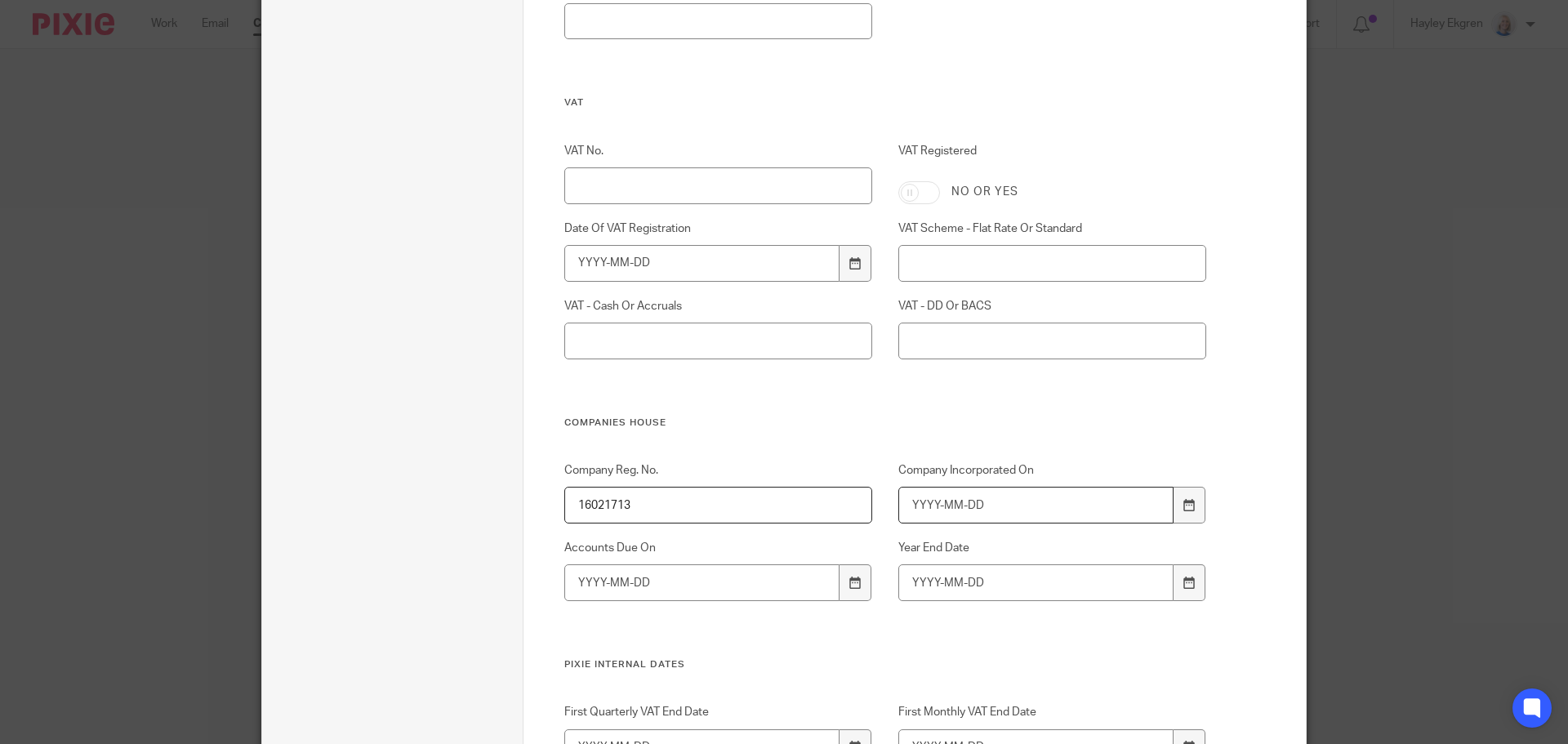 click on "Company Incorporated On" at bounding box center (1036, 505) 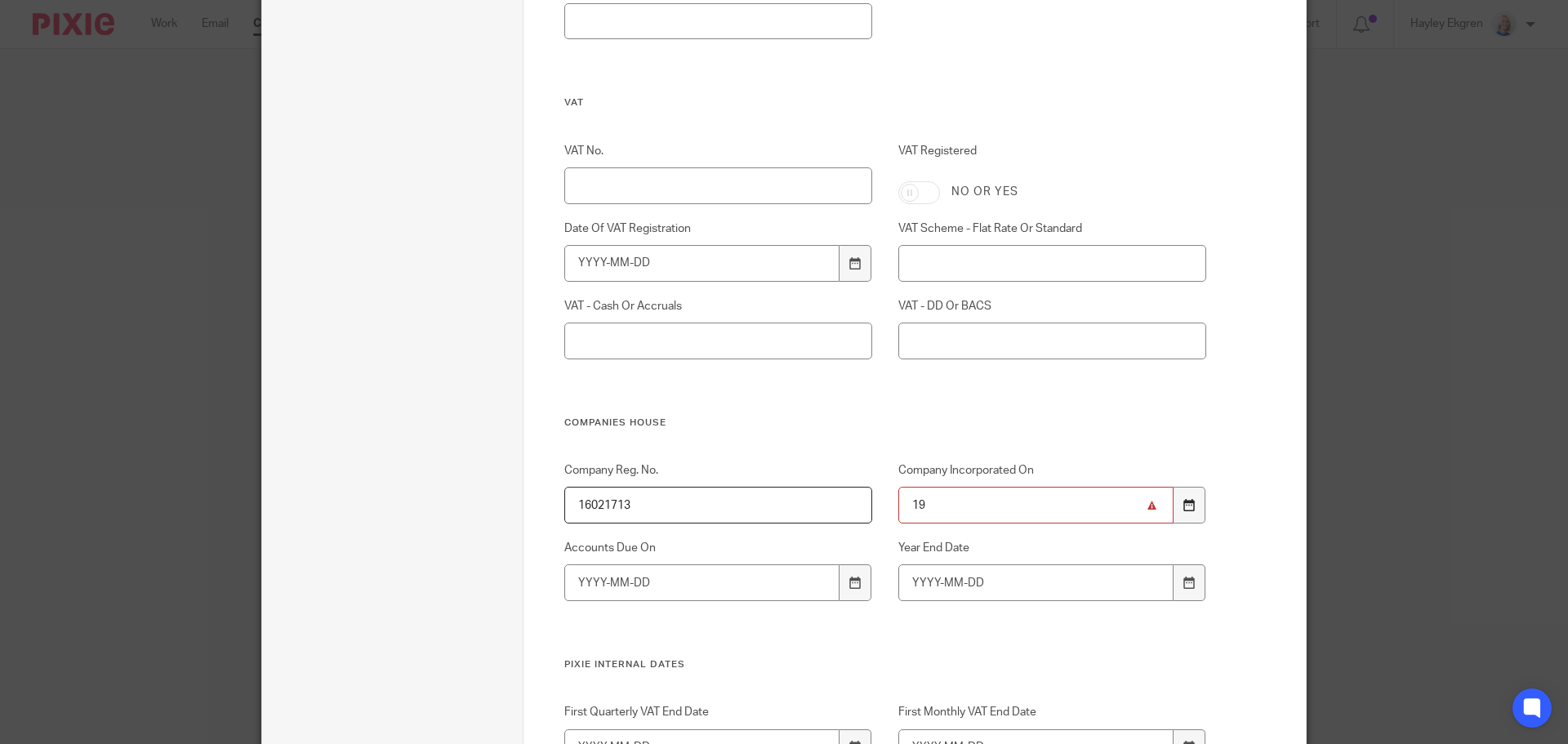 click at bounding box center (1189, 505) 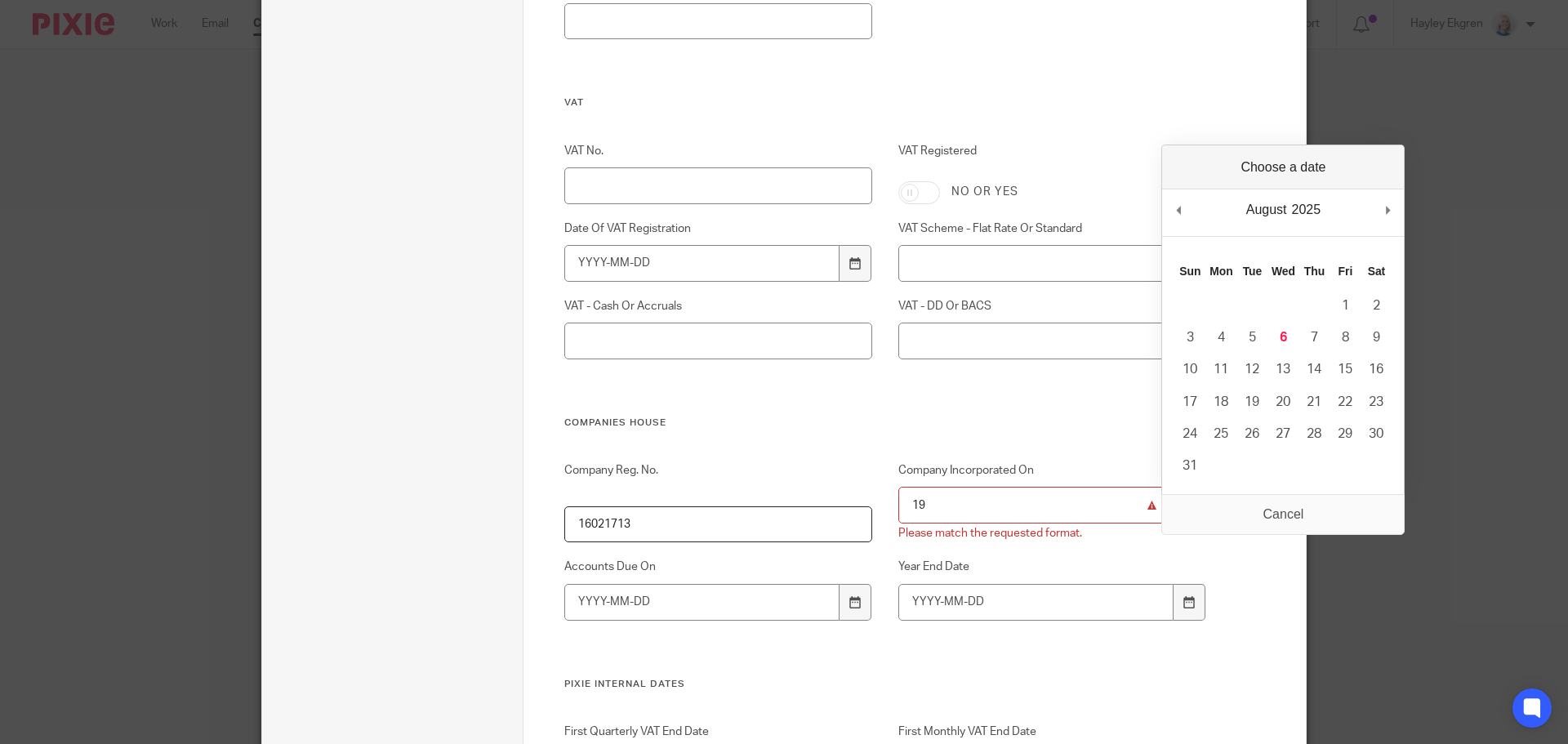 click on "August January February March April May June July August September October November December 2025 2015 2016 2017 2018 2019 2020 2021 2022 2023 2024 2025 2026 2027 2028 2029 2030 2031 2032 2033 2034 2035 Previous Month Next Month" at bounding box center (1283, 212) 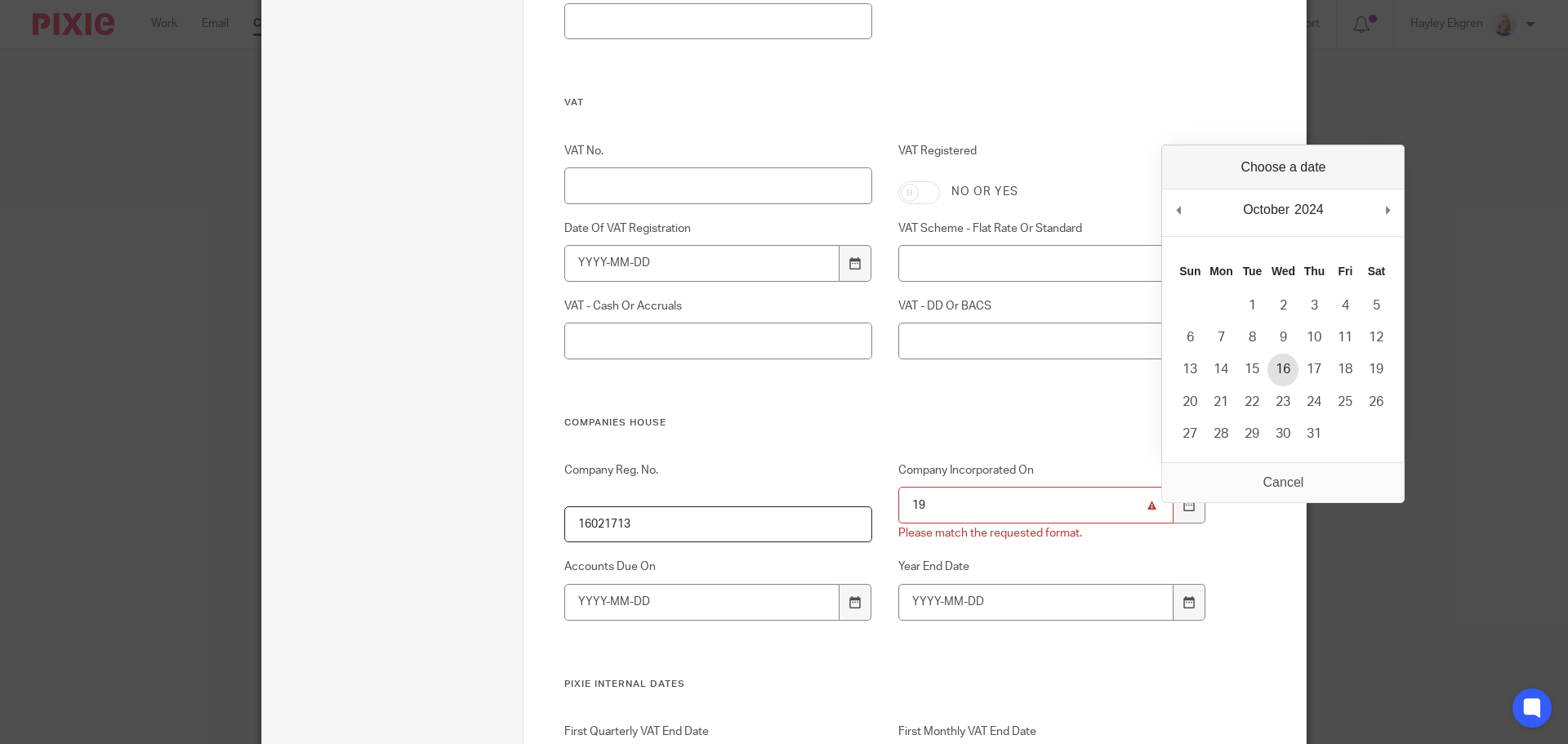 type on "[DATE]" 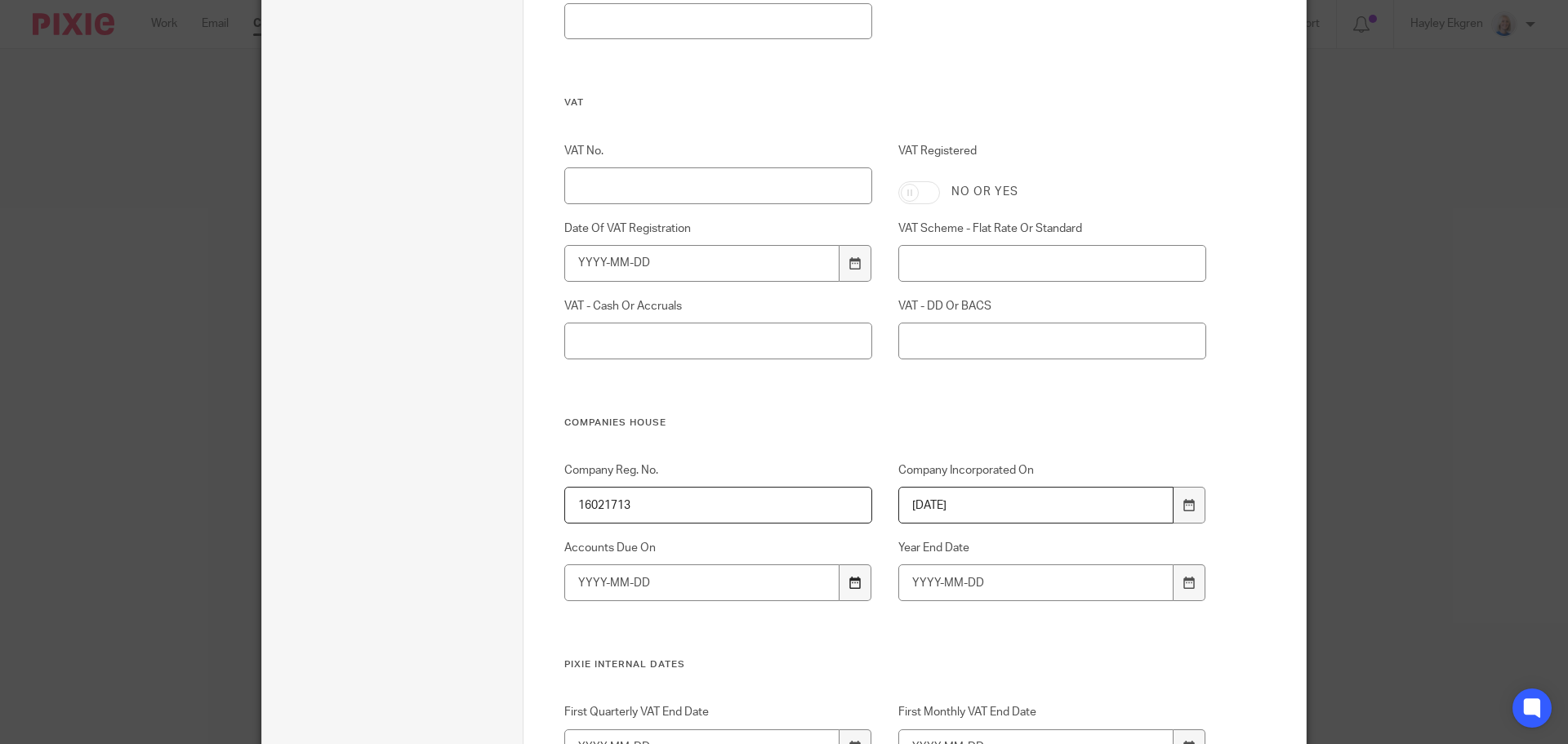click at bounding box center (855, 582) 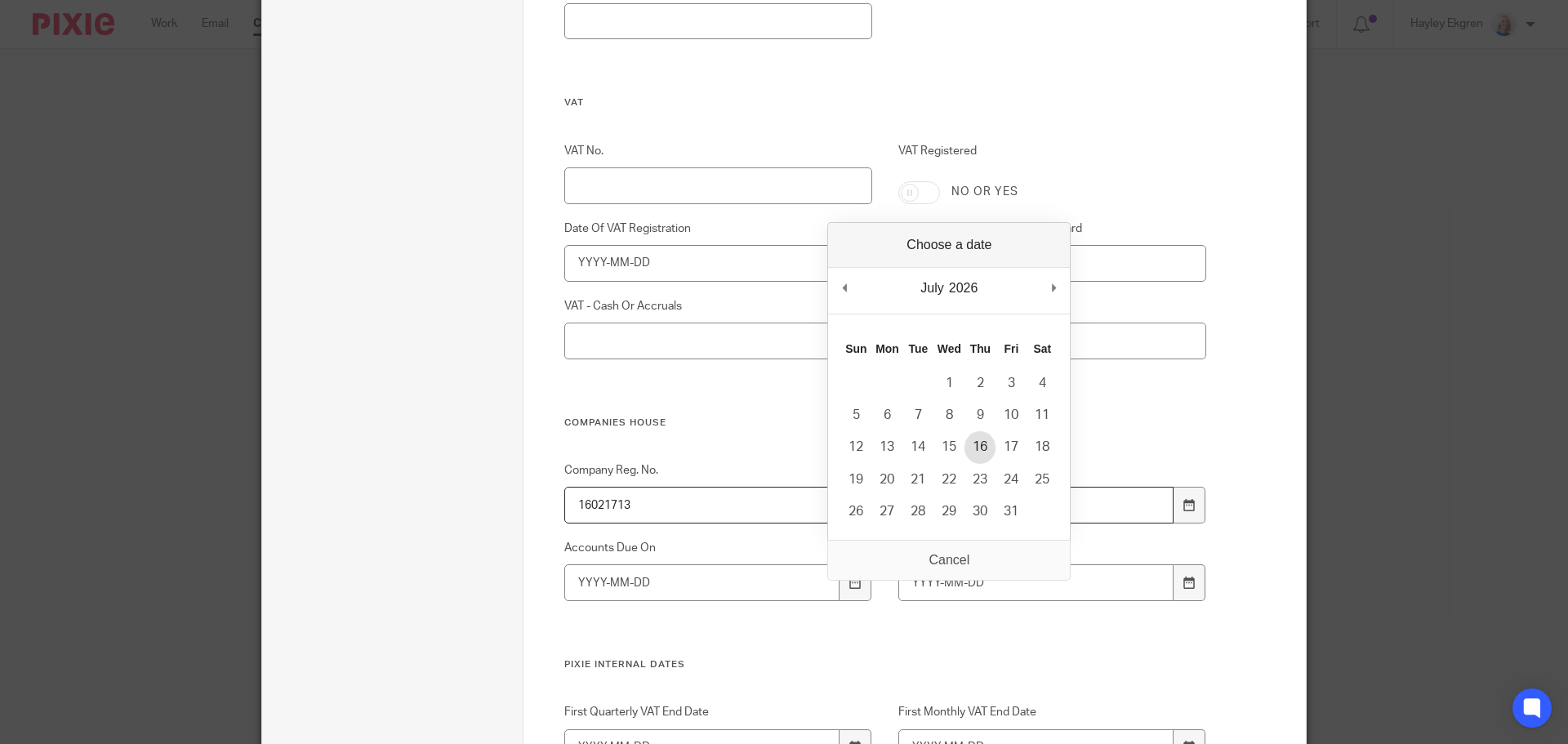 type on "[DATE]" 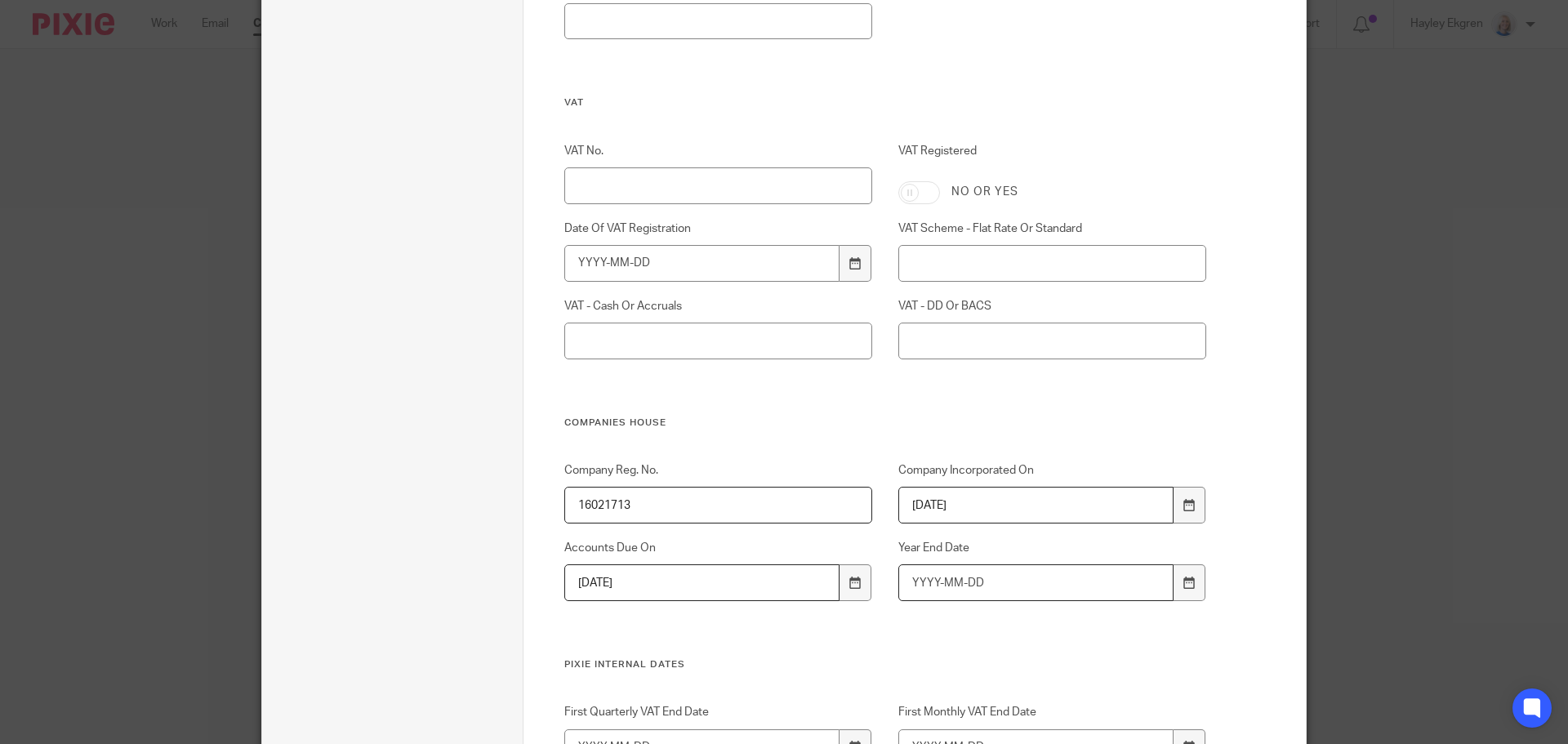 click on "Year End Date" at bounding box center (1036, 582) 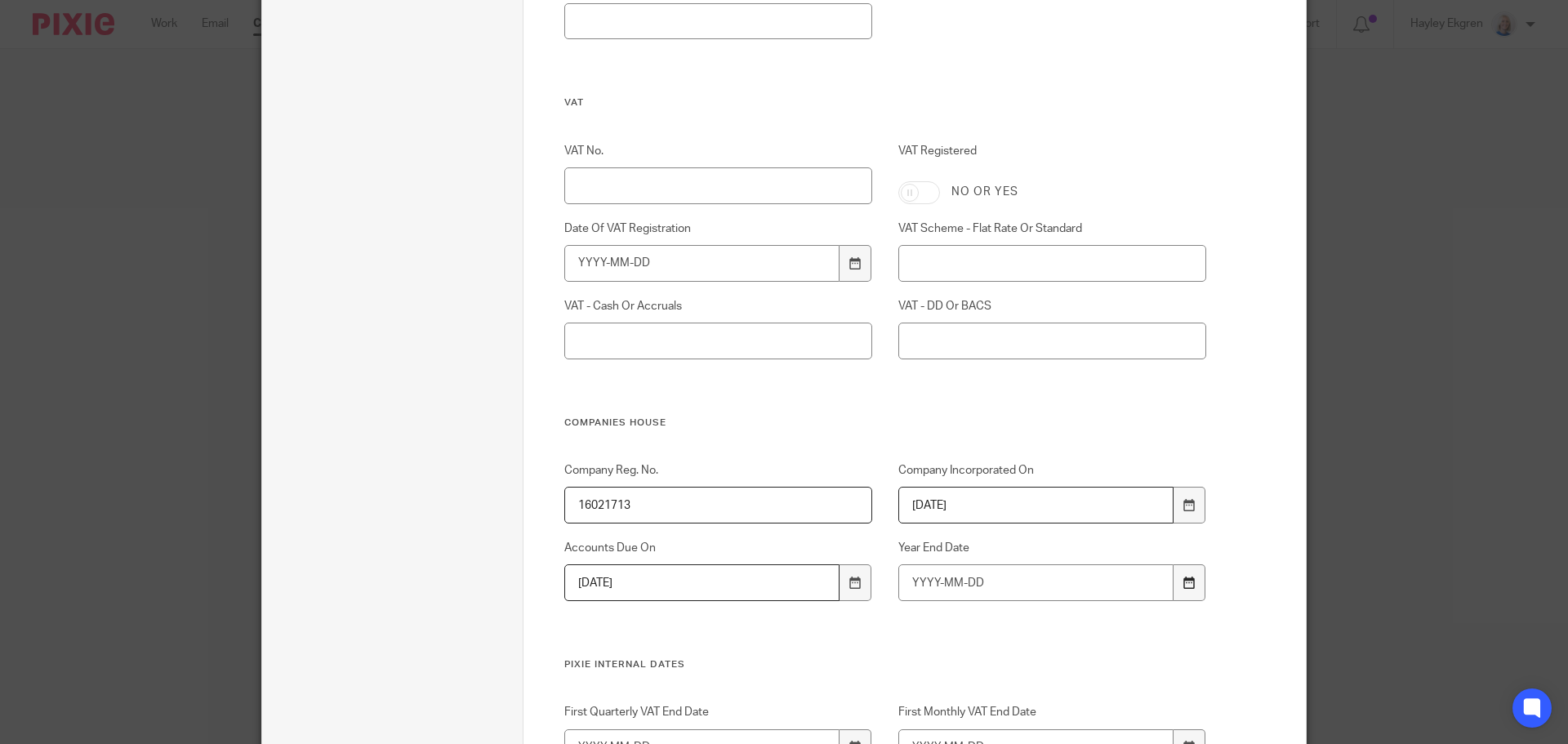 click at bounding box center (1189, 582) 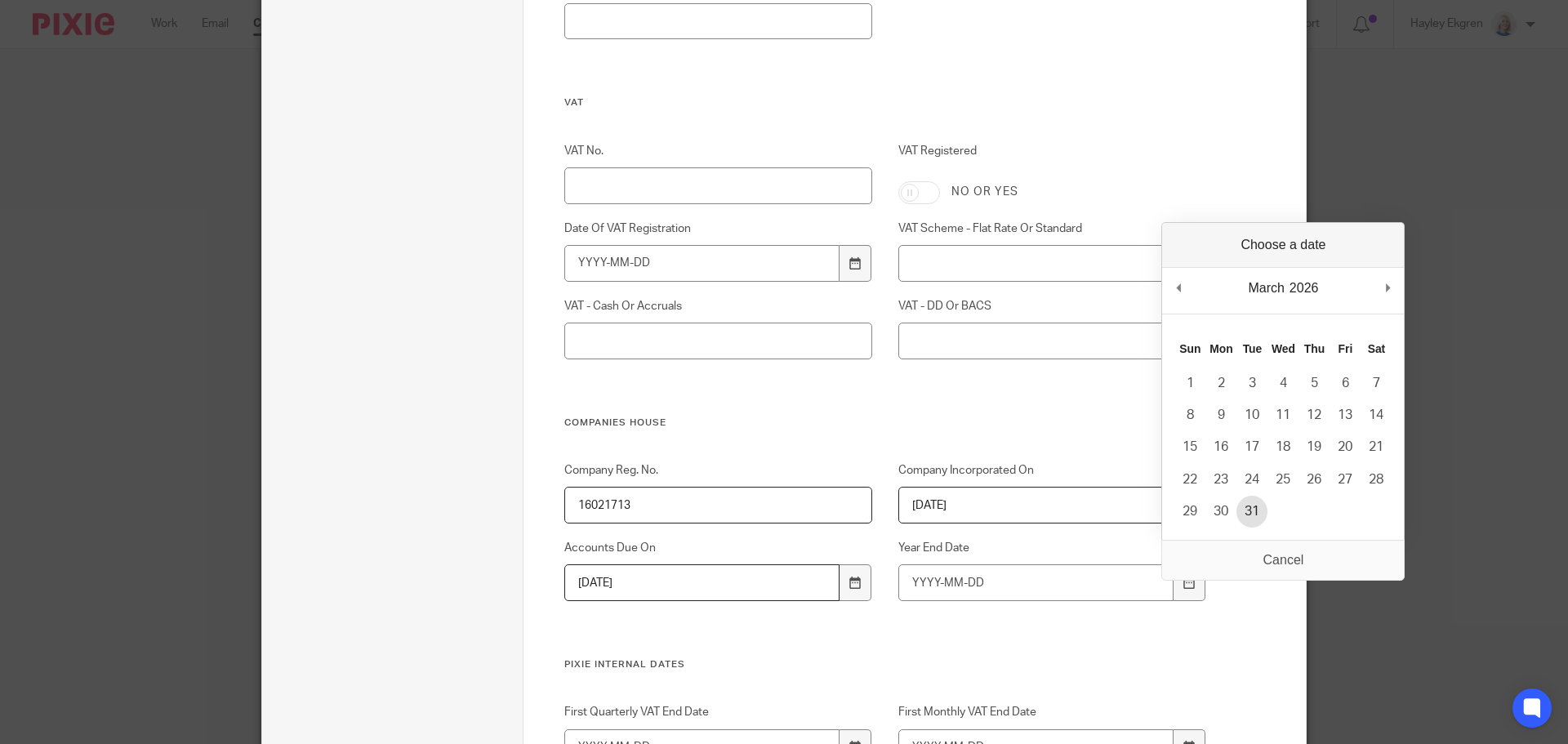 type on "2026-03-31" 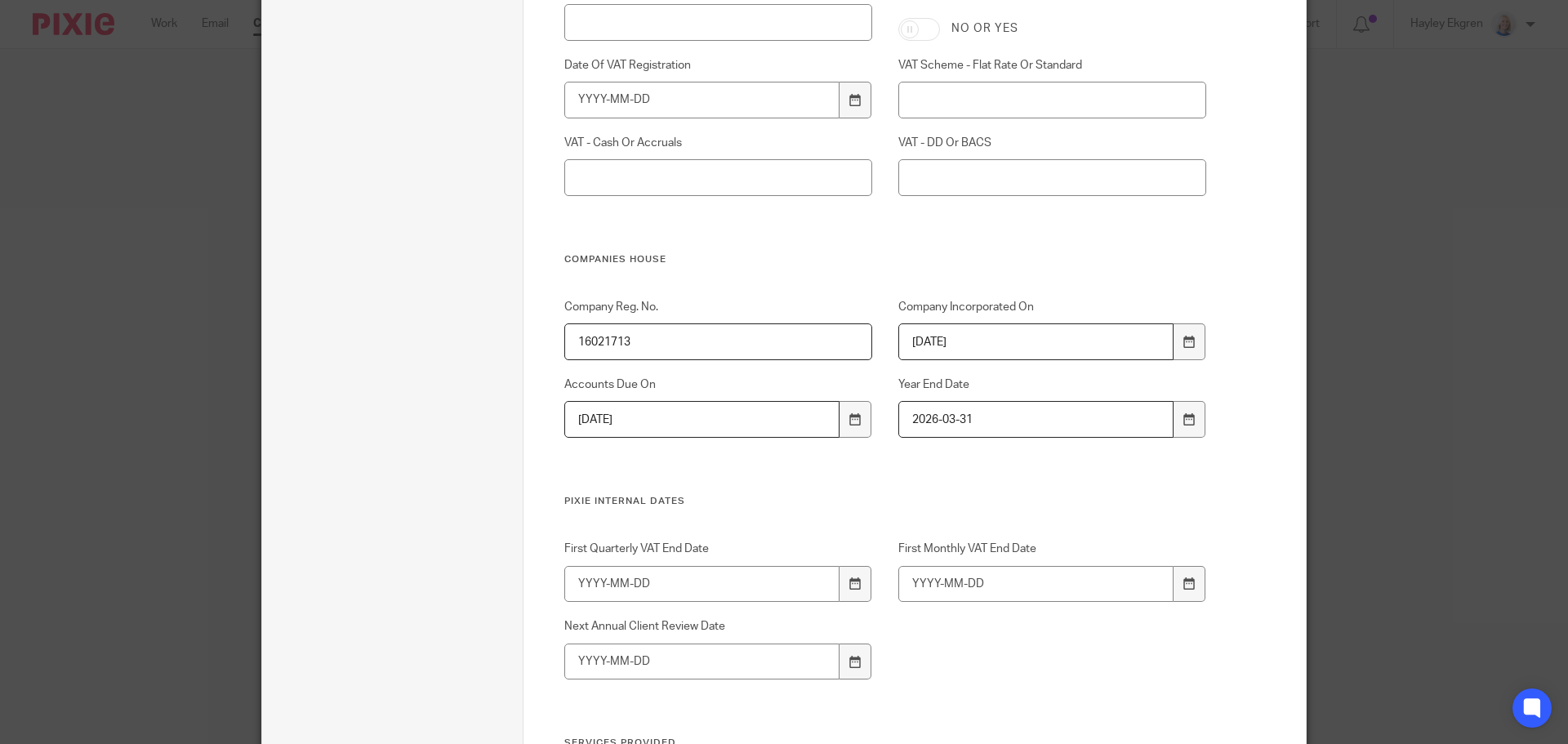 scroll, scrollTop: 735, scrollLeft: 0, axis: vertical 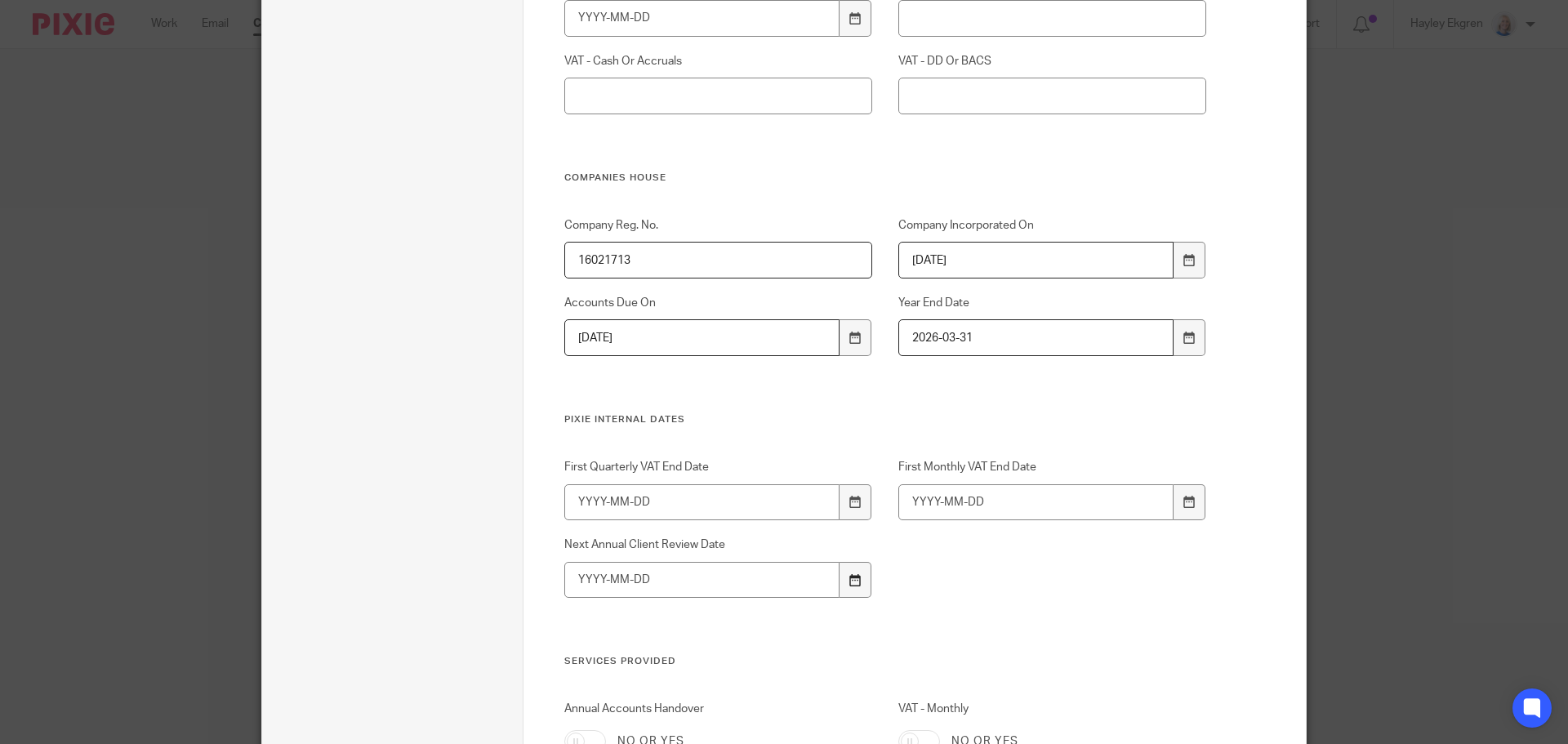 click at bounding box center [855, 580] 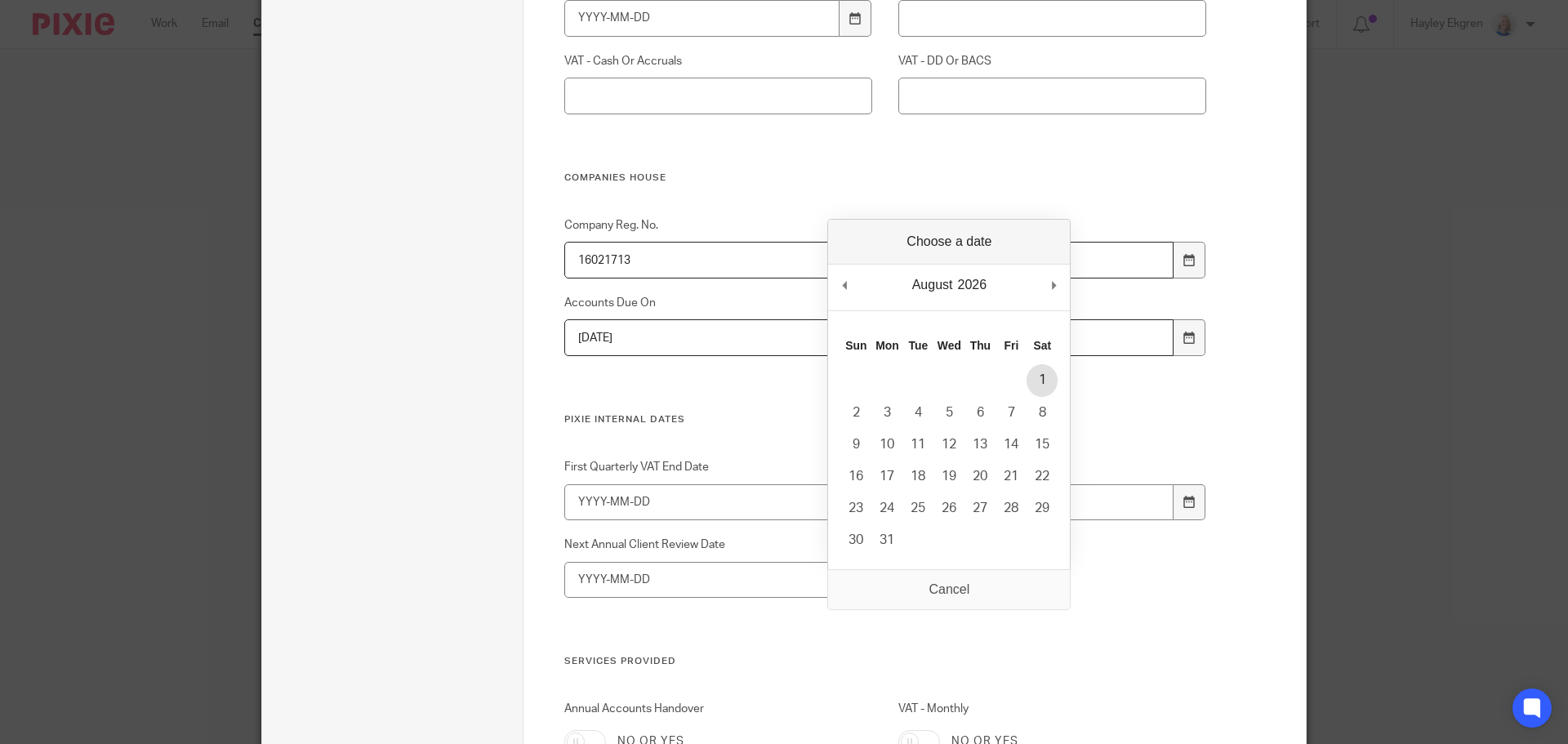type on "[DATE]" 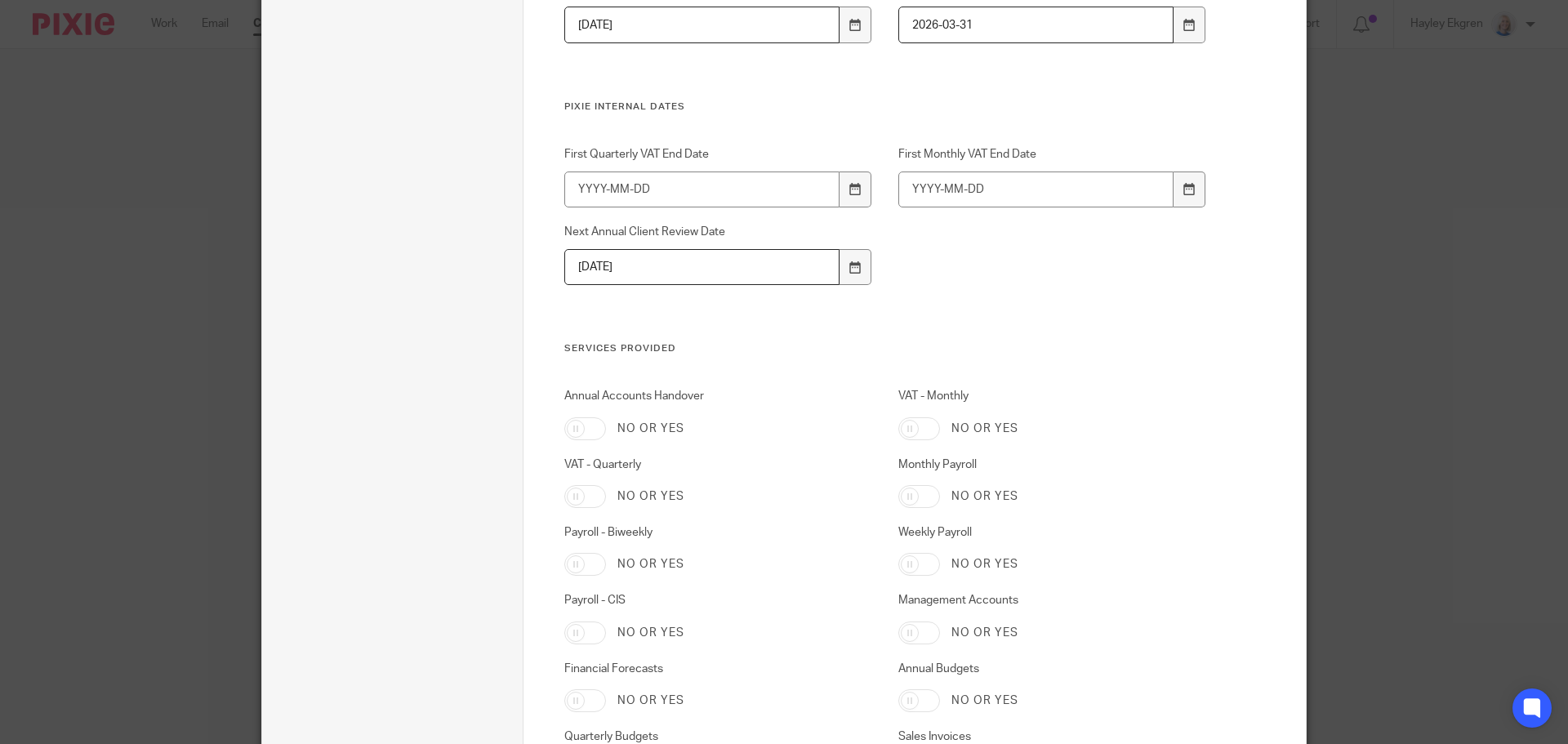 scroll, scrollTop: 1062, scrollLeft: 0, axis: vertical 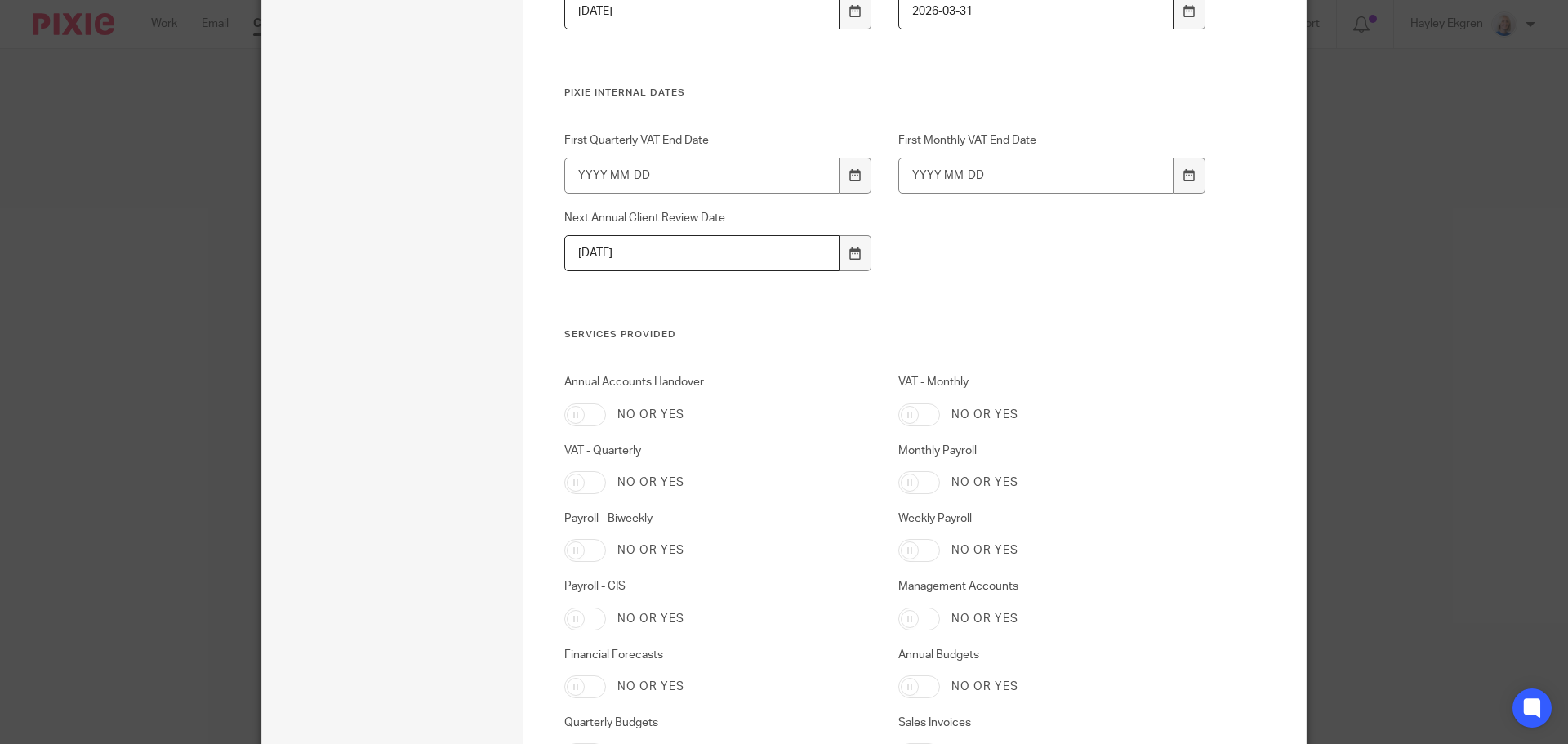 click on "Annual Accounts Handover" at bounding box center [585, 415] 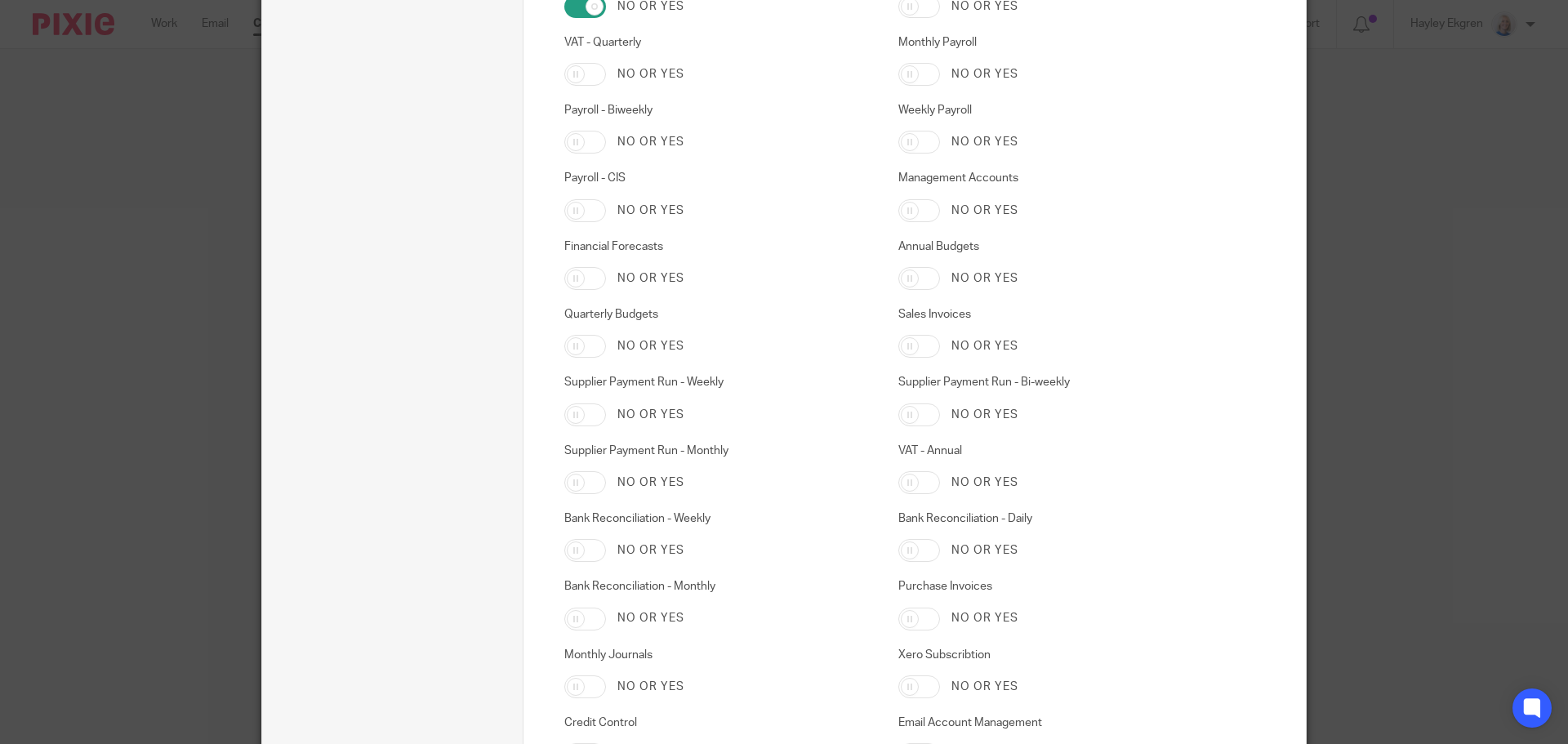 scroll, scrollTop: 1552, scrollLeft: 0, axis: vertical 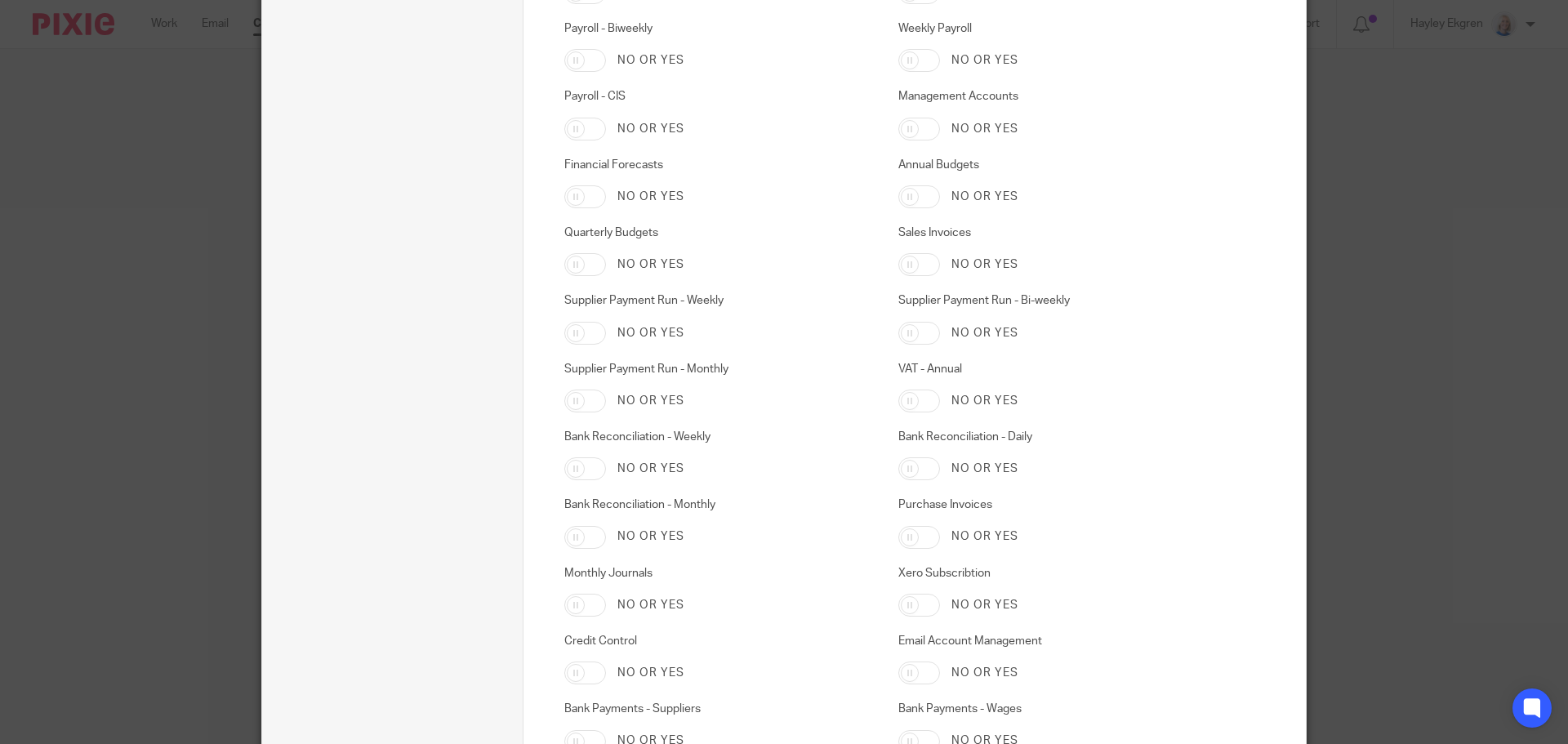 click on "Monthly Journals" at bounding box center [585, 605] 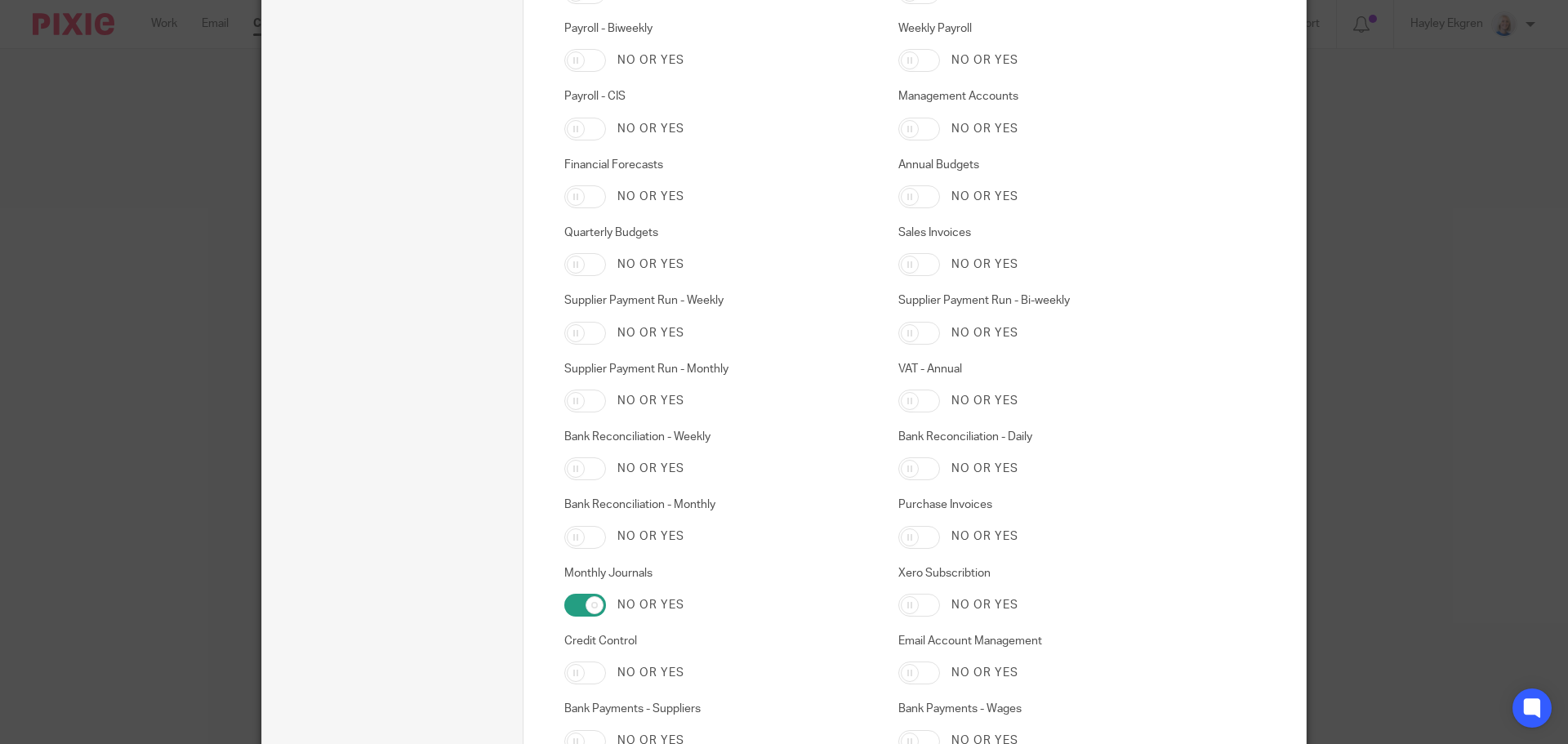 click on "Xero Subscribtion" at bounding box center [919, 605] 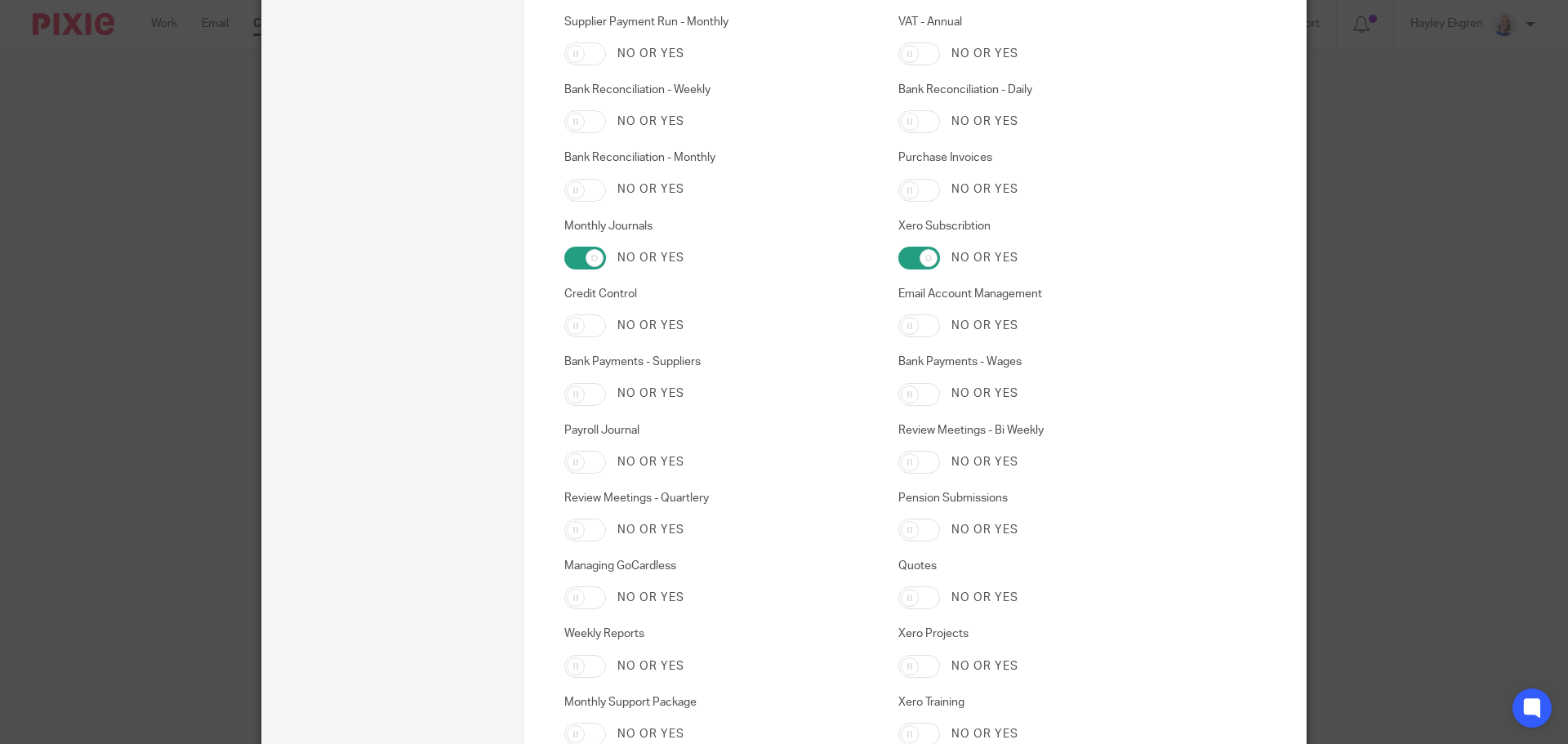 scroll, scrollTop: 2123, scrollLeft: 0, axis: vertical 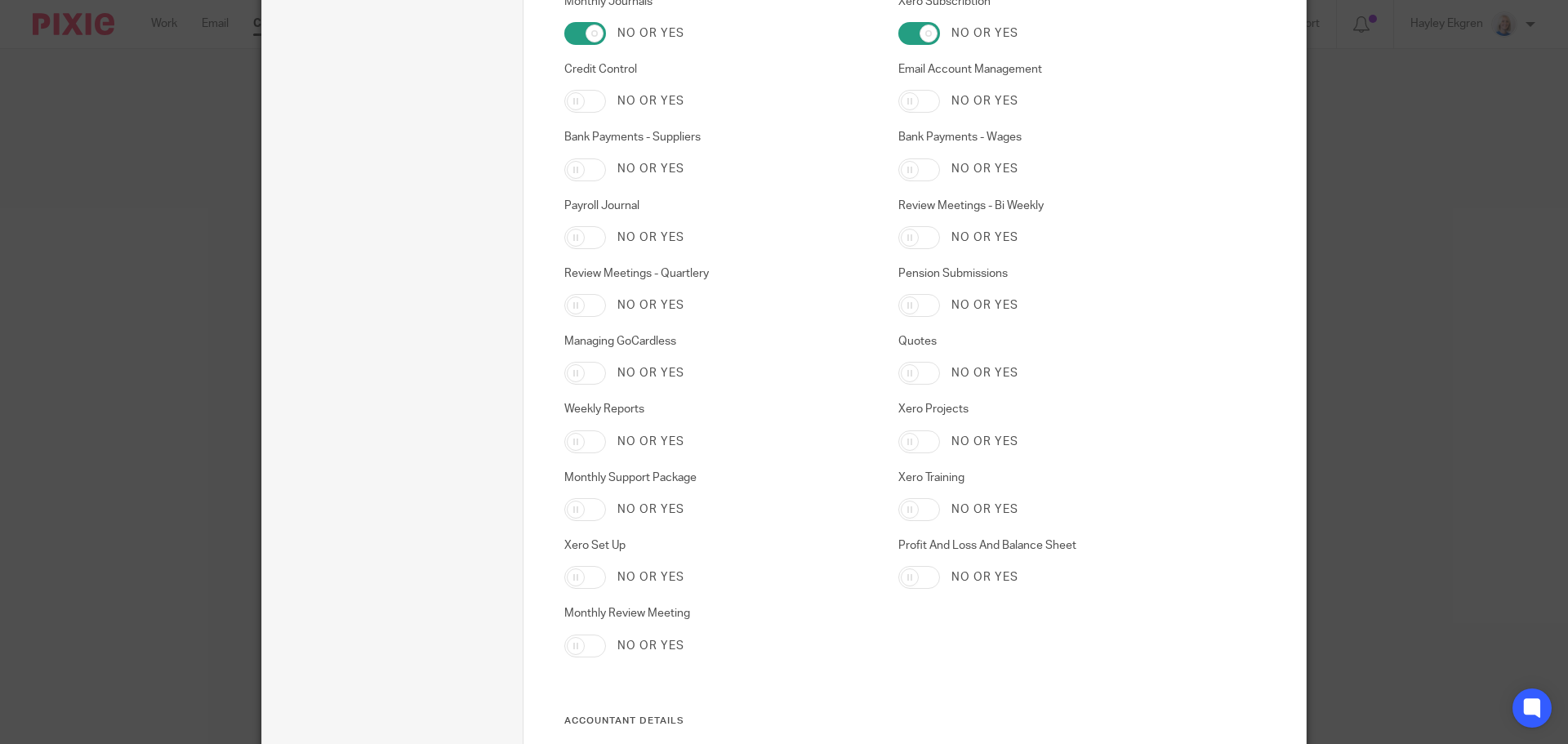 click on "Xero Set Up" at bounding box center [585, 577] 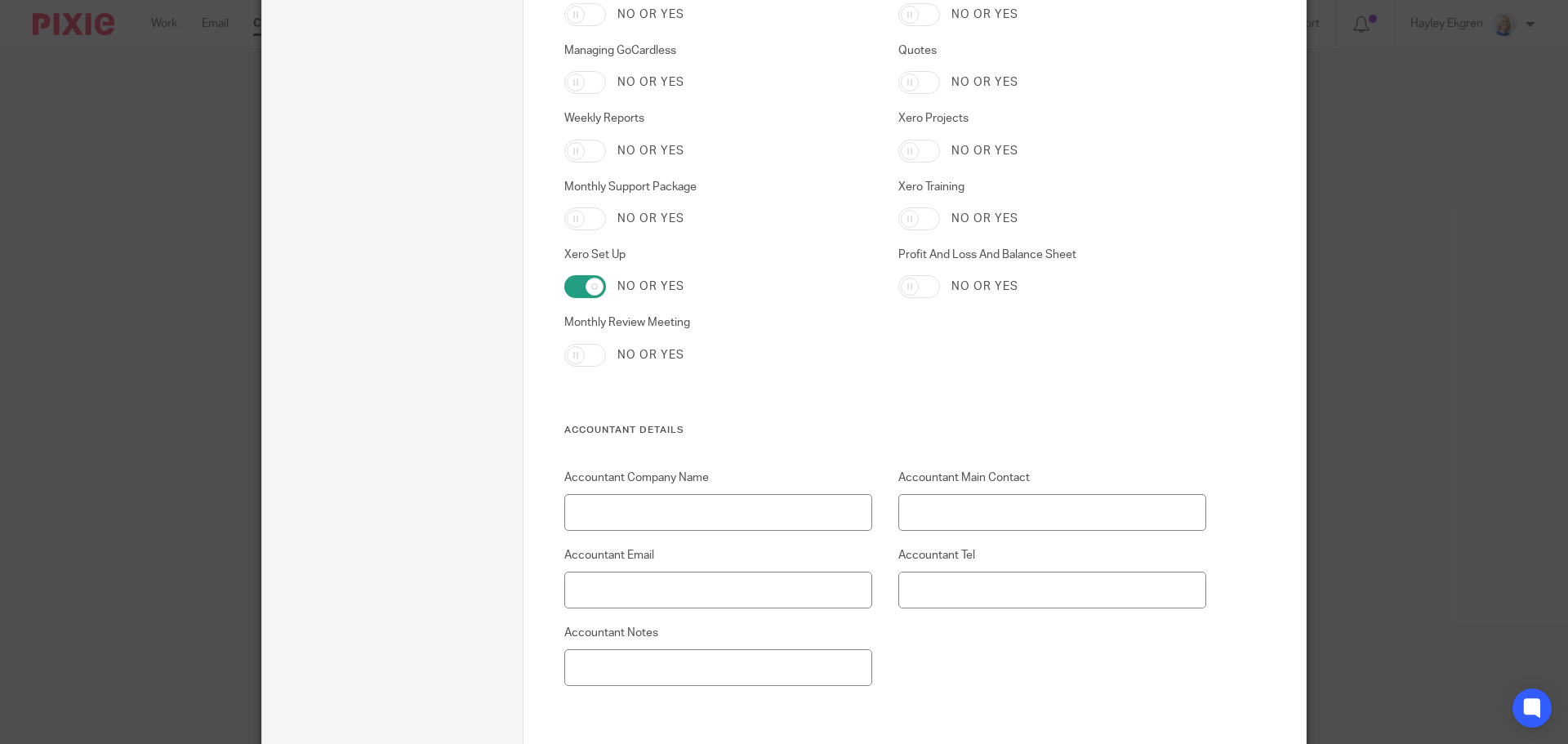 scroll, scrollTop: 2450, scrollLeft: 0, axis: vertical 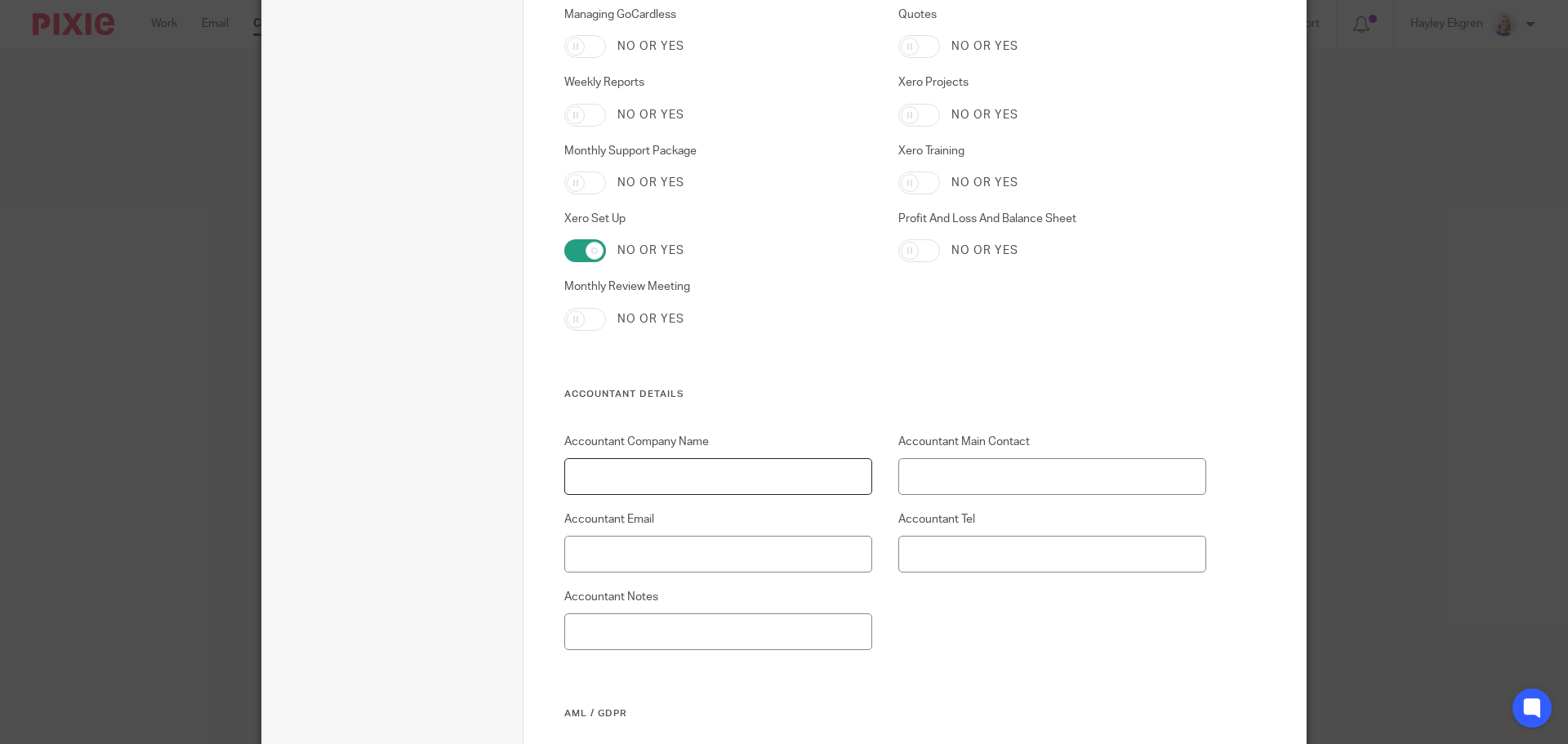 click on "Accountant Company Name" at bounding box center (719, 476) 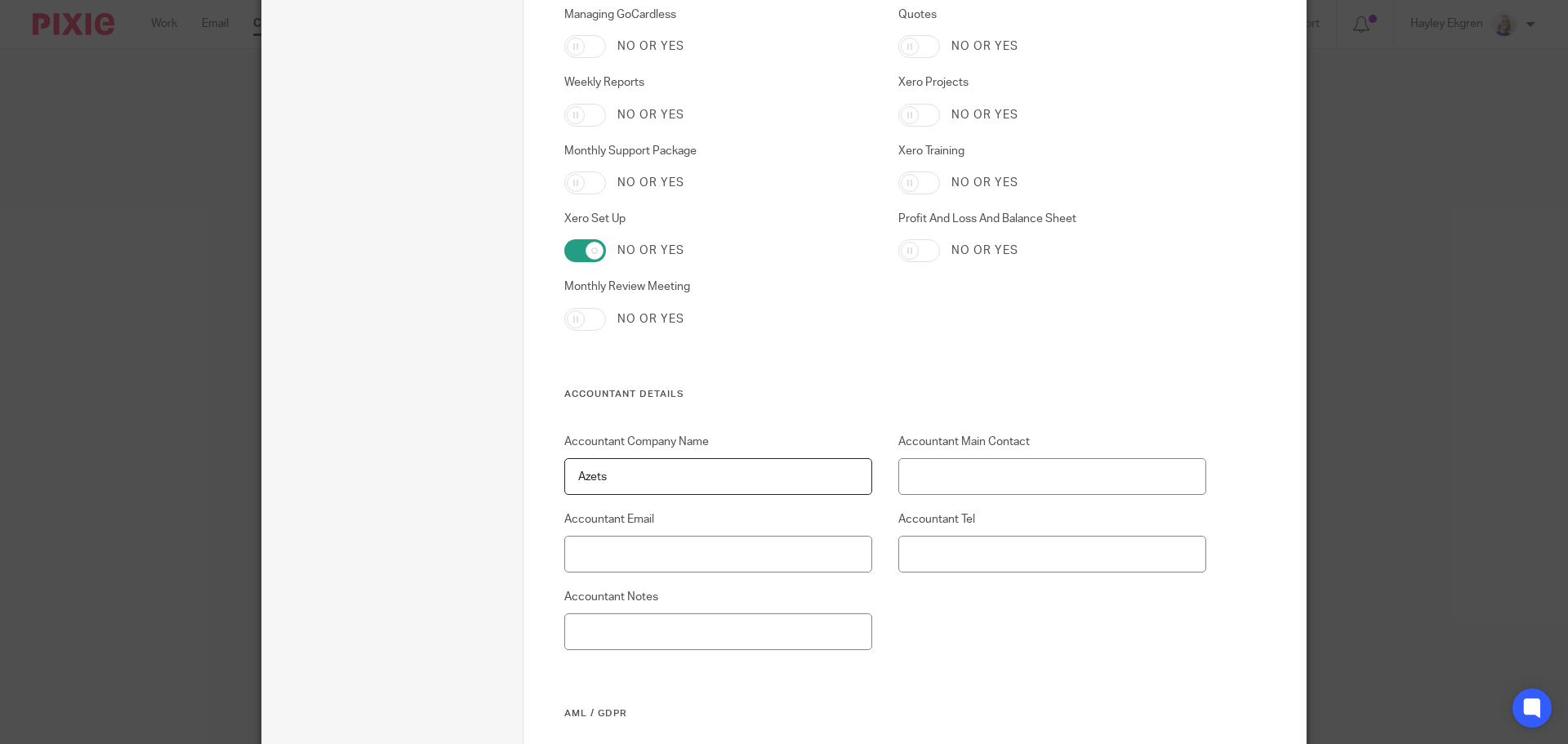 type on "Azets" 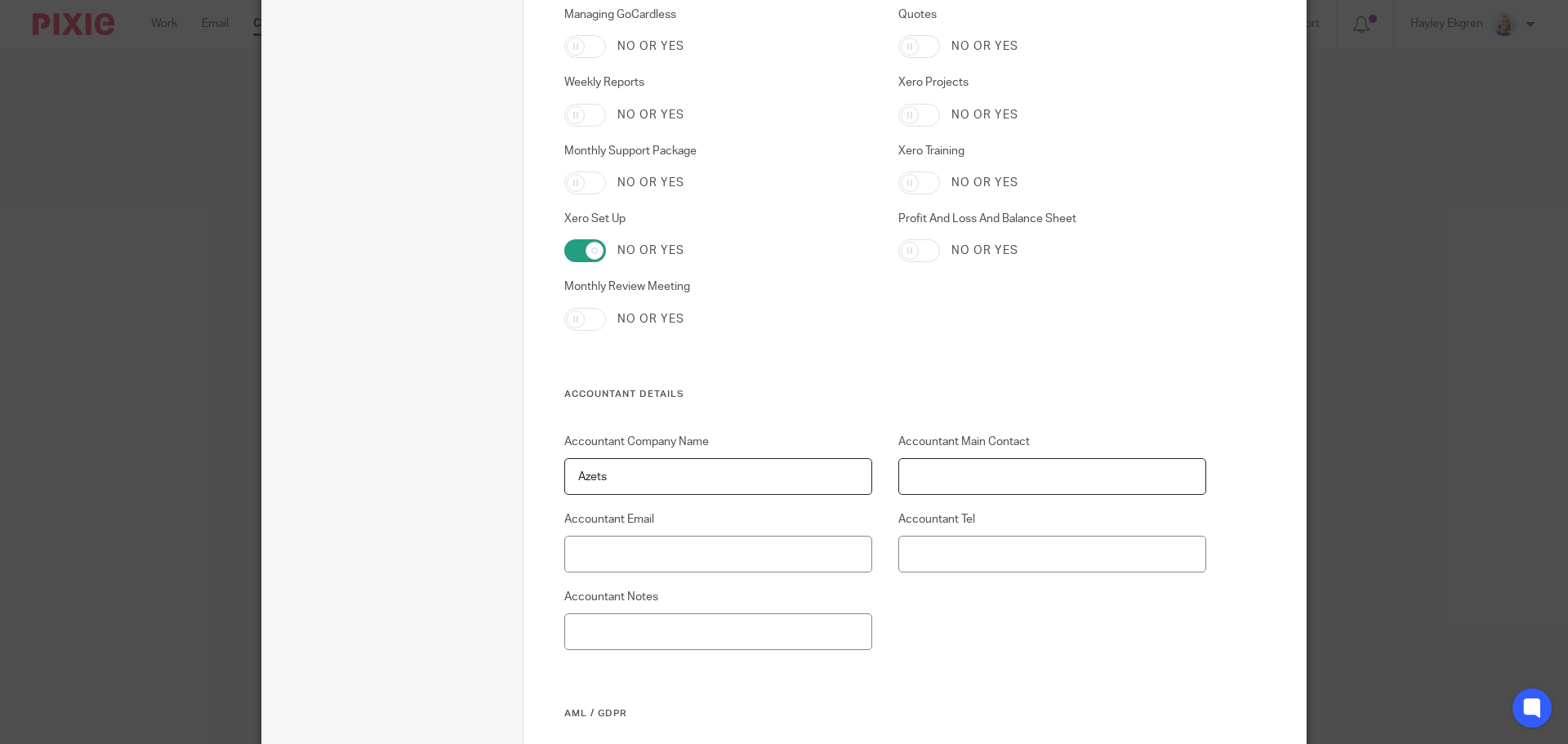 click on "Accountant Main Contact" at bounding box center [1053, 476] 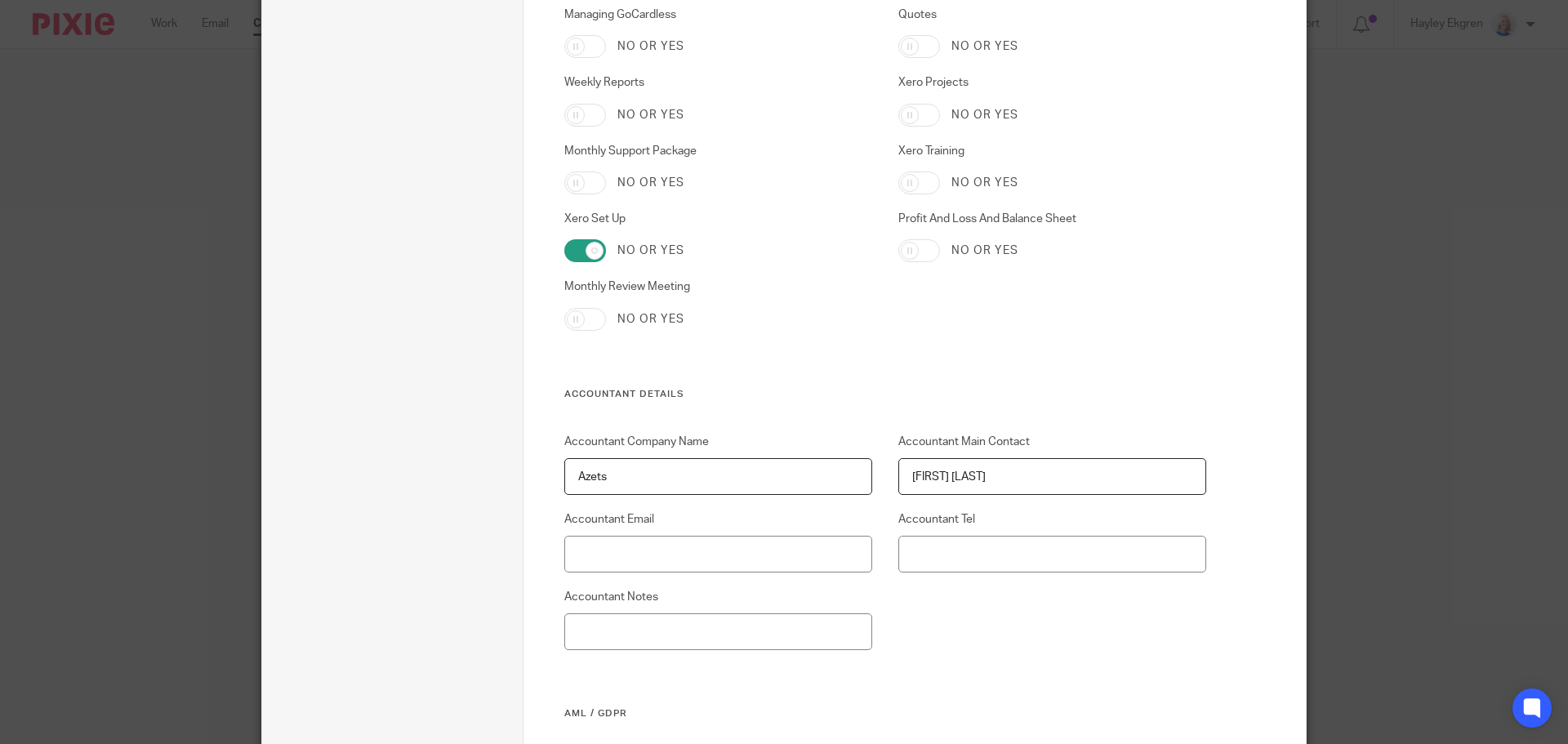 type on "[FIRST] [LAST]" 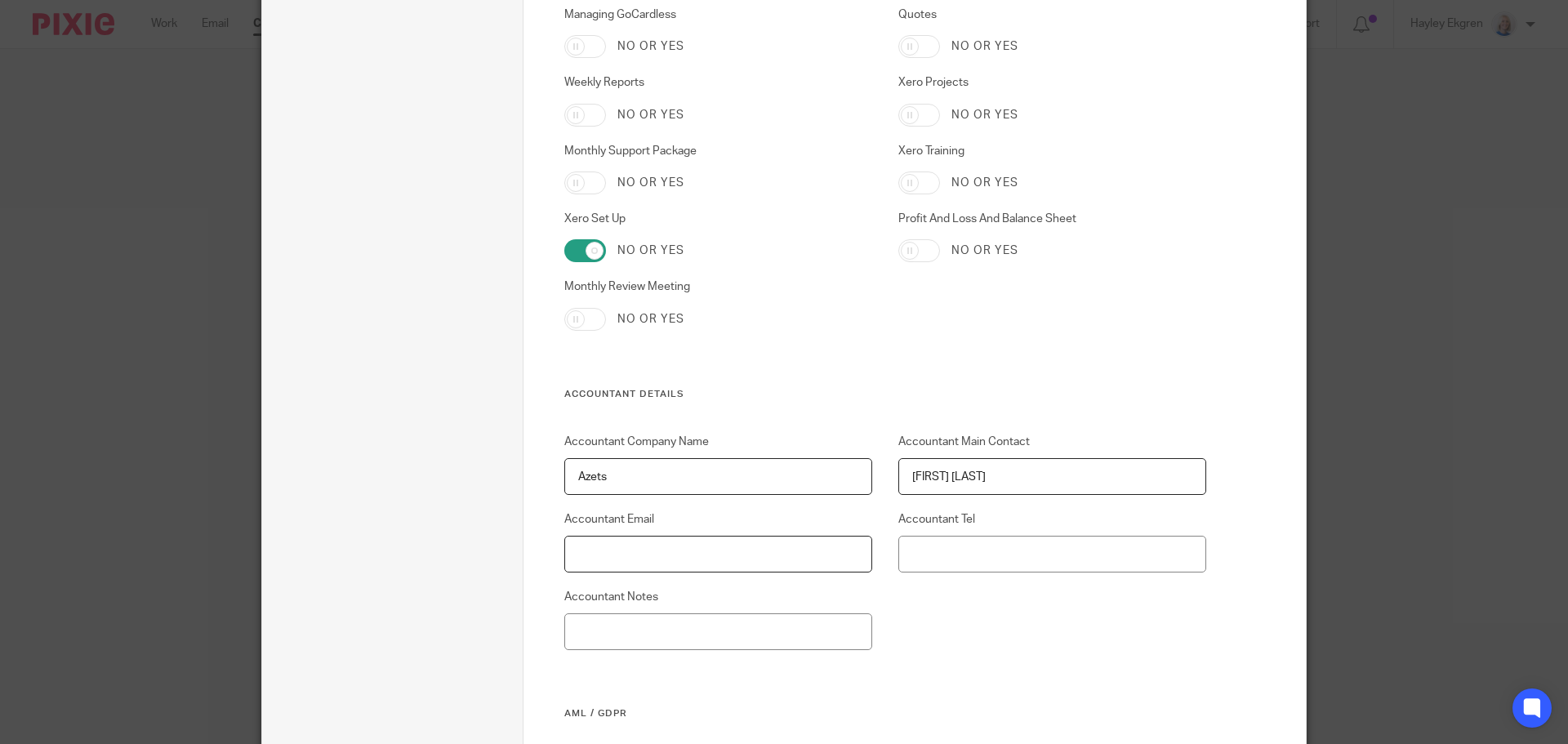 click on "Accountant Email" at bounding box center (719, 554) 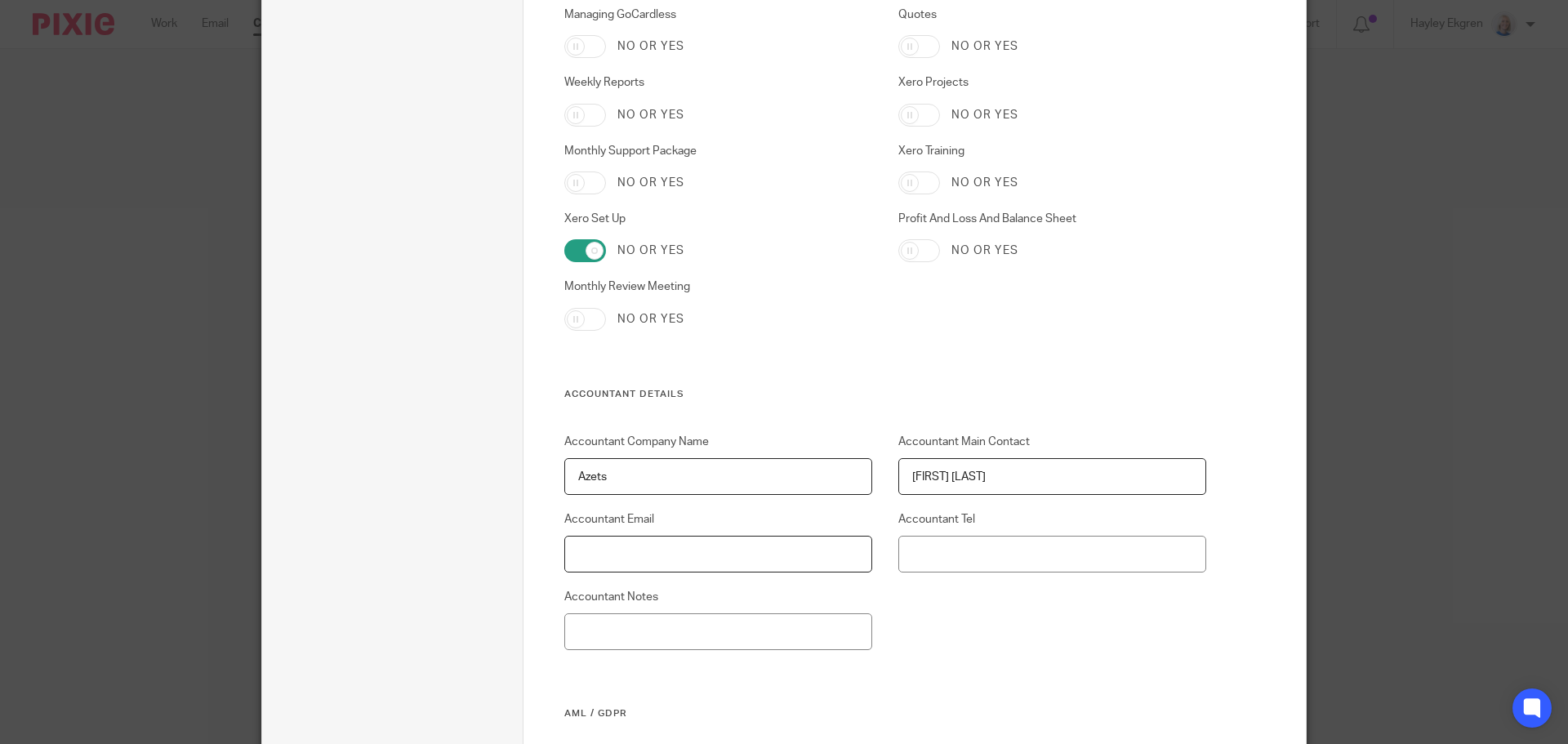 paste on "[EMAIL]" 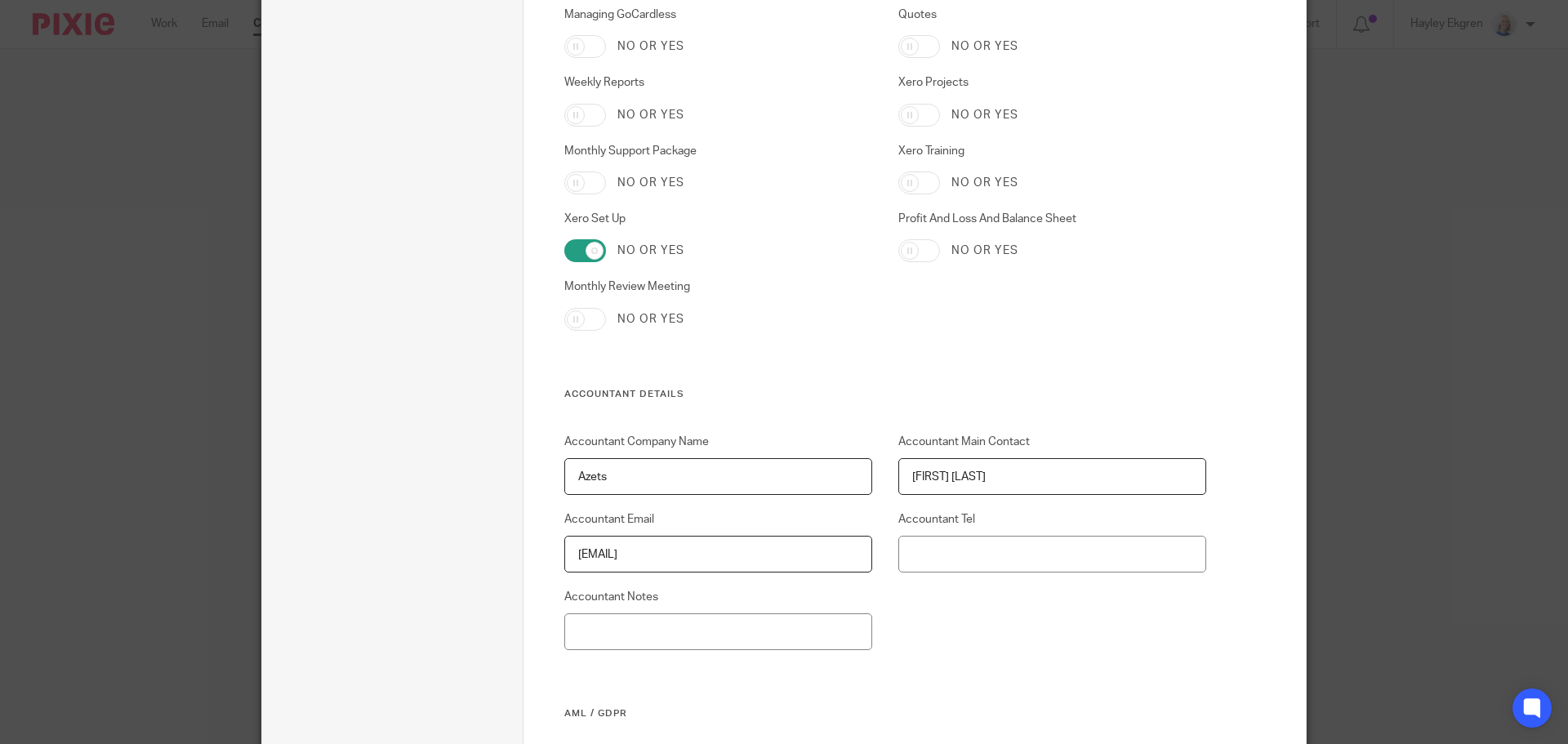 type on "[EMAIL]" 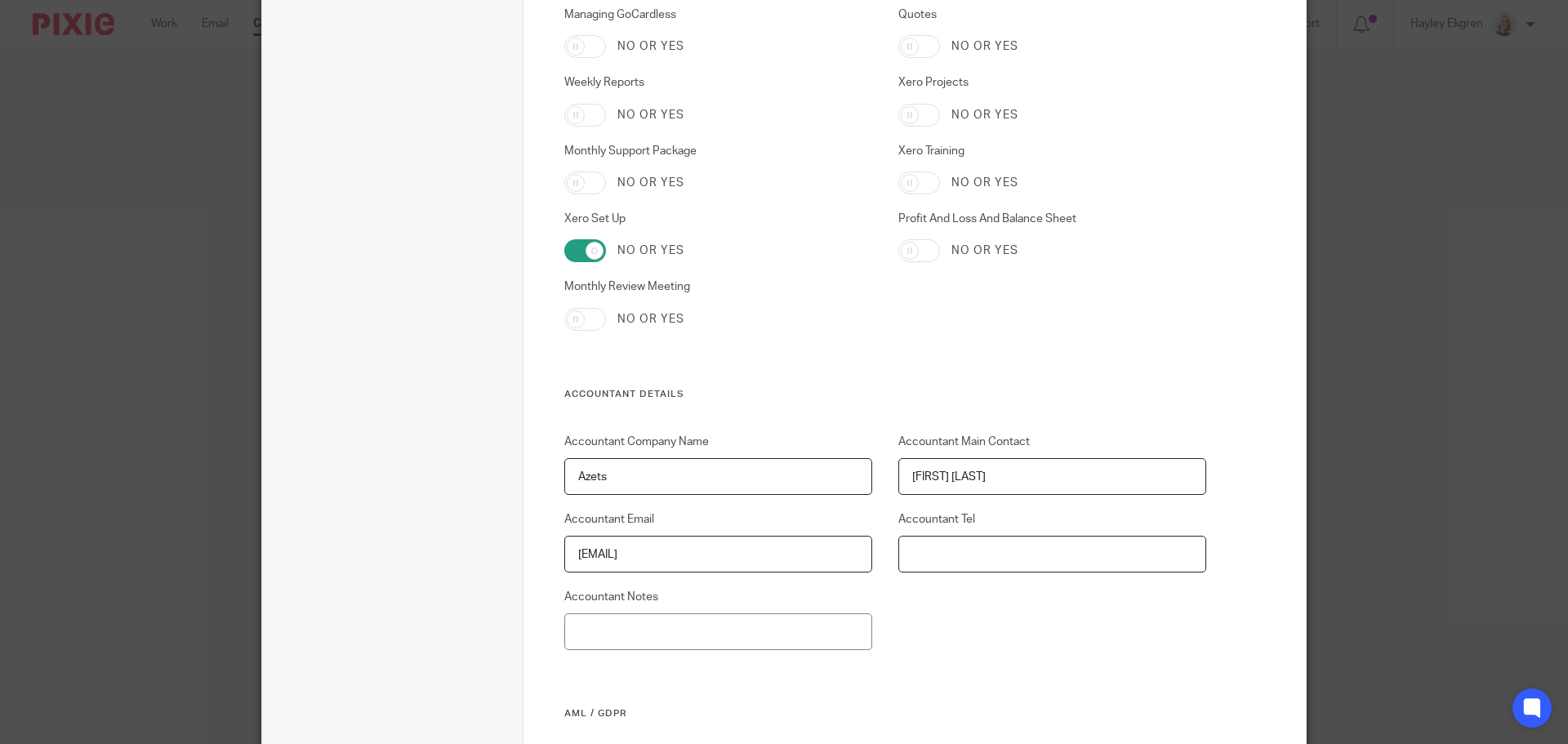 click on "Accountant Tel" at bounding box center [1053, 554] 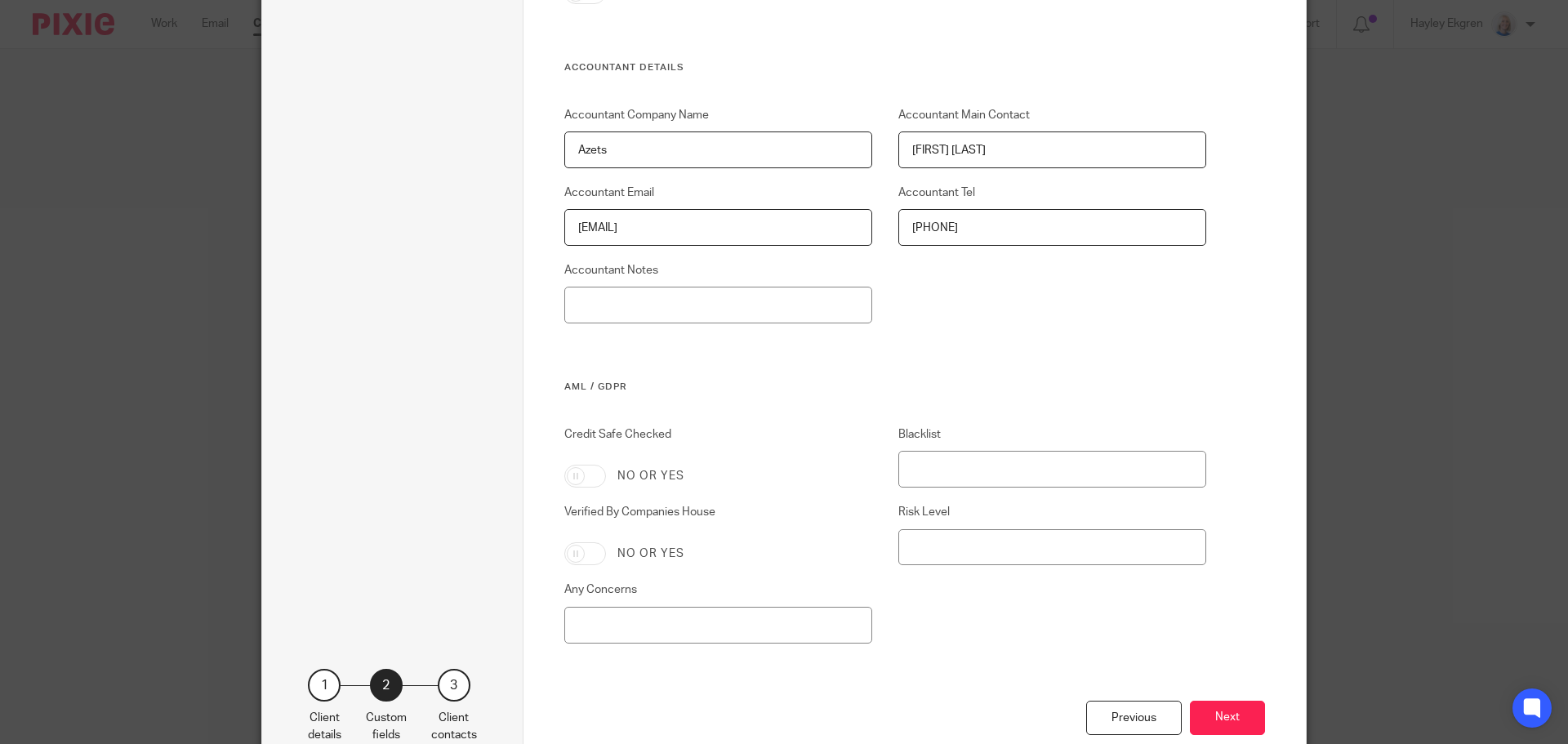 scroll, scrollTop: 2858, scrollLeft: 0, axis: vertical 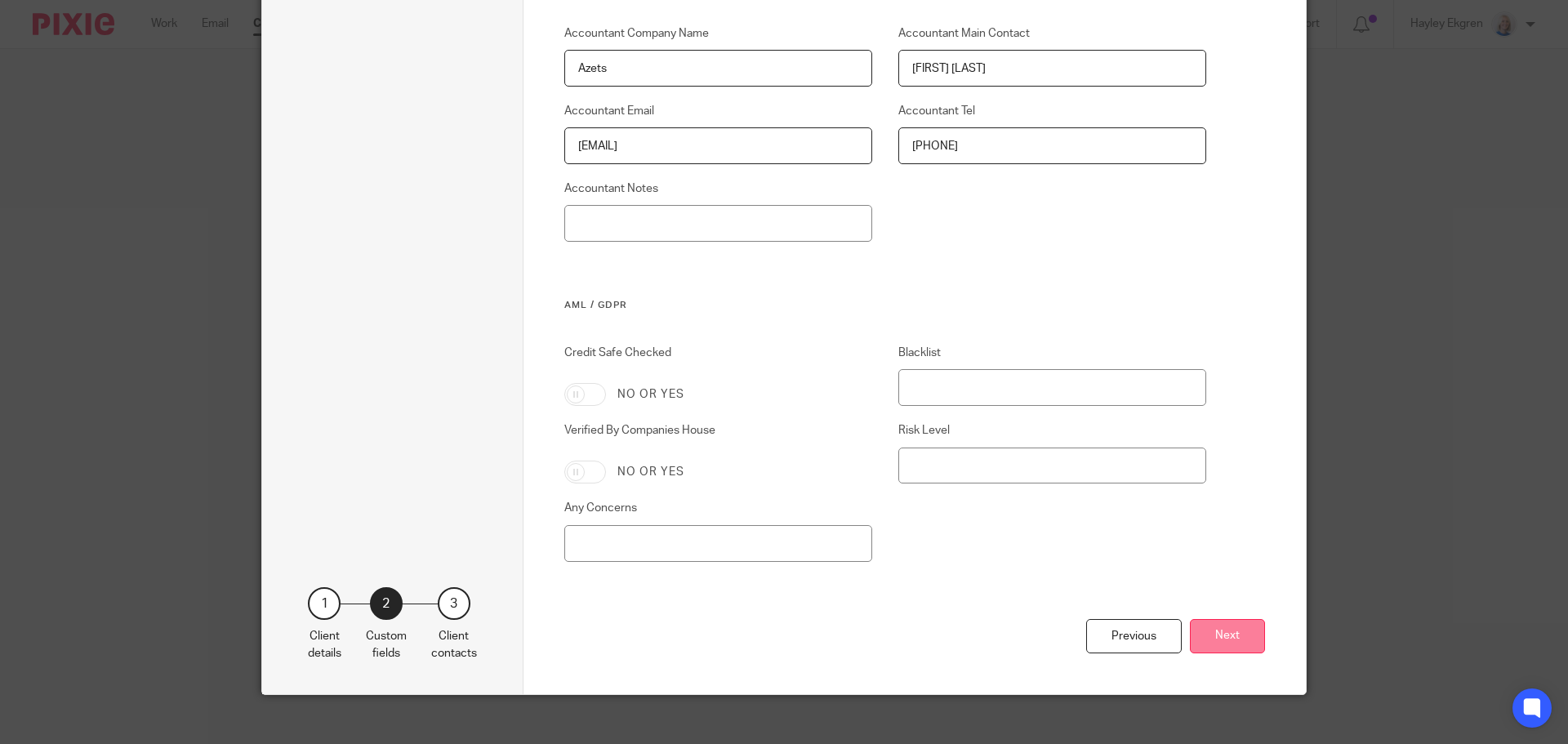 type on "[PHONE]" 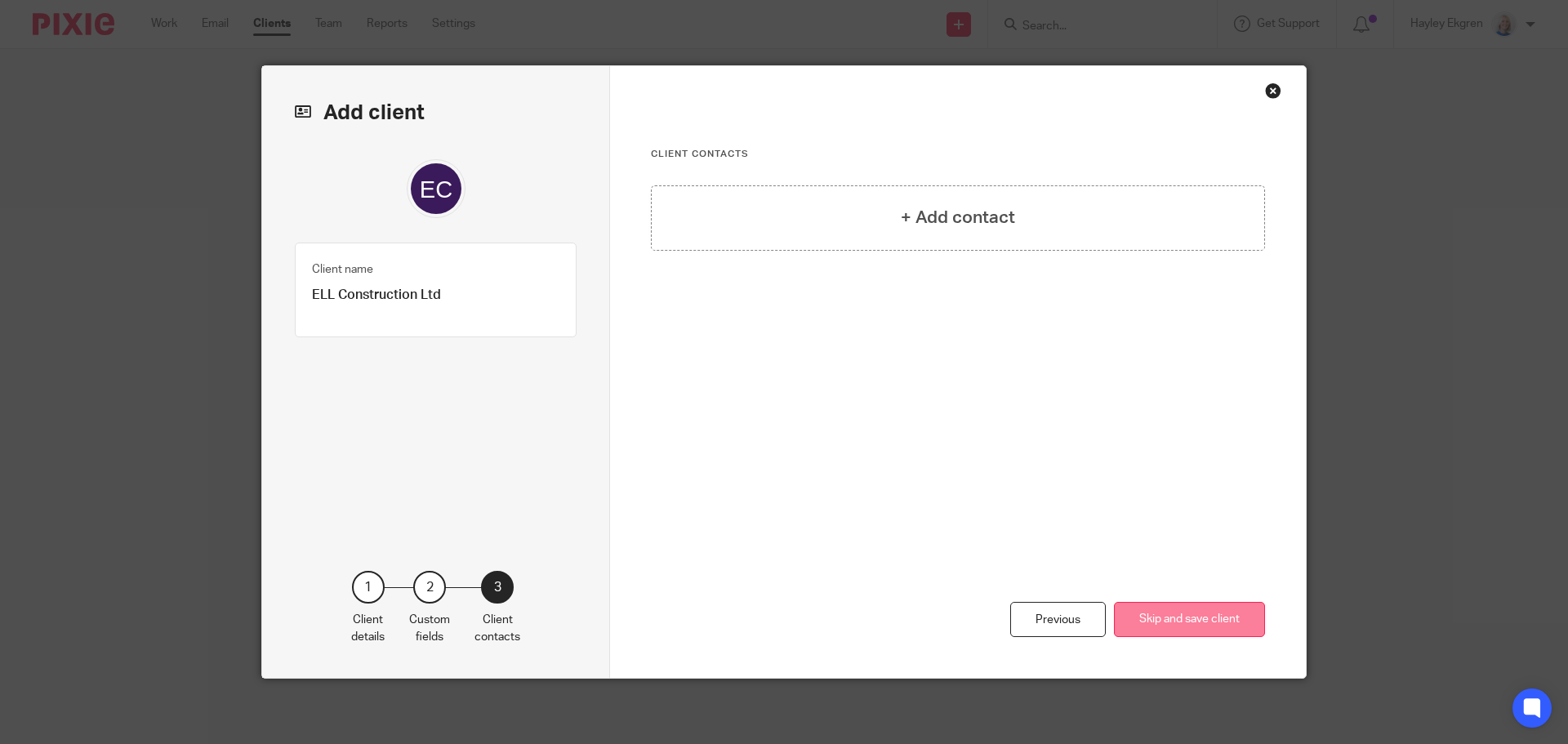 click on "Skip and save client" at bounding box center (1189, 619) 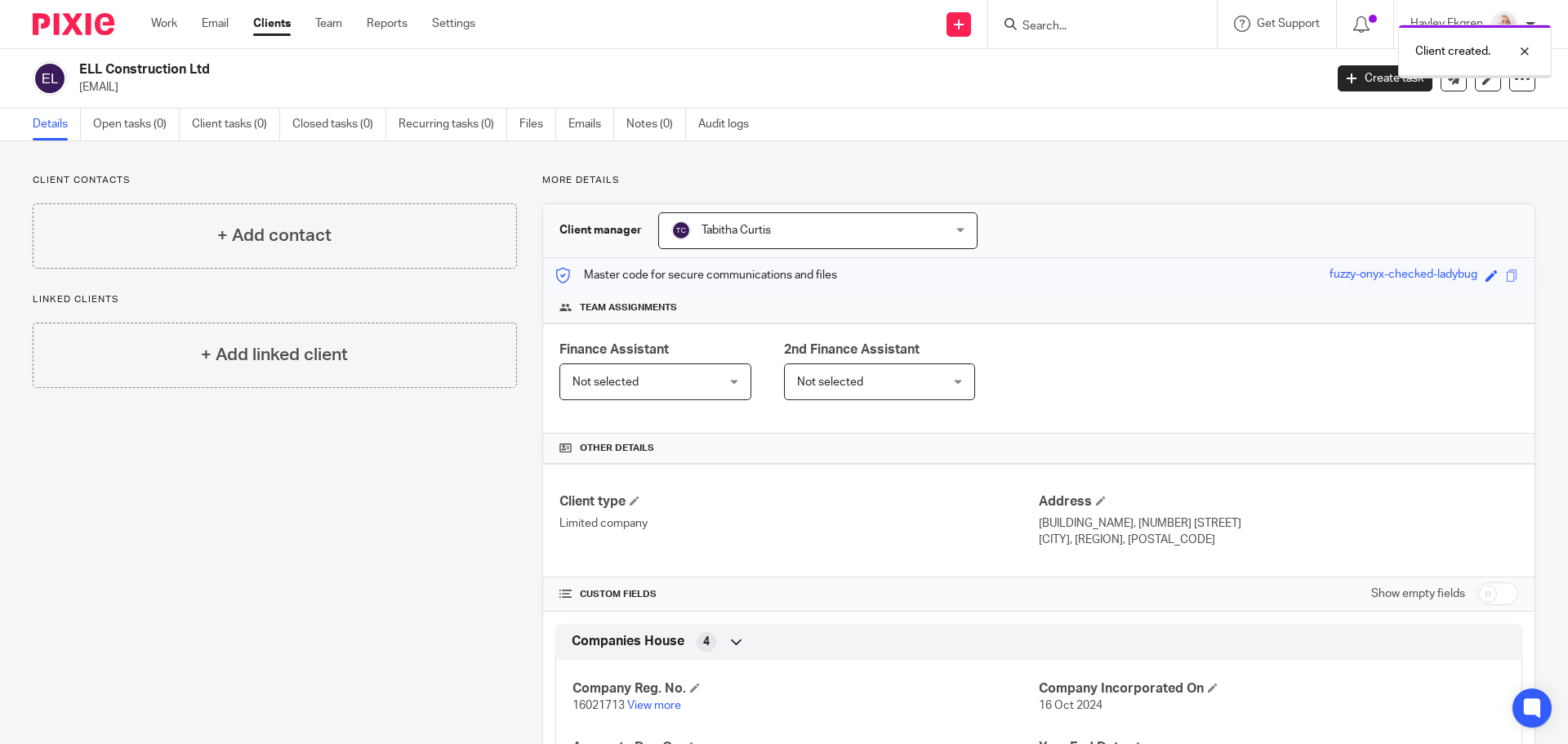 scroll, scrollTop: 0, scrollLeft: 0, axis: both 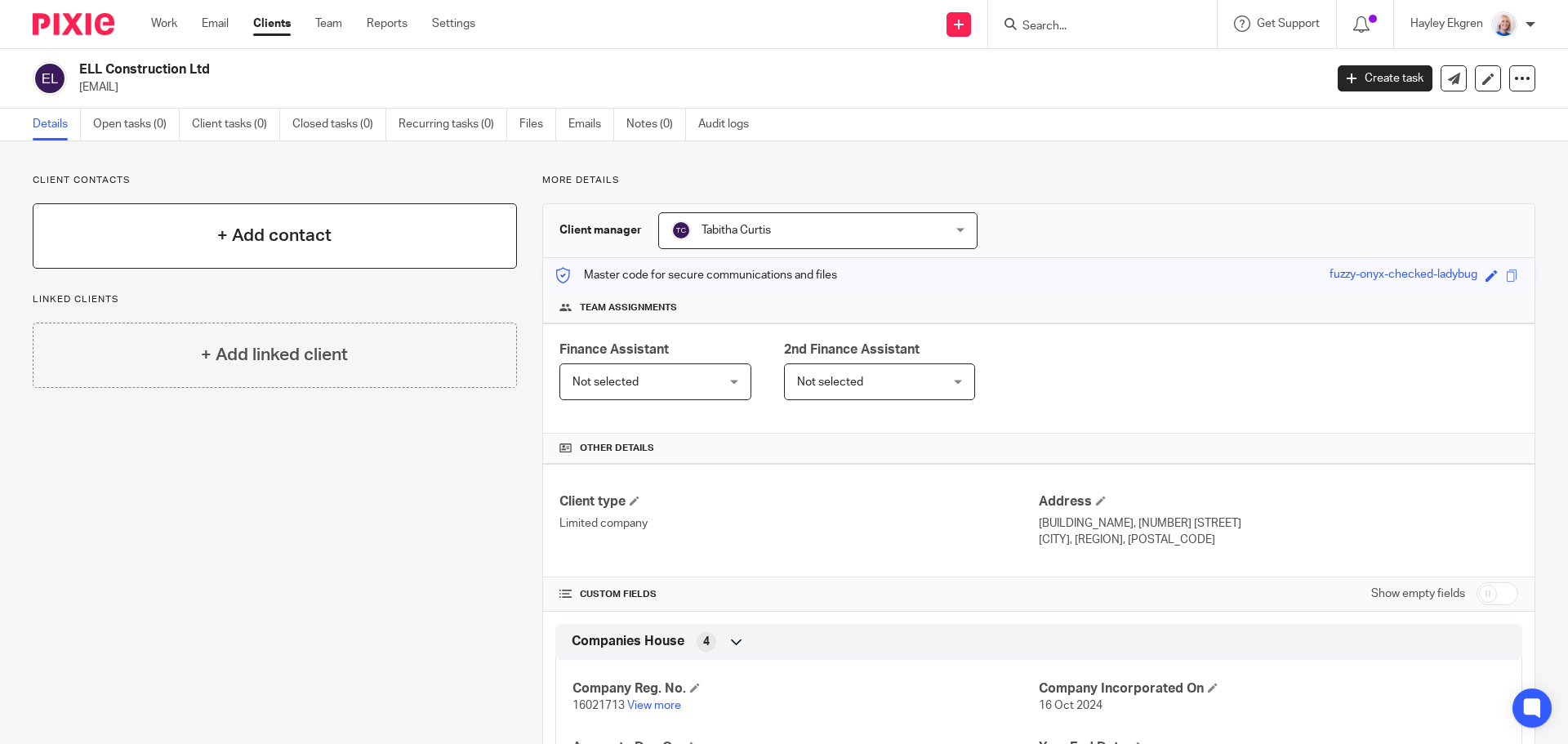 click on "+ Add contact" at bounding box center (274, 236) 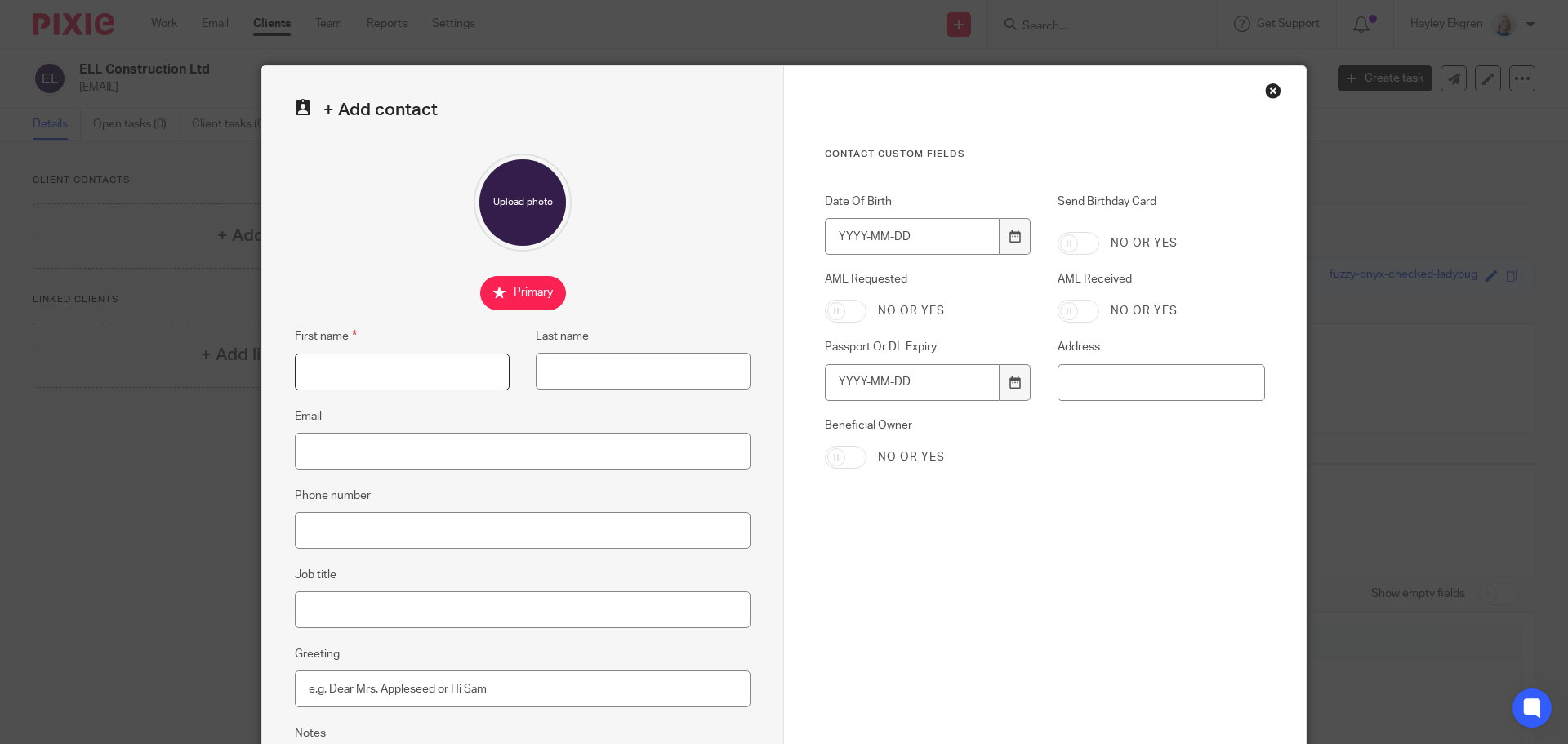 click on "First name" at bounding box center [402, 372] 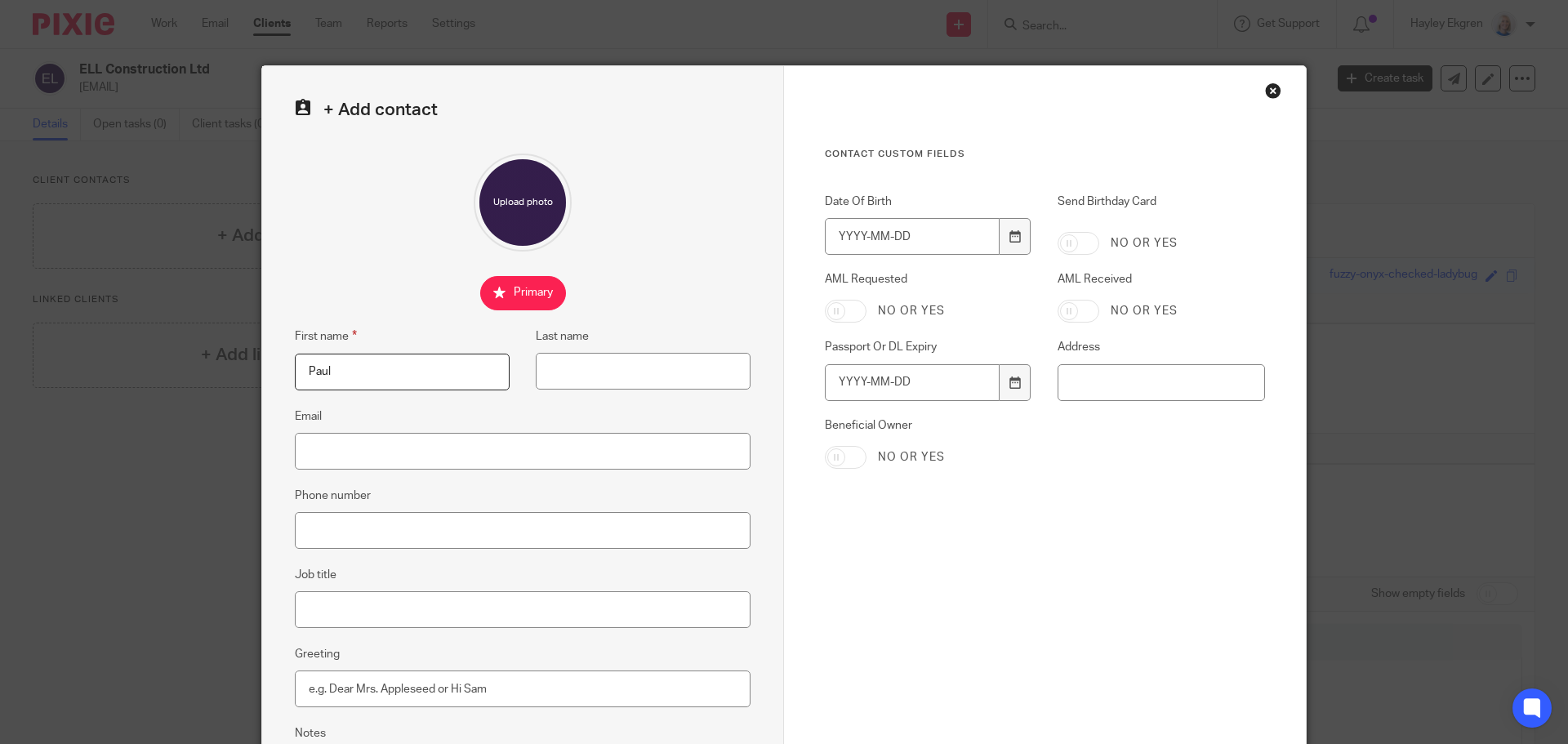 type on "Paul" 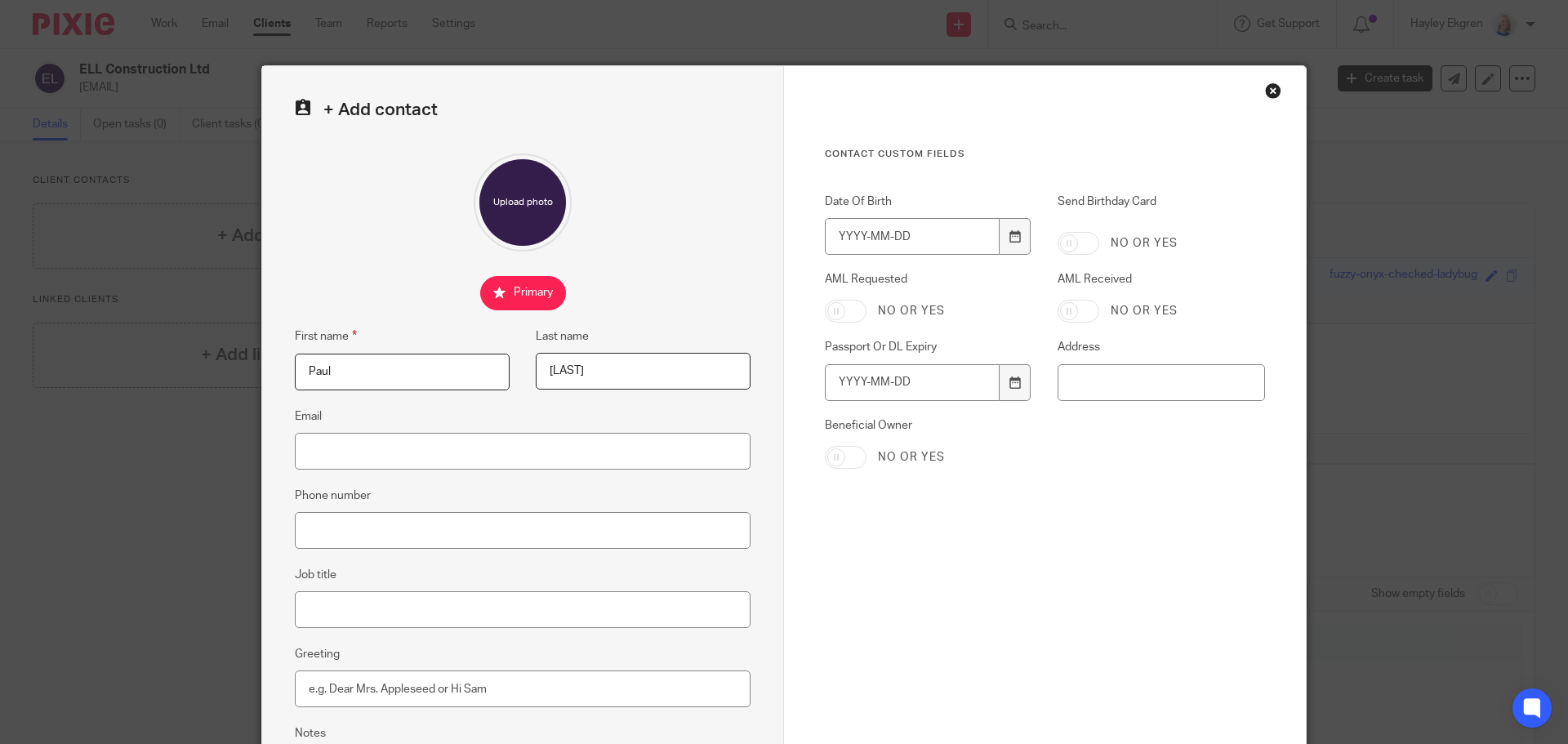 type on "Mahon" 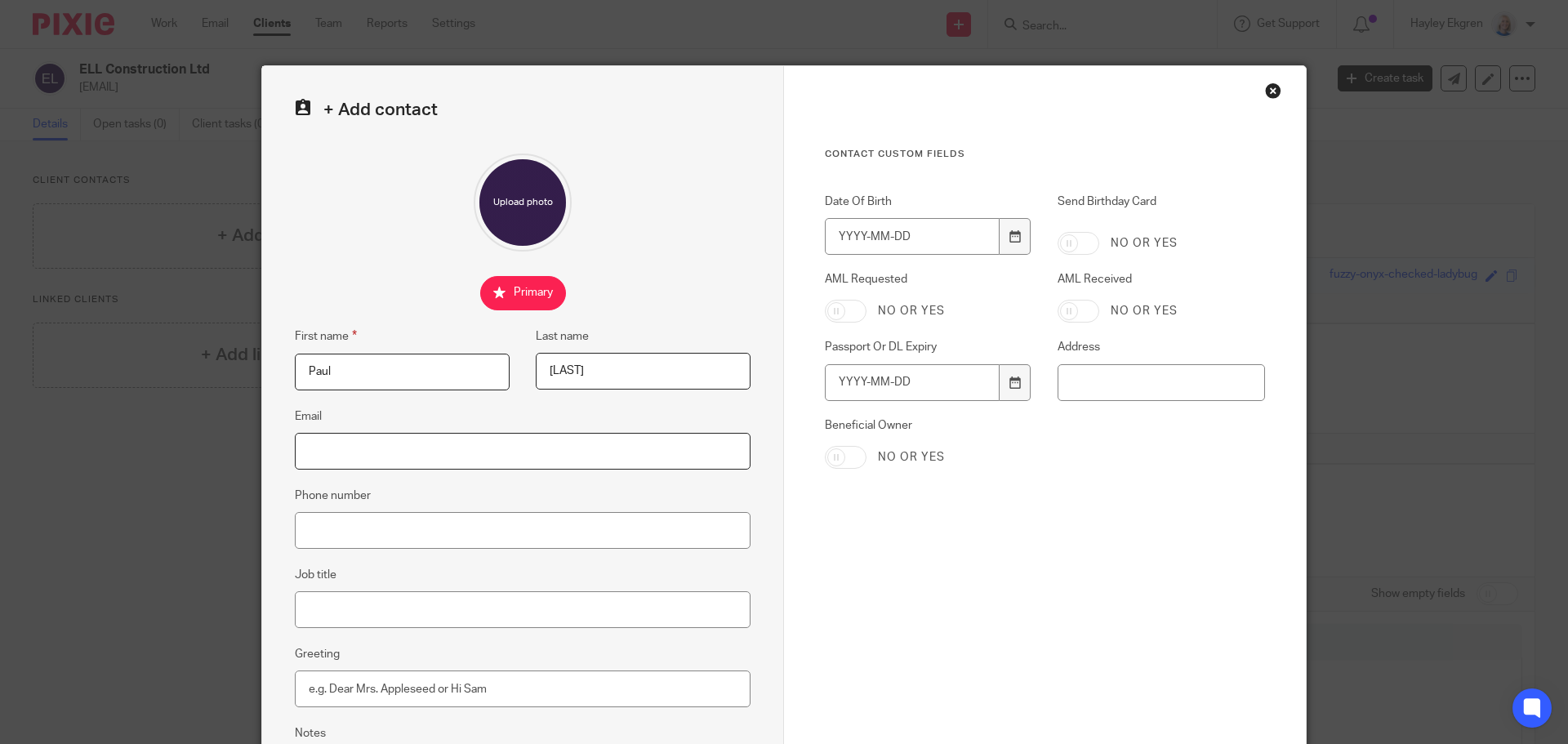 click on "Email" at bounding box center [523, 451] 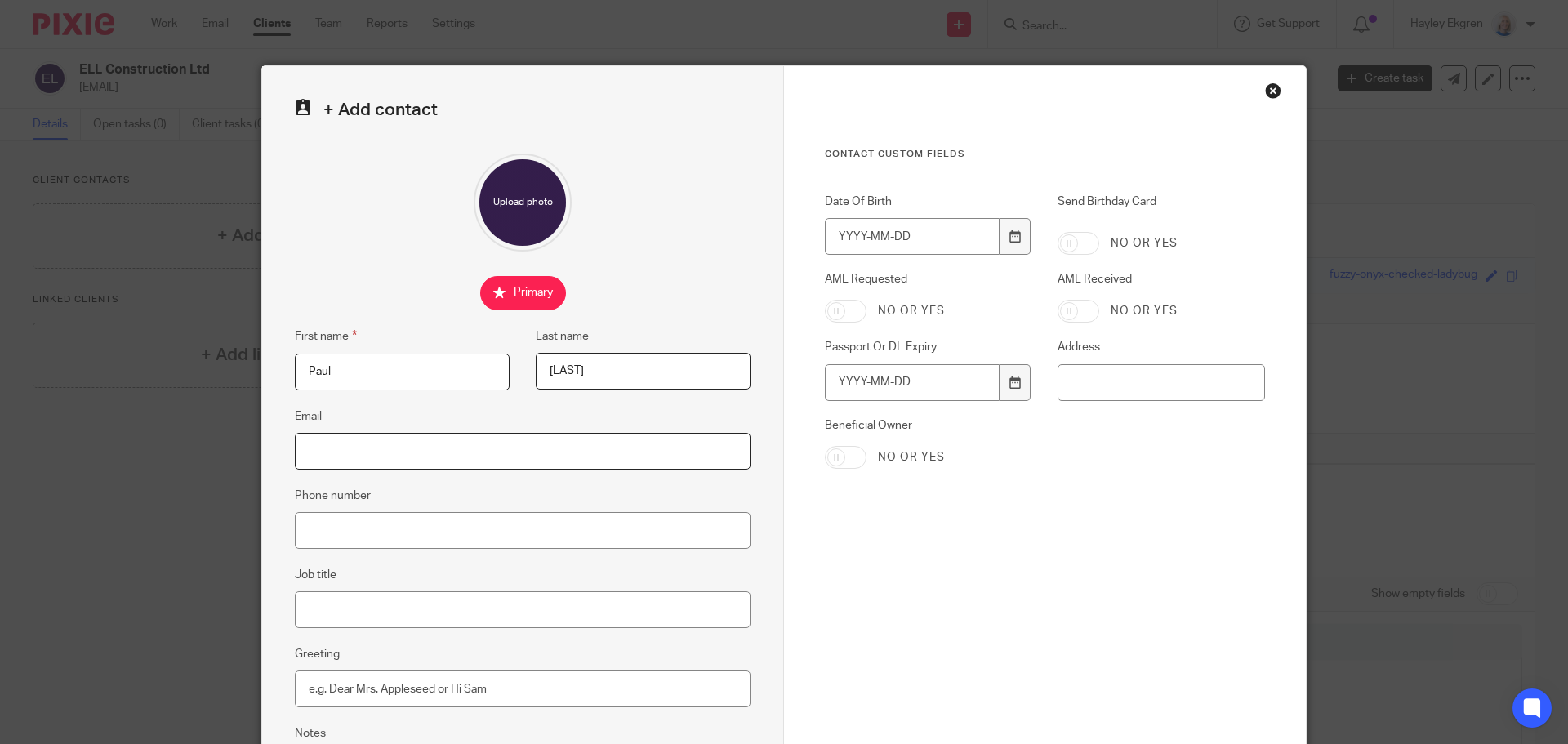 click on "Email" at bounding box center (523, 451) 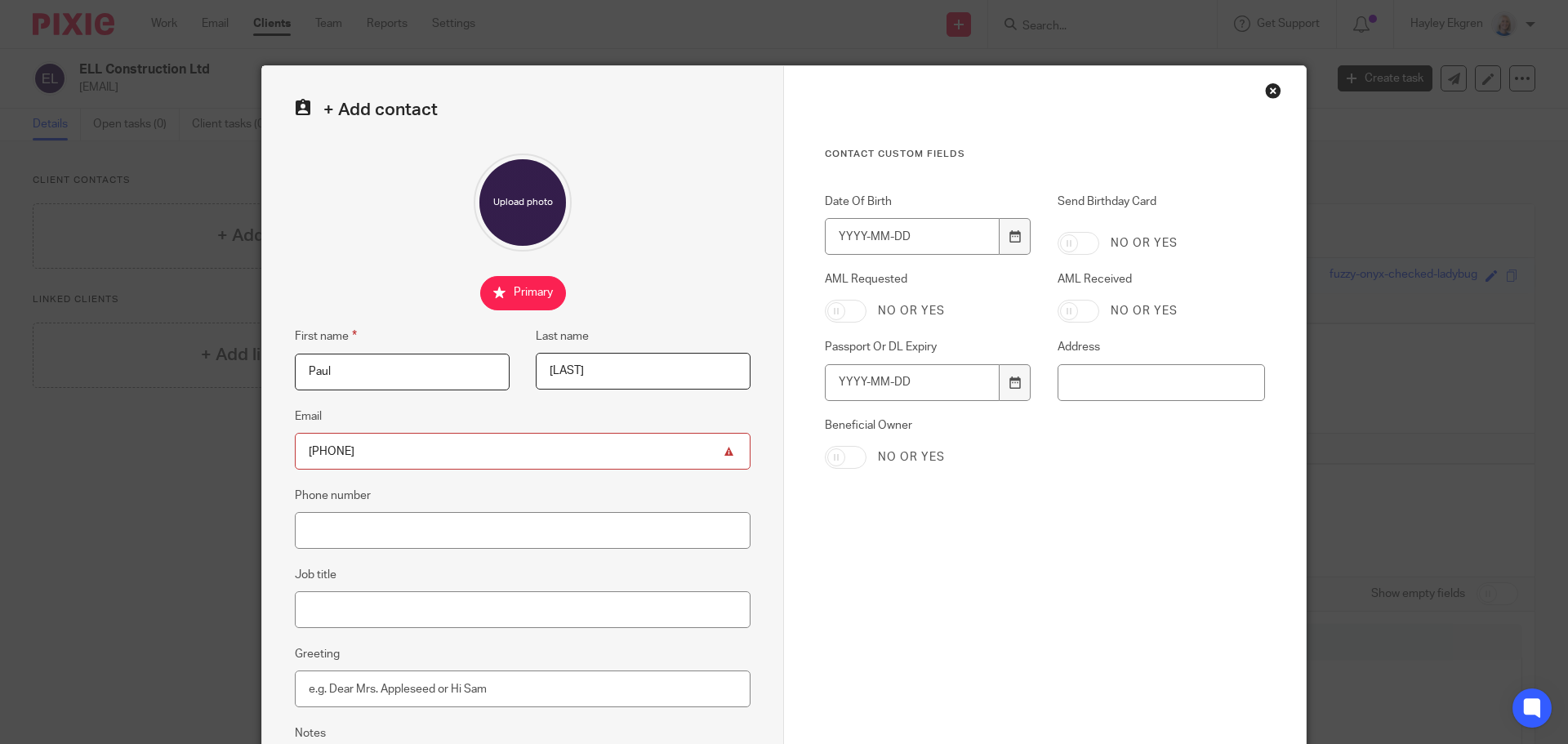 click on "+ Add contact
First name
Paul
Last name
Mahon
Email
02380 240 7070
Phone number
Job title
Greeting
Notes
Contact Custom fields
Date Of Birth
Send Birthday Card
No or yes
AML Requested
No or yes
AML Received
No or yes
Passport Or DL Expiry
Address
Beneficial Owner
No or yes
Cancel
Save contact" at bounding box center (784, 372) 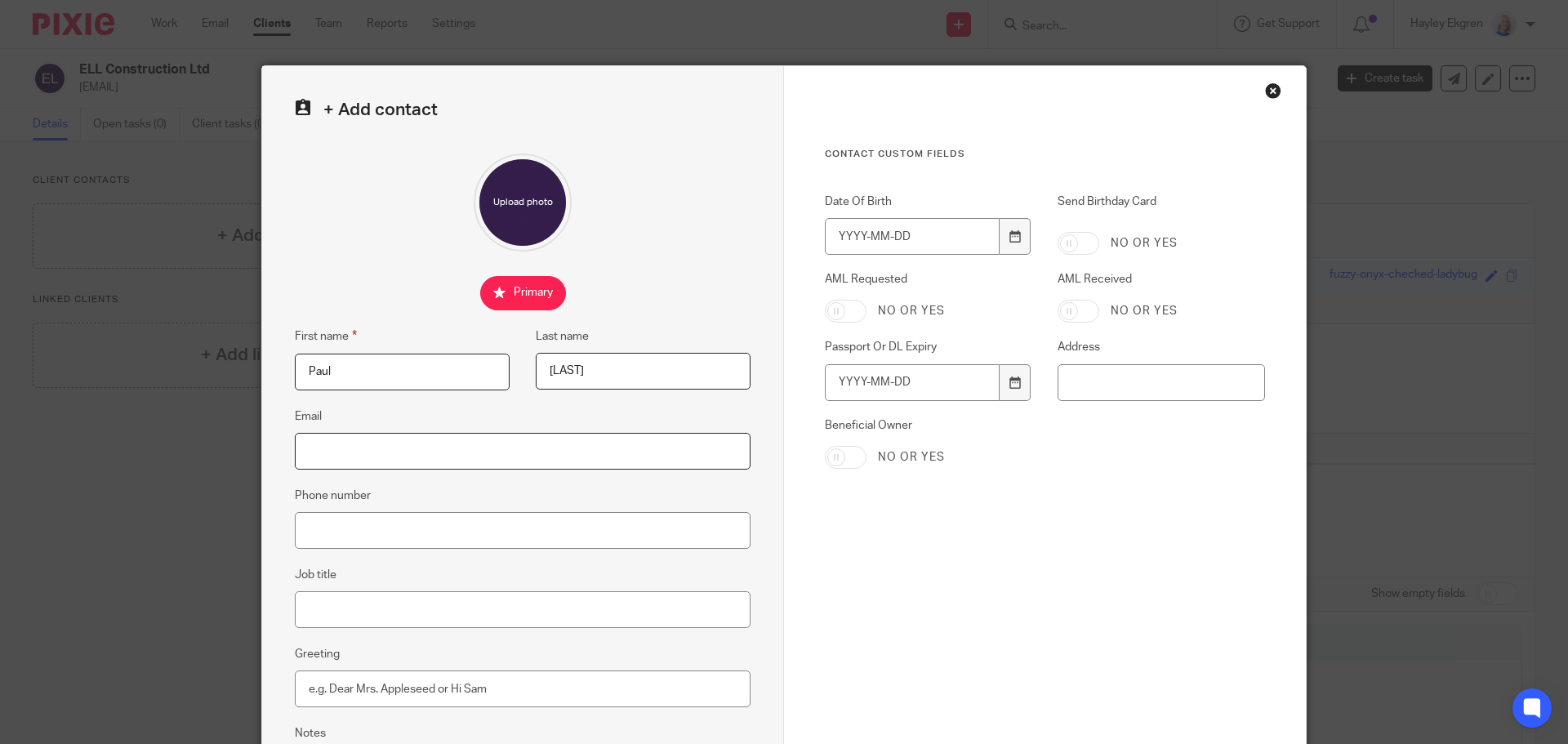 click on "Email" at bounding box center (523, 451) 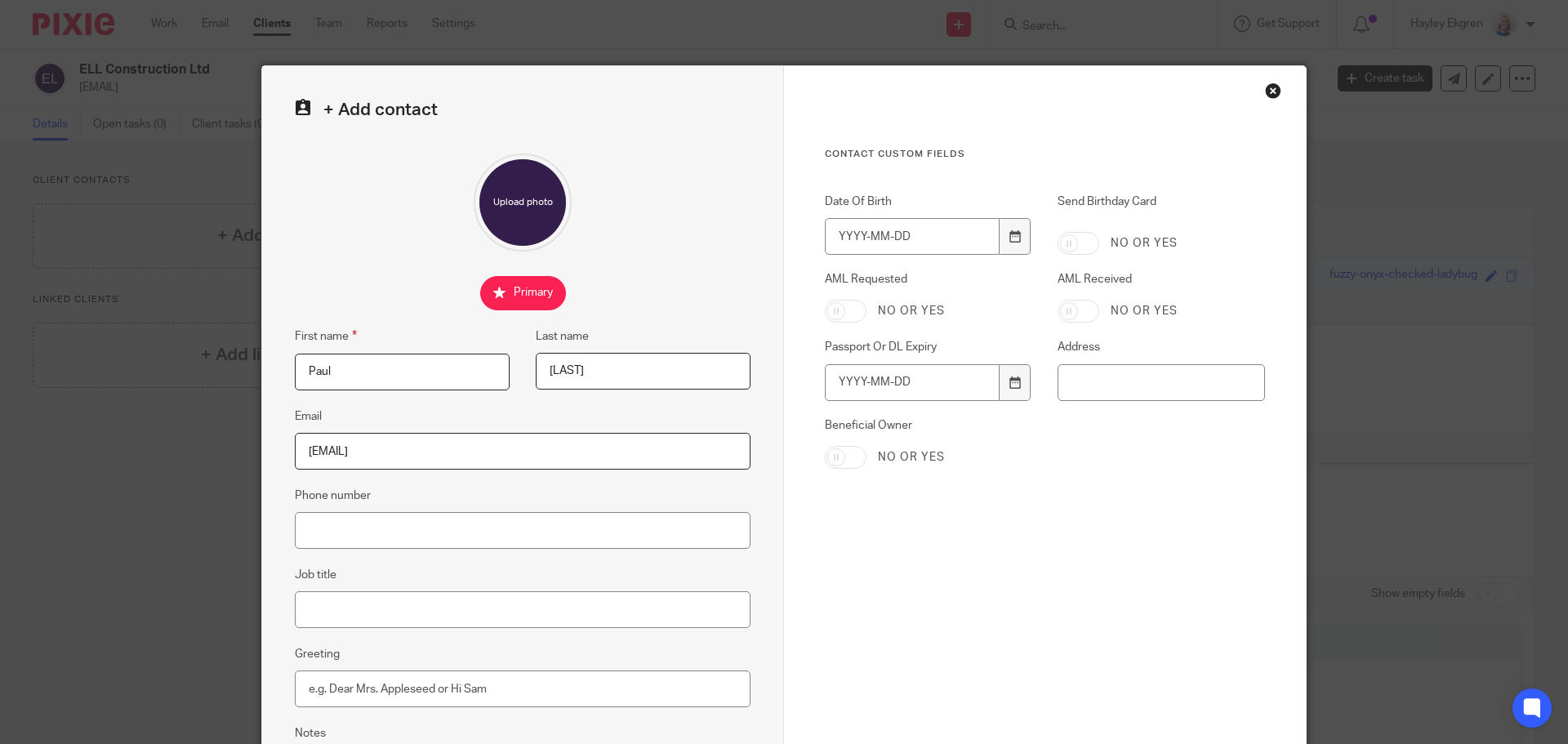 type on "[USERNAME]@[DOMAIN].co.uk" 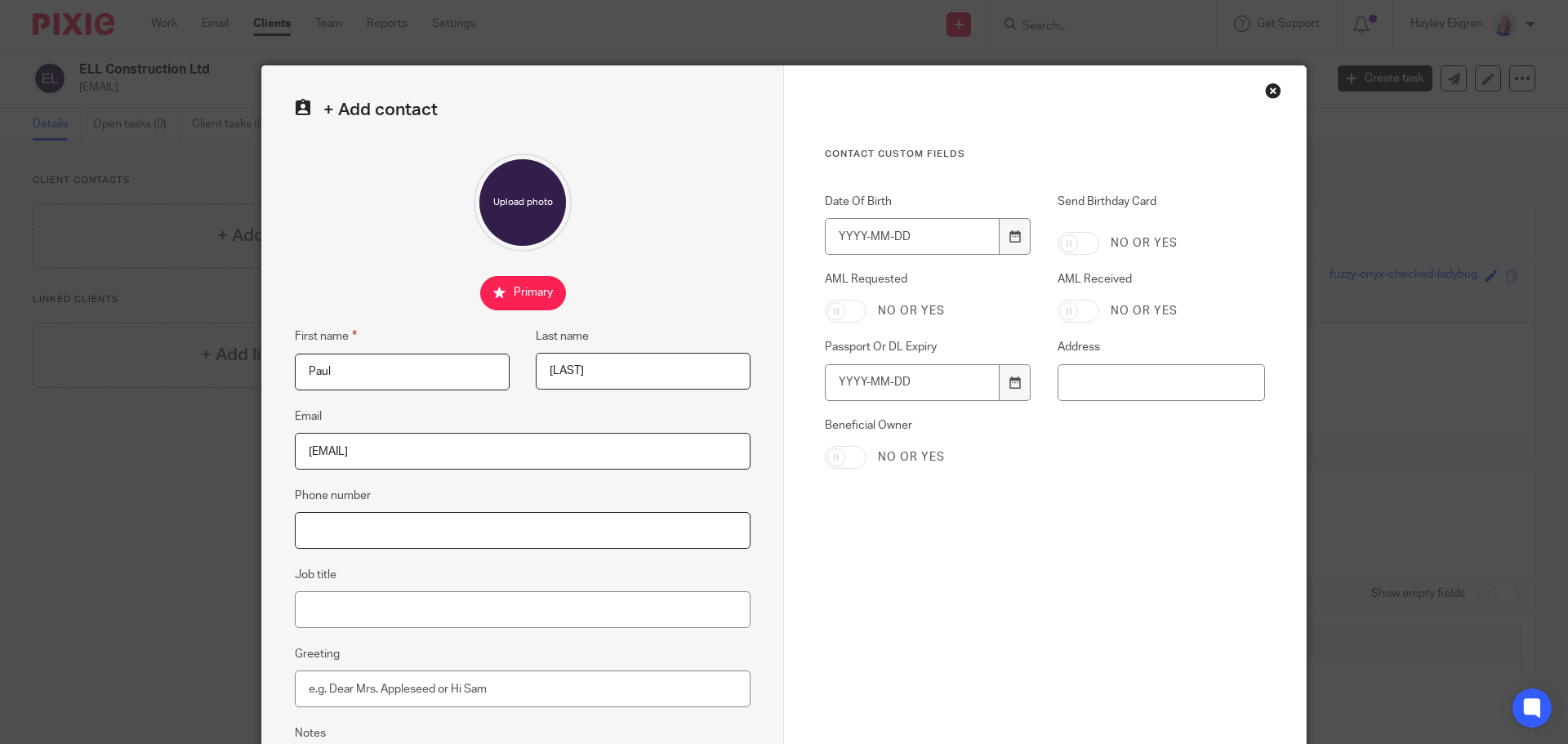 click on "Phone number" at bounding box center [523, 530] 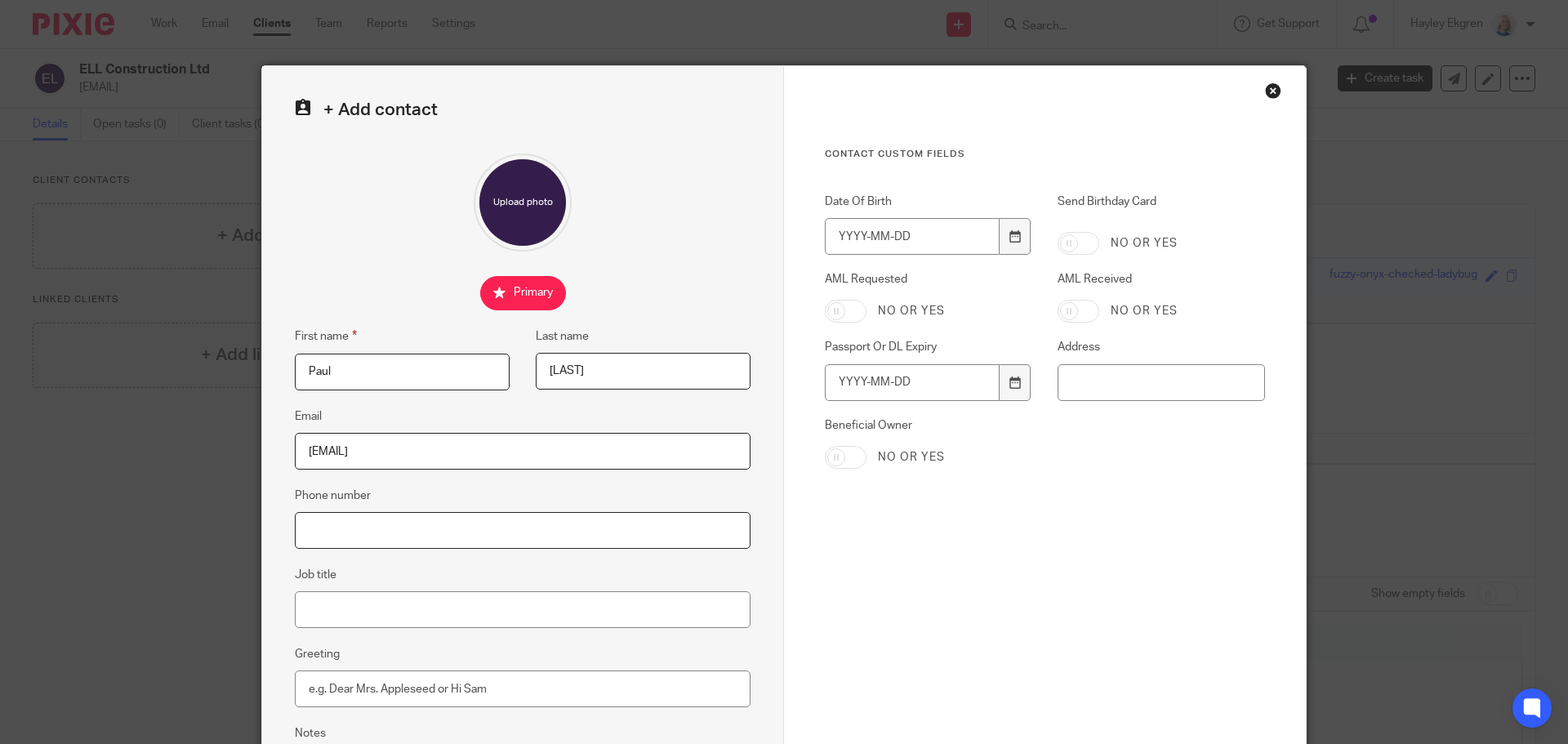 click on "Phone number" at bounding box center (523, 530) 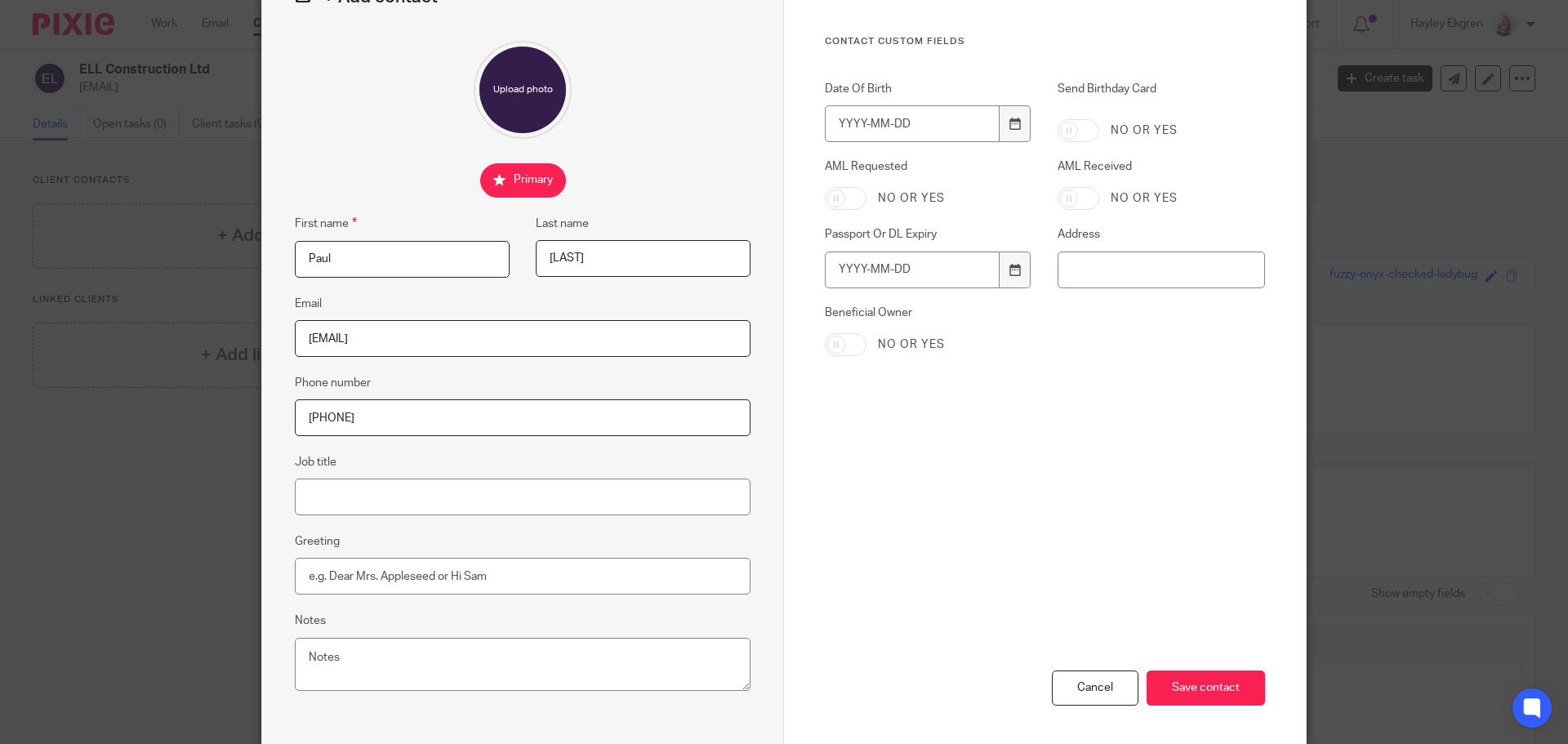 scroll, scrollTop: 18, scrollLeft: 0, axis: vertical 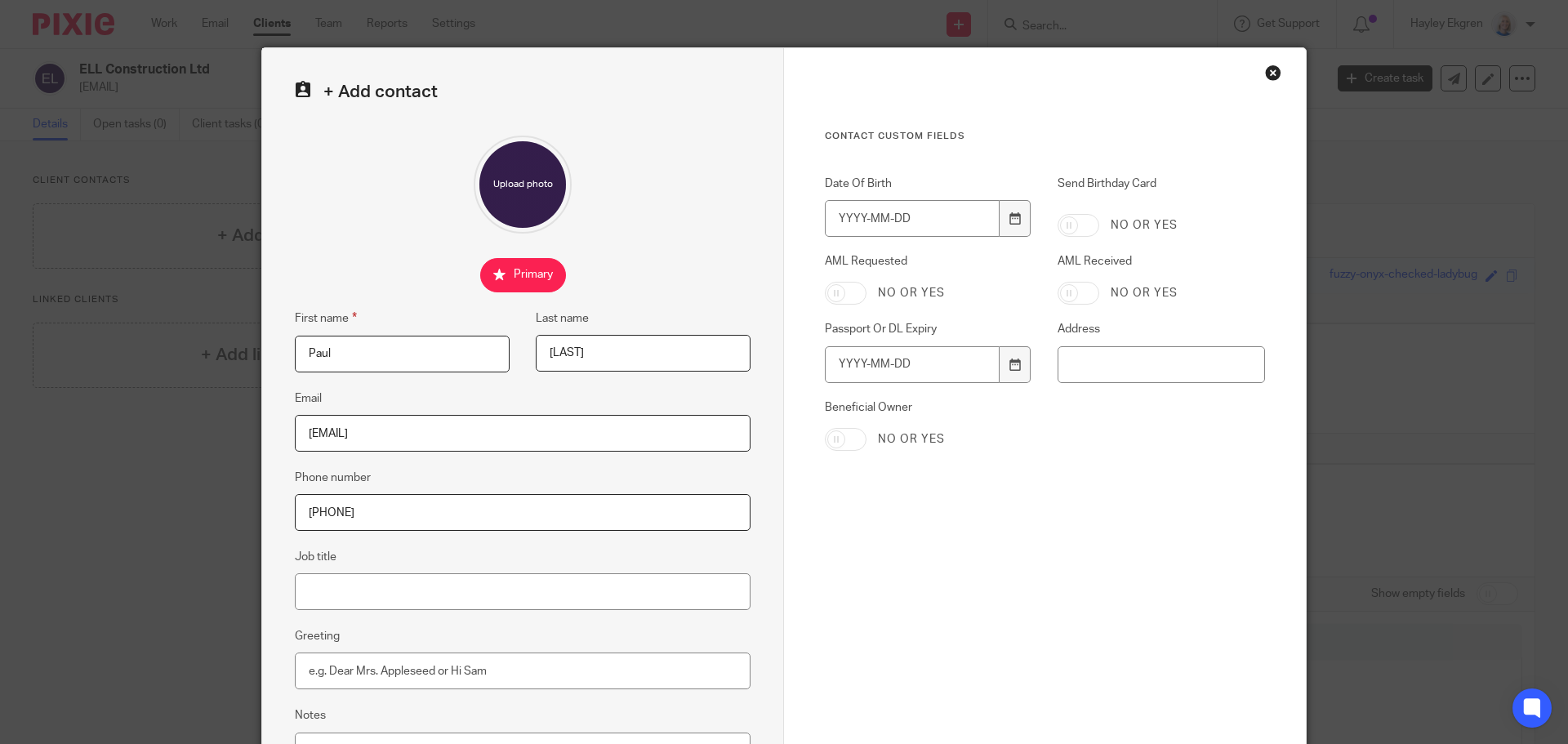 type on "07359 068754" 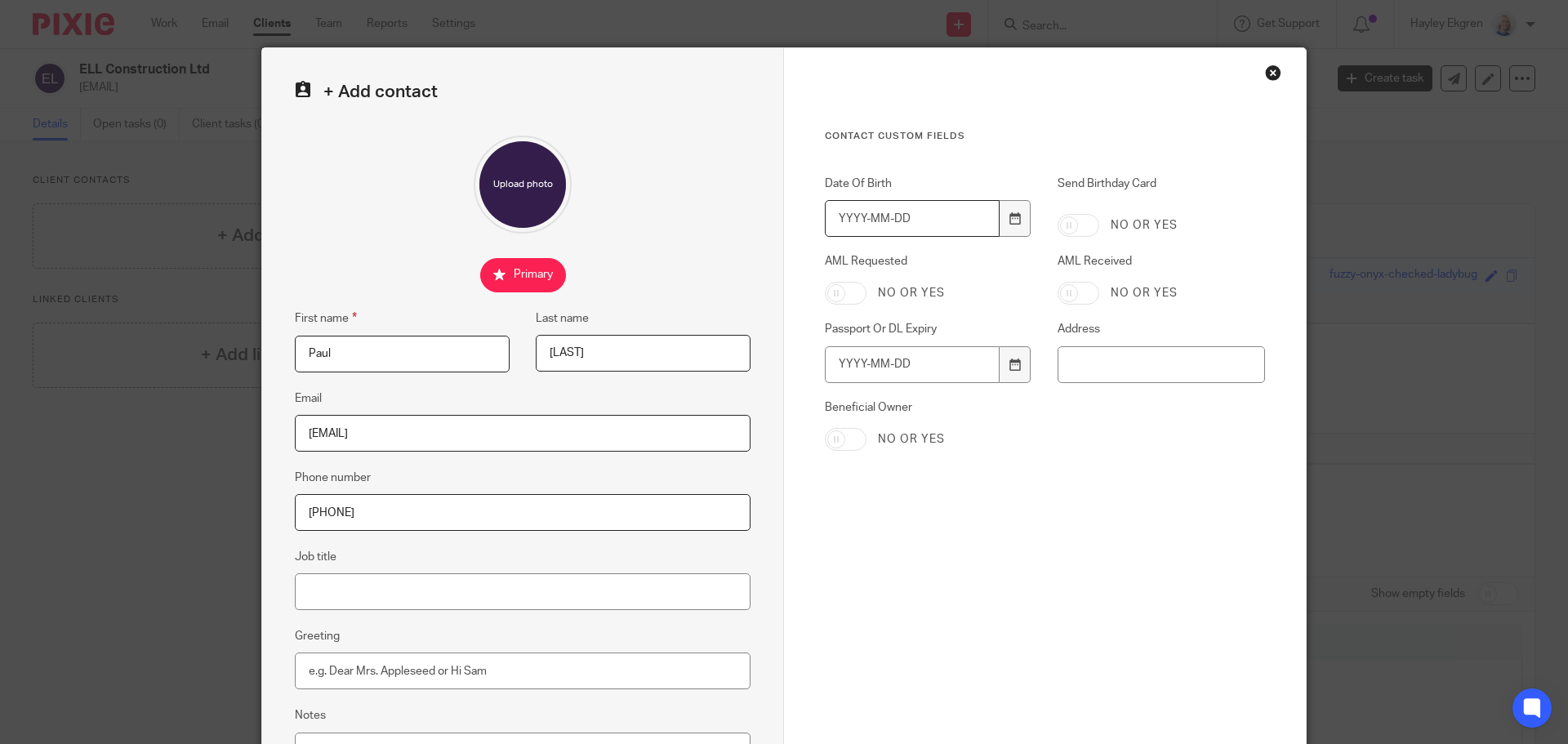 click on "Date Of Birth" at bounding box center [912, 218] 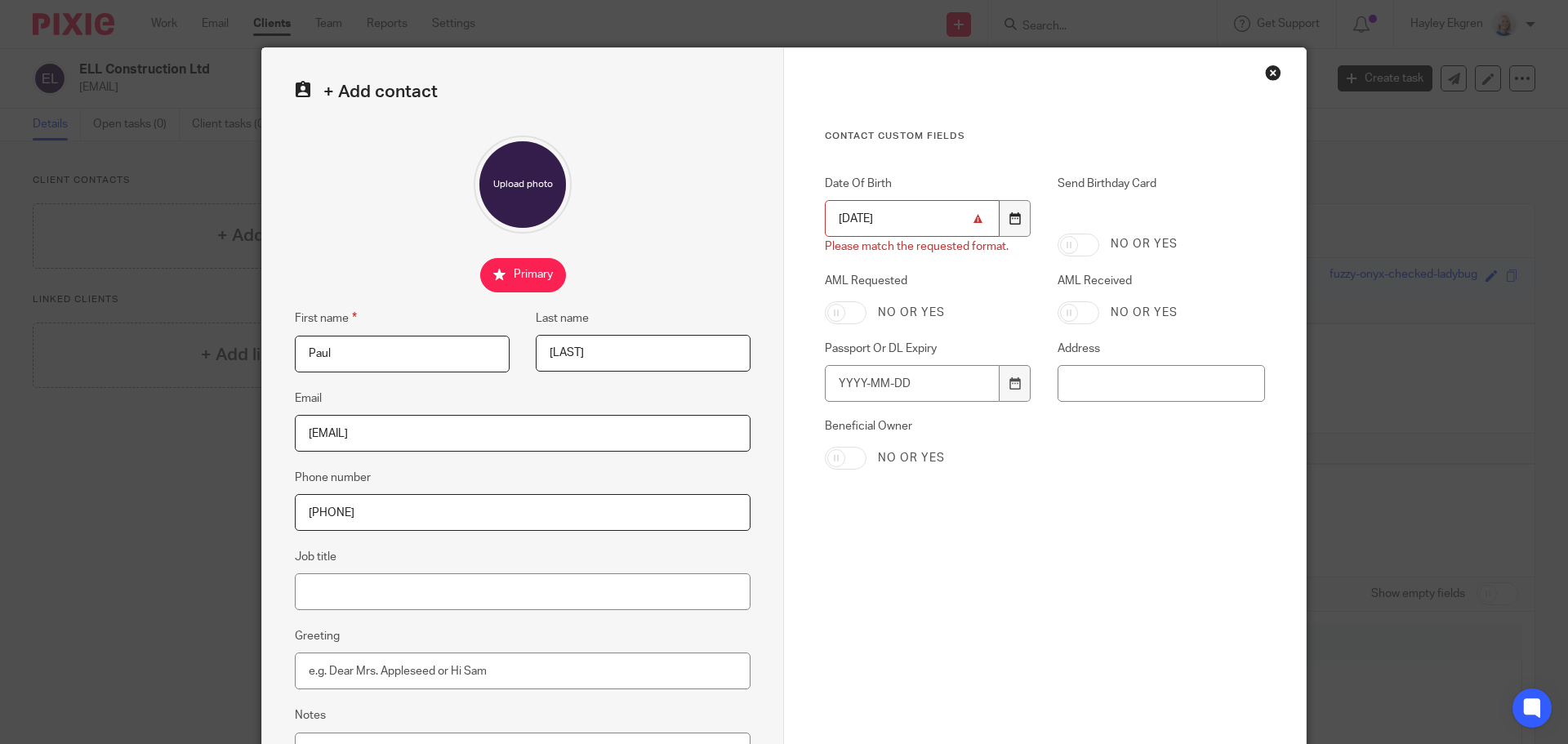 click at bounding box center (1014, 218) 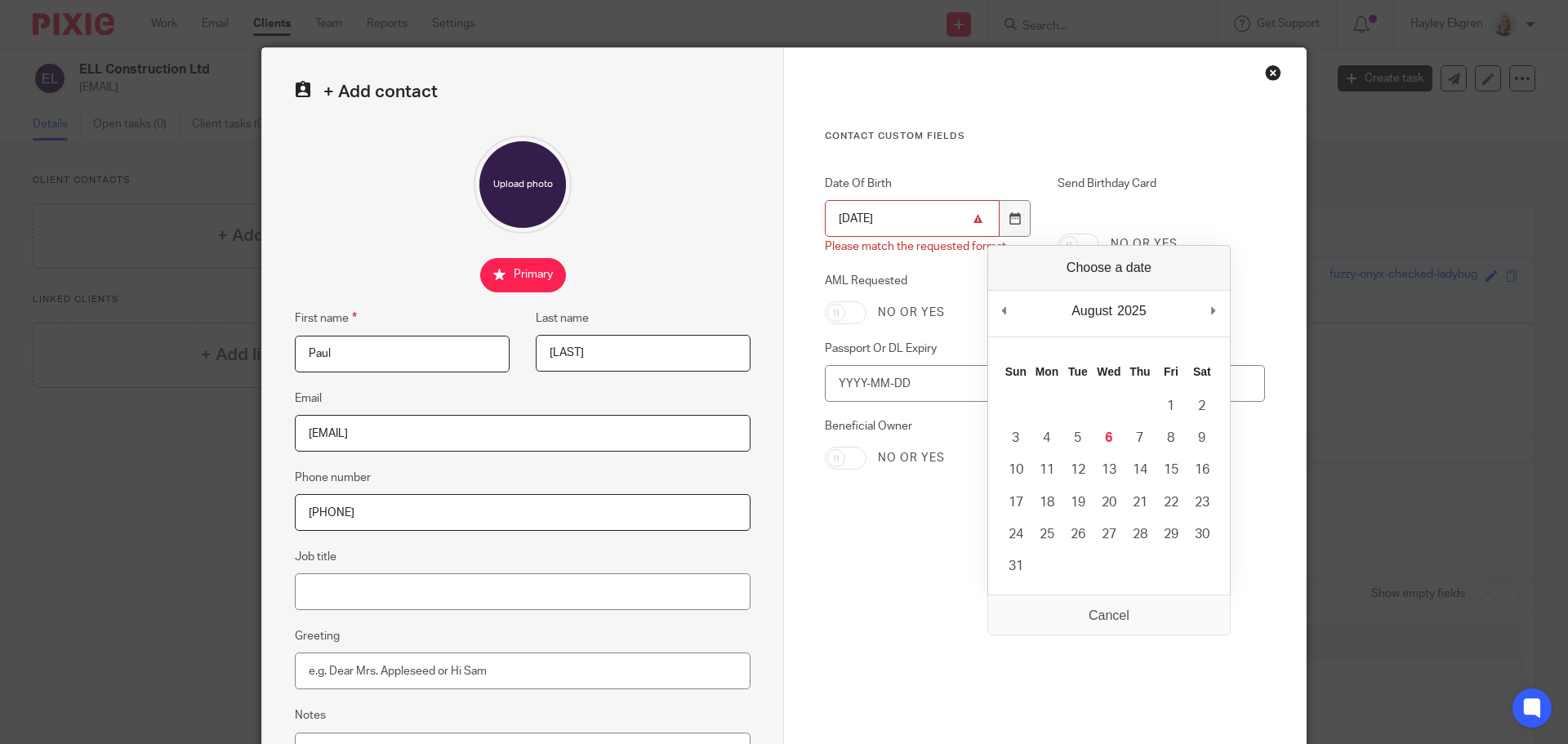 click on "2025 2015 2016 2017 2018 2019 2020 2021 2022 2023 2024 2025 2026 2027 2028 2029 2030 2031 2032 2033 2034 2035" at bounding box center (1132, 311) 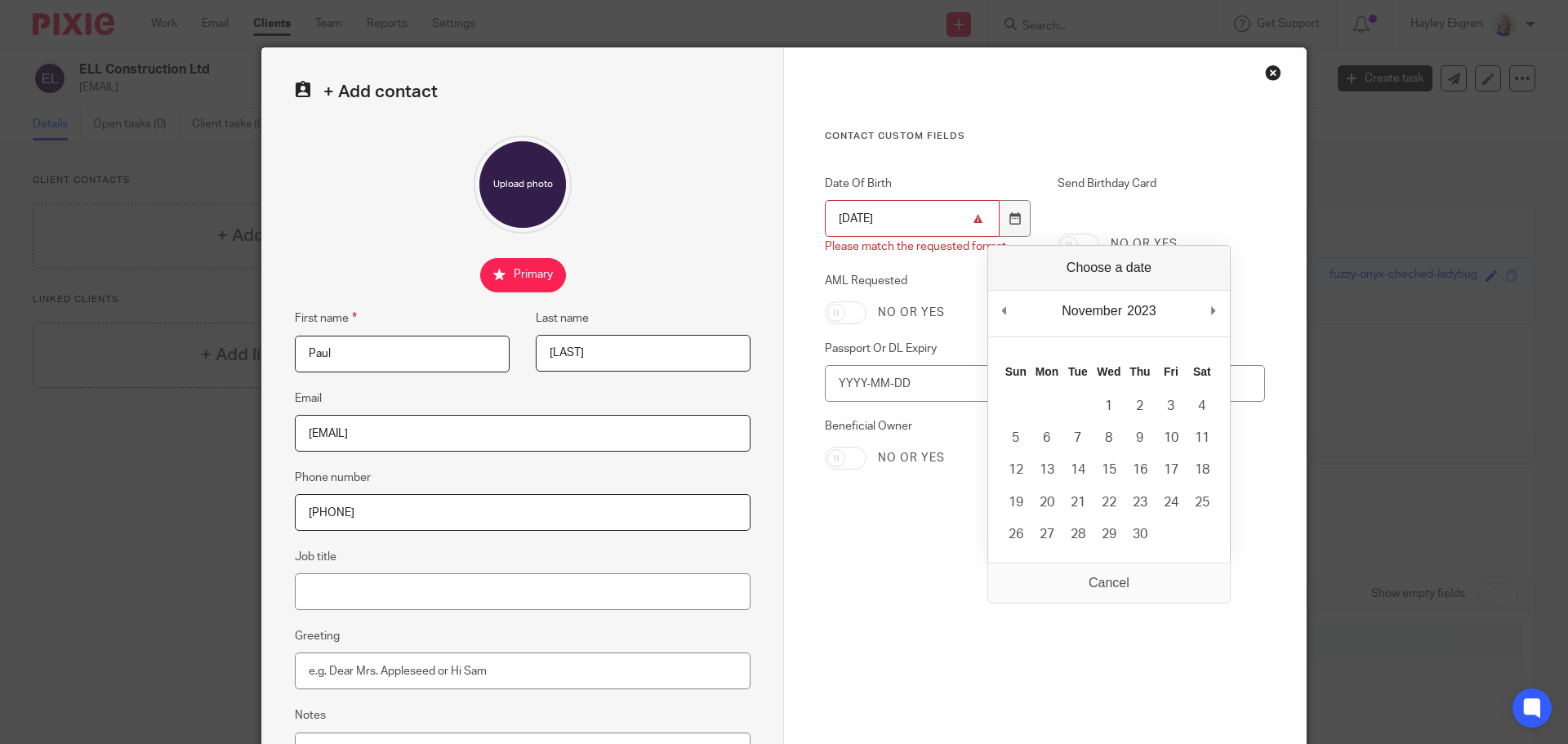 click on "1997-1" at bounding box center [912, 218] 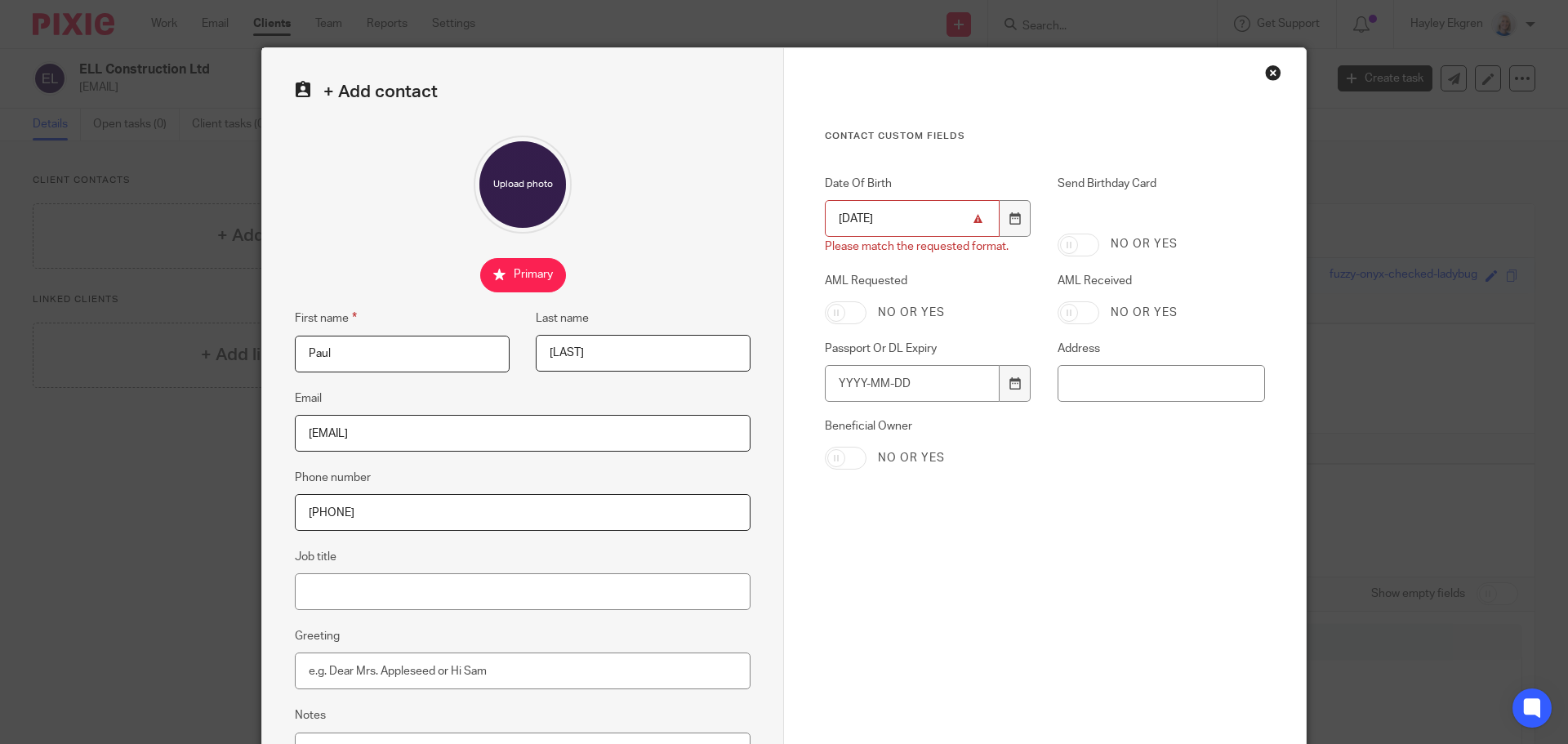drag, startPoint x: 886, startPoint y: 216, endPoint x: 728, endPoint y: 229, distance: 158.53391 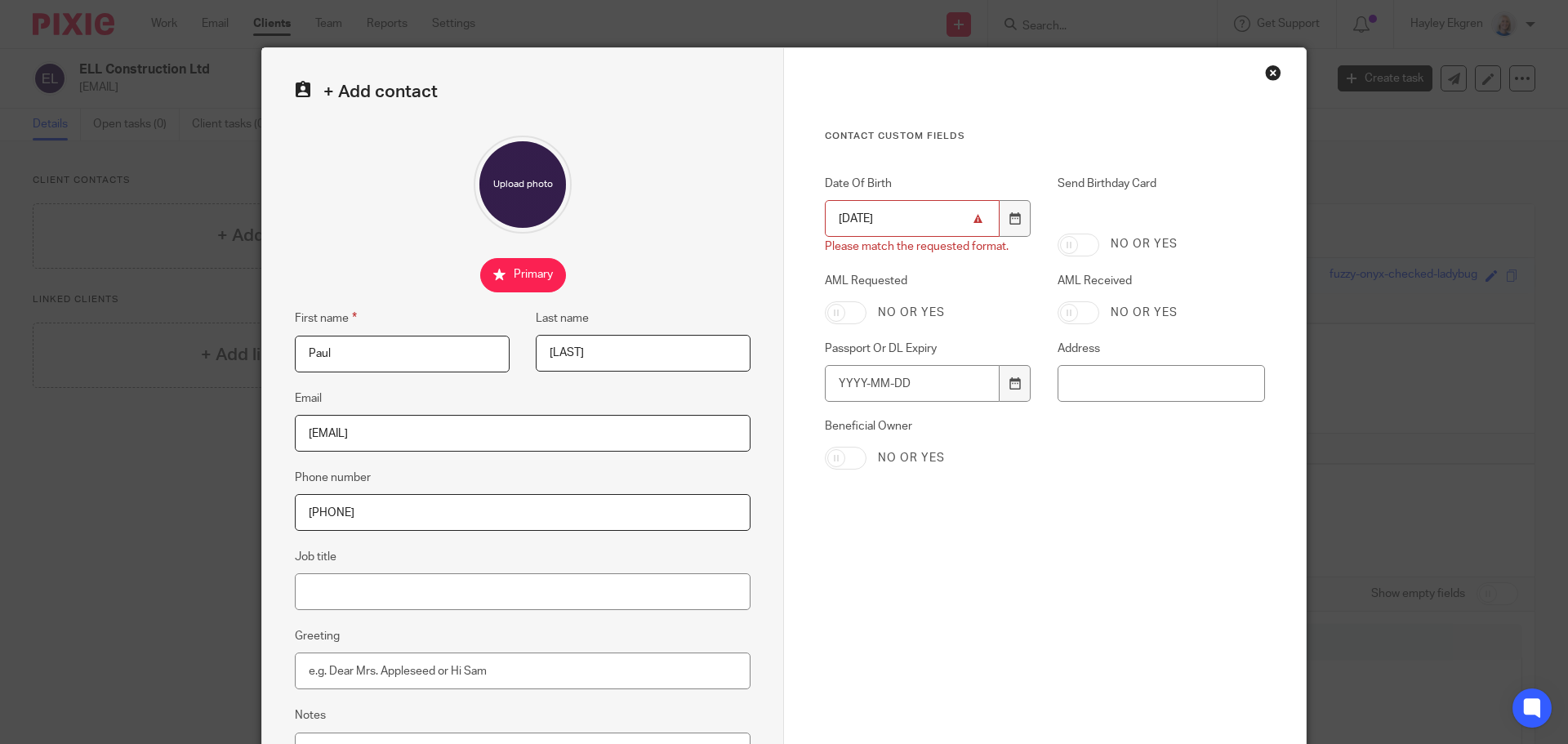 drag, startPoint x: 1054, startPoint y: 498, endPoint x: 1048, endPoint y: 382, distance: 116.15507 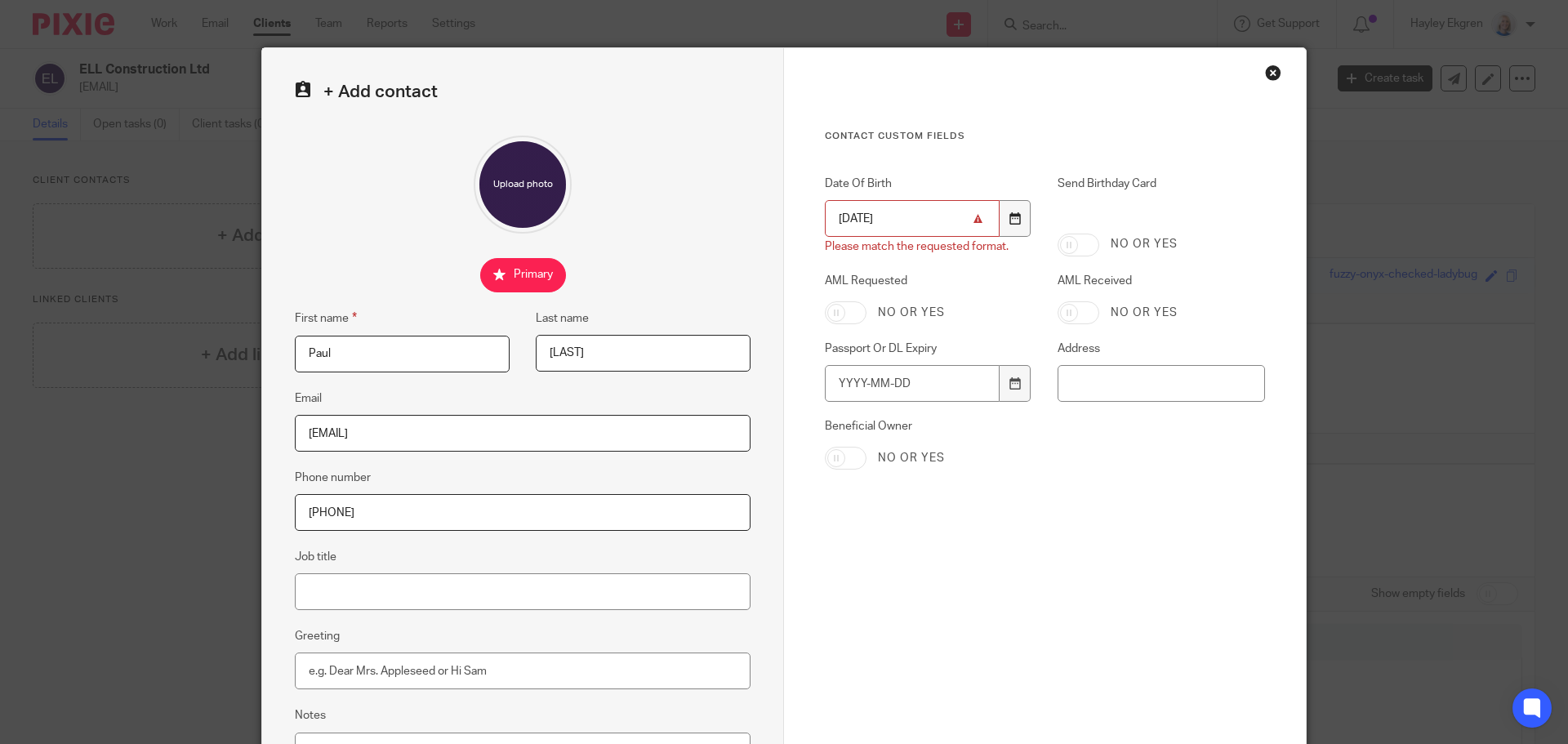 click at bounding box center [1015, 218] 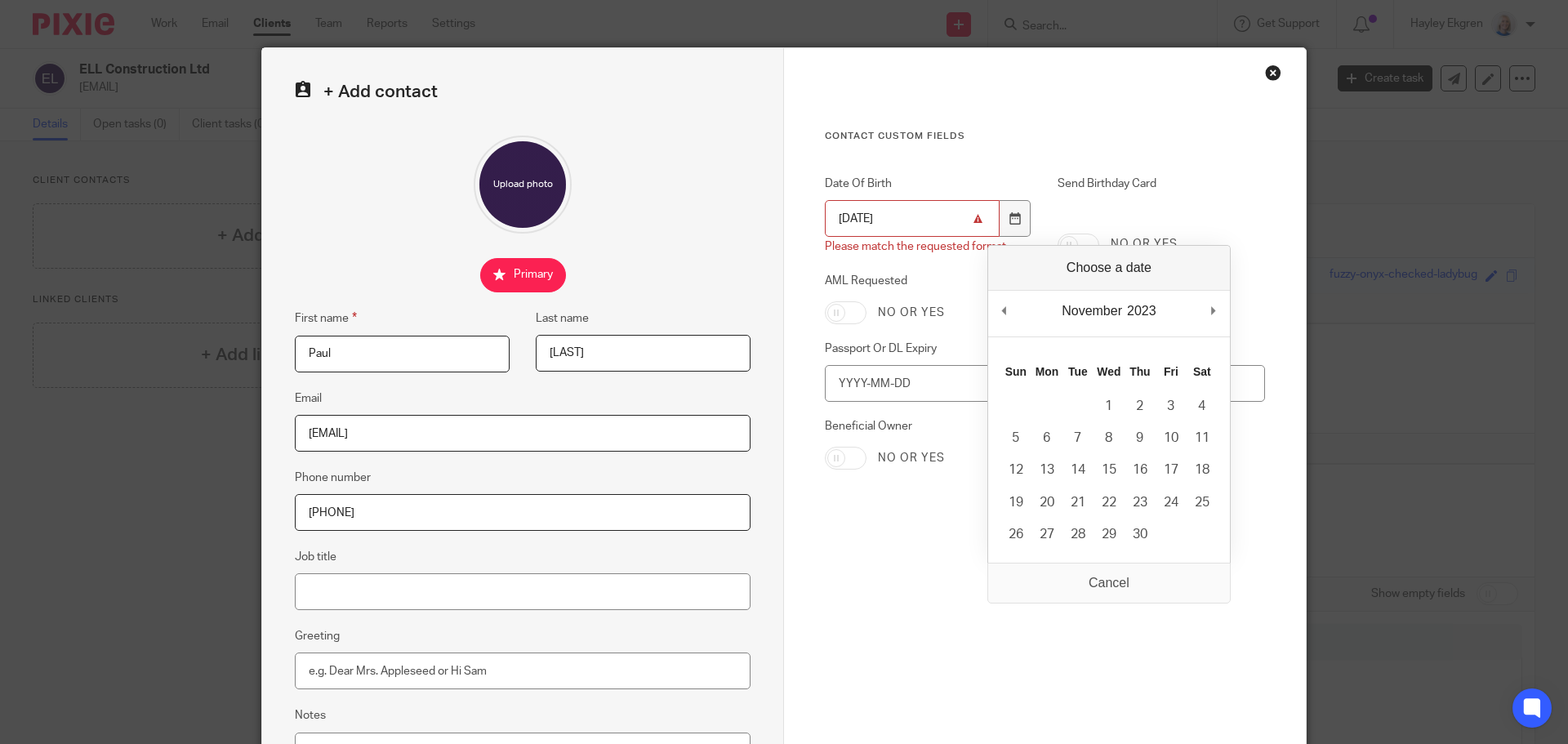click on "Contact Custom fields
Date Of Birth
1974-12-1
Please match the requested format.
Send Birthday Card
No or yes
AML Requested
No or yes
AML Received
No or yes
Passport Or DL Expiry
Address
Beneficial Owner
No or yes" at bounding box center (1045, 377) 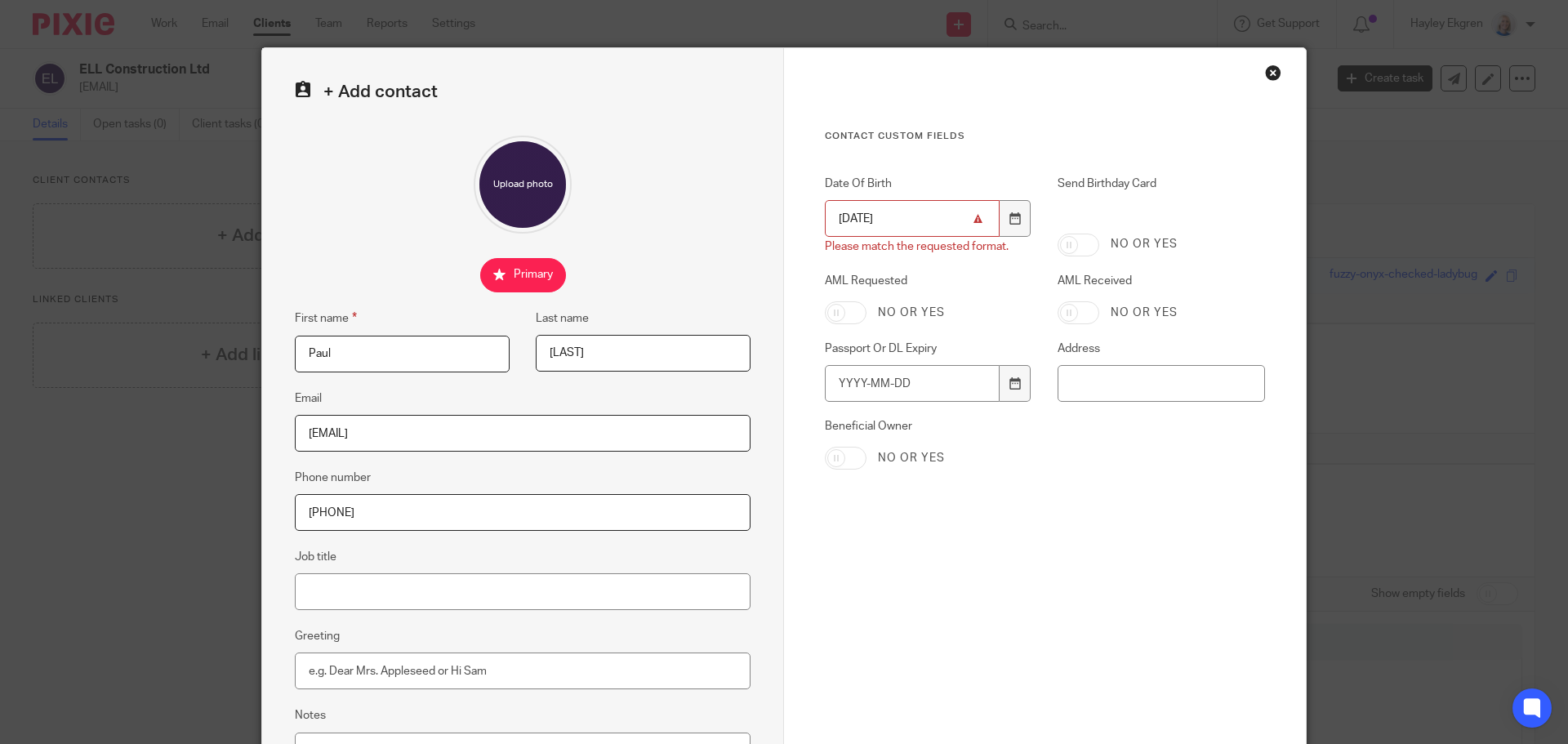 click on "1974-12-1" at bounding box center [912, 218] 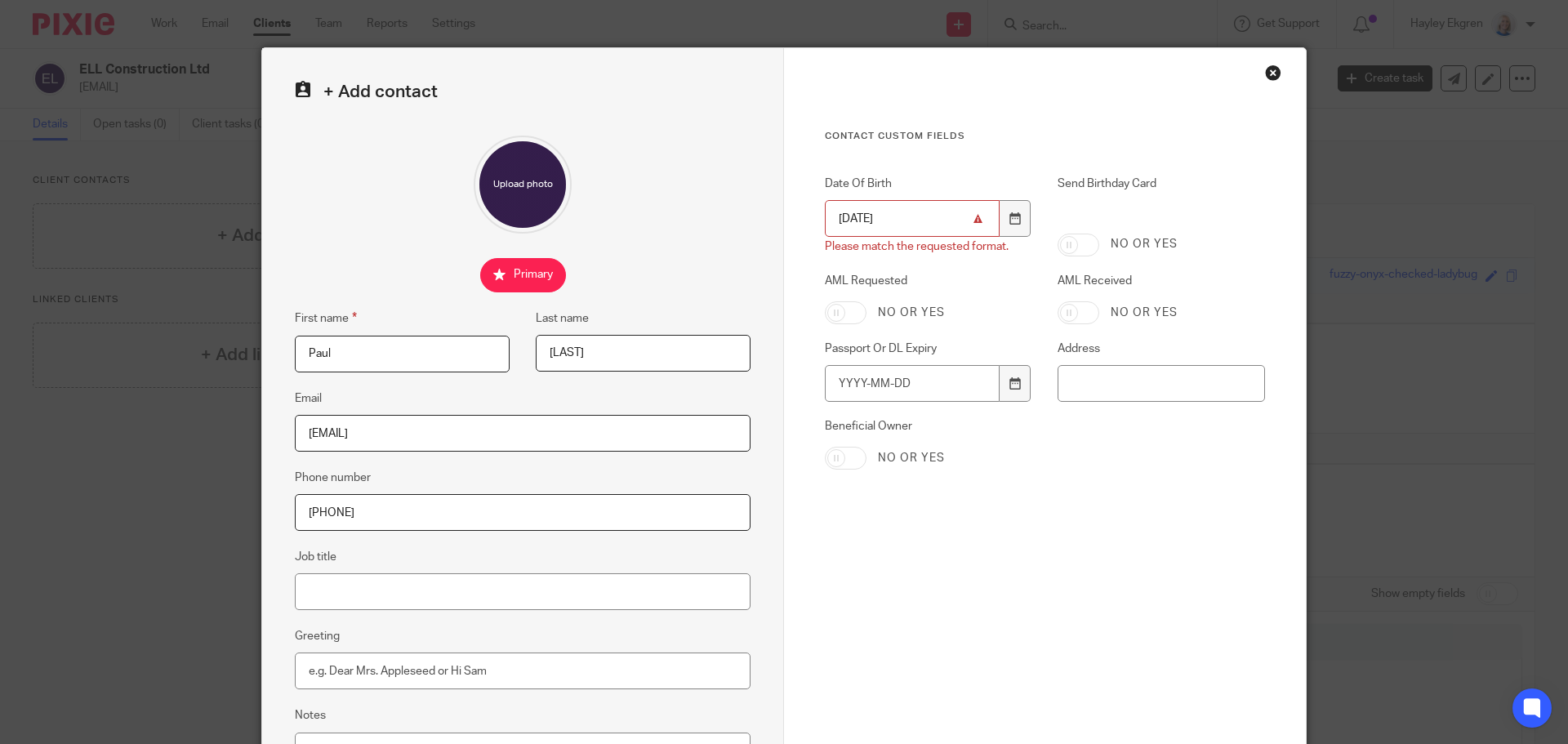 click on "1974-12-1" at bounding box center [912, 218] 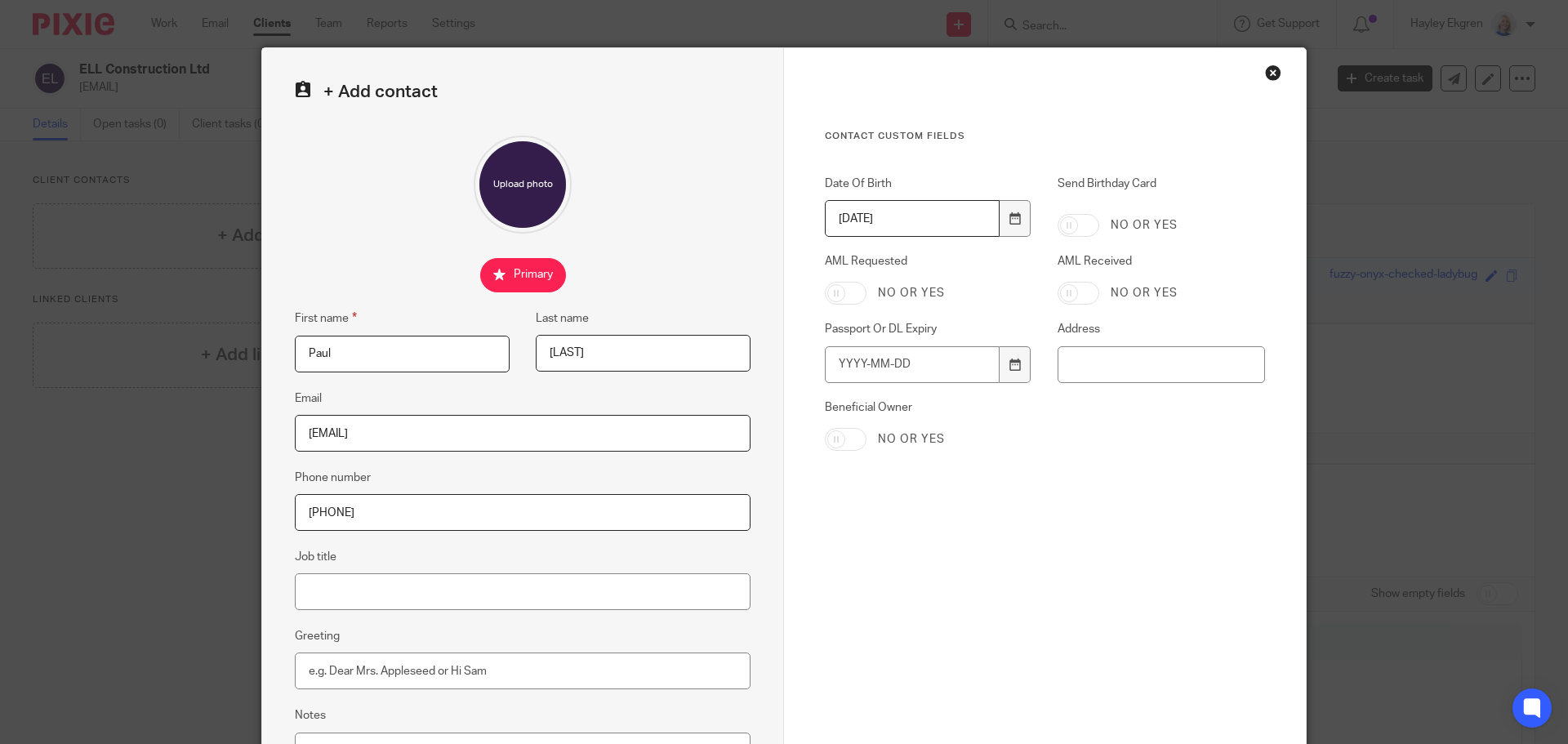 type on "1974-12-01" 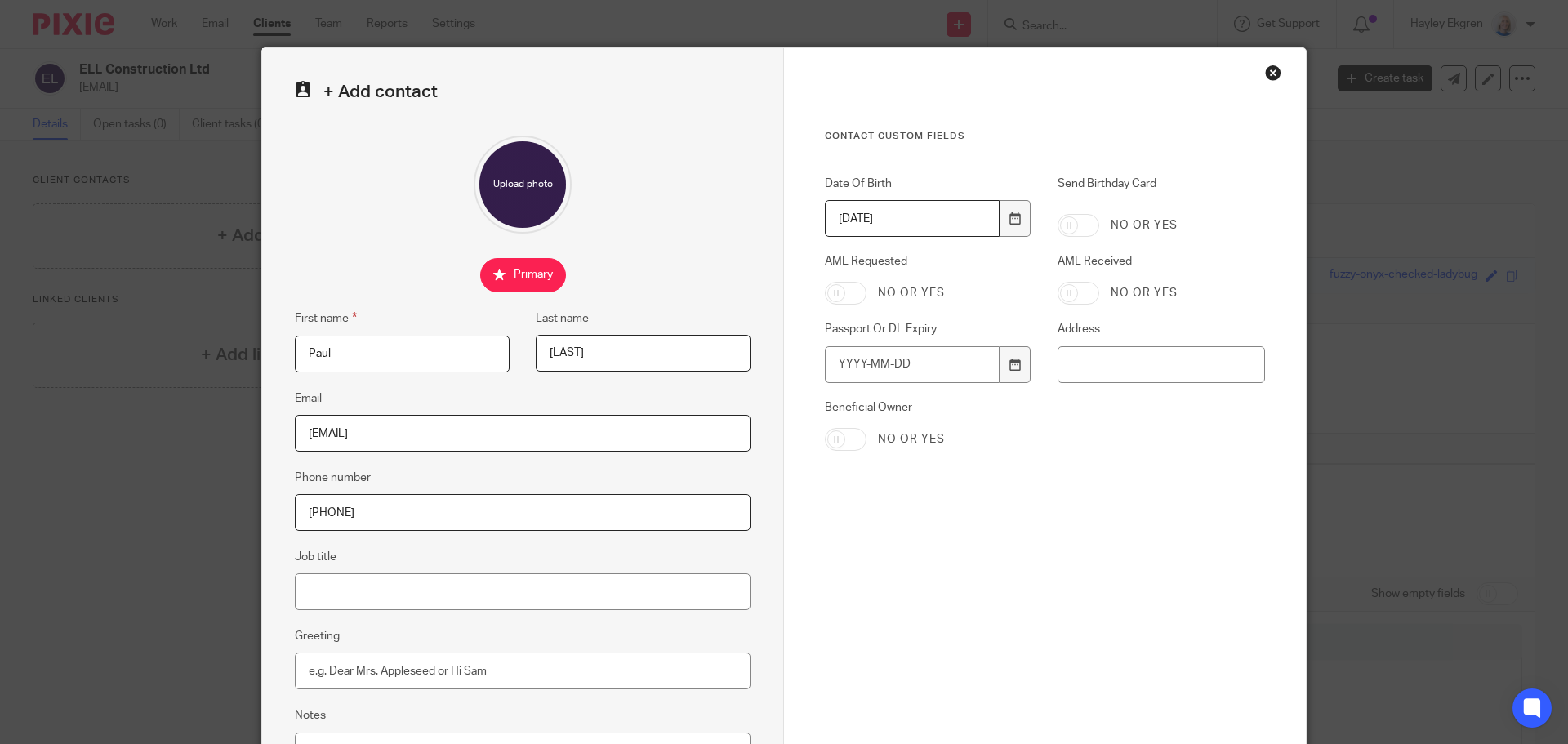 click on "No or yes" at bounding box center [929, 293] 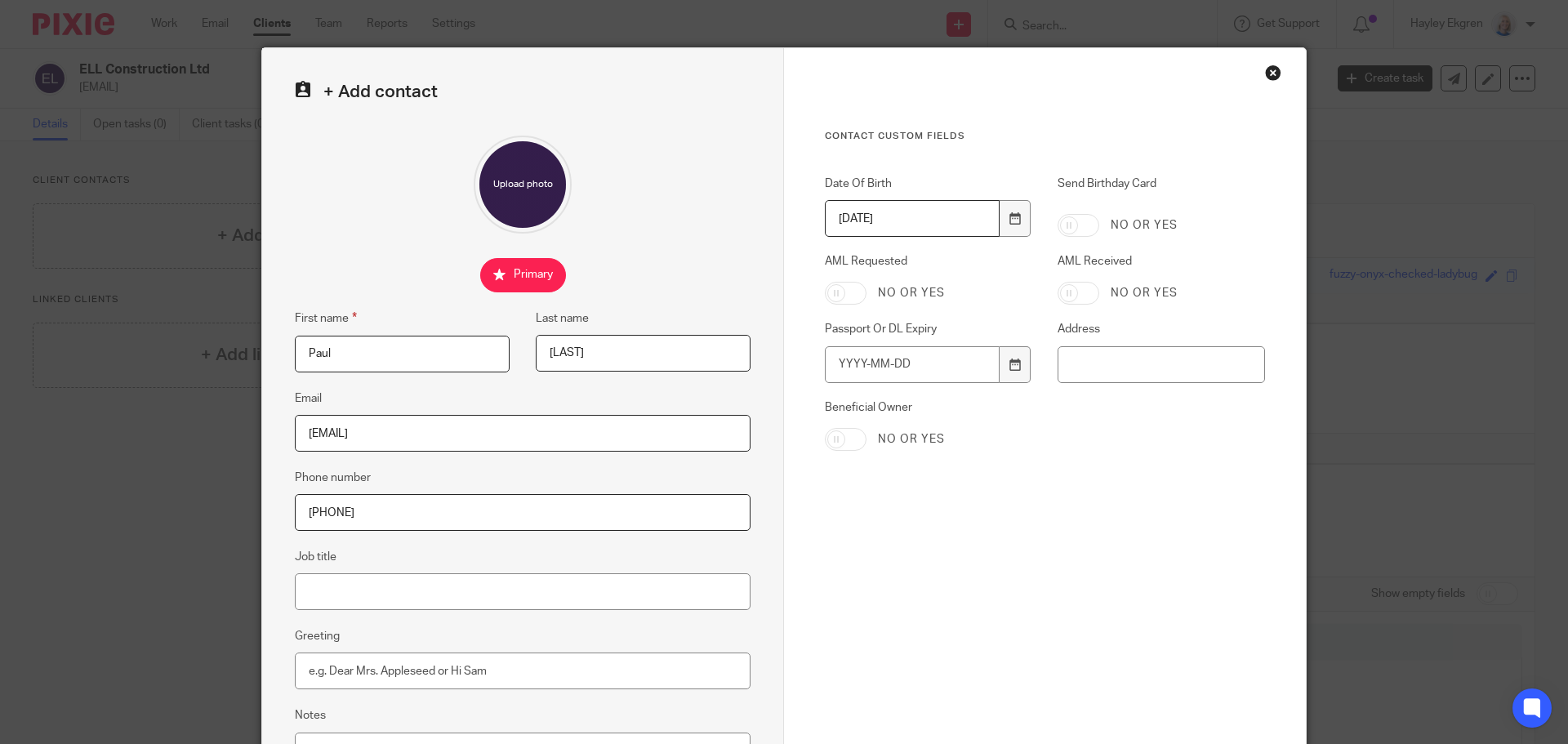click on "AML Requested" at bounding box center (845, 293) 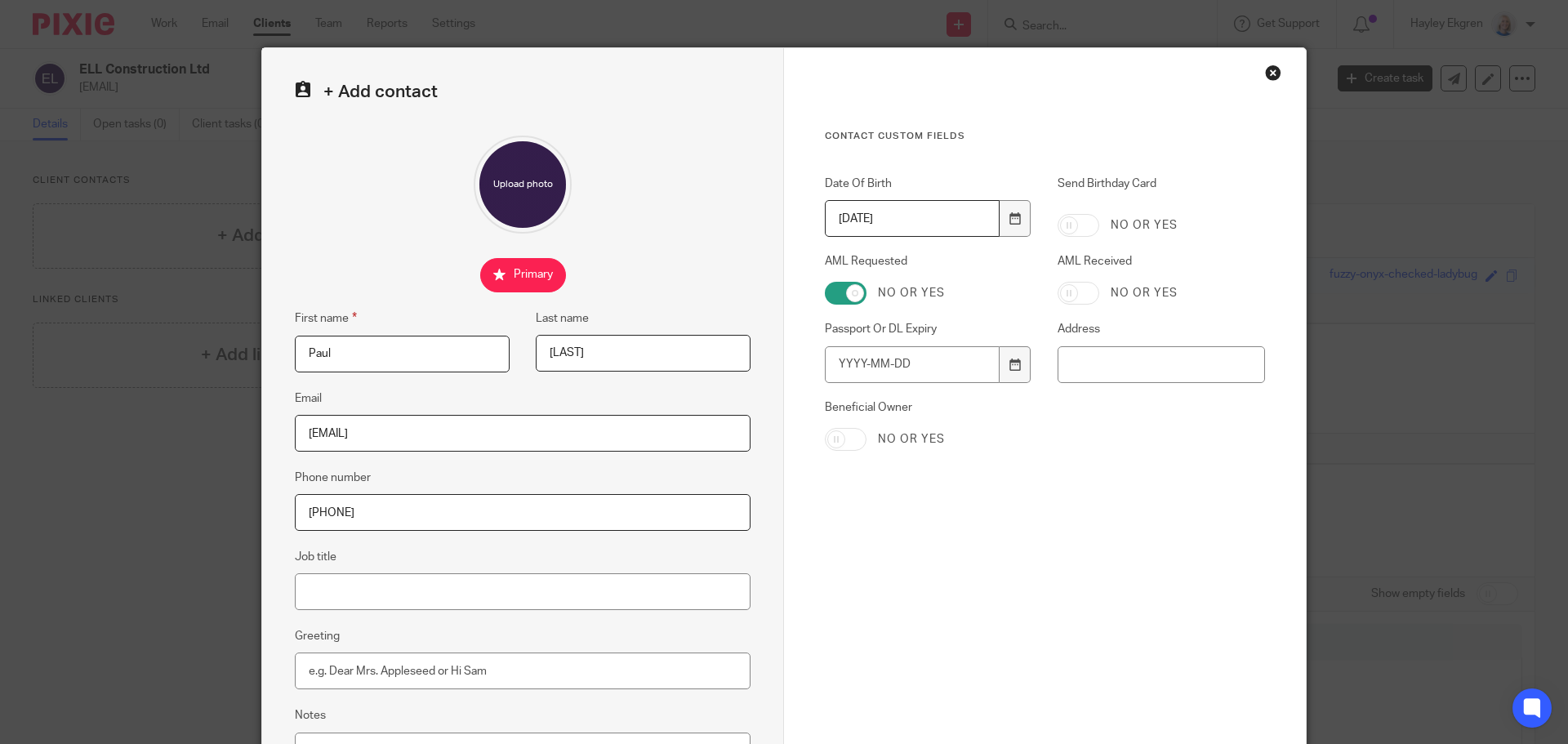 click on "AML Received" at bounding box center (1078, 293) 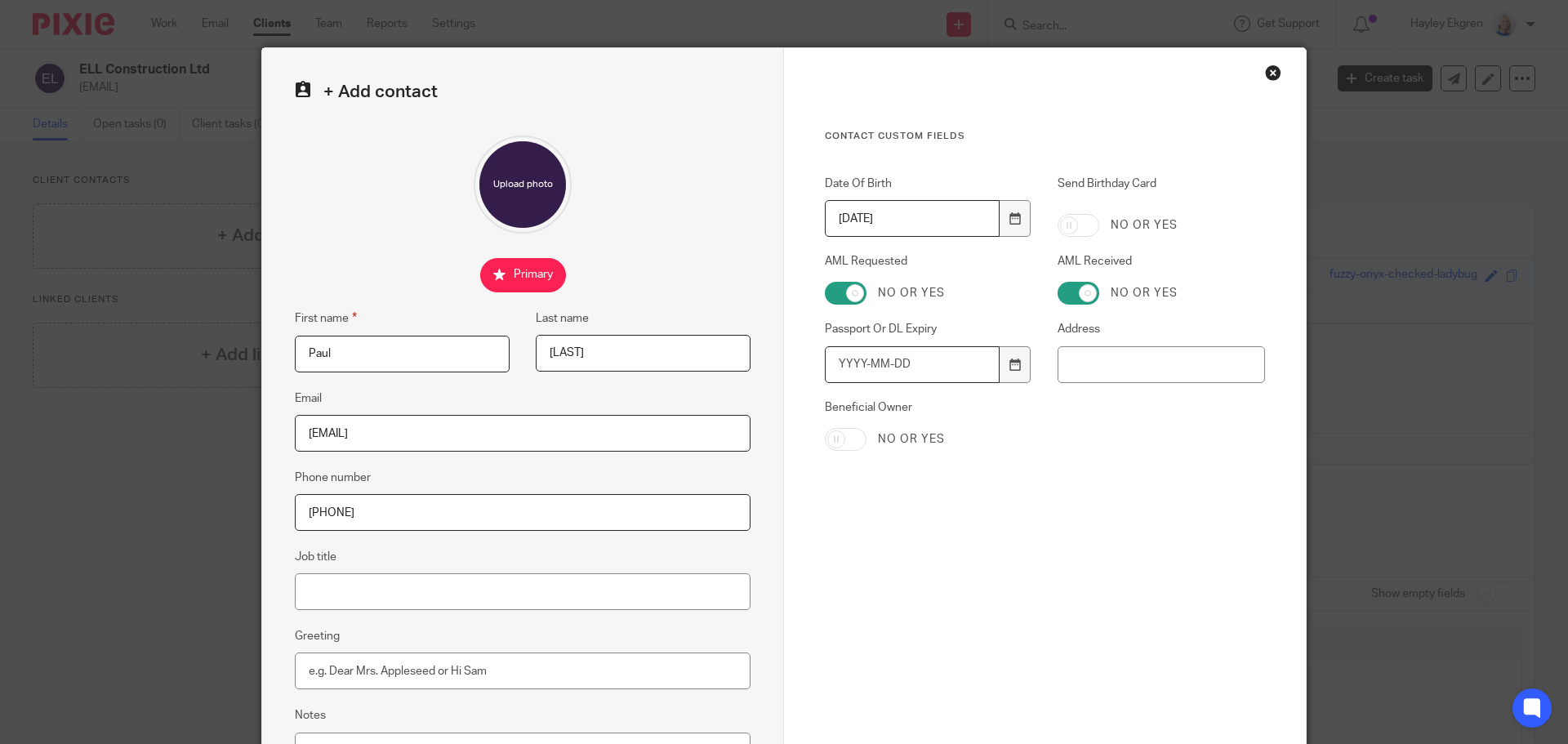 click on "Passport Or DL Expiry" at bounding box center [912, 364] 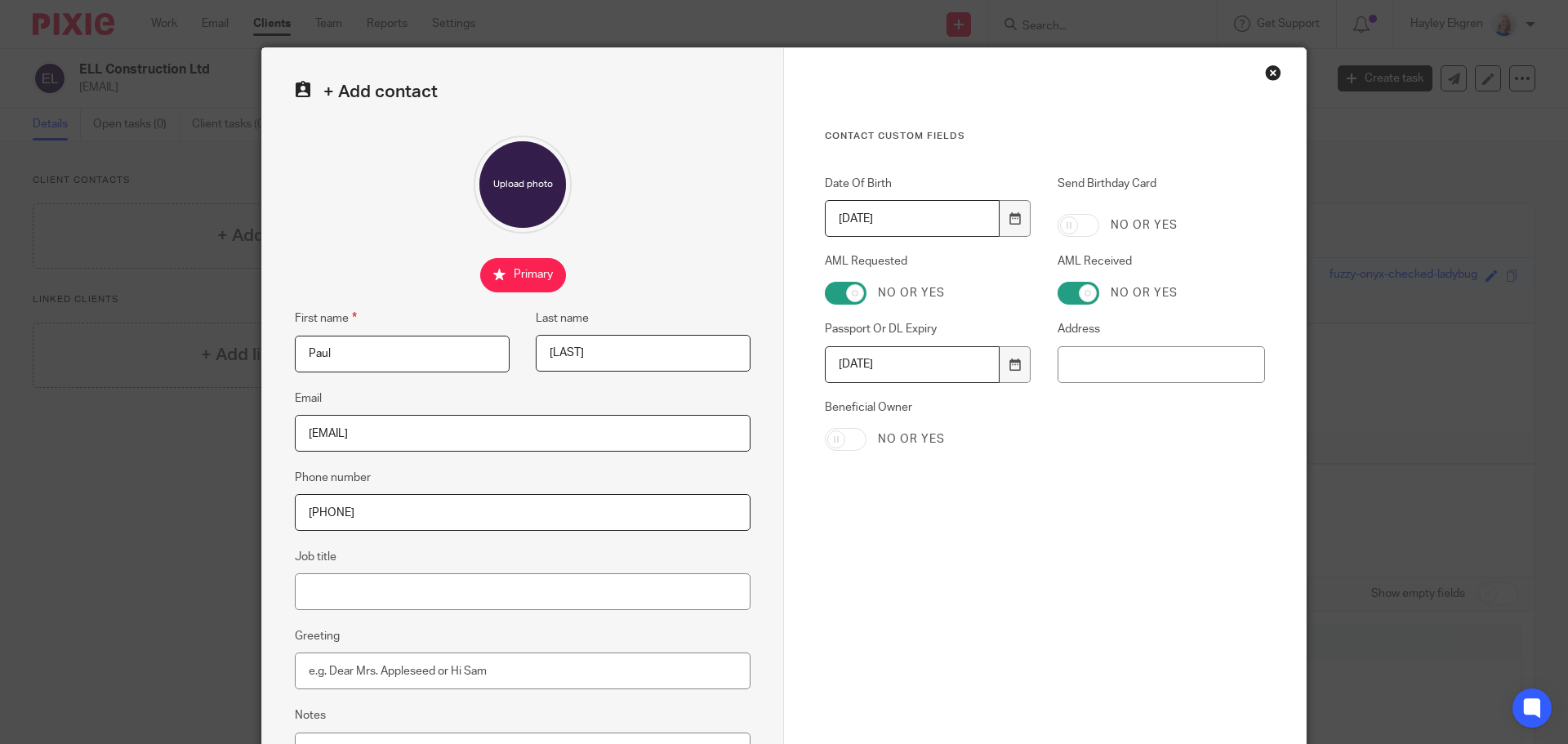 type on "2031-06-29" 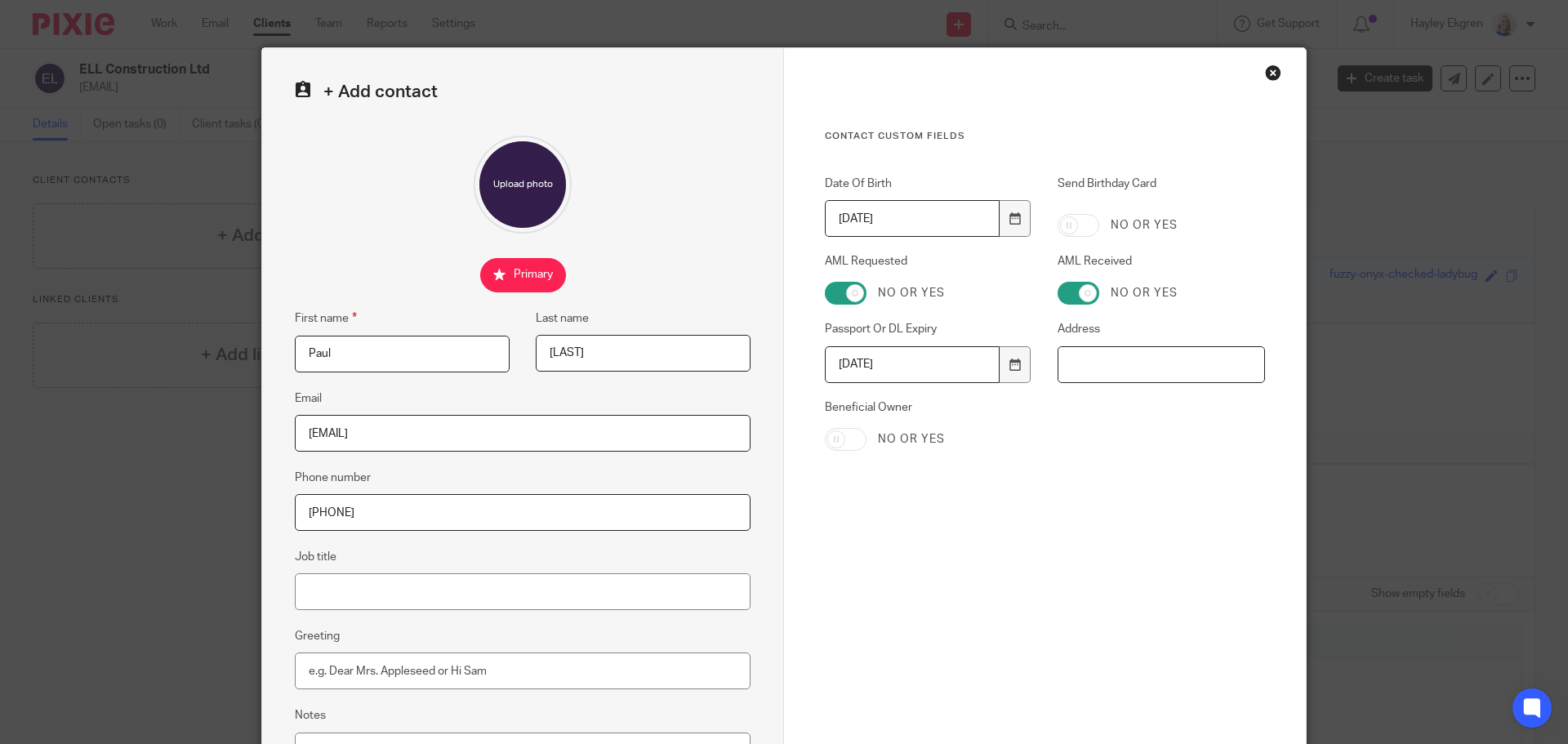 click on "Address" at bounding box center [1161, 364] 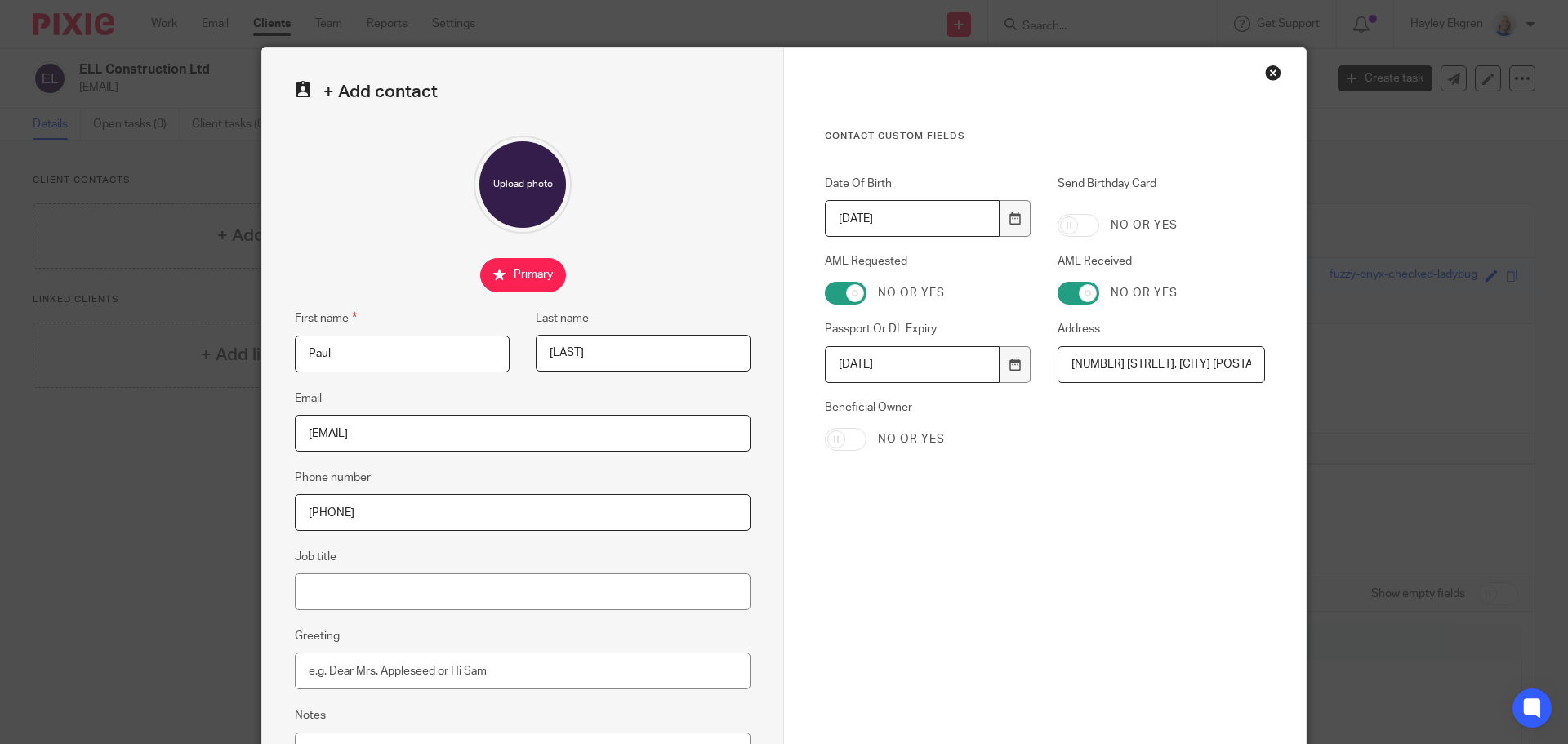 scroll, scrollTop: 0, scrollLeft: 7, axis: horizontal 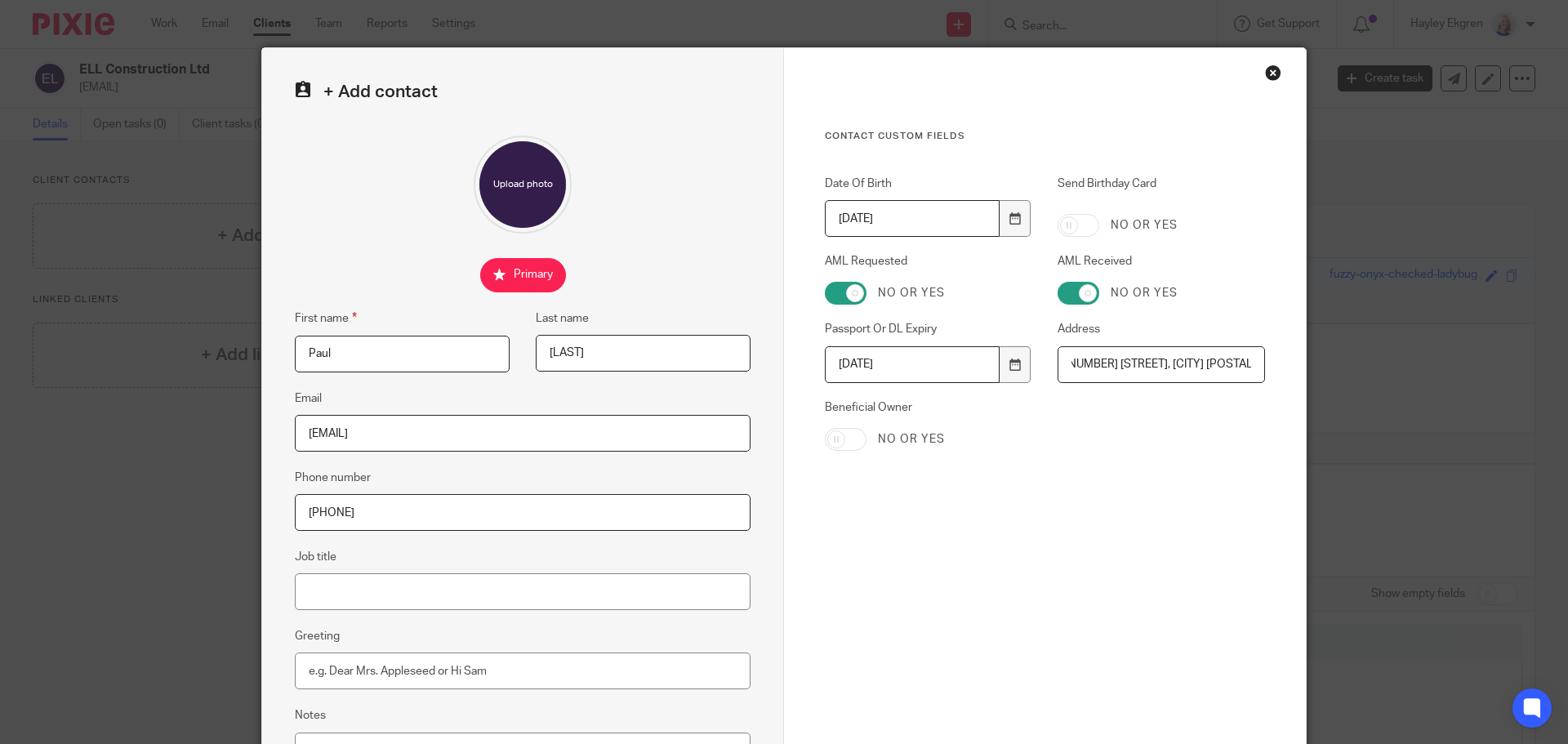 type on "211 St Helens Road, Leigh WN7 3UB" 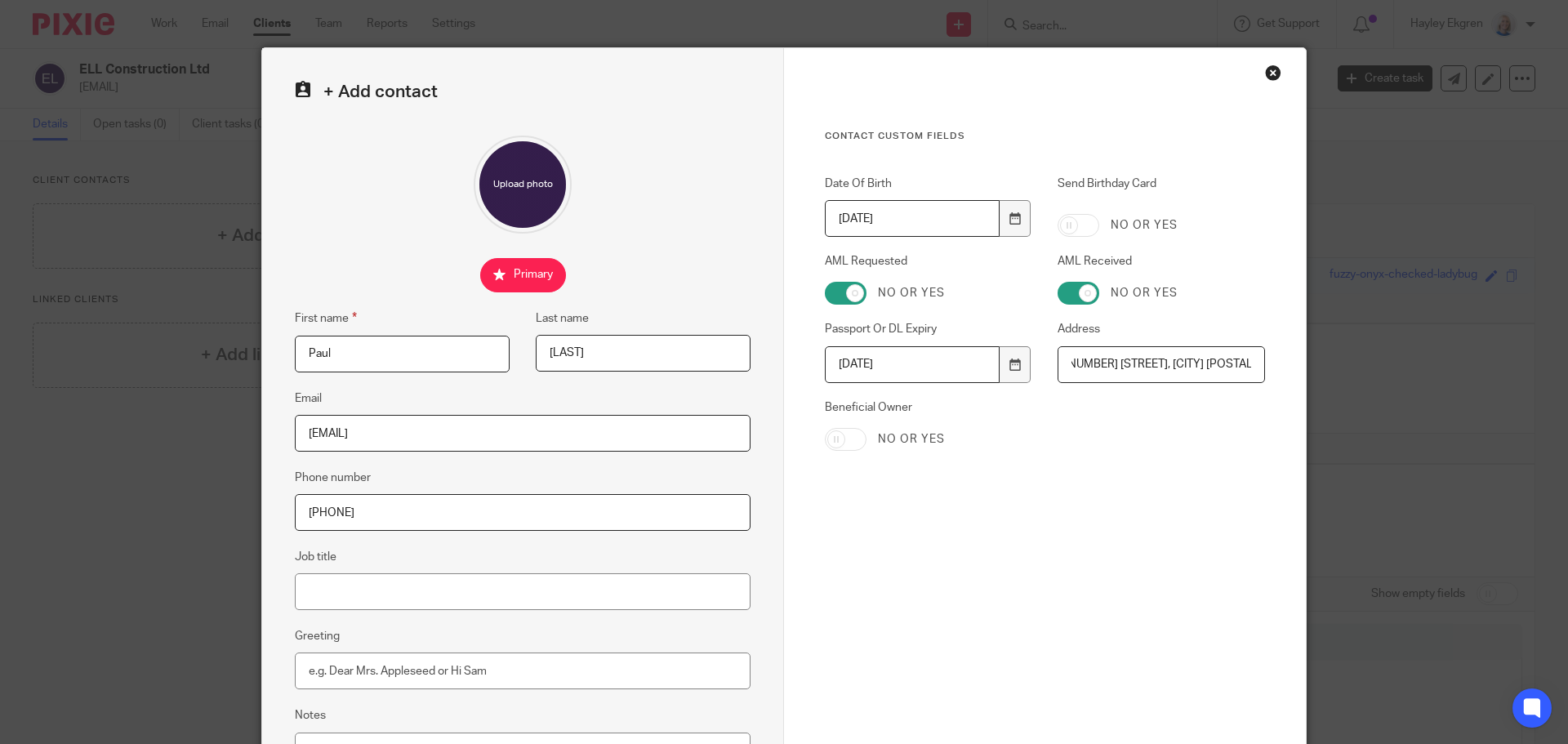 click on "Beneficial Owner" at bounding box center [845, 439] 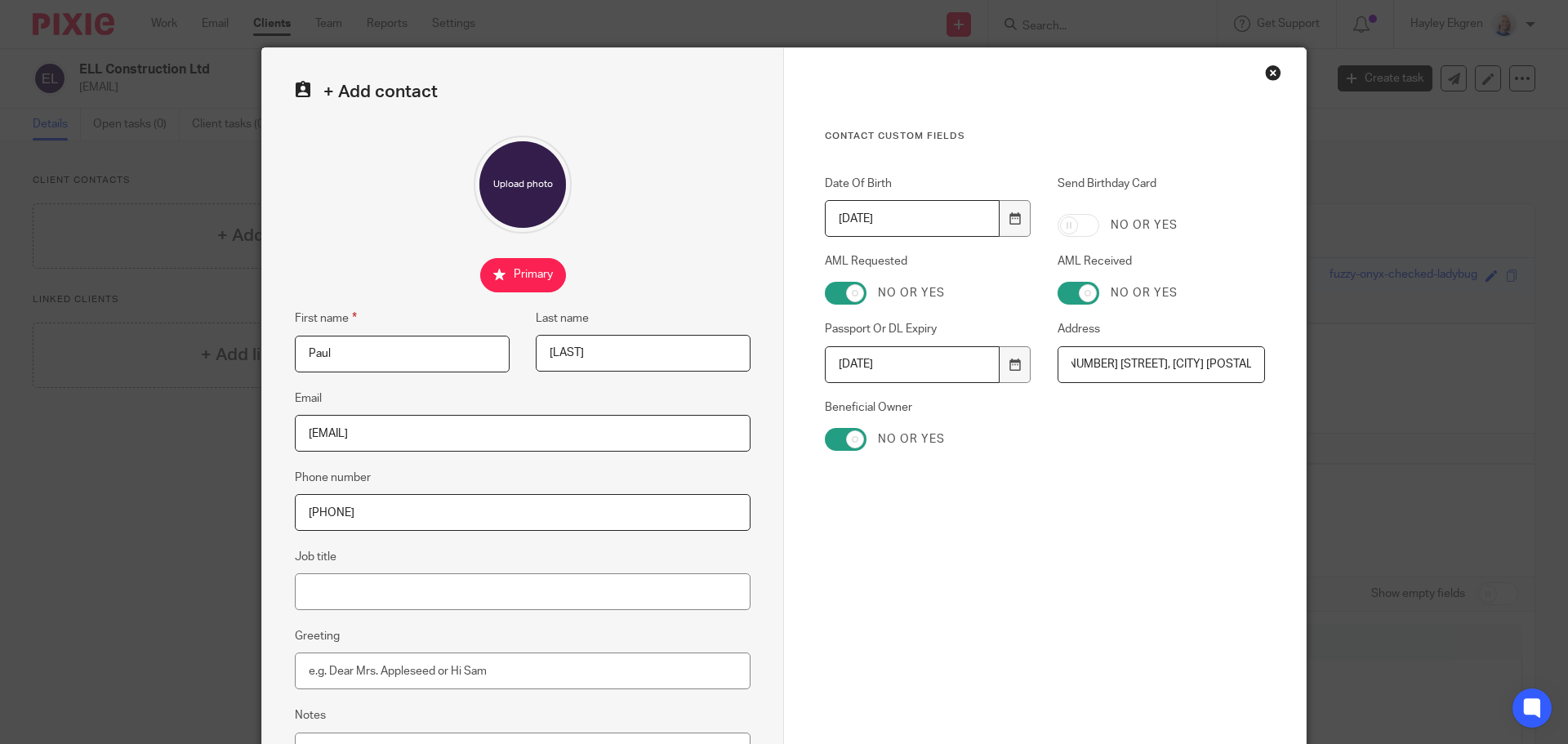 scroll, scrollTop: 0, scrollLeft: 0, axis: both 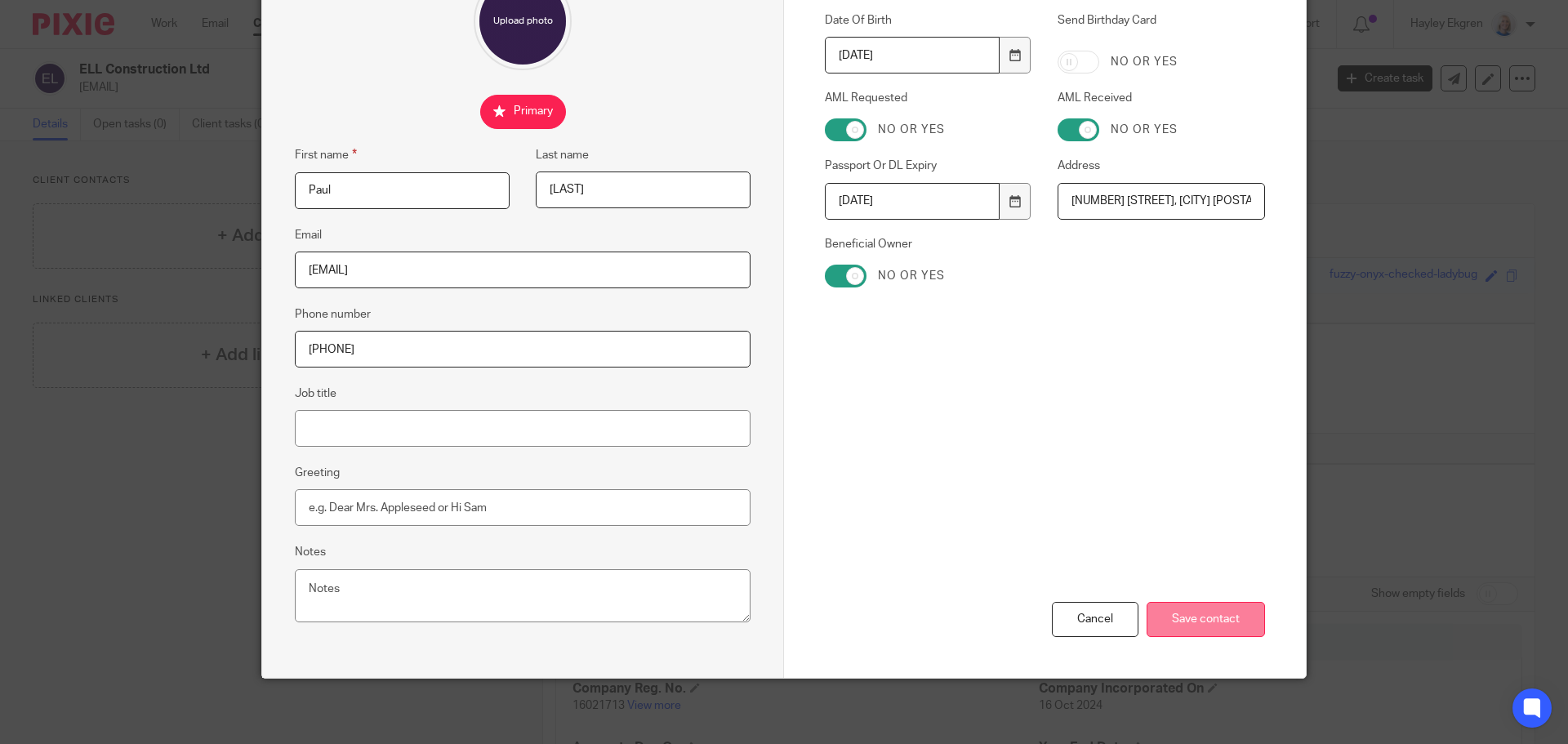 click on "Save contact" at bounding box center (1205, 619) 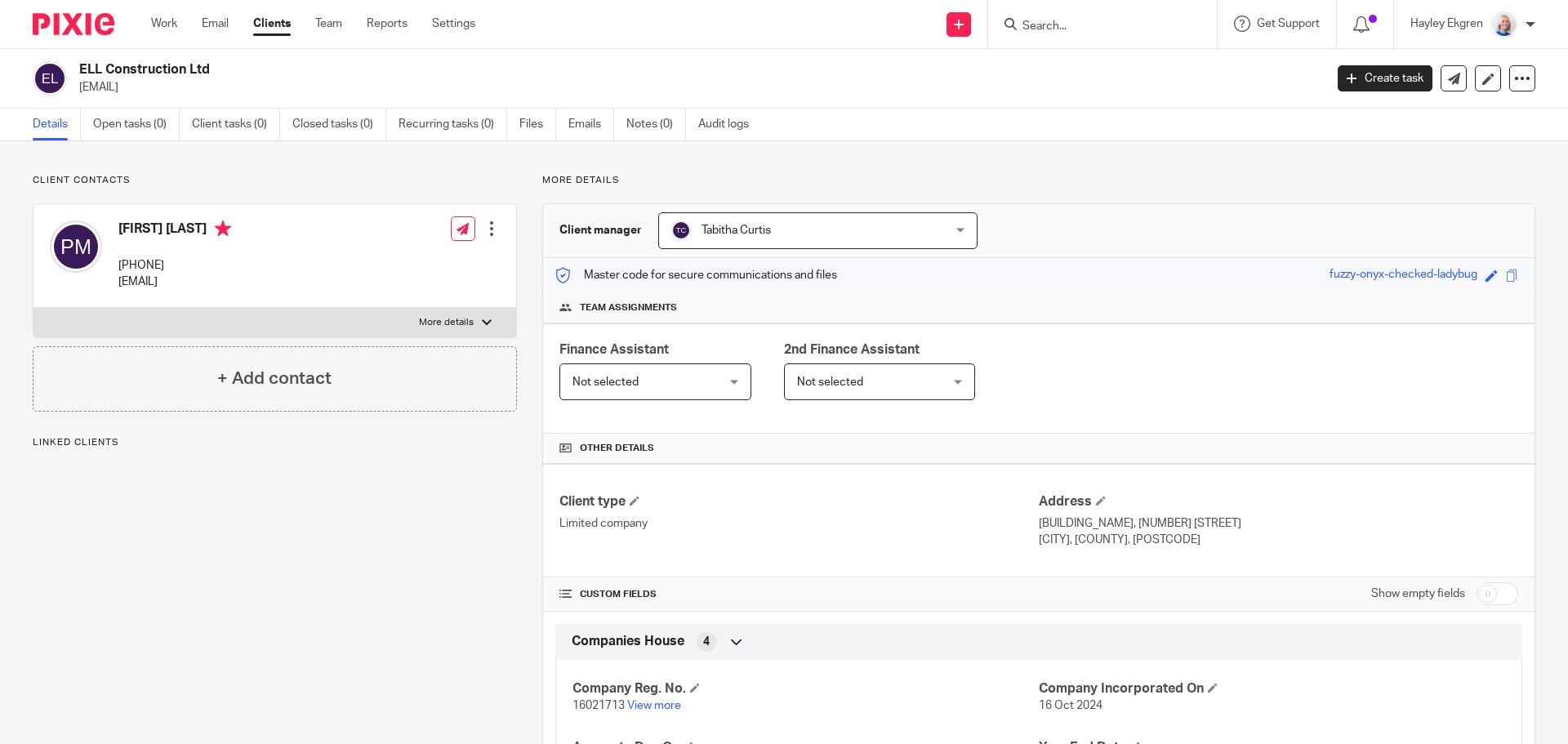 scroll, scrollTop: 0, scrollLeft: 0, axis: both 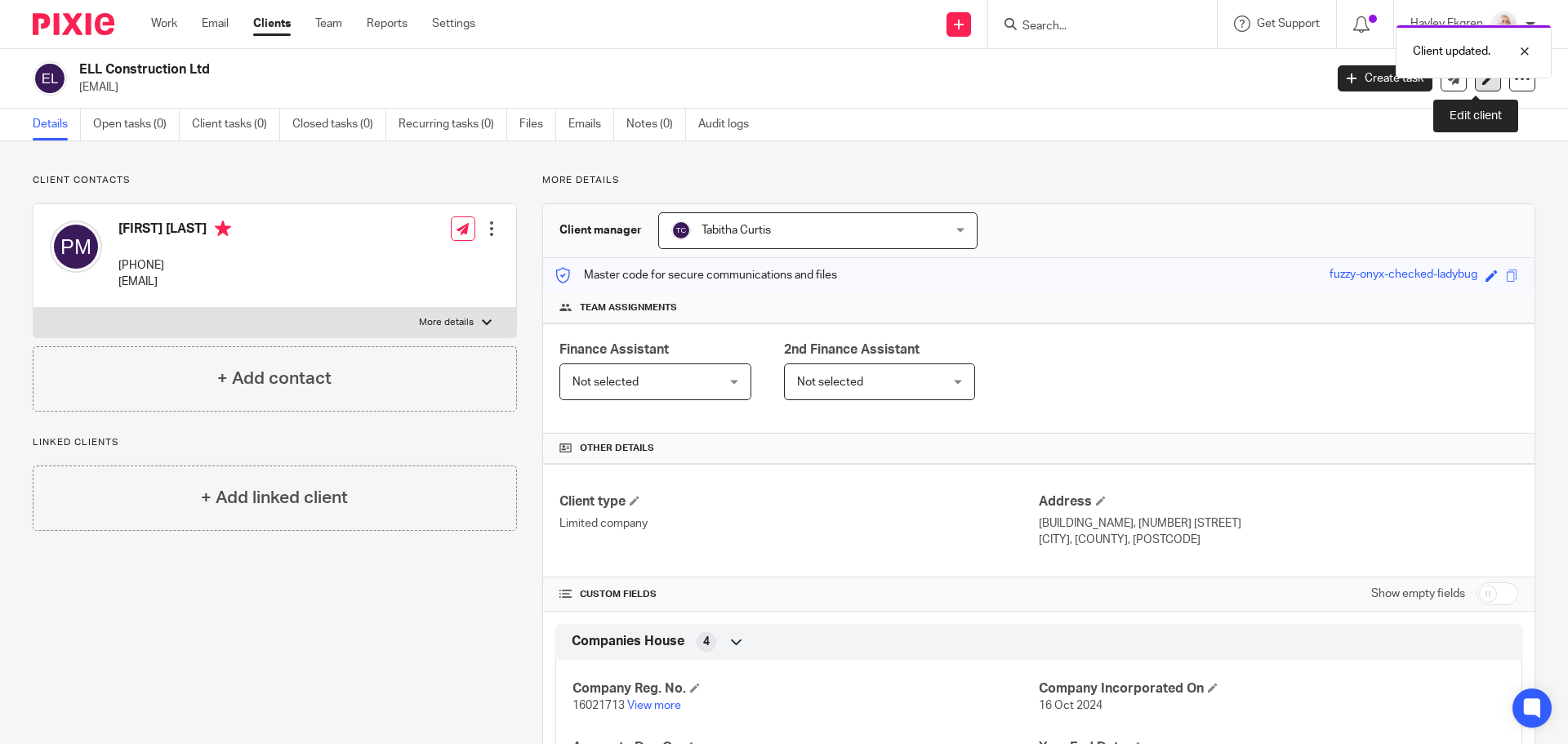 click at bounding box center [1488, 78] 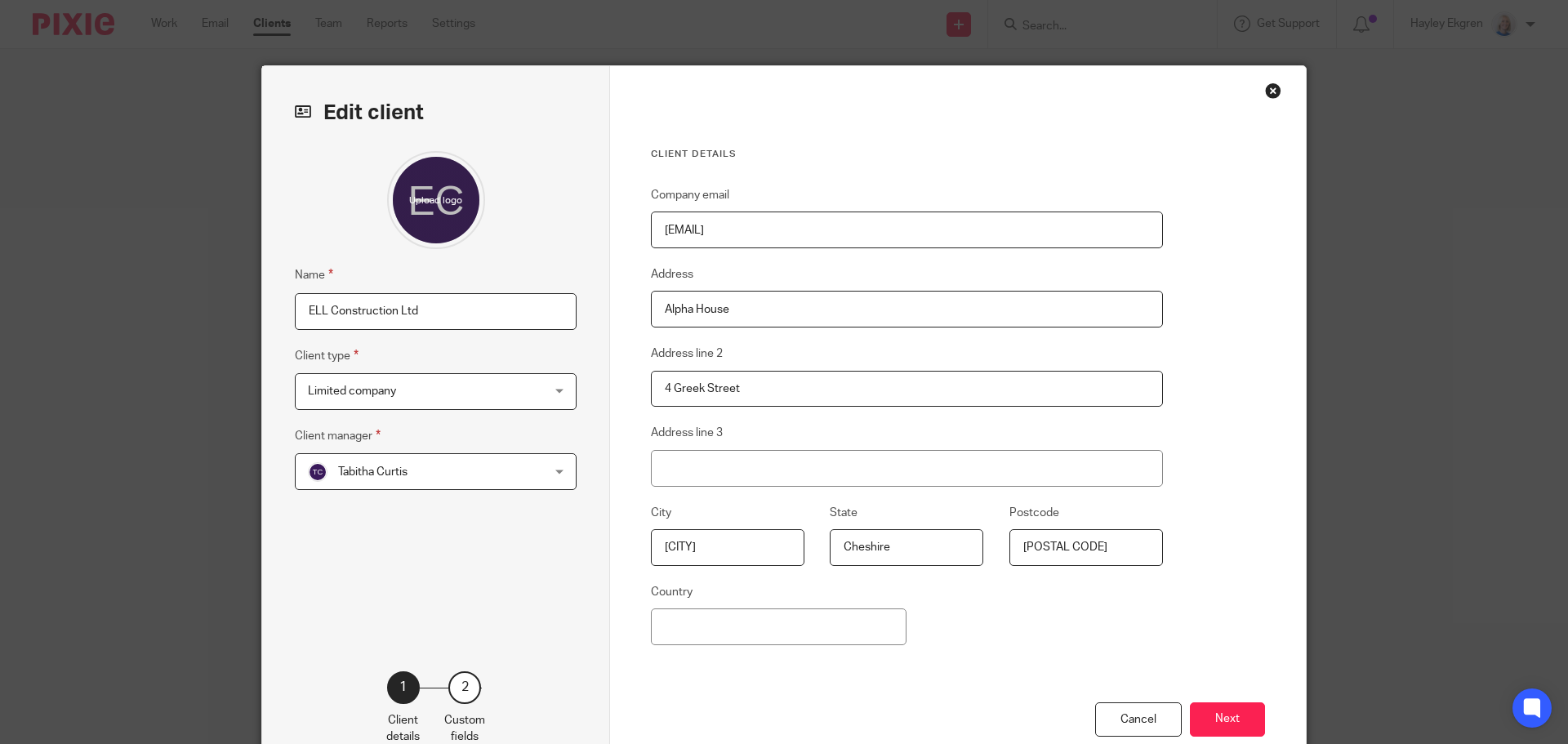 scroll, scrollTop: 0, scrollLeft: 0, axis: both 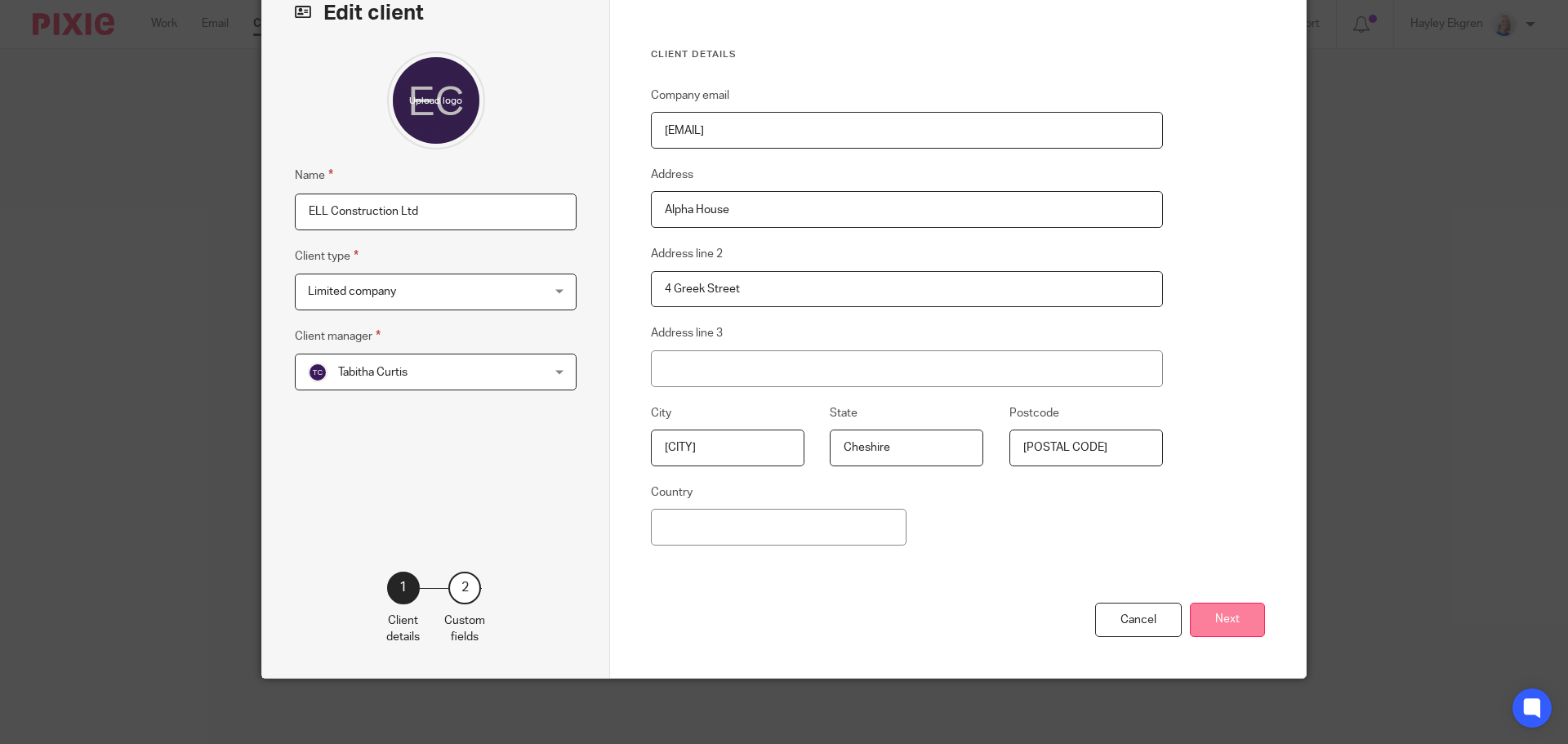 click on "Next" at bounding box center [1227, 620] 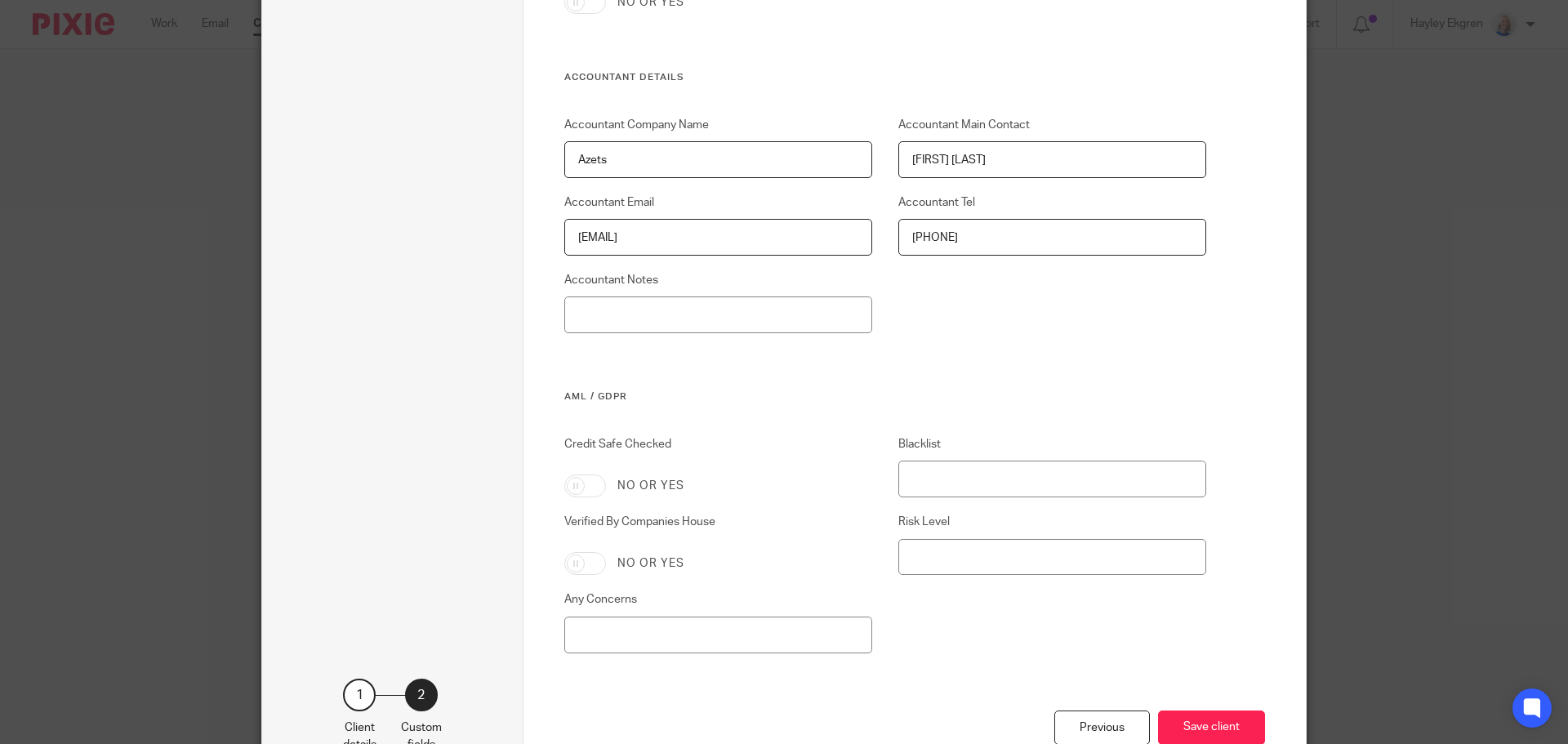 scroll, scrollTop: 2795, scrollLeft: 0, axis: vertical 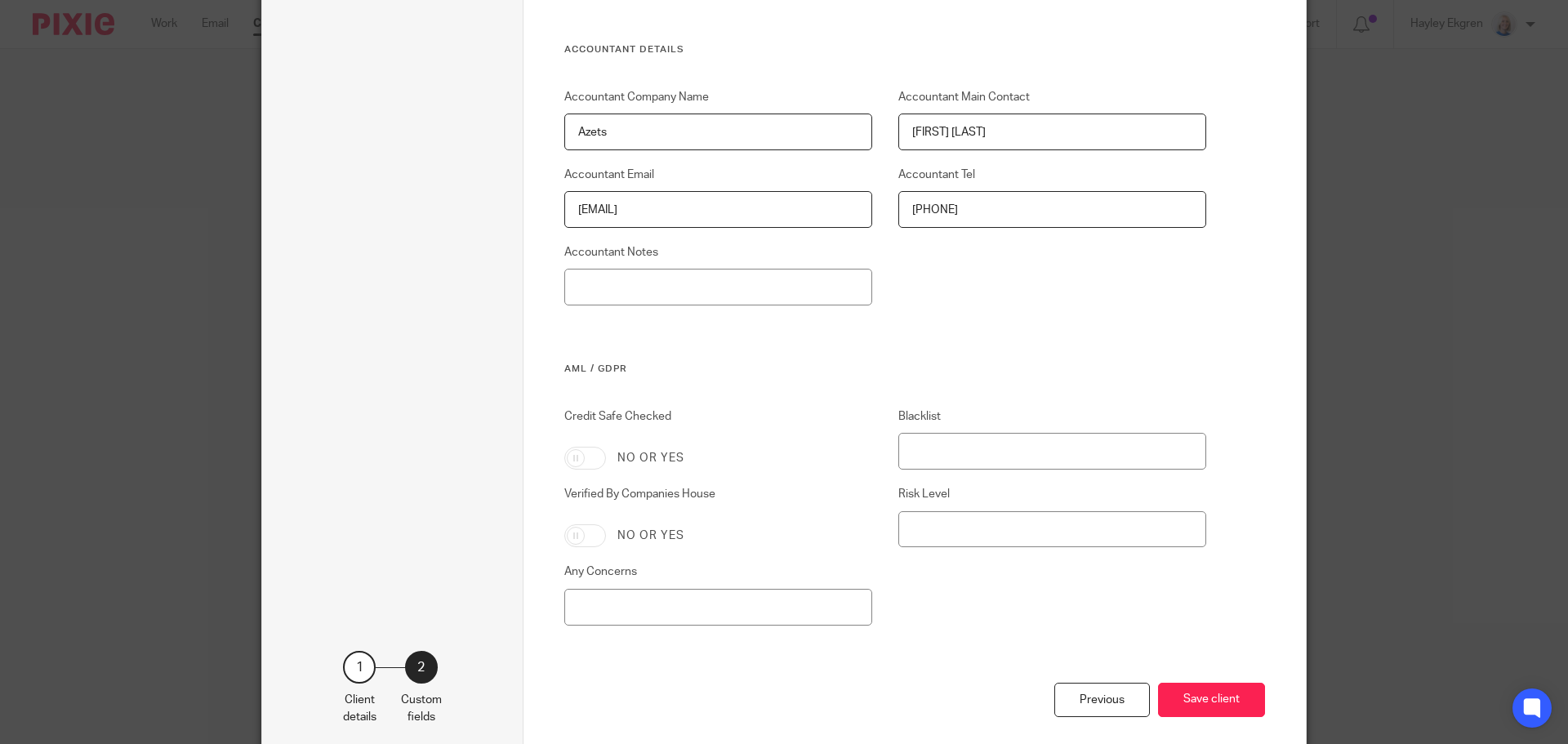 click on "Credit Safe Checked" at bounding box center (585, 458) 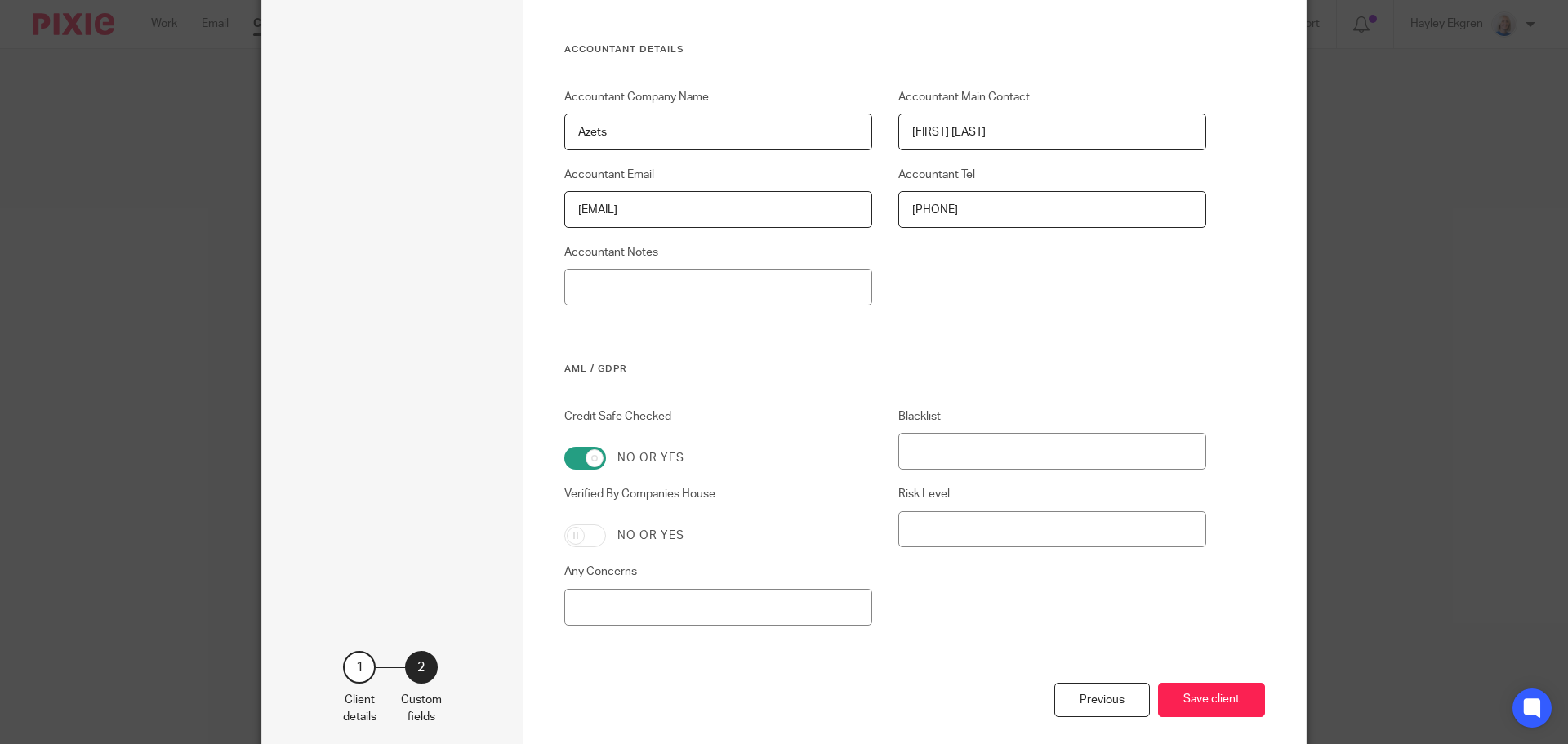 click on "Verified By Companies House" at bounding box center (585, 536) 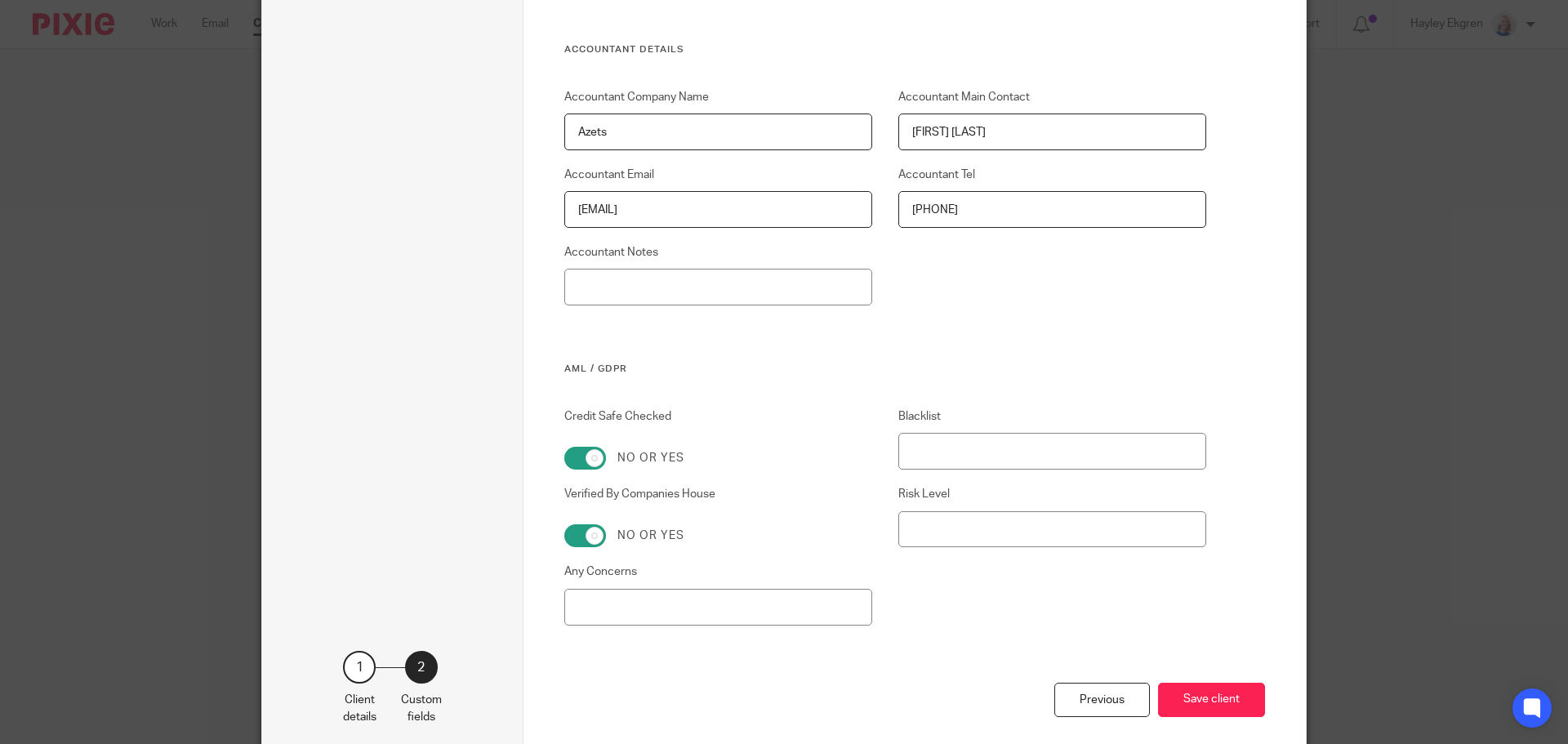 click on "Verified By Companies House" at bounding box center (585, 536) 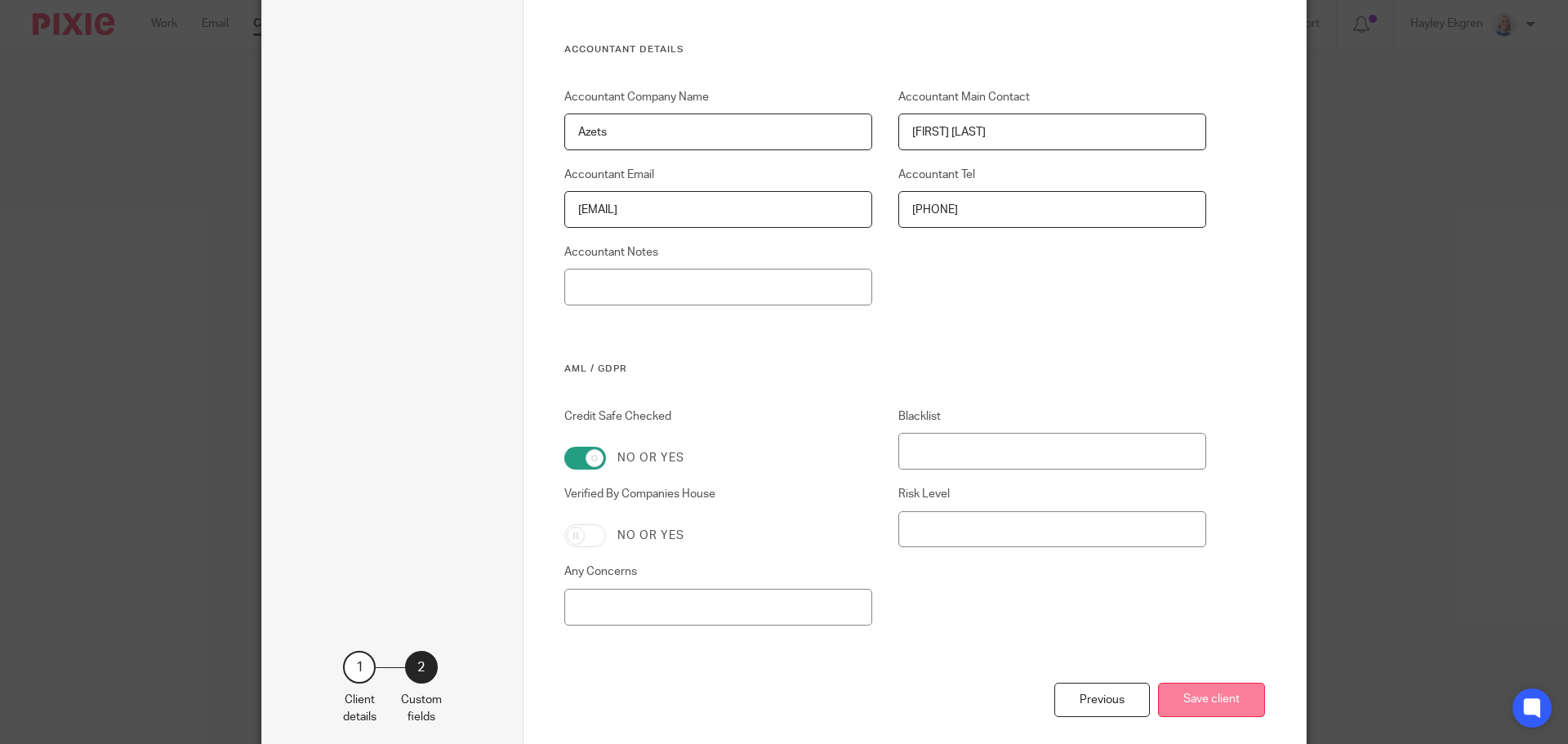 click on "Save client" at bounding box center (1211, 700) 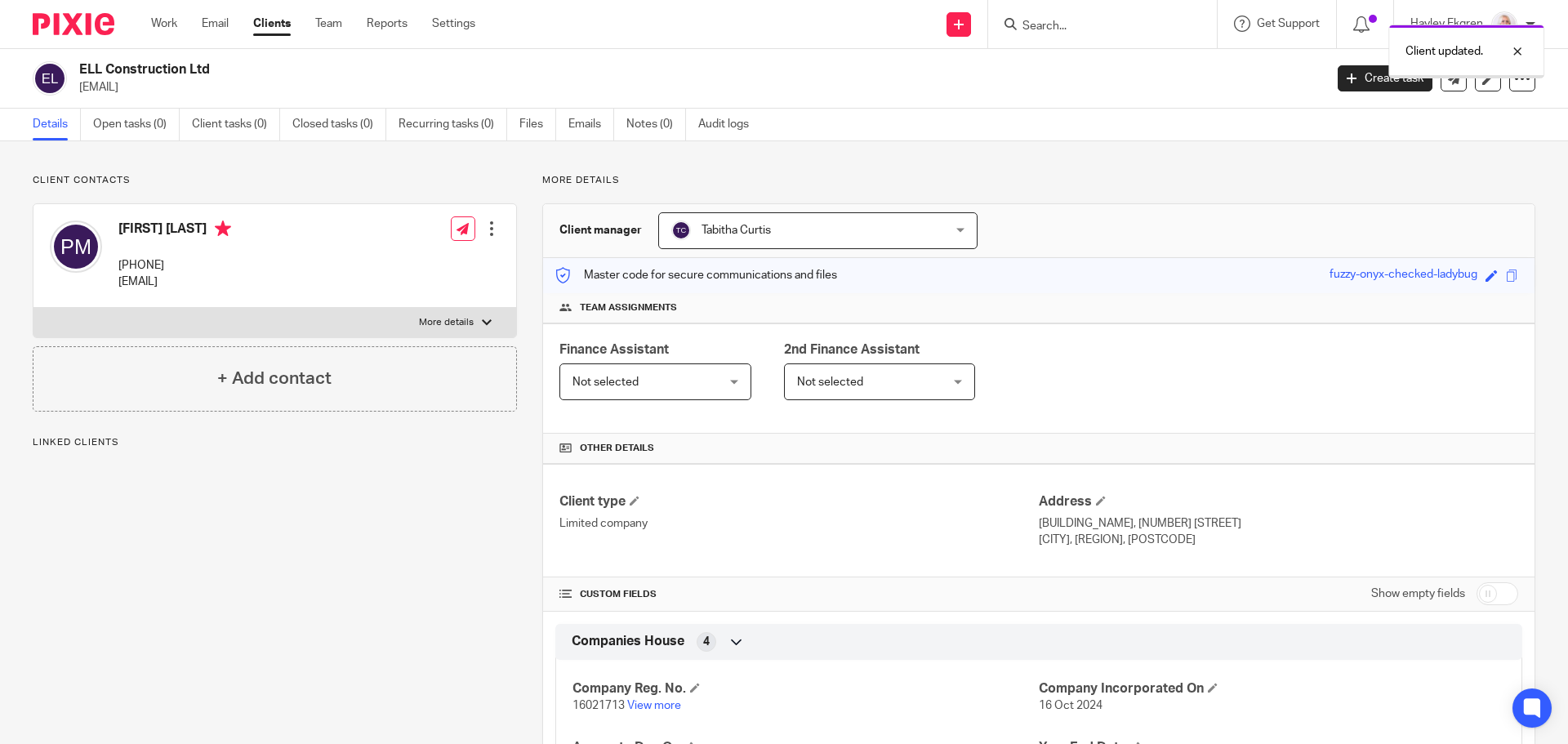 scroll, scrollTop: 0, scrollLeft: 0, axis: both 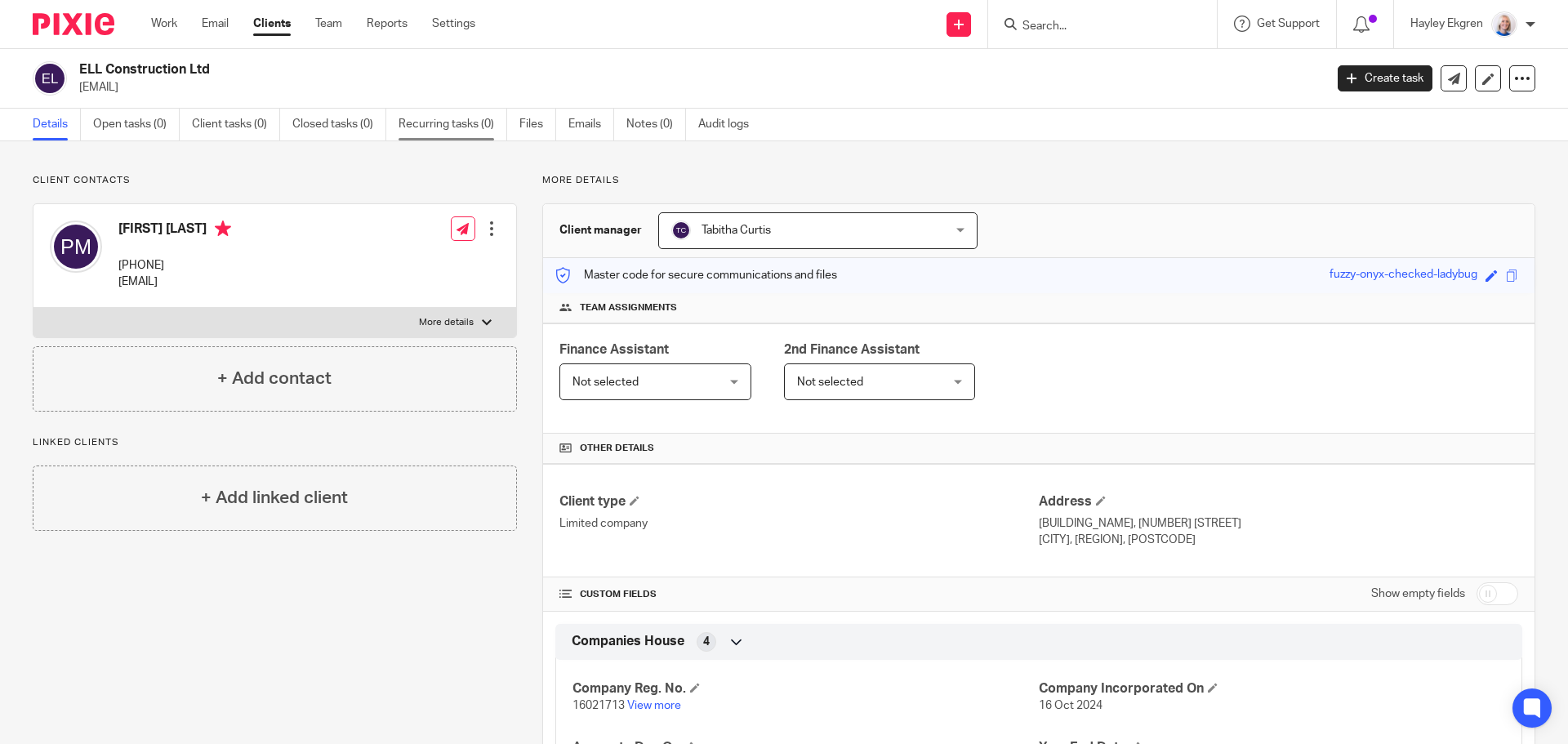 click on "Recurring tasks (0)" at bounding box center [452, 124] 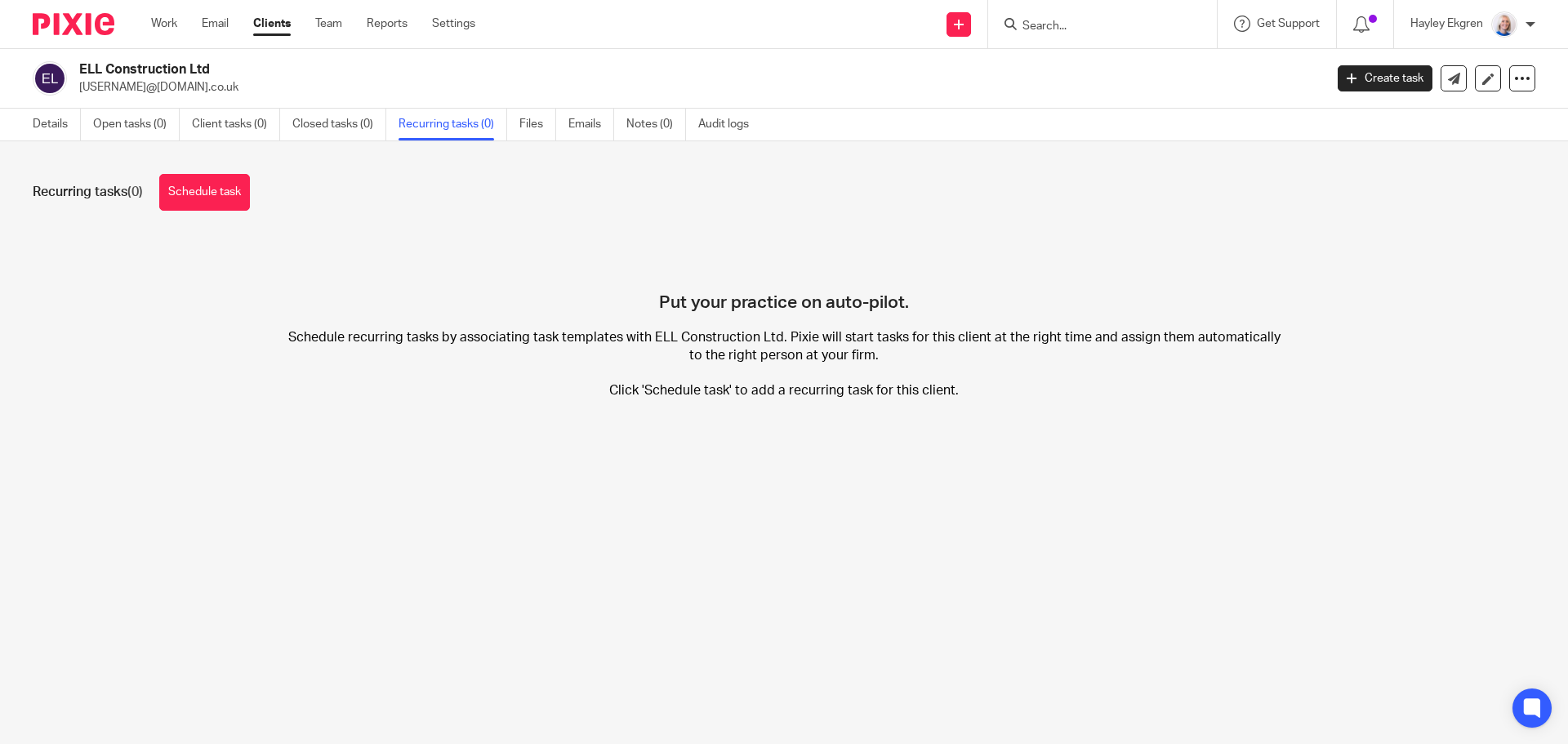 scroll, scrollTop: 0, scrollLeft: 0, axis: both 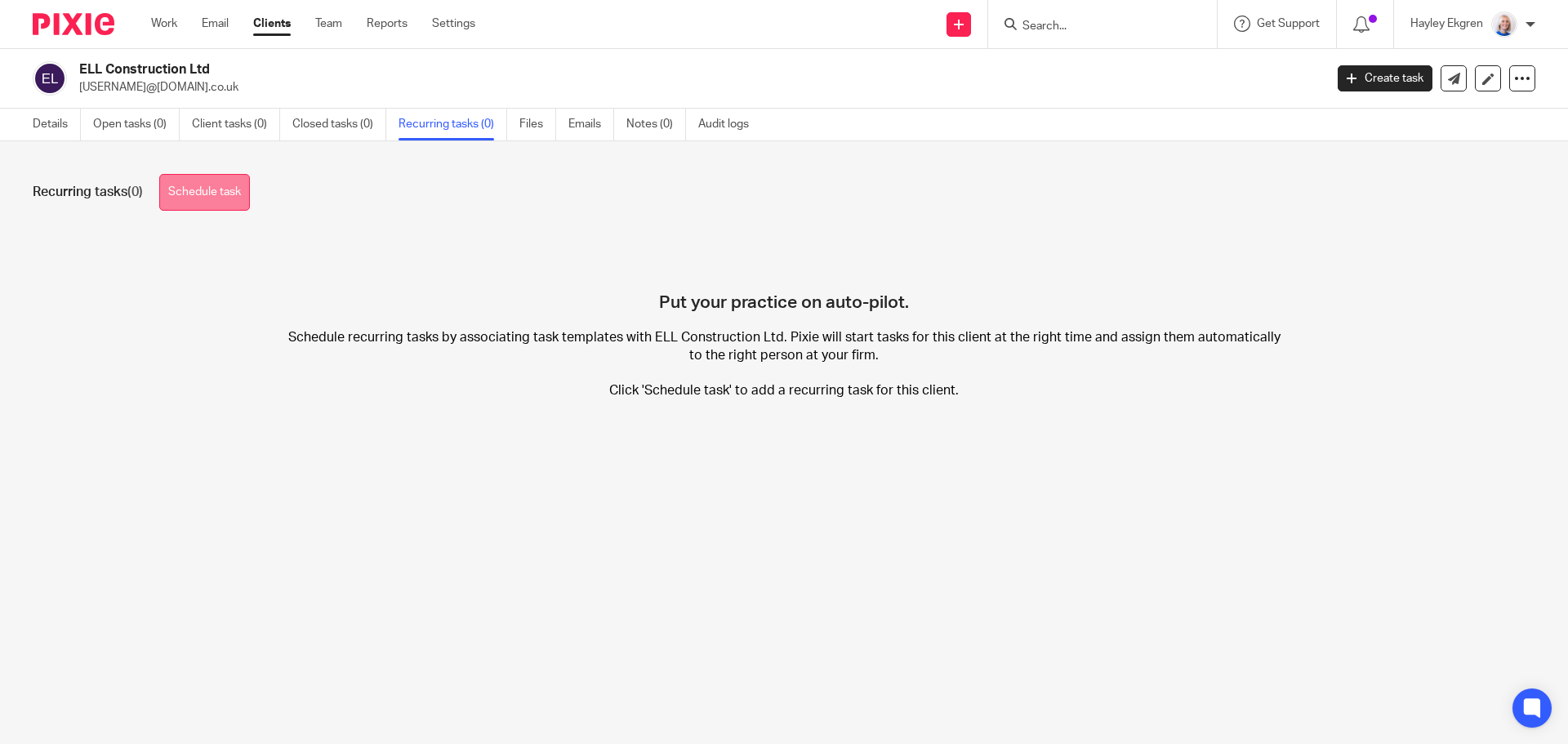 click on "Schedule task" at bounding box center (204, 192) 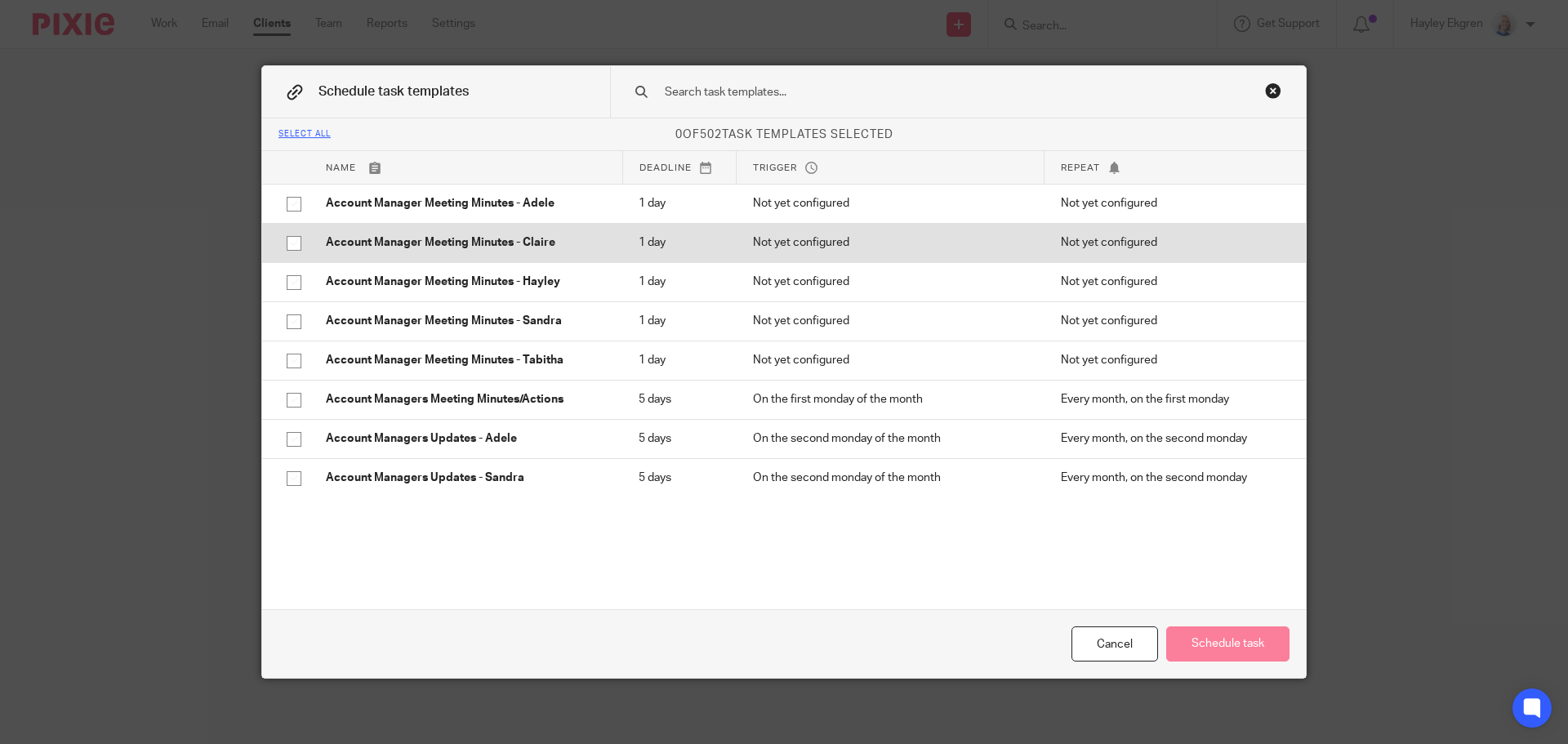 scroll, scrollTop: 0, scrollLeft: 0, axis: both 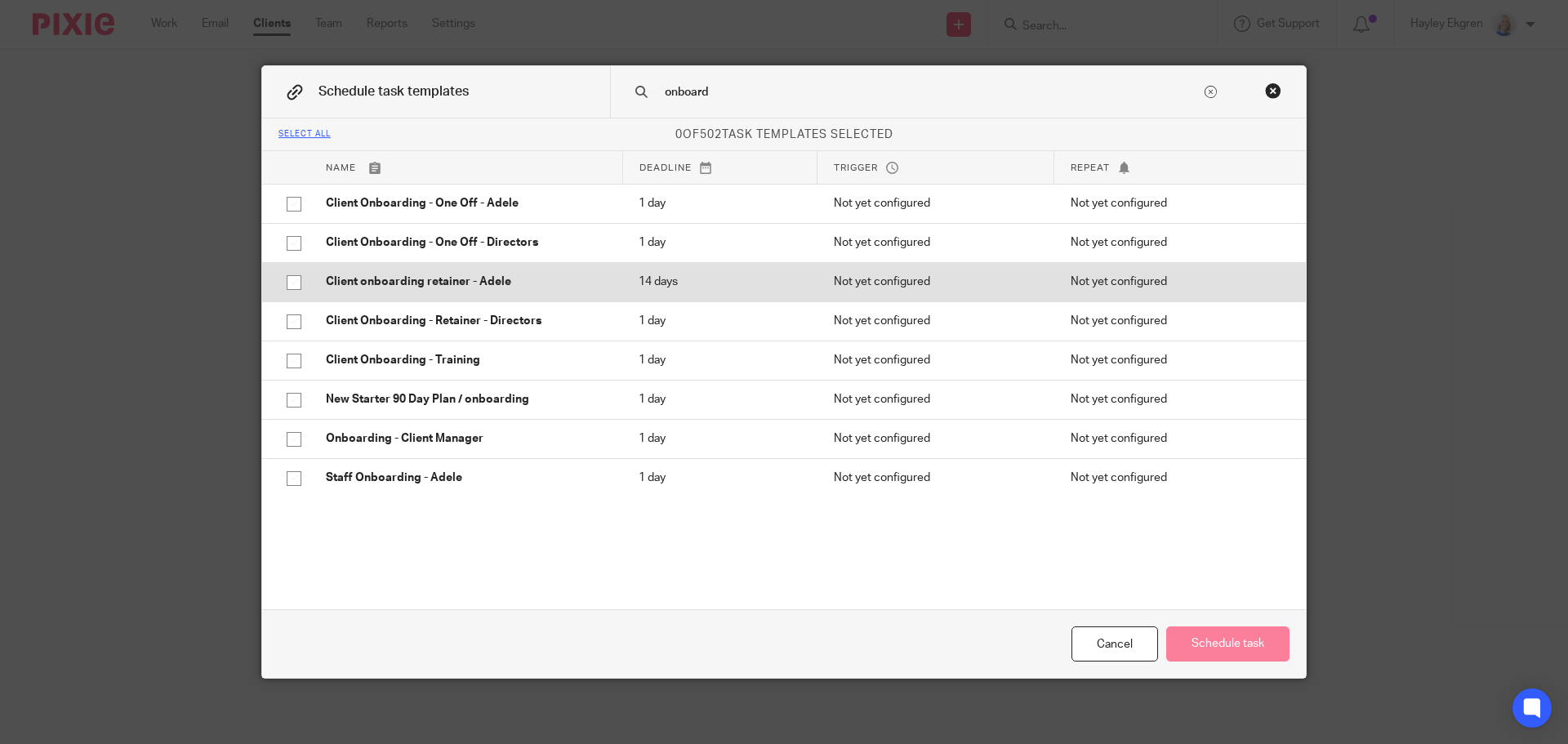 type on "onboard" 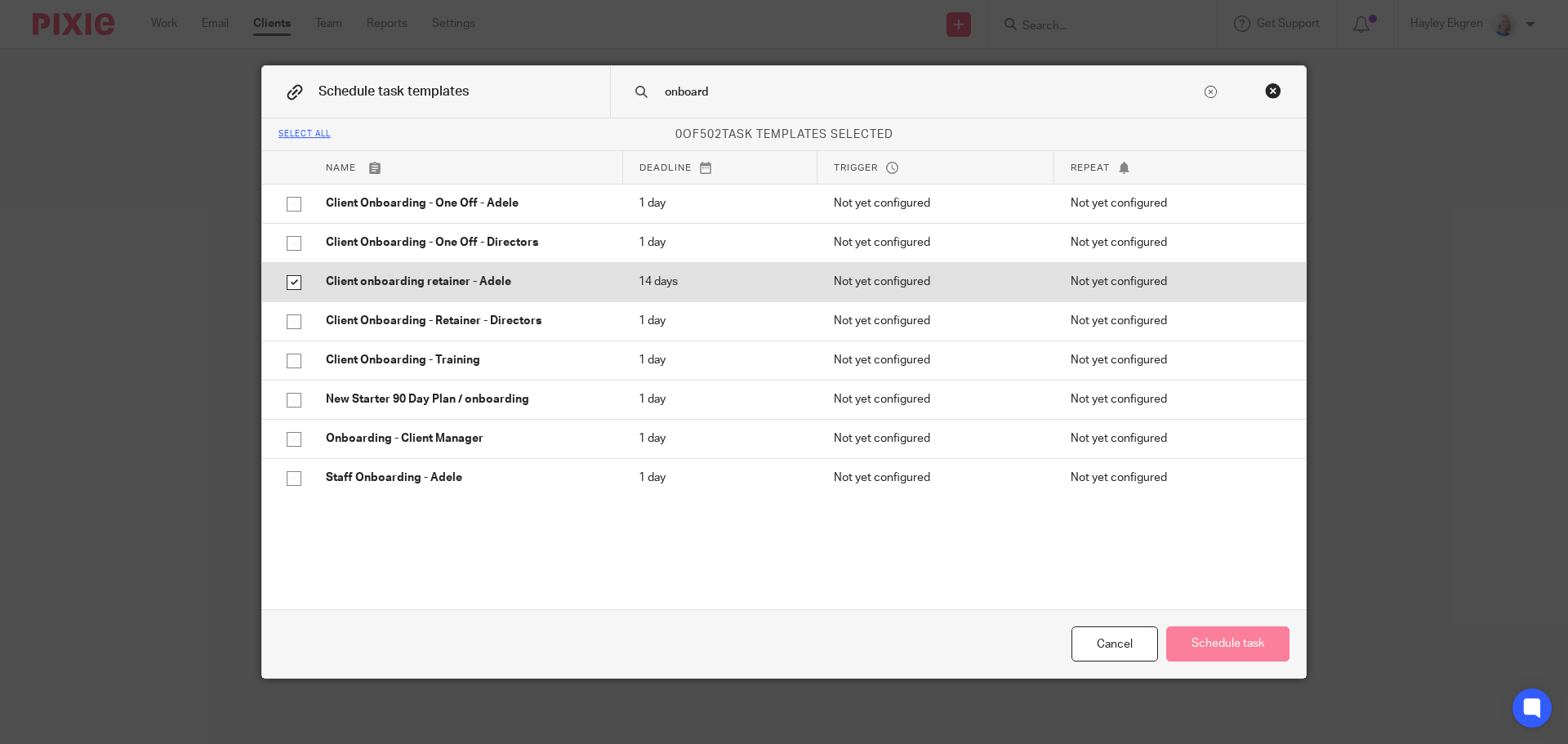 checkbox on "true" 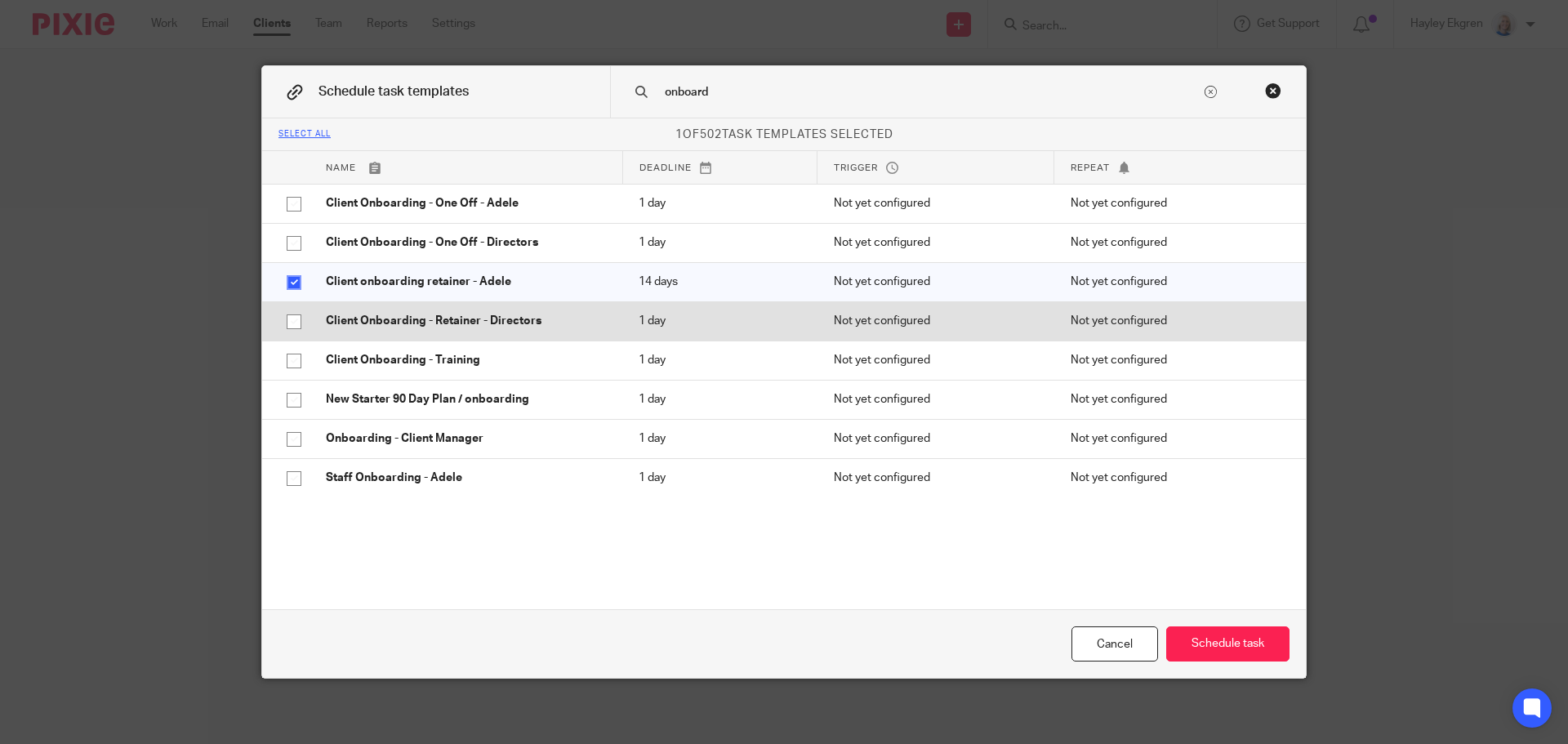click at bounding box center [294, 322] 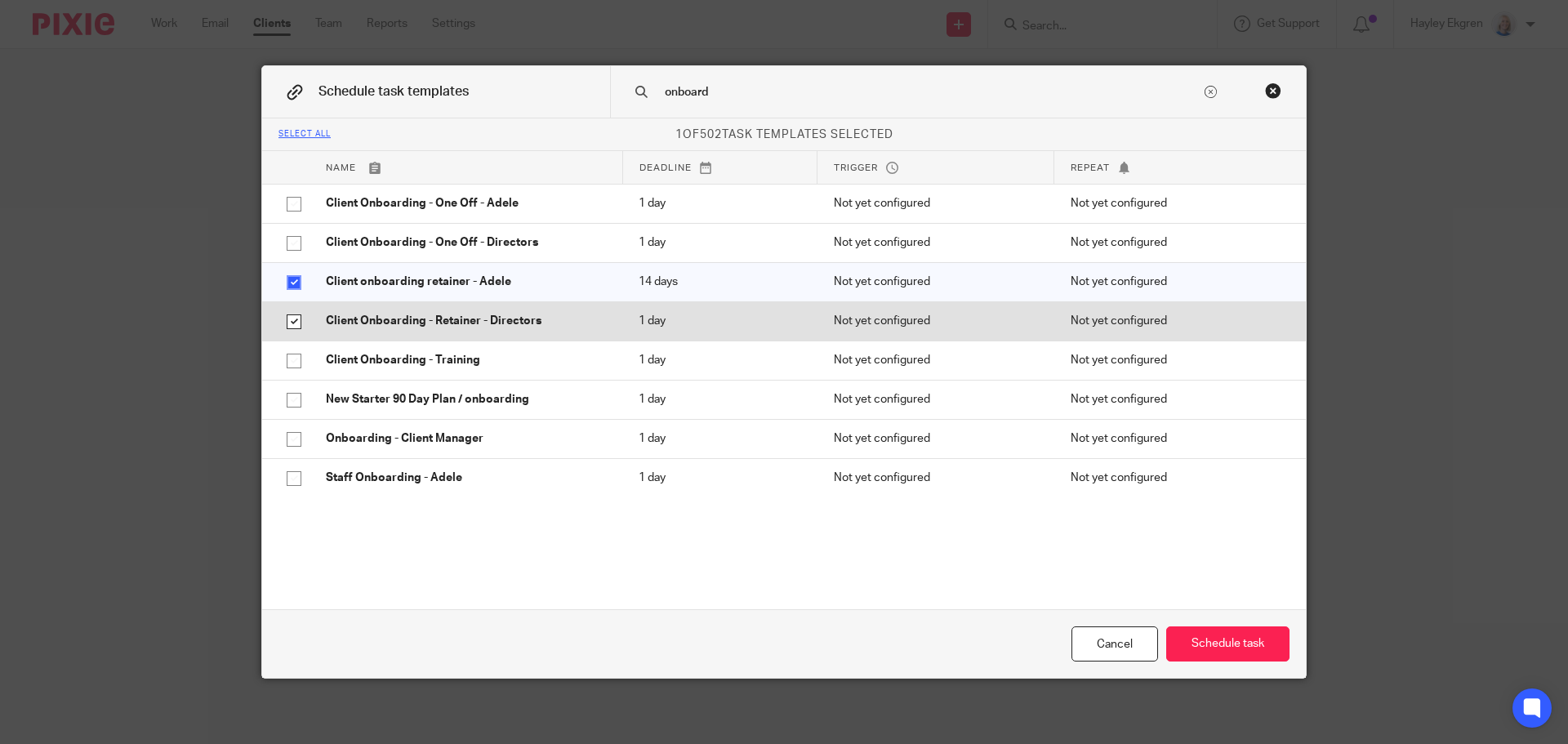 checkbox on "true" 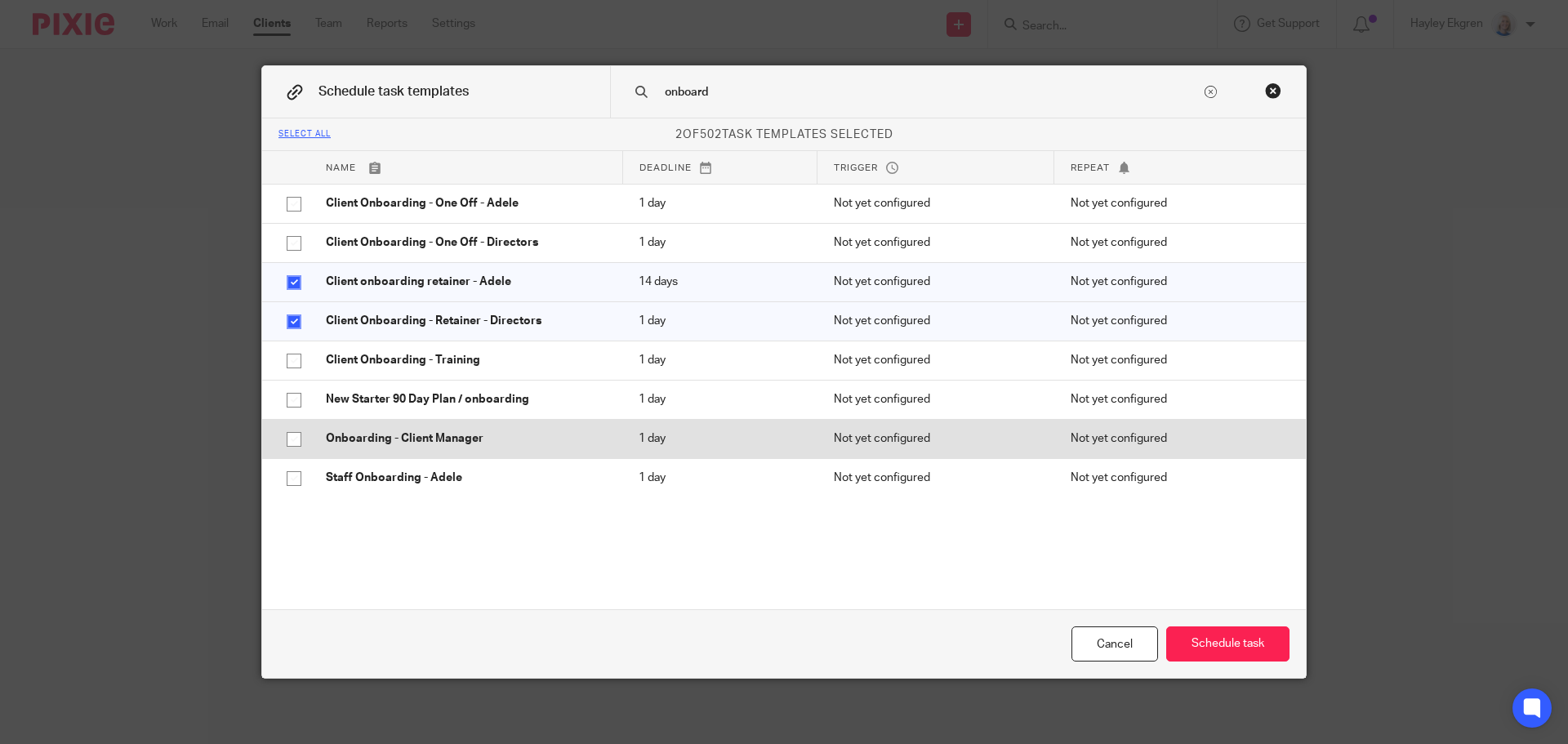 click at bounding box center (294, 439) 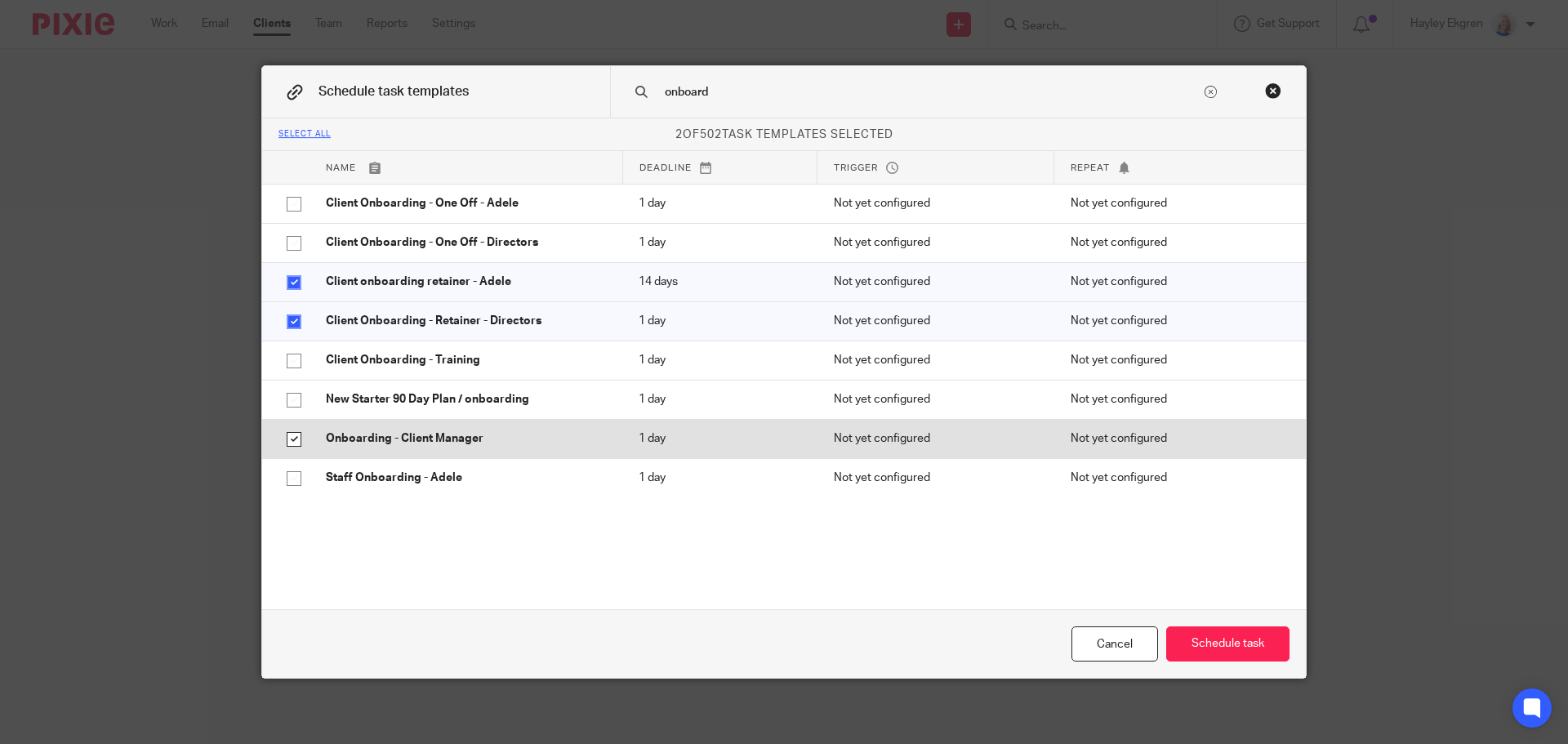 checkbox on "true" 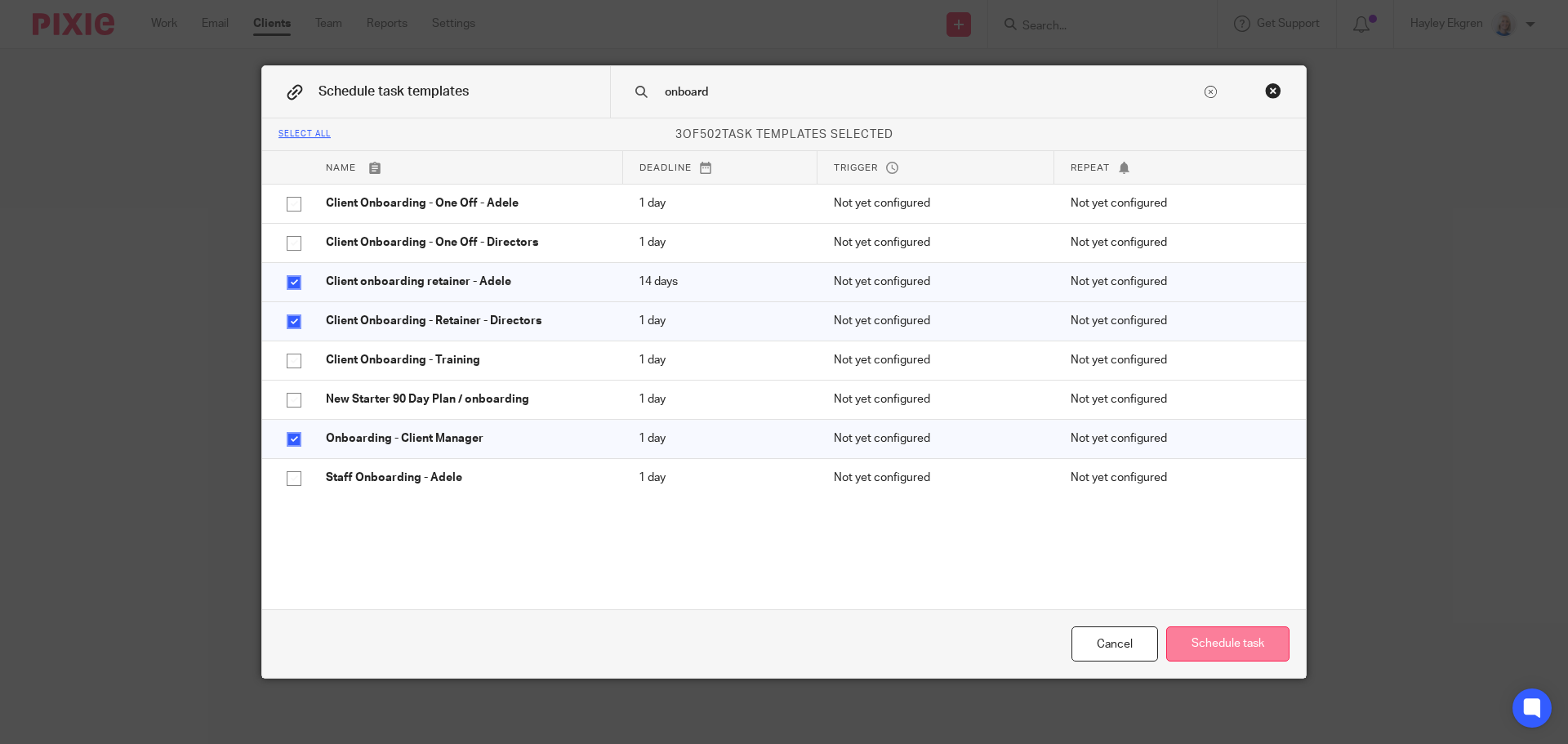 click on "Schedule task" at bounding box center [1227, 644] 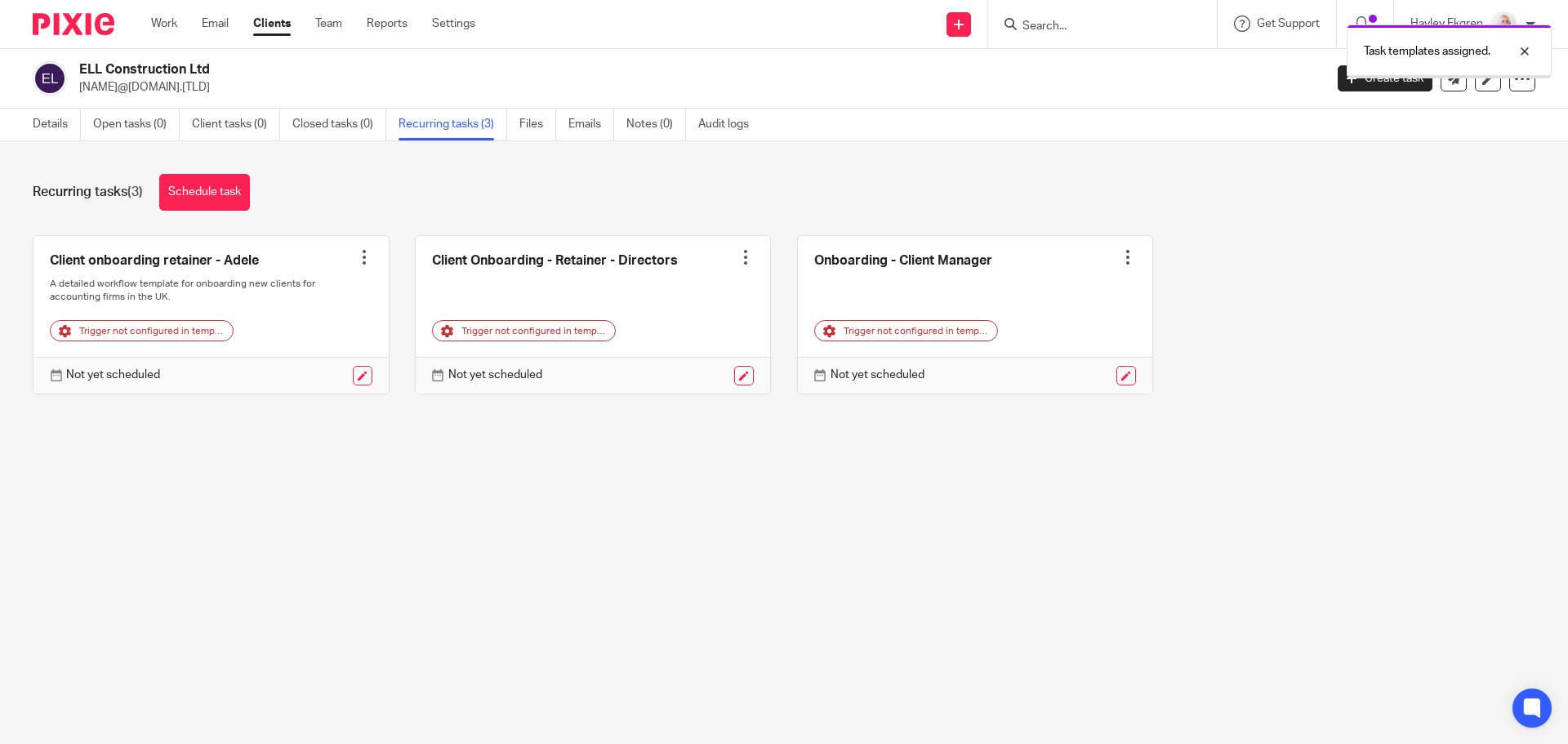 scroll, scrollTop: 0, scrollLeft: 0, axis: both 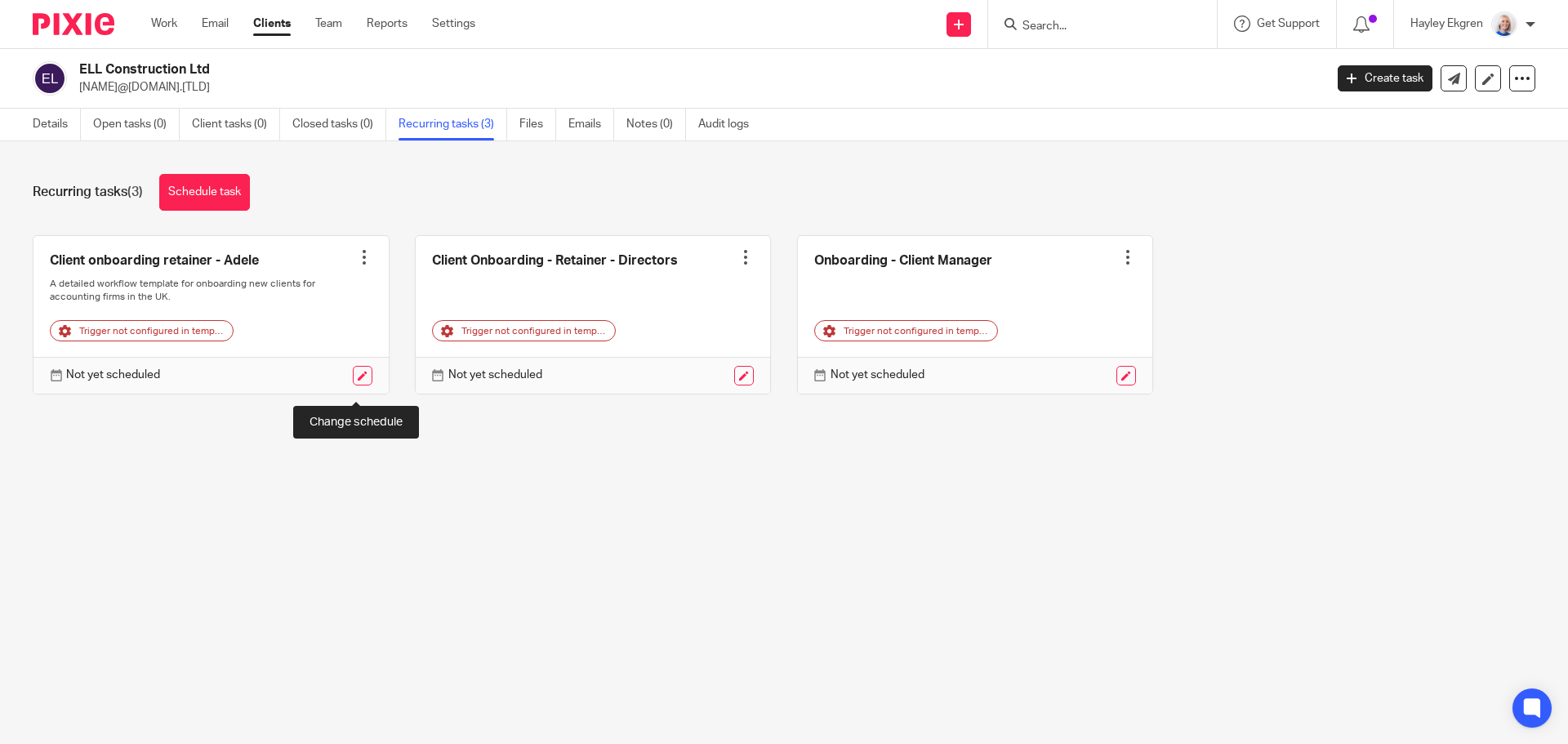click at bounding box center (363, 376) 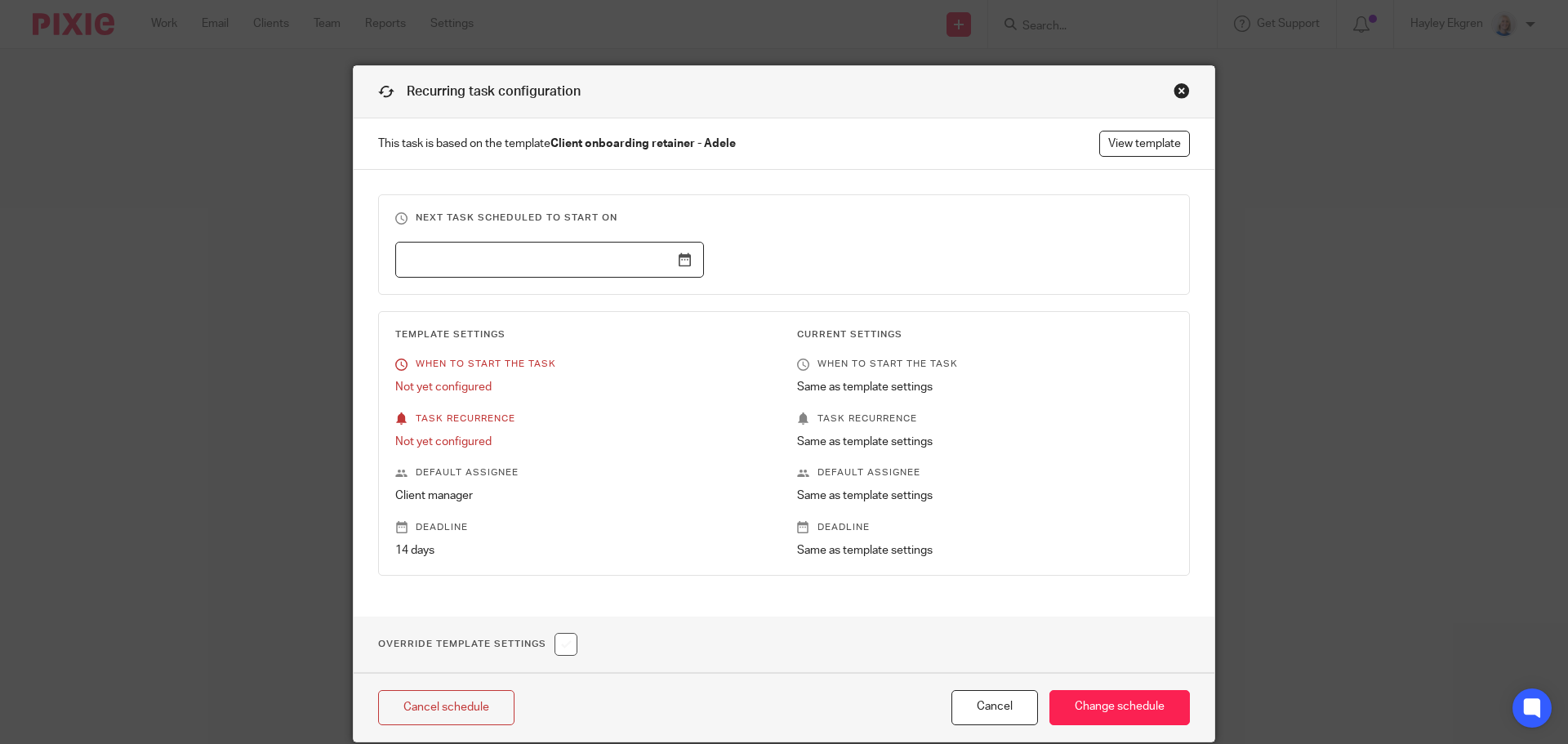 scroll, scrollTop: 0, scrollLeft: 0, axis: both 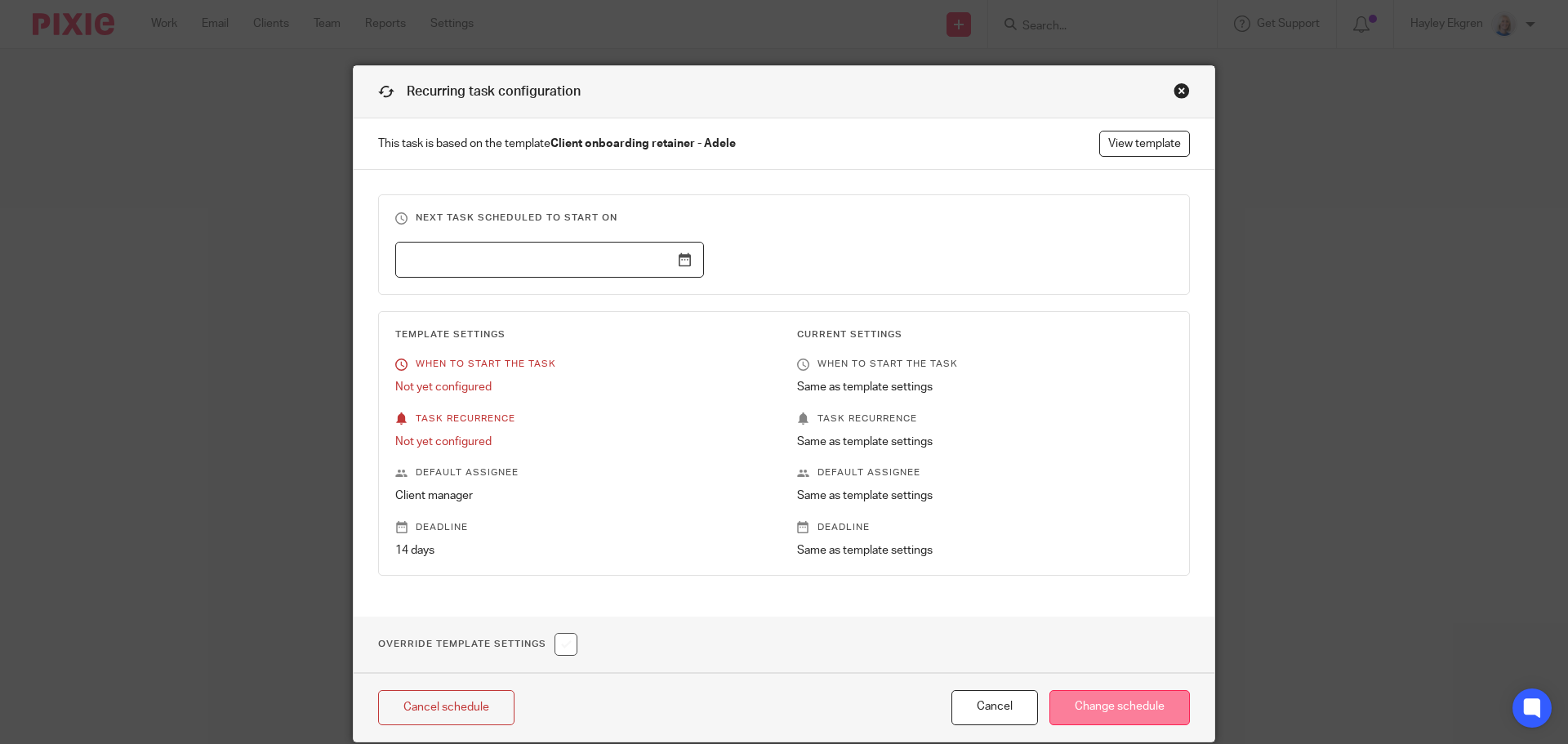 click on "Change schedule" at bounding box center [1120, 707] 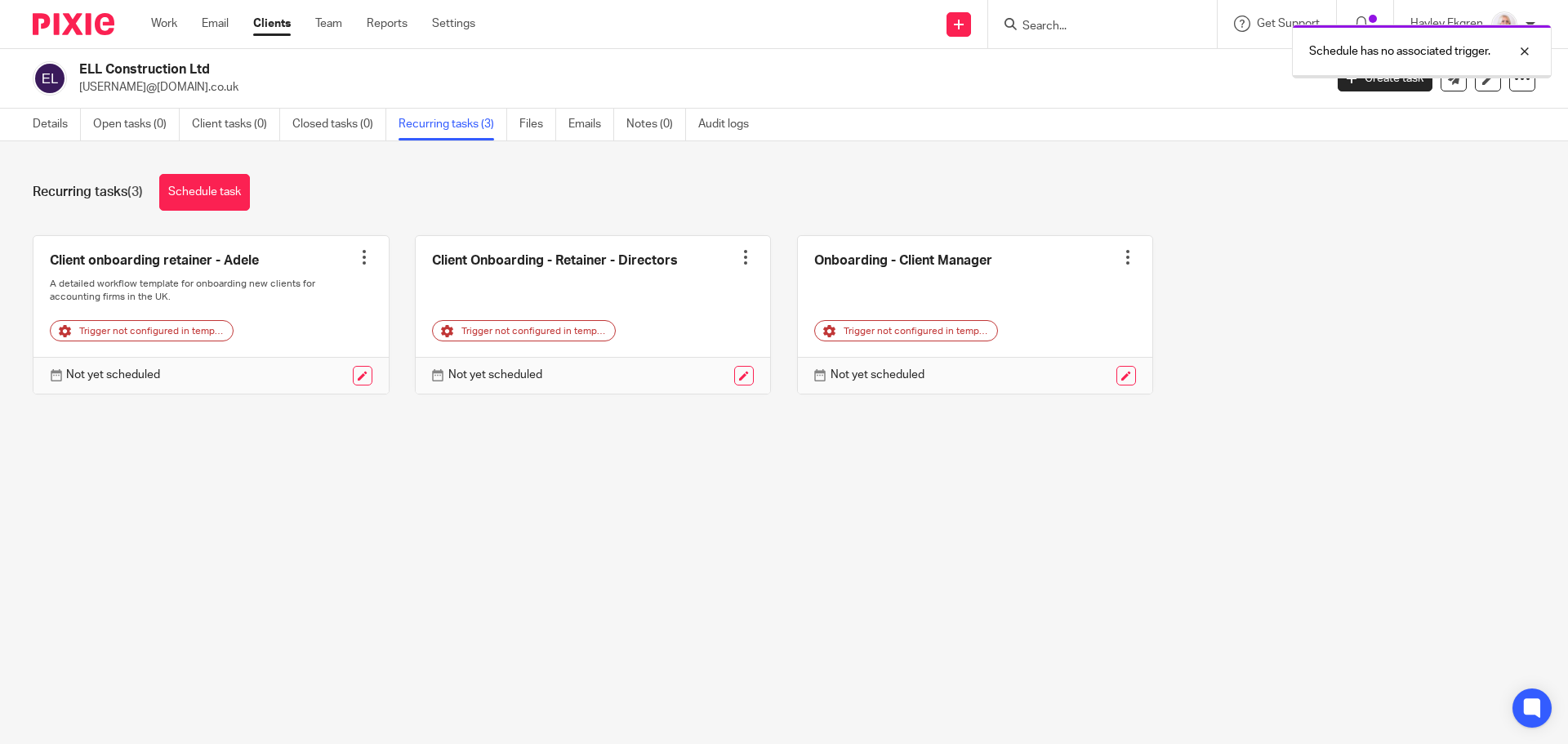 scroll, scrollTop: 0, scrollLeft: 0, axis: both 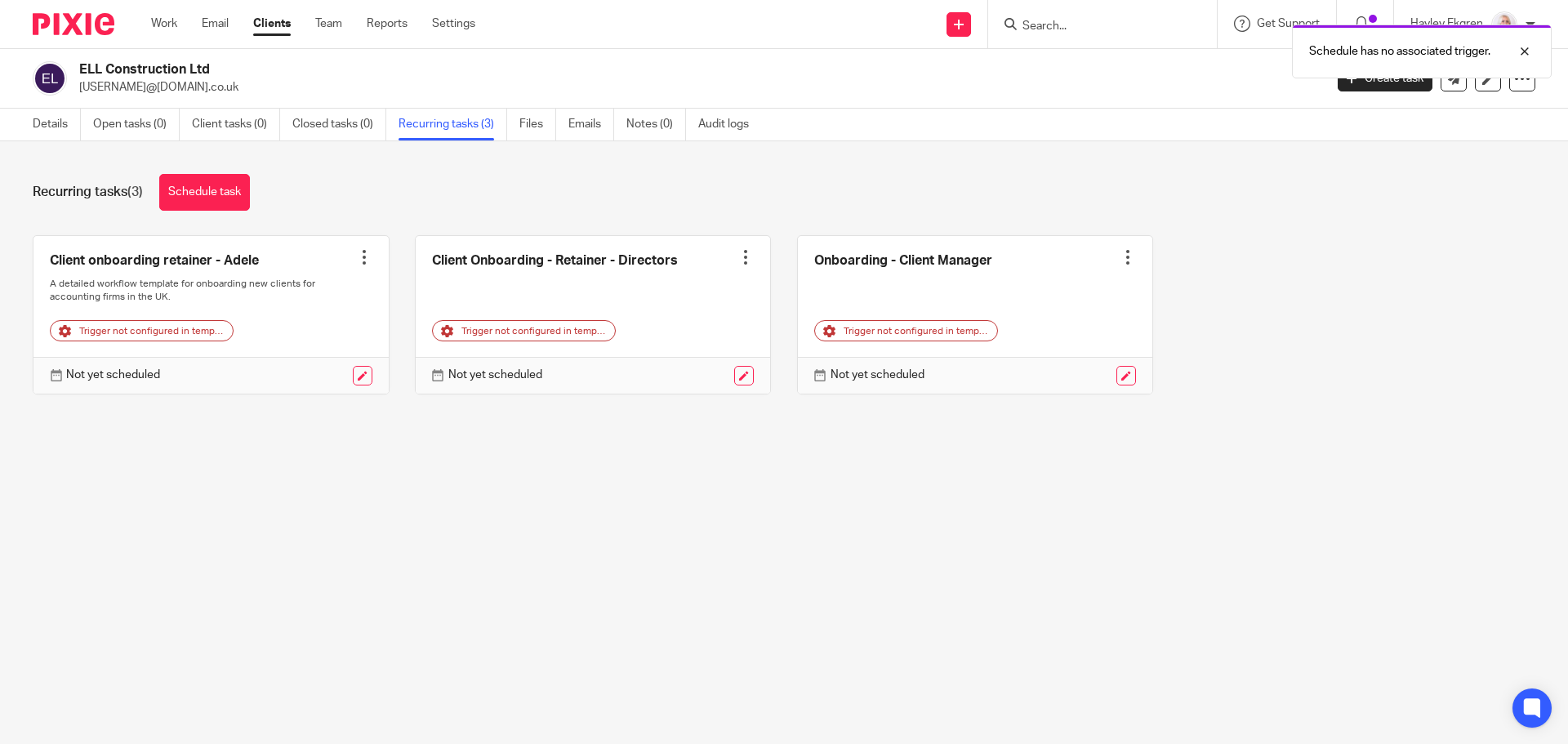 click at bounding box center [211, 314] 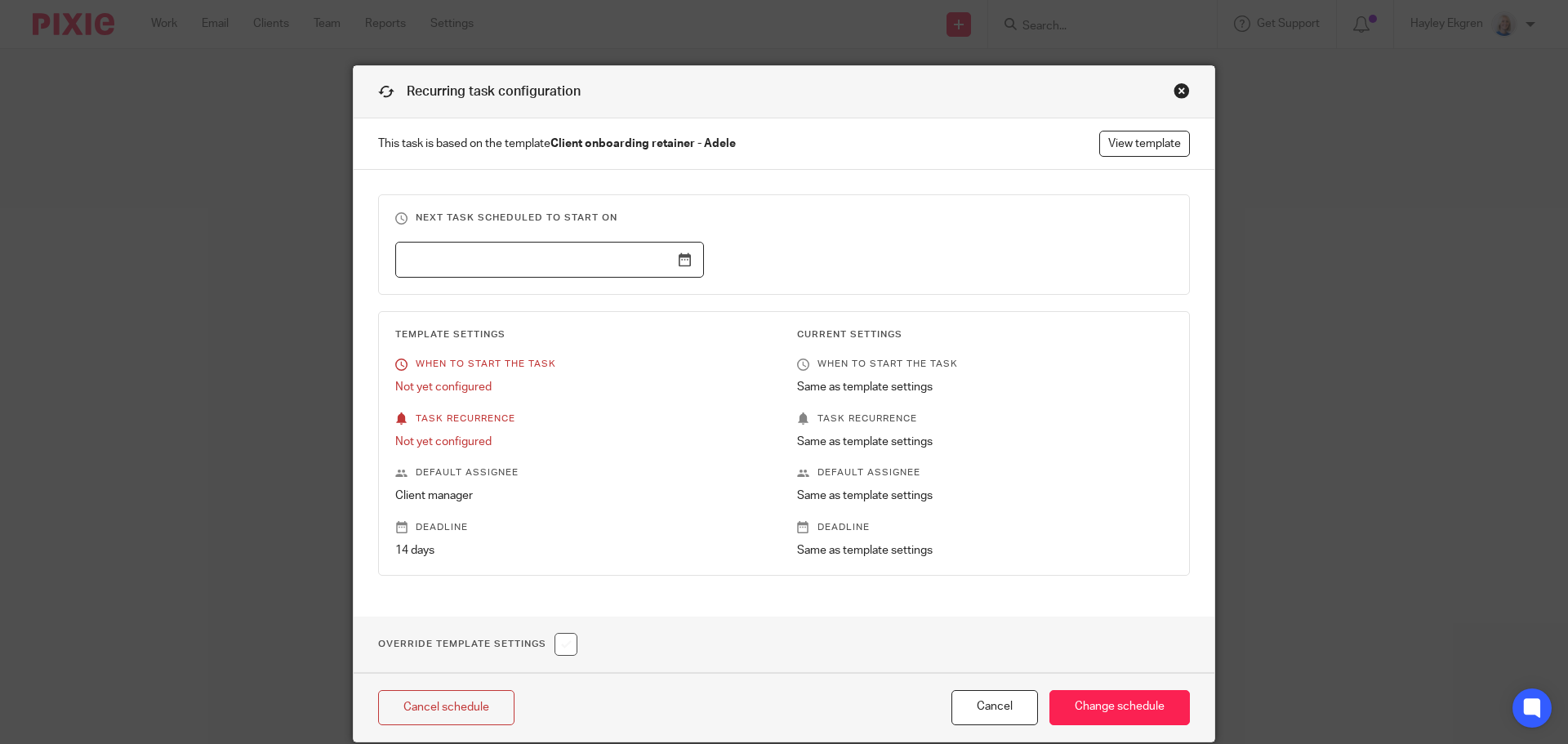 scroll, scrollTop: 0, scrollLeft: 0, axis: both 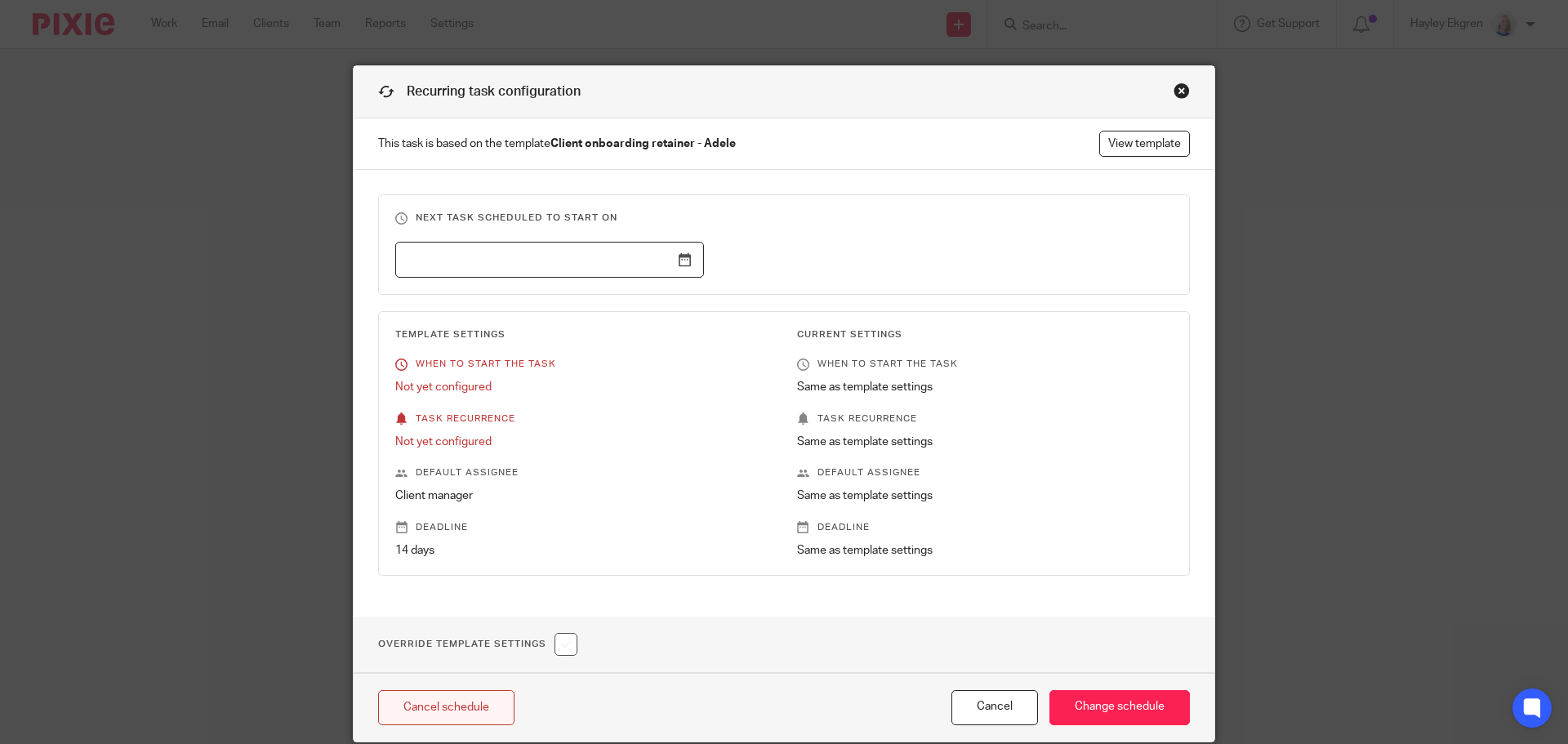 click on "Cancel schedule" at bounding box center [446, 707] 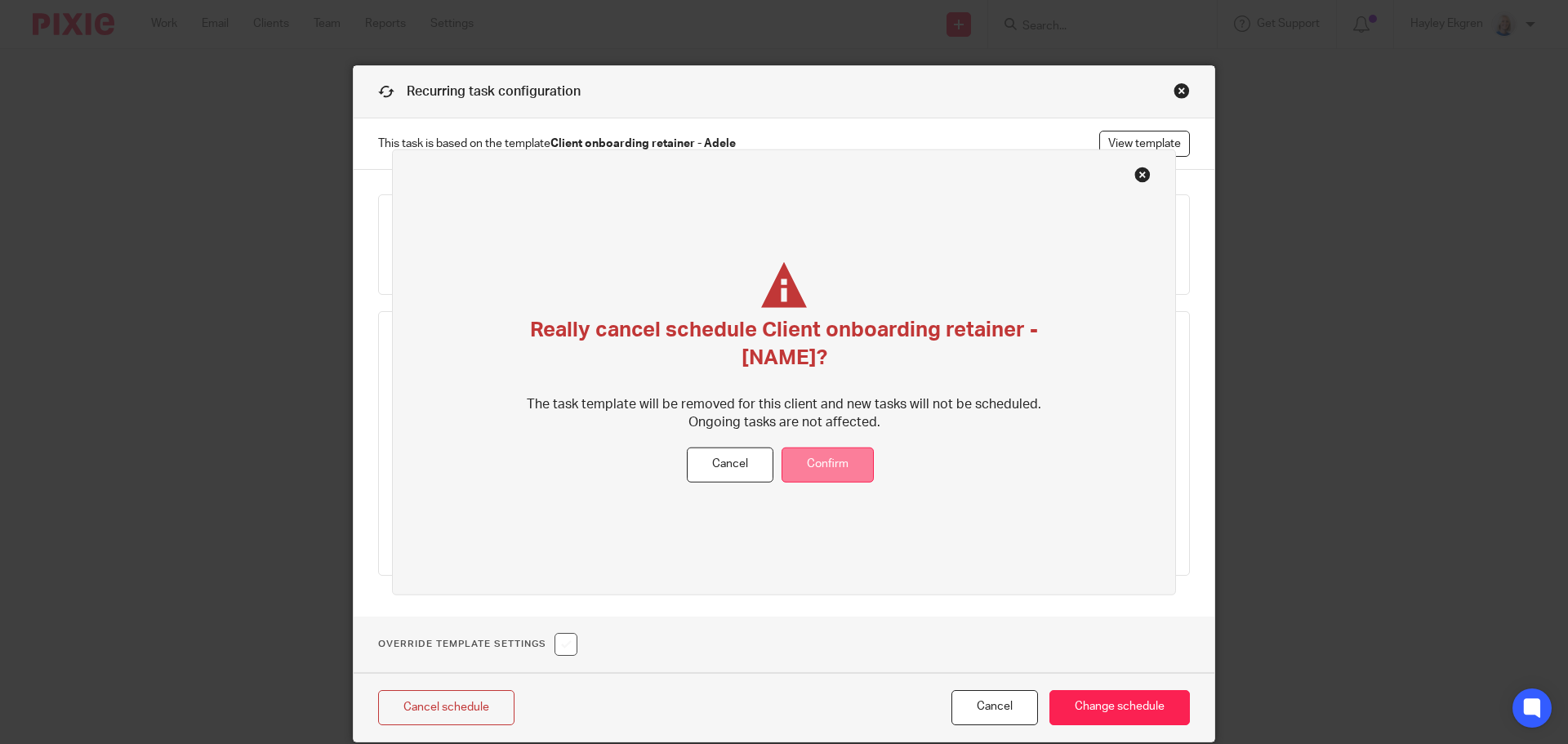 click on "Confirm" at bounding box center (827, 465) 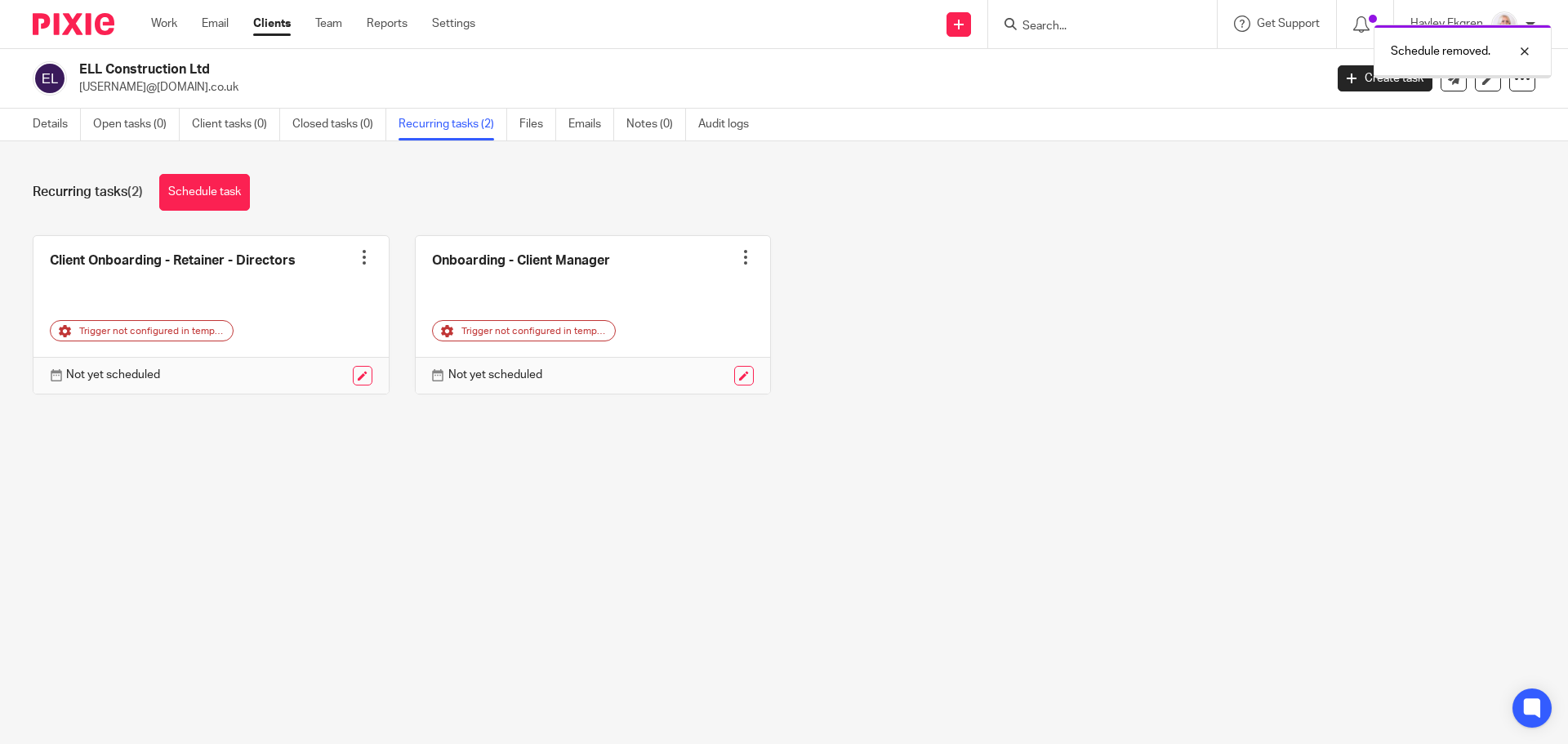 scroll, scrollTop: 0, scrollLeft: 0, axis: both 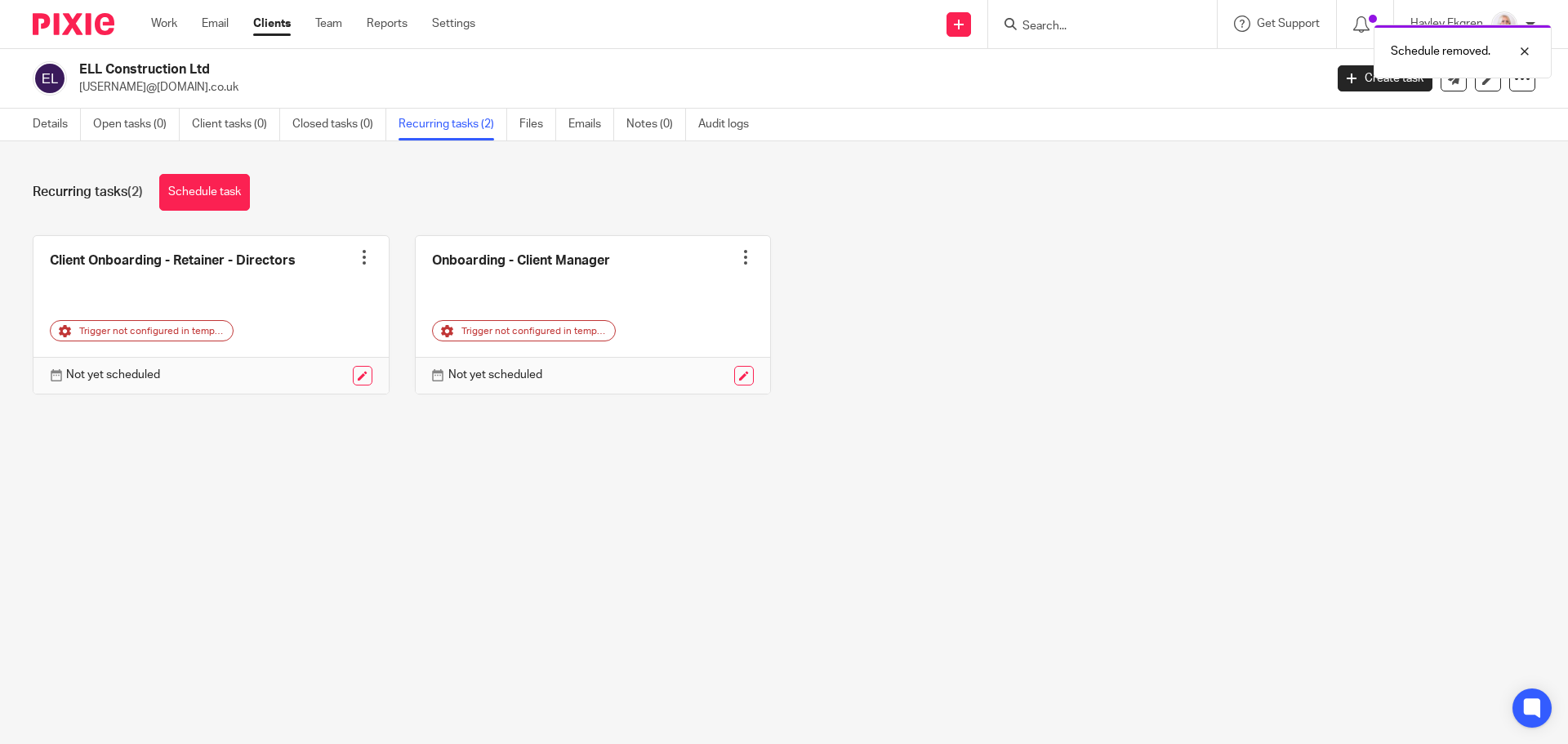 click at bounding box center [364, 257] 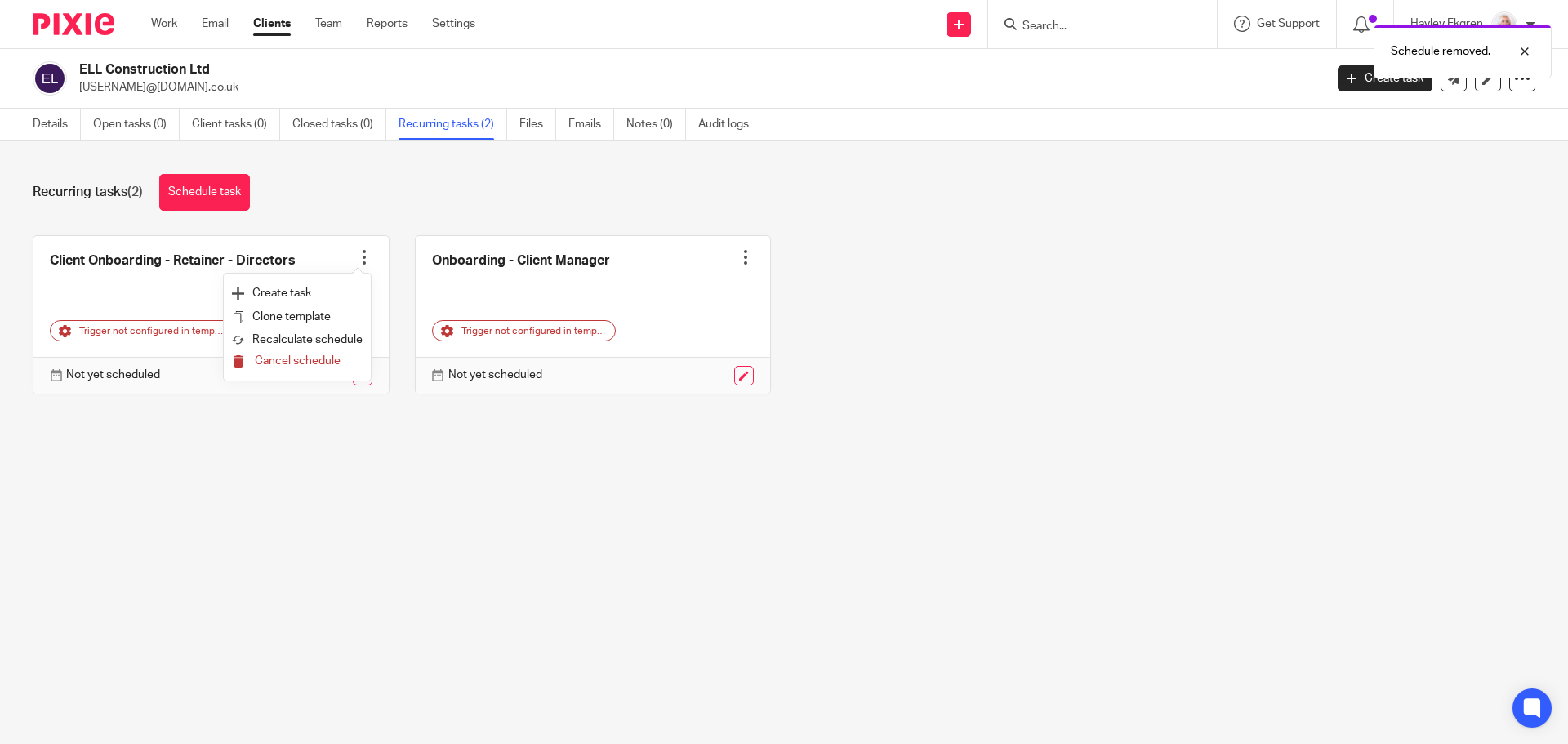 click on "Cancel schedule" at bounding box center (297, 361) 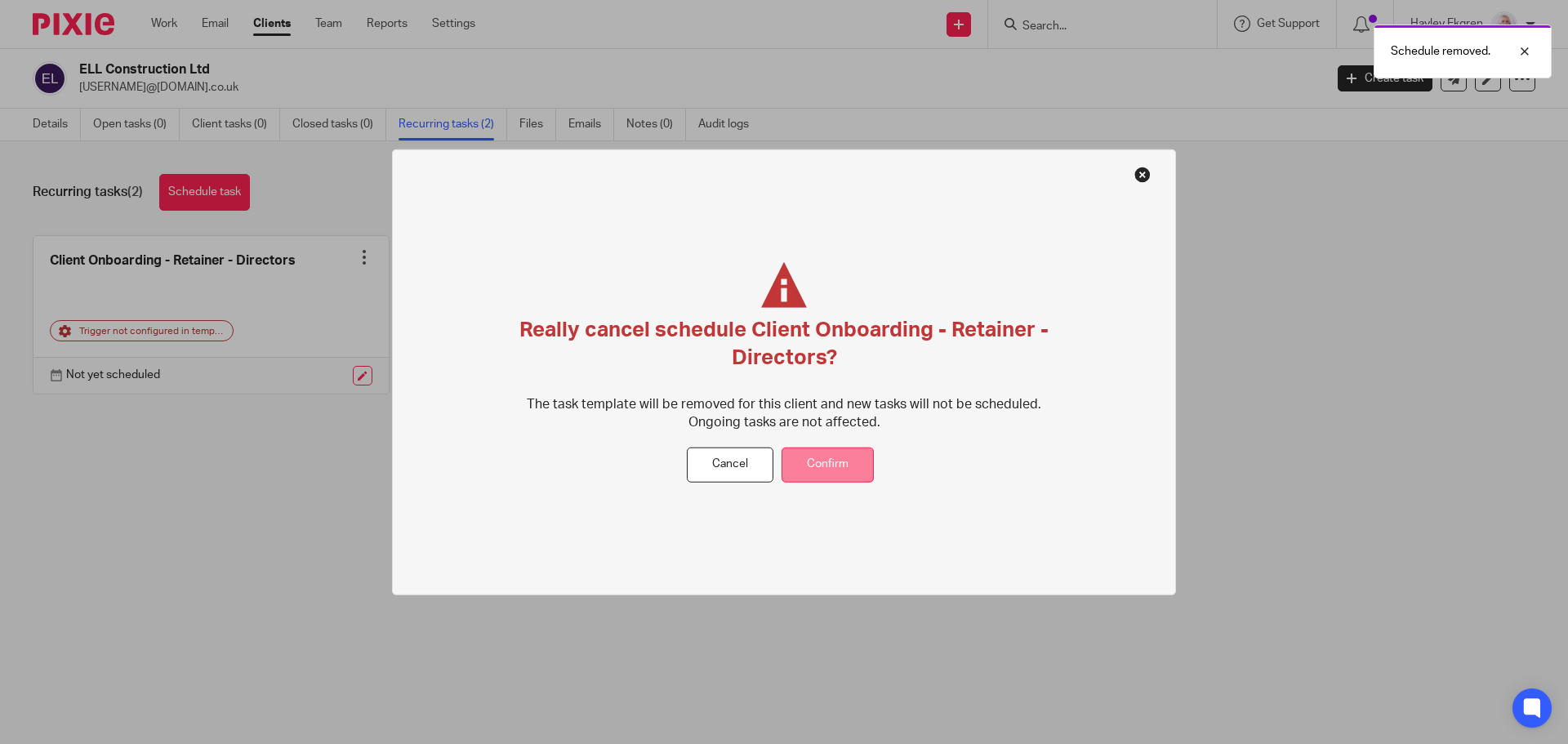 click on "Confirm" at bounding box center (827, 465) 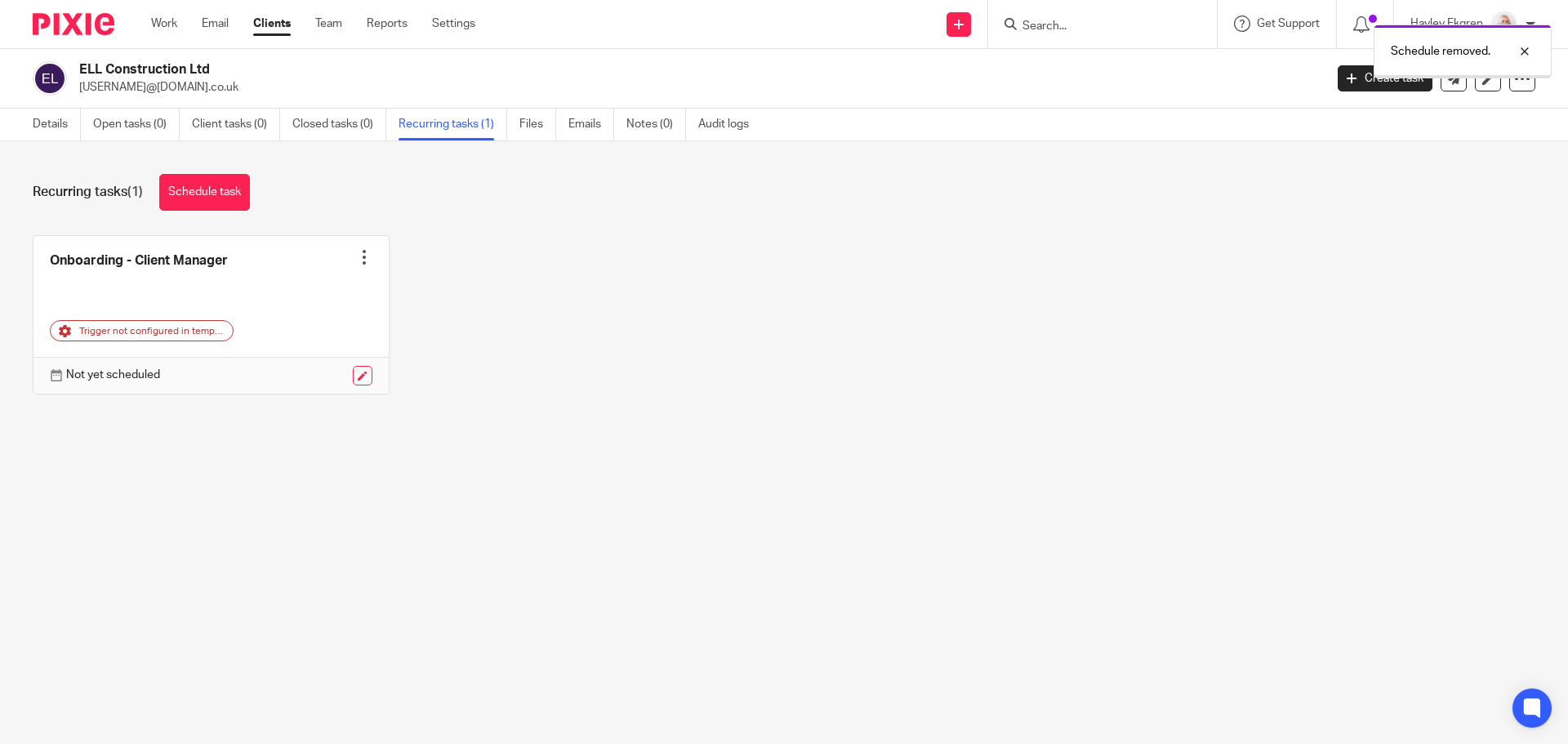 scroll, scrollTop: 0, scrollLeft: 0, axis: both 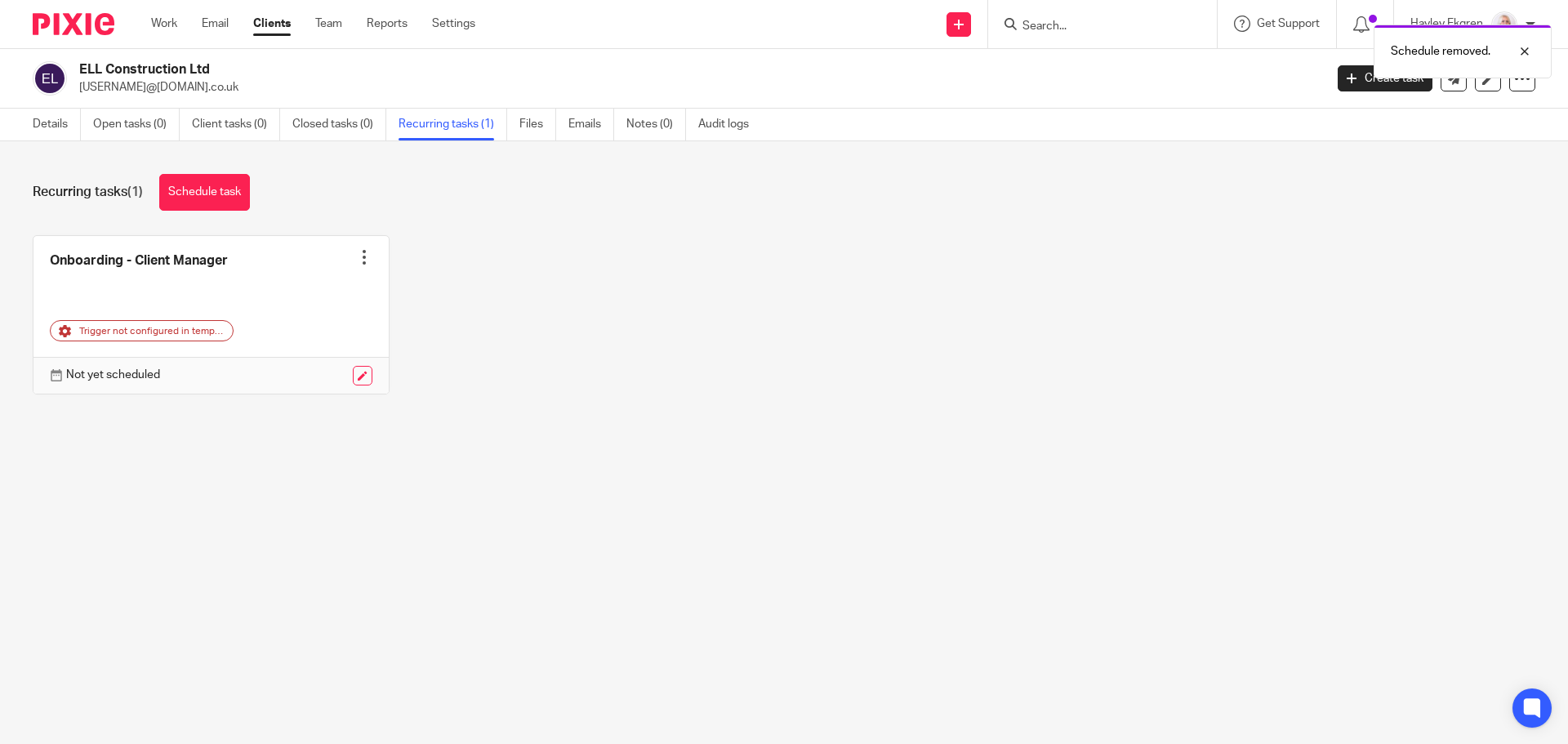 click at bounding box center (364, 257) 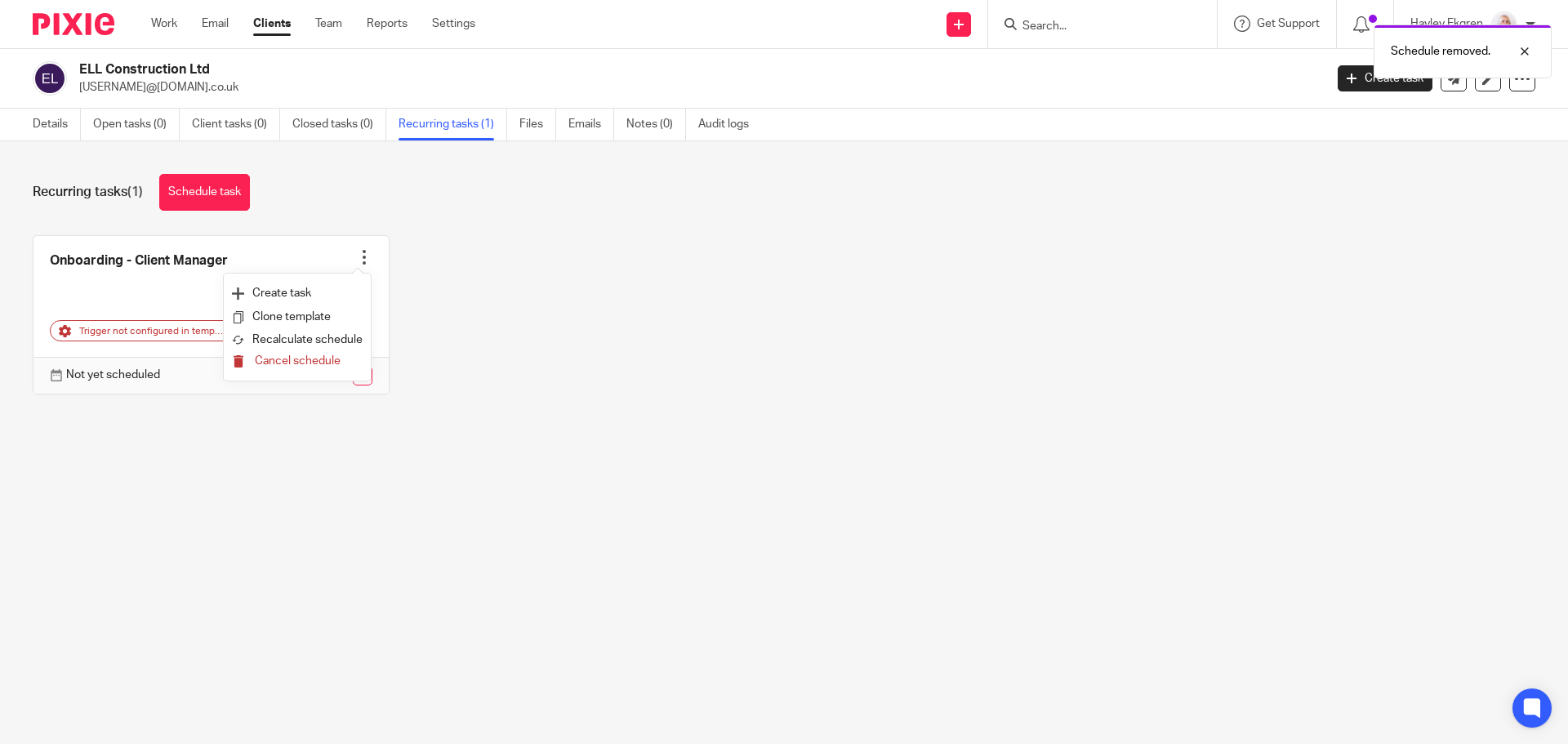 click on "Cancel schedule" at bounding box center [297, 361] 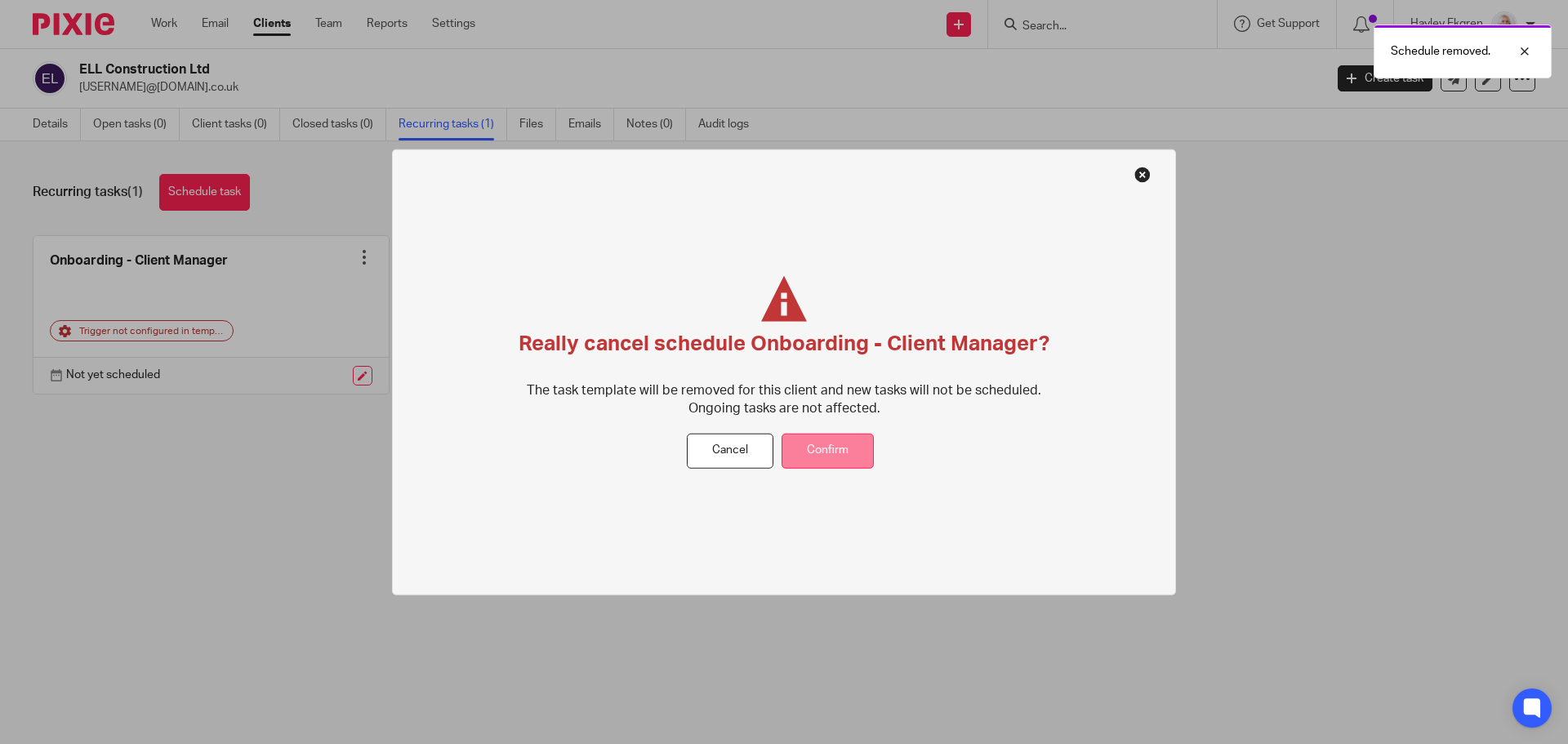 click on "Confirm" at bounding box center (827, 451) 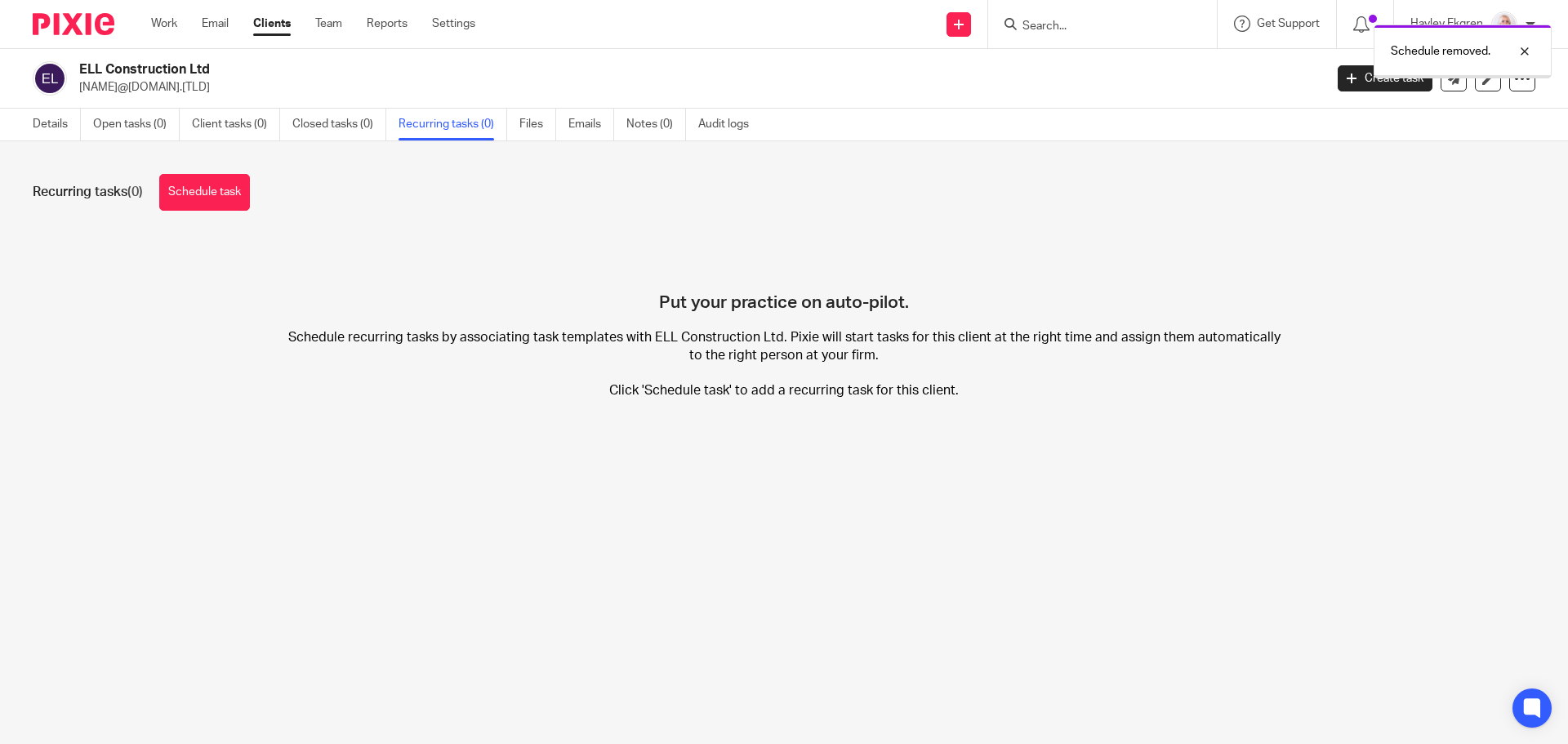 scroll, scrollTop: 0, scrollLeft: 0, axis: both 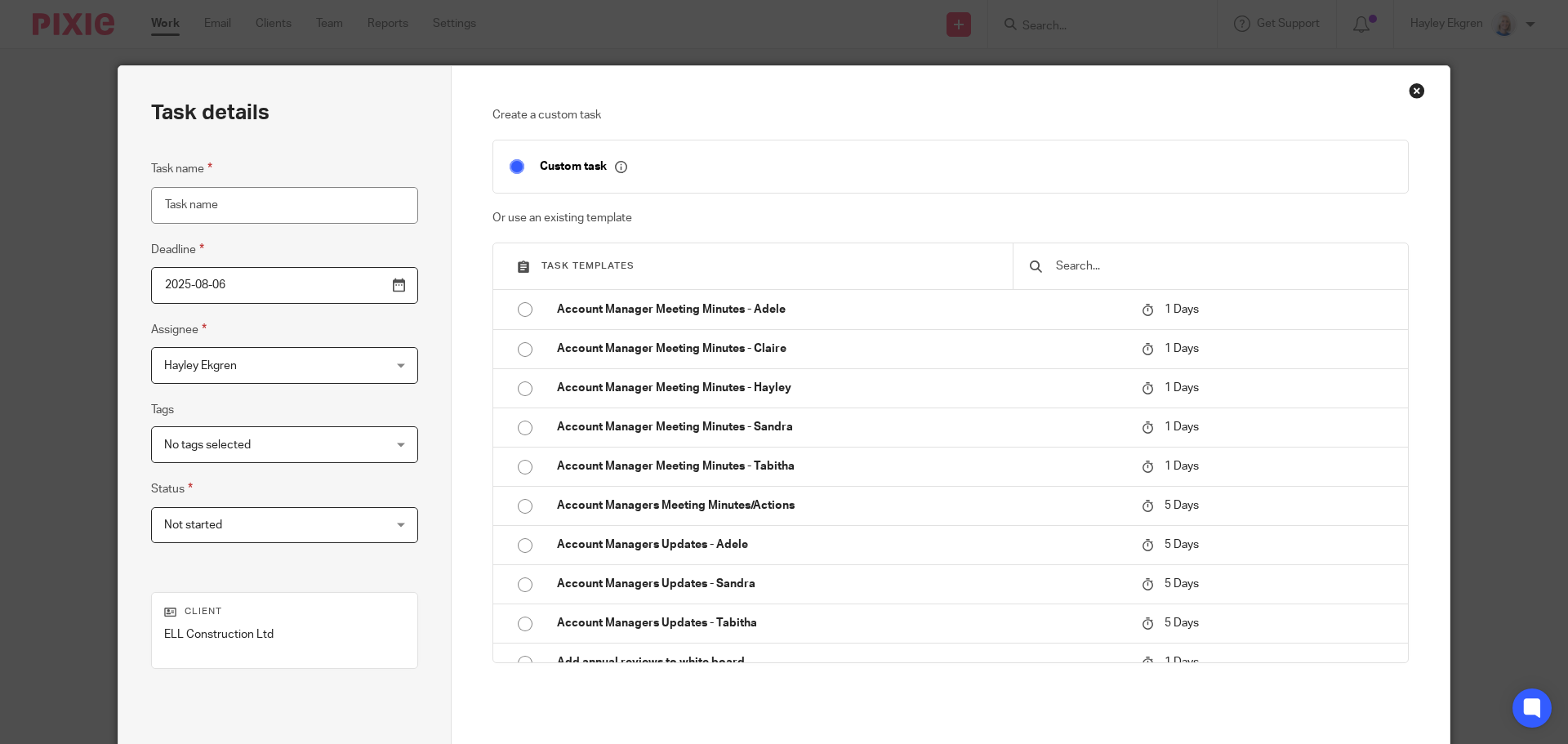 click at bounding box center (1223, 266) 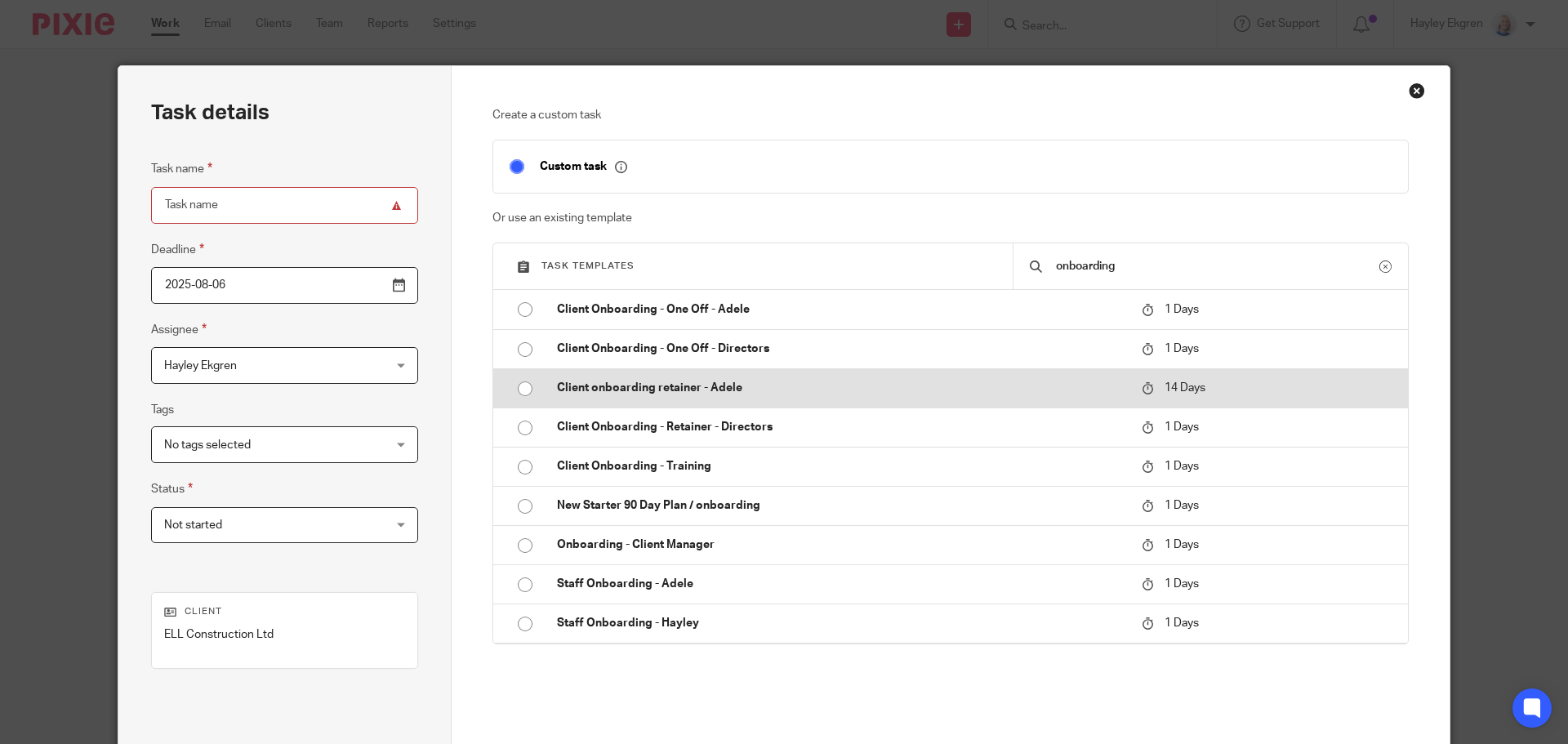 type on "onboarding" 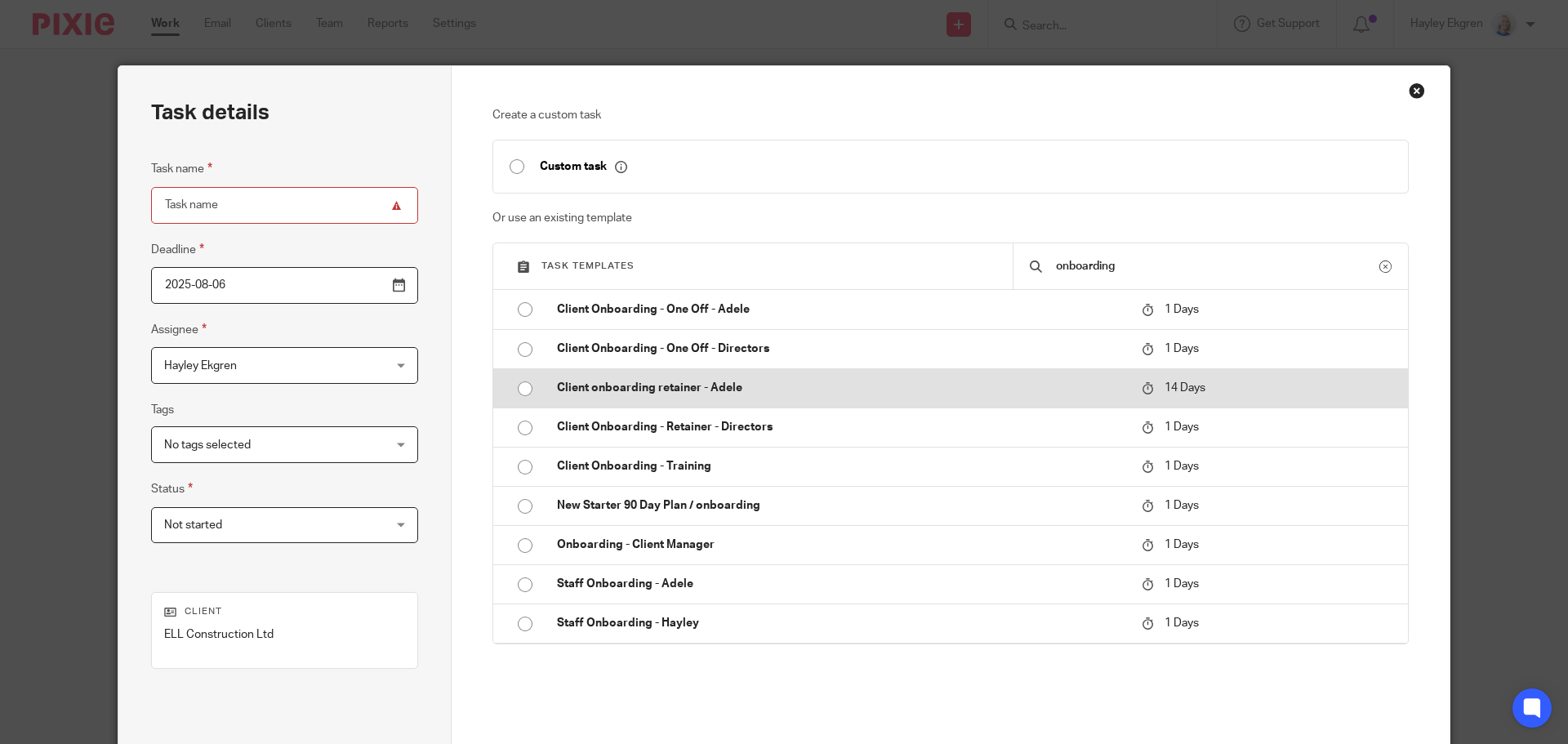 type on "2025-08-20" 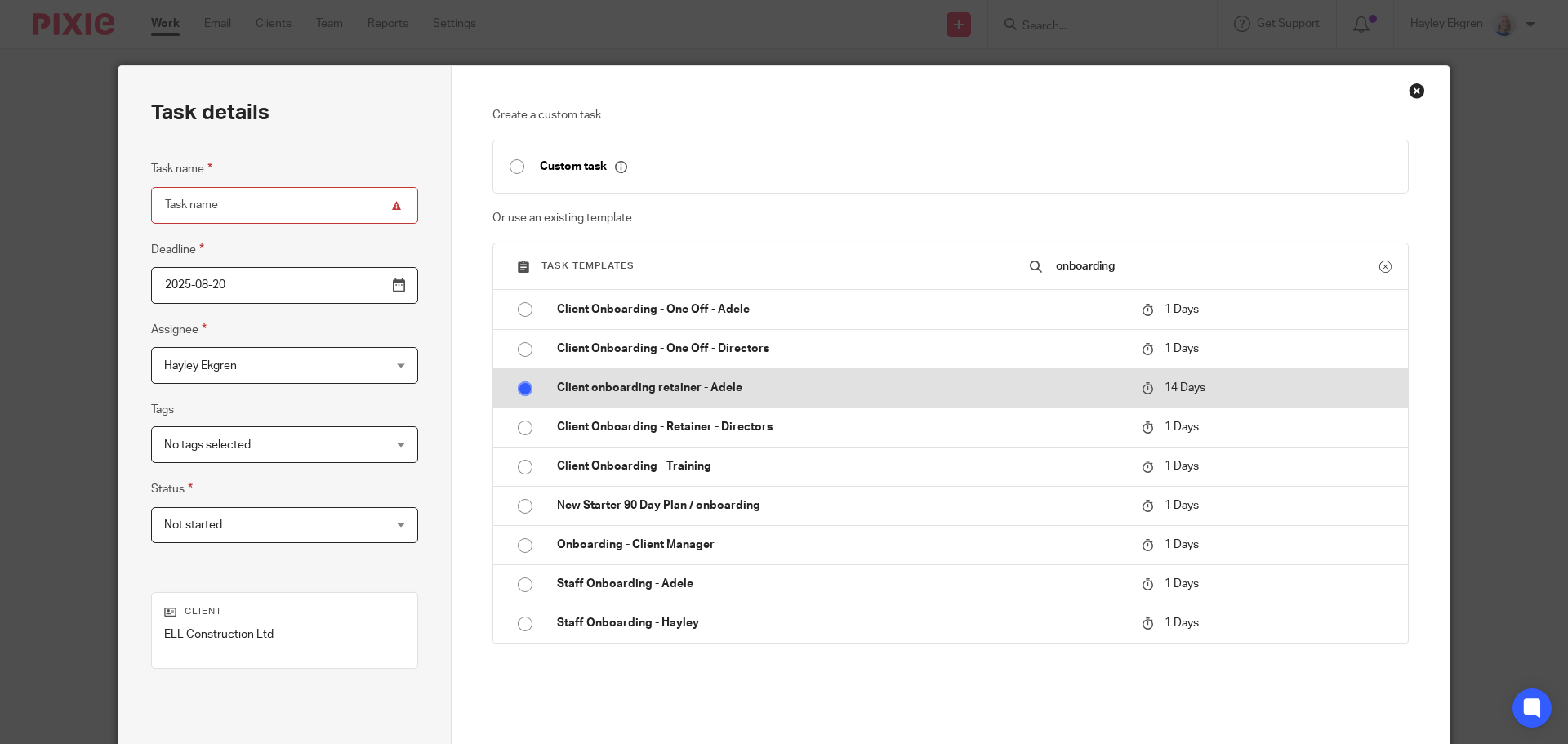 type on "Client onboarding retainer - Adele" 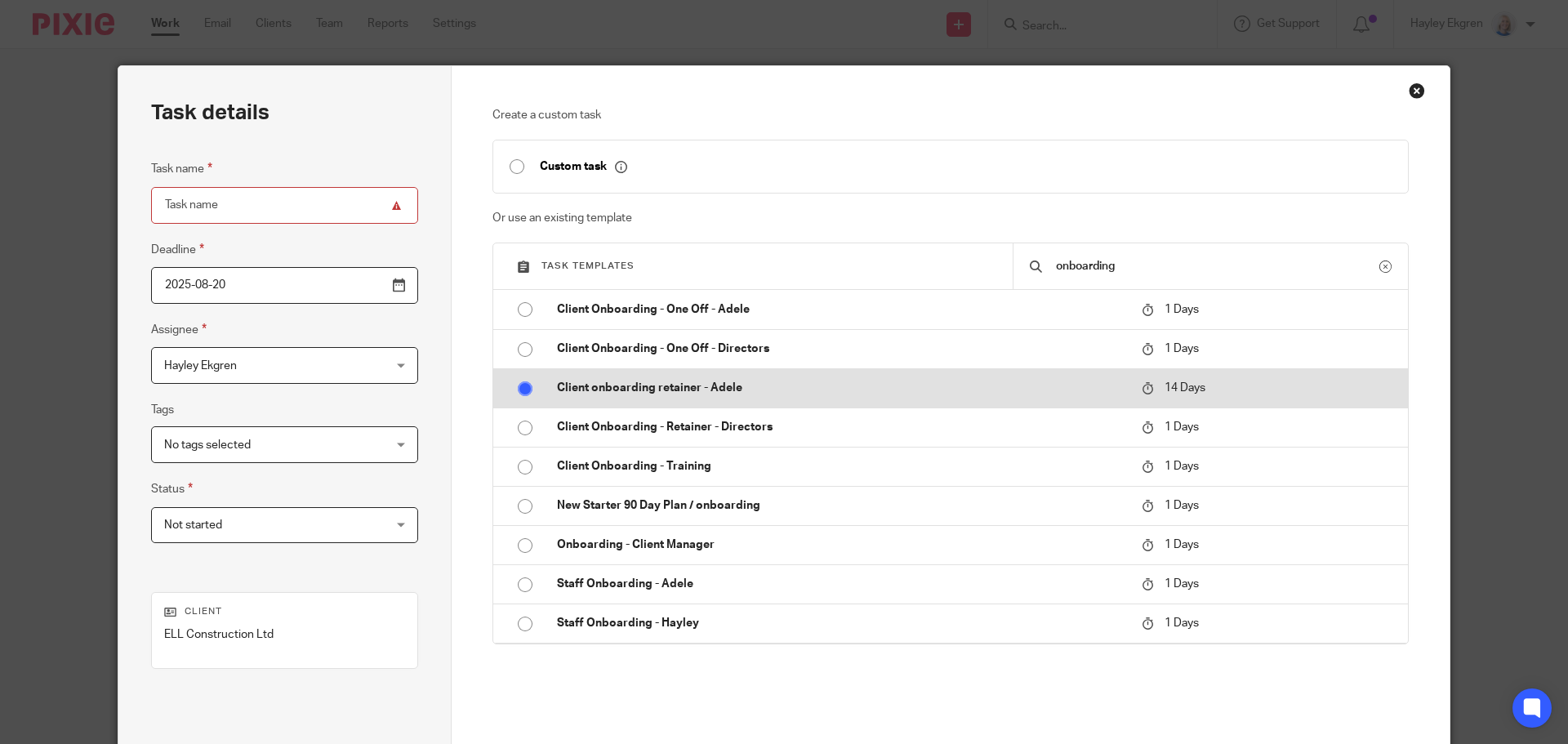 checkbox on "false" 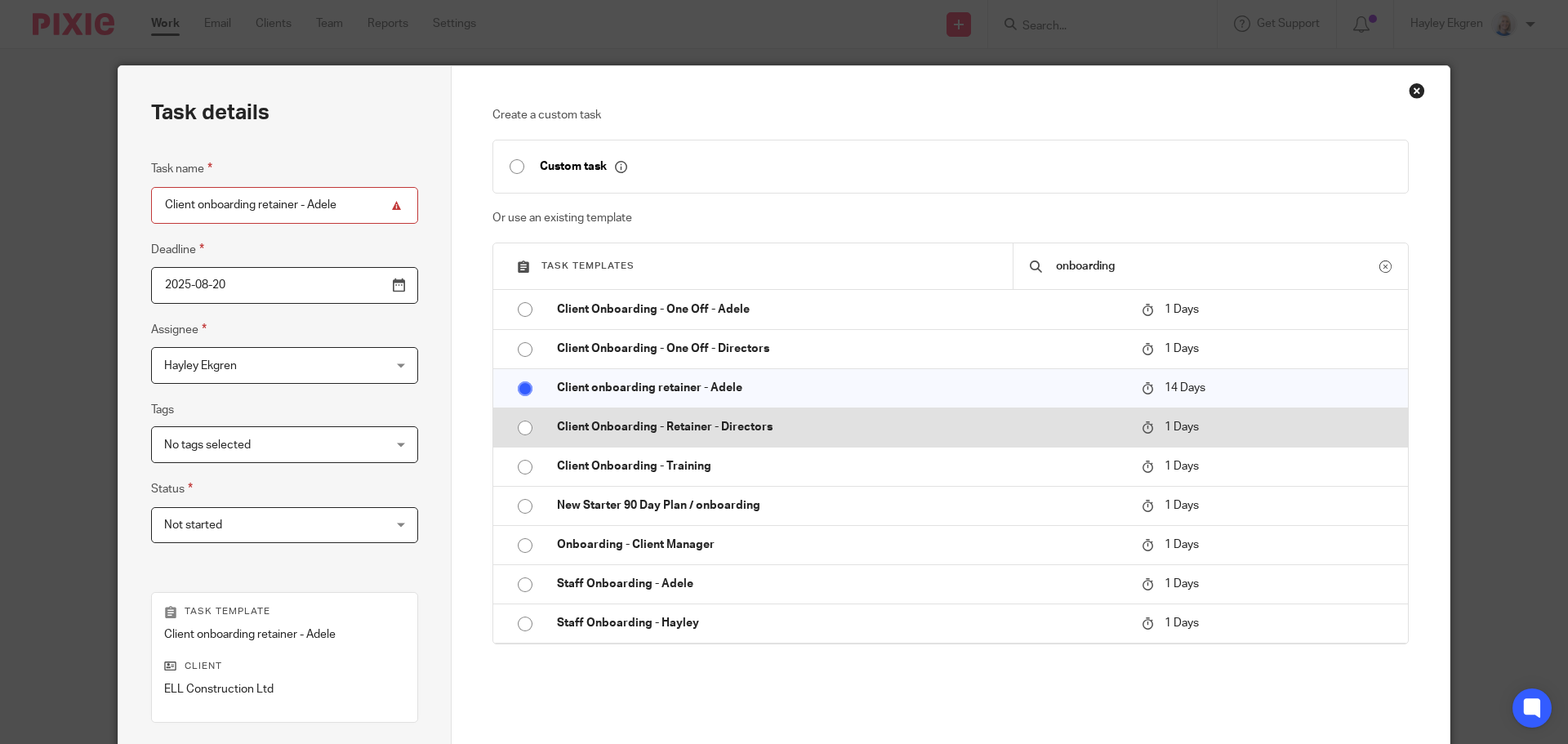 click at bounding box center (525, 428) 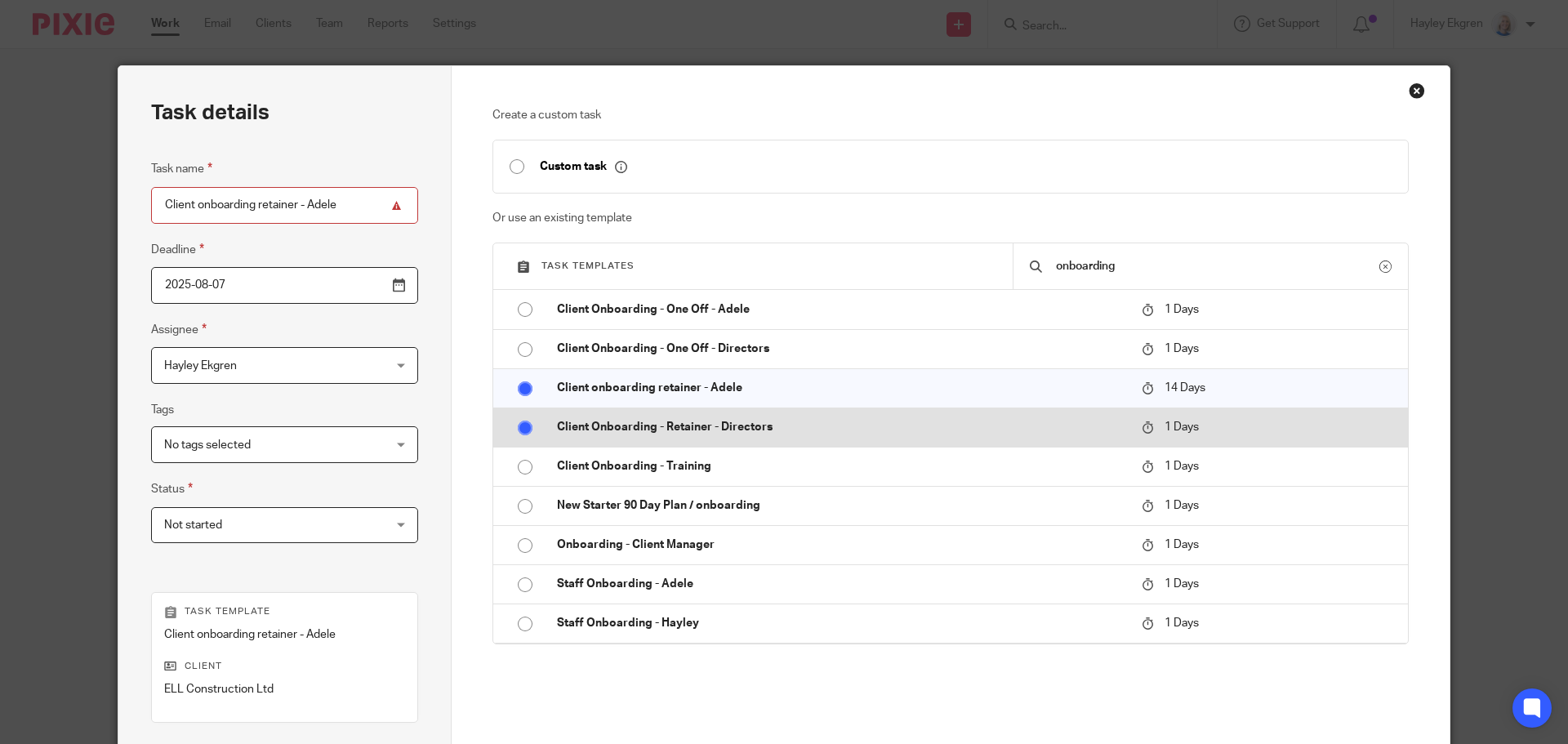 type on "Client Onboarding - Retainer - Directors" 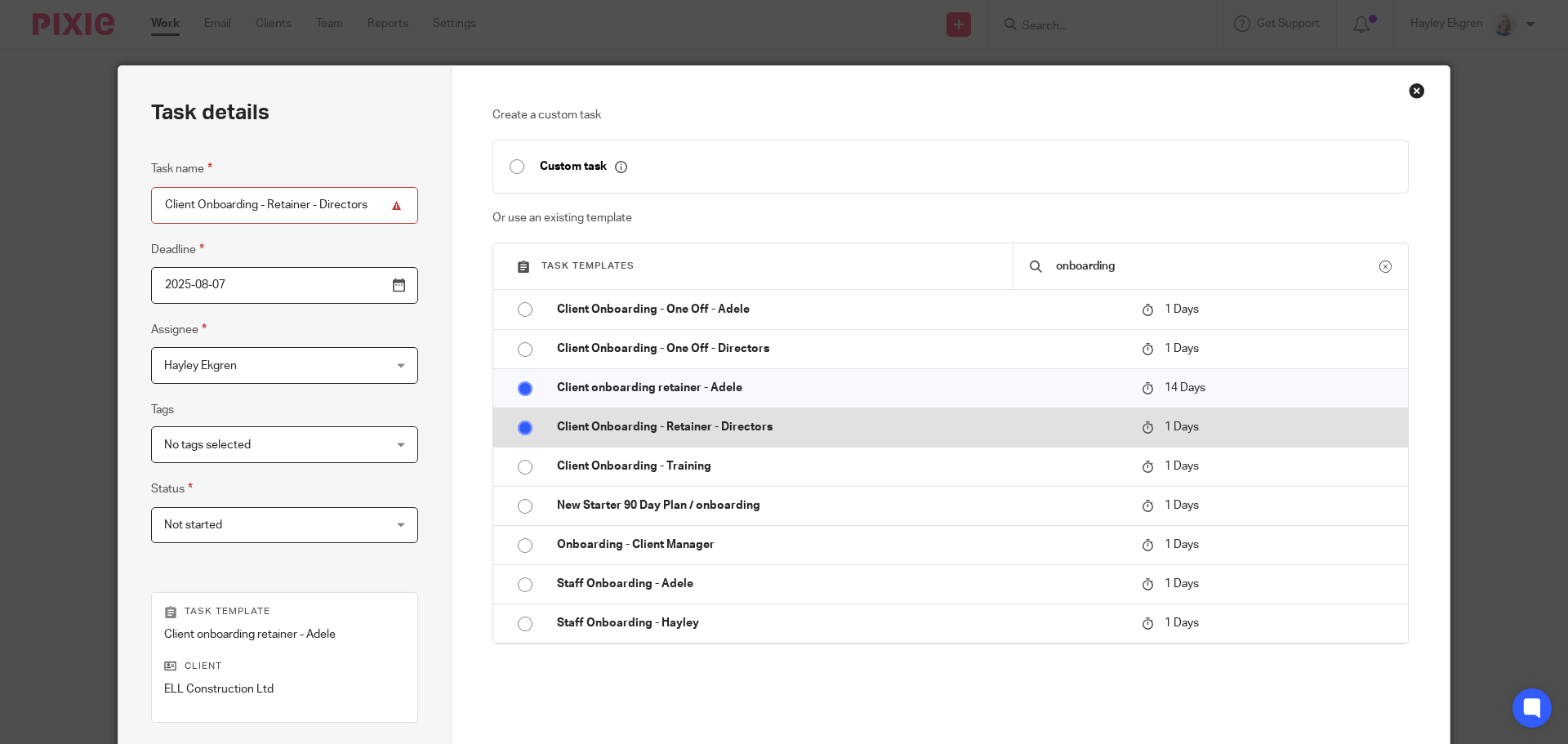 radio on "false" 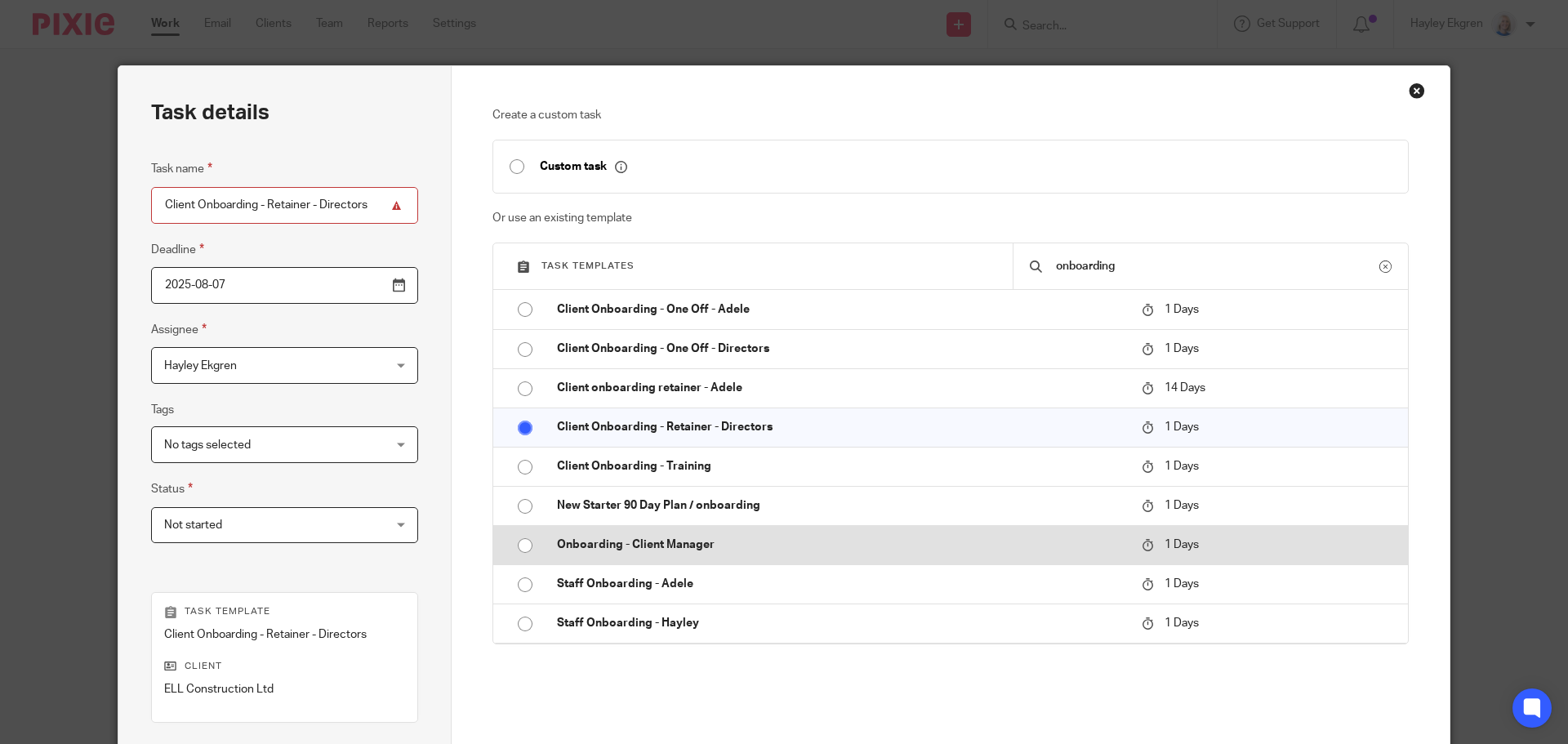 click at bounding box center [525, 546] 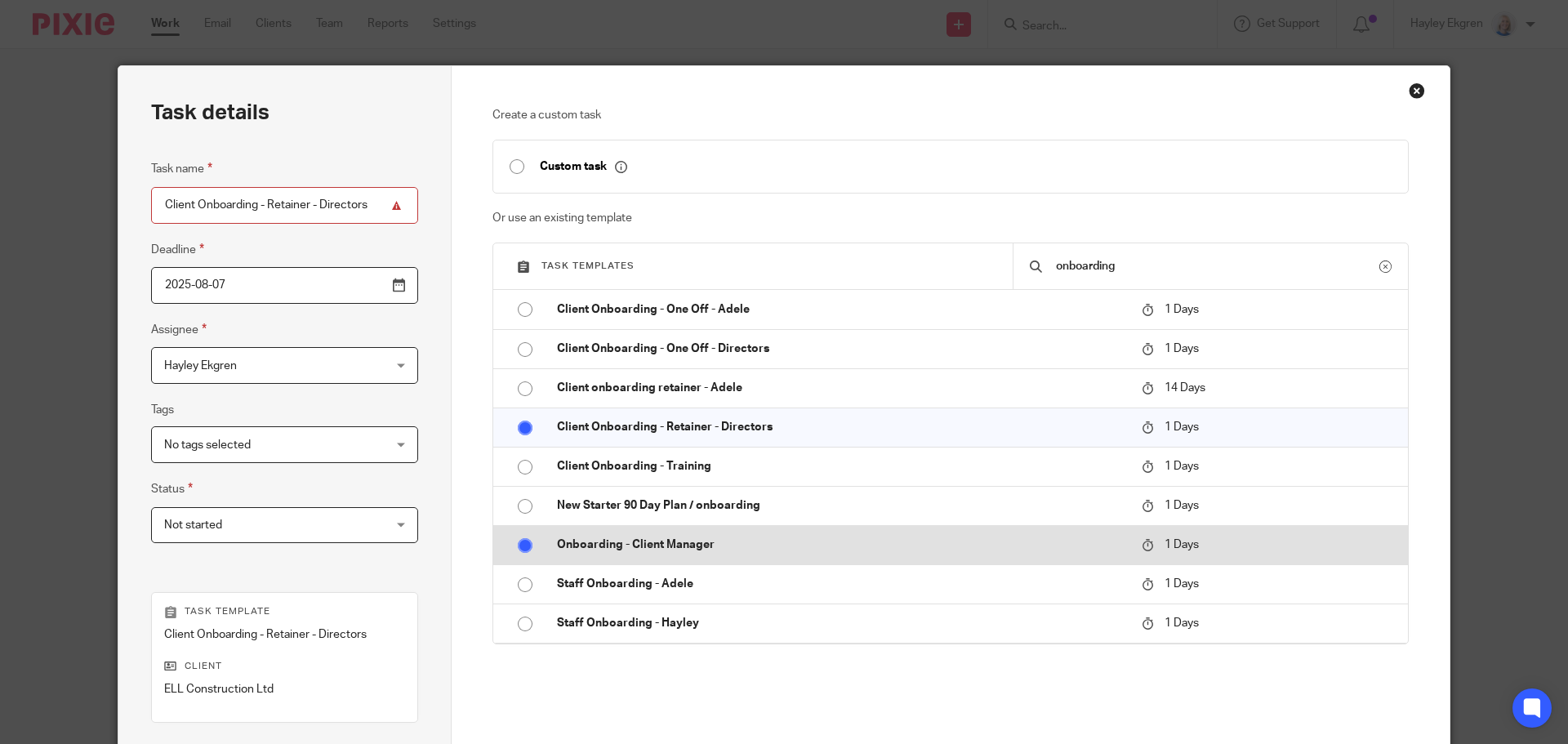type on "Onboarding - Client Manager" 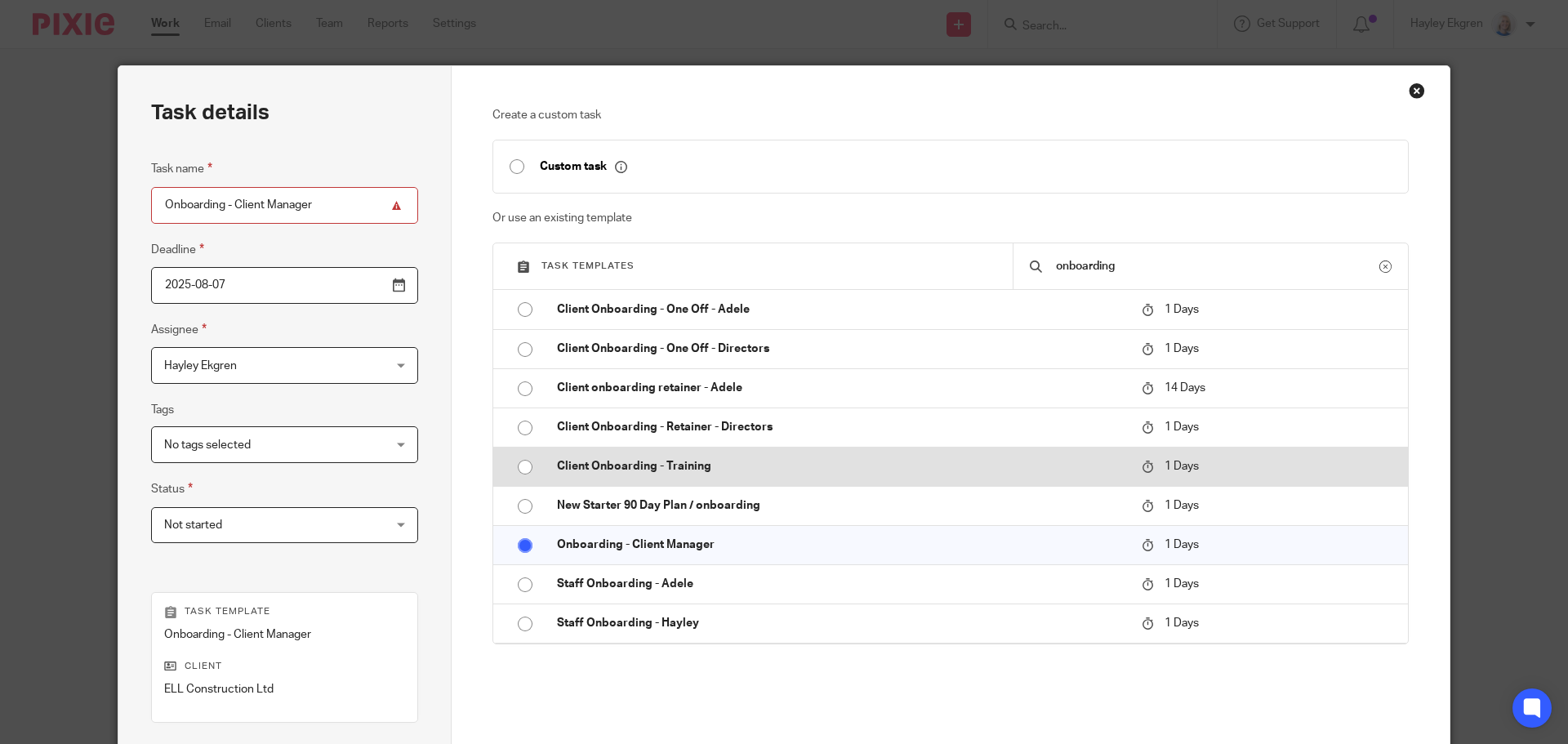 scroll, scrollTop: 82, scrollLeft: 0, axis: vertical 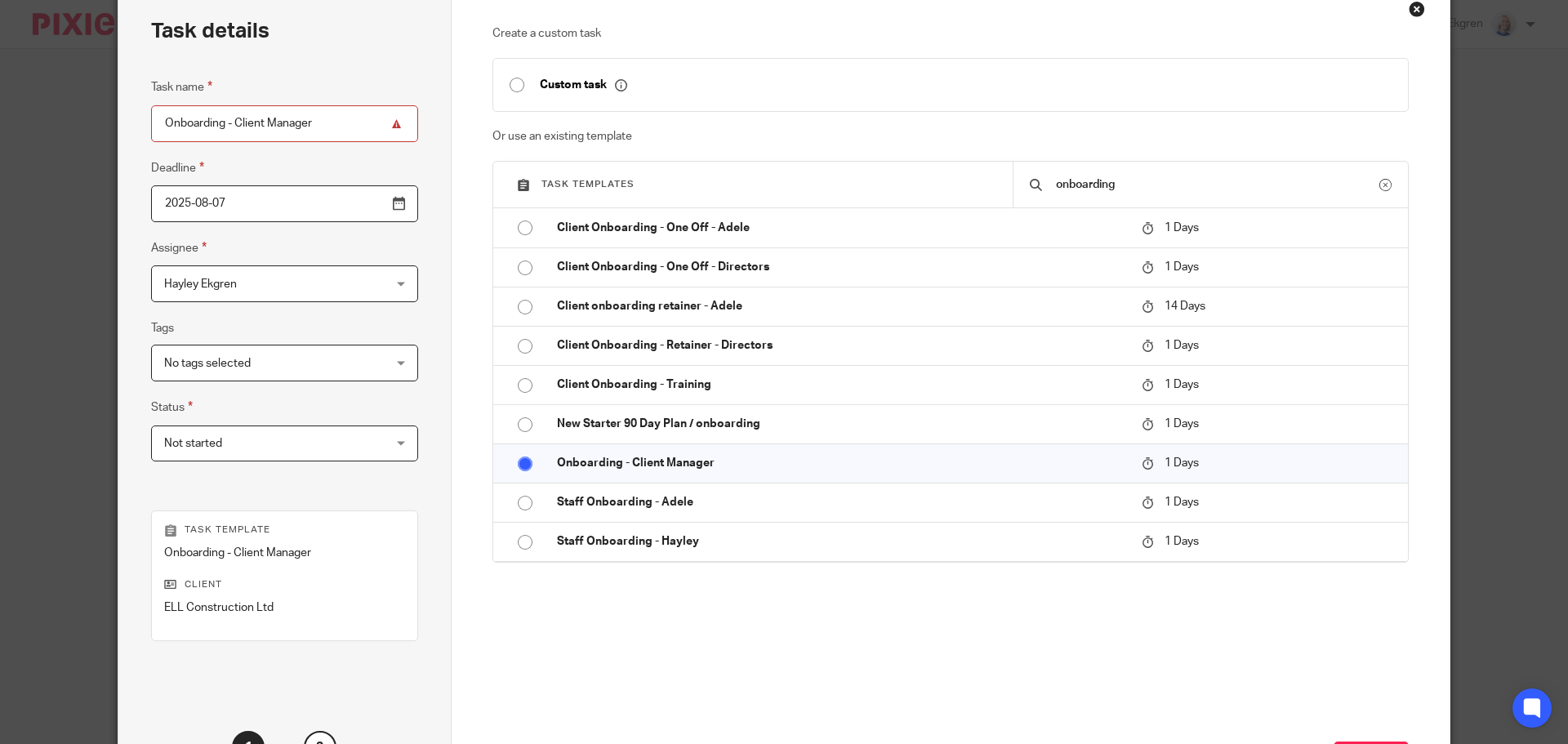 click on "Hayley Ekgren
Hayley Ekgren" at bounding box center [284, 283] 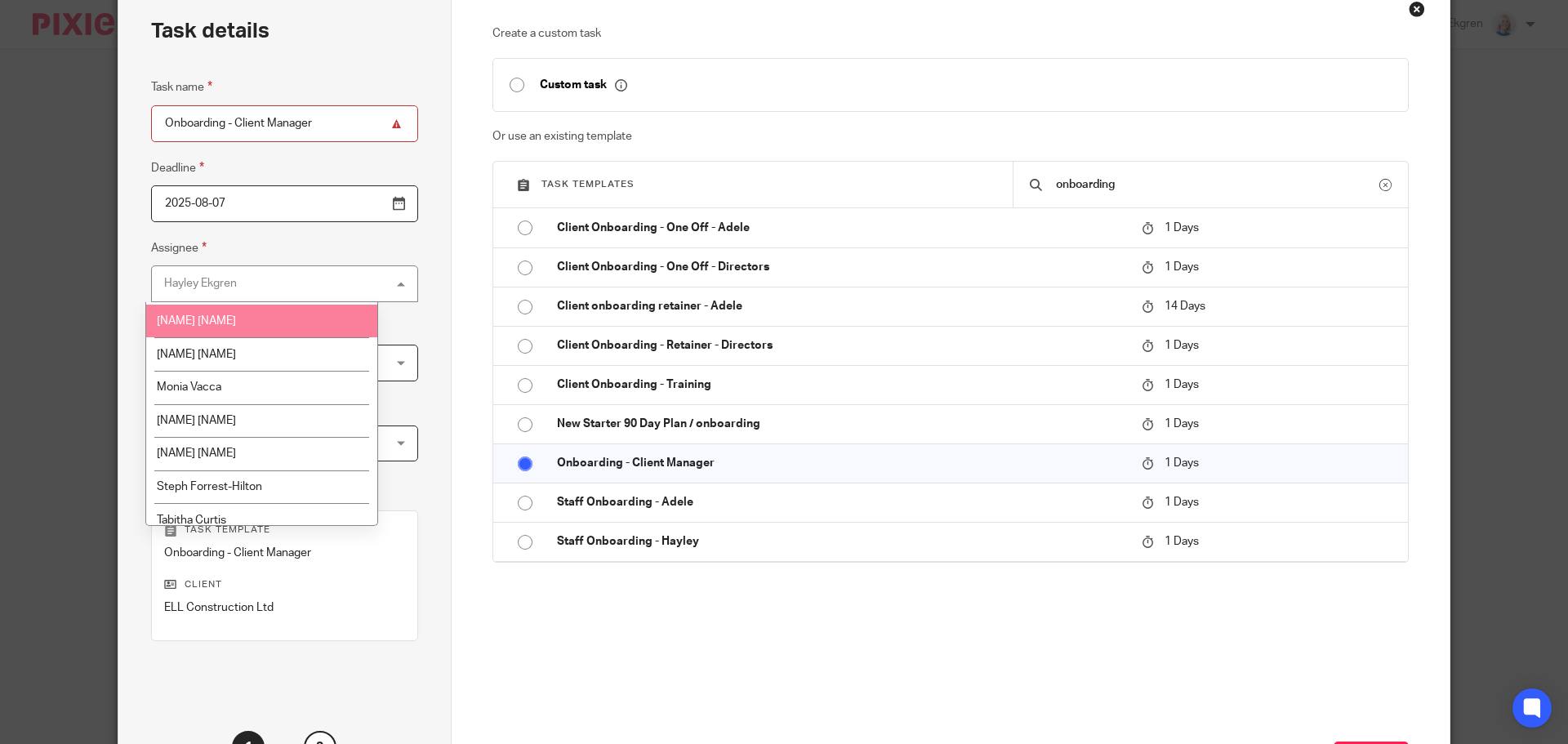 scroll, scrollTop: 208, scrollLeft: 0, axis: vertical 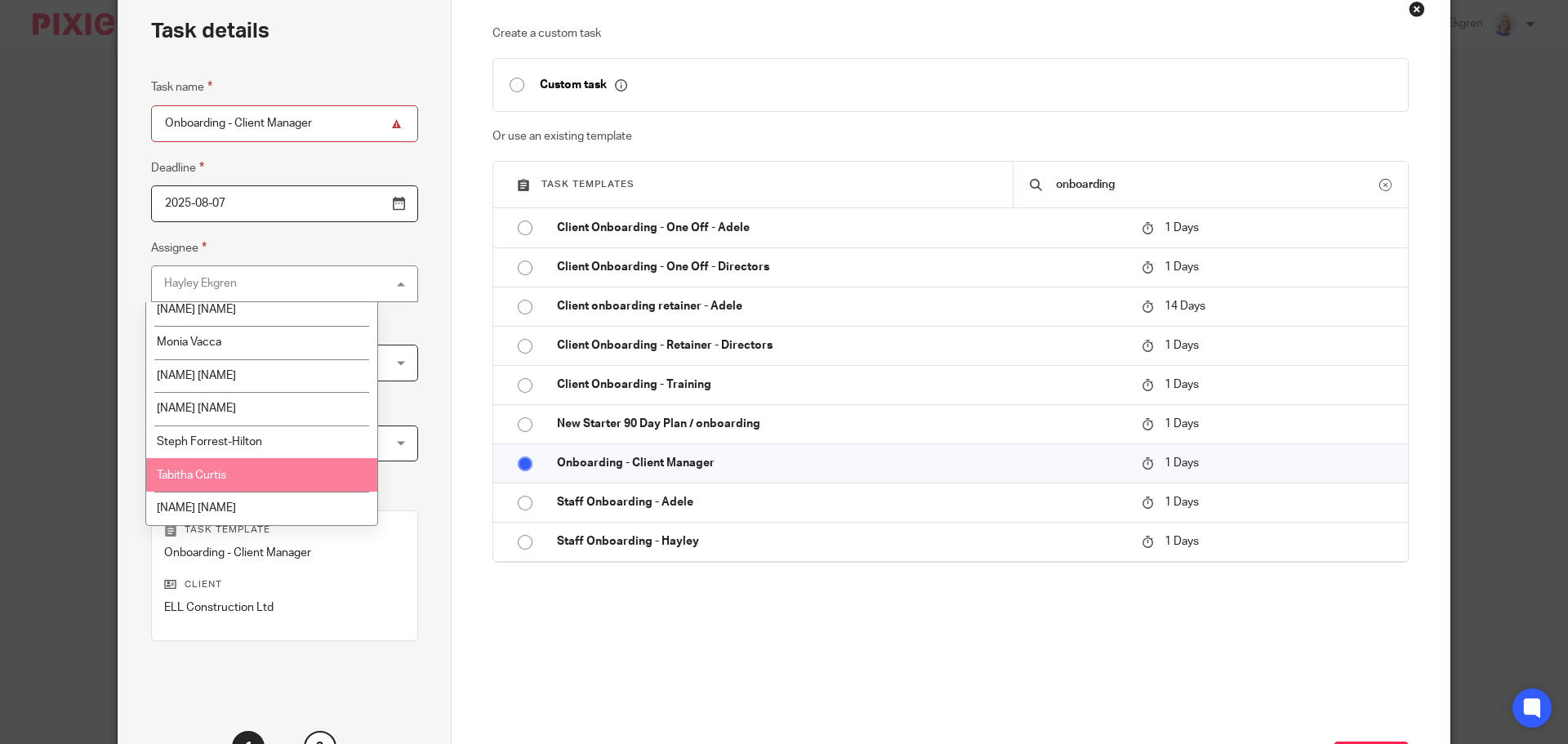 click on "Tabitha Curtis" at bounding box center (261, 474) 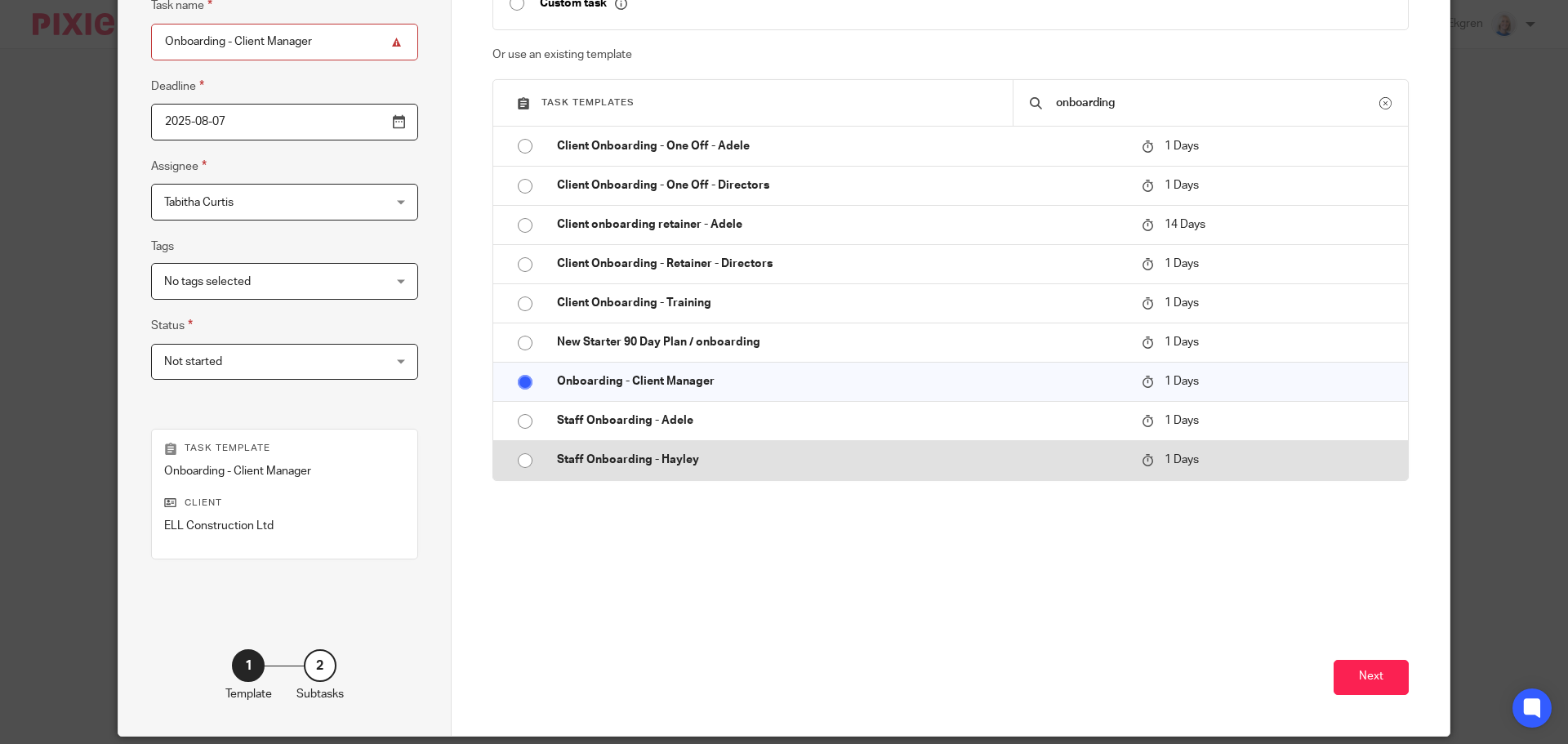 scroll, scrollTop: 221, scrollLeft: 0, axis: vertical 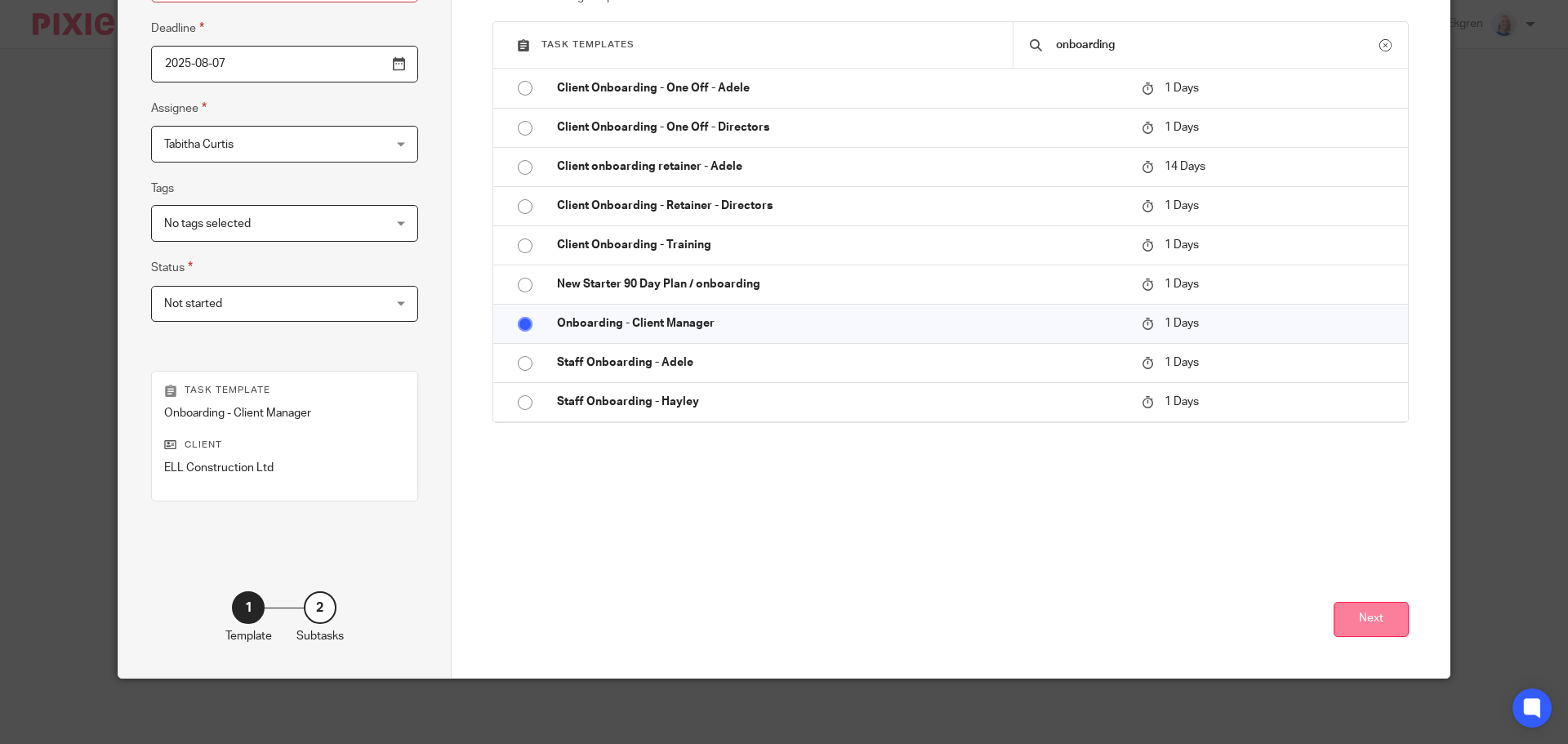 click on "Next" at bounding box center [1371, 619] 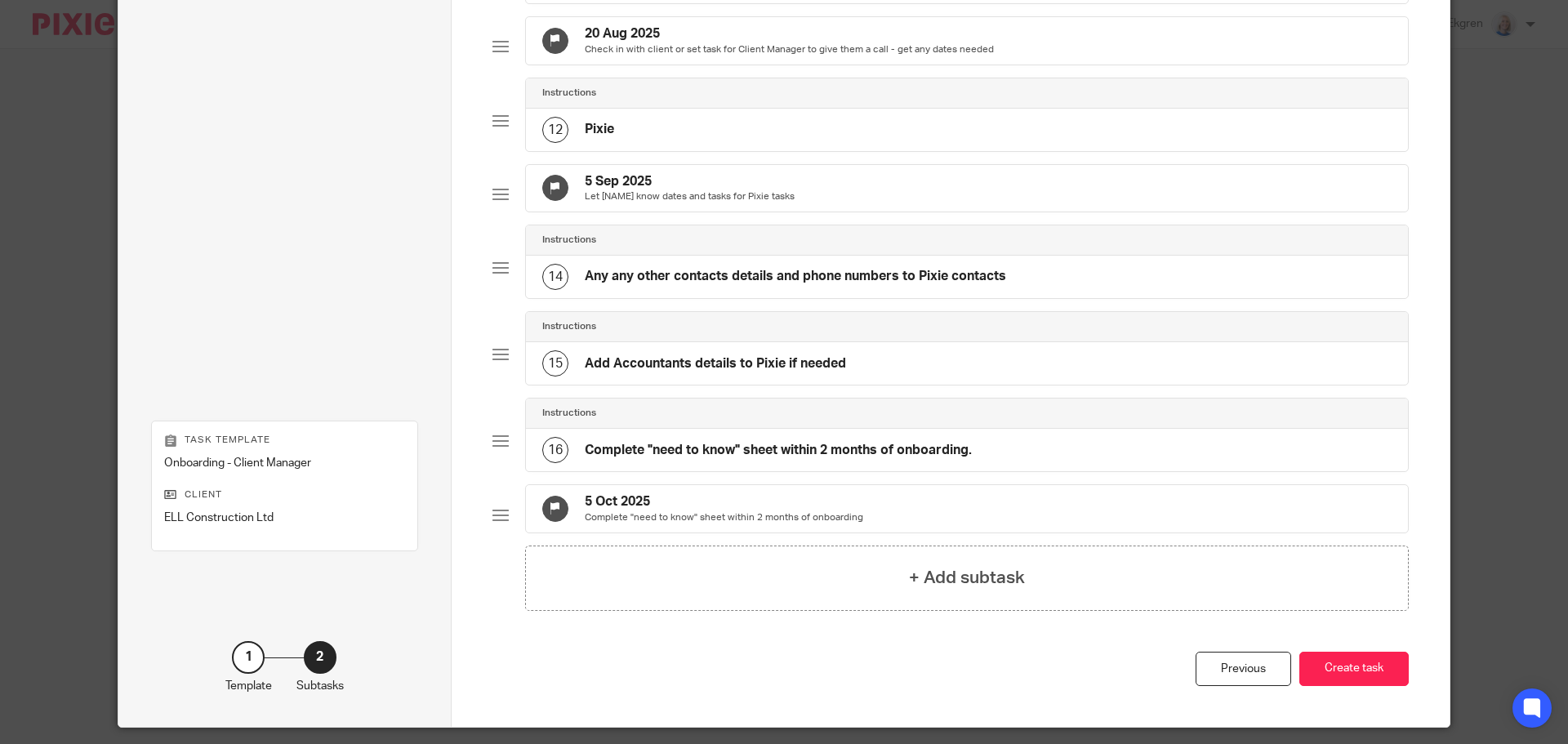 scroll, scrollTop: 1076, scrollLeft: 0, axis: vertical 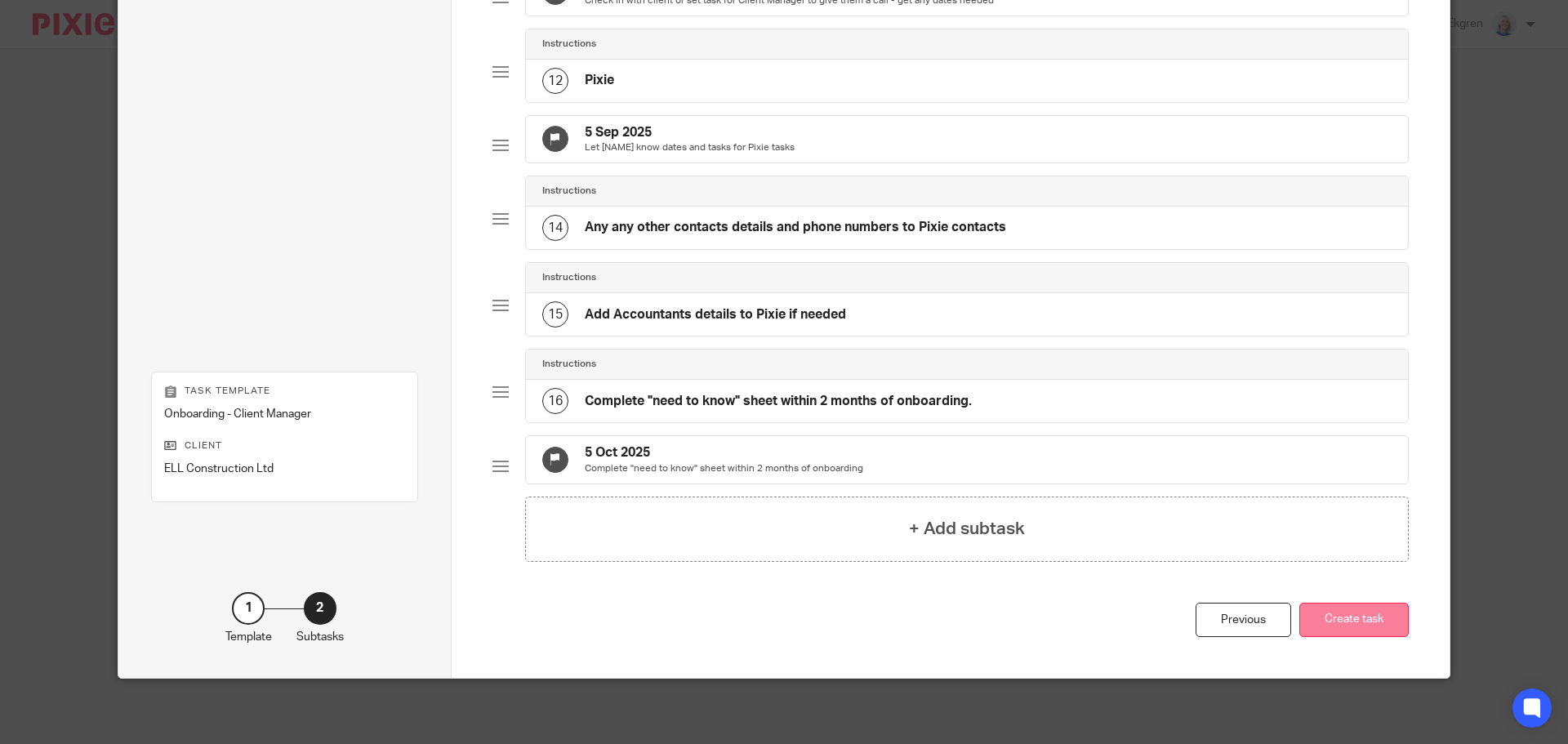 click on "Create task" at bounding box center (1354, 620) 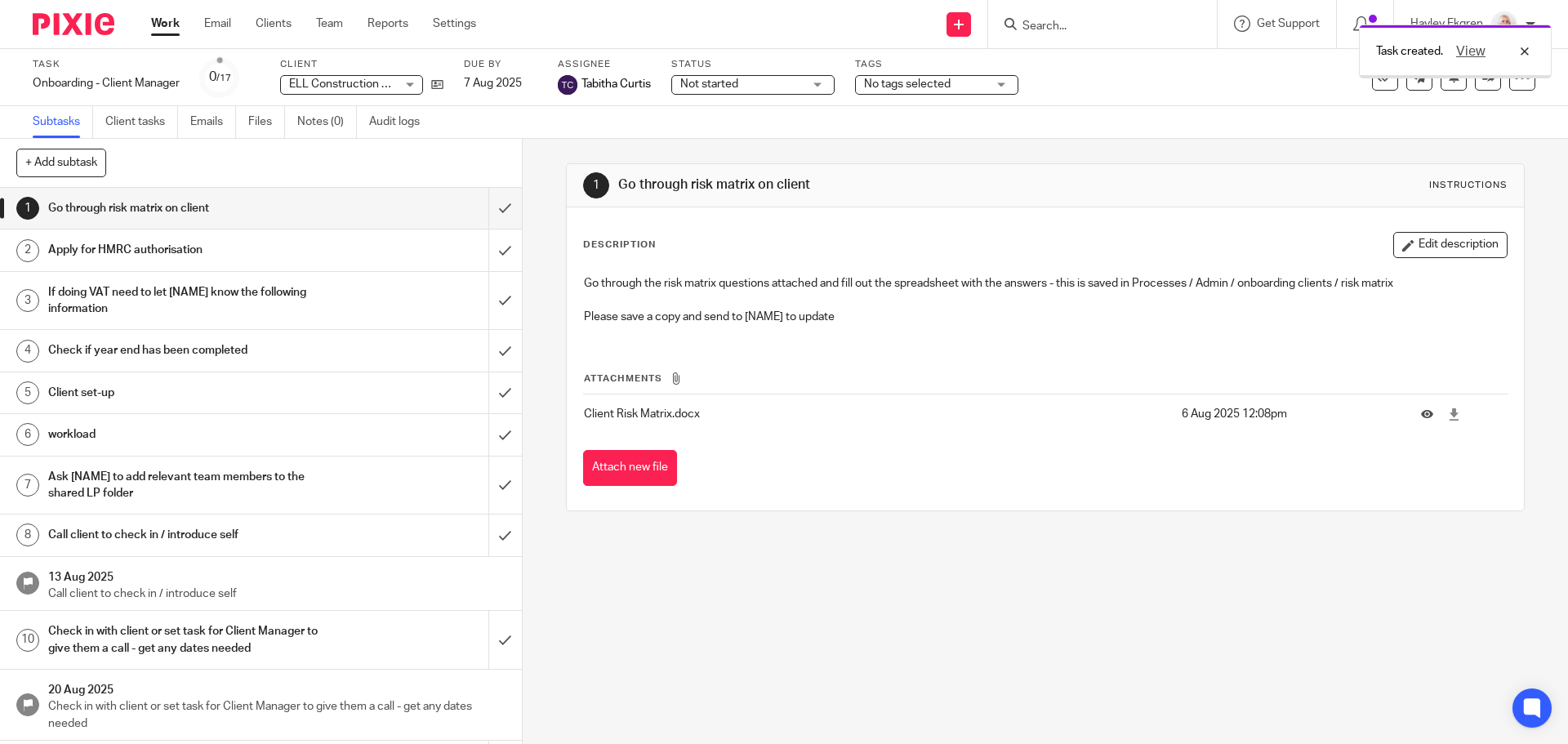 scroll, scrollTop: 0, scrollLeft: 0, axis: both 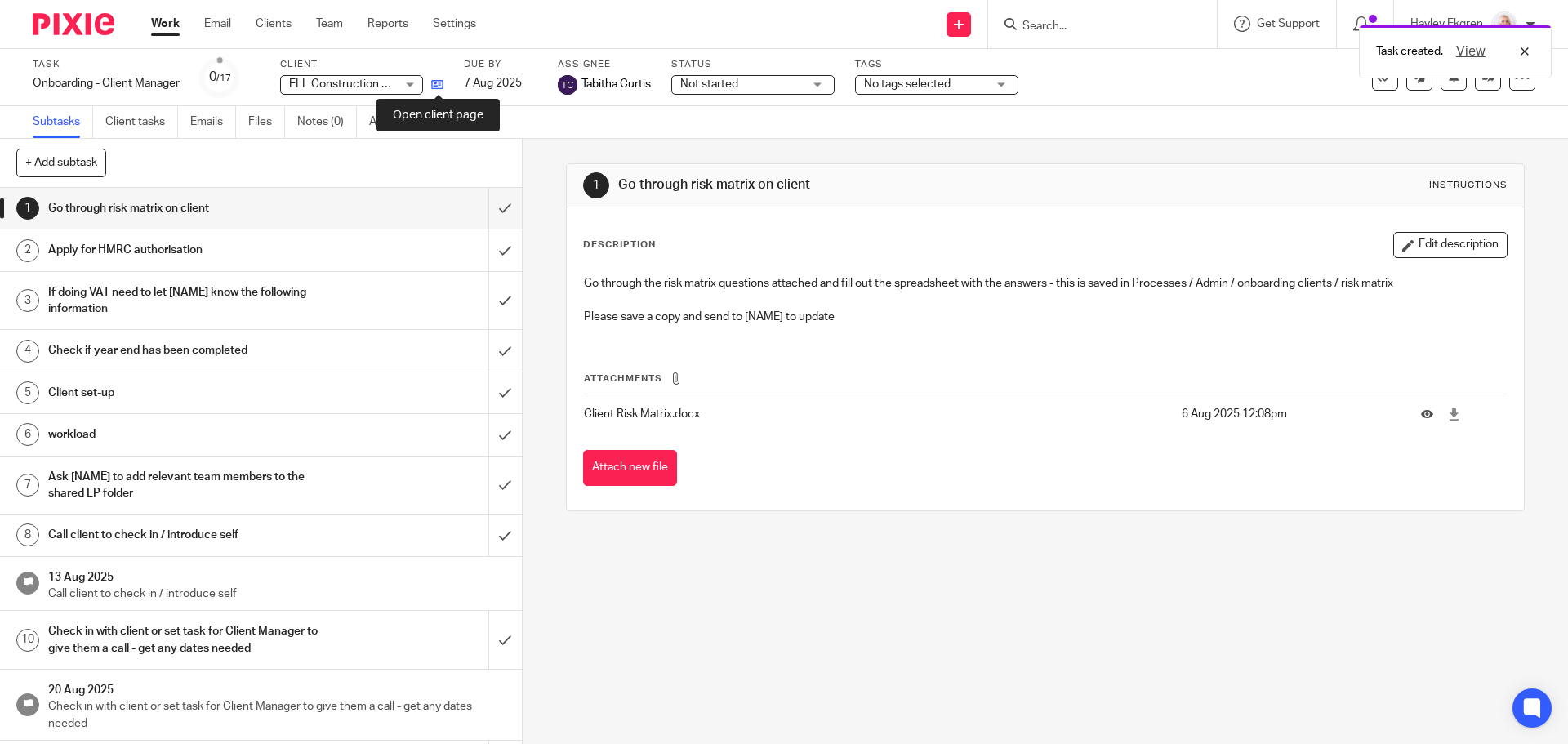 click at bounding box center (437, 84) 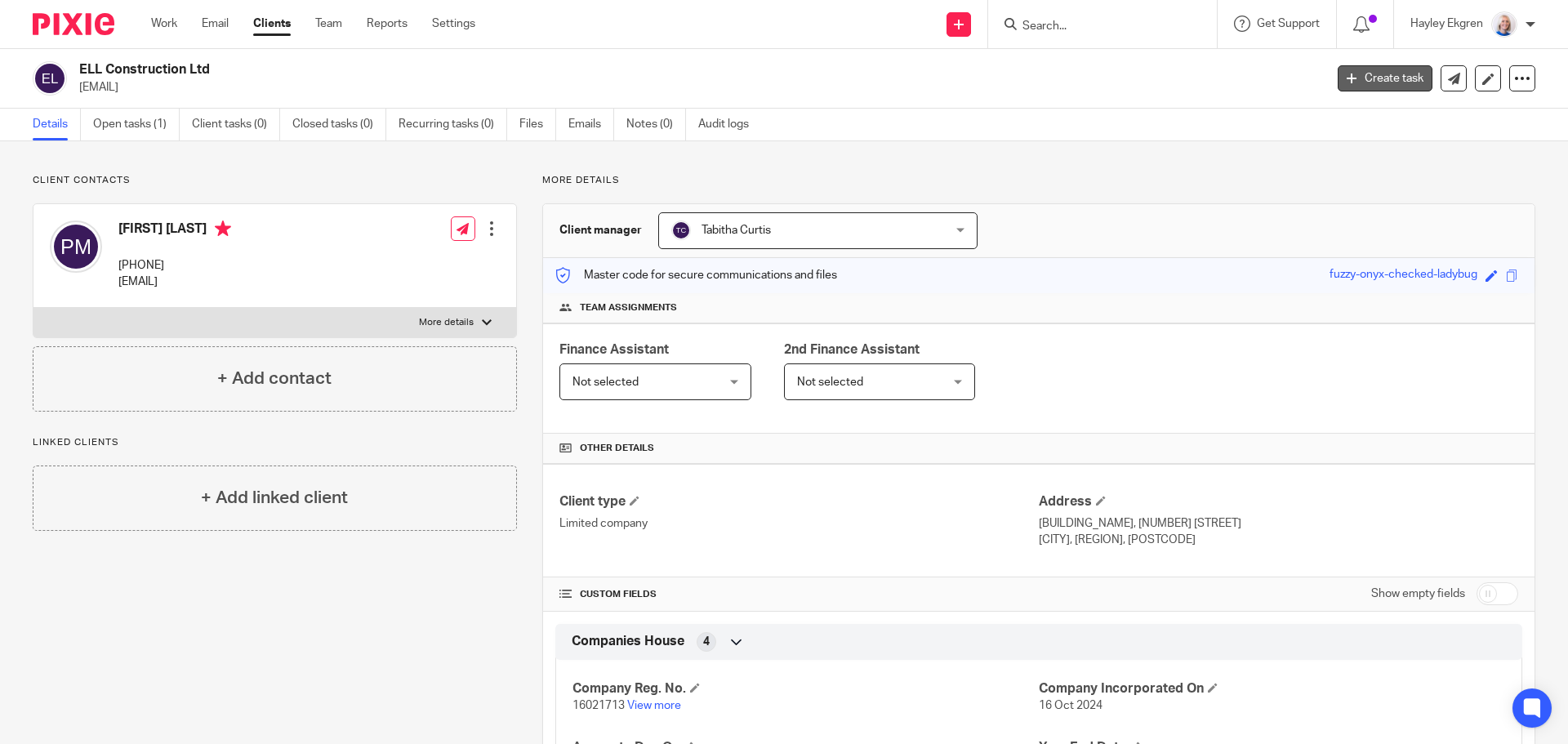 scroll, scrollTop: 0, scrollLeft: 0, axis: both 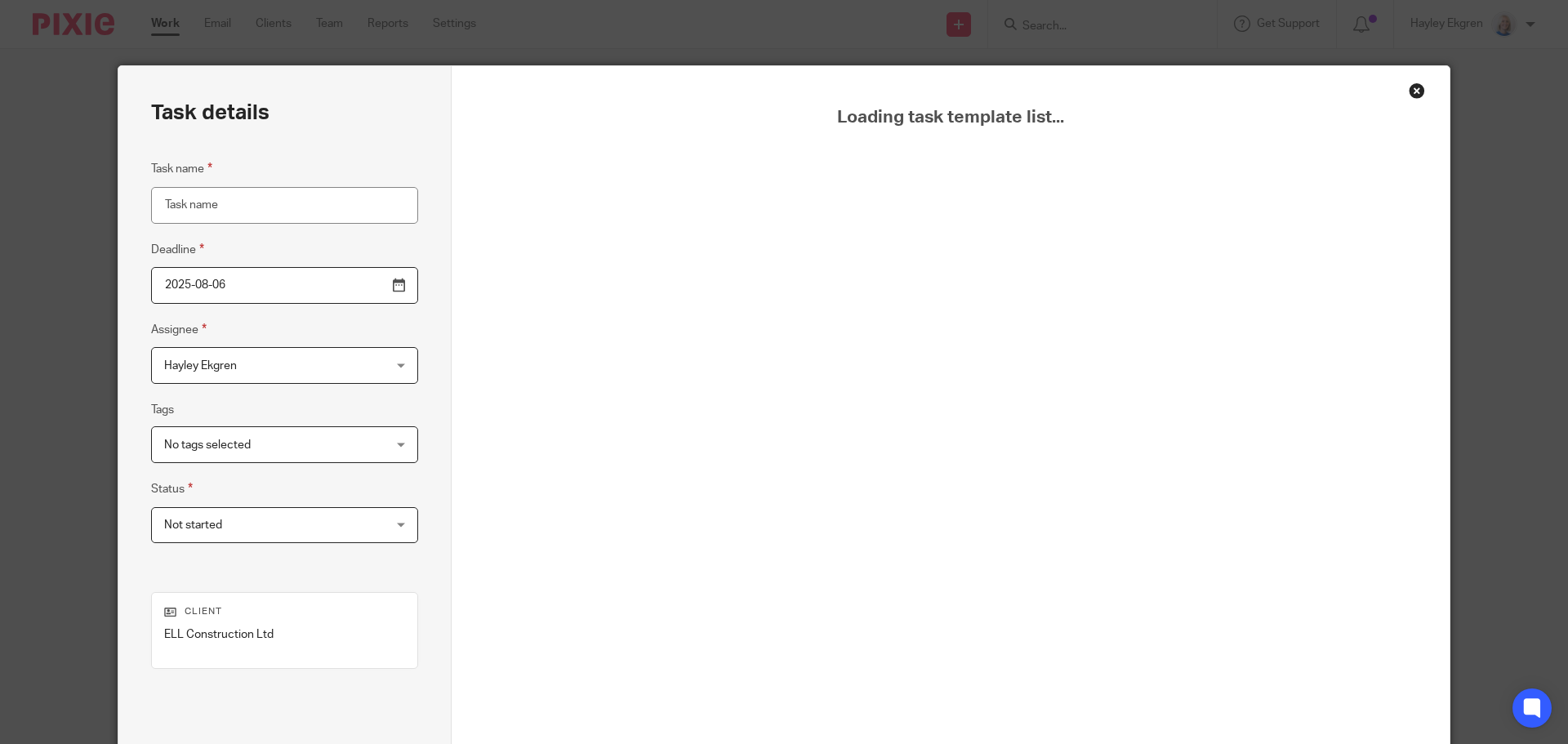 click on "2025-08-06" at bounding box center (284, 285) 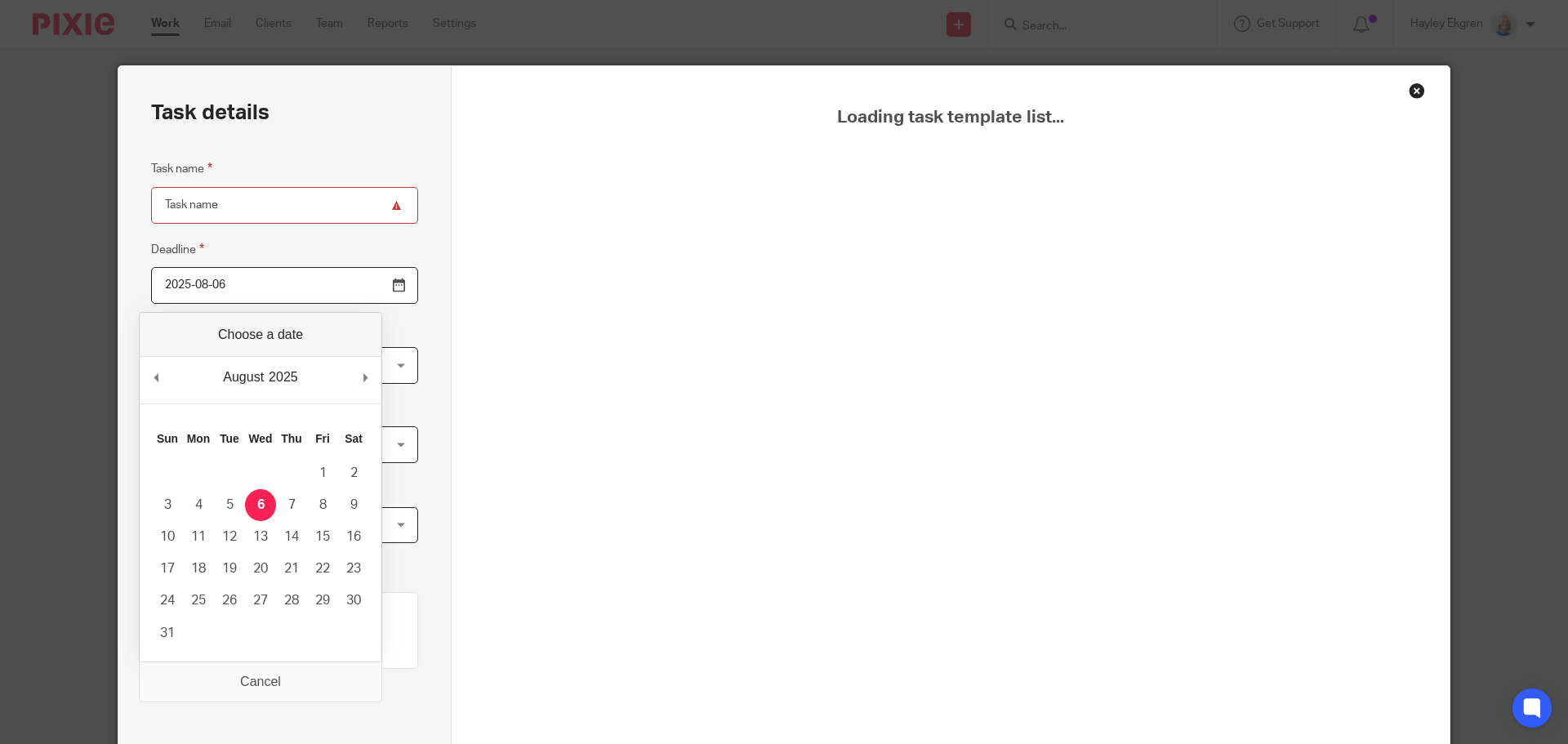 drag, startPoint x: 398, startPoint y: 249, endPoint x: 474, endPoint y: 245, distance: 76.10519 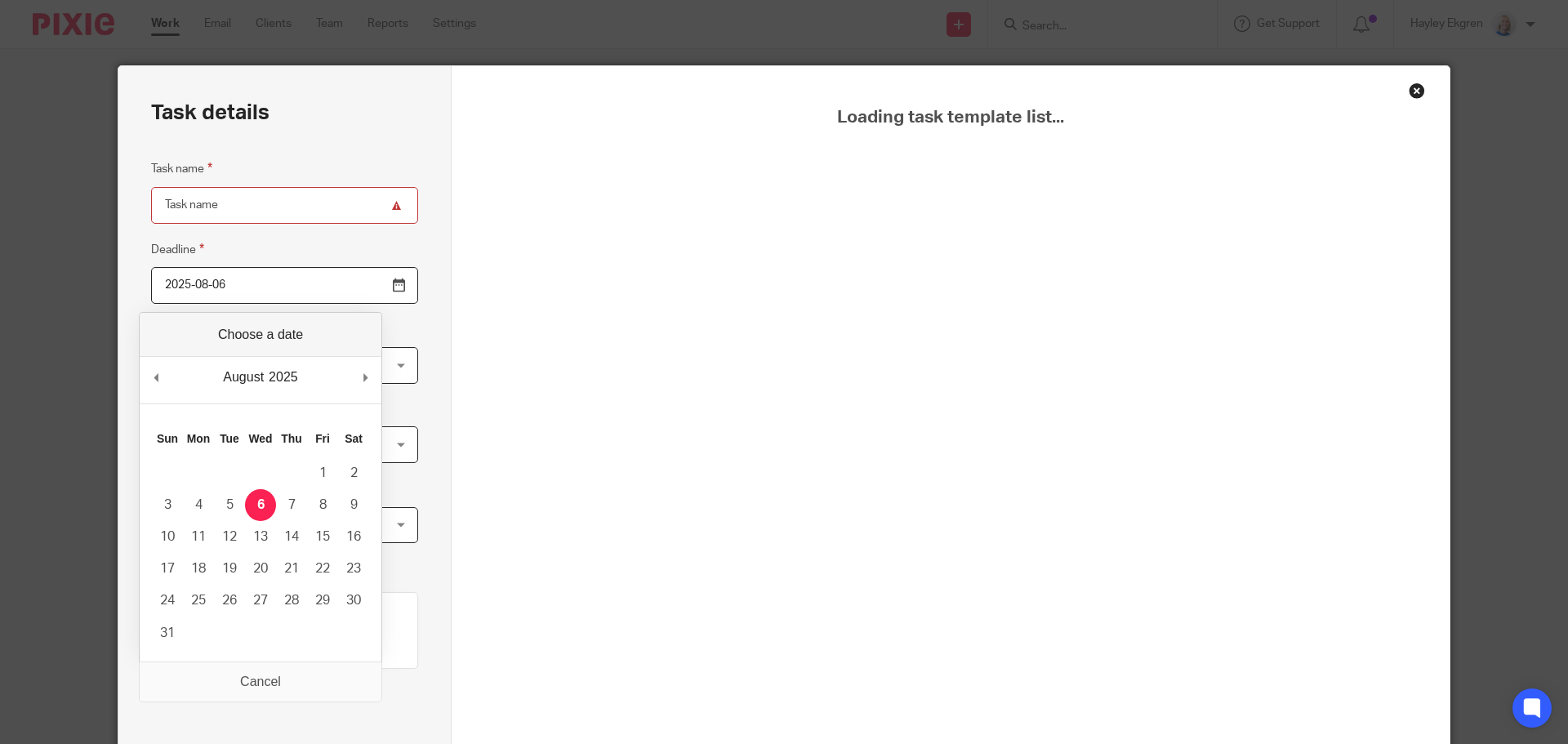click on "Task details
Task name
Deadline
2025-08-06   Assignee
Hayley Ekgren
Hayley Ekgren
Client manager
Adele Sykes
Claire Willmott
Hayley Ekgren
Ian Mochan
Kieran Phillips
Melanie Toms
Monia Vacca
Samantha Manning
Sandra Mairs
Steph Forrest-Hilton
Tabitha Curtis
Terri Morley
1   Tags
No tags selected
Account Manager Meeting Actions
Adele
Advisory
Bookkeeping
Client Review
Client Review- sent to client" at bounding box center [285, 455] 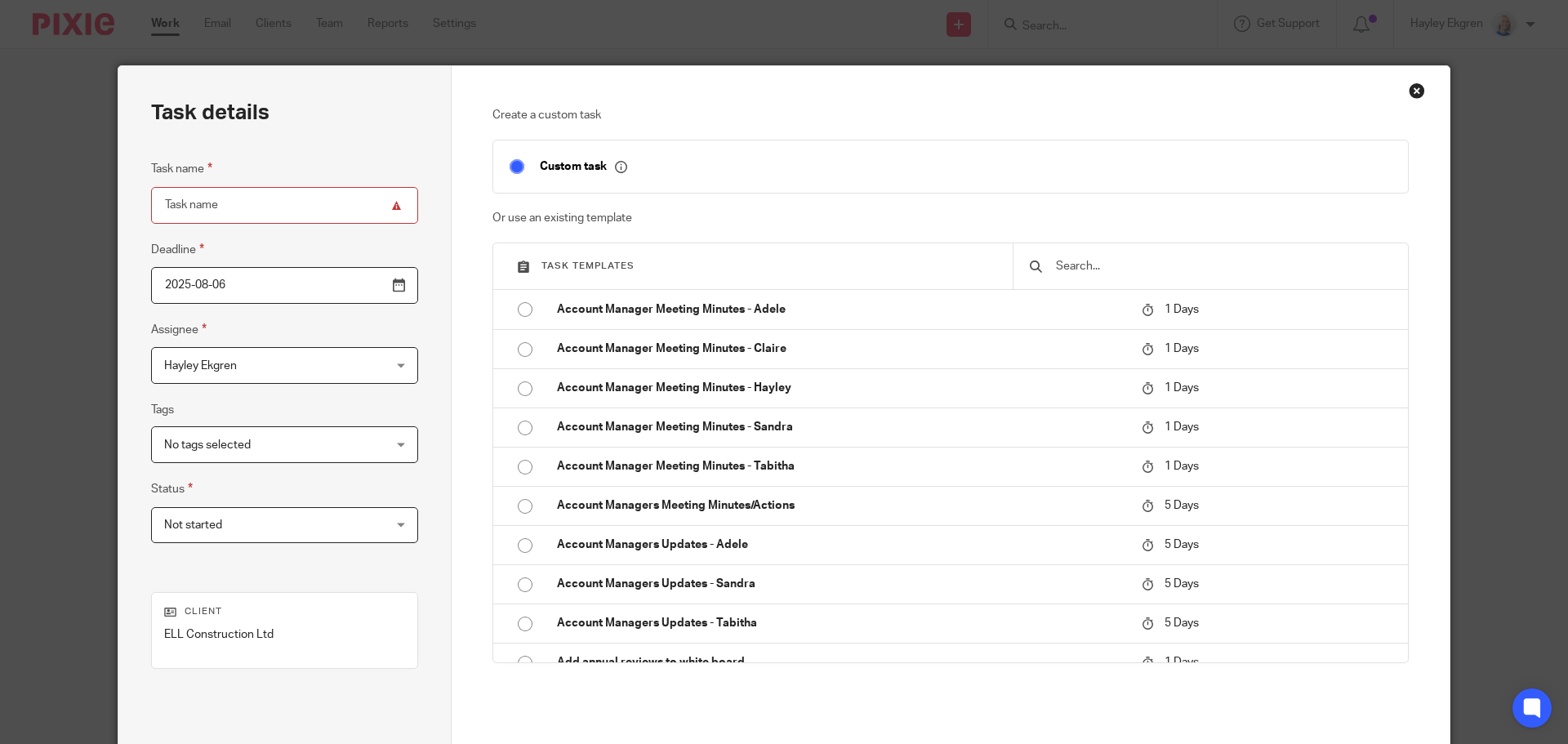 click at bounding box center (1223, 266) 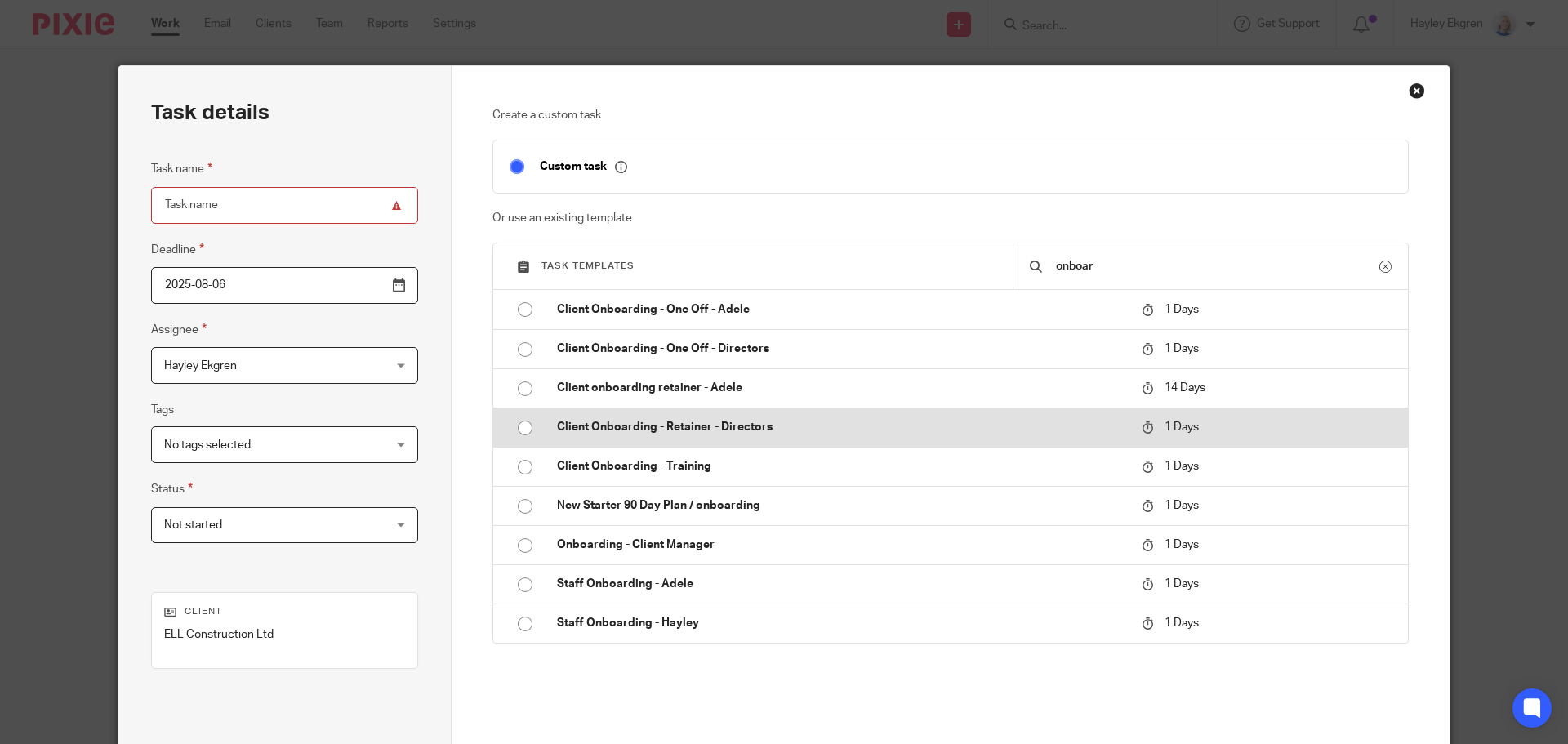type on "onboar" 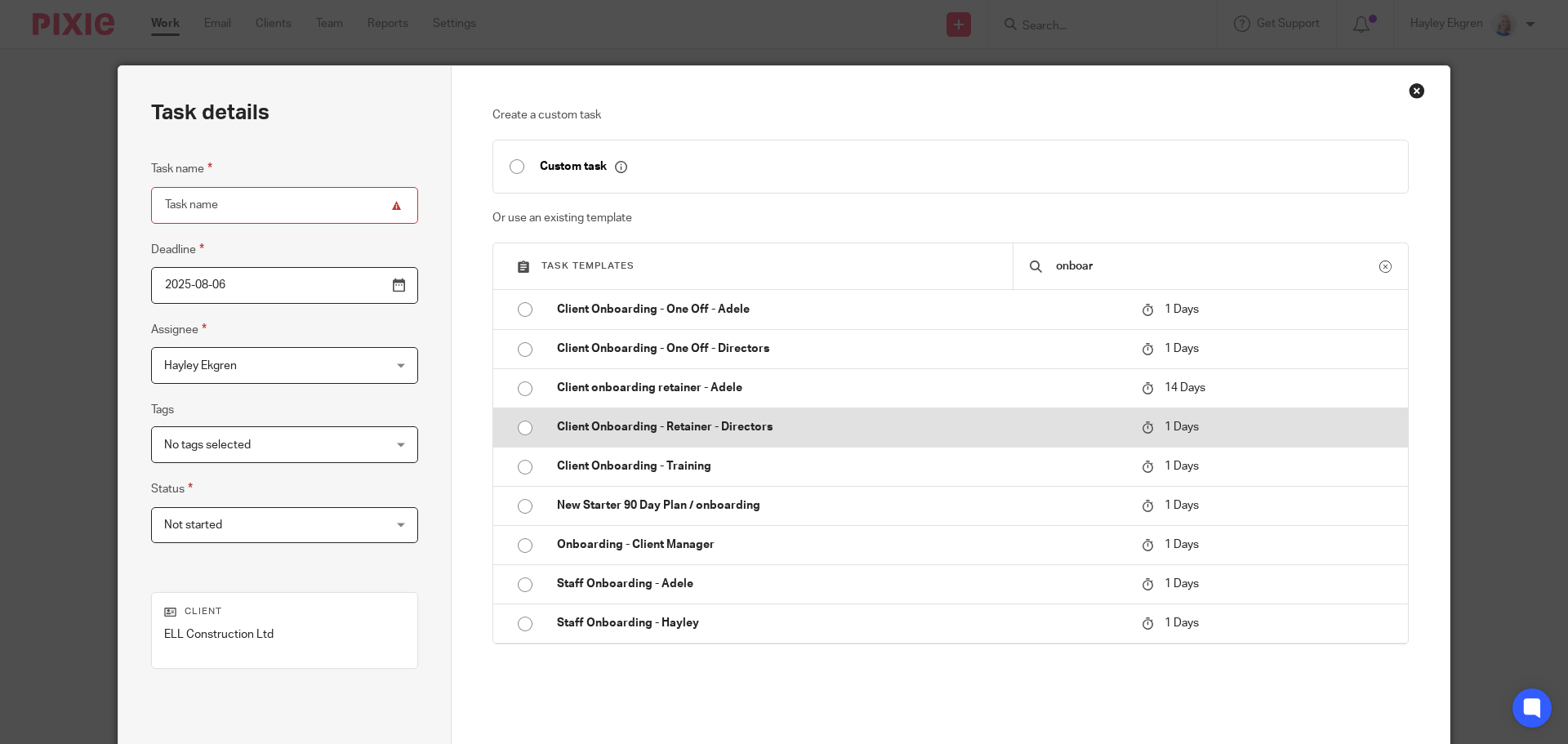 type on "2025-08-07" 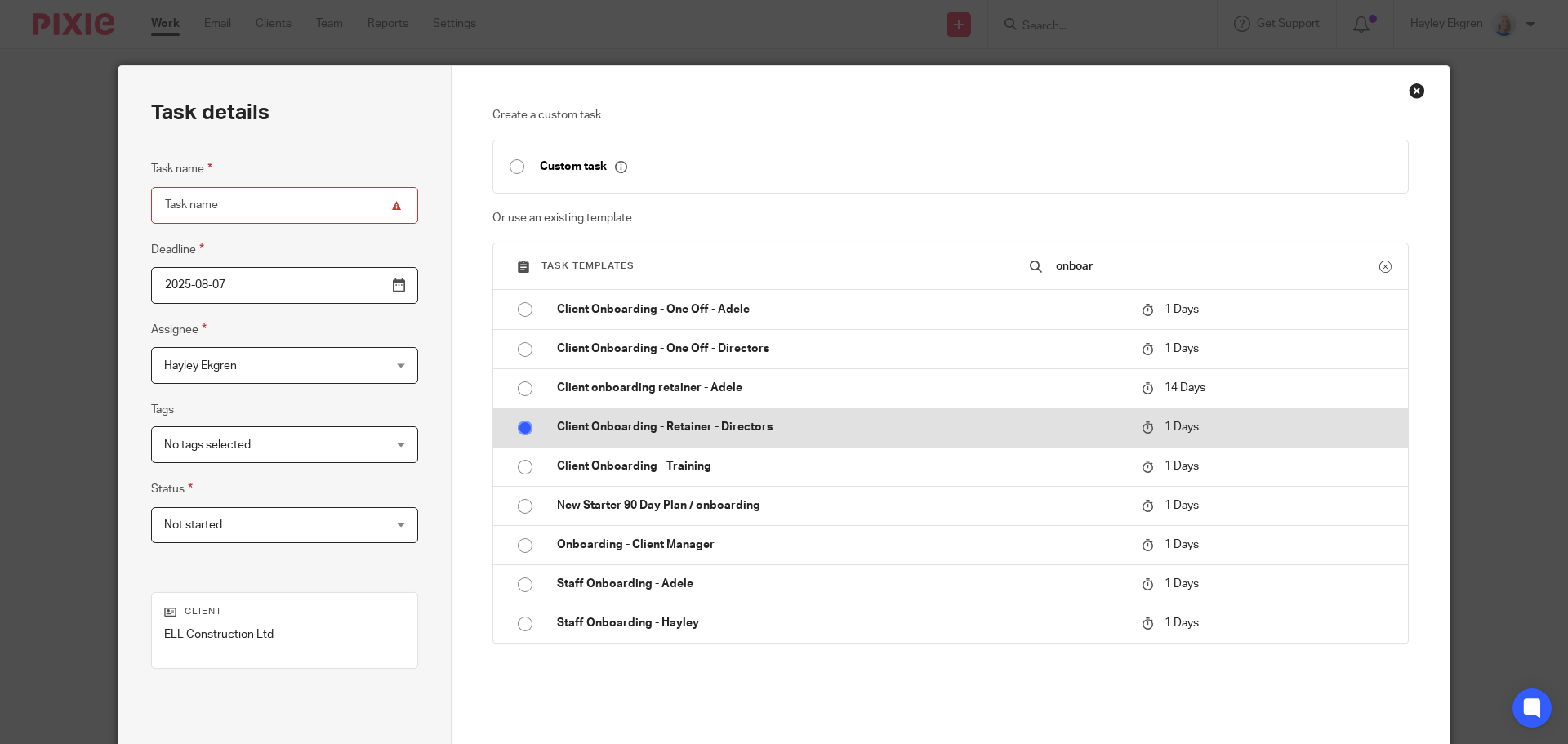 type on "Client Onboarding - Retainer - Directors" 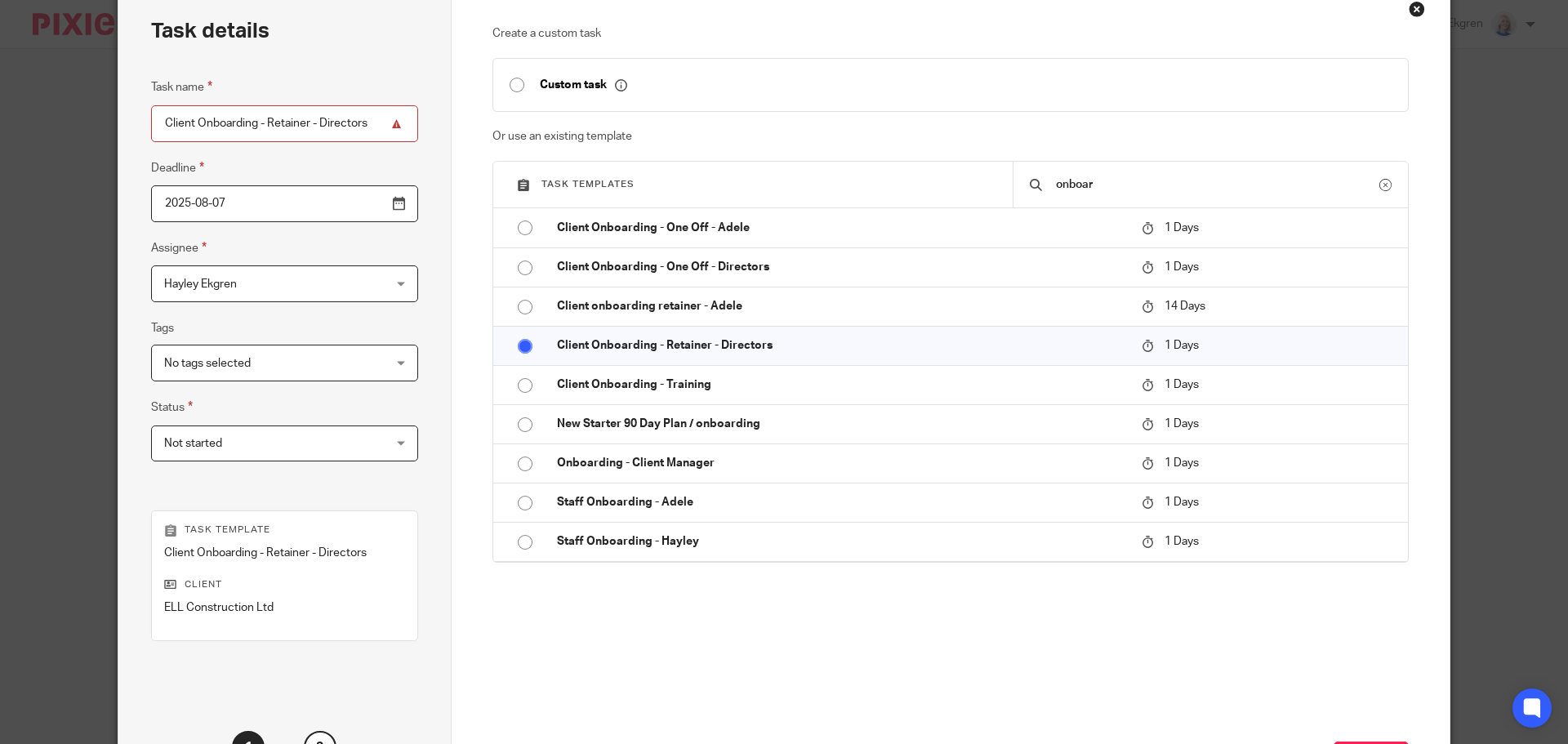 scroll, scrollTop: 163, scrollLeft: 0, axis: vertical 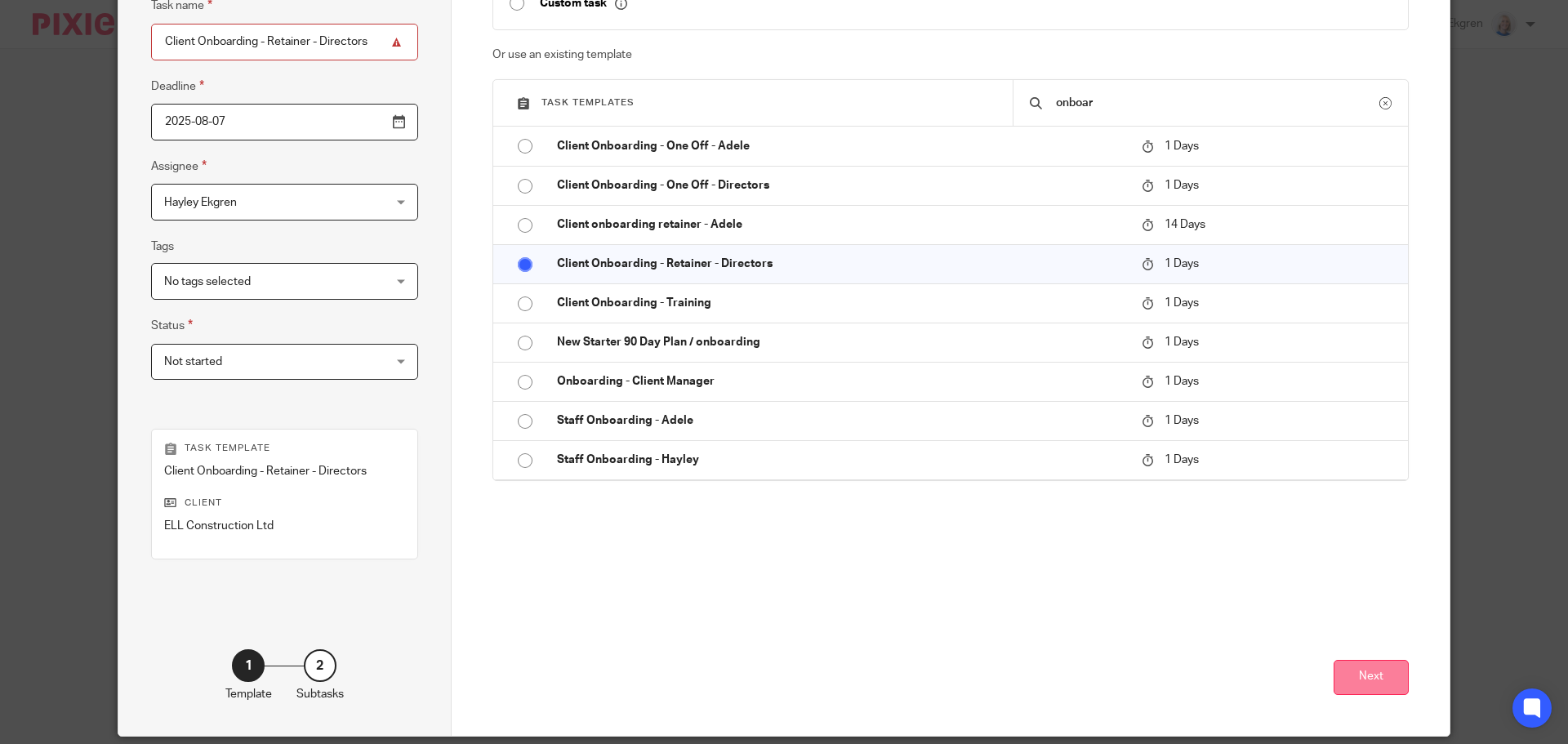 click on "Next" at bounding box center [1371, 677] 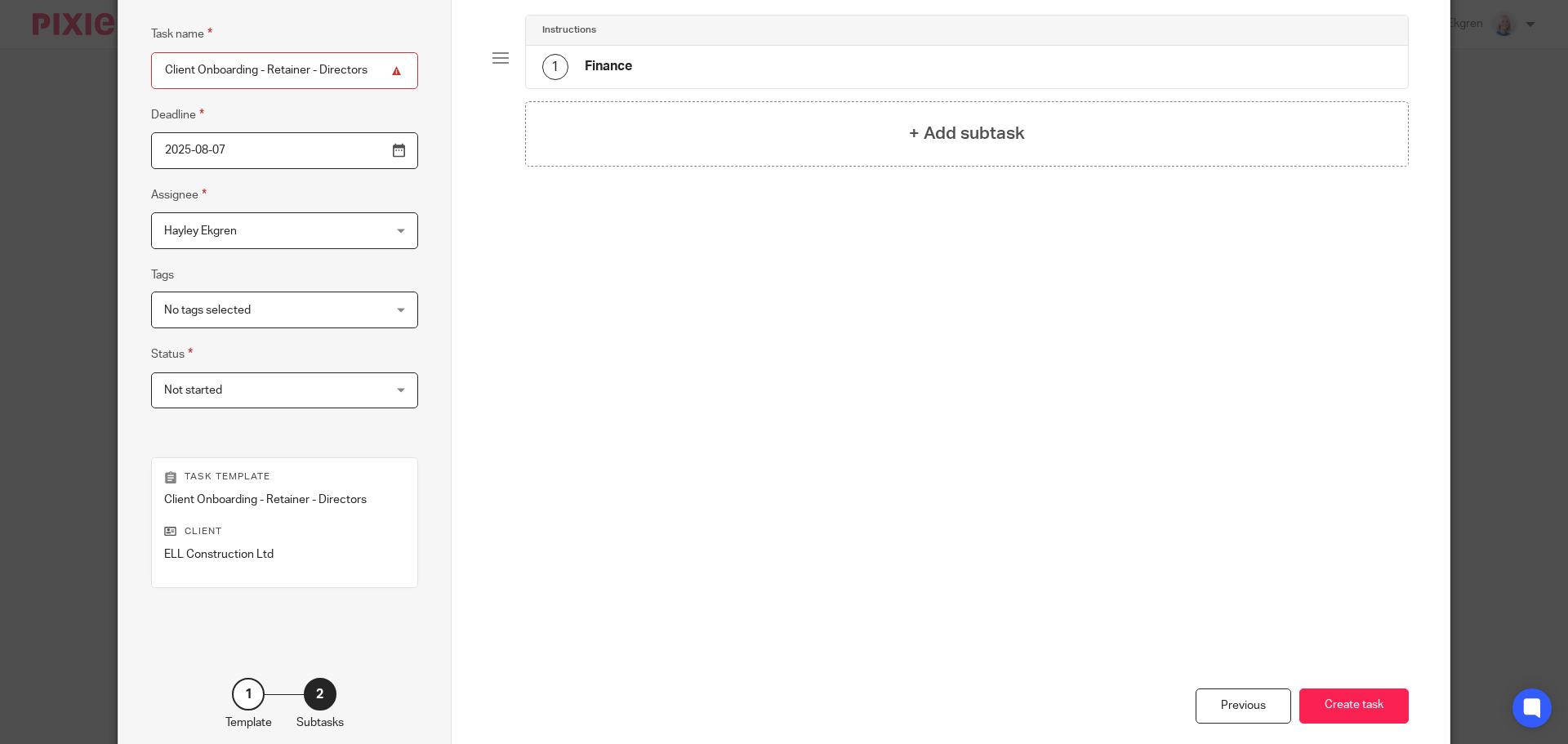 scroll, scrollTop: 163, scrollLeft: 0, axis: vertical 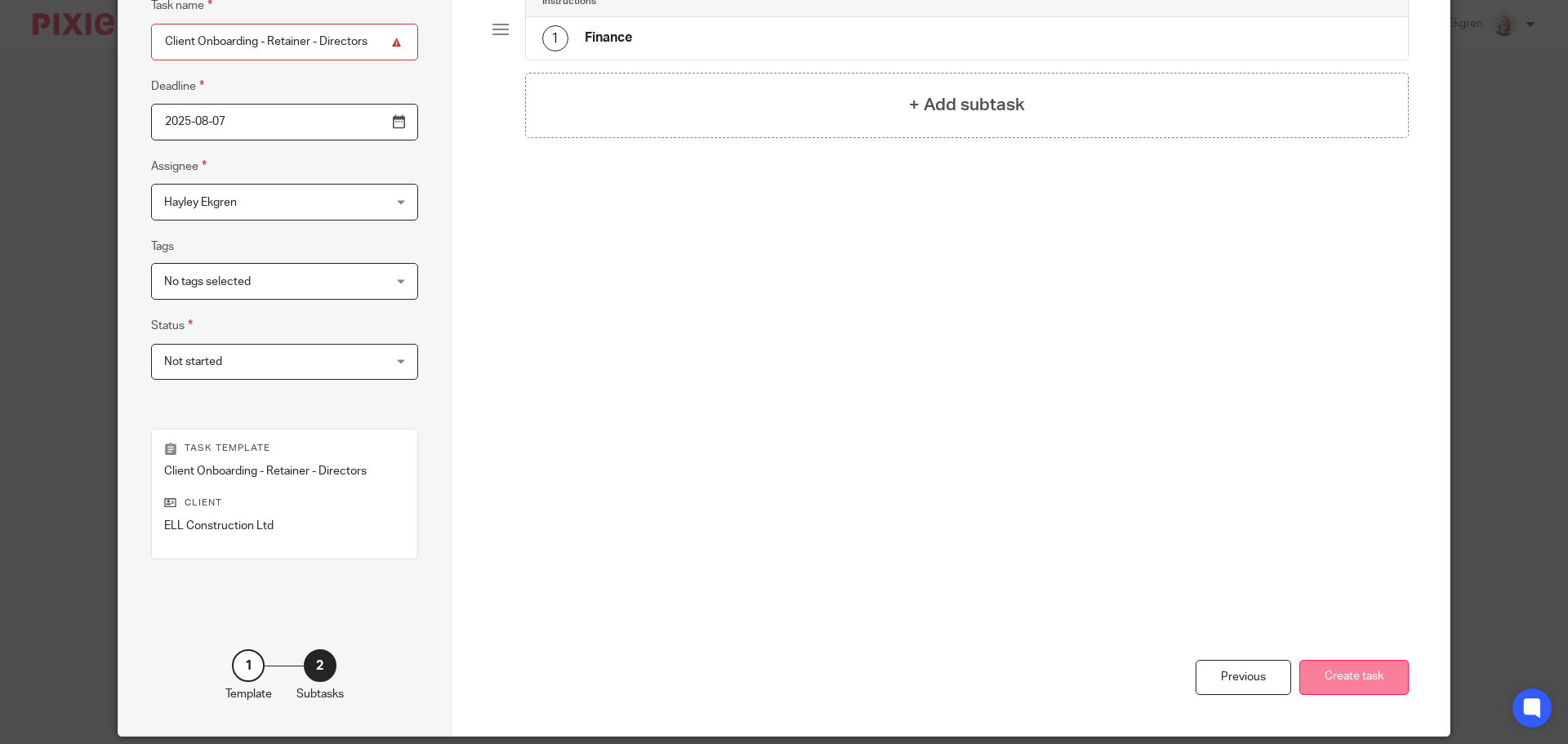 click on "Create task" at bounding box center (1354, 677) 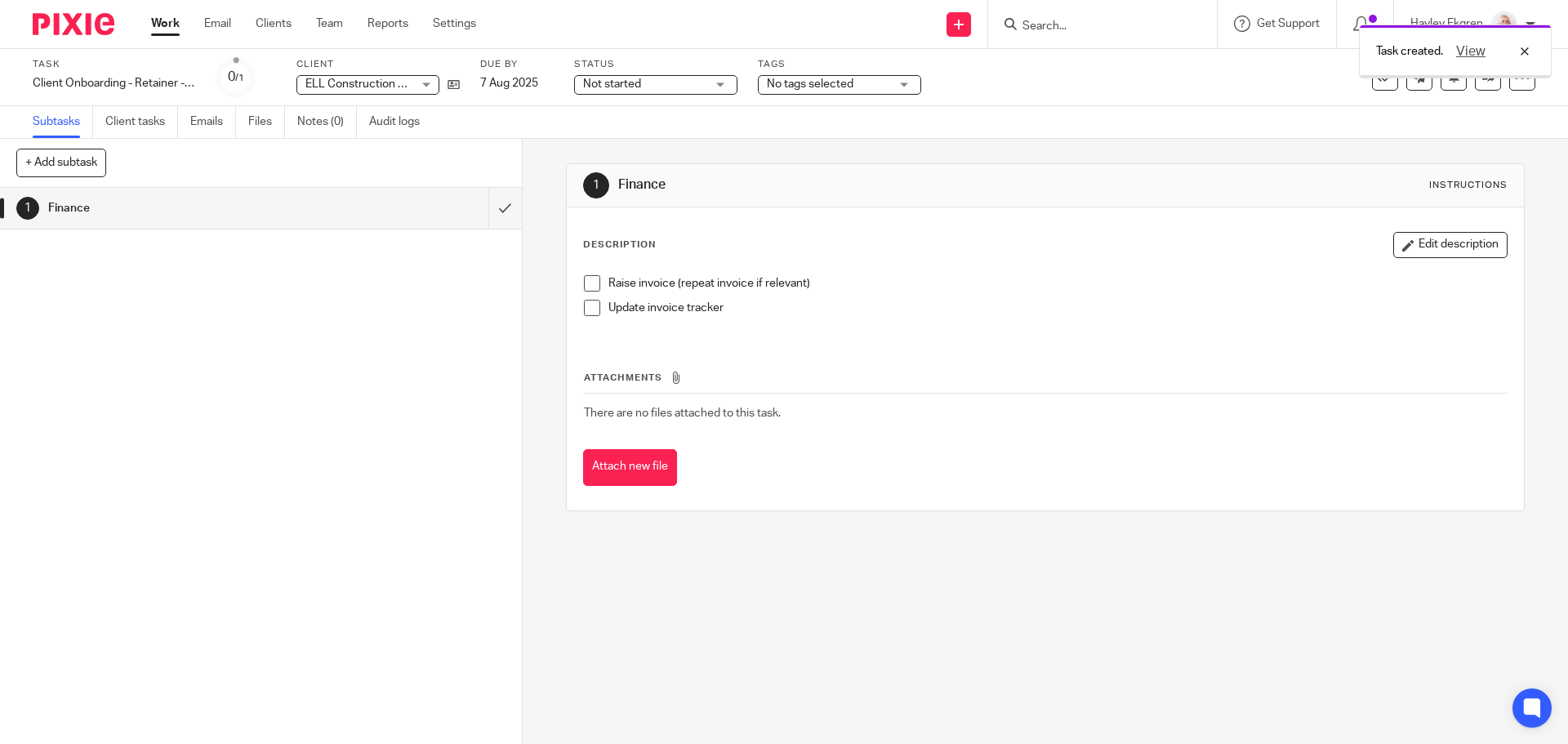 scroll, scrollTop: 0, scrollLeft: 0, axis: both 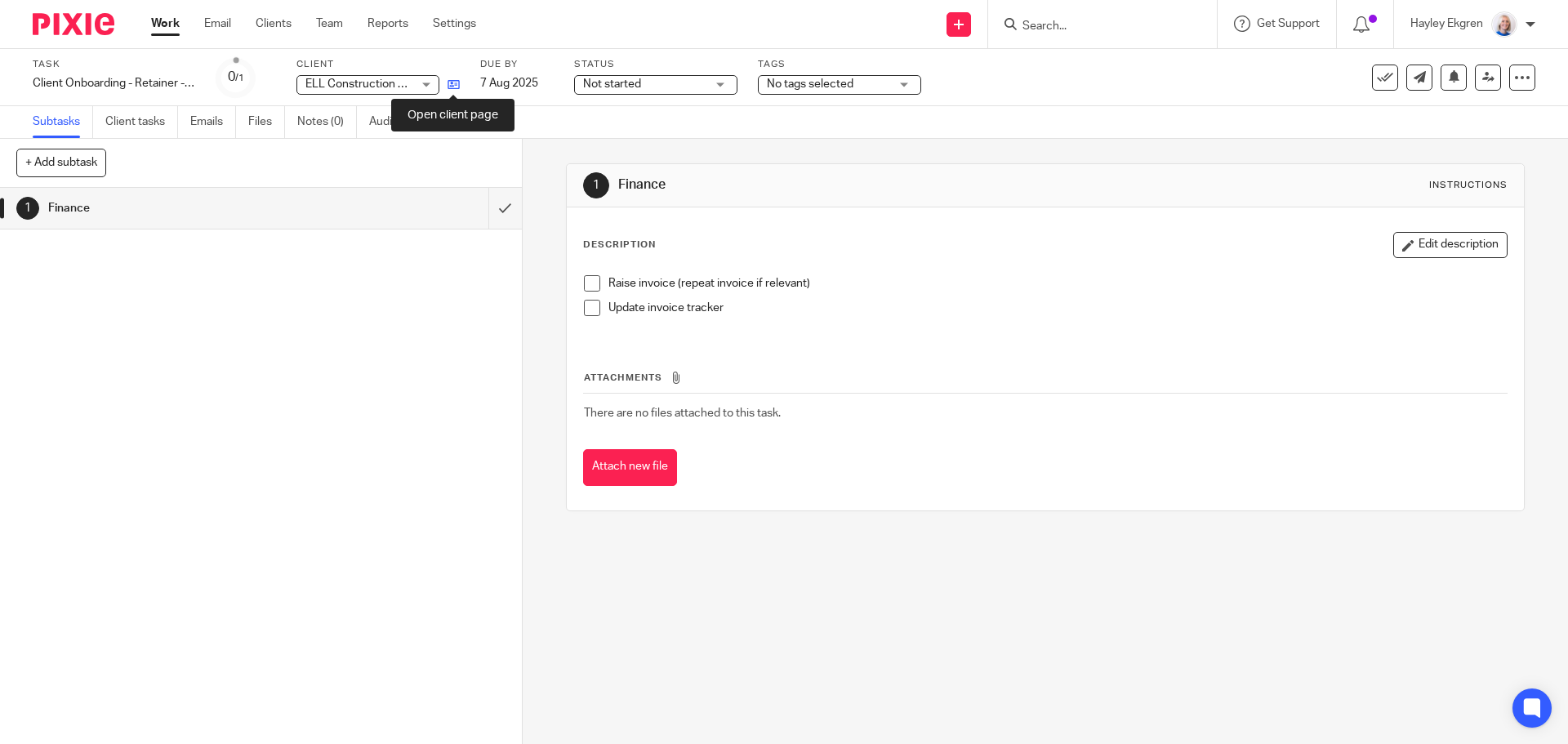 click at bounding box center (453, 84) 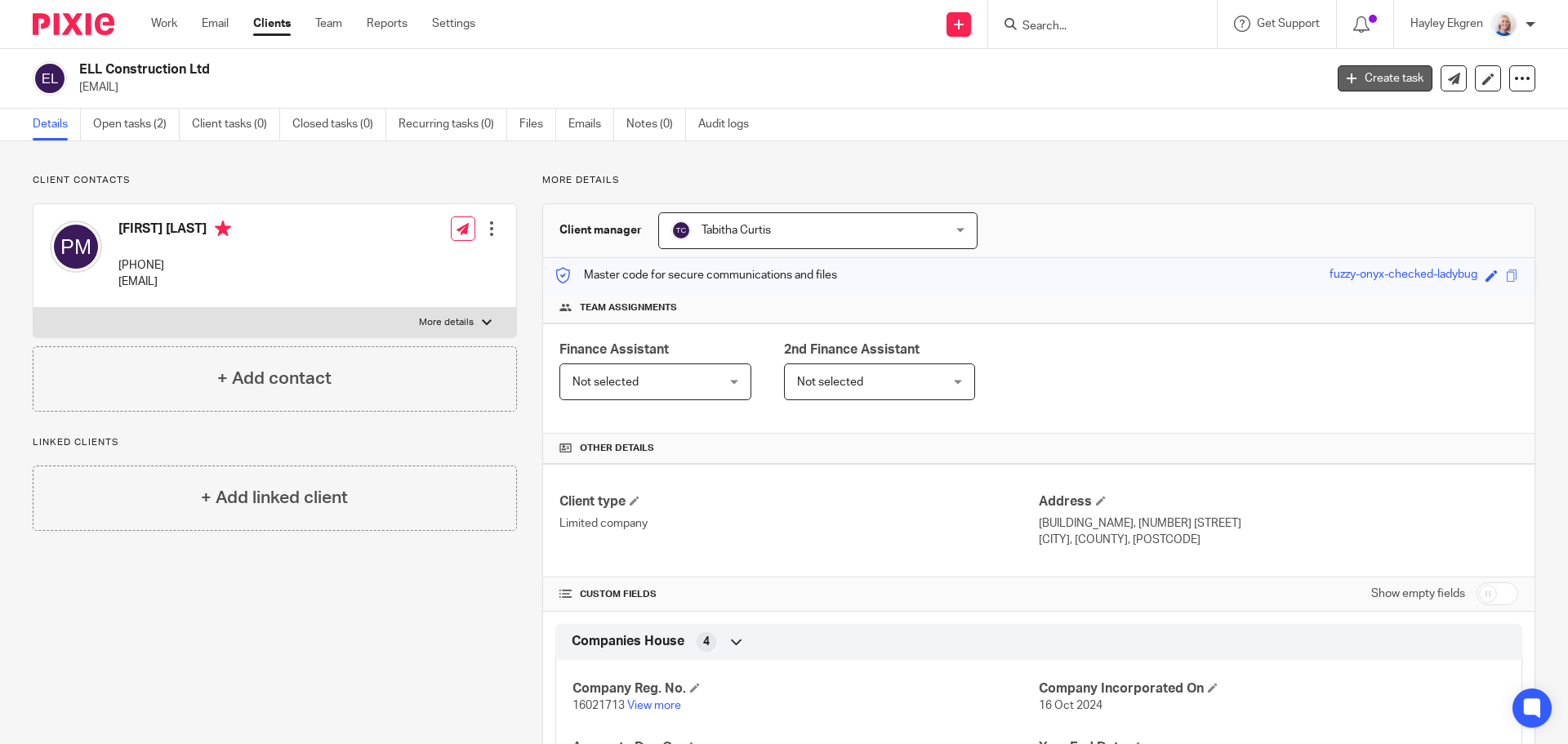 scroll, scrollTop: 0, scrollLeft: 0, axis: both 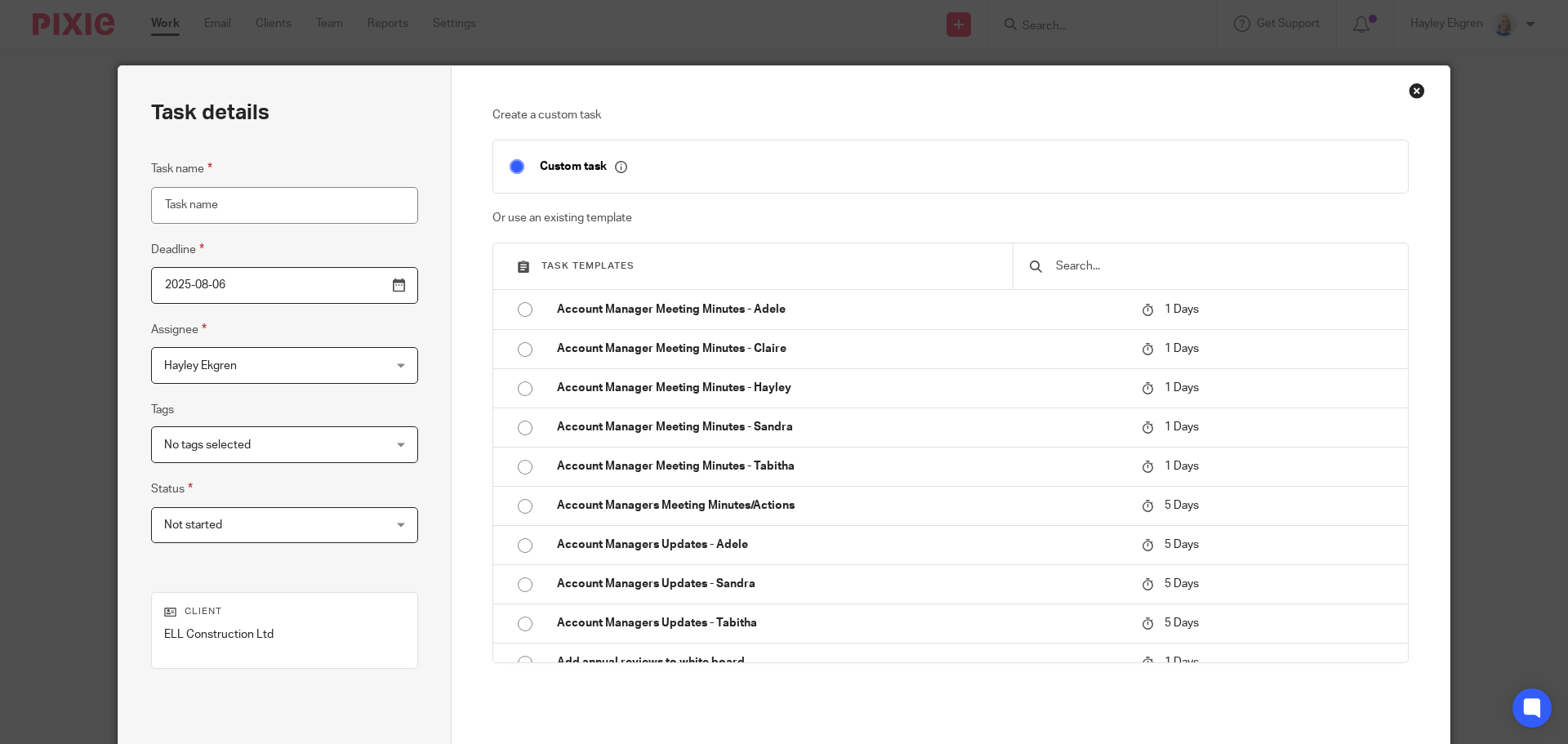 click at bounding box center [1223, 266] 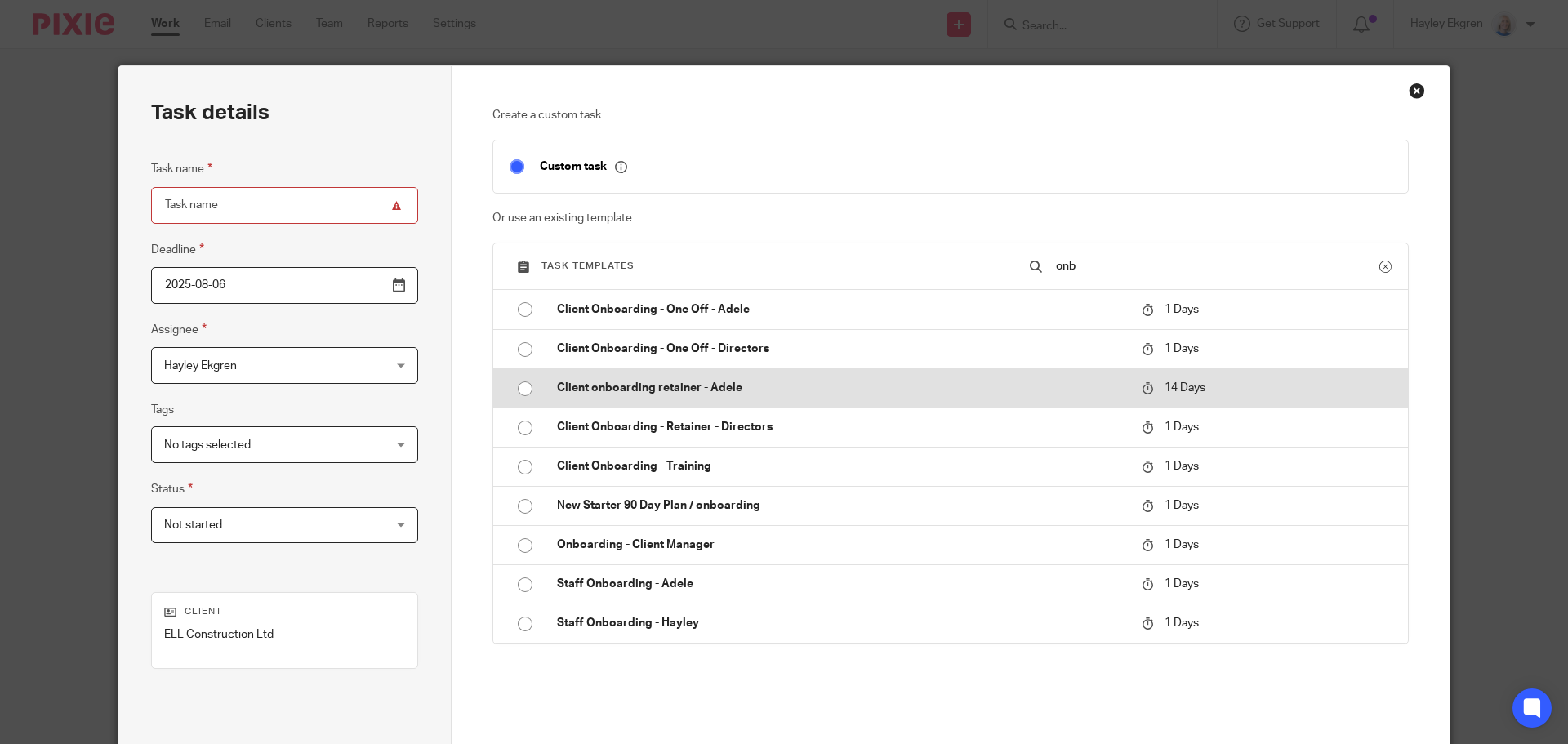 type on "onb" 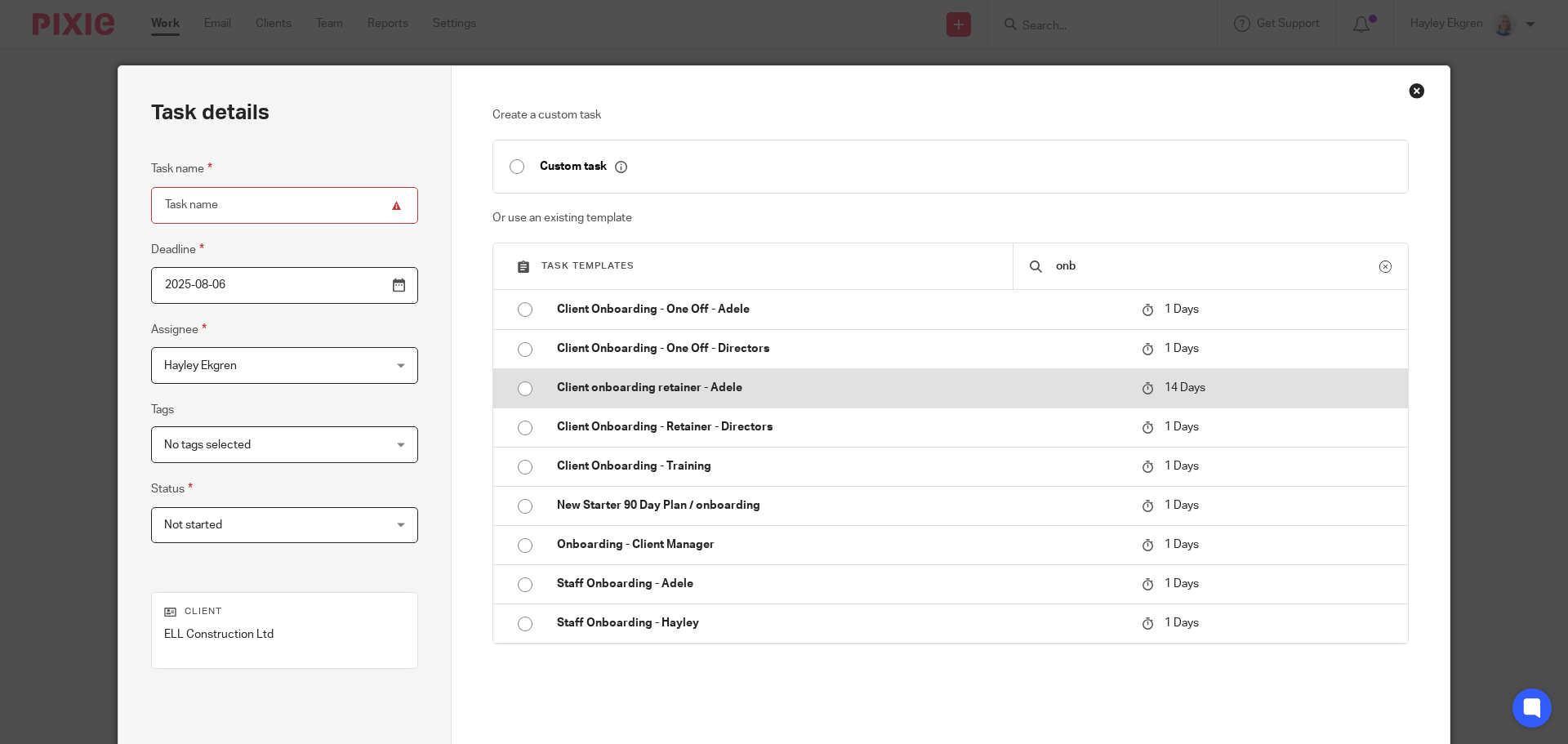 type on "2025-08-20" 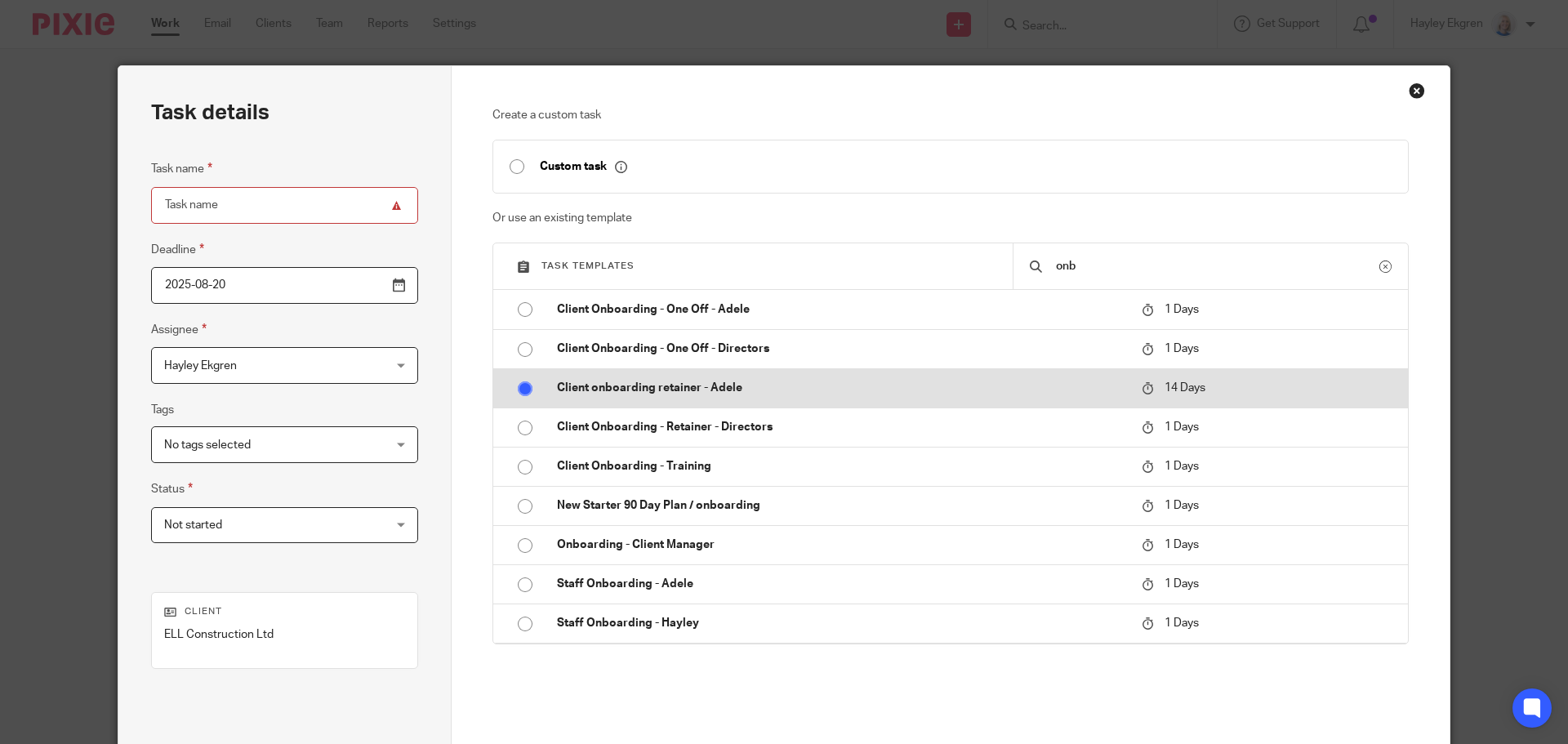 type on "Client onboarding retainer - Adele" 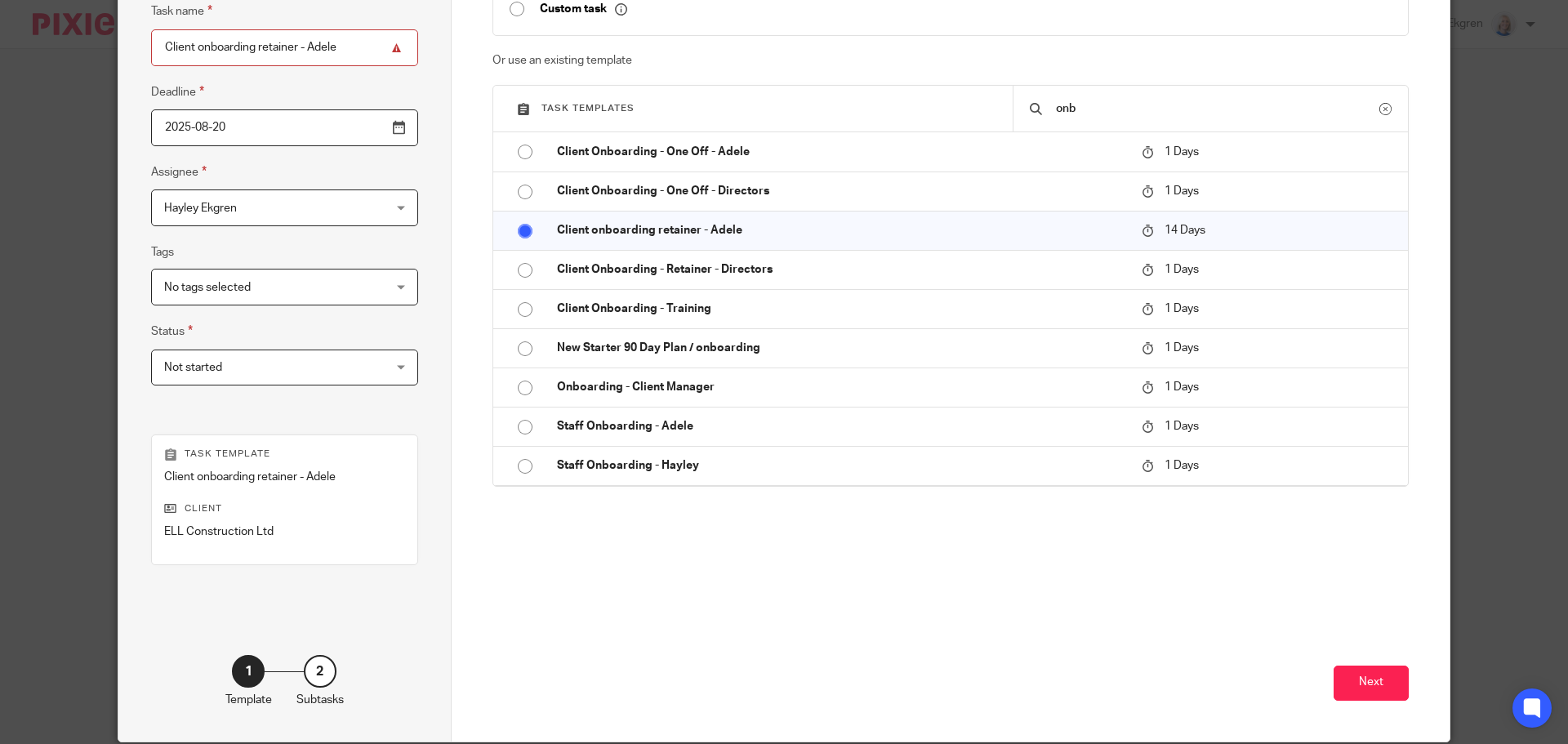 scroll, scrollTop: 163, scrollLeft: 0, axis: vertical 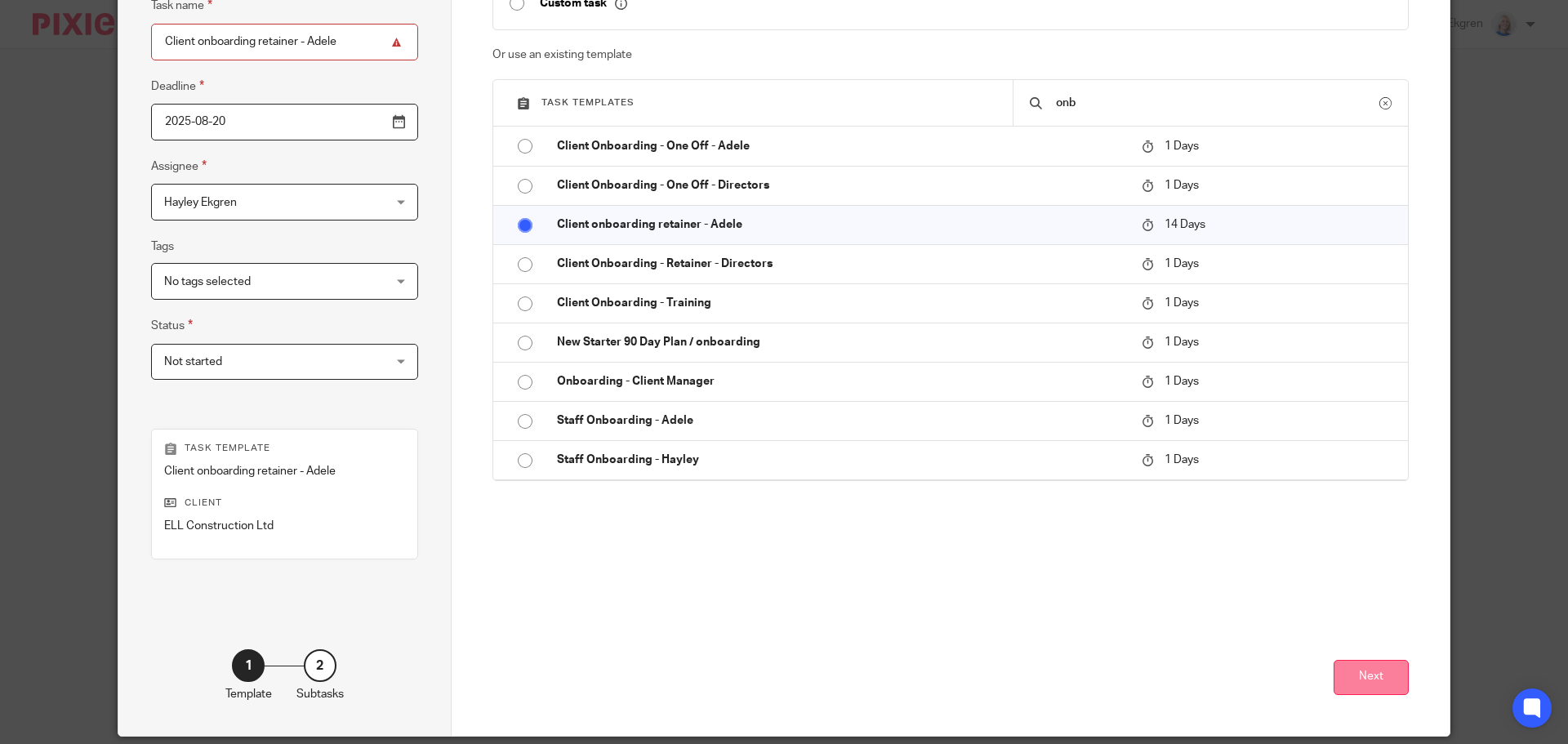 click on "Next" at bounding box center [1371, 677] 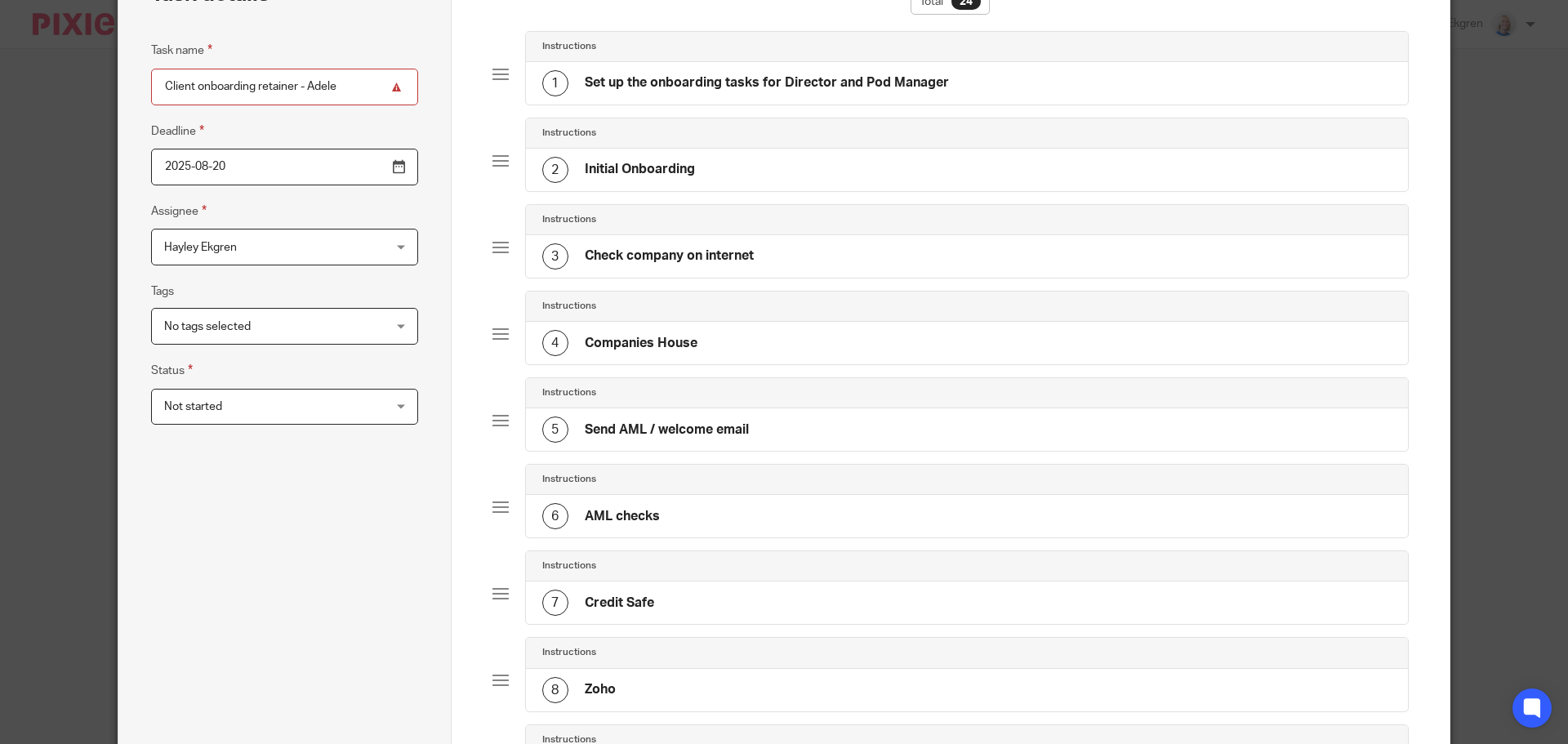 scroll, scrollTop: 82, scrollLeft: 0, axis: vertical 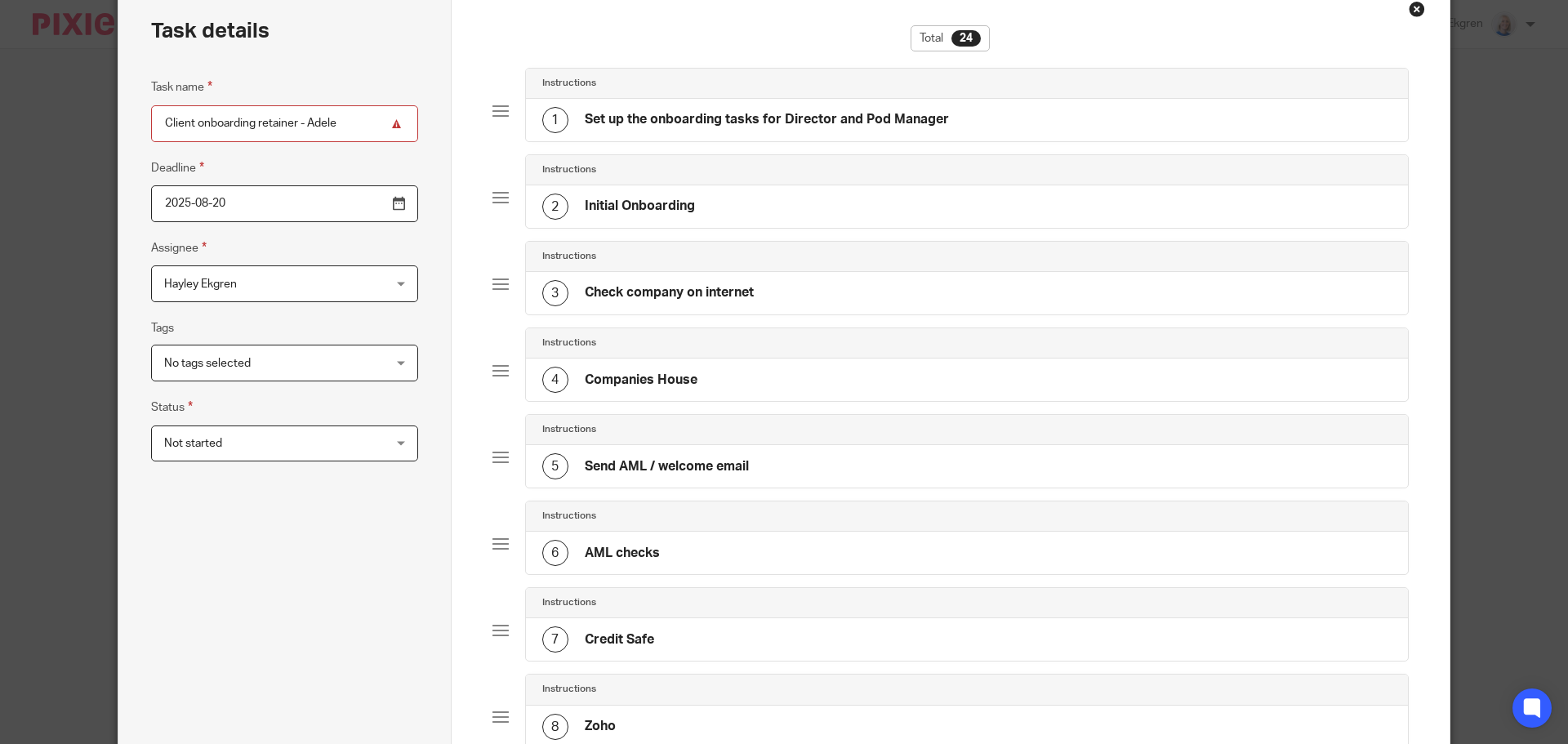 click on "Hayley Ekgren" at bounding box center (265, 283) 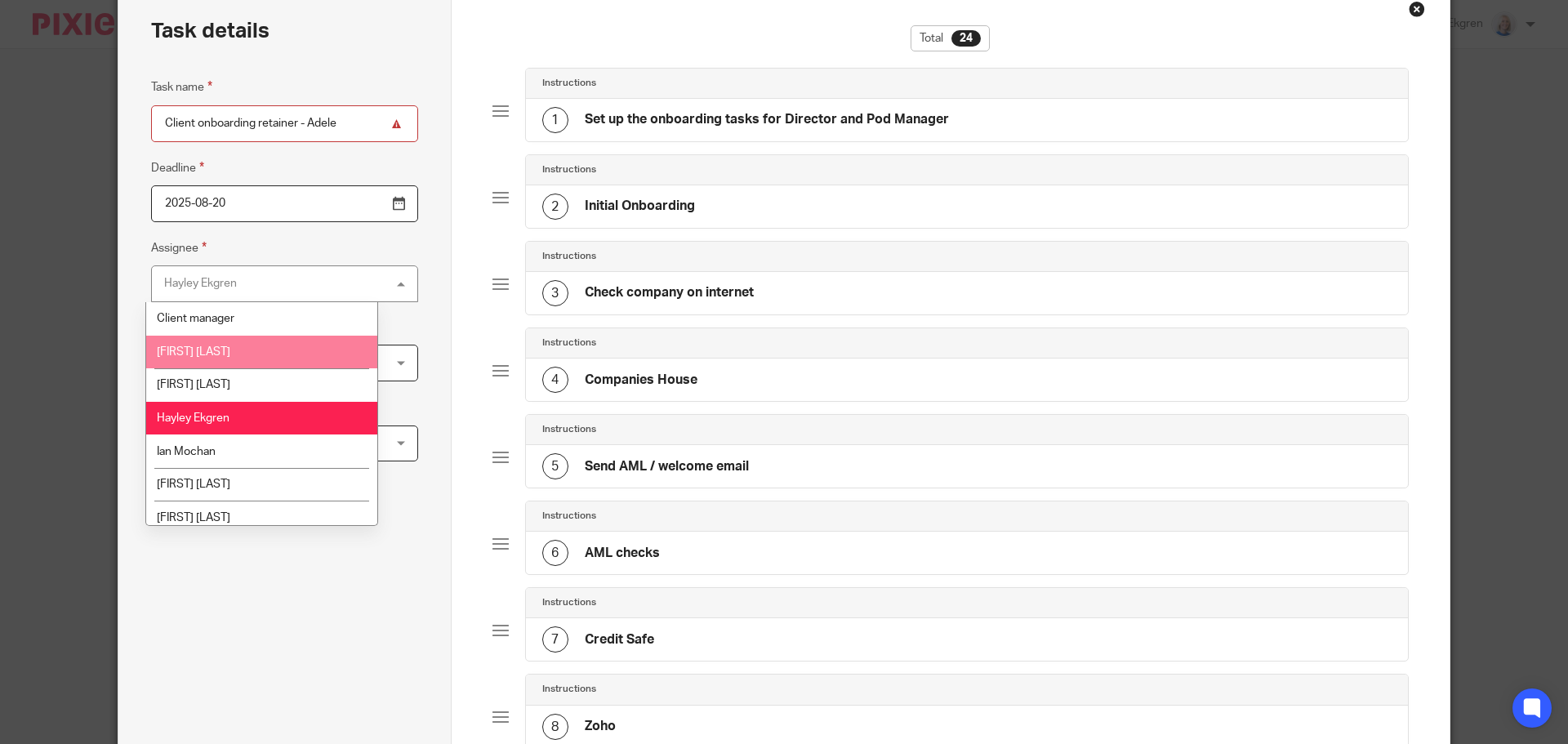 click on "[FIRST] [LAST]" at bounding box center (261, 352) 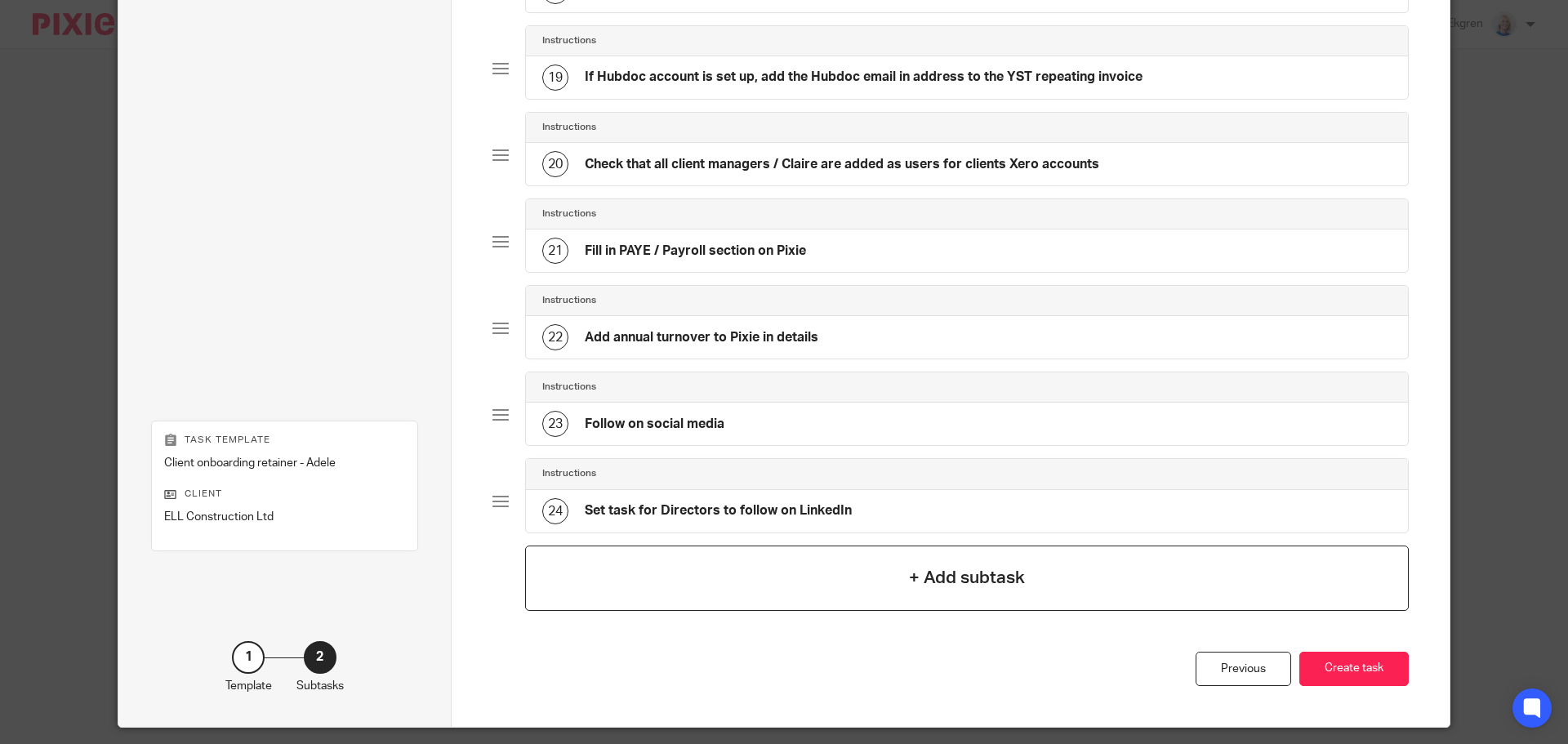 scroll, scrollTop: 1732, scrollLeft: 0, axis: vertical 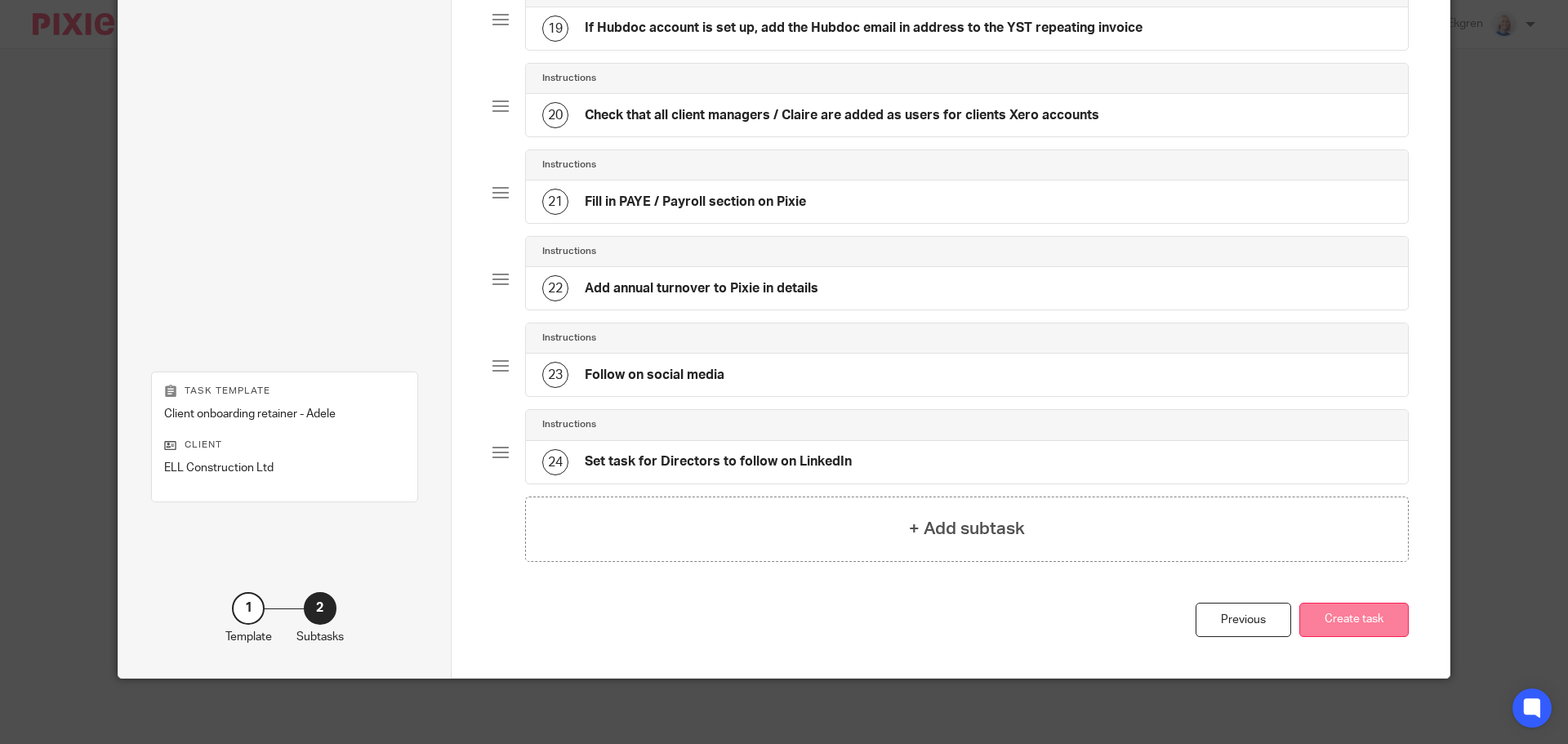 click on "Create task" at bounding box center (1354, 620) 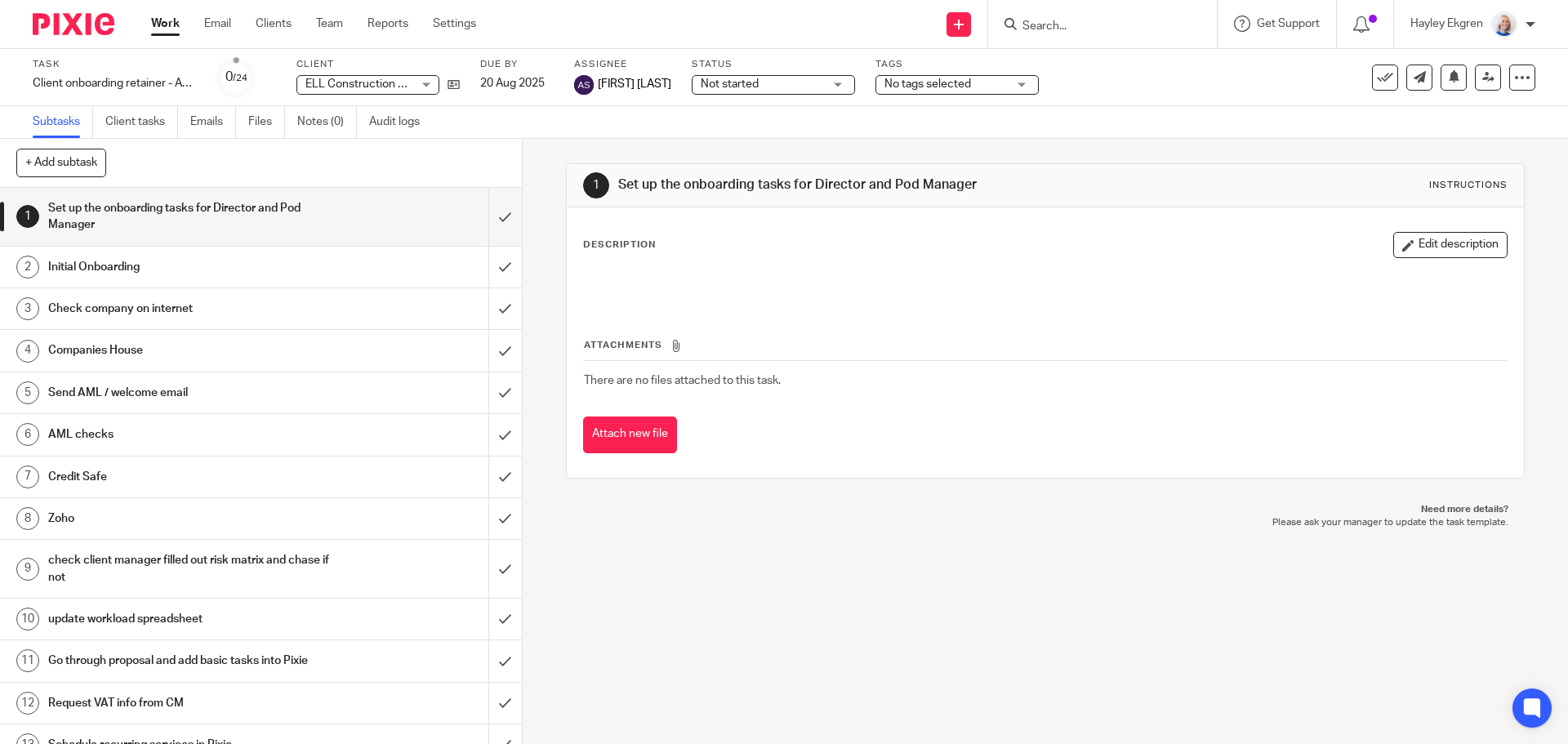 scroll, scrollTop: 0, scrollLeft: 0, axis: both 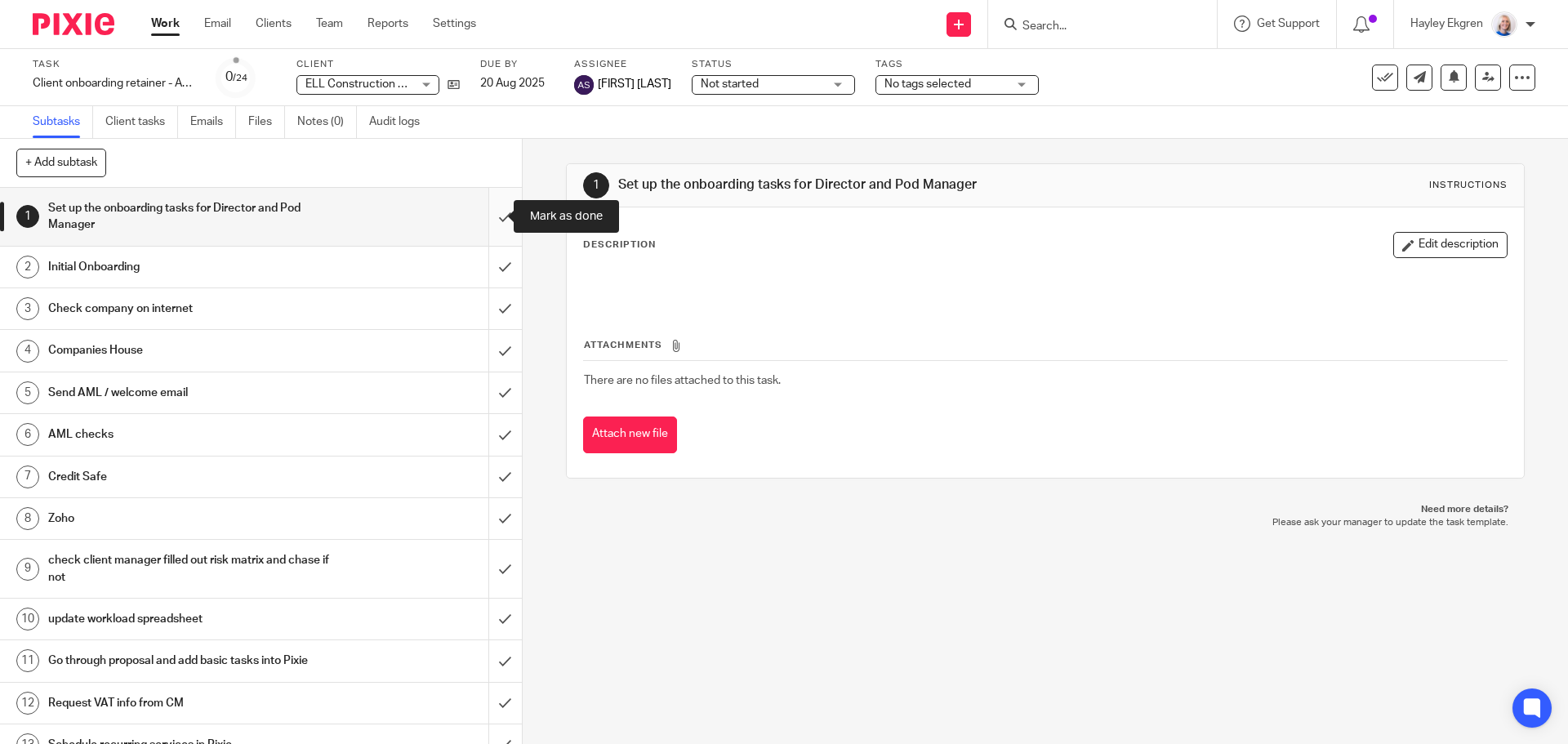 click at bounding box center (261, 216) 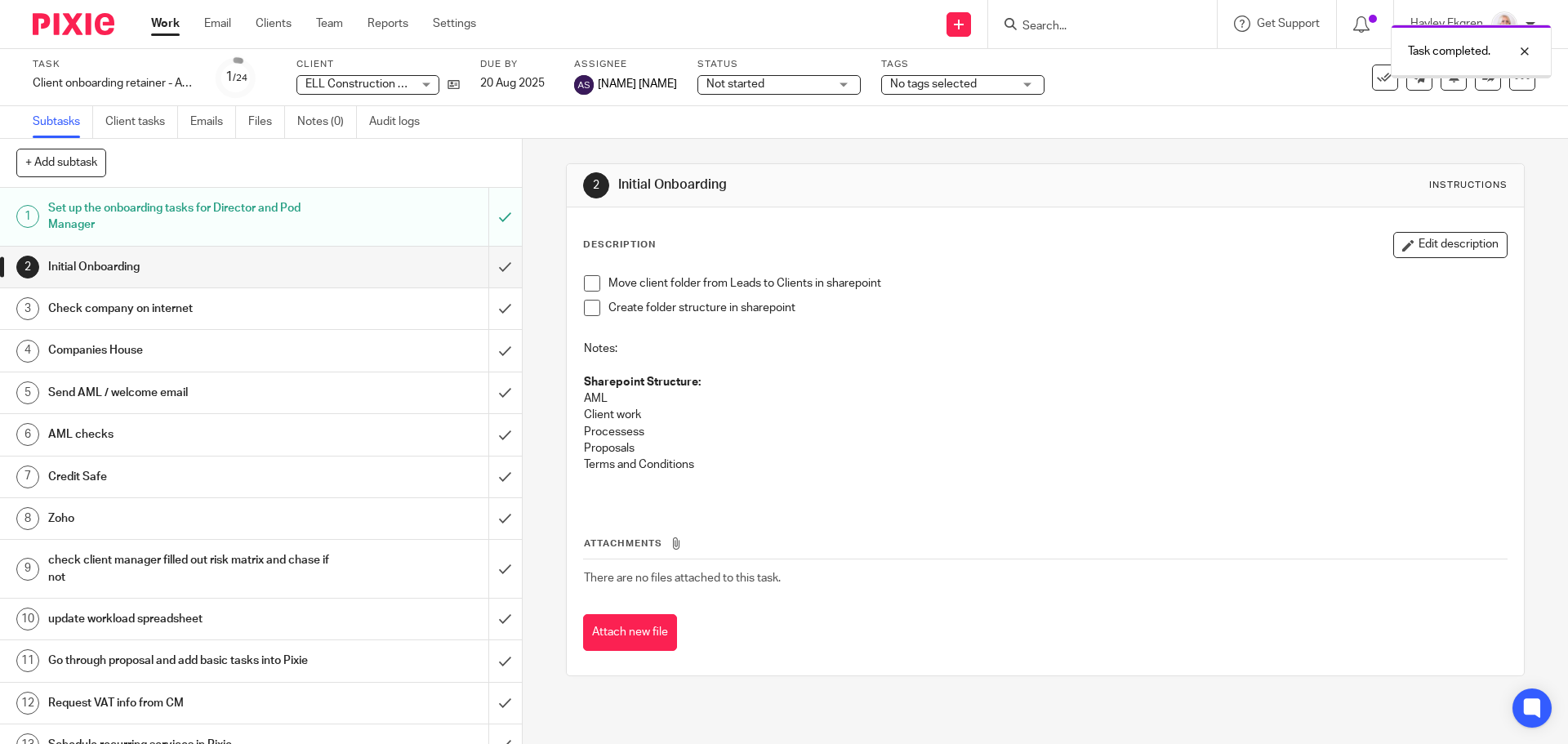 scroll, scrollTop: 0, scrollLeft: 0, axis: both 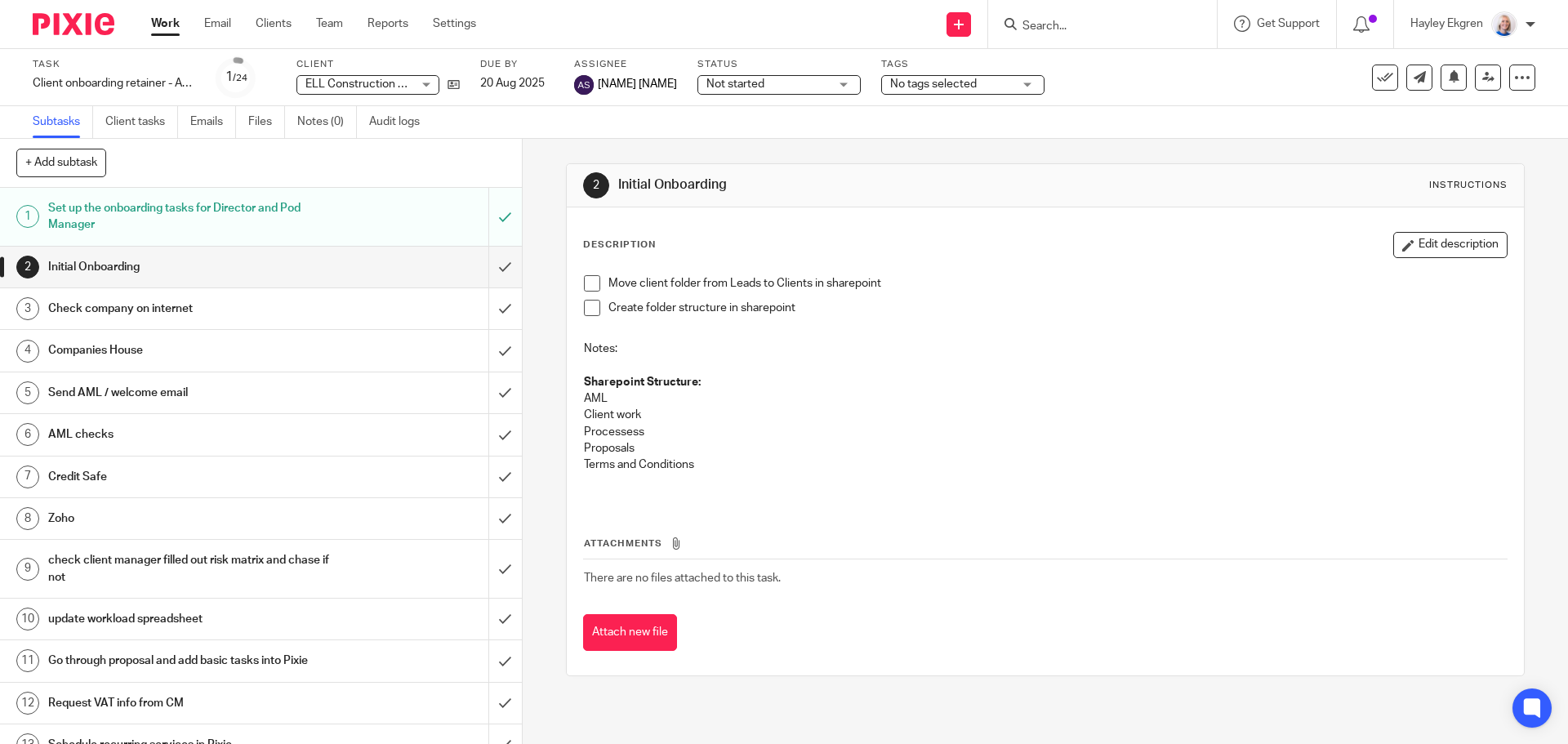 click at bounding box center (592, 283) 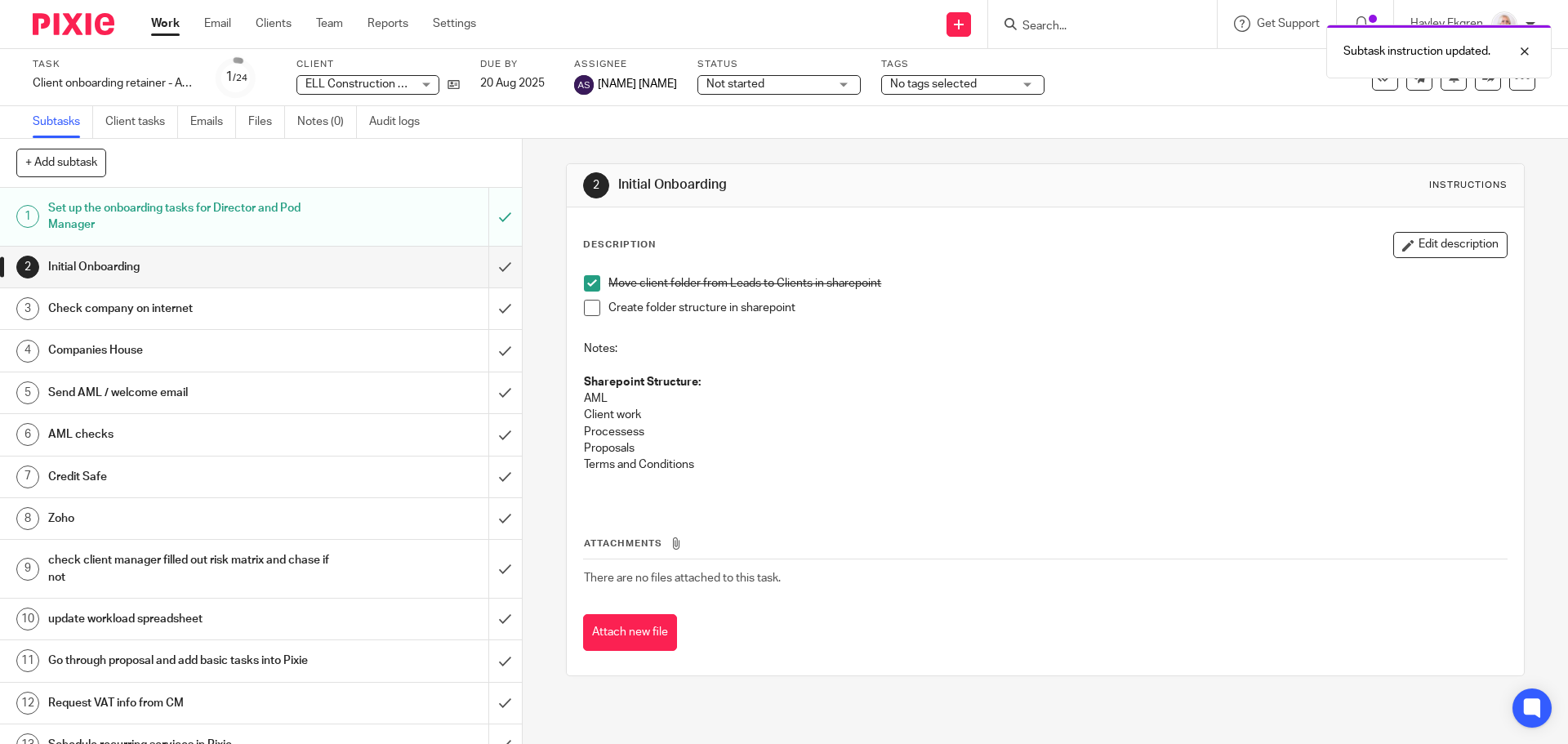 click at bounding box center [592, 308] 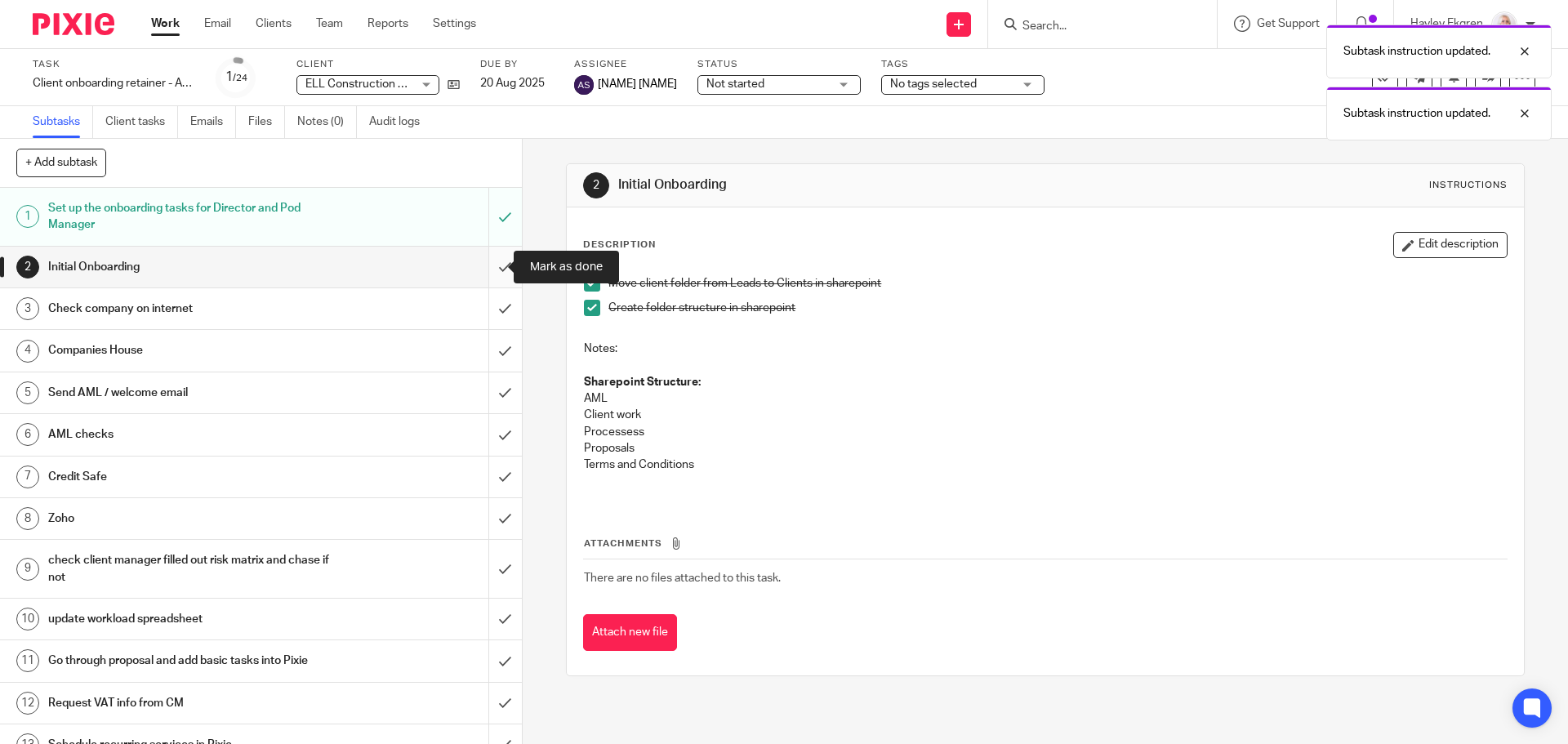 click at bounding box center (261, 267) 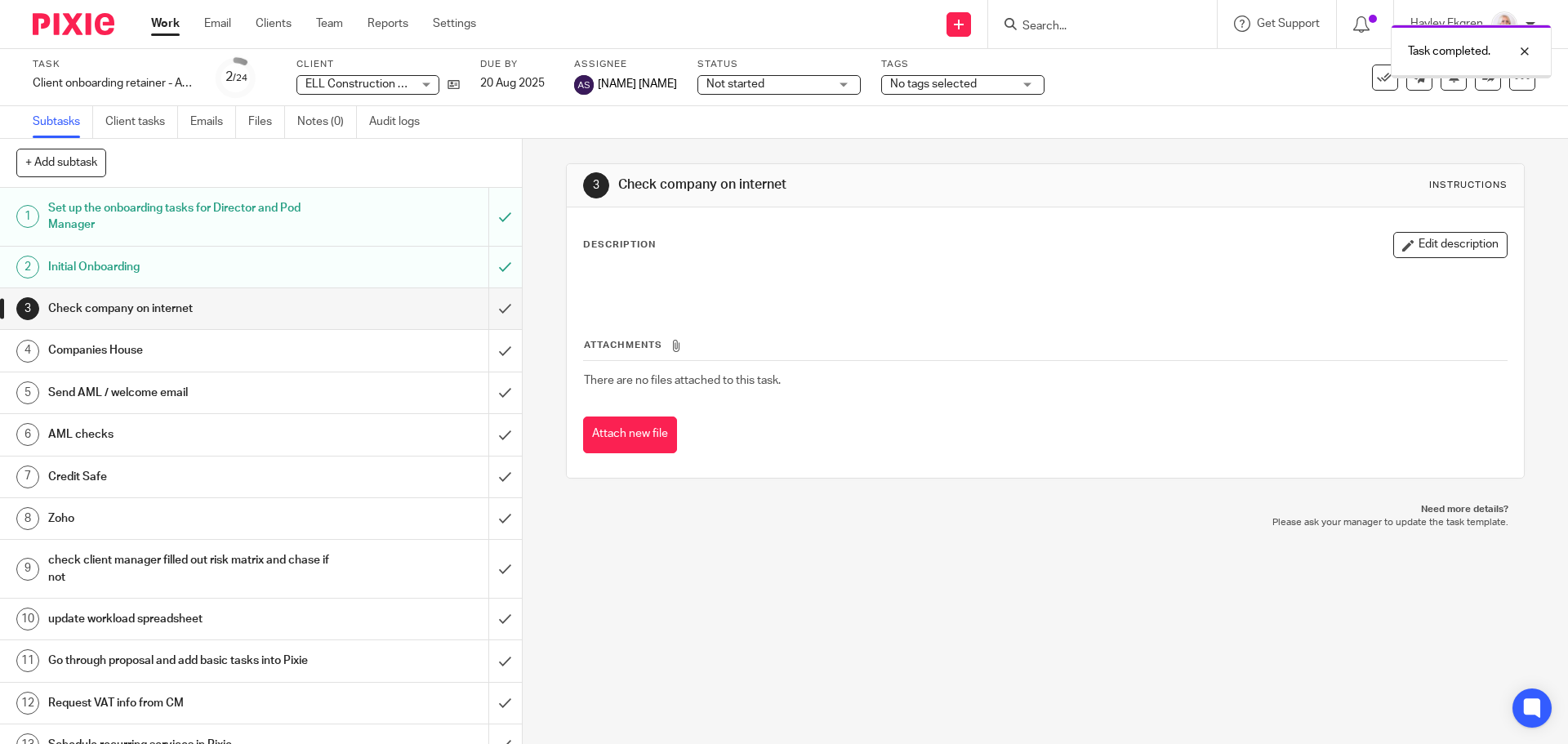 scroll, scrollTop: 0, scrollLeft: 0, axis: both 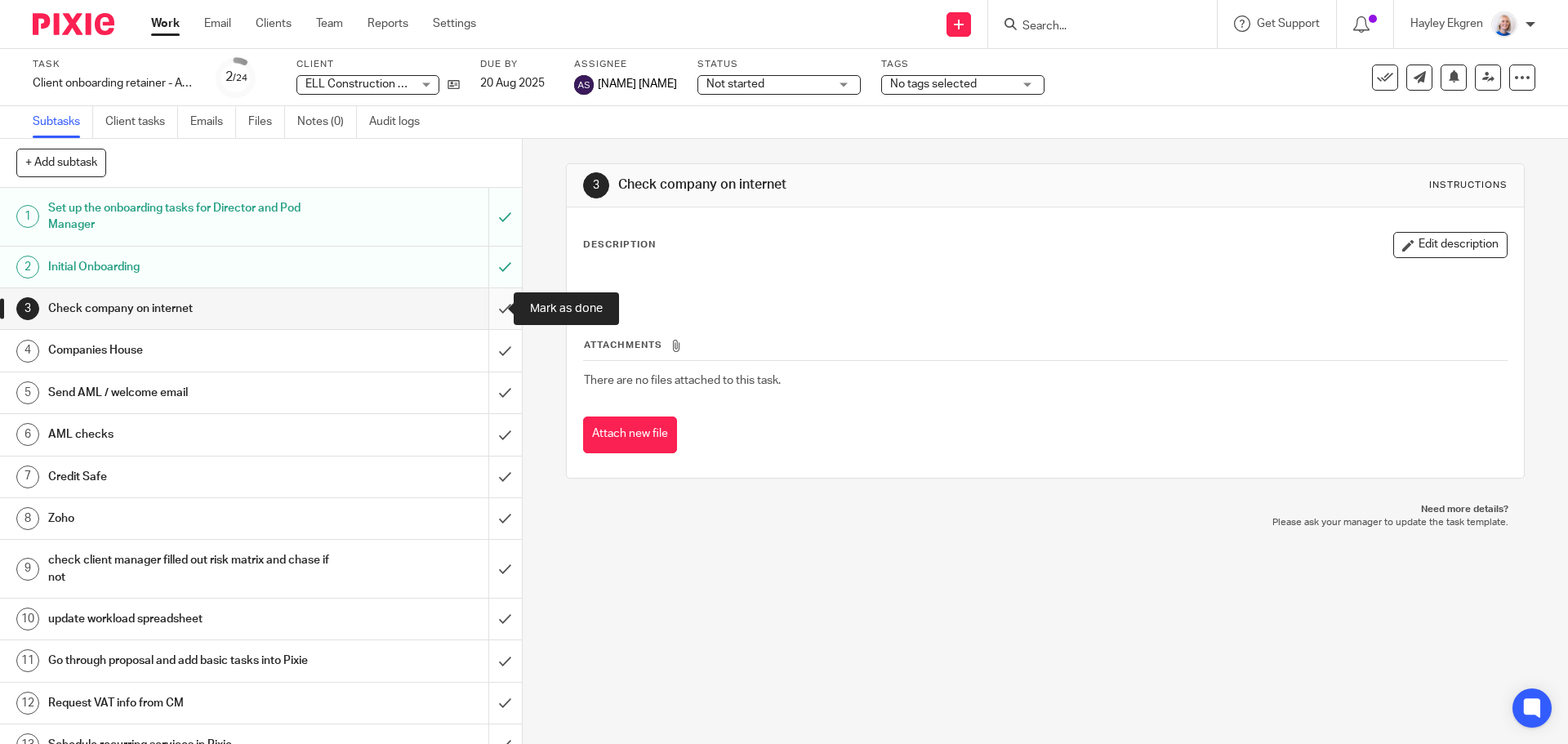 click at bounding box center [261, 309] 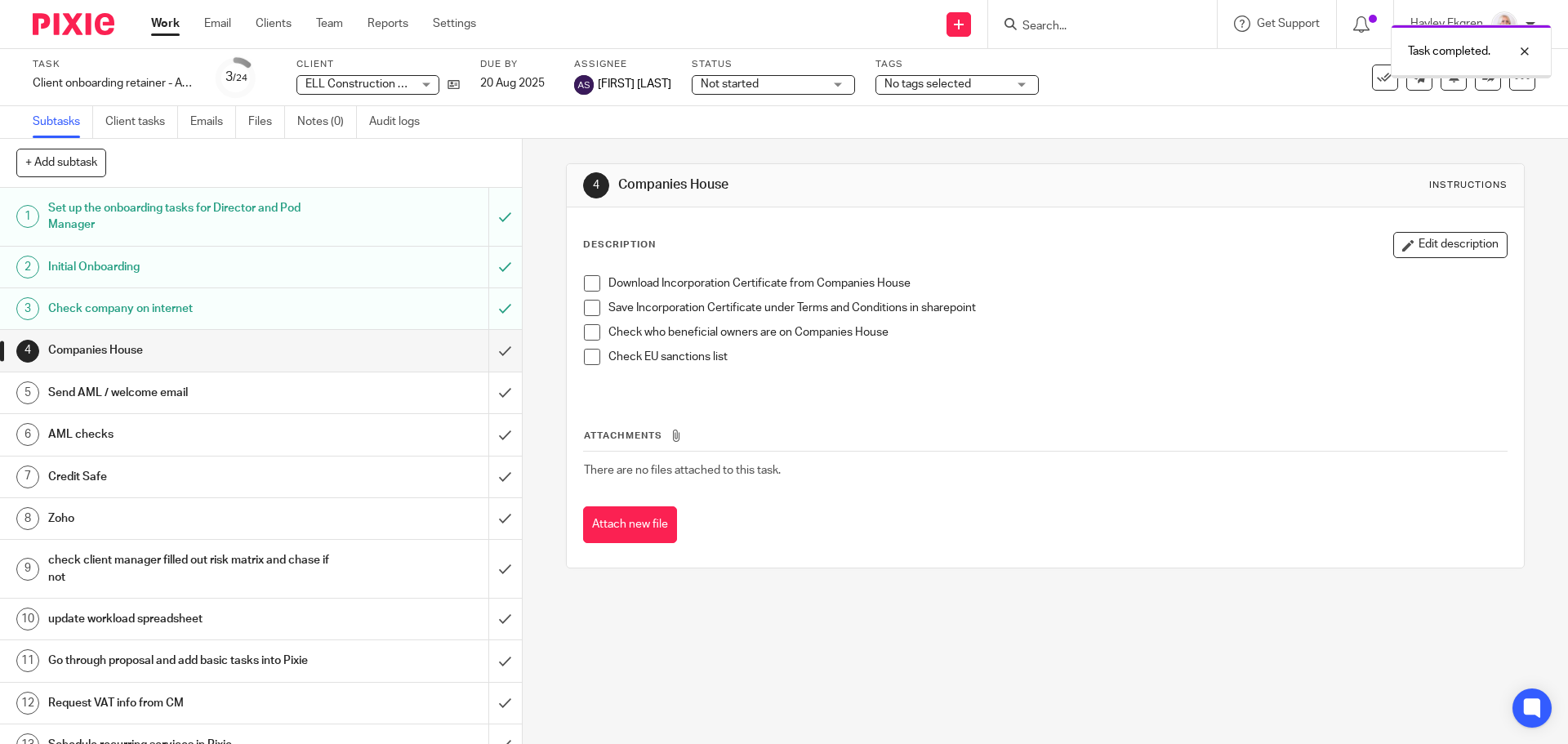 scroll, scrollTop: 0, scrollLeft: 0, axis: both 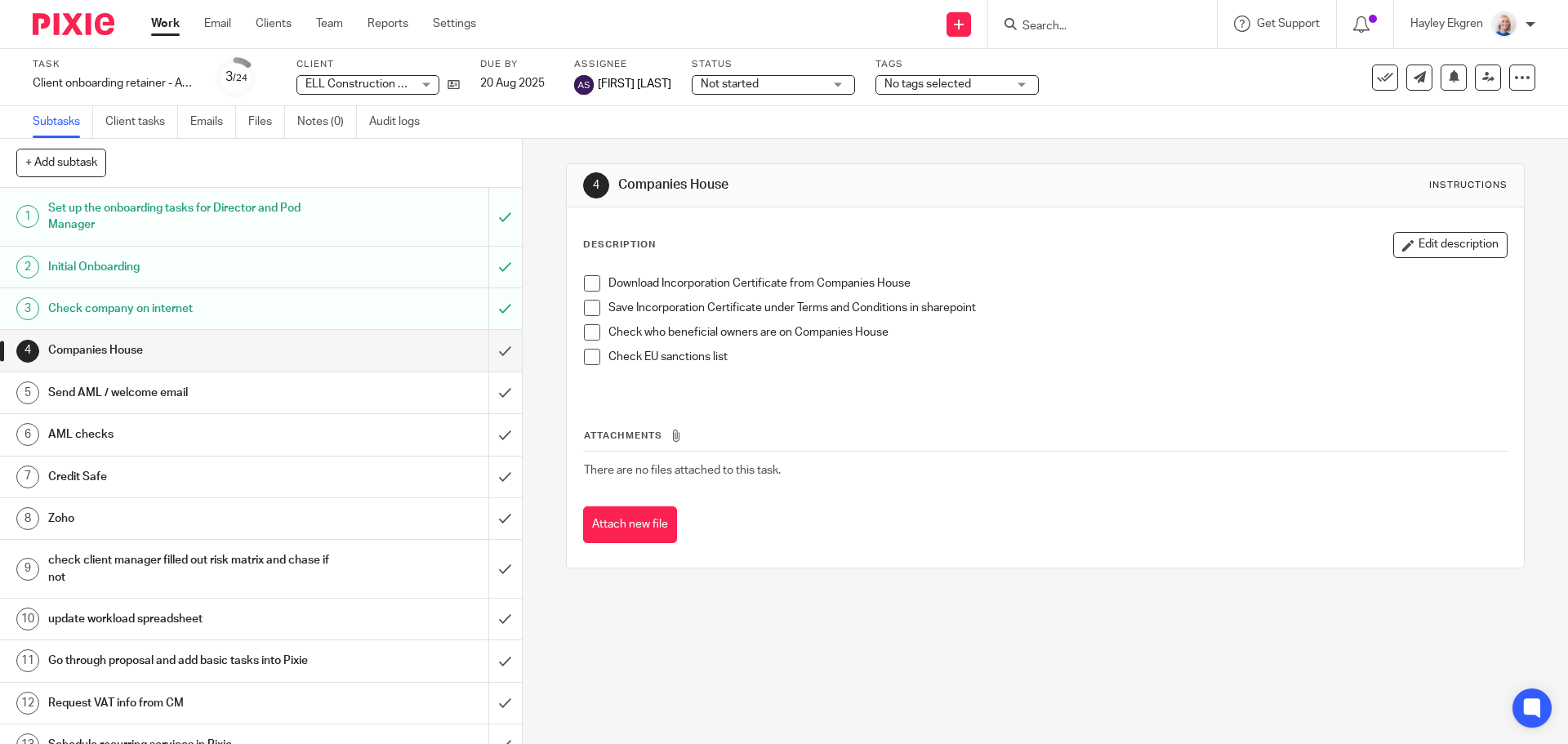 click at bounding box center [592, 283] 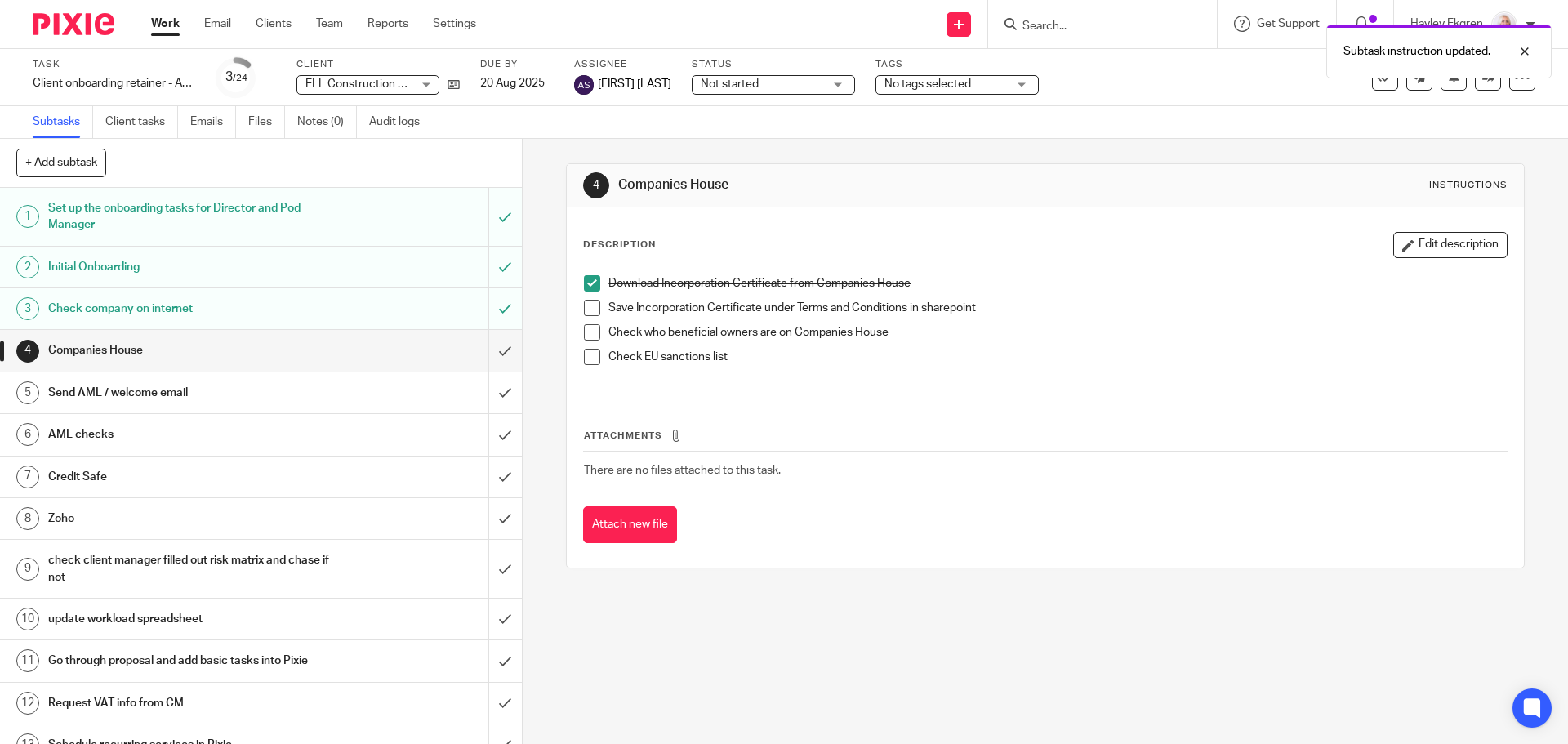 click at bounding box center (592, 308) 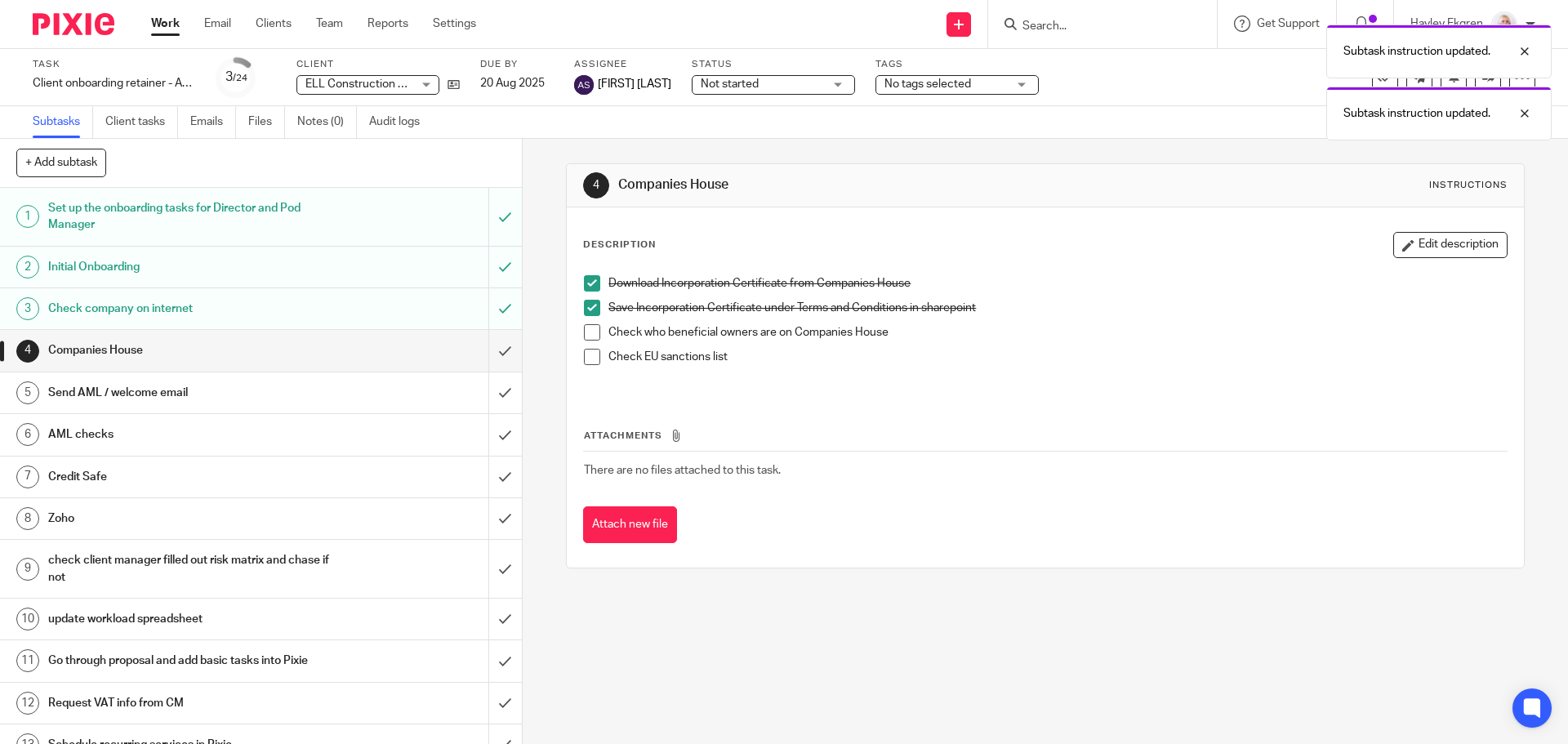 click at bounding box center [592, 332] 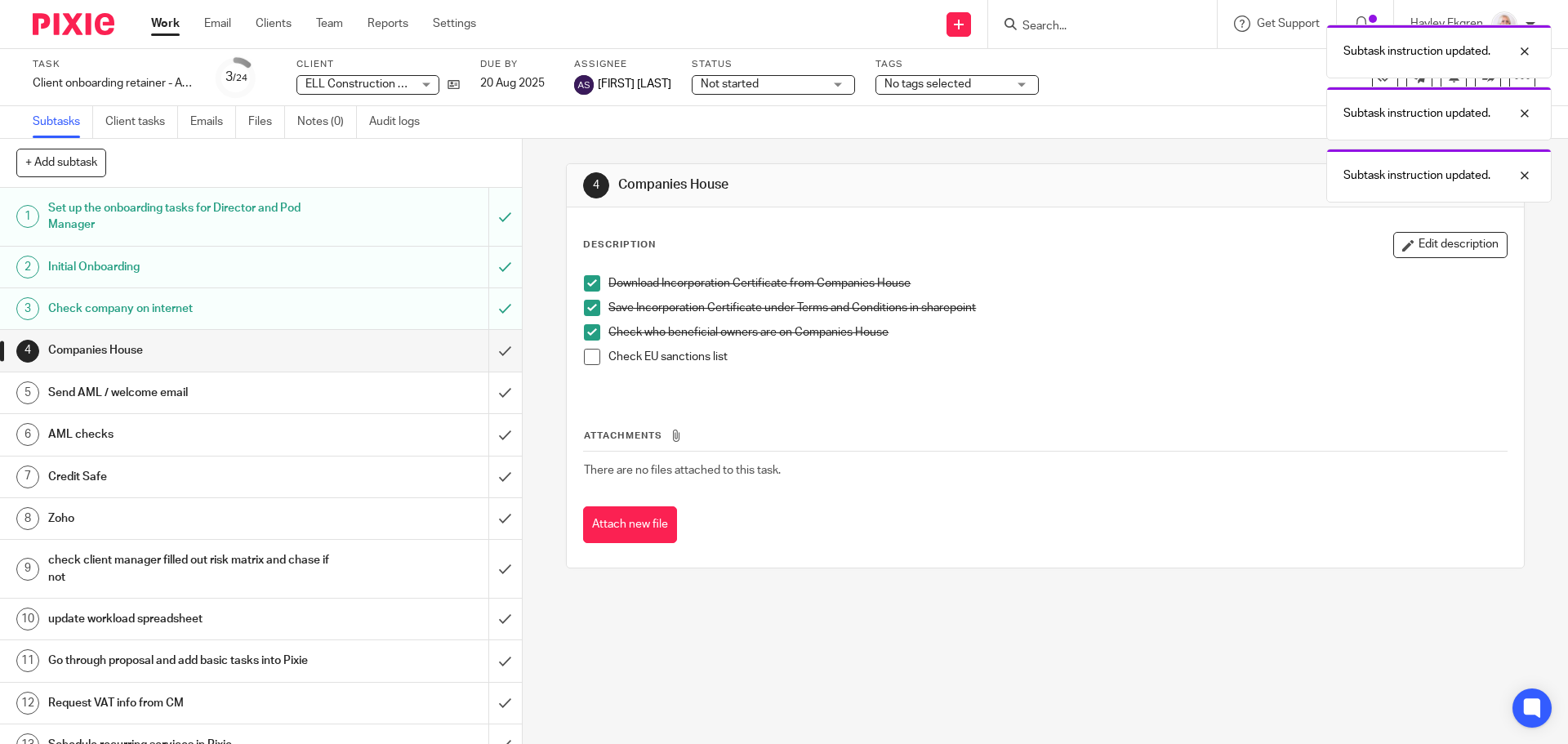 click at bounding box center (592, 357) 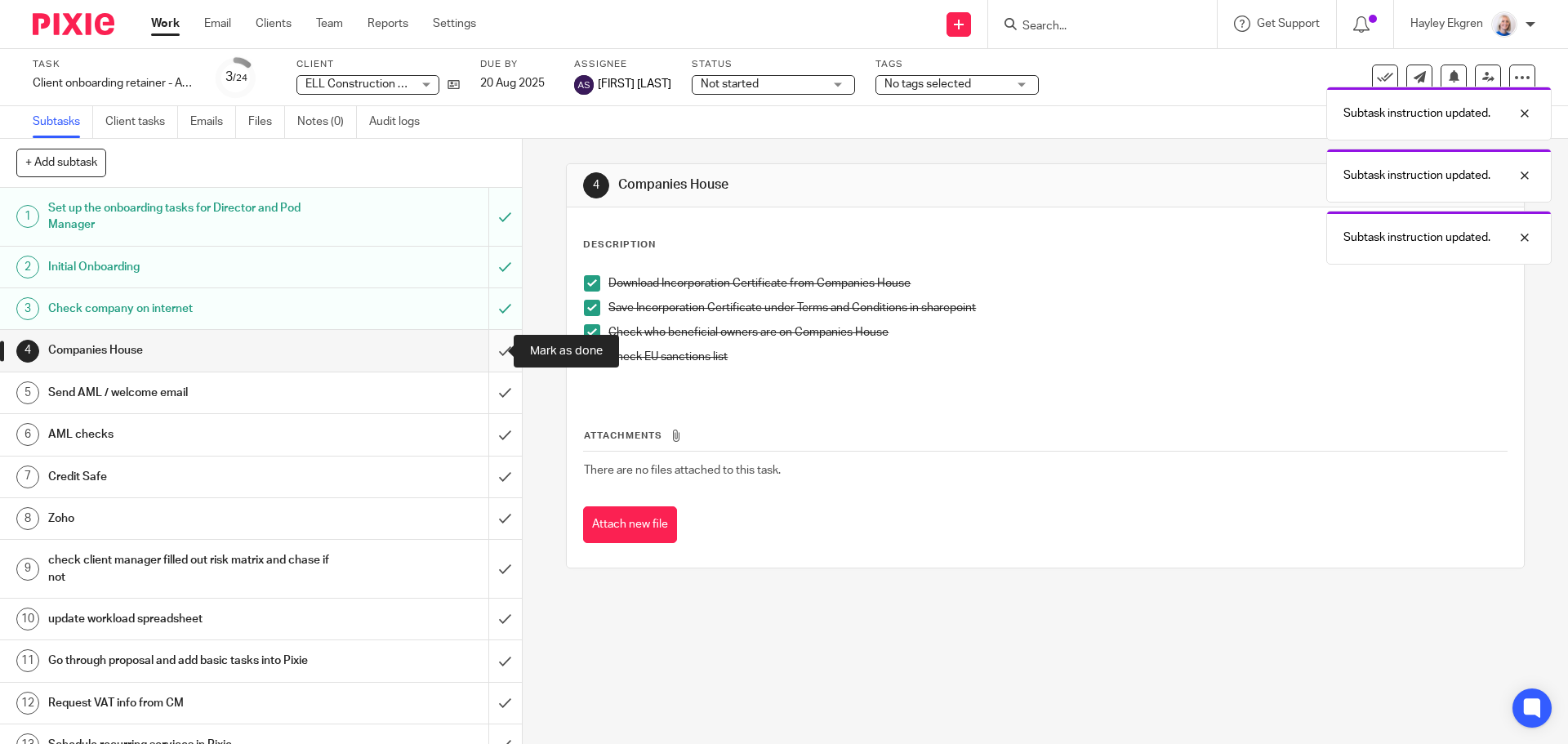 click at bounding box center [261, 350] 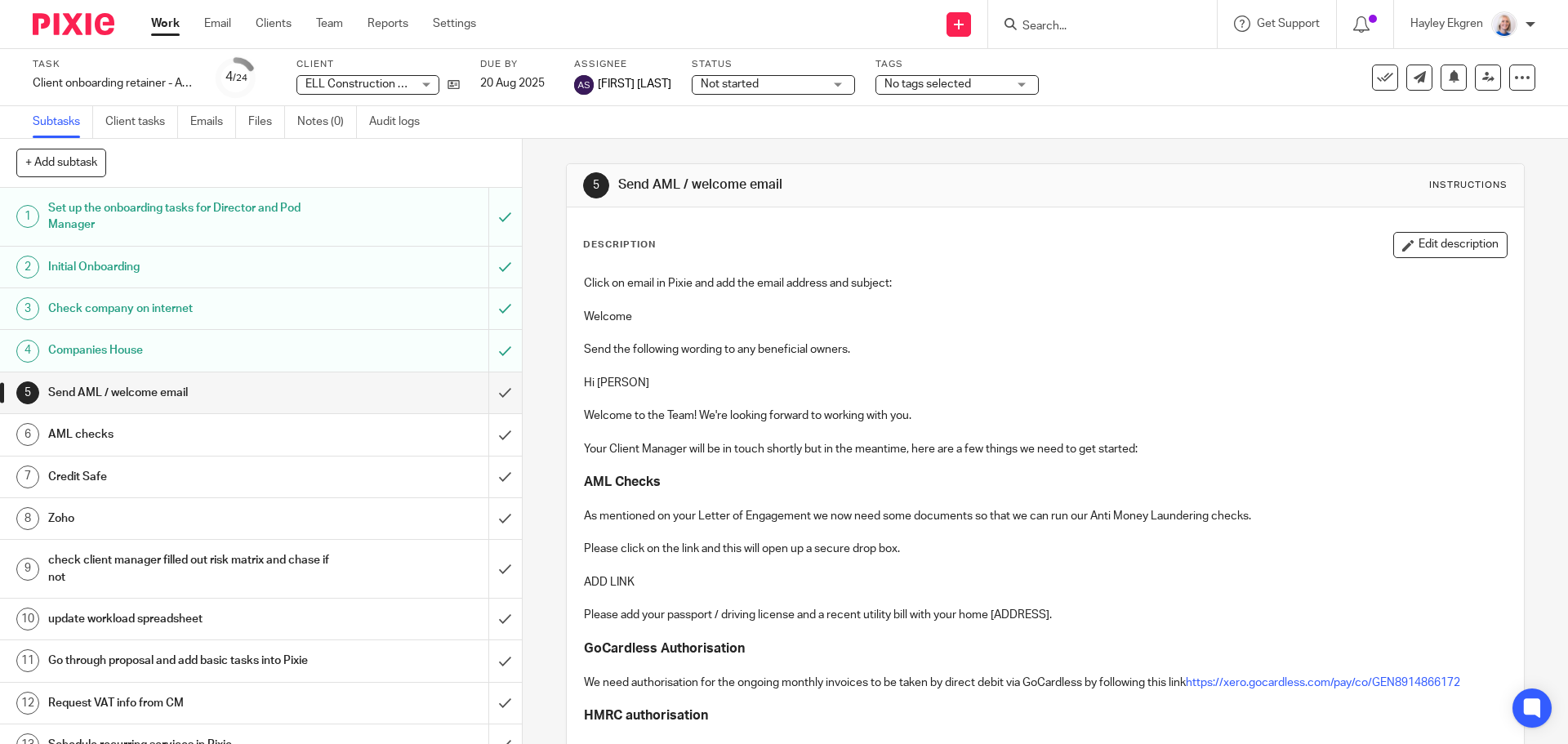 scroll, scrollTop: 0, scrollLeft: 0, axis: both 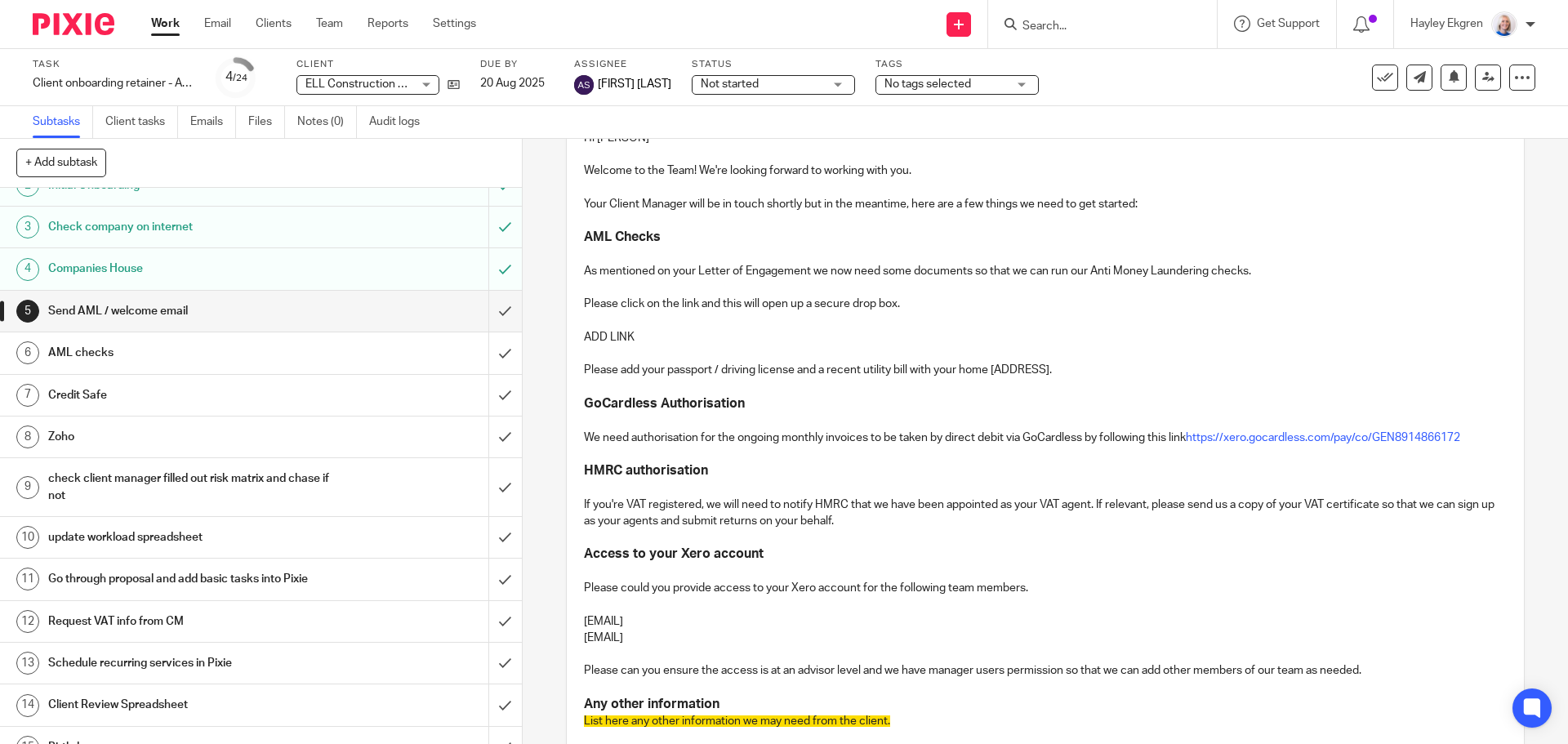 click on "AML checks" at bounding box center (189, 353) 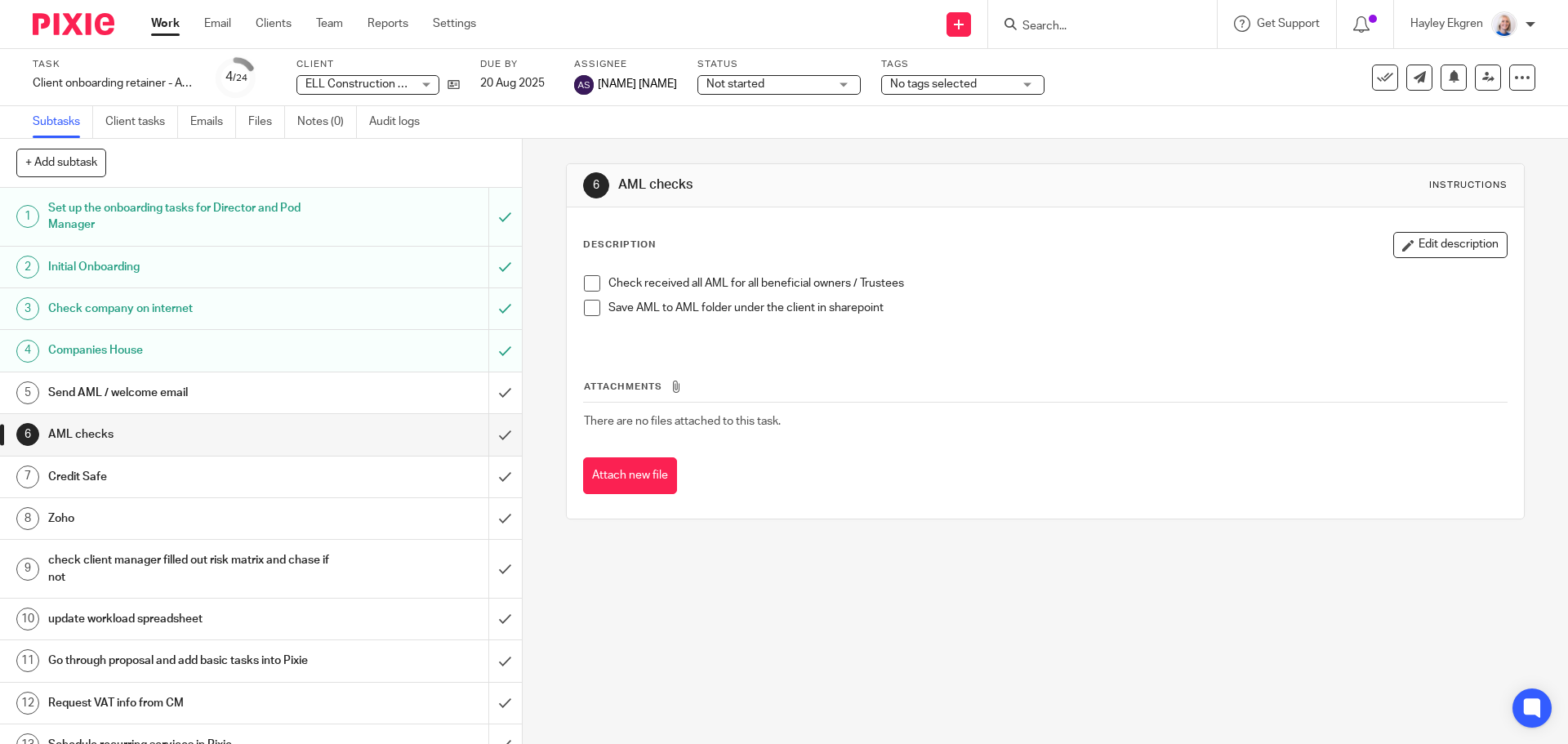 scroll, scrollTop: 0, scrollLeft: 0, axis: both 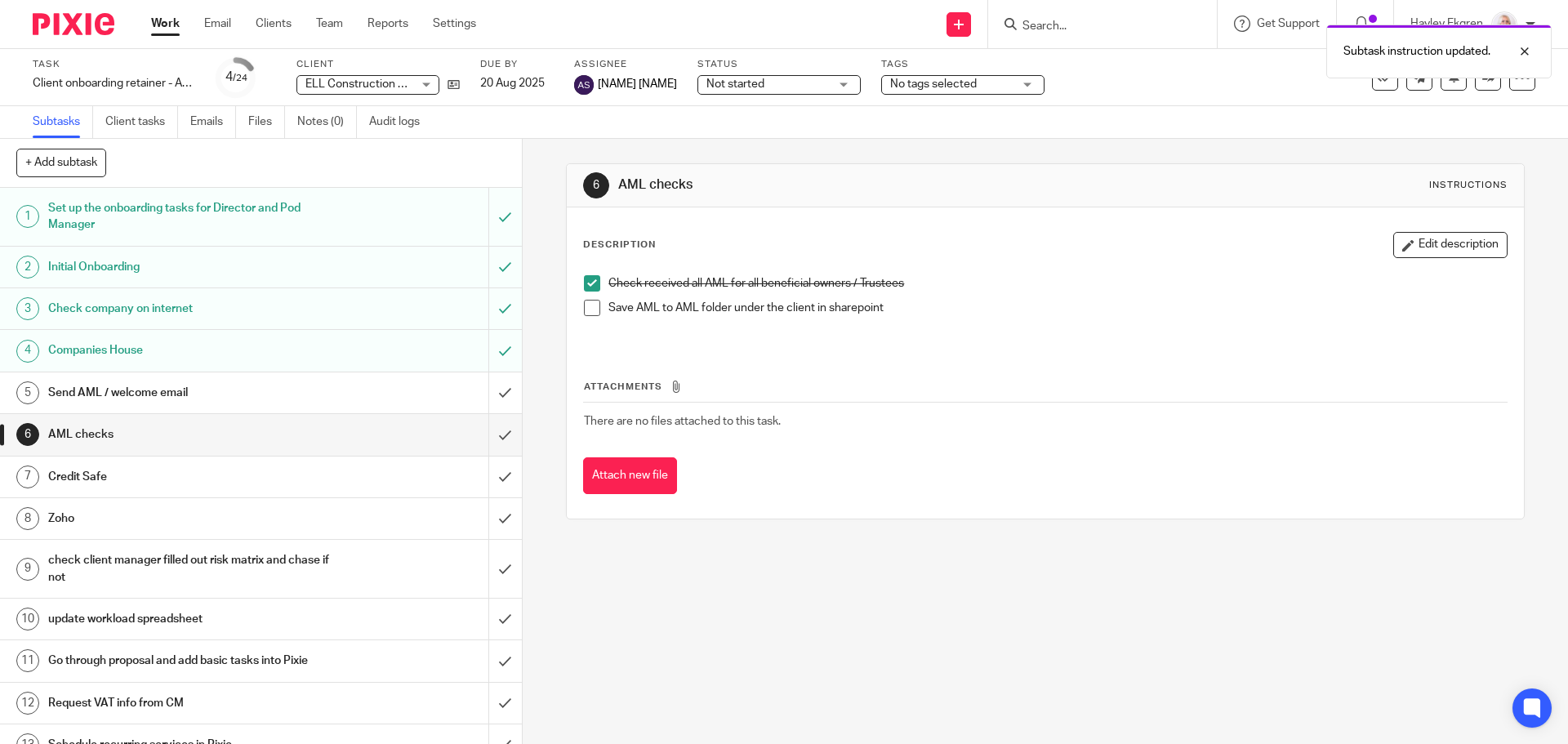 click at bounding box center (592, 308) 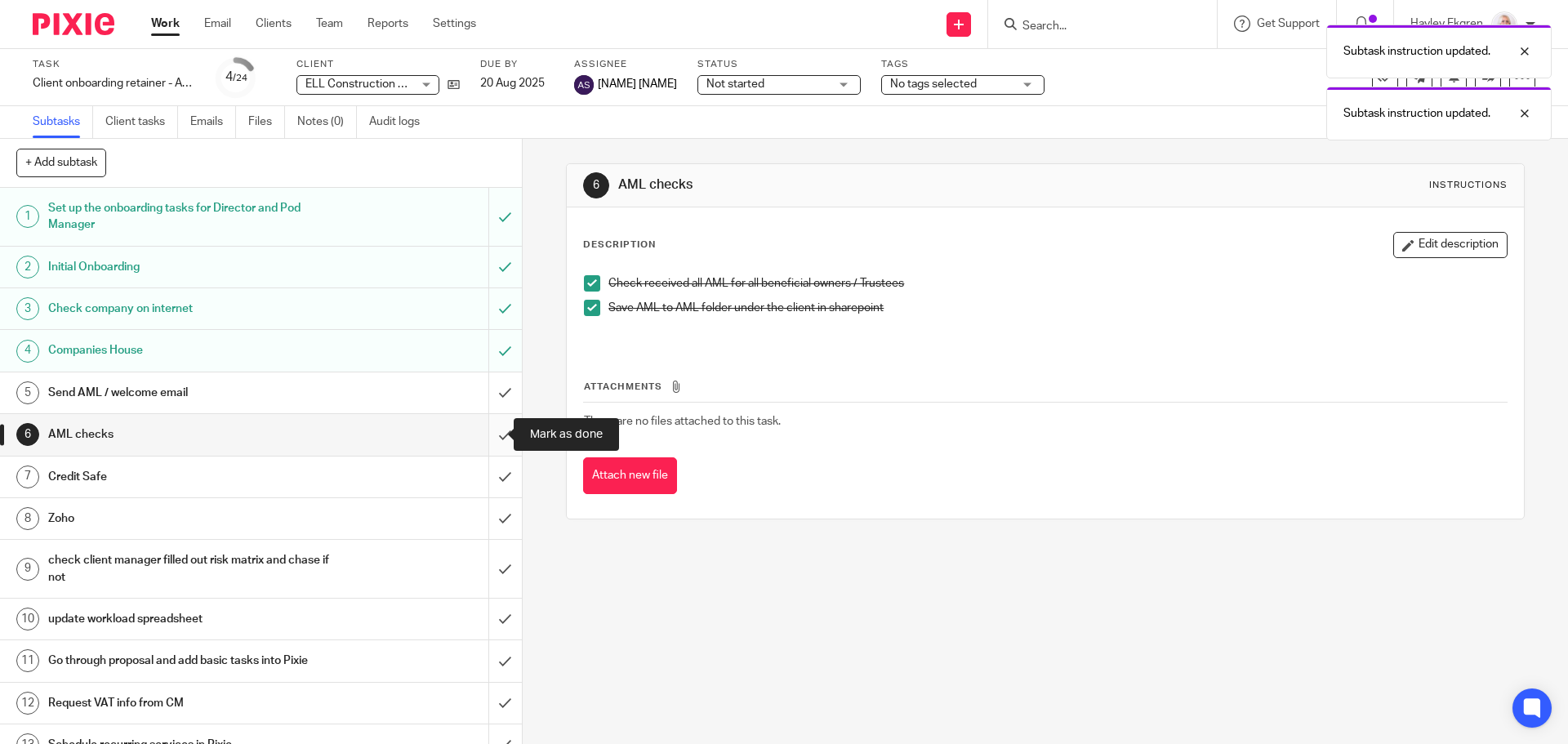 click at bounding box center [261, 434] 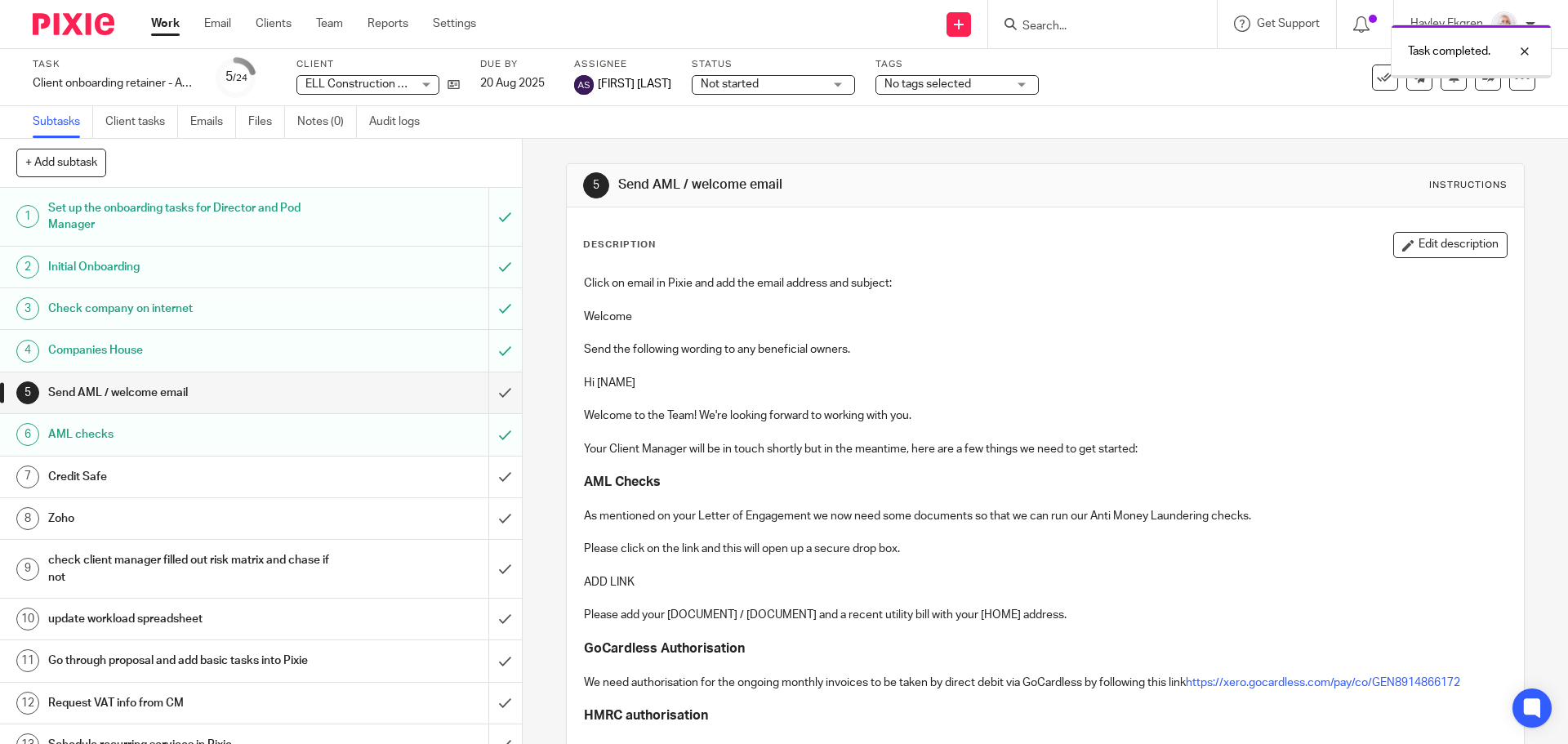 scroll, scrollTop: 0, scrollLeft: 0, axis: both 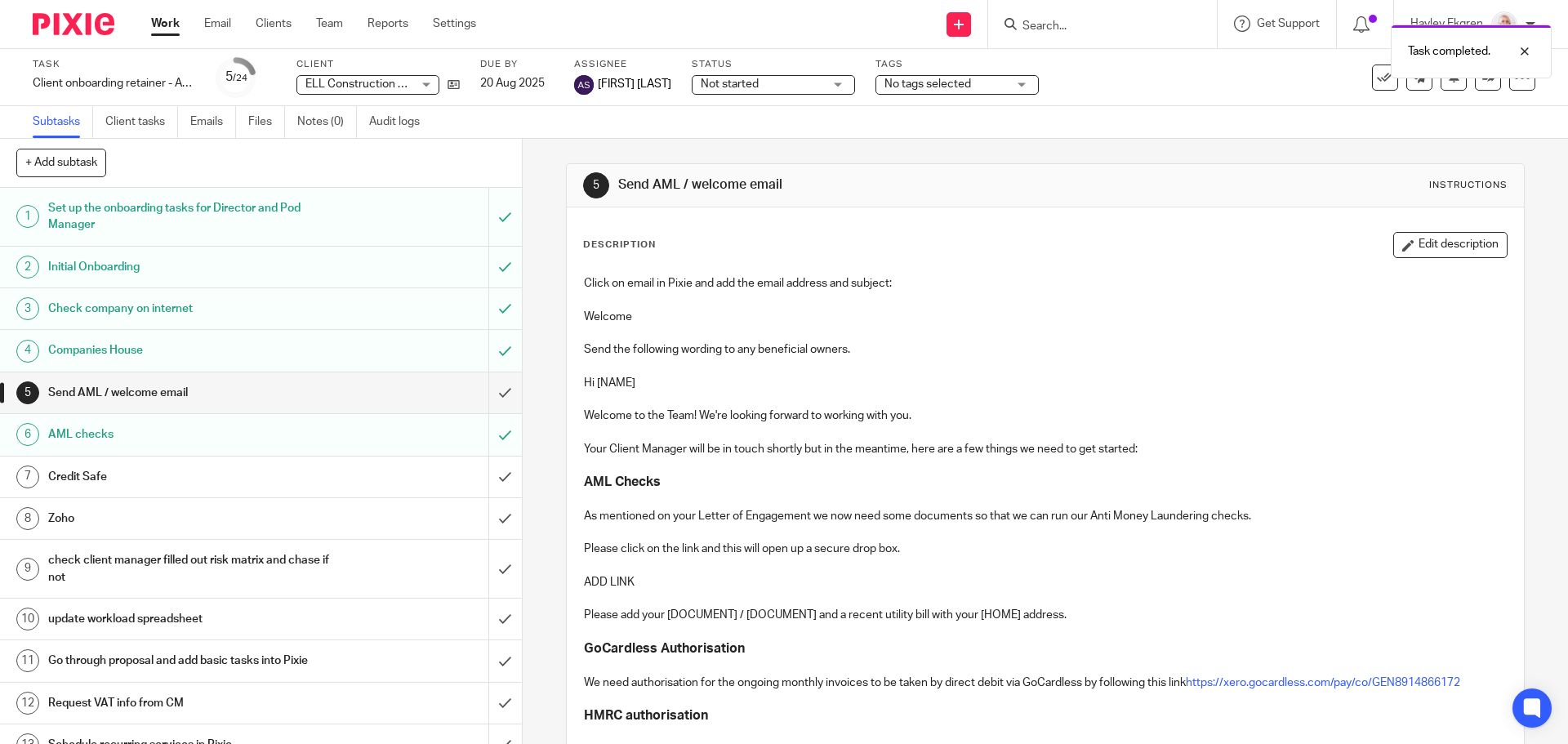 click on "Credit Safe" at bounding box center (189, 477) 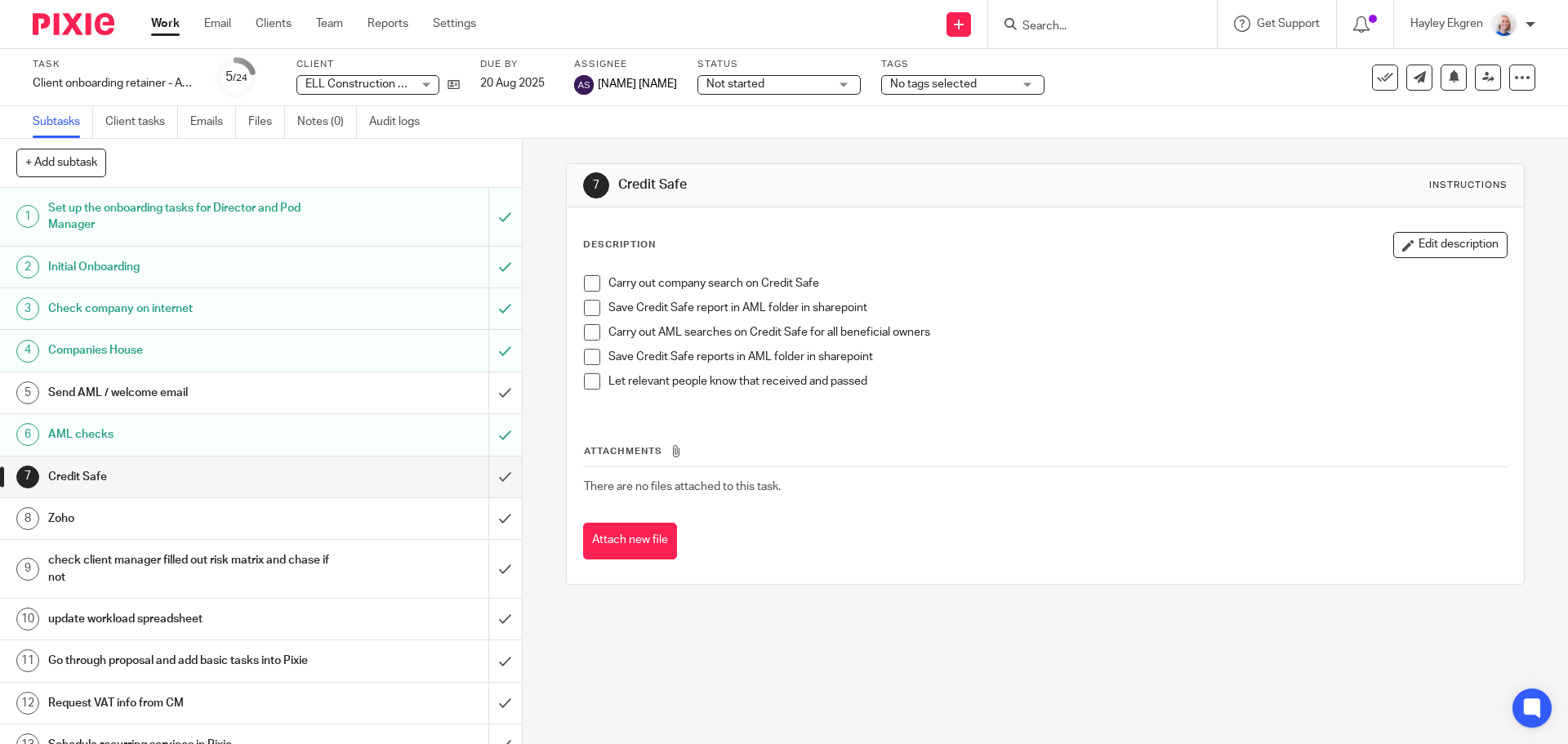 scroll, scrollTop: 0, scrollLeft: 0, axis: both 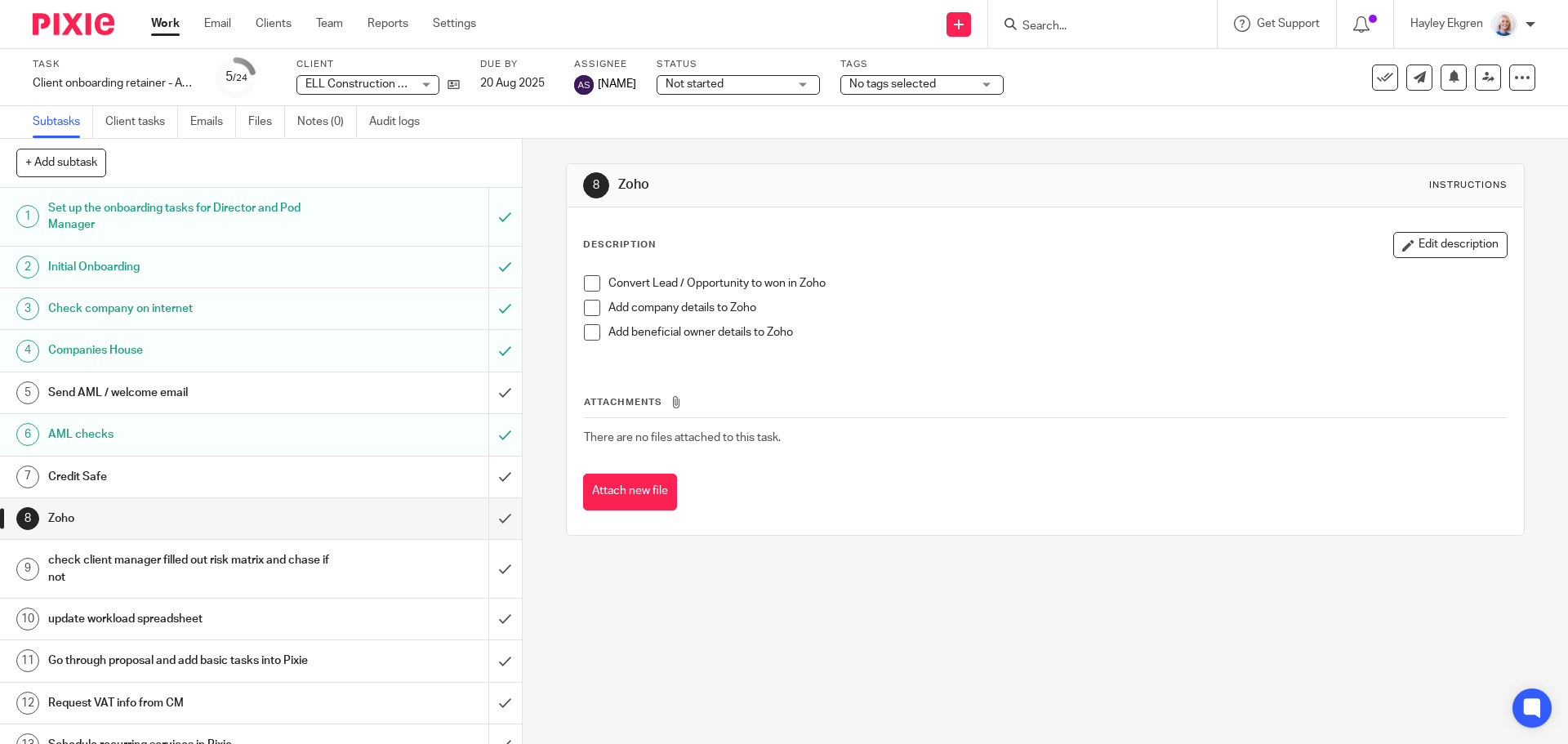 click on "update workload spreadsheet" at bounding box center [189, 619] 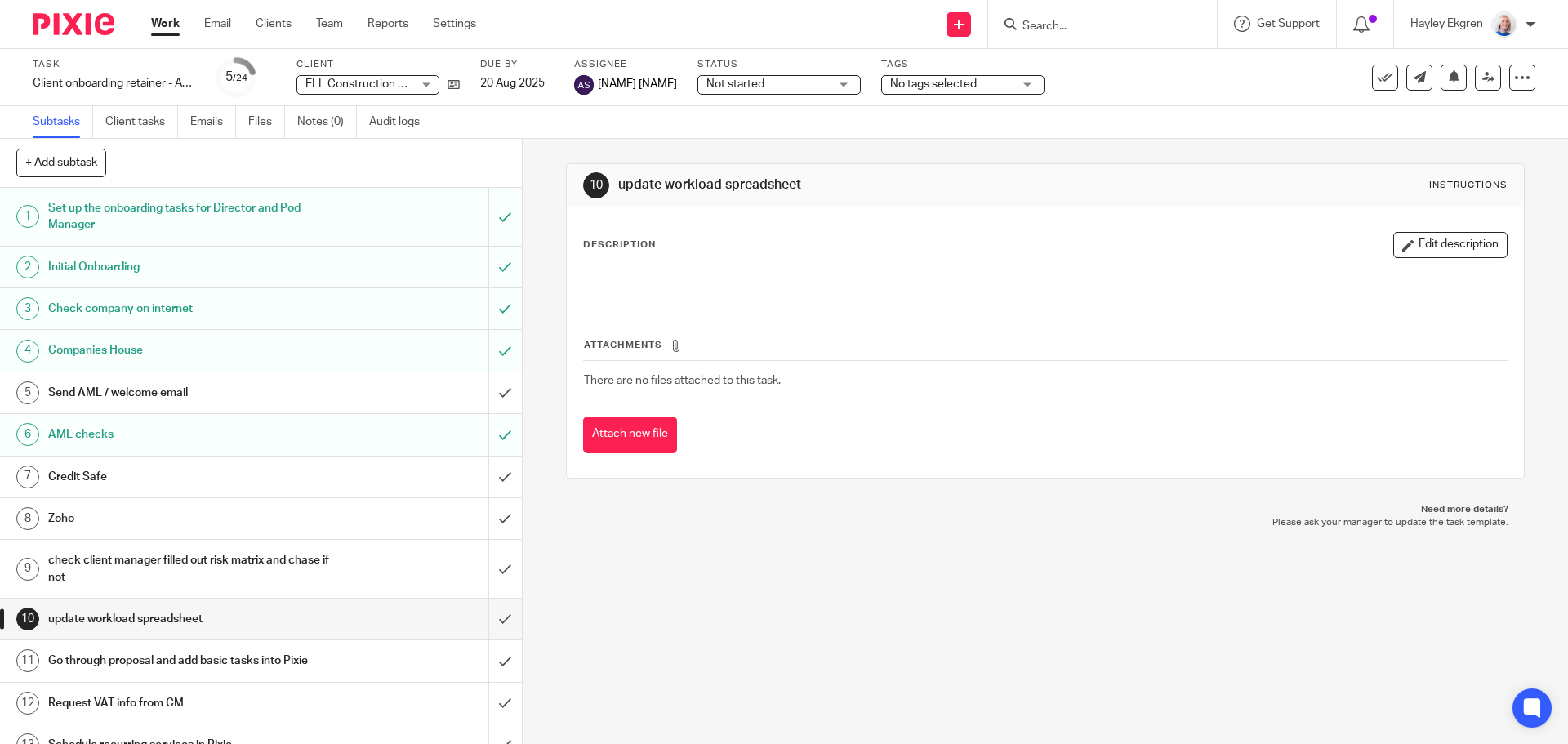 scroll, scrollTop: 0, scrollLeft: 0, axis: both 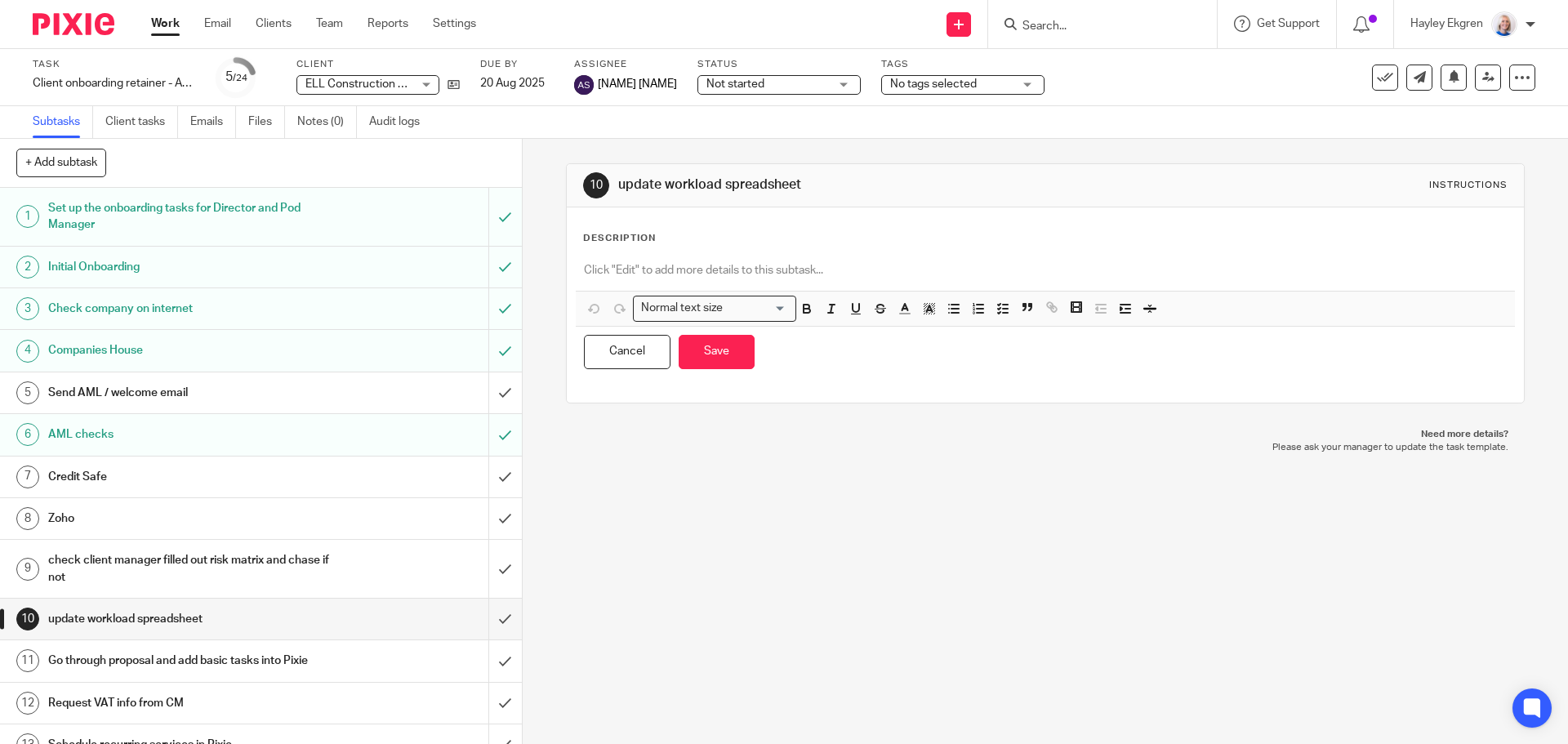 click at bounding box center [1045, 270] 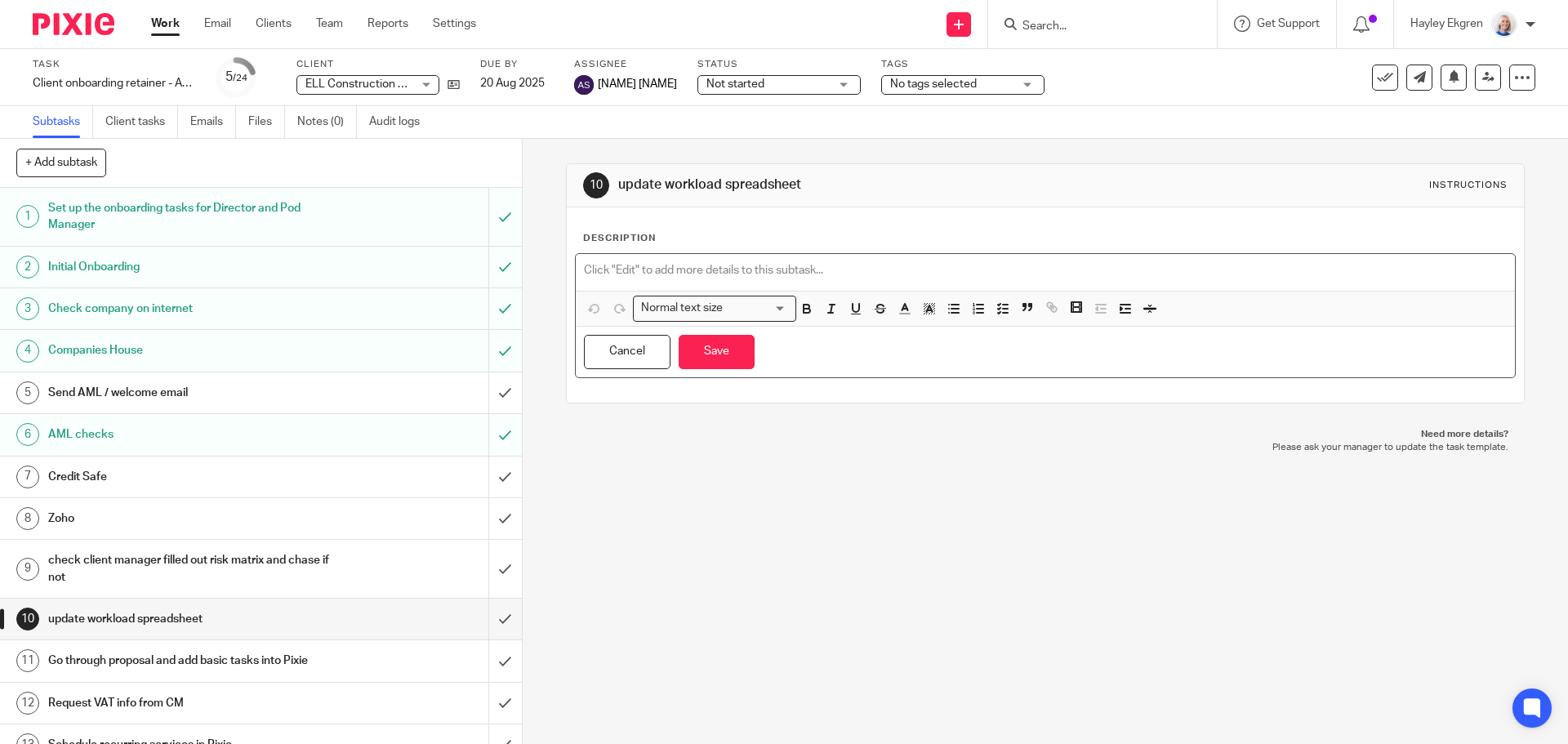 type 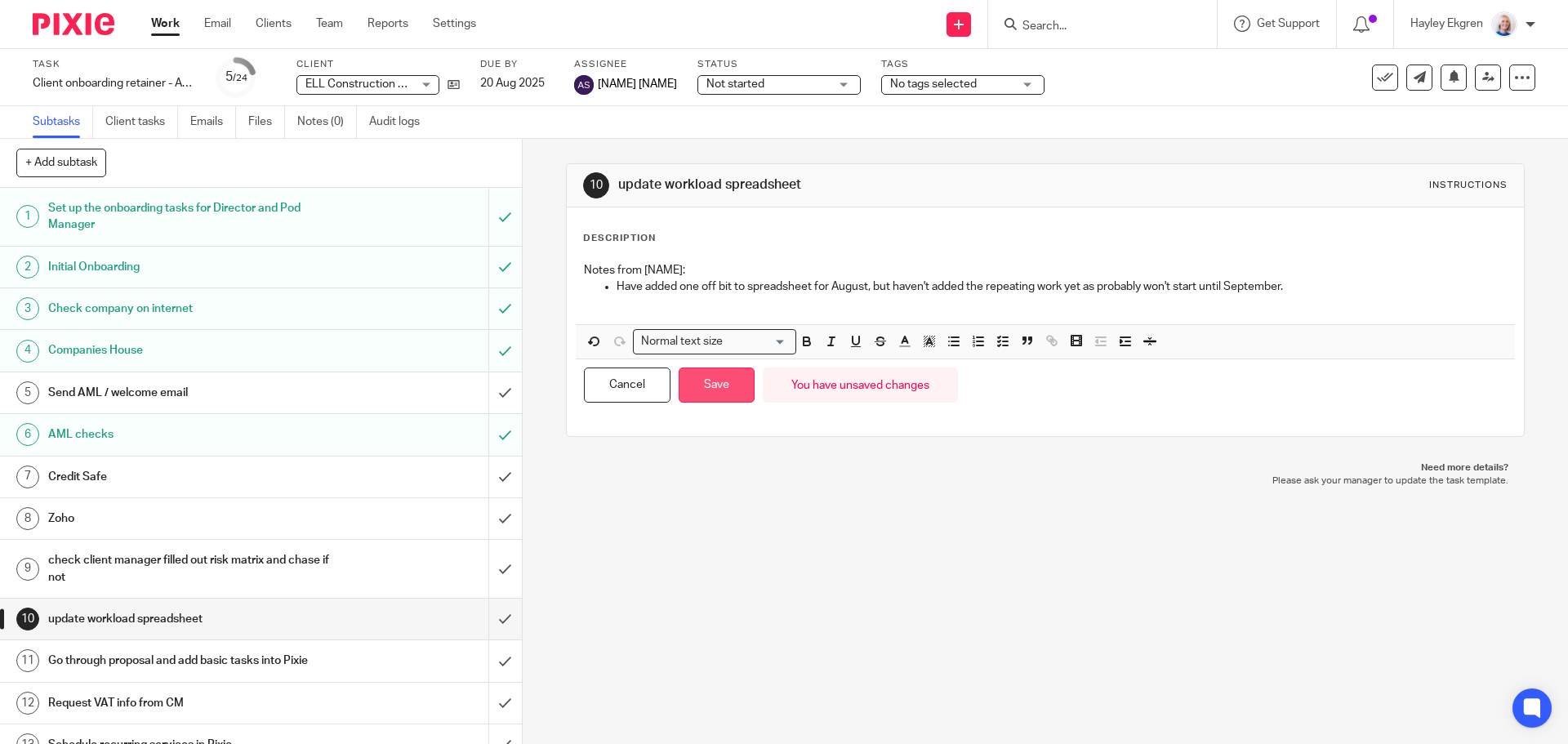 click on "Save" at bounding box center (716, 385) 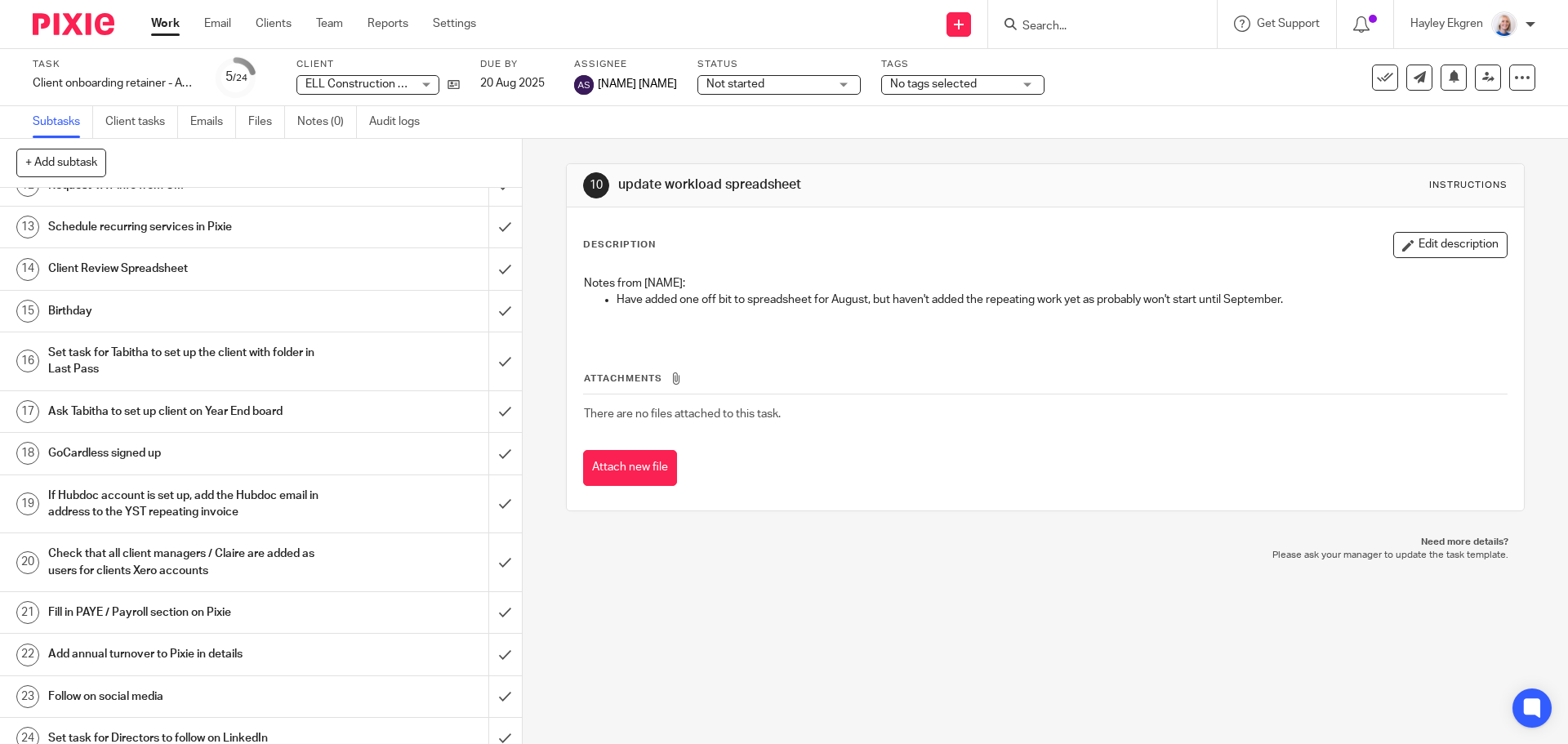 scroll, scrollTop: 533, scrollLeft: 0, axis: vertical 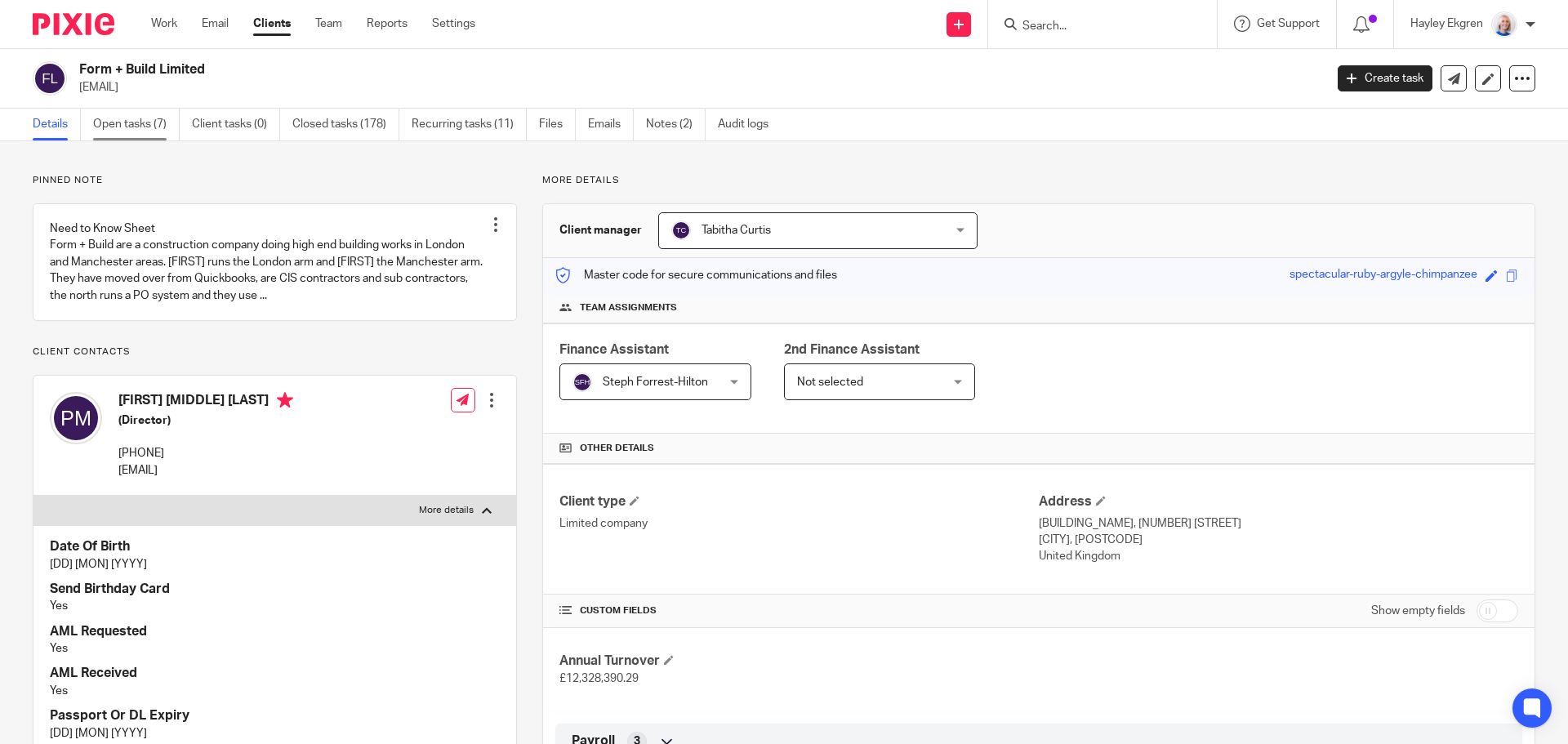 click on "Open tasks (7)" at bounding box center (136, 124) 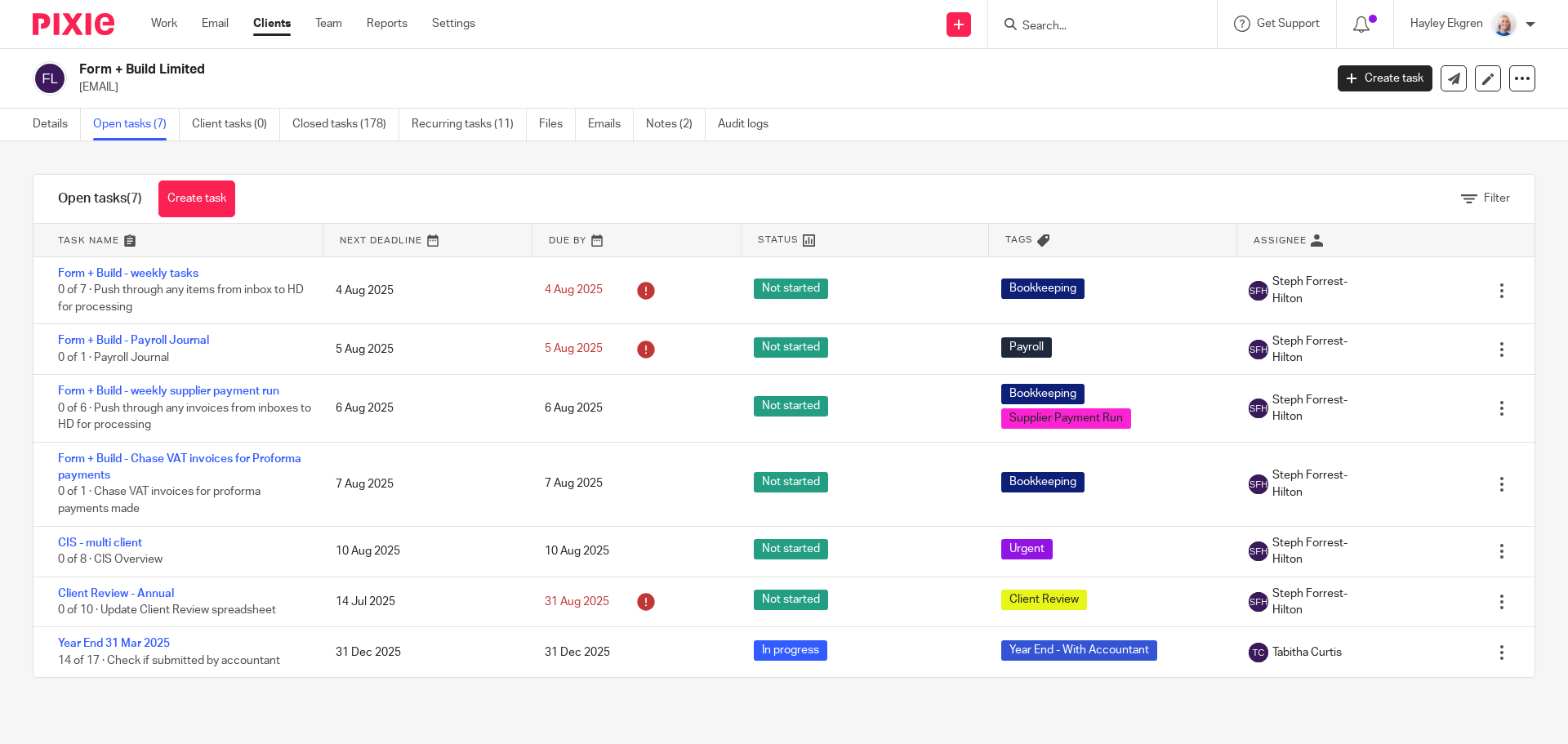 click on "Clients" at bounding box center [272, 24] 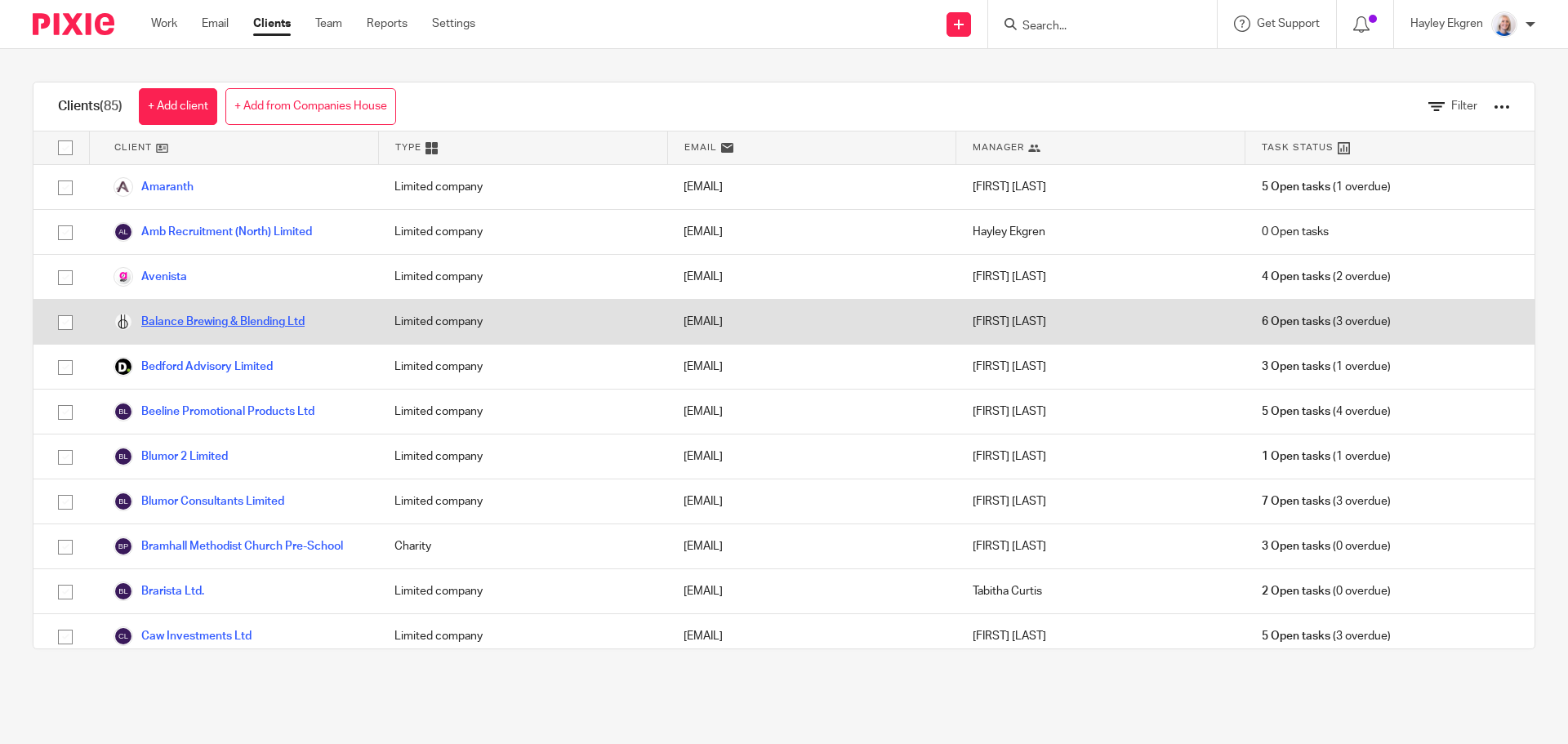 scroll, scrollTop: 0, scrollLeft: 0, axis: both 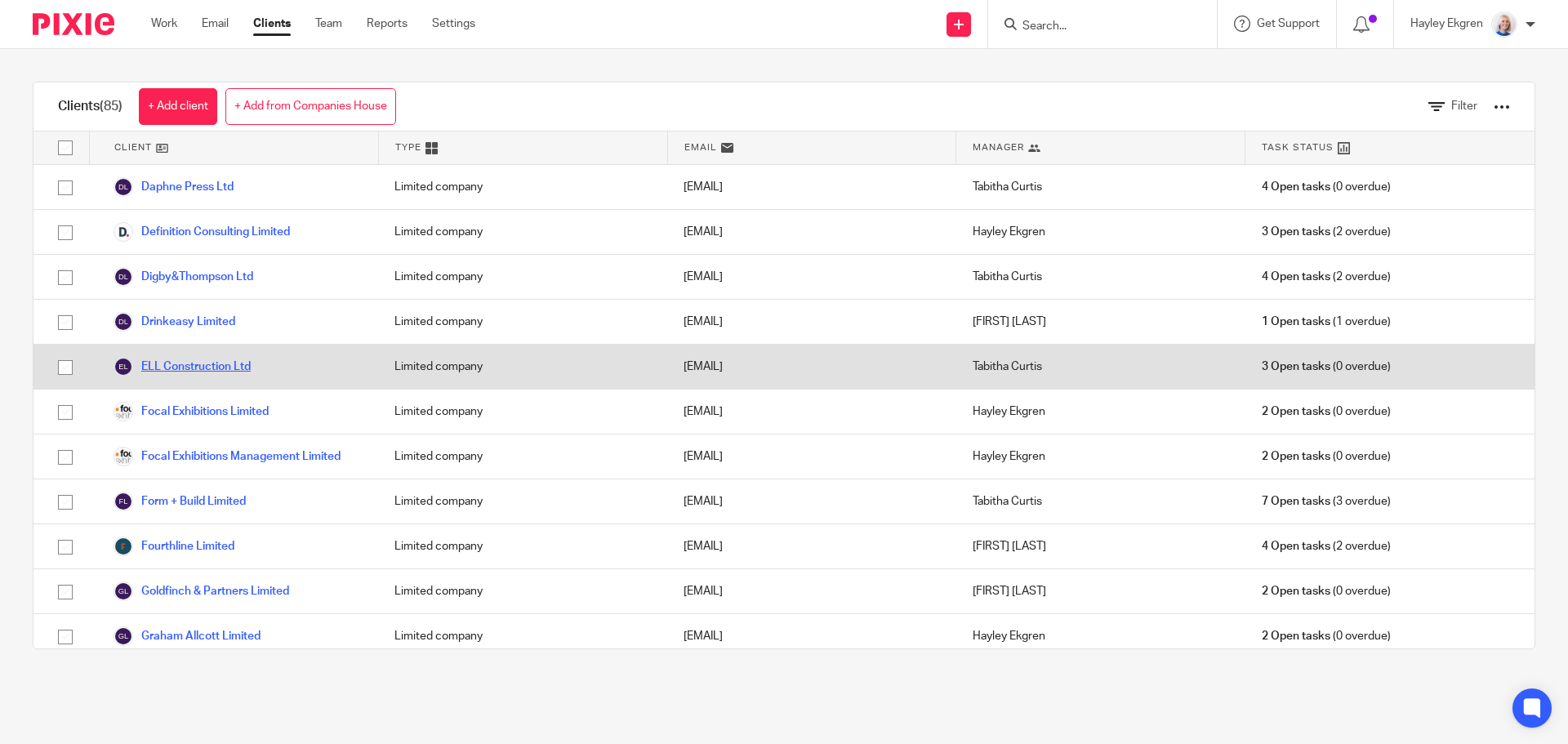 click on "ELL Construction Ltd" at bounding box center [182, 367] 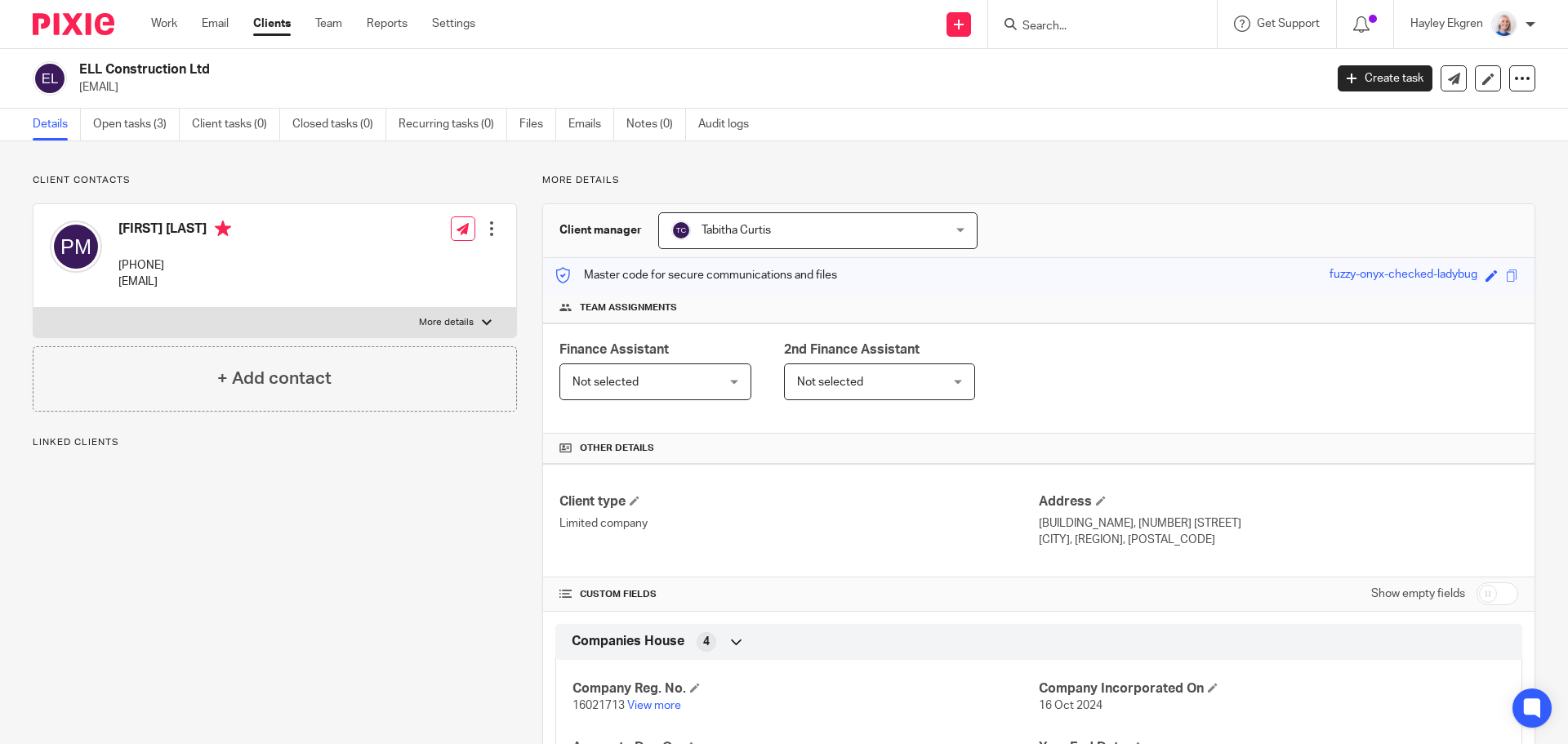 scroll, scrollTop: 0, scrollLeft: 0, axis: both 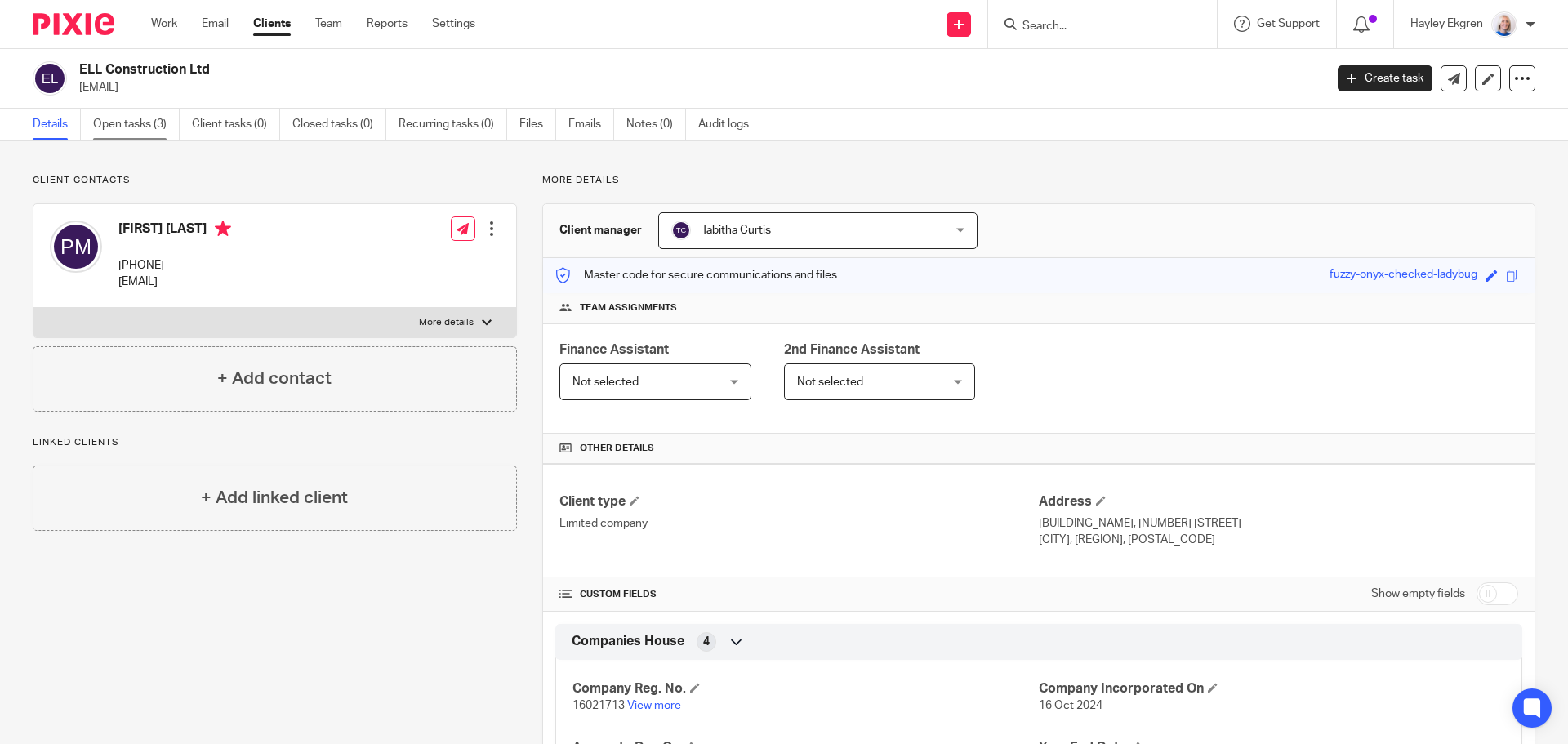 click on "Open tasks (3)" at bounding box center [136, 124] 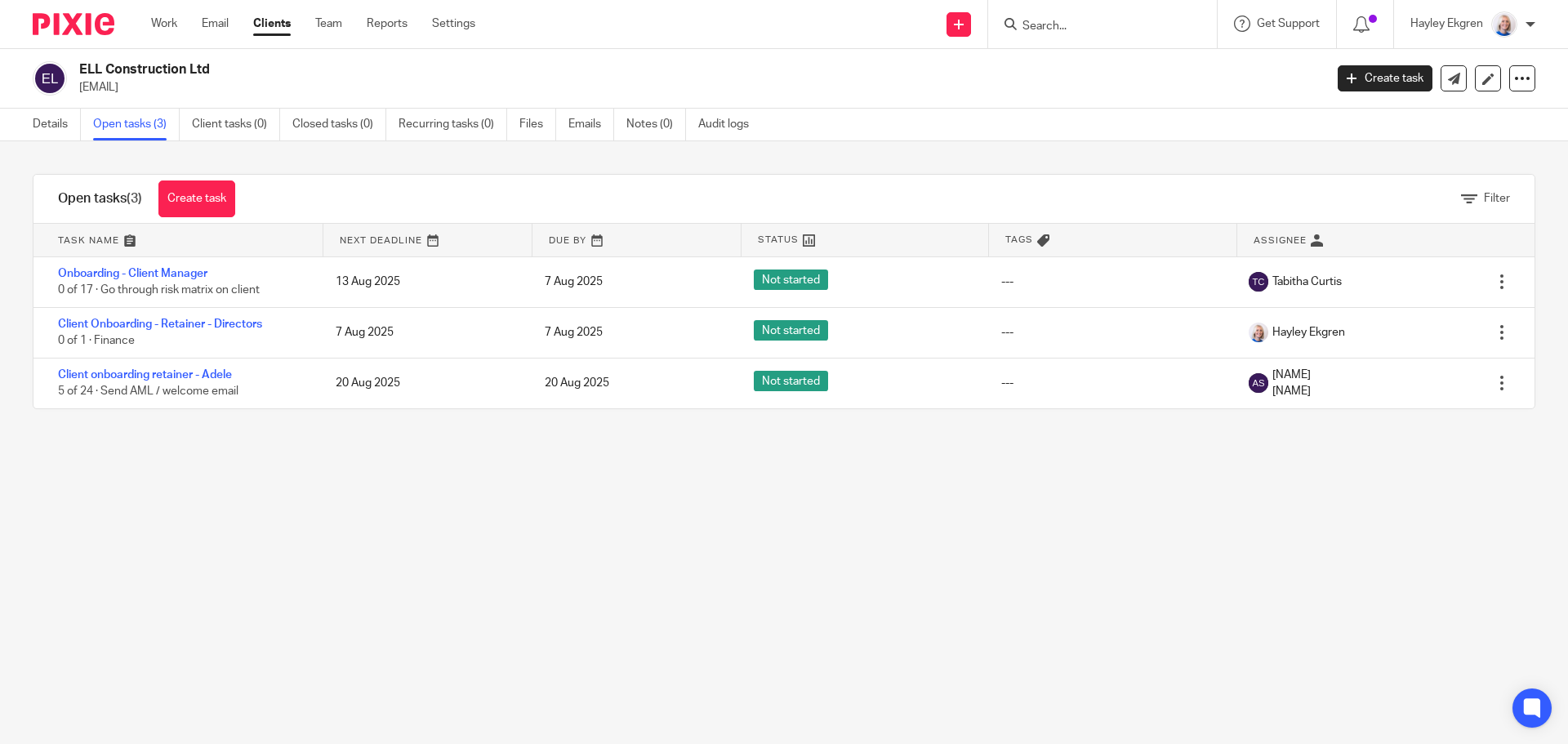 scroll, scrollTop: 0, scrollLeft: 0, axis: both 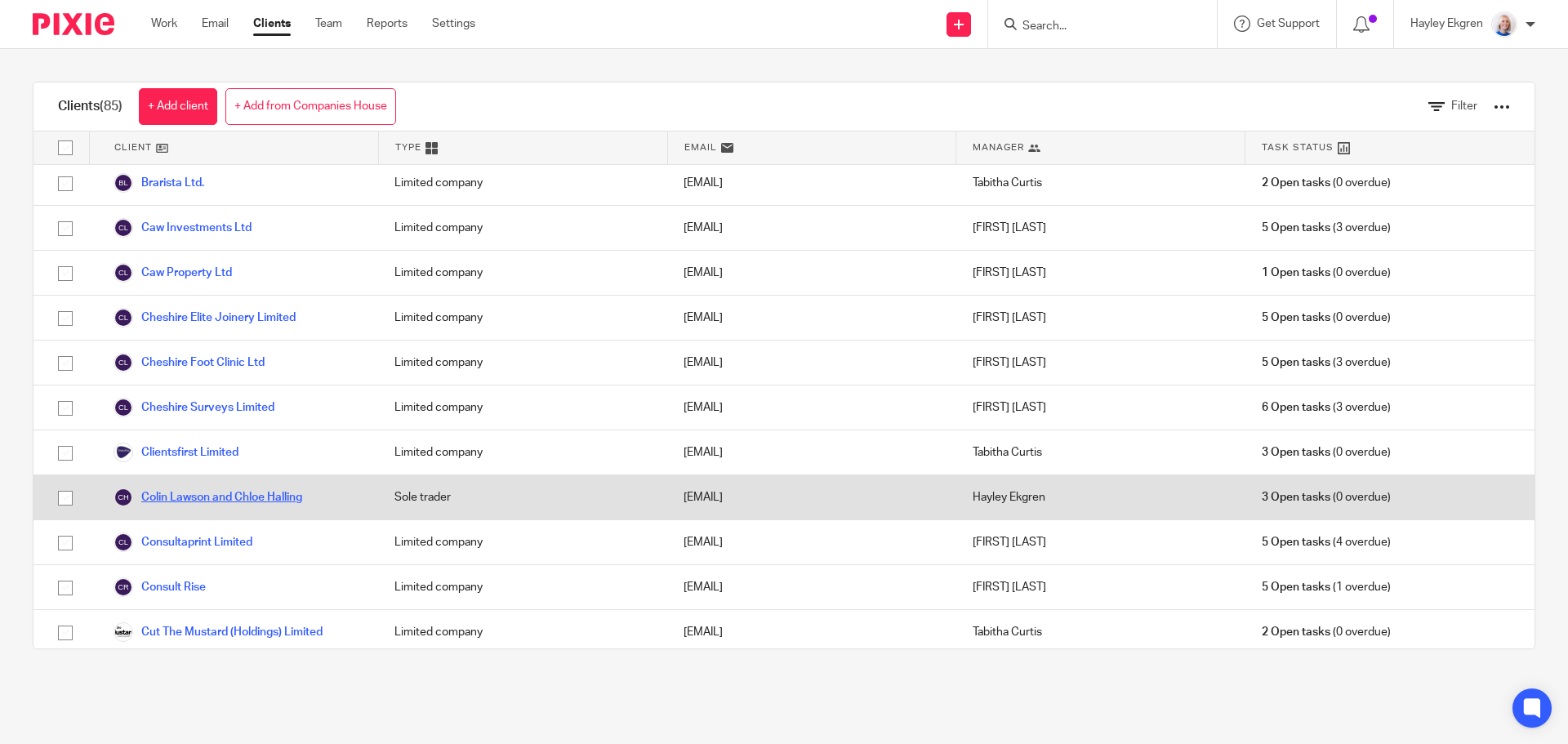 click on "Colin Lawson and Chloe Halling" at bounding box center [207, 497] 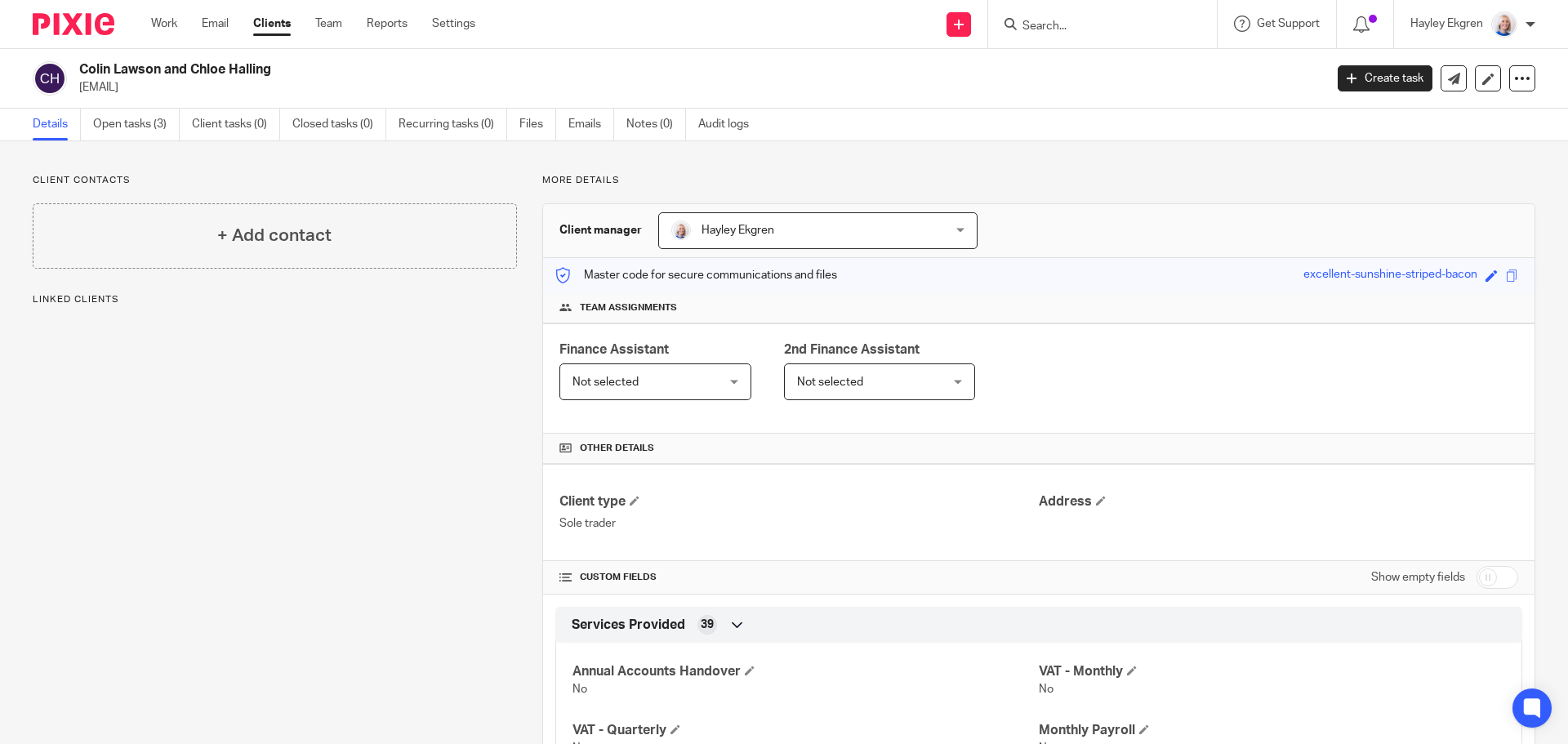 scroll, scrollTop: 0, scrollLeft: 0, axis: both 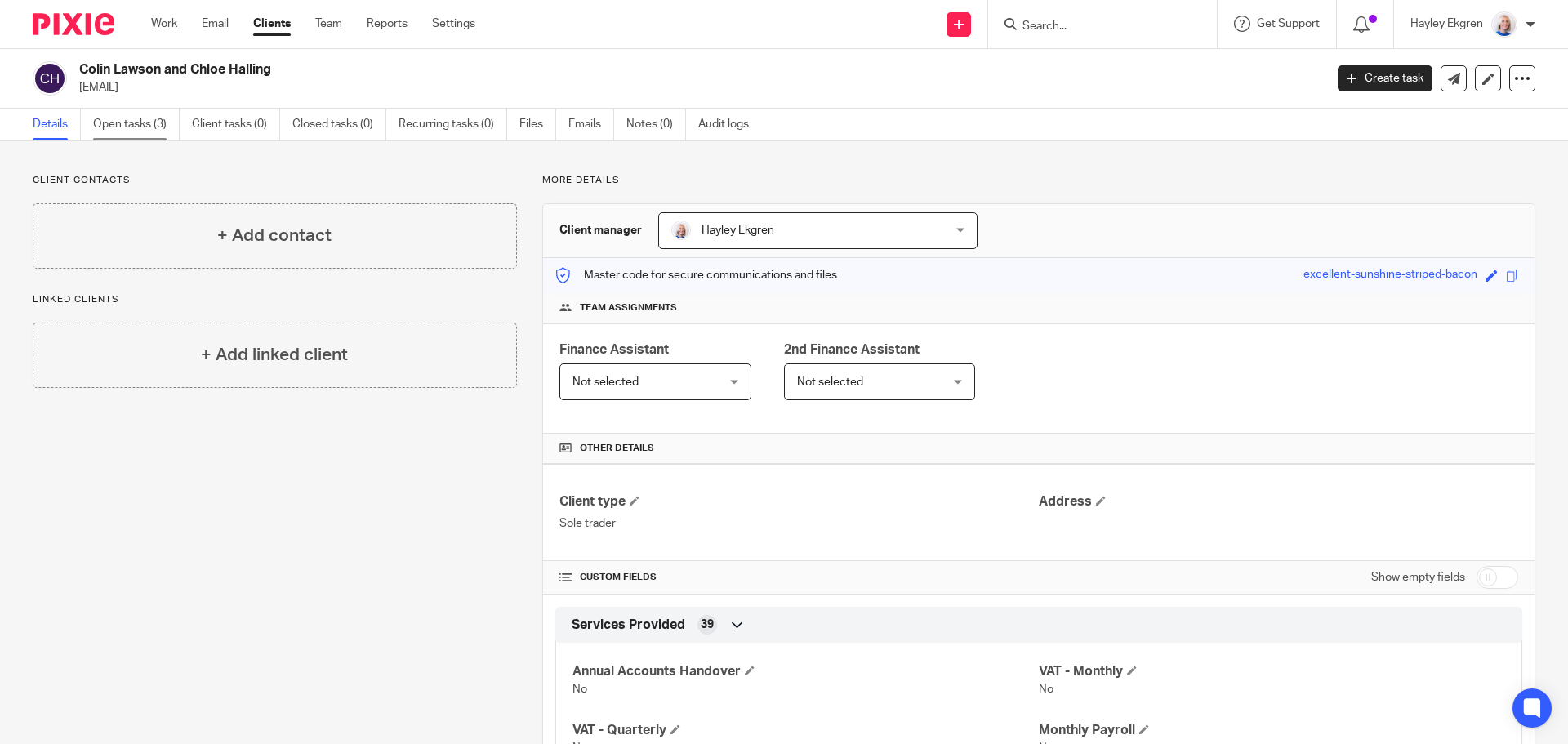 click on "Open tasks (3)" at bounding box center [136, 124] 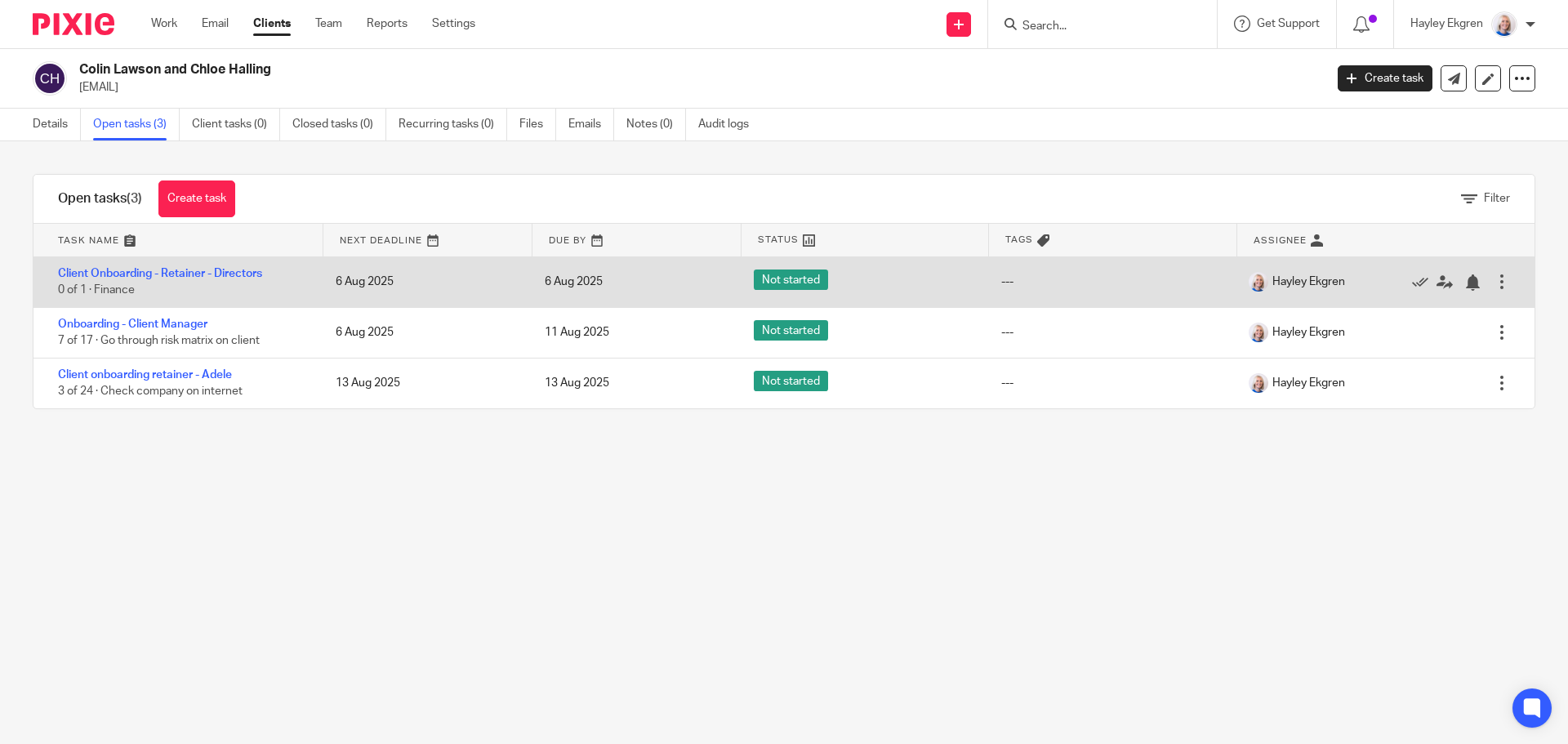 scroll, scrollTop: 0, scrollLeft: 0, axis: both 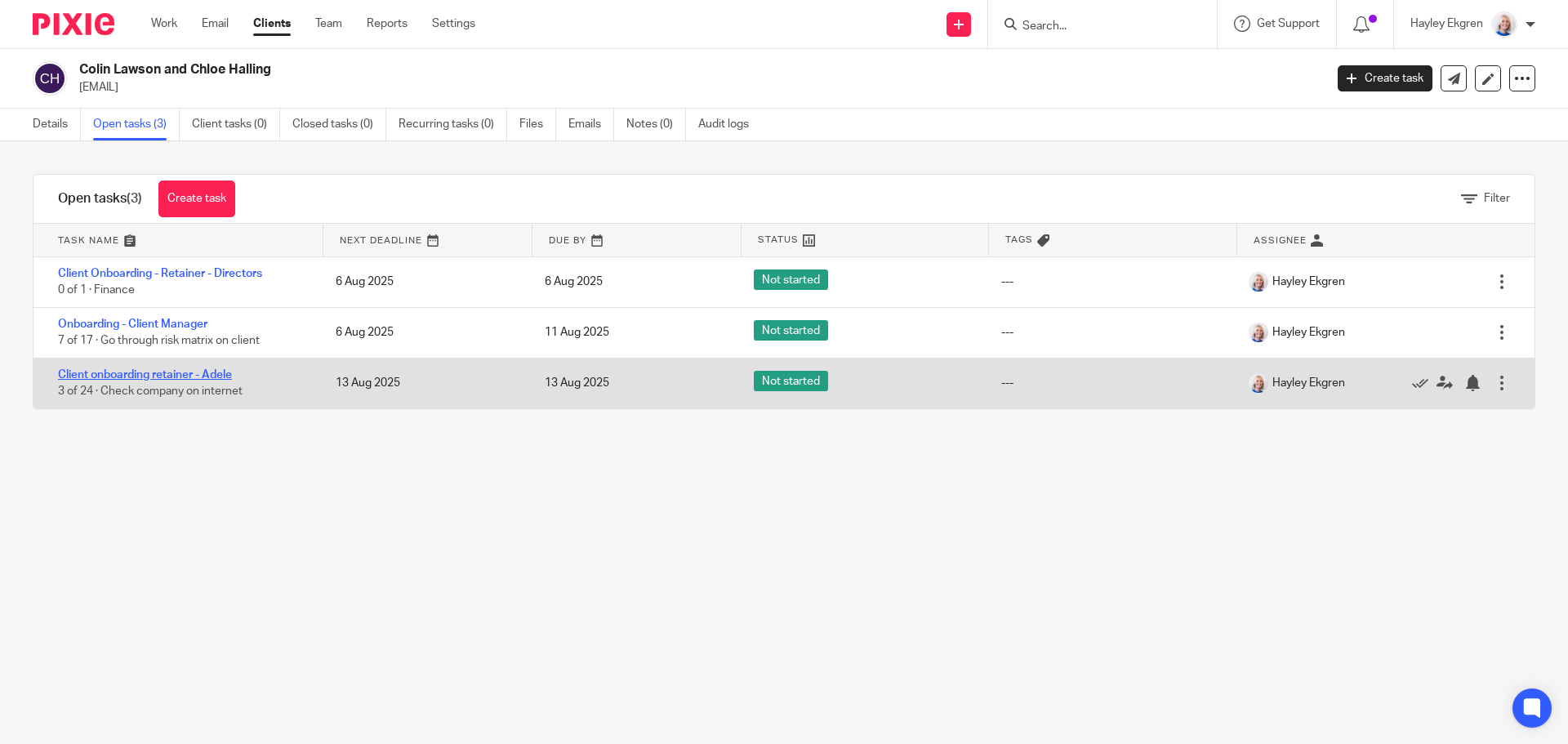 click on "Client onboarding retainer - Adele" at bounding box center (145, 375) 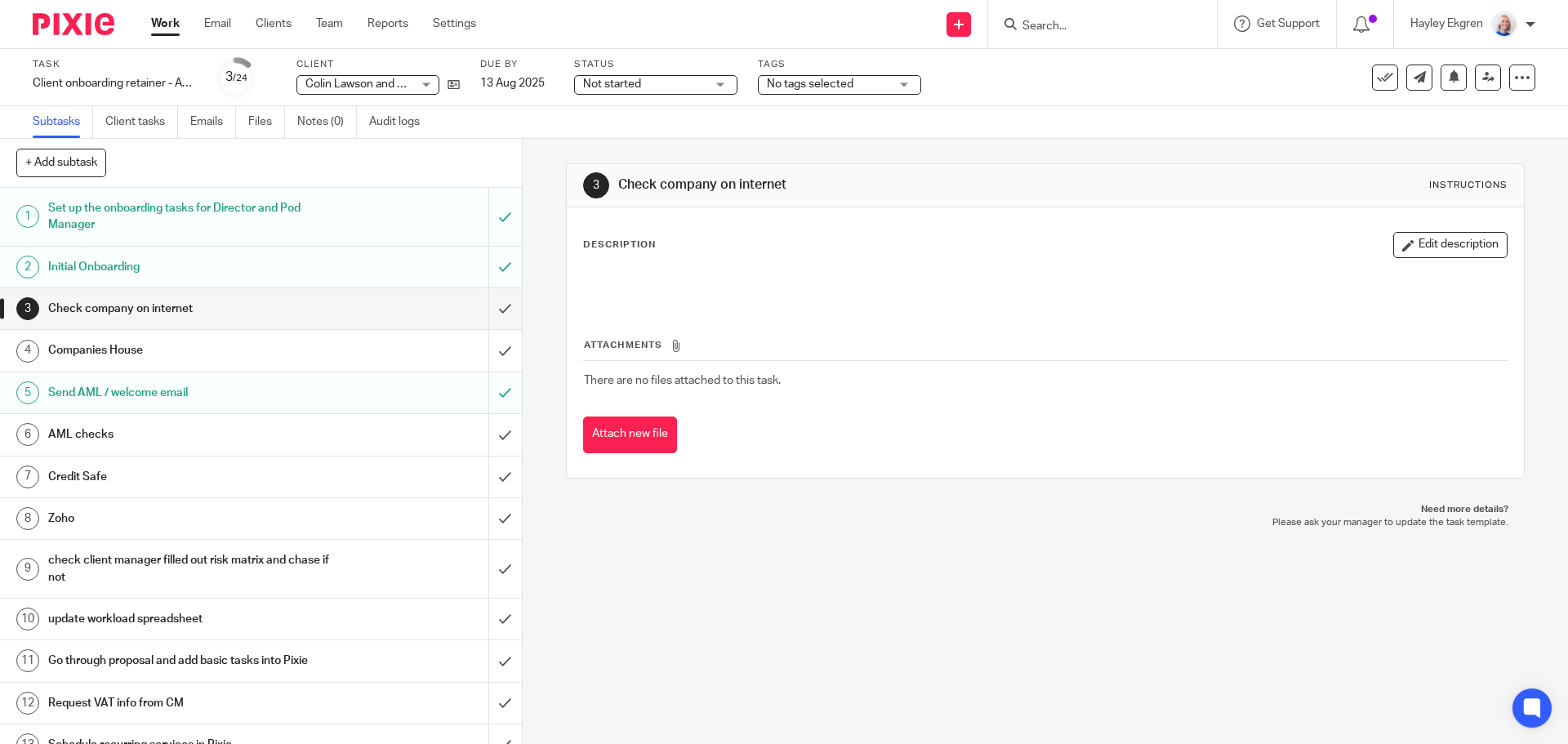 scroll, scrollTop: 0, scrollLeft: 0, axis: both 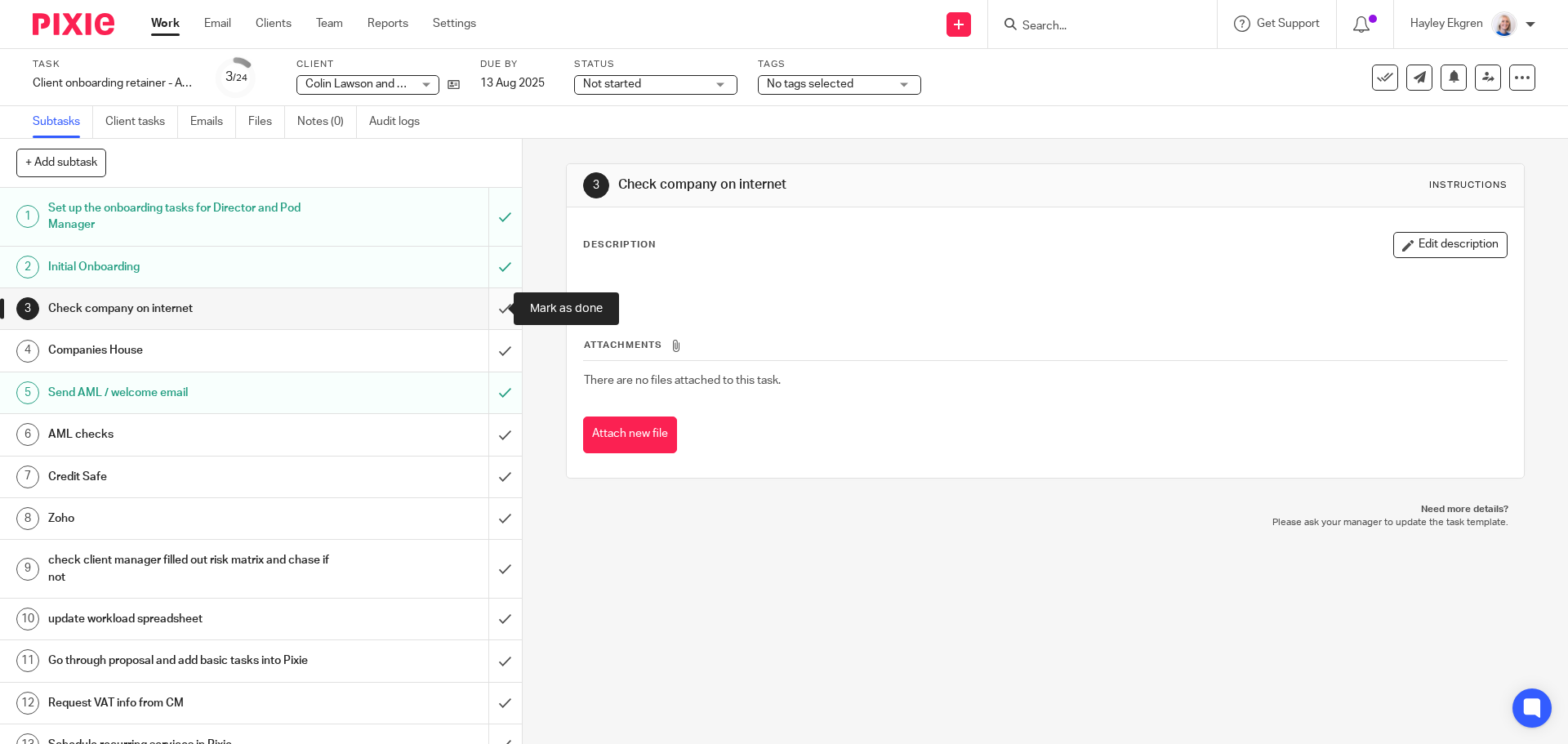 click at bounding box center [261, 309] 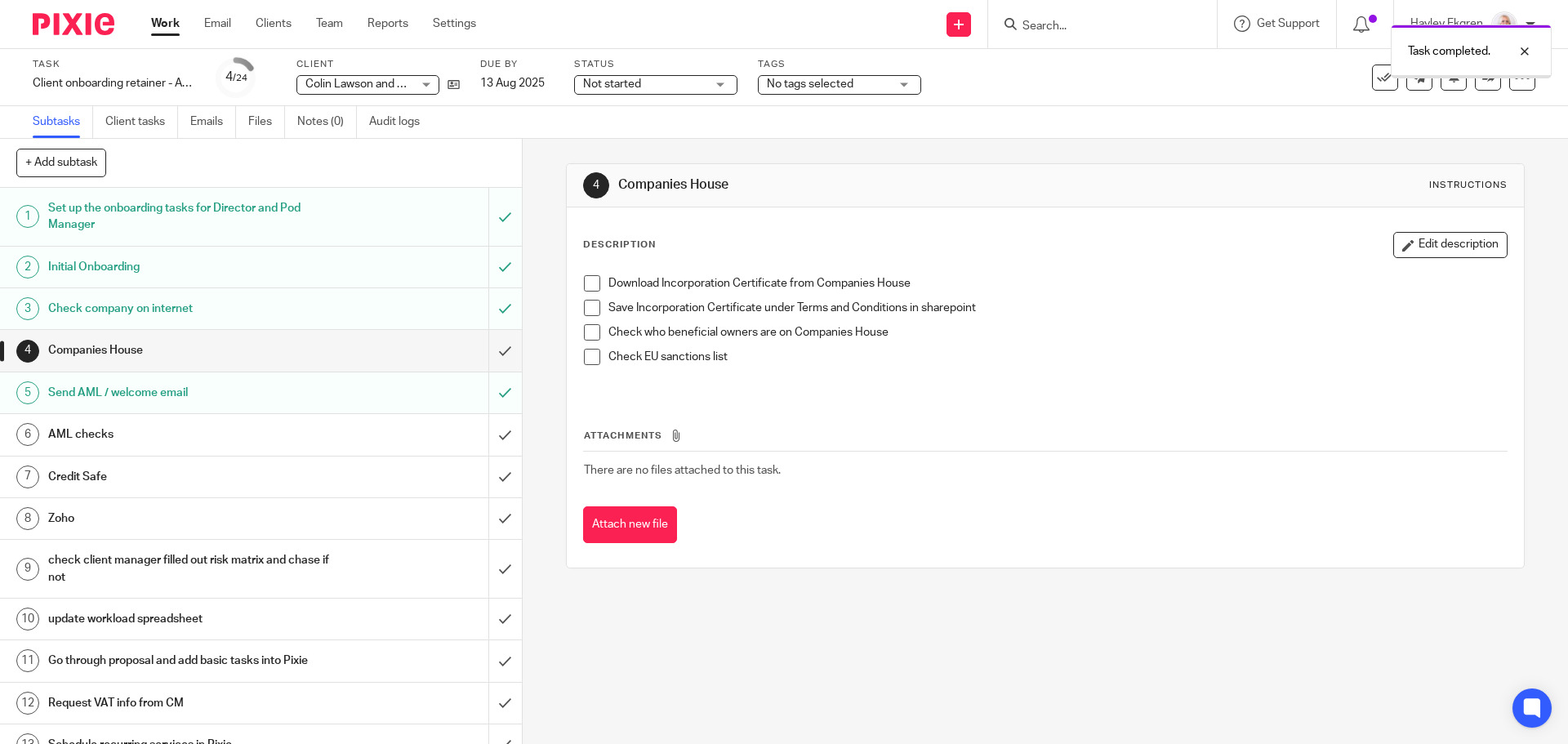 scroll, scrollTop: 0, scrollLeft: 0, axis: both 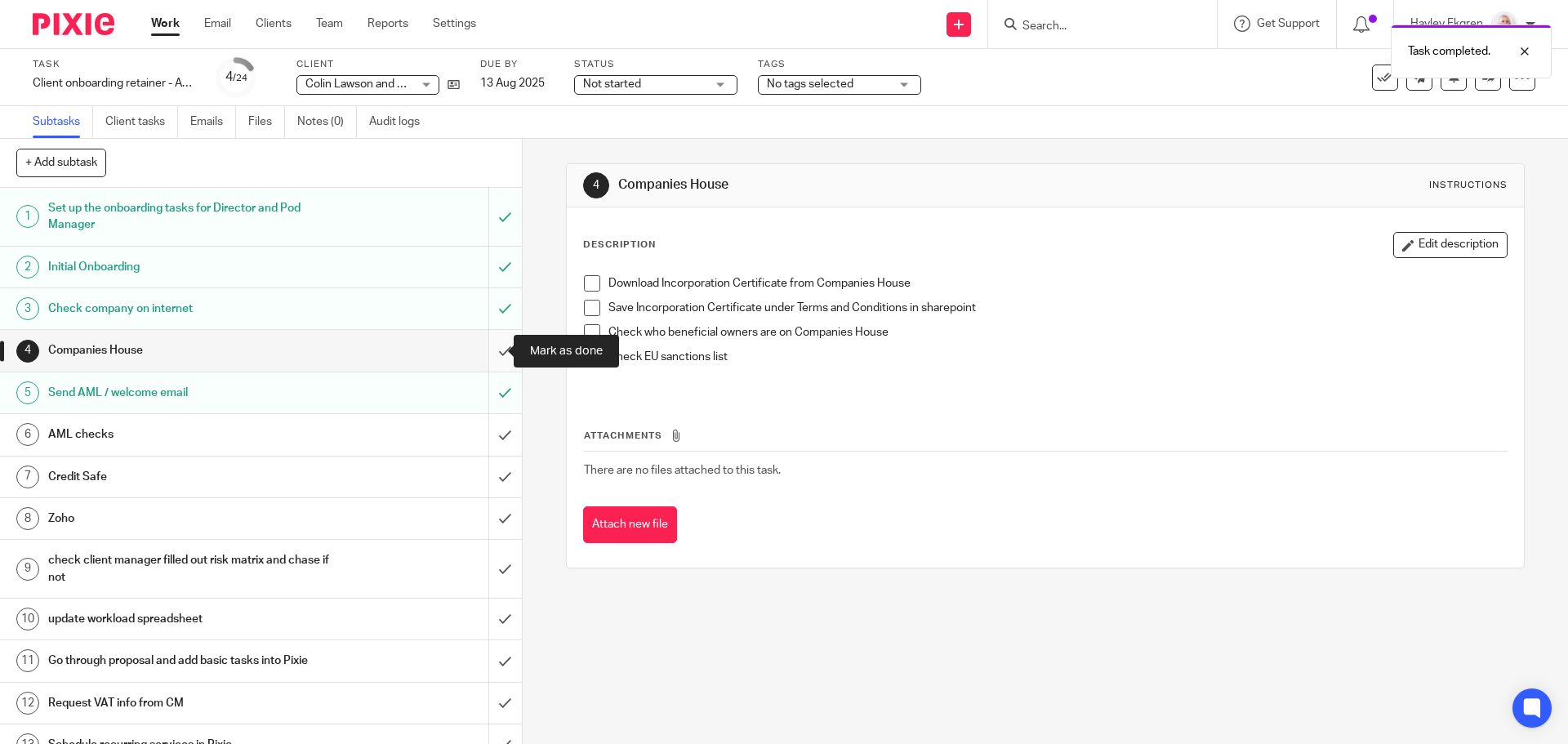 click at bounding box center [261, 350] 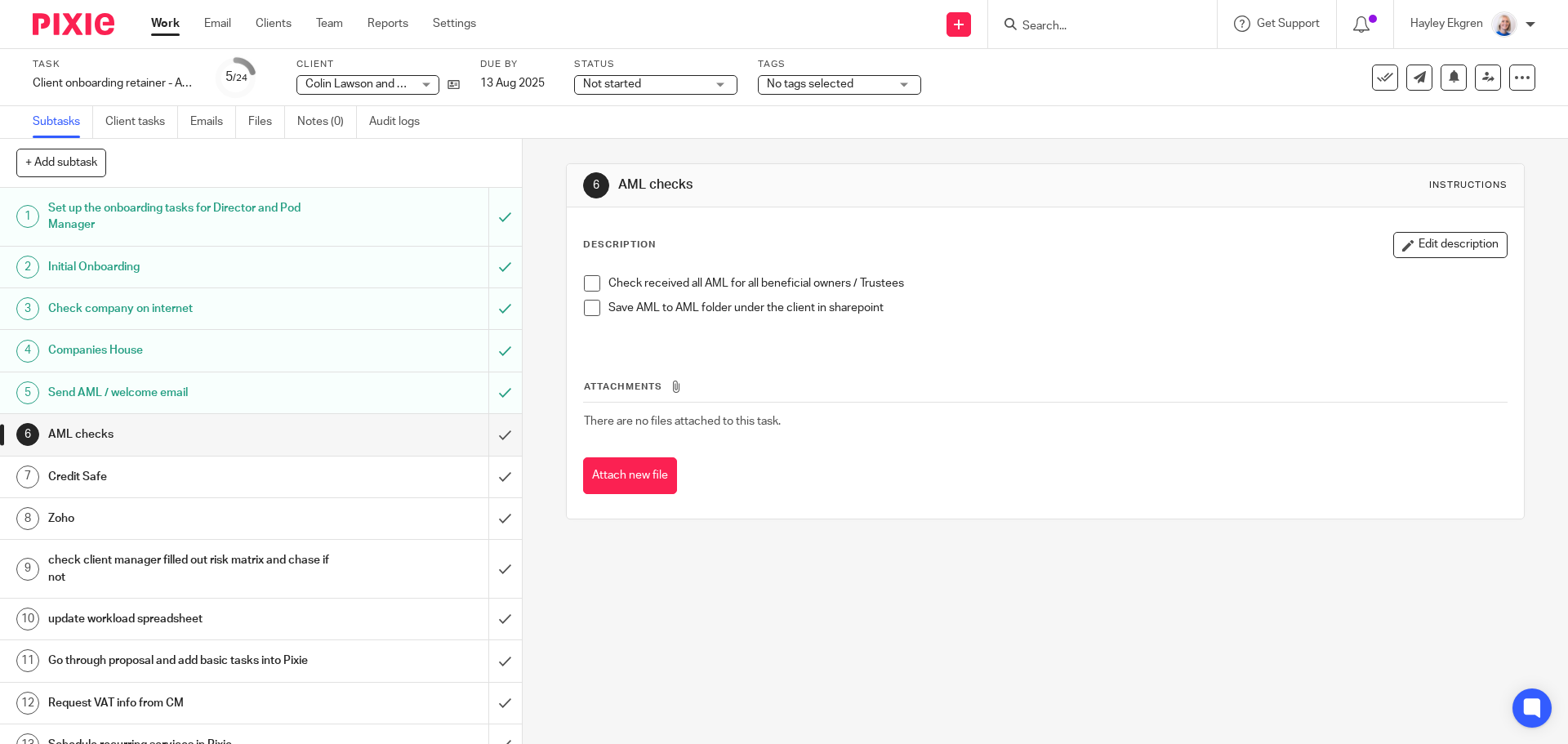 scroll, scrollTop: 0, scrollLeft: 0, axis: both 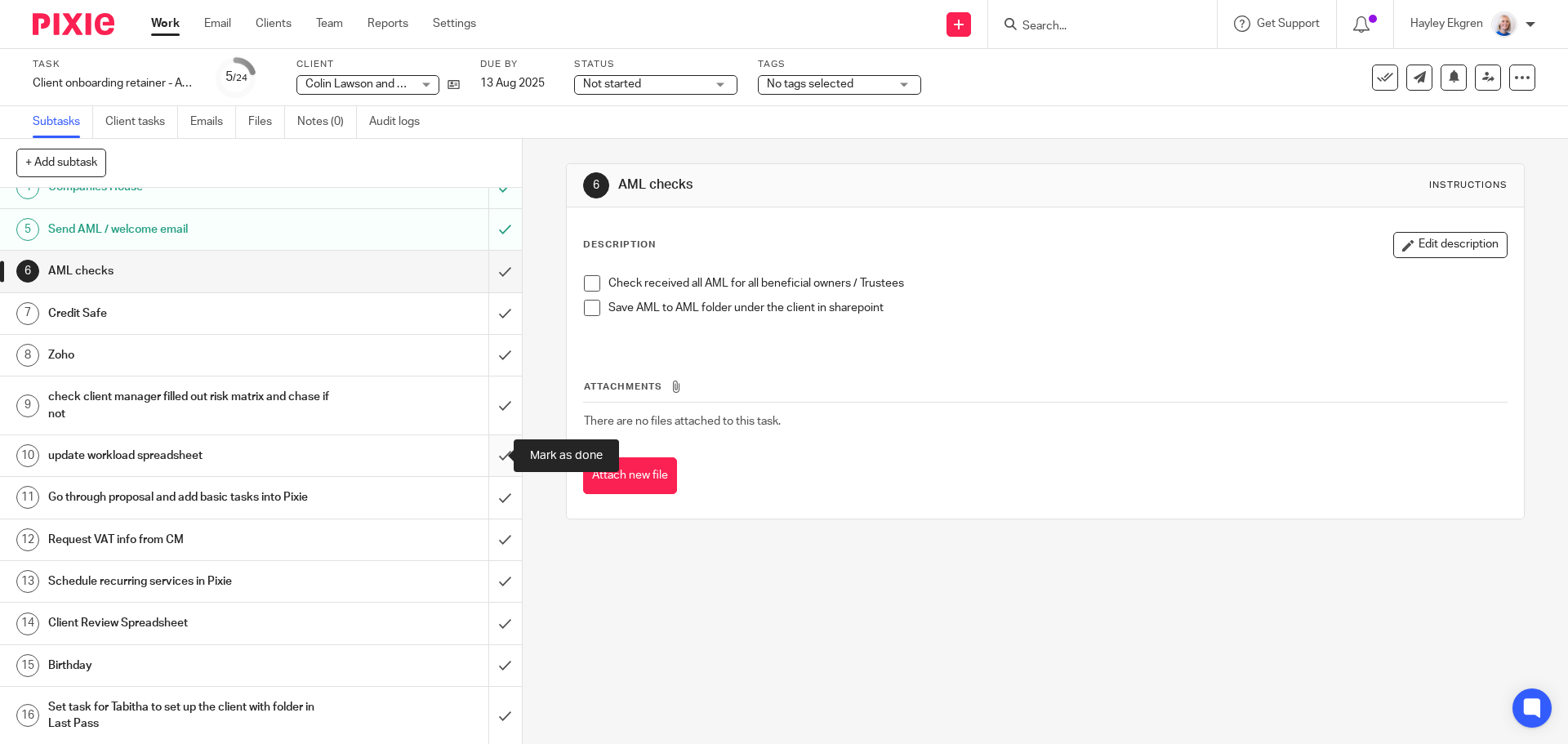 click at bounding box center (261, 456) 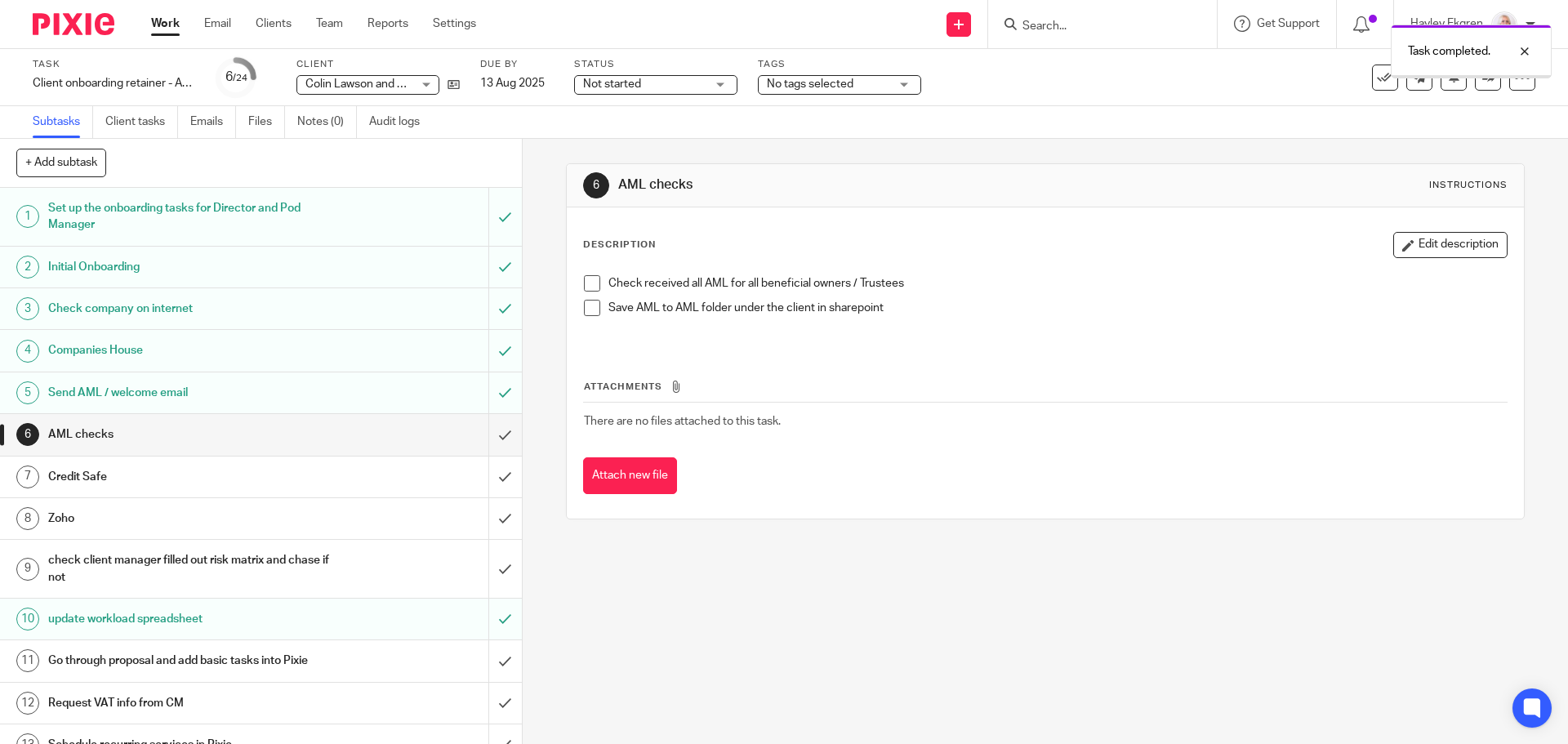 scroll, scrollTop: 0, scrollLeft: 0, axis: both 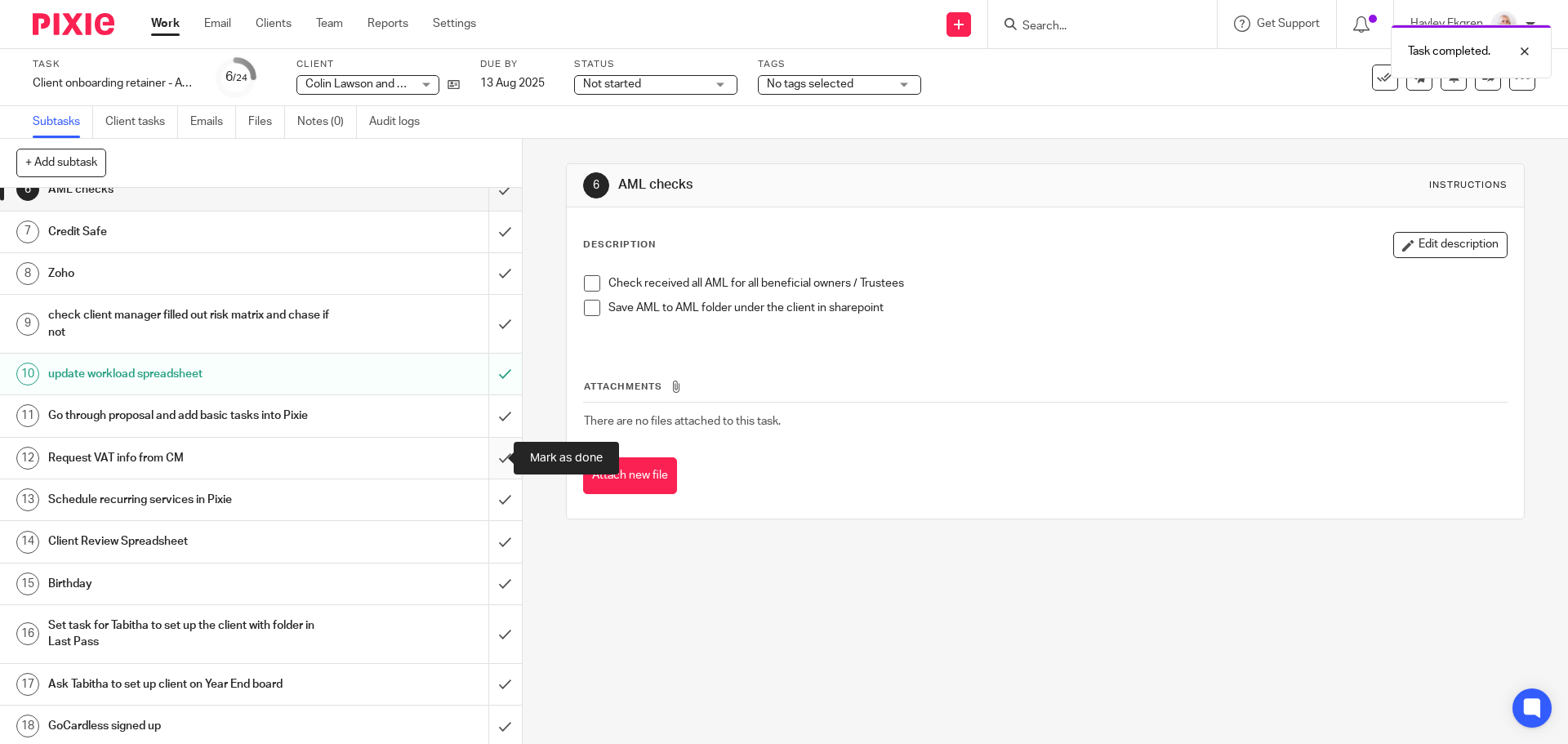click at bounding box center [261, 458] 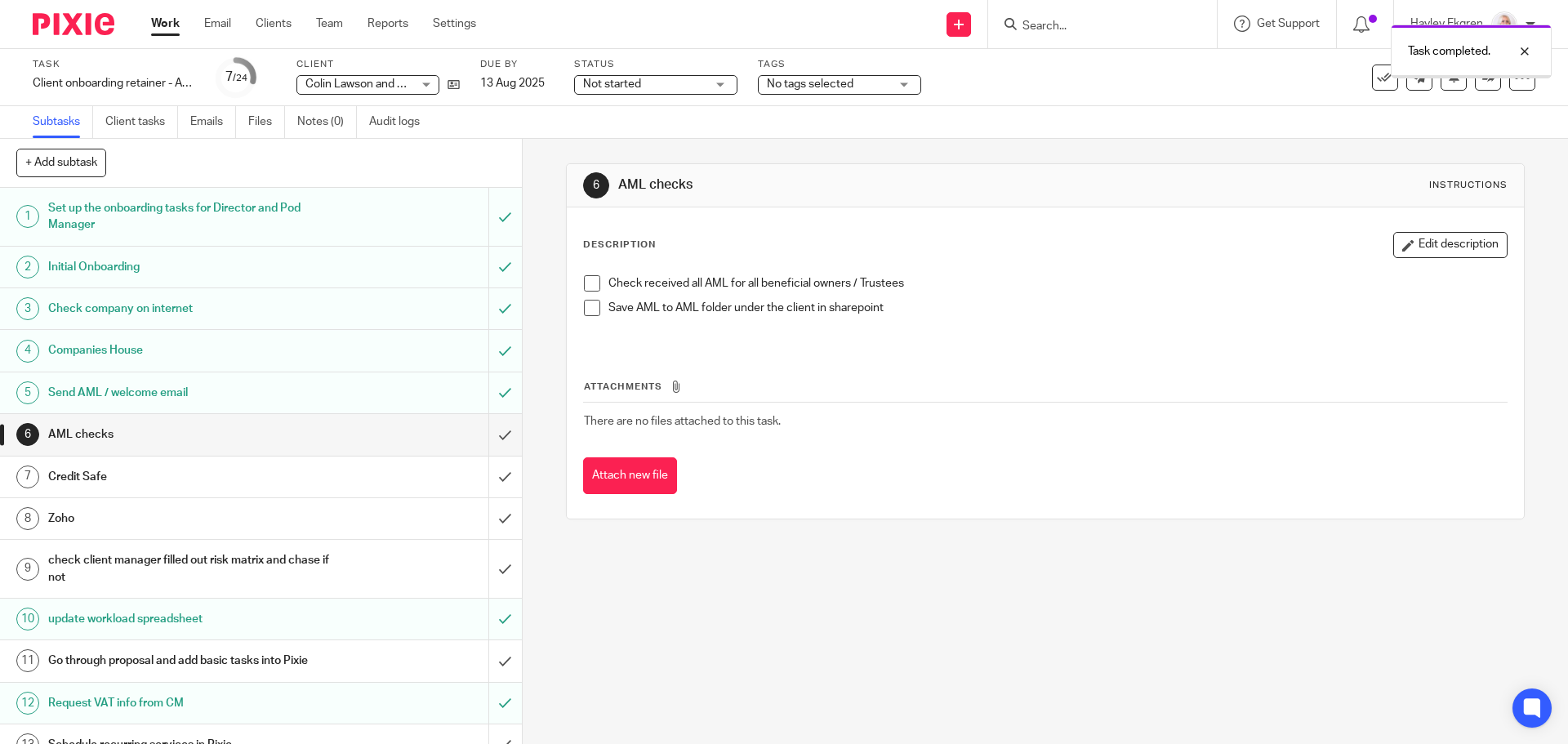 scroll, scrollTop: 0, scrollLeft: 0, axis: both 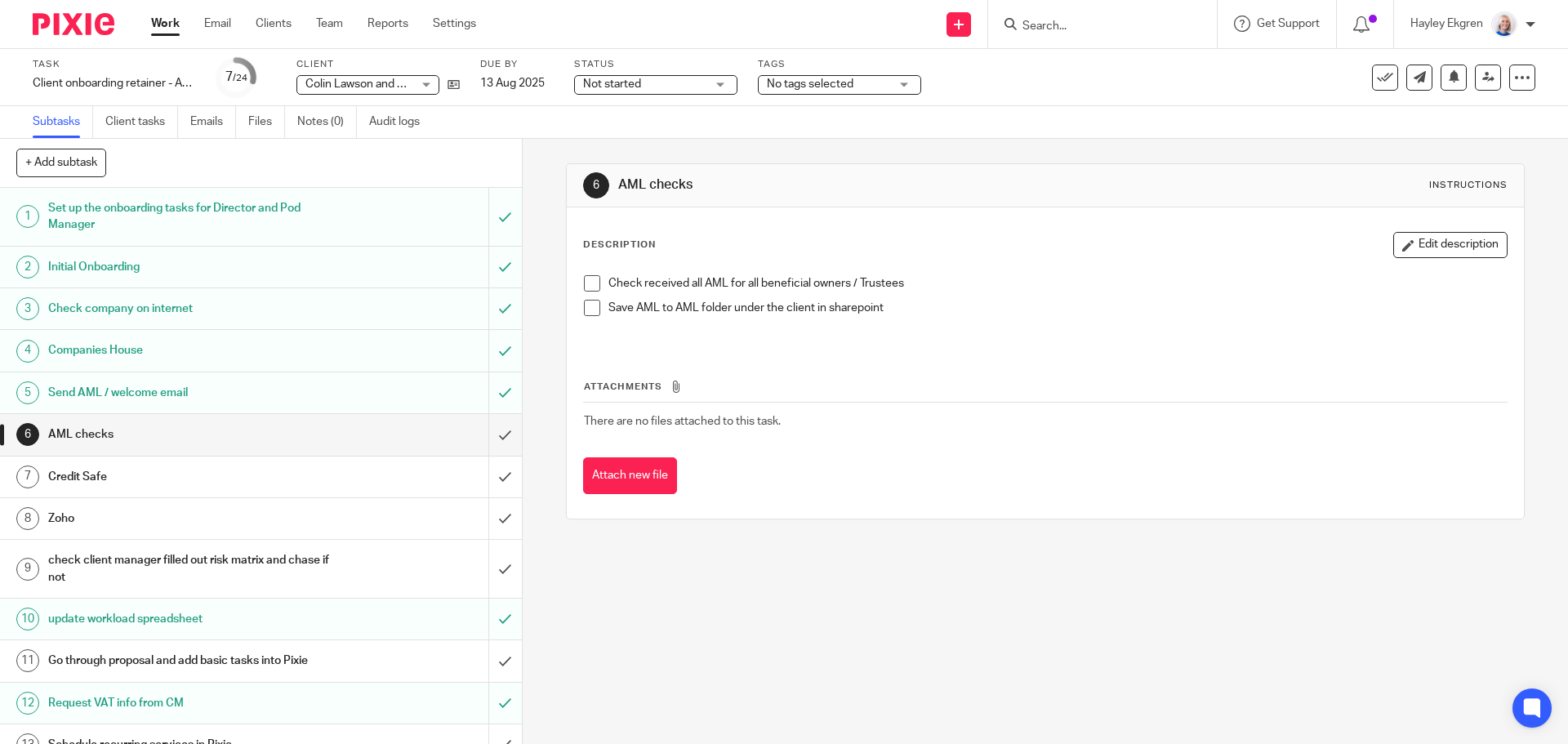 click on "Work" at bounding box center [165, 24] 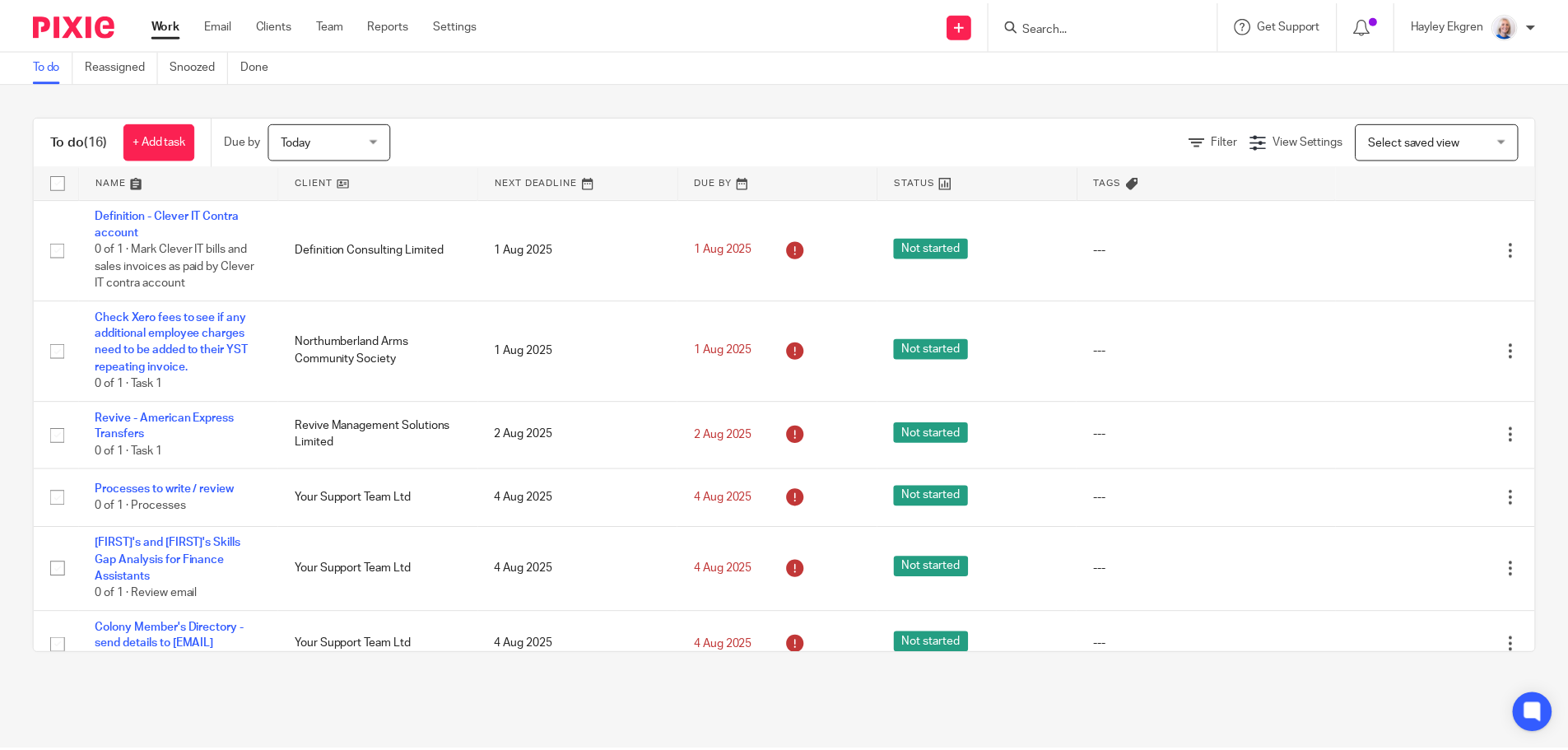 scroll, scrollTop: 0, scrollLeft: 0, axis: both 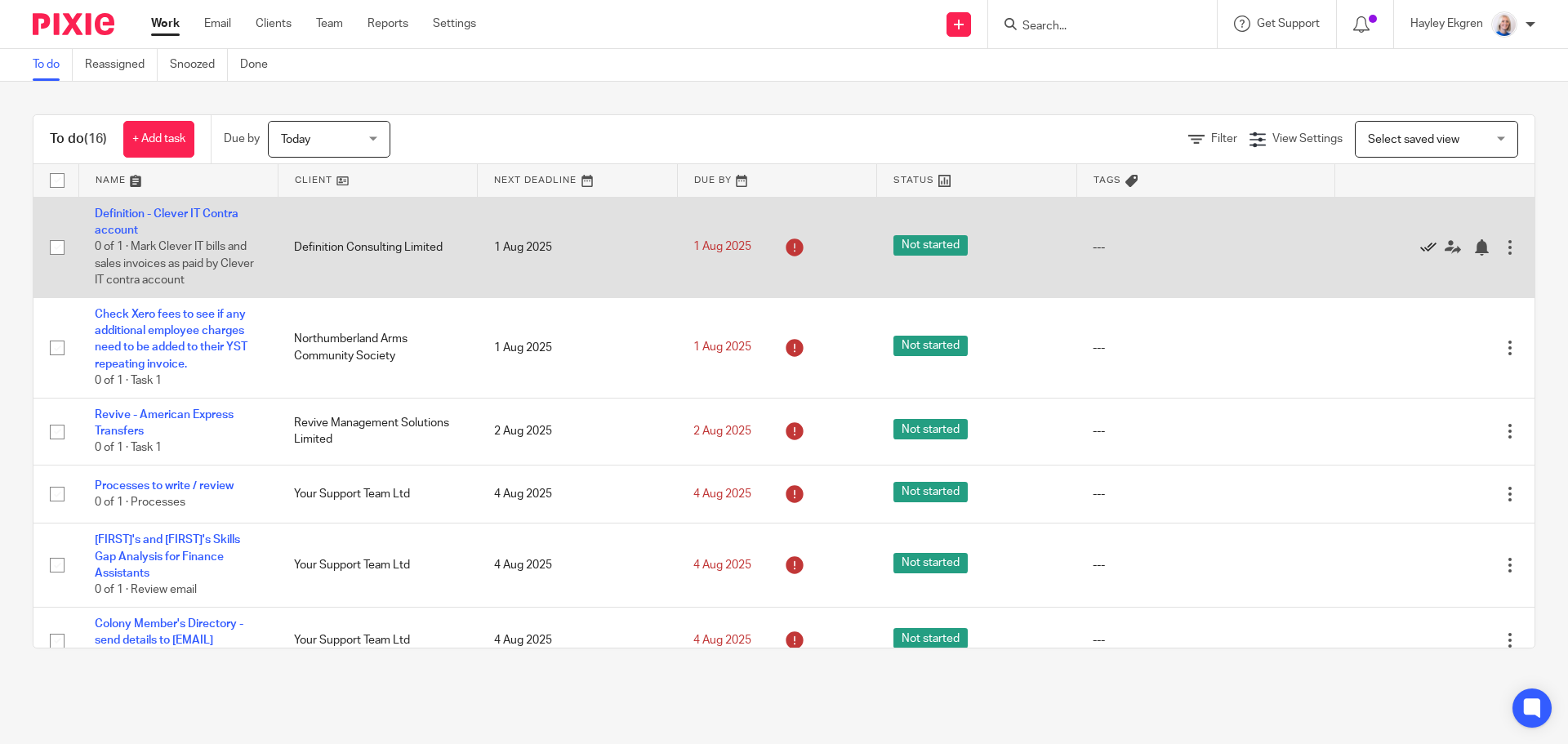 click at bounding box center [1428, 247] 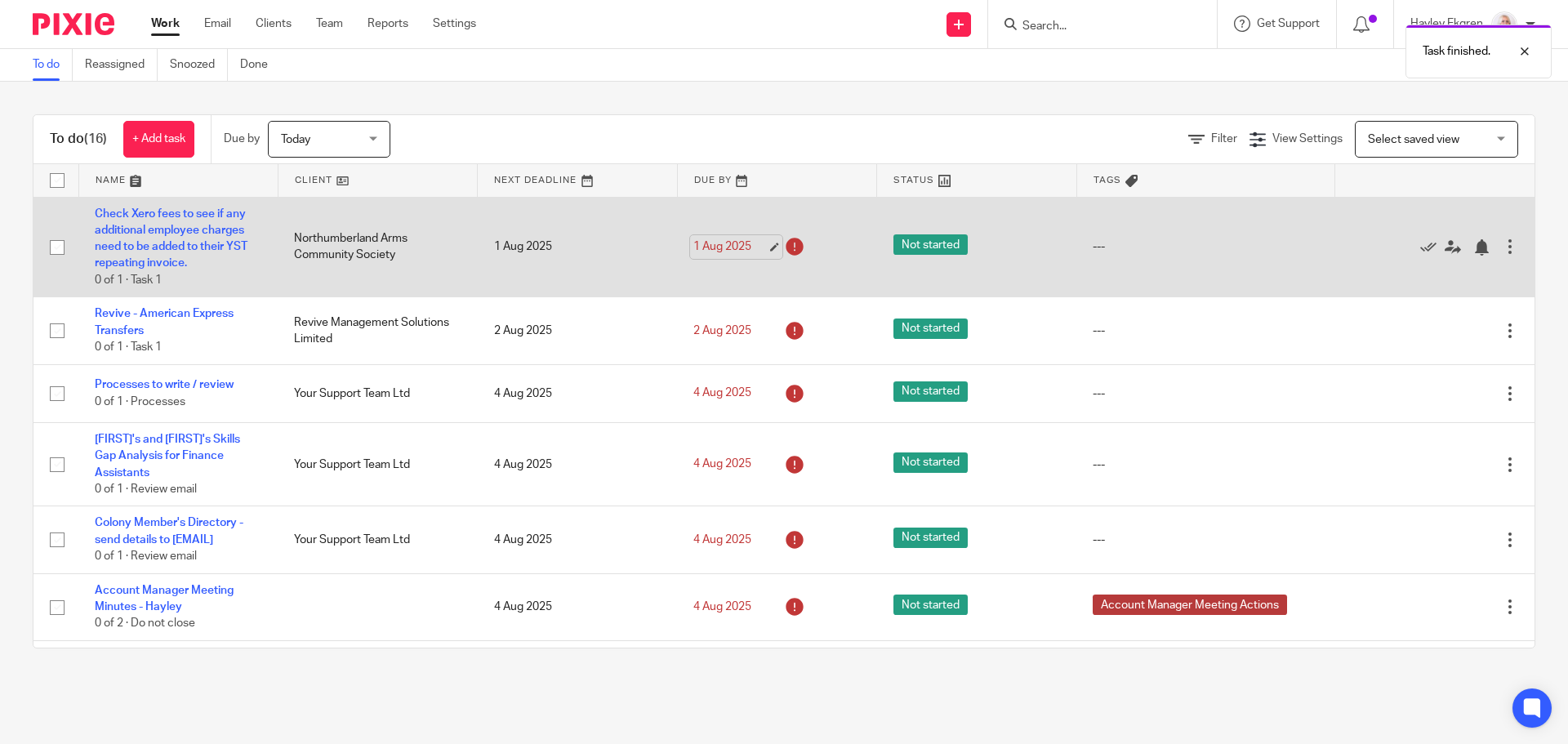 click on "1 Aug 2025" at bounding box center [730, 247] 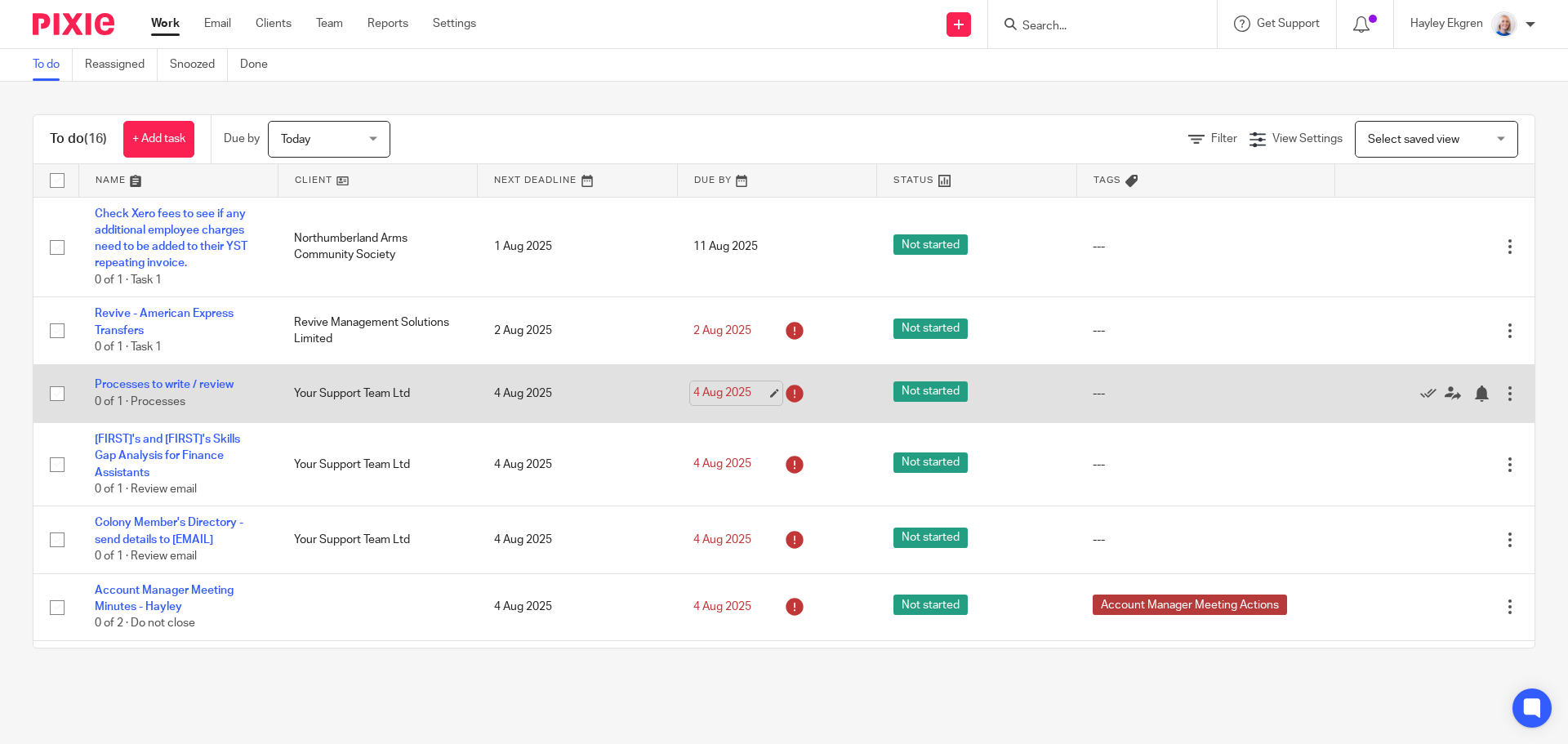 click on "4 Aug 2025" at bounding box center [730, 393] 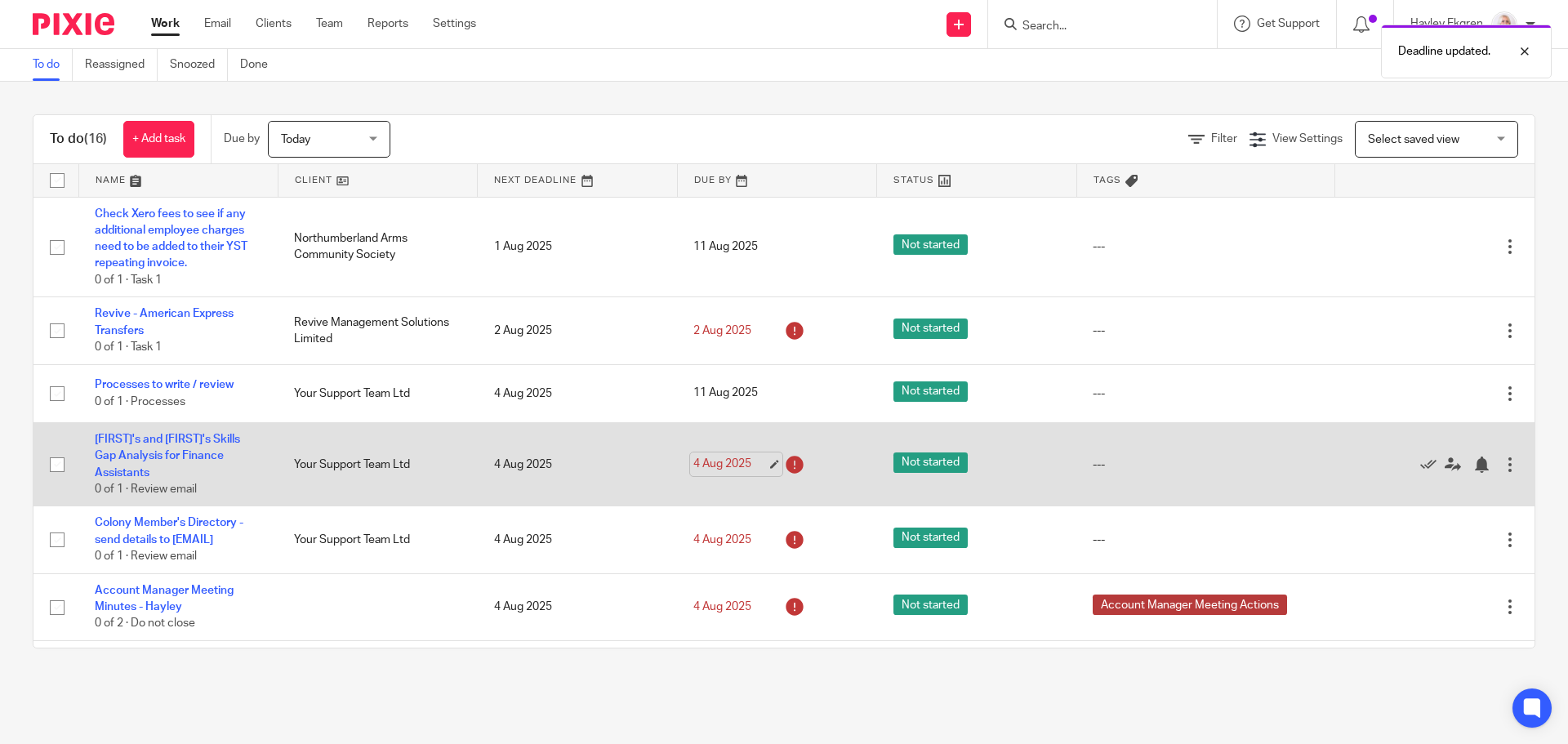 click on "4 Aug 2025" at bounding box center [730, 464] 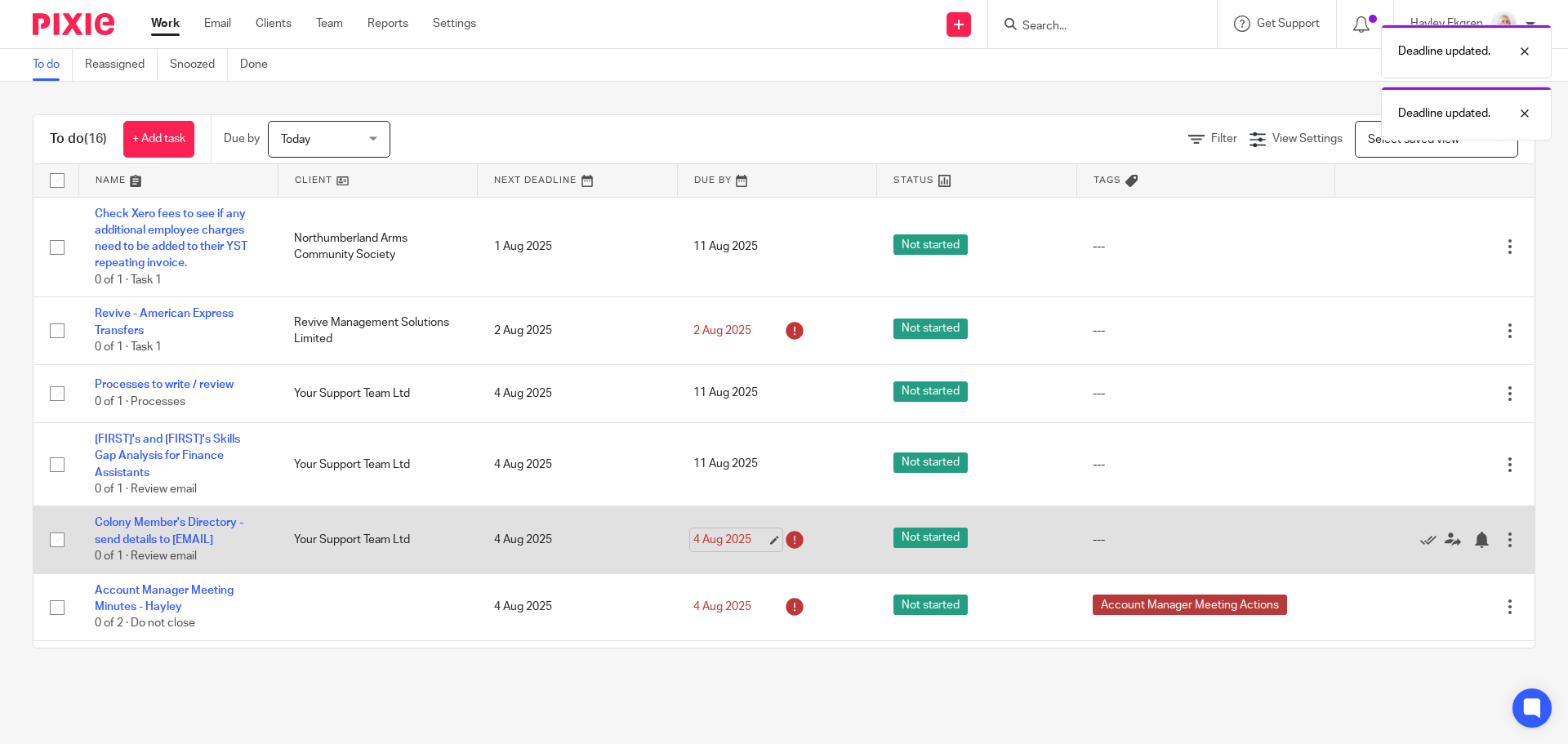 click on "4 Aug 2025" at bounding box center [730, 540] 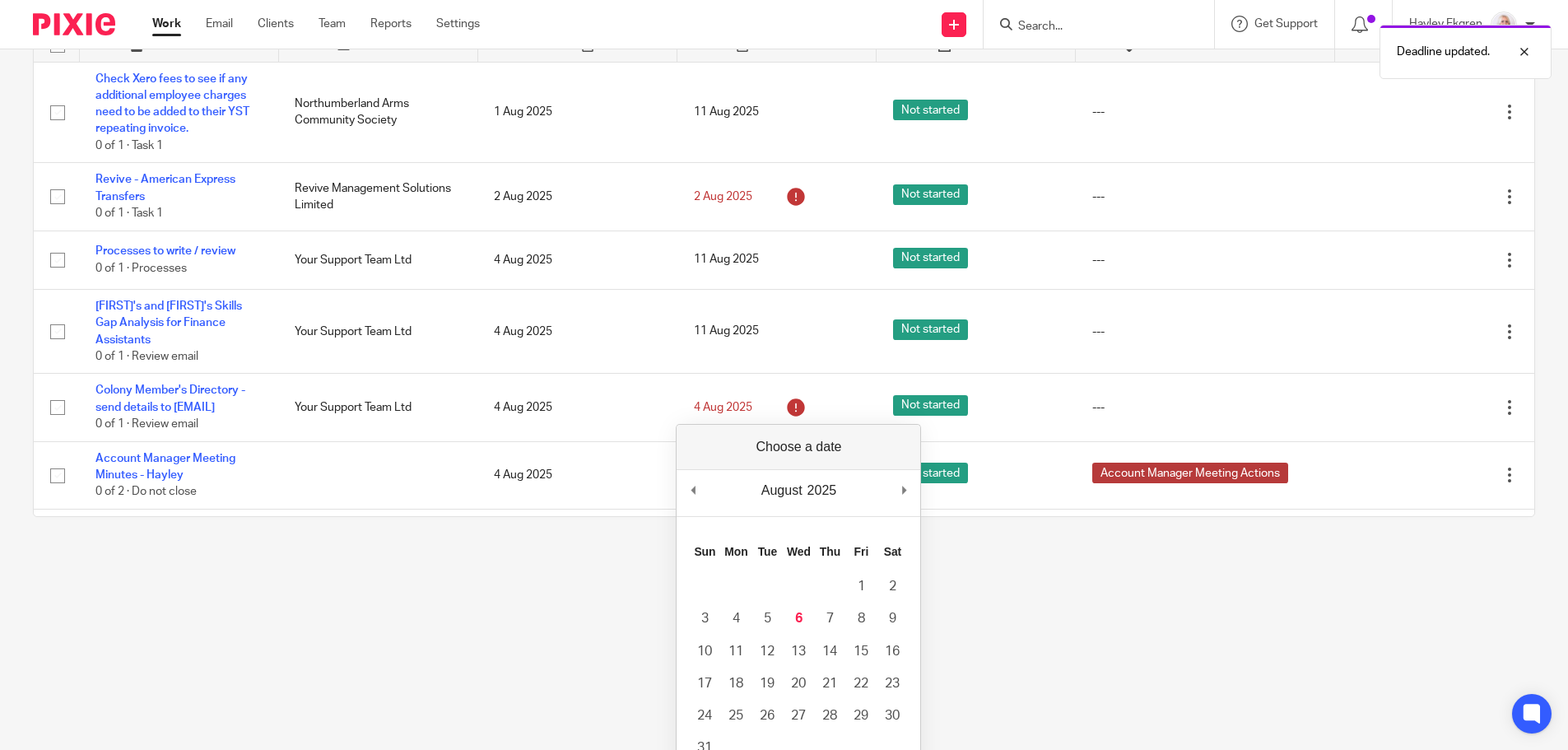 scroll, scrollTop: 165, scrollLeft: 0, axis: vertical 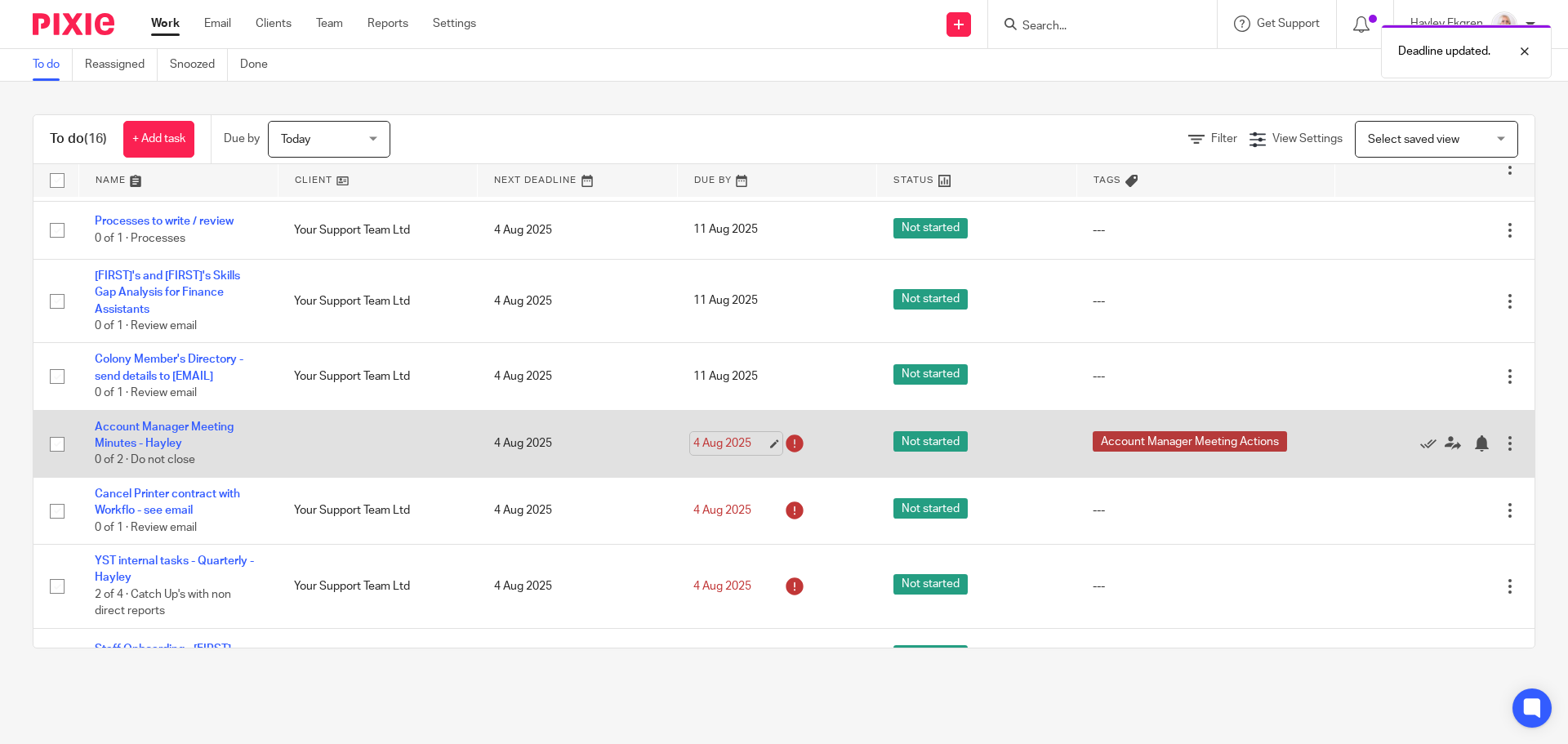click on "4 Aug 2025" at bounding box center [730, 443] 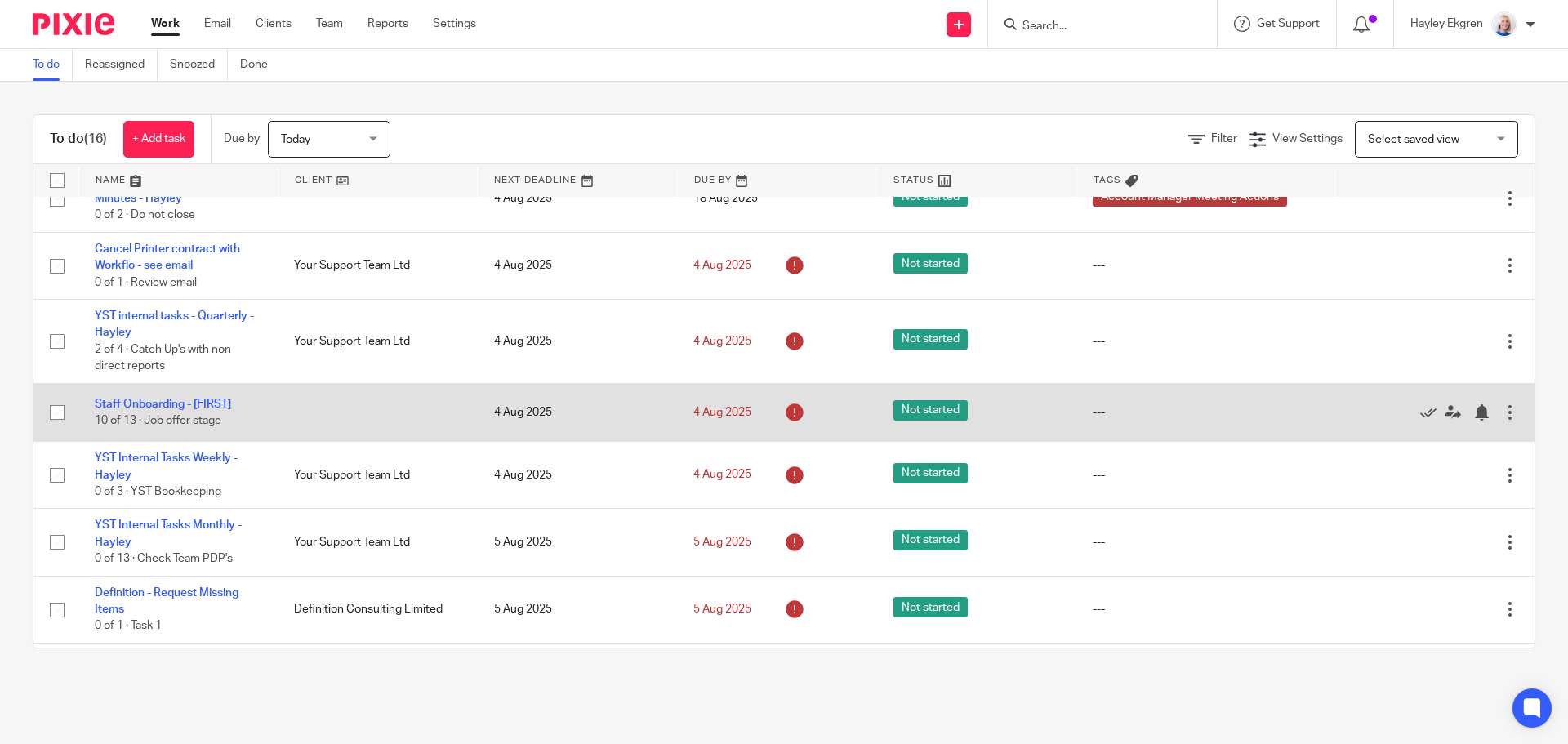 scroll, scrollTop: 490, scrollLeft: 0, axis: vertical 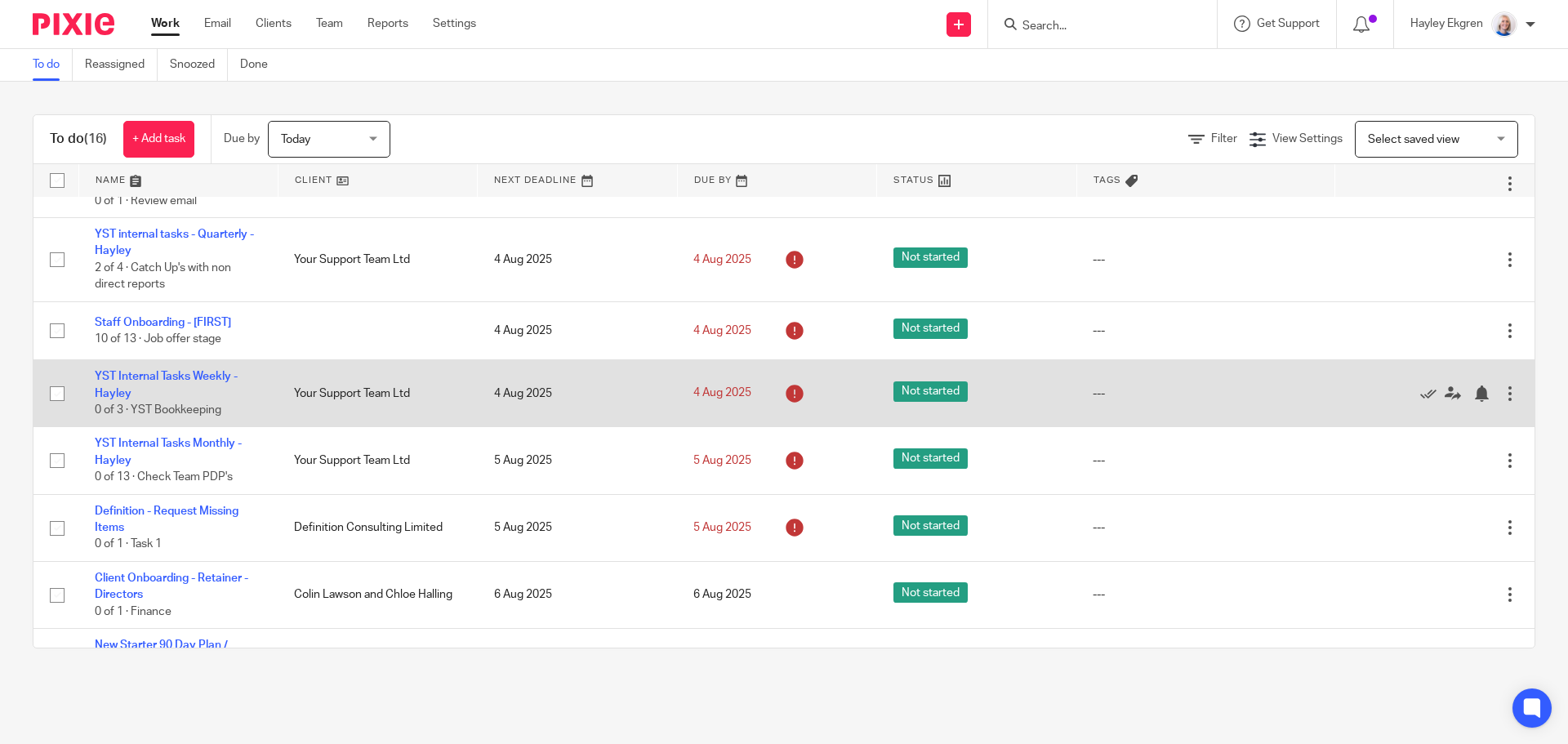 click on "YST Internal Tasks Weekly - Hayley
0
of
3 ·
YST Bookkeeping" at bounding box center (178, 394) 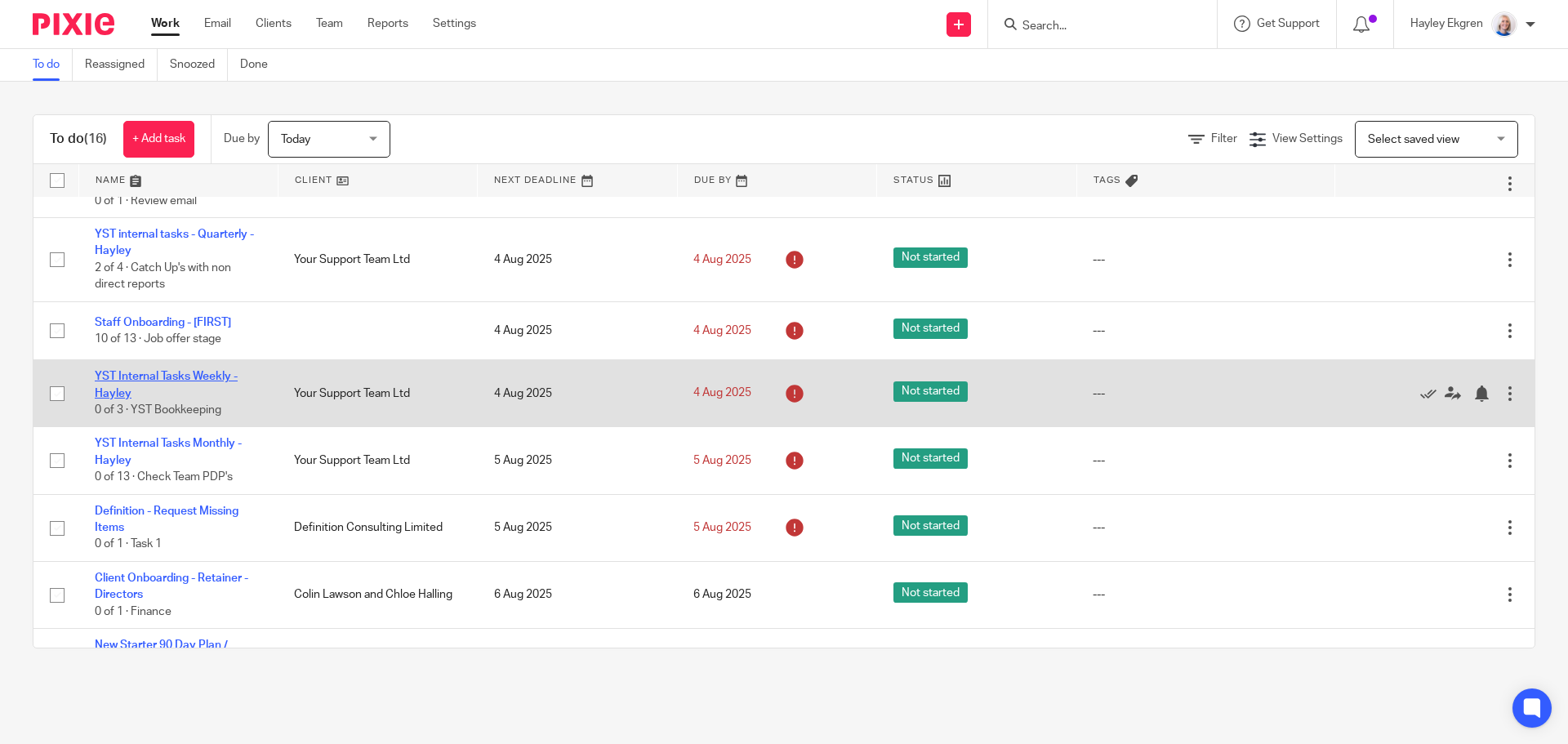 click on "YST Internal Tasks Weekly - Hayley" at bounding box center [166, 385] 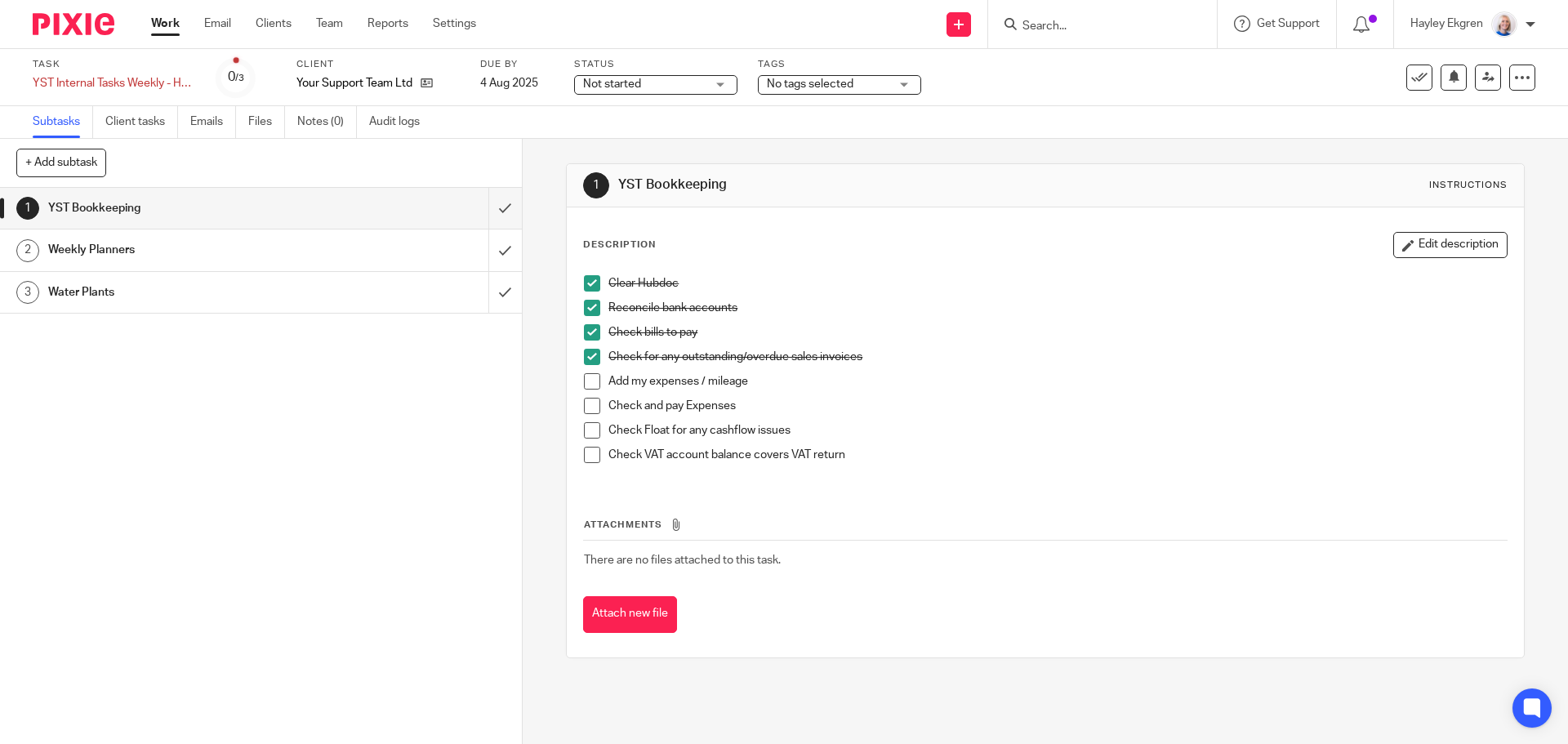 scroll, scrollTop: 0, scrollLeft: 0, axis: both 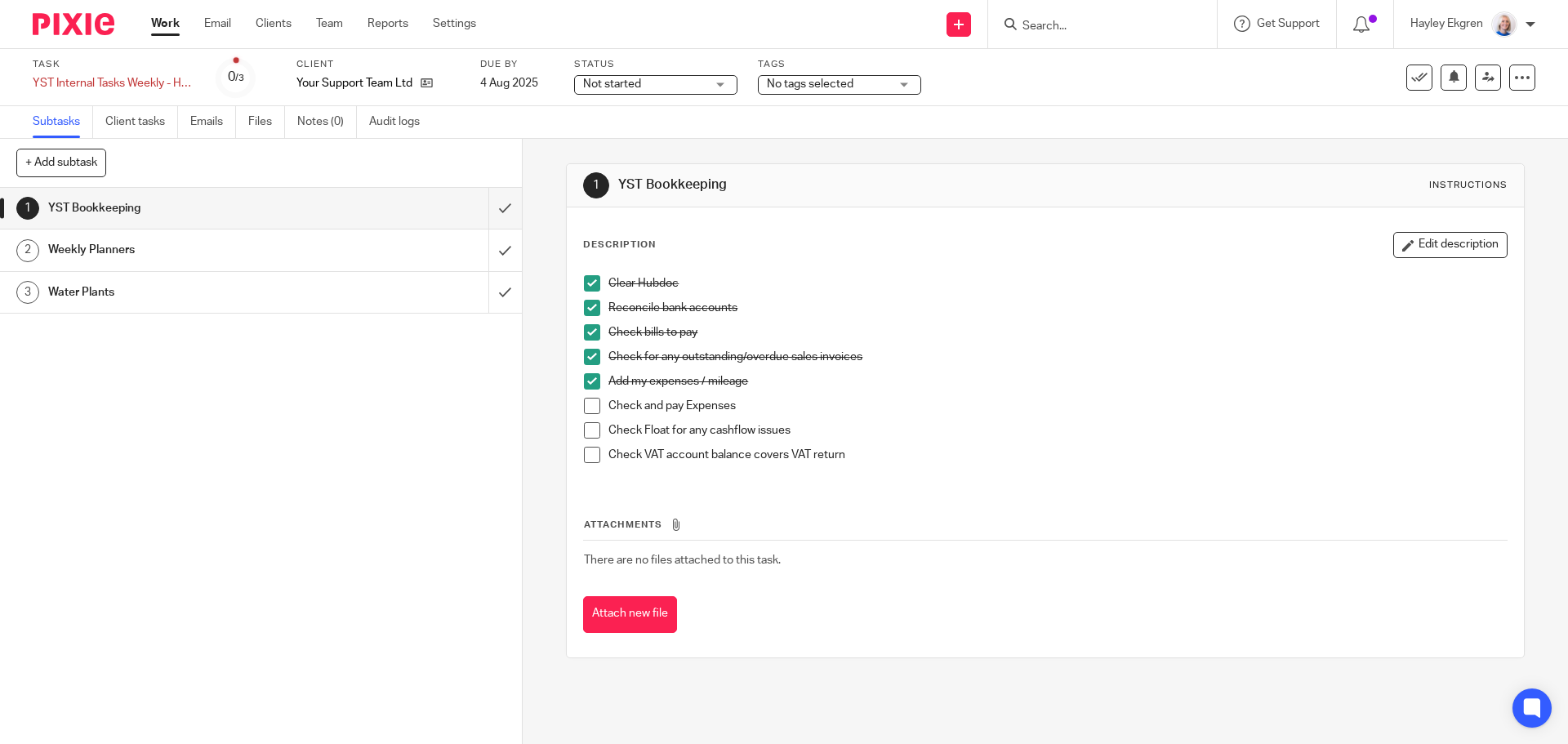 click at bounding box center [592, 406] 